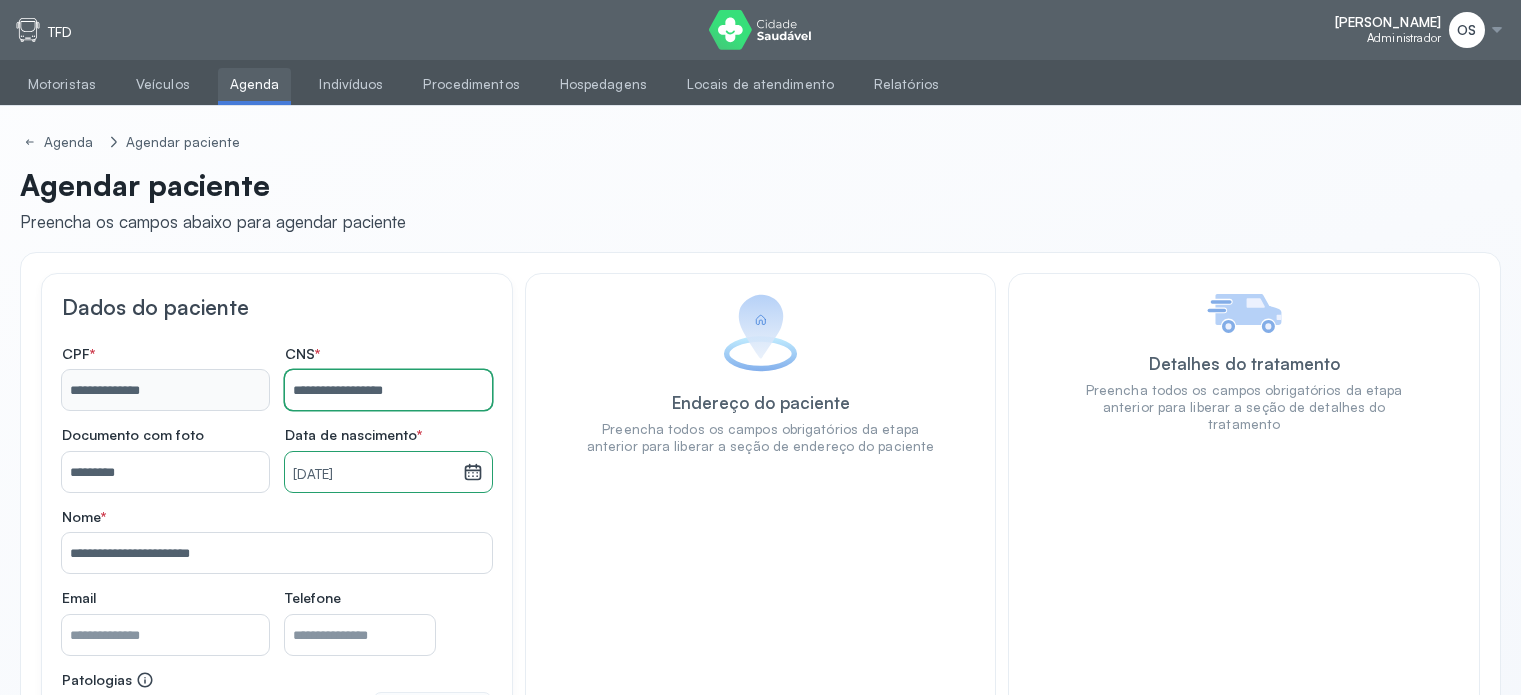 scroll, scrollTop: 215, scrollLeft: 0, axis: vertical 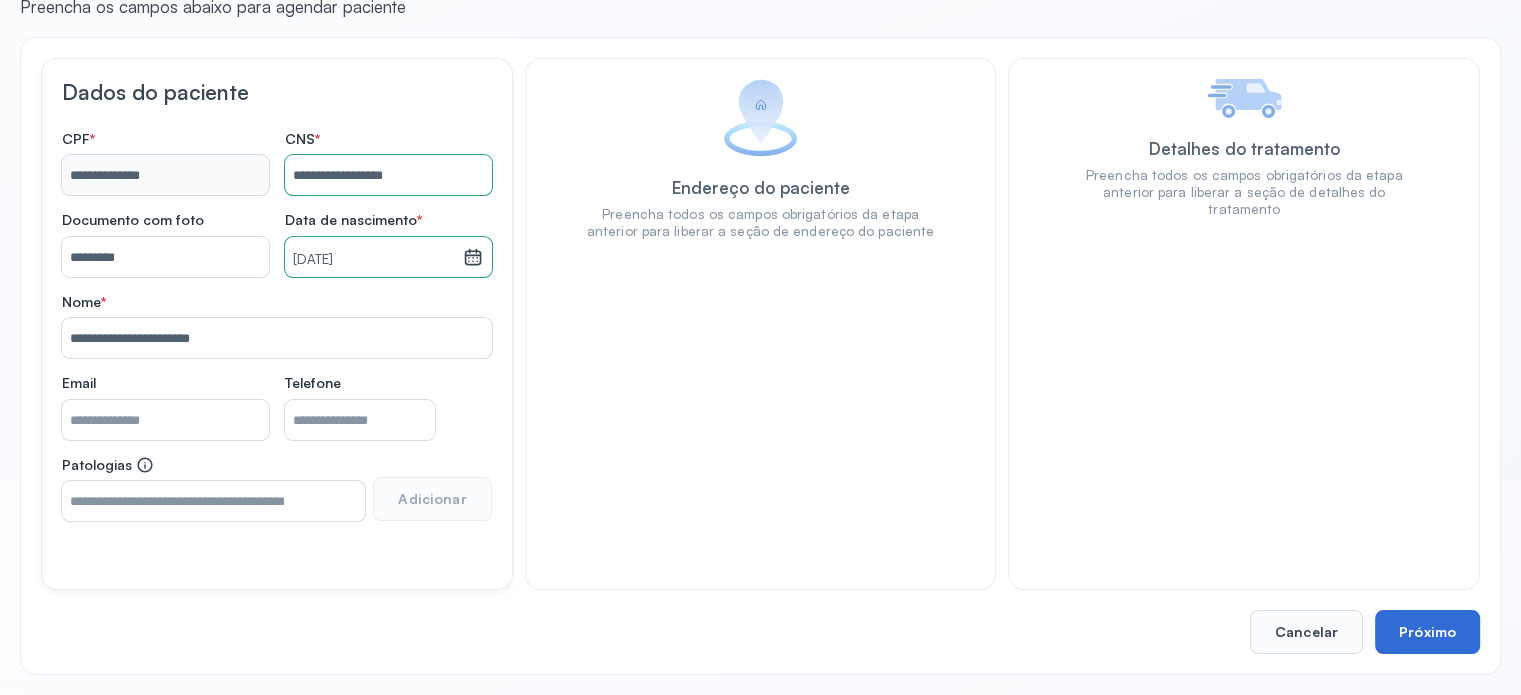 click on "Próximo" at bounding box center (1427, 632) 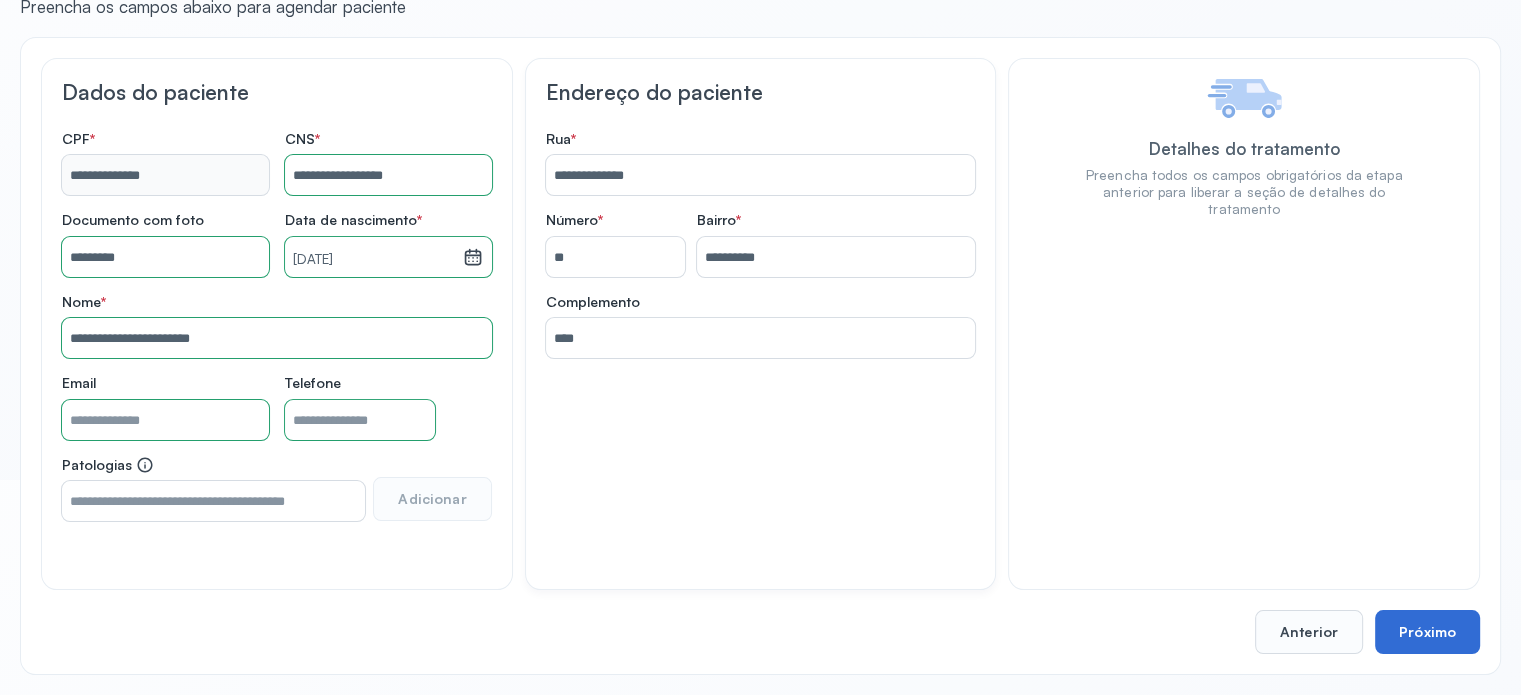 click on "Próximo" at bounding box center (1427, 632) 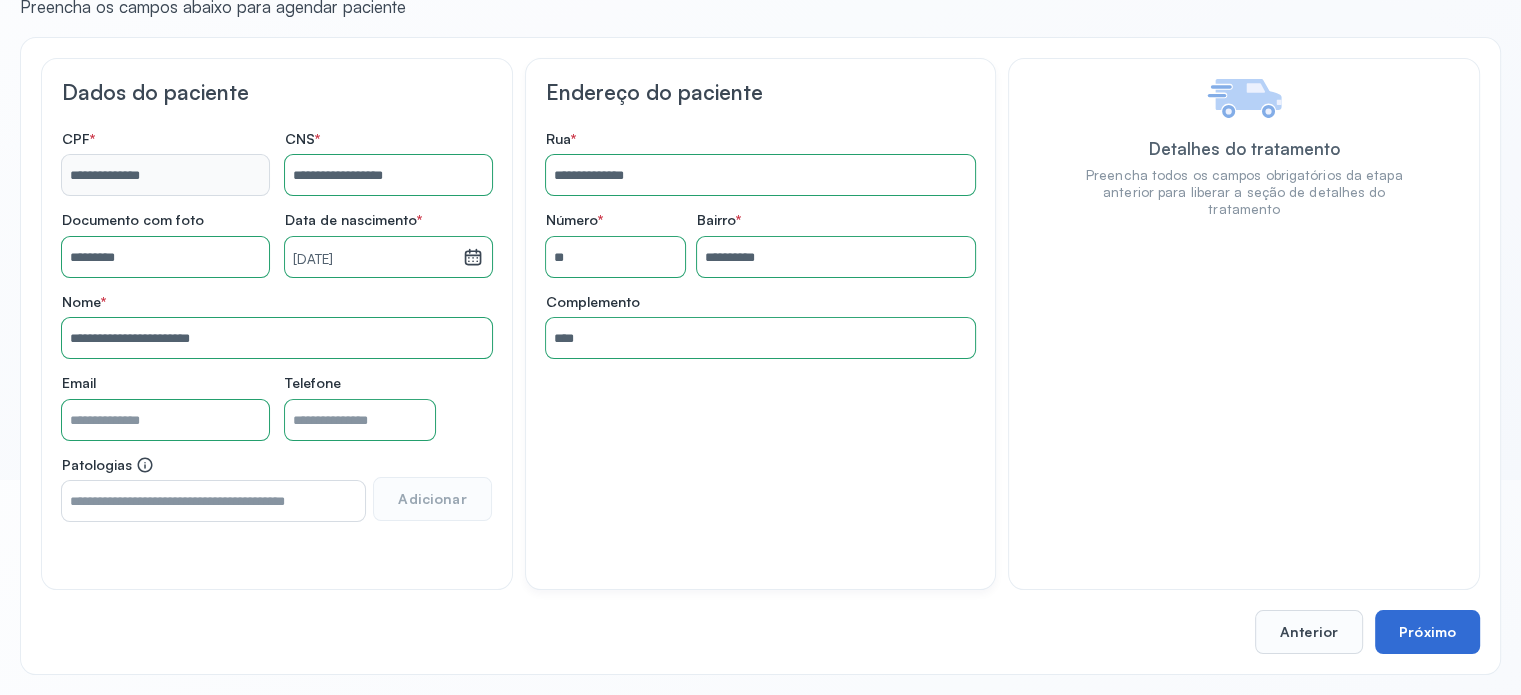 click on "Próximo" at bounding box center [1427, 632] 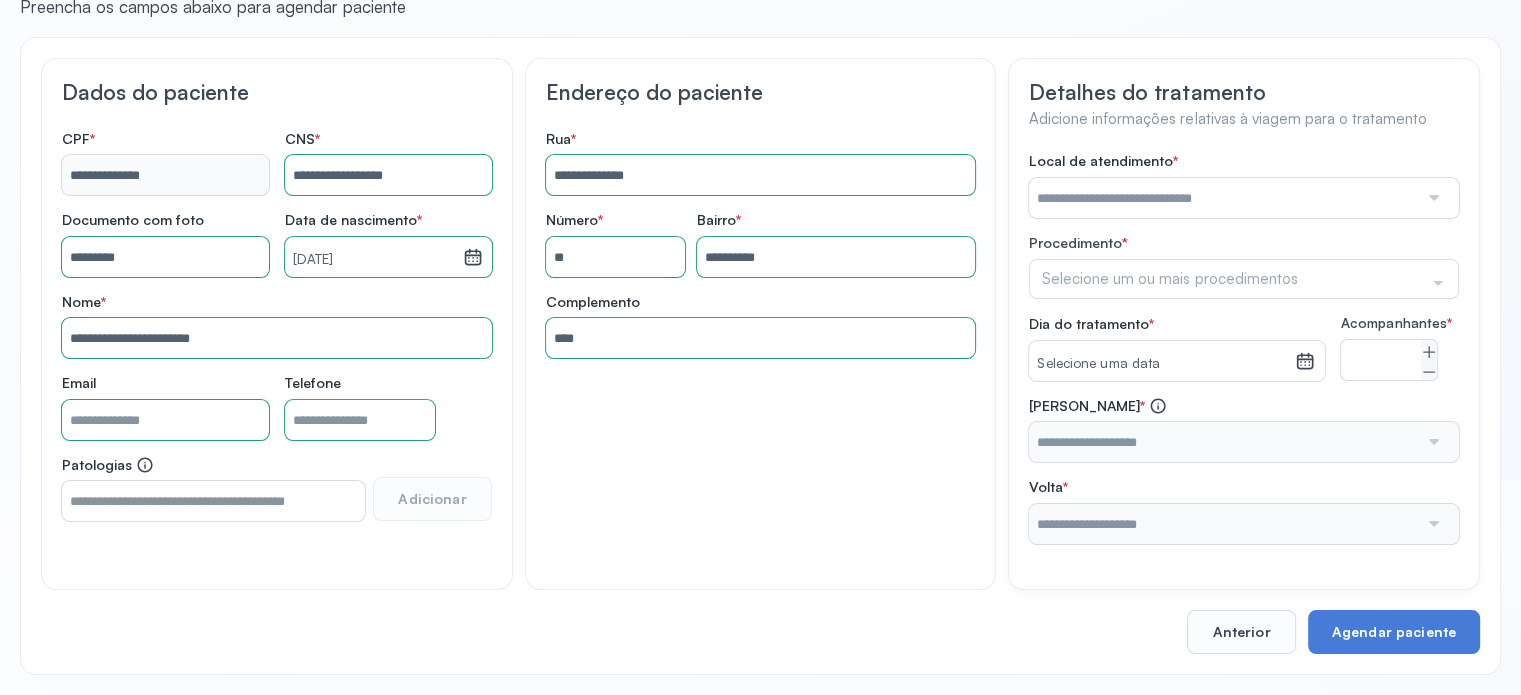 click at bounding box center (1223, 198) 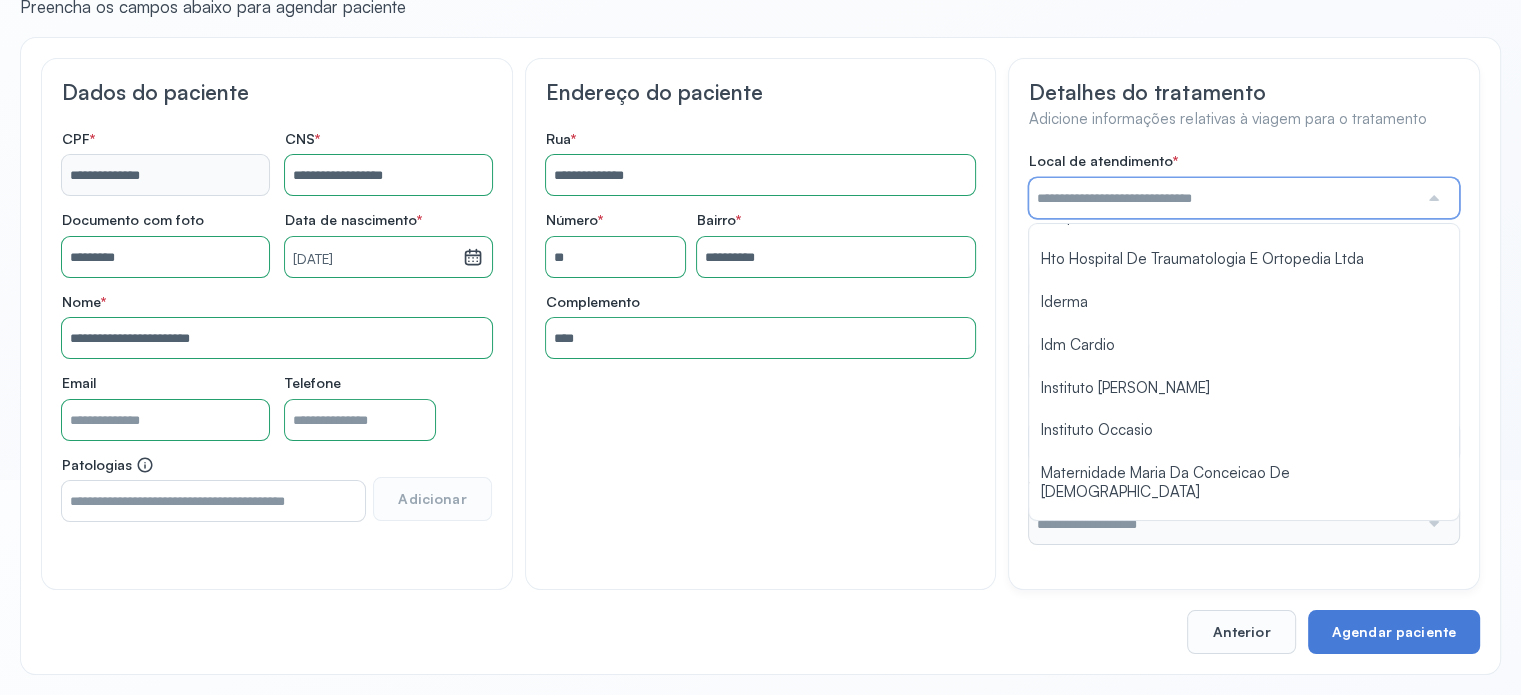 scroll, scrollTop: 1584, scrollLeft: 0, axis: vertical 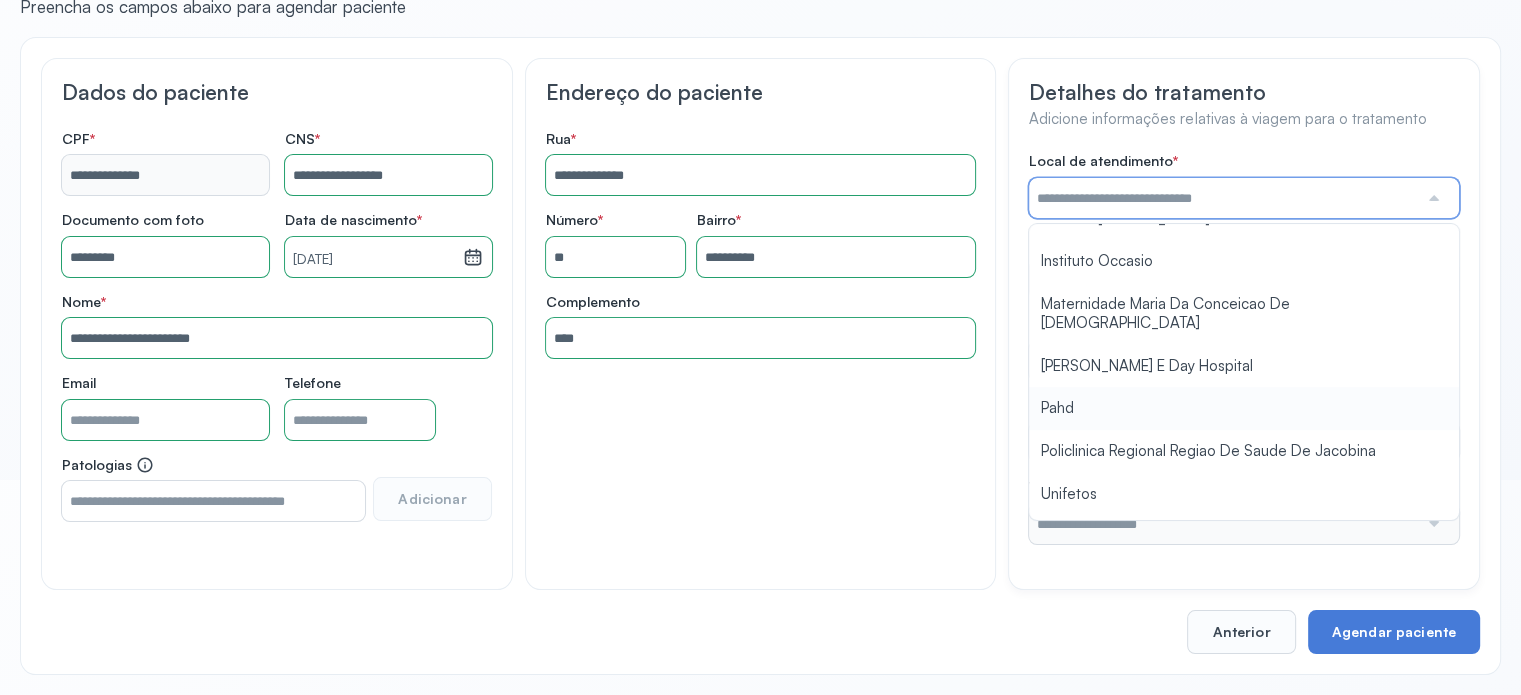 type on "****" 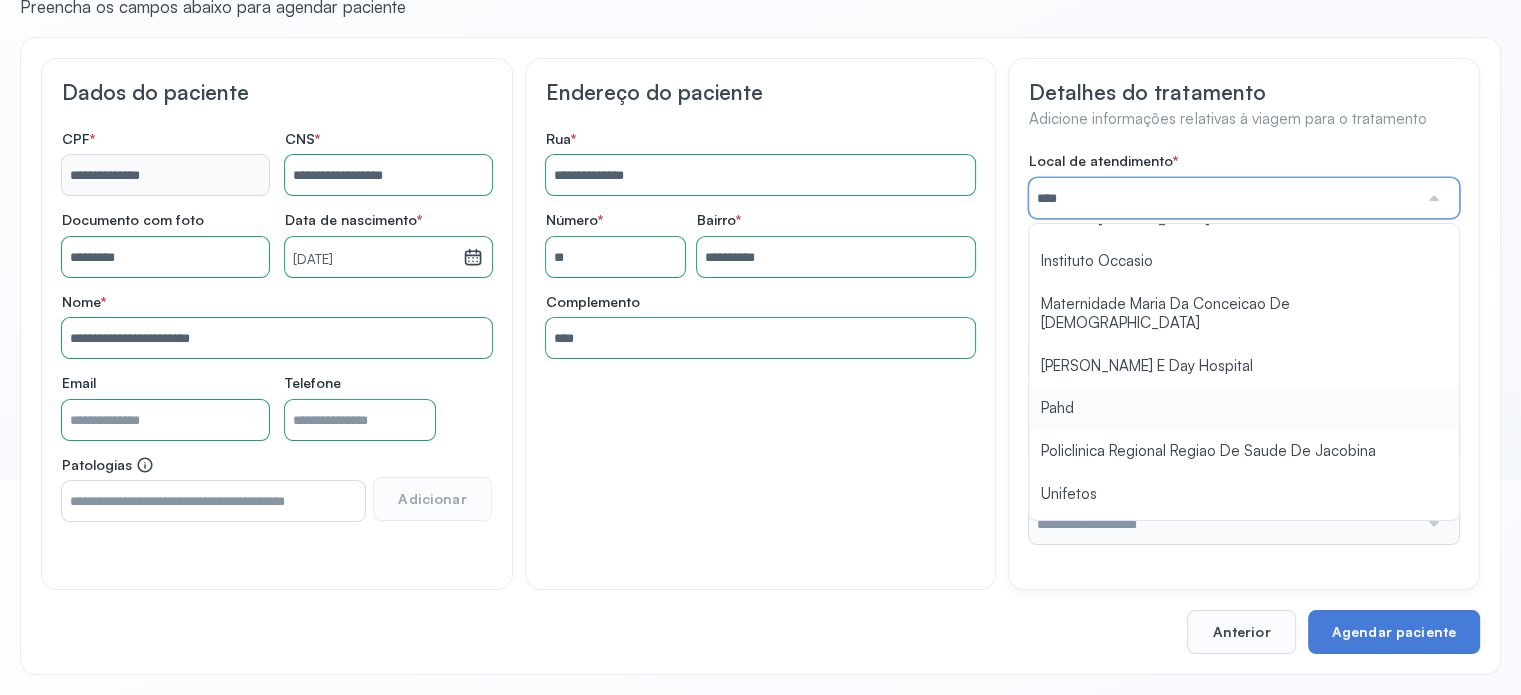 click on "Local de atendimento   *  **** A Medicina Diagnostica E Diagnoson Apae Jacobina CLINICA ML JACOBINA Cardio Pulmonar Da Bahia Cardioclinica [GEOGRAPHIC_DATA] Cican Clinica De Nefrologia De [GEOGRAPHIC_DATA] De Olhos Oftalmo Feira Clinica [GEOGRAPHIC_DATA] Coe [GEOGRAPHIC_DATA] ANA [GEOGRAPHIC_DATA] GERAL [PERSON_NAME][GEOGRAPHIC_DATA] [GEOGRAPHIC_DATA][PERSON_NAME] ORTOPEDICO DO ESTADO DA [GEOGRAPHIC_DATA] [GEOGRAPHIC_DATA] Aristides [GEOGRAPHIC_DATA] [GEOGRAPHIC_DATA] [GEOGRAPHIC_DATA] [GEOGRAPHIC_DATA] [GEOGRAPHIC_DATA] Emec Hospital Especializado Octavio [GEOGRAPHIC_DATA] Estadual [GEOGRAPHIC_DATA] [GEOGRAPHIC_DATA][PERSON_NAME] [GEOGRAPHIC_DATA] [GEOGRAPHIC_DATA] [GEOGRAPHIC_DATA] [GEOGRAPHIC_DATA][PERSON_NAME] Regional [GEOGRAPHIC_DATA] Regional [GEOGRAPHIC_DATA] Dourado [GEOGRAPHIC_DATA] [GEOGRAPHIC_DATA] [GEOGRAPHIC_DATA] [GEOGRAPHIC_DATA] E Ortopedia Ltda Iderma Idm Cardio Instituto Occasio" at bounding box center (1244, 348) 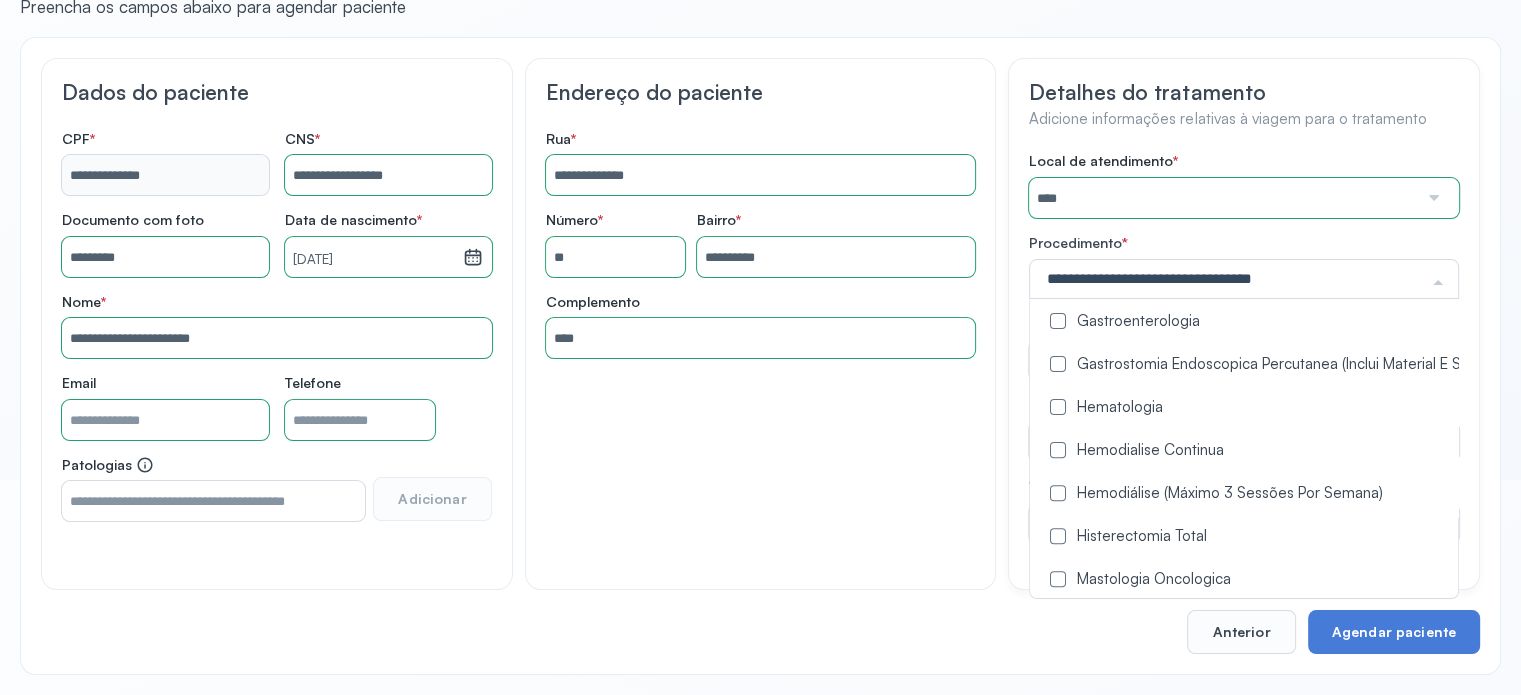 scroll, scrollTop: 800, scrollLeft: 0, axis: vertical 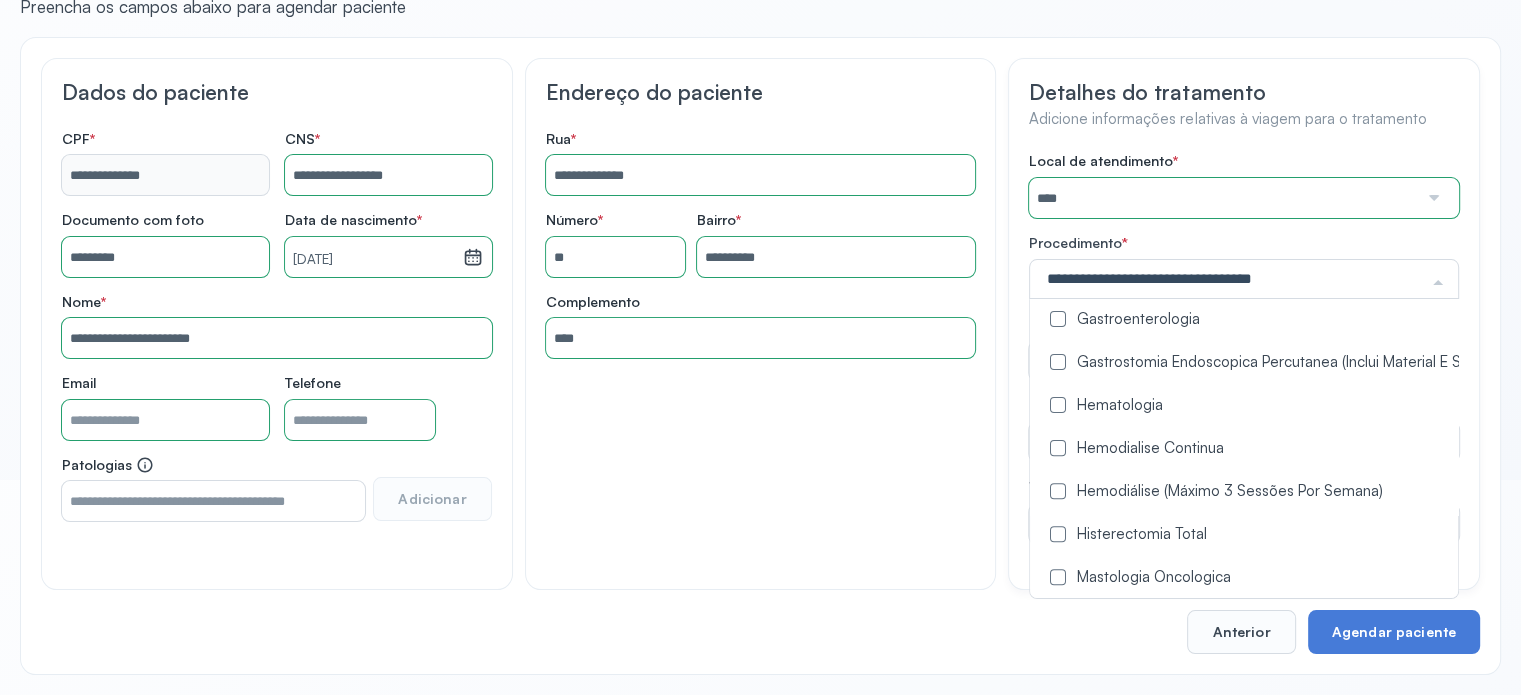 click at bounding box center (1058, 491) 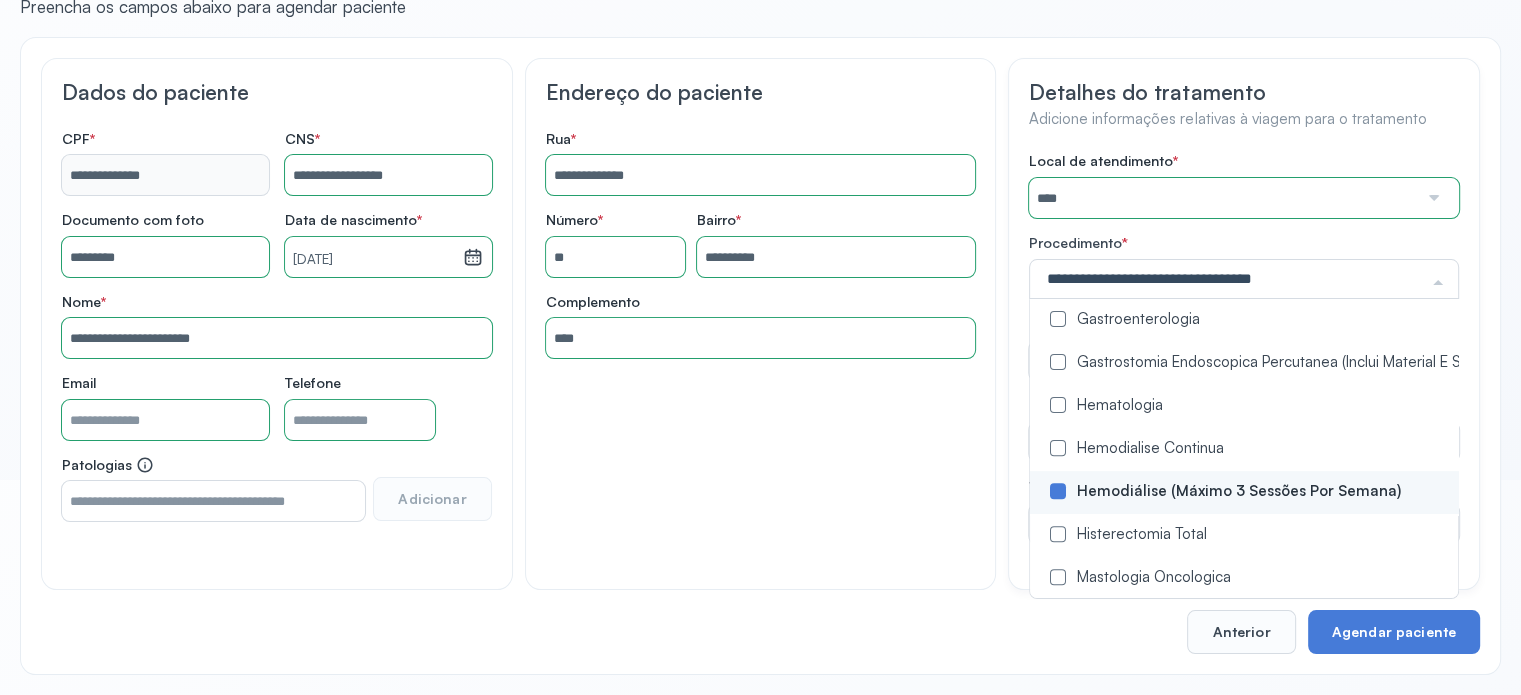 click on "**********" 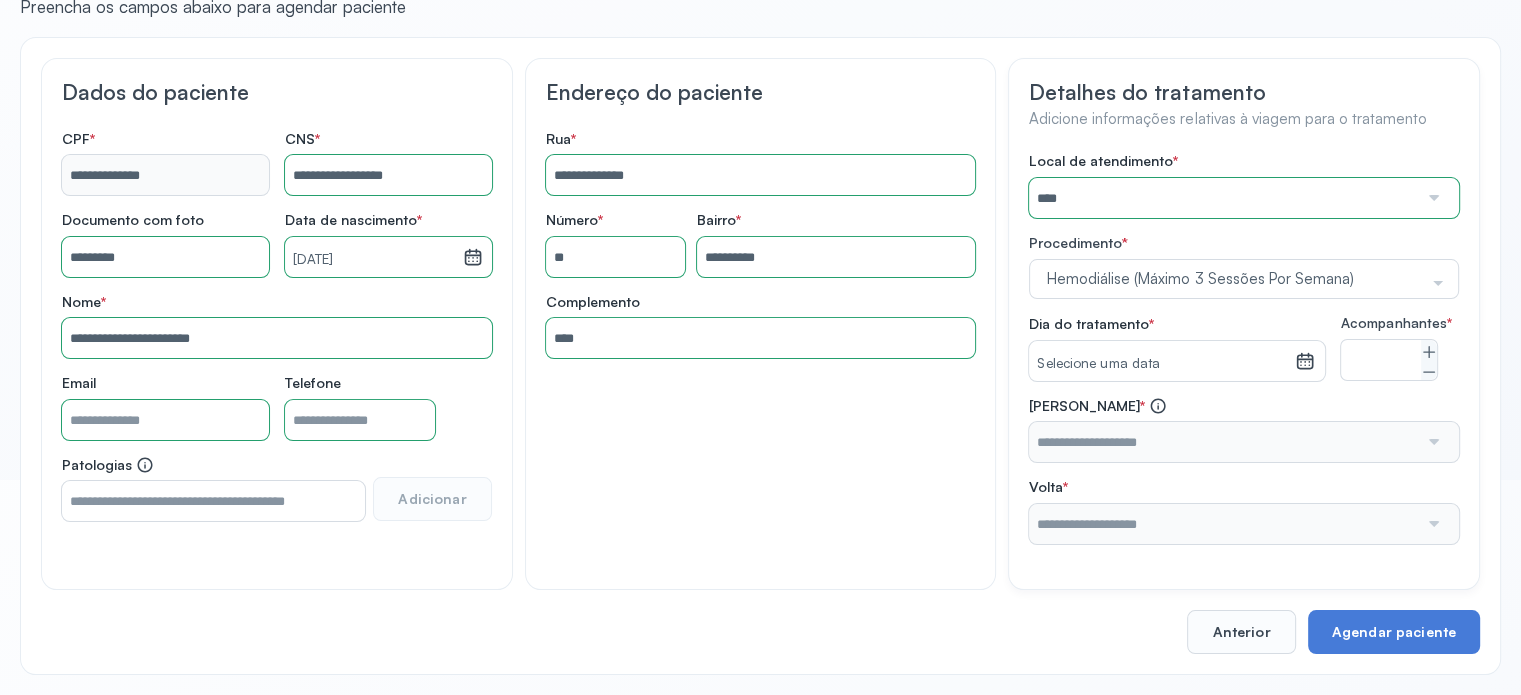 scroll, scrollTop: 0, scrollLeft: 0, axis: both 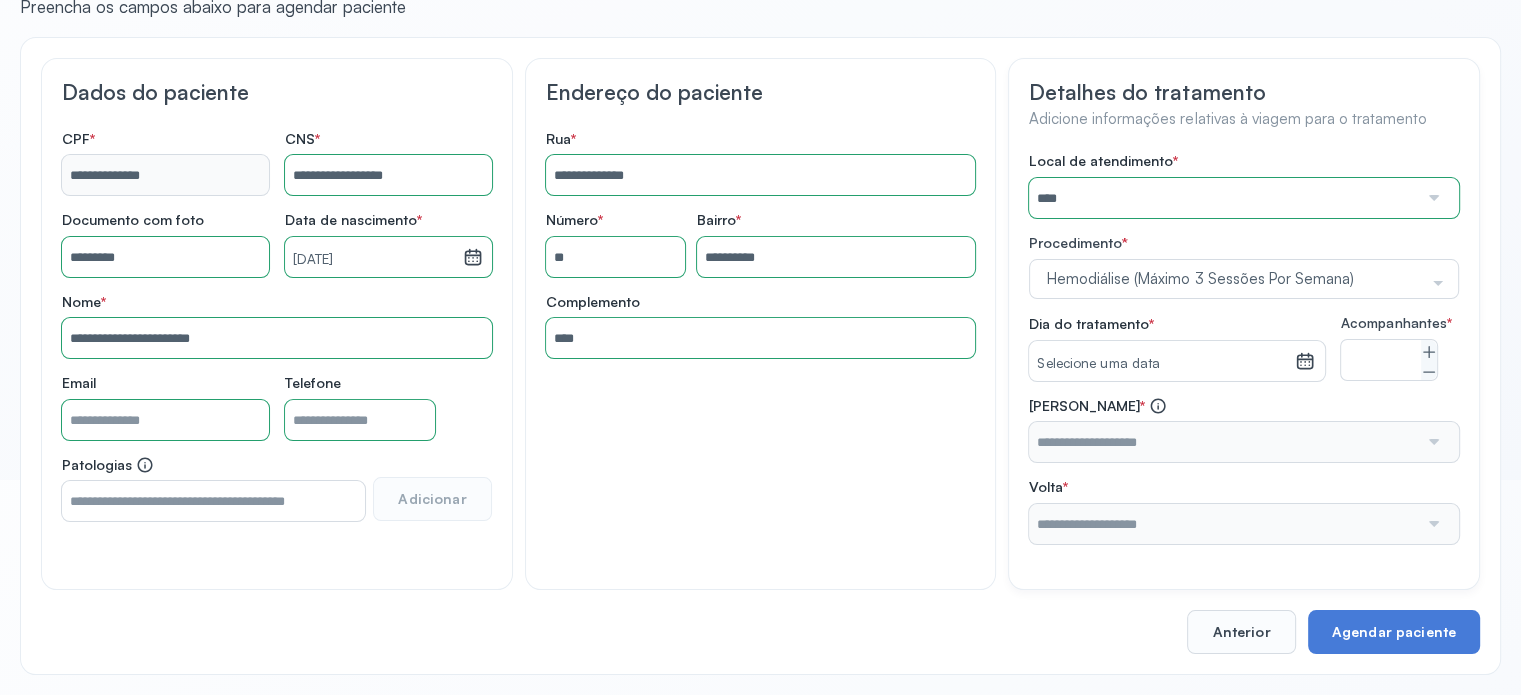 click 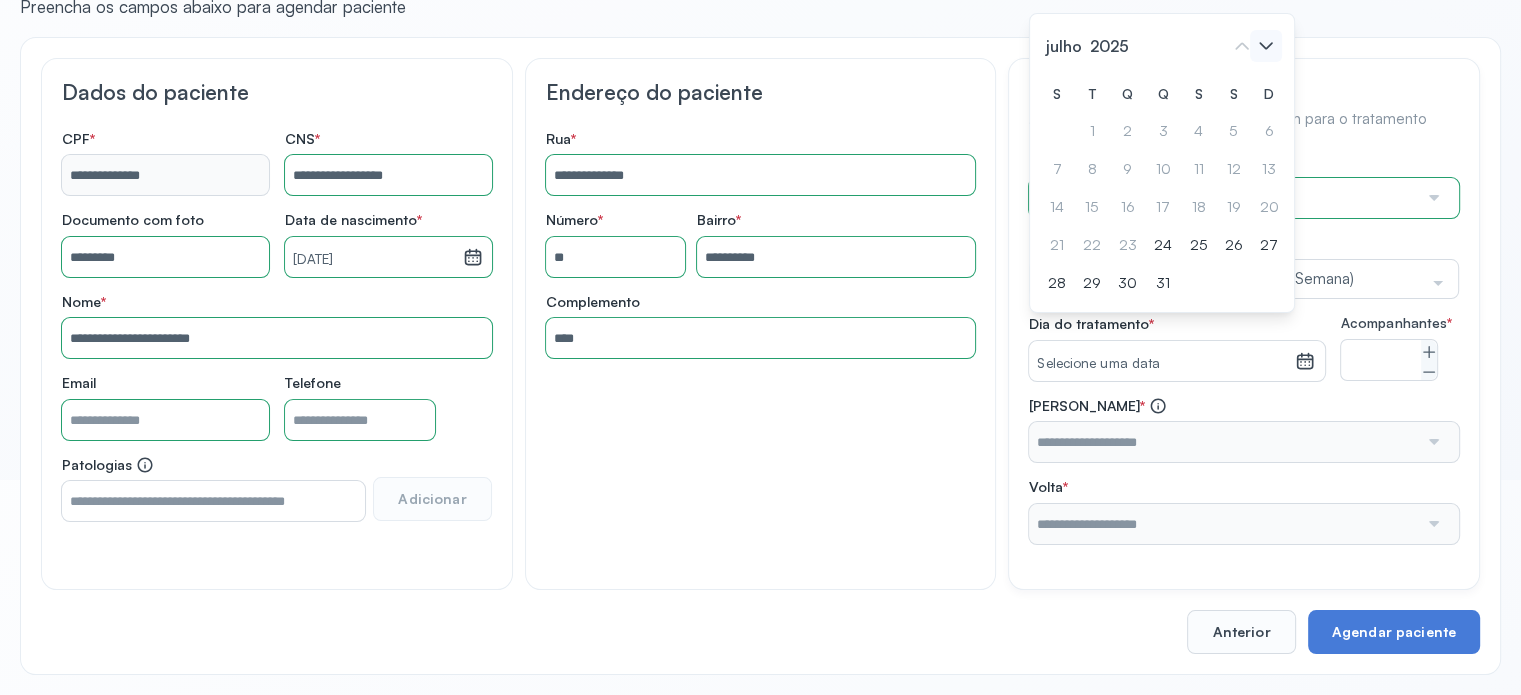 click 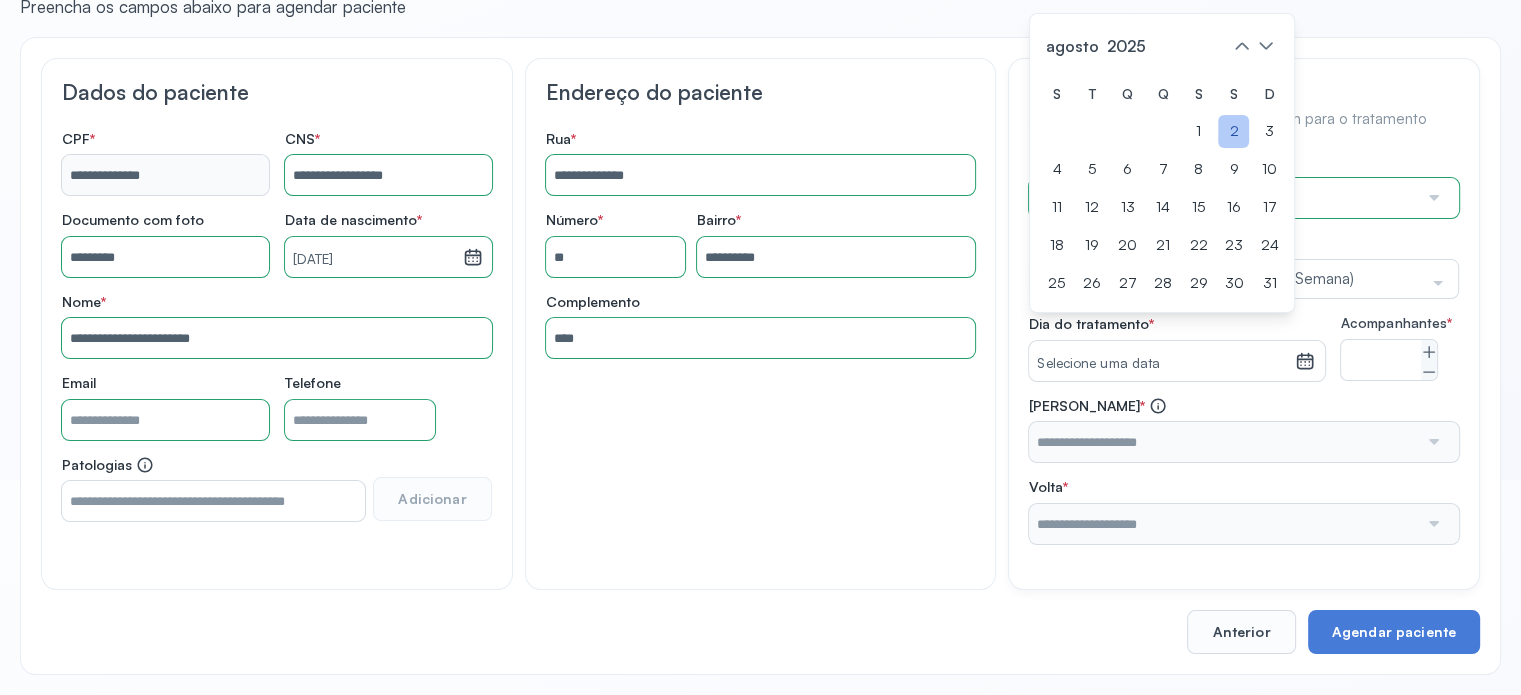 click on "2" 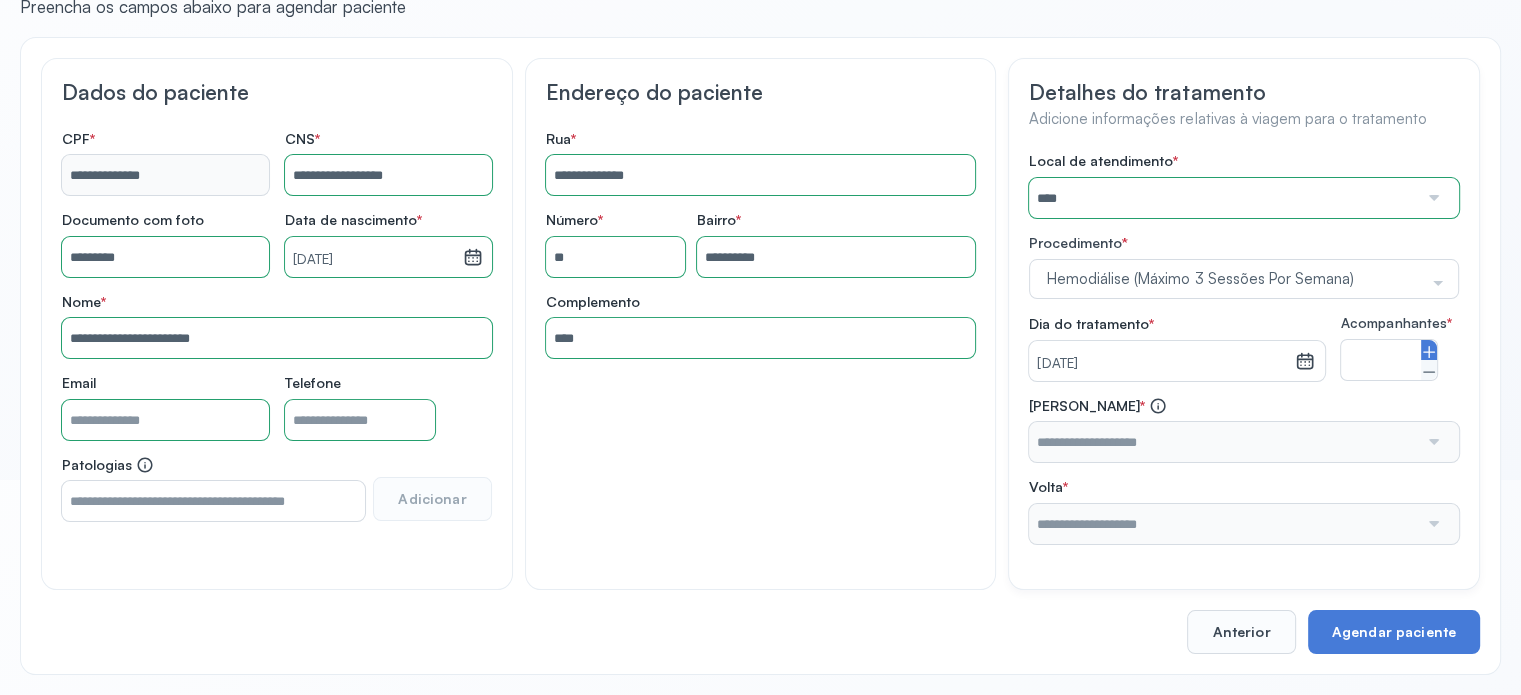 click 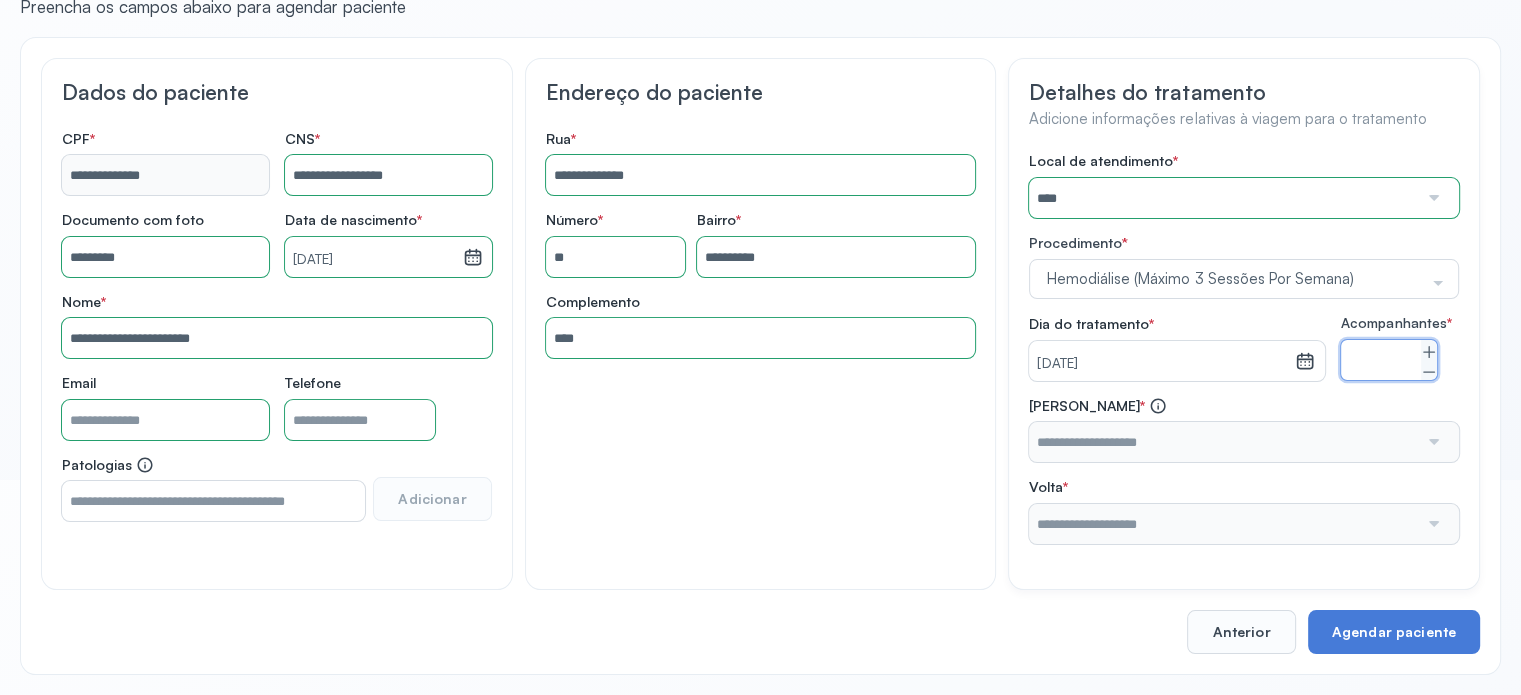 click at bounding box center (1223, 442) 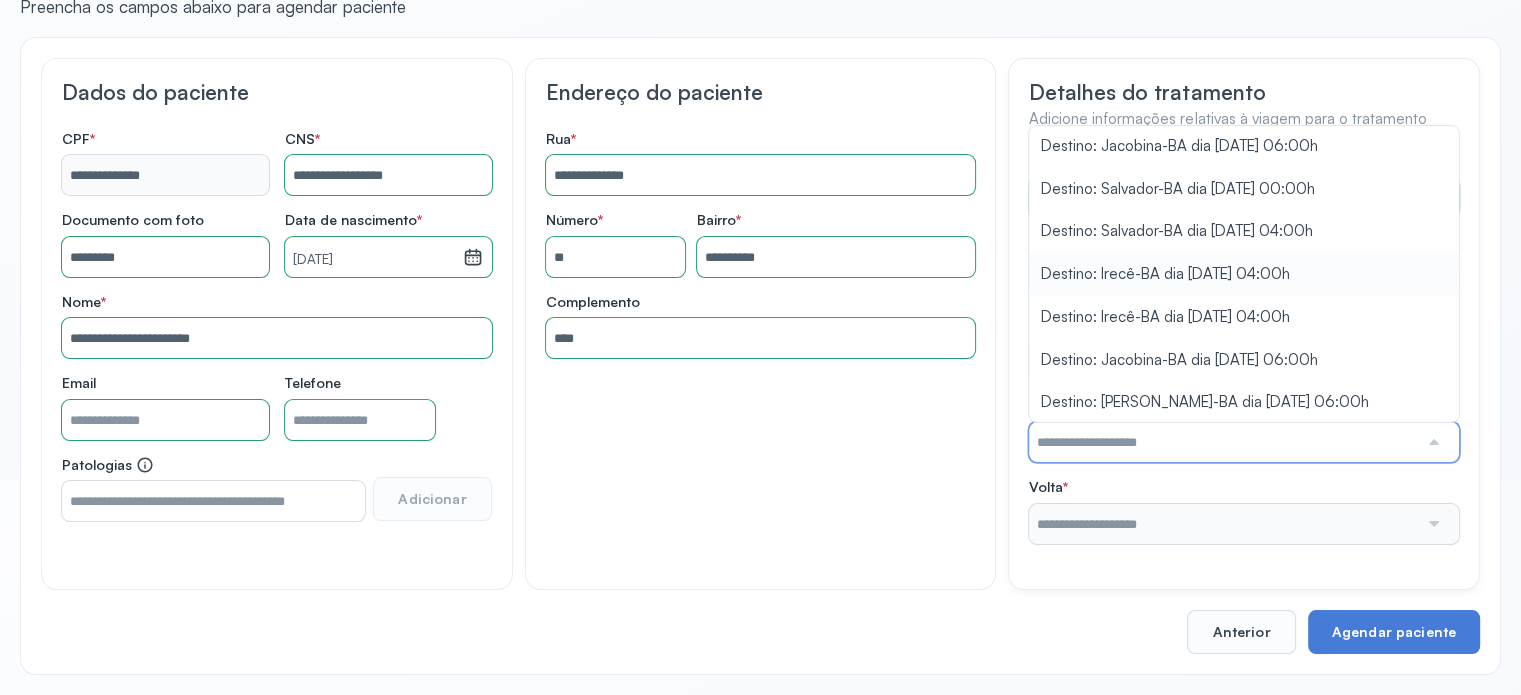 scroll, scrollTop: 687, scrollLeft: 0, axis: vertical 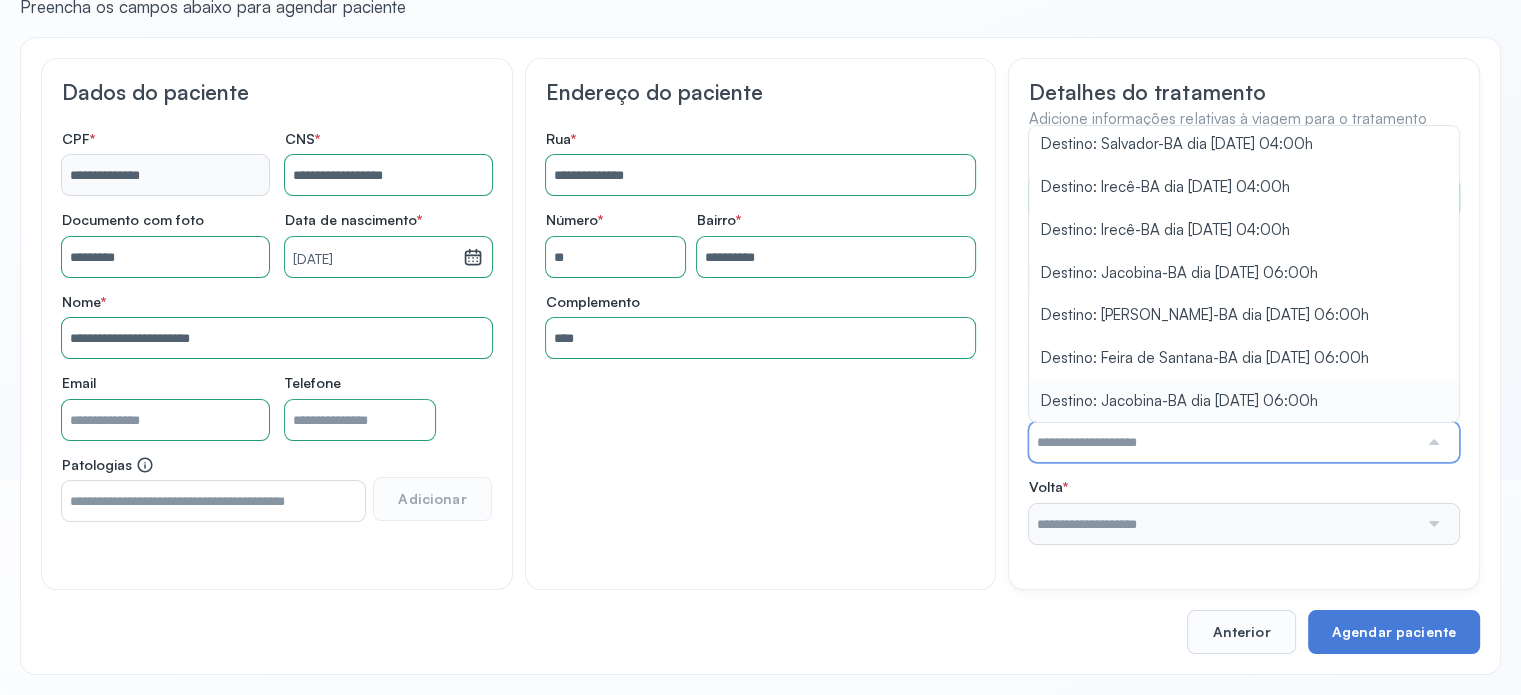 type on "**********" 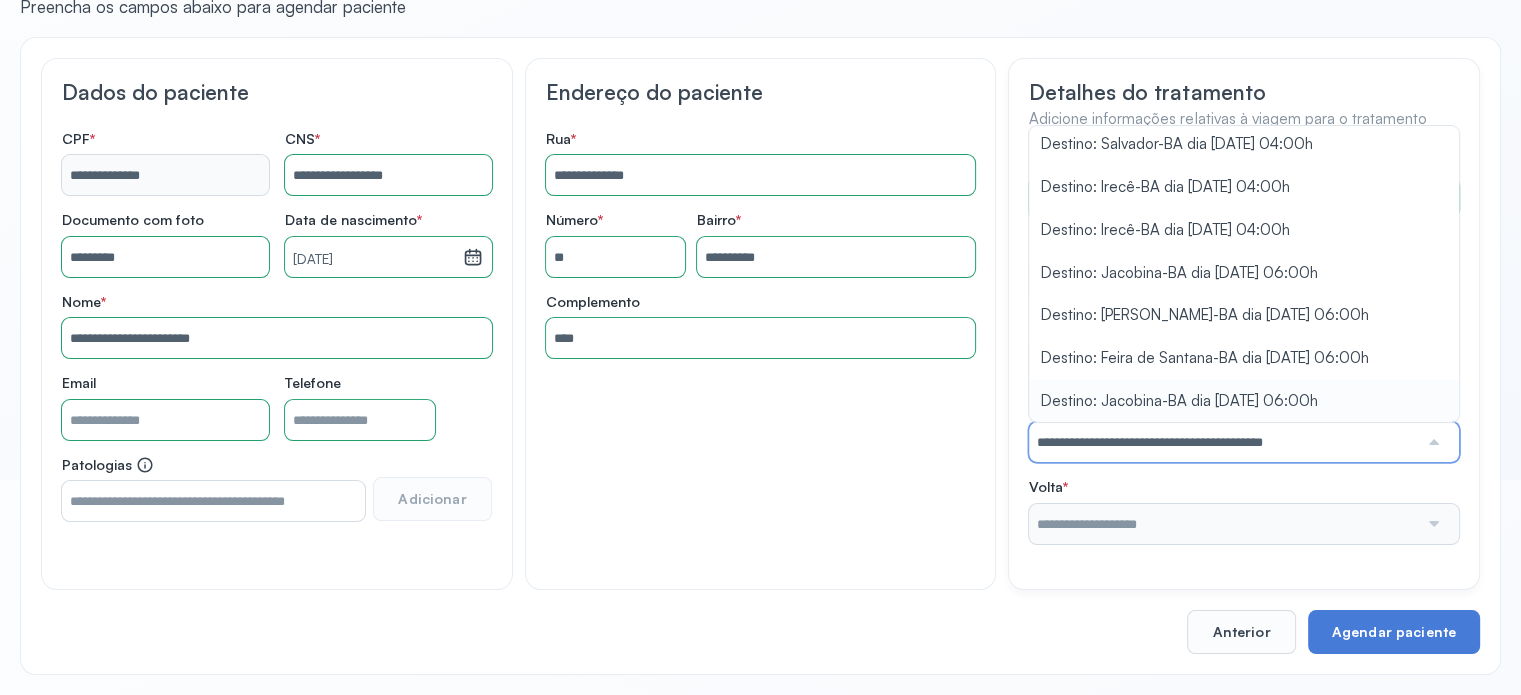 click on "**********" at bounding box center [1244, 430] 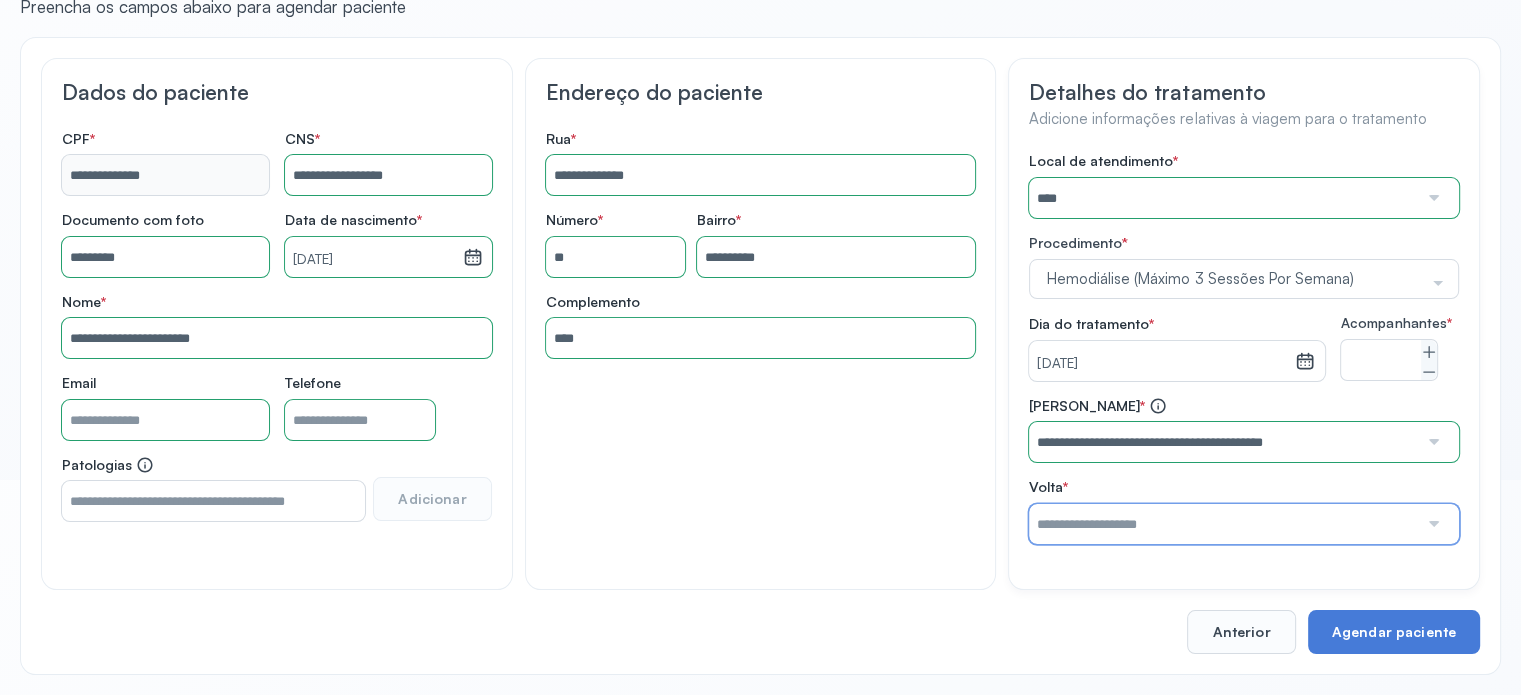 click at bounding box center [1223, 524] 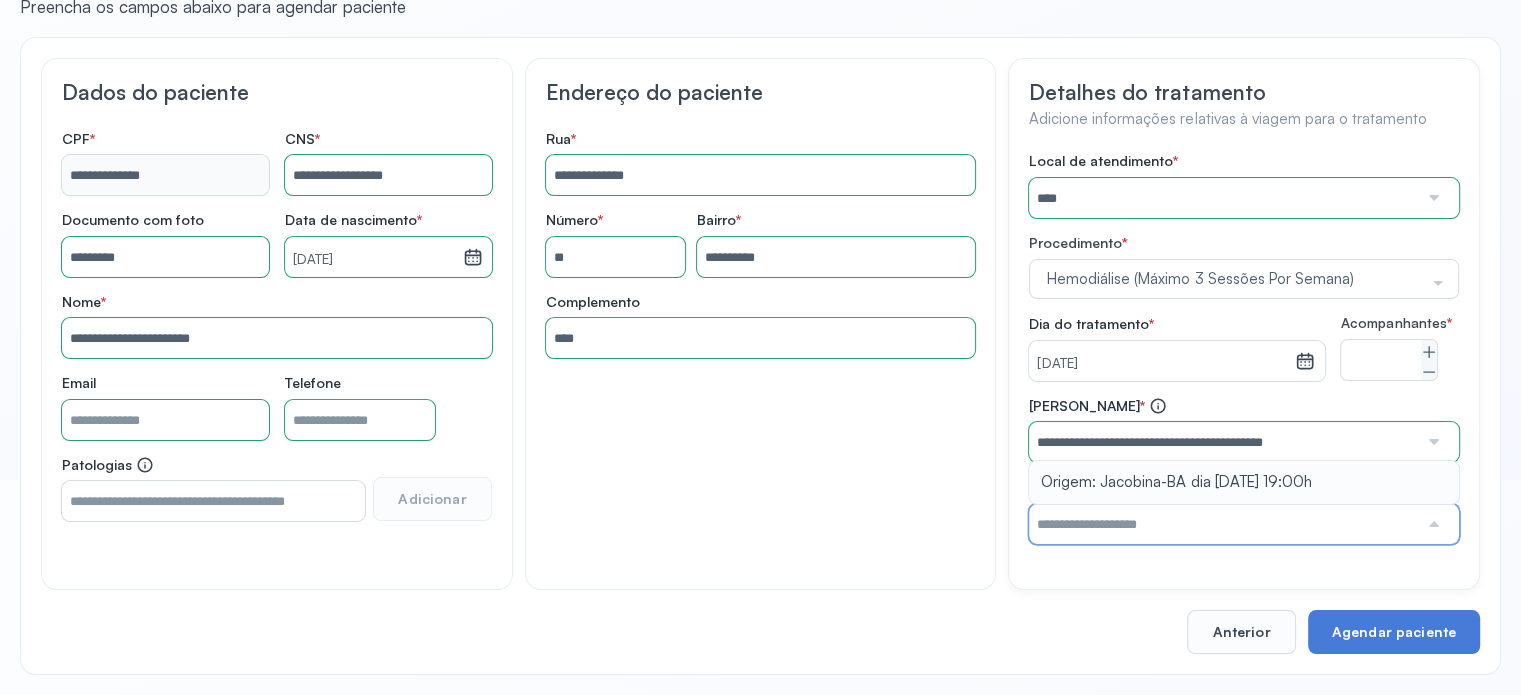 type on "**********" 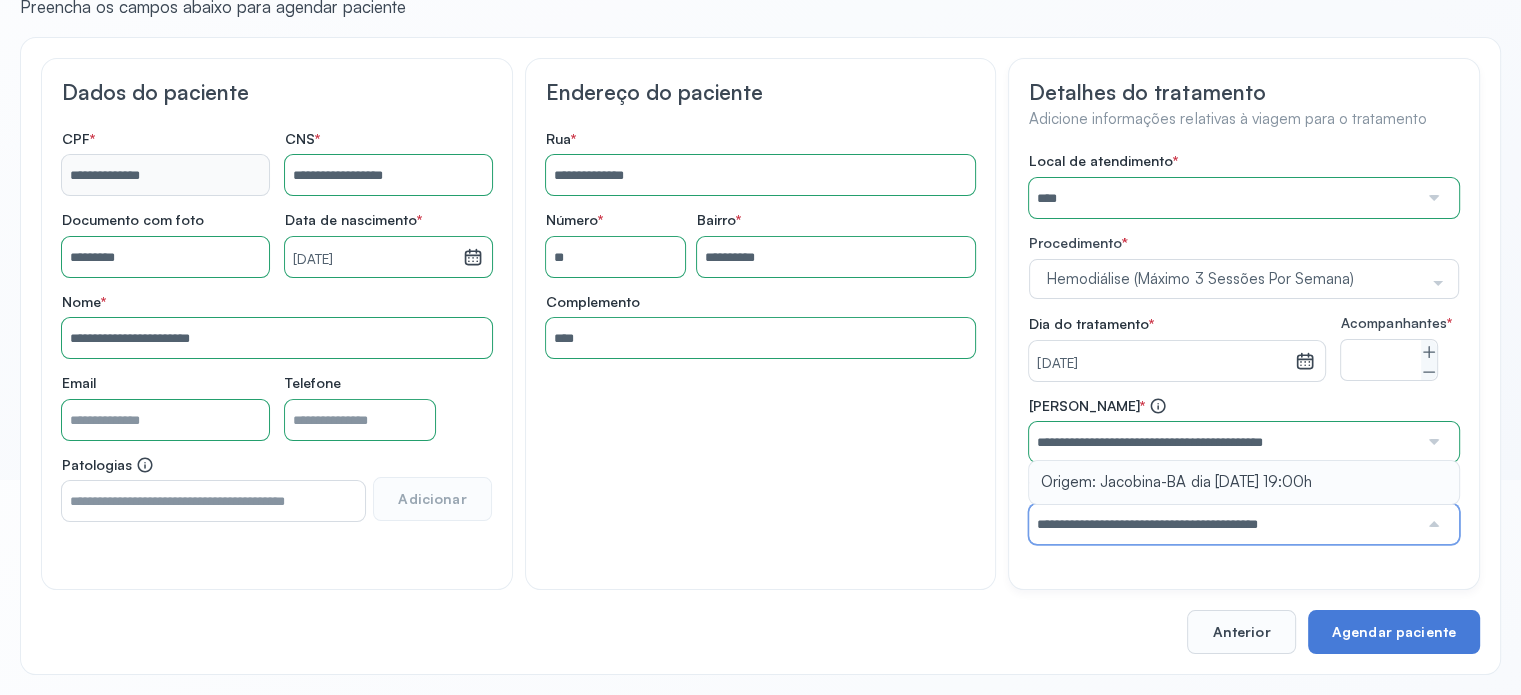 click on "**********" at bounding box center (1244, 511) 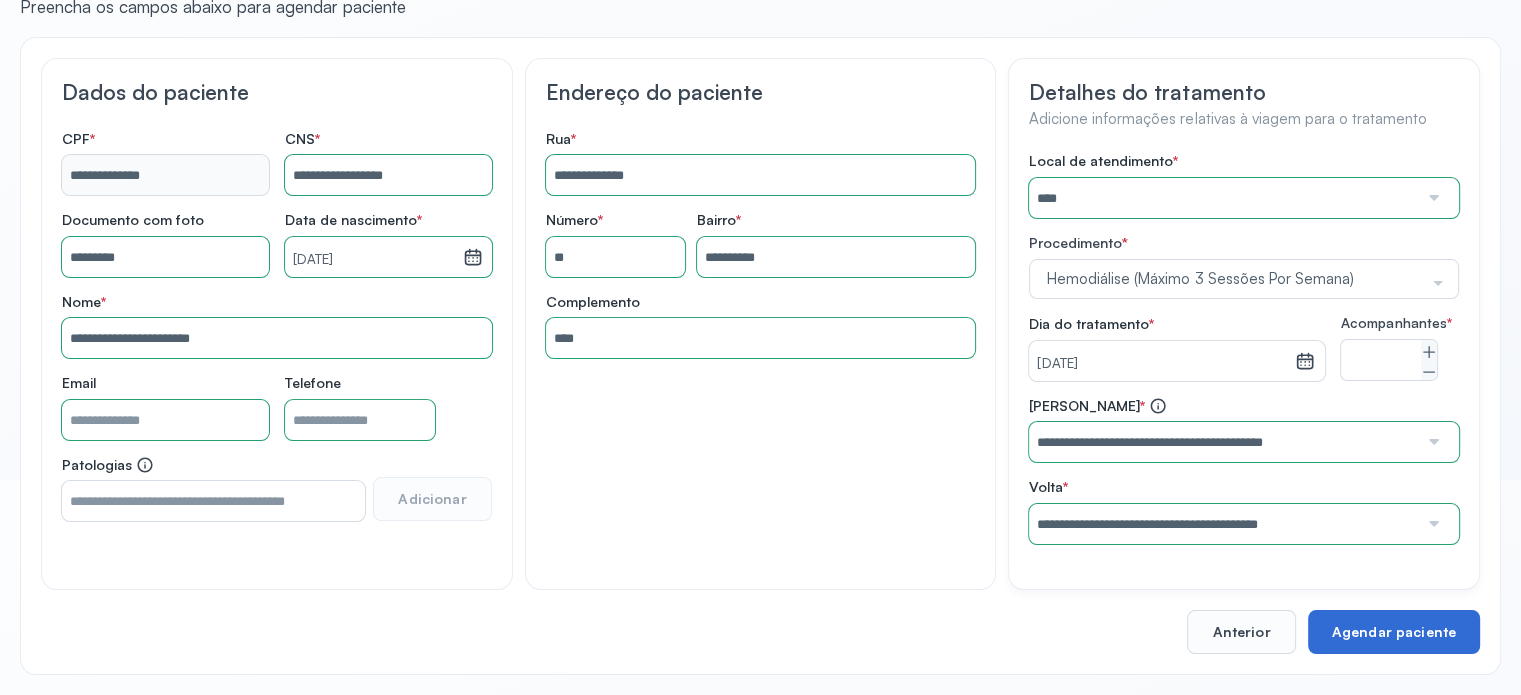 click on "Agendar paciente" at bounding box center (1394, 632) 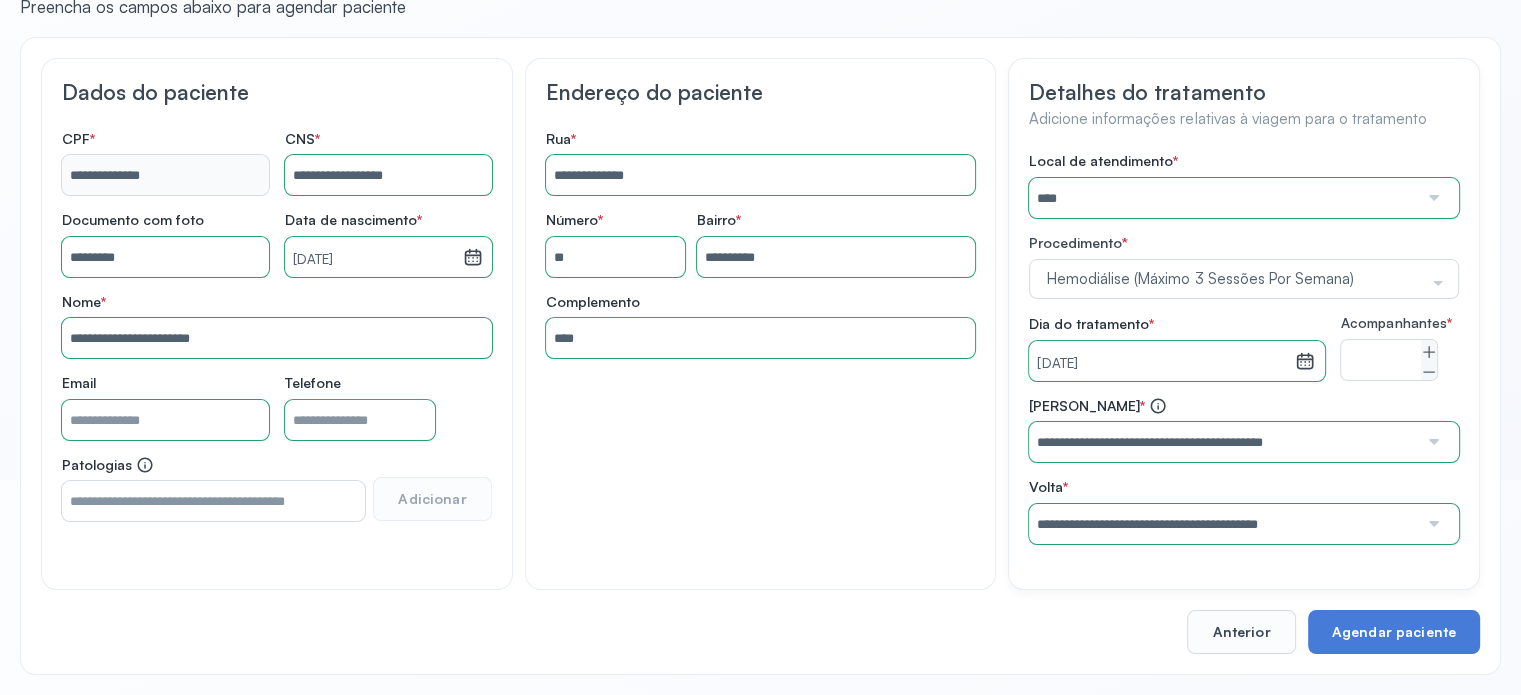 scroll, scrollTop: 0, scrollLeft: 0, axis: both 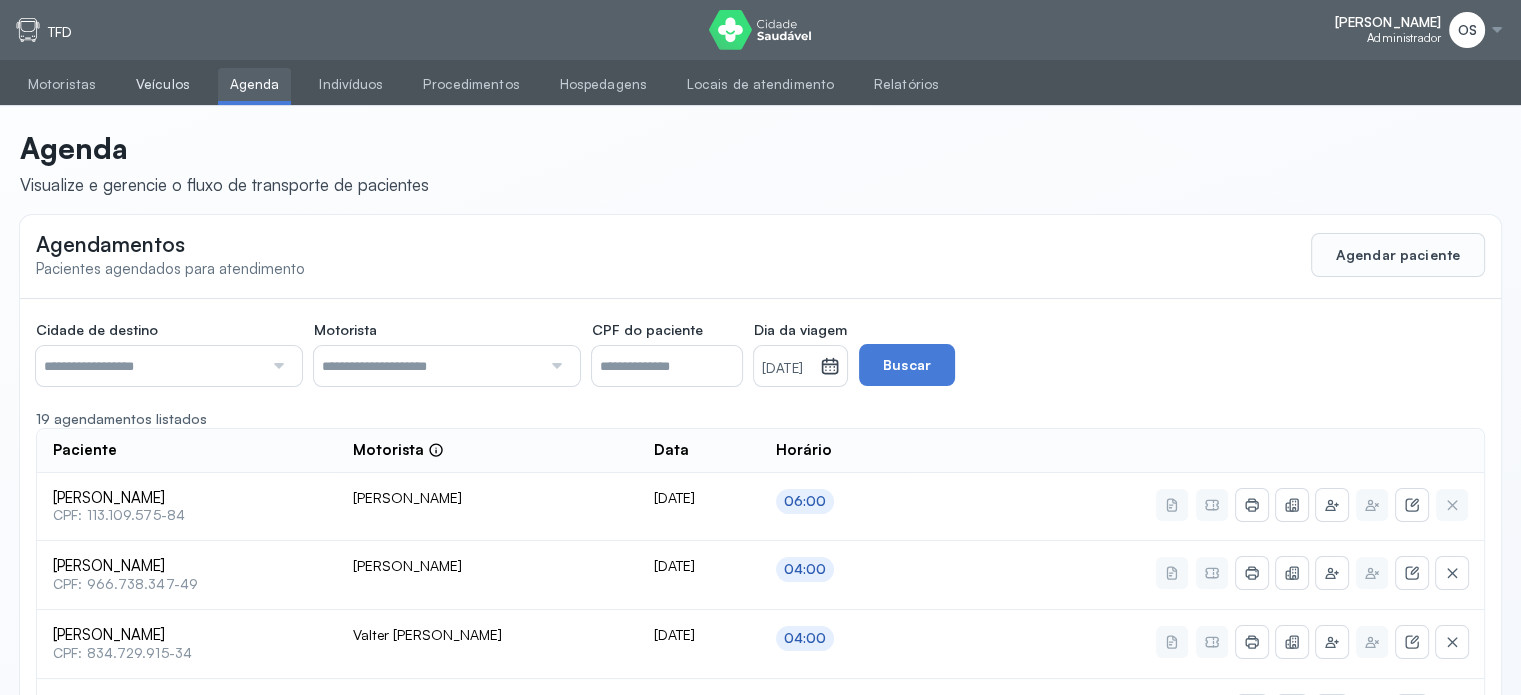 click on "Veículos" at bounding box center (163, 84) 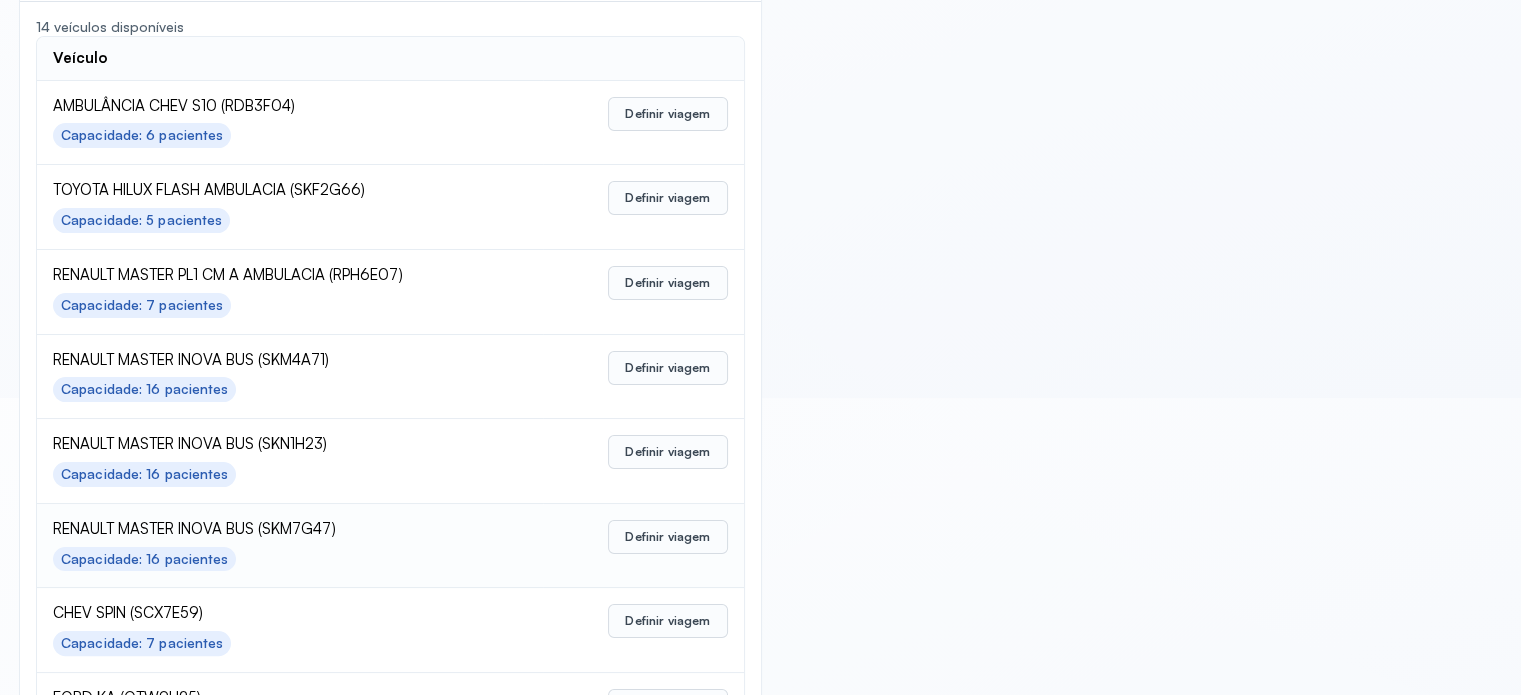 scroll, scrollTop: 300, scrollLeft: 0, axis: vertical 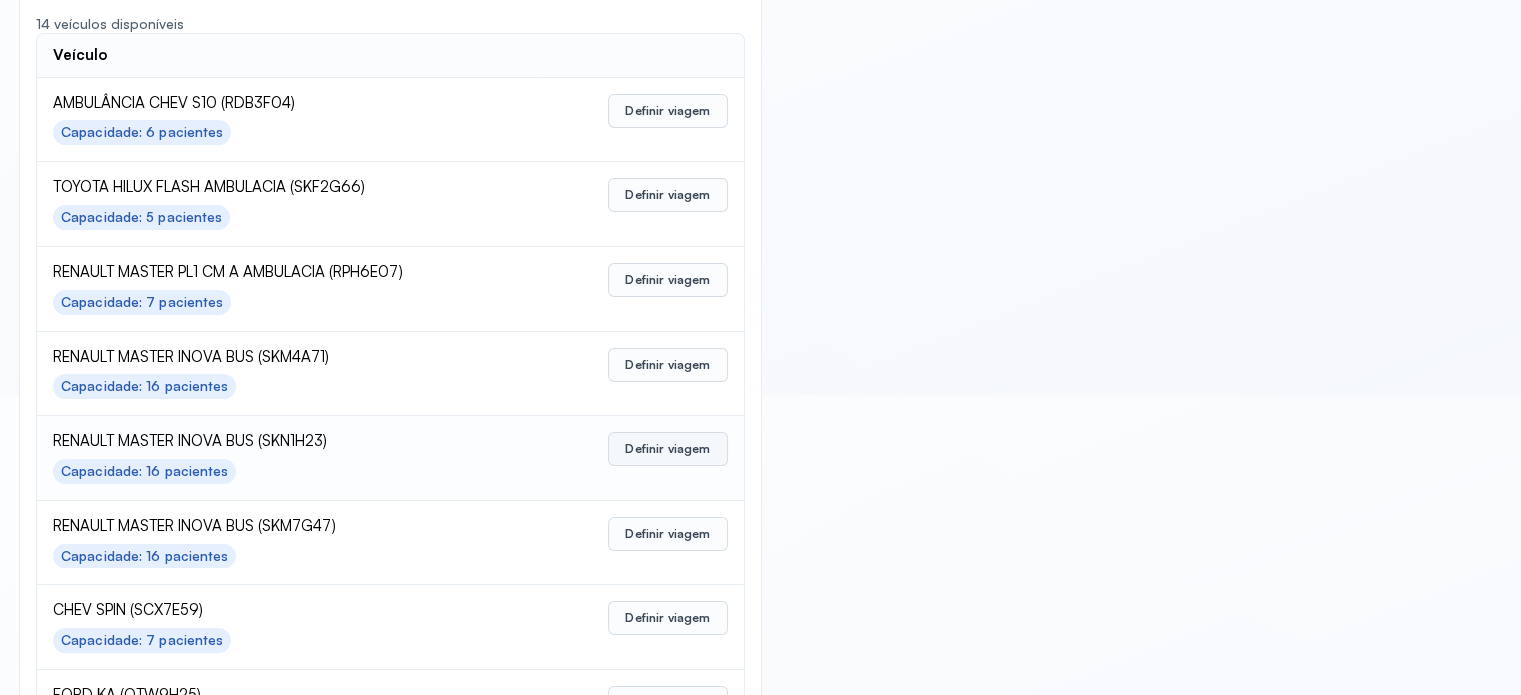 click on "Definir viagem" at bounding box center [667, 449] 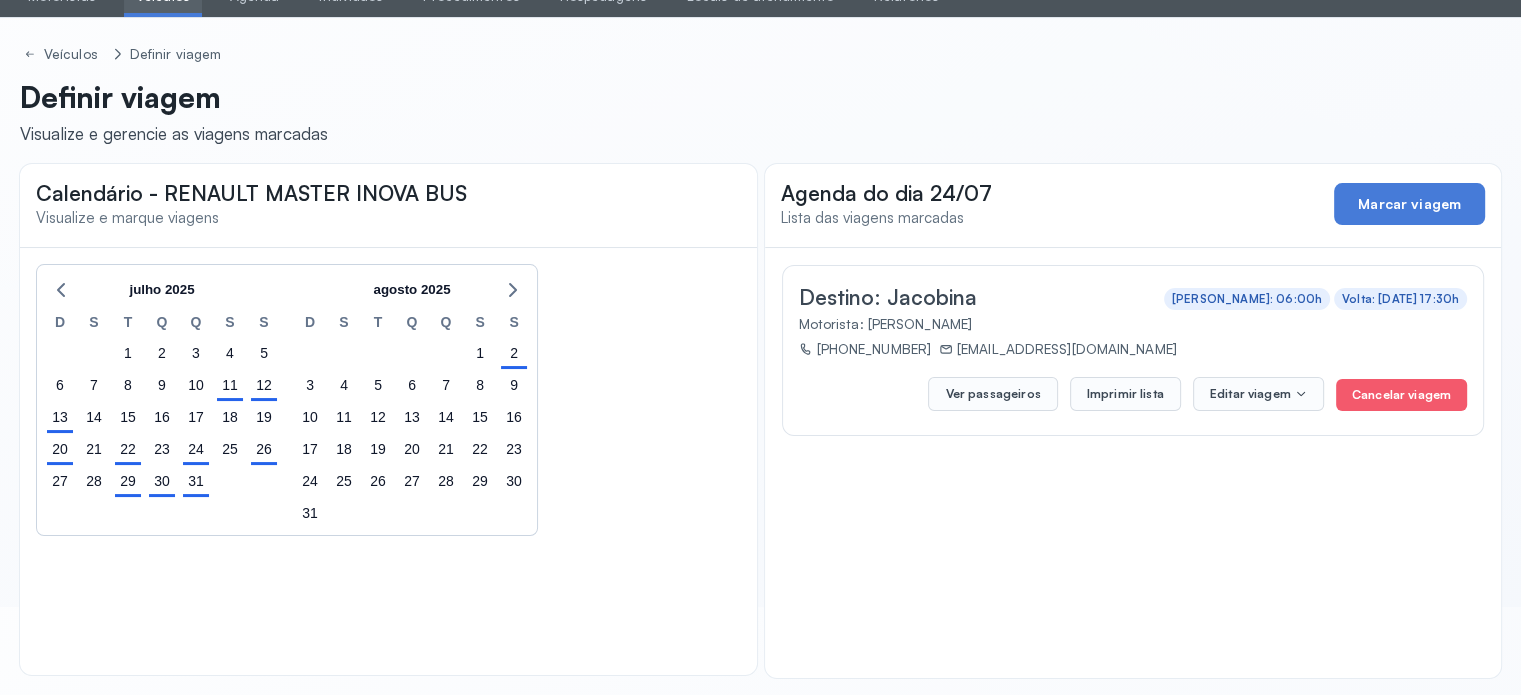 scroll, scrollTop: 90, scrollLeft: 0, axis: vertical 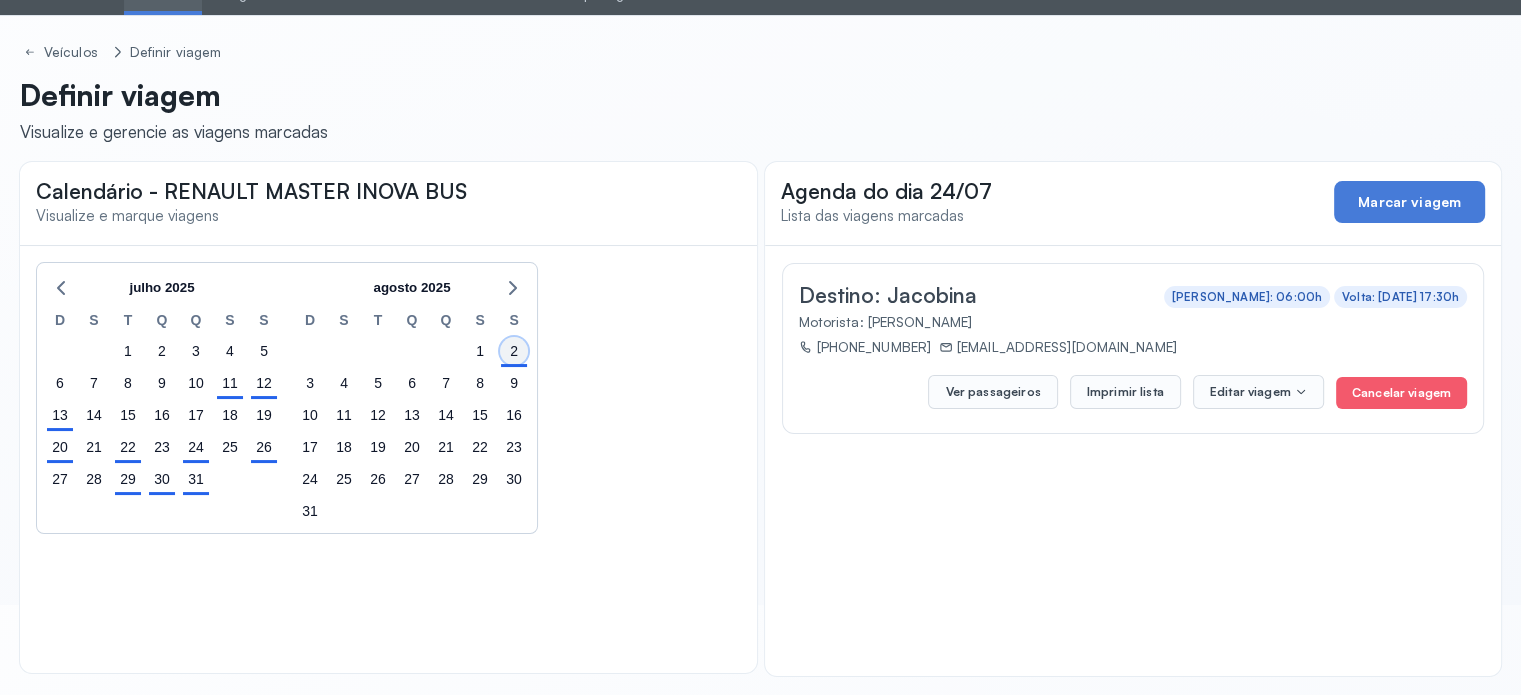 click on "2" 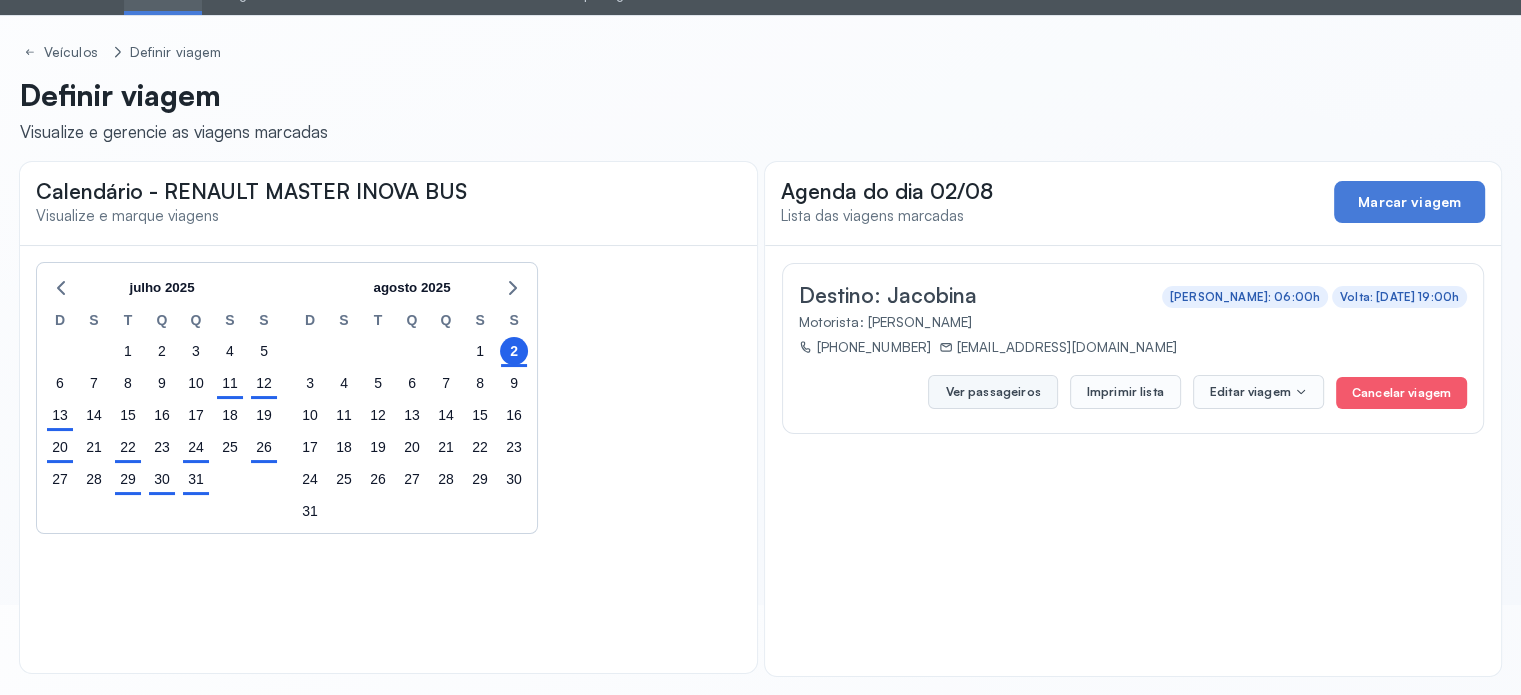 click on "Ver passageiros" at bounding box center [992, 392] 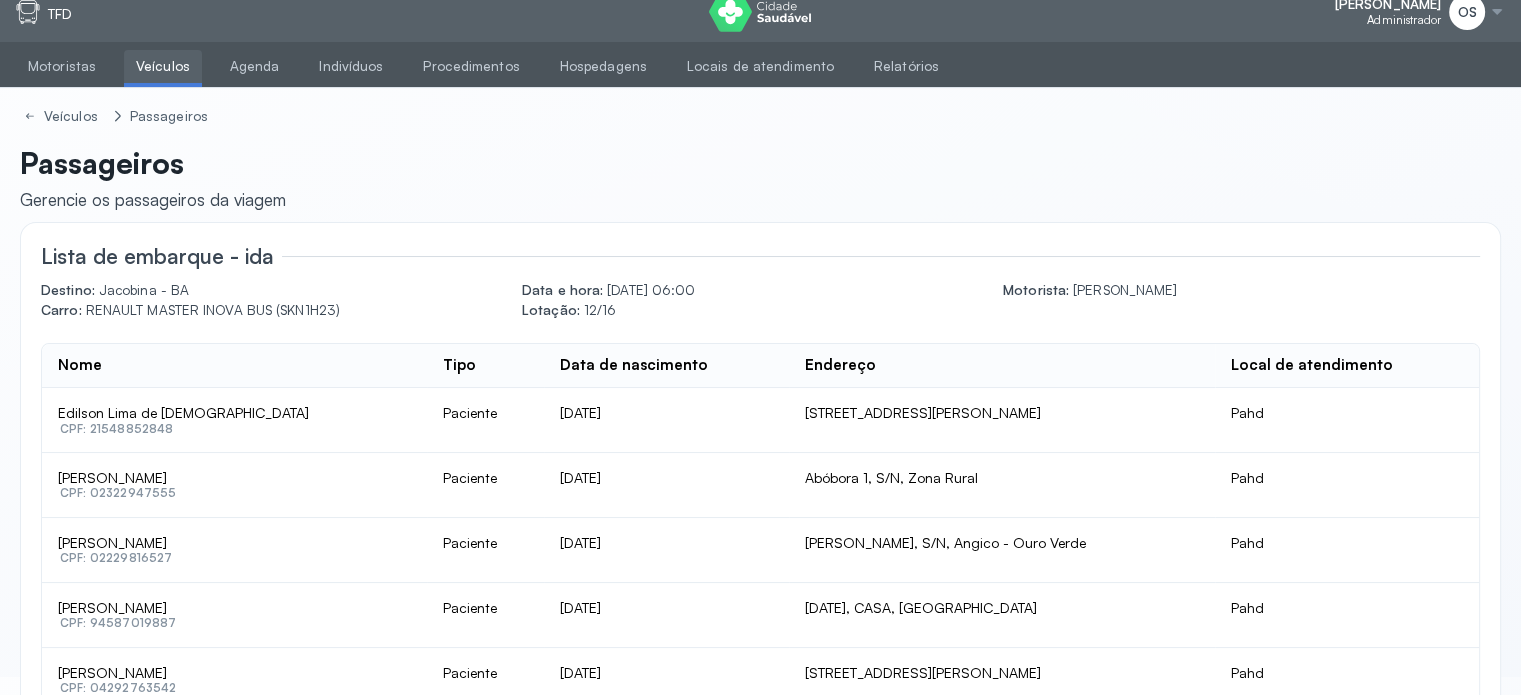 scroll, scrollTop: 0, scrollLeft: 0, axis: both 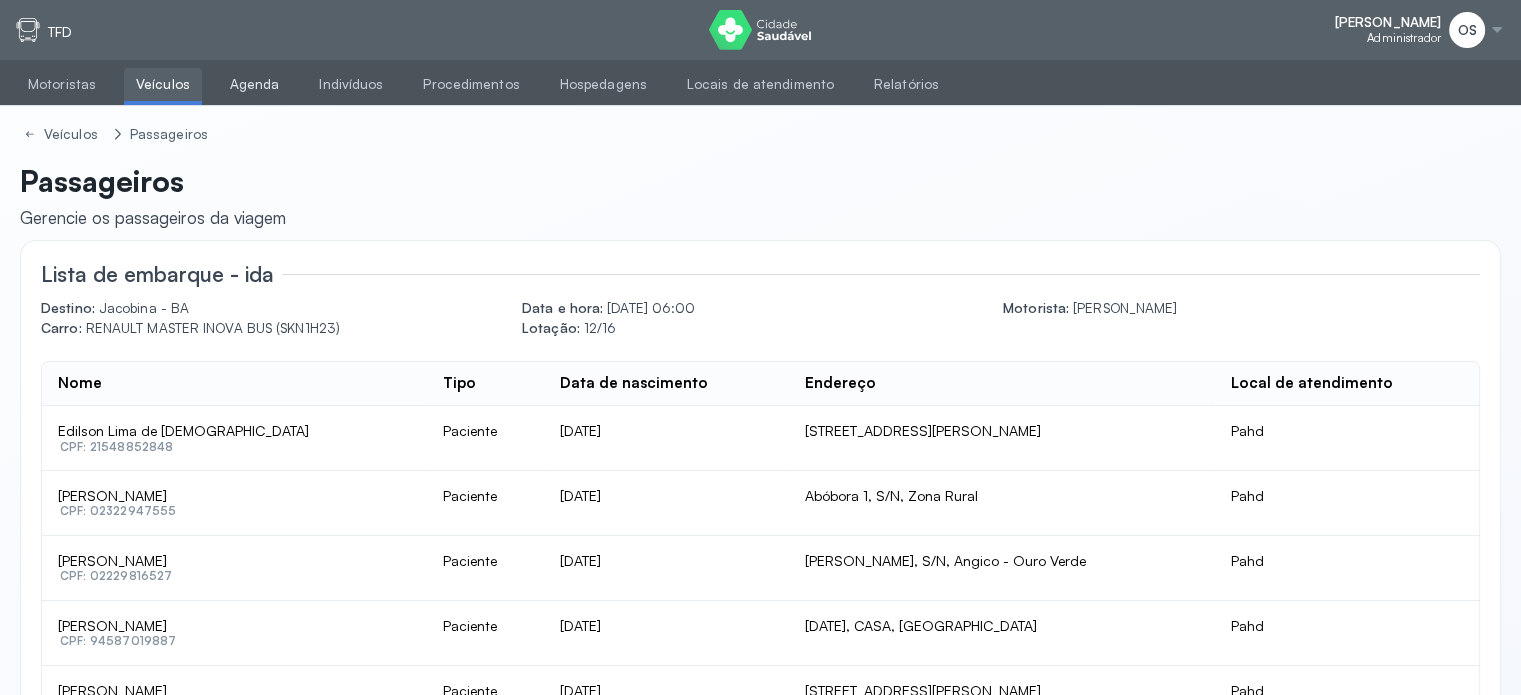 click on "Agenda" at bounding box center (255, 84) 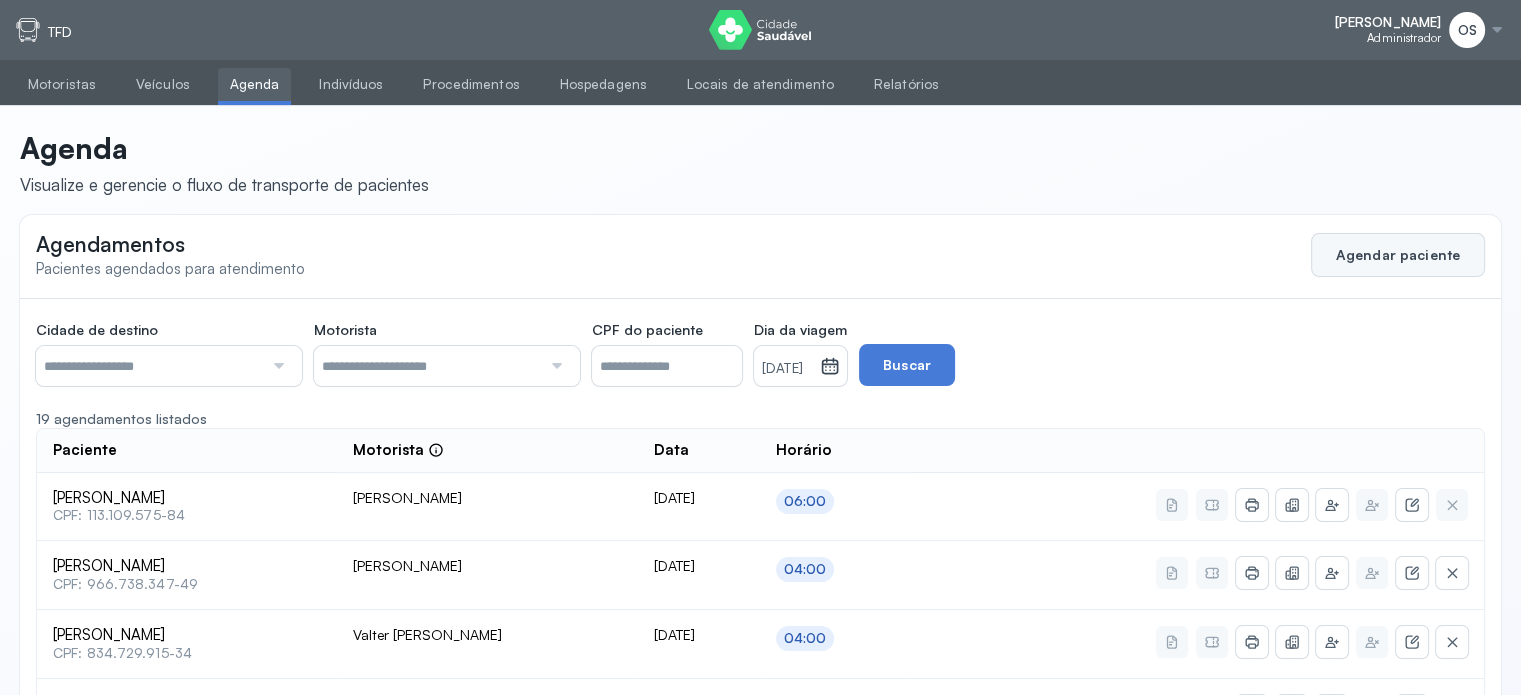 click on "Agendar paciente" 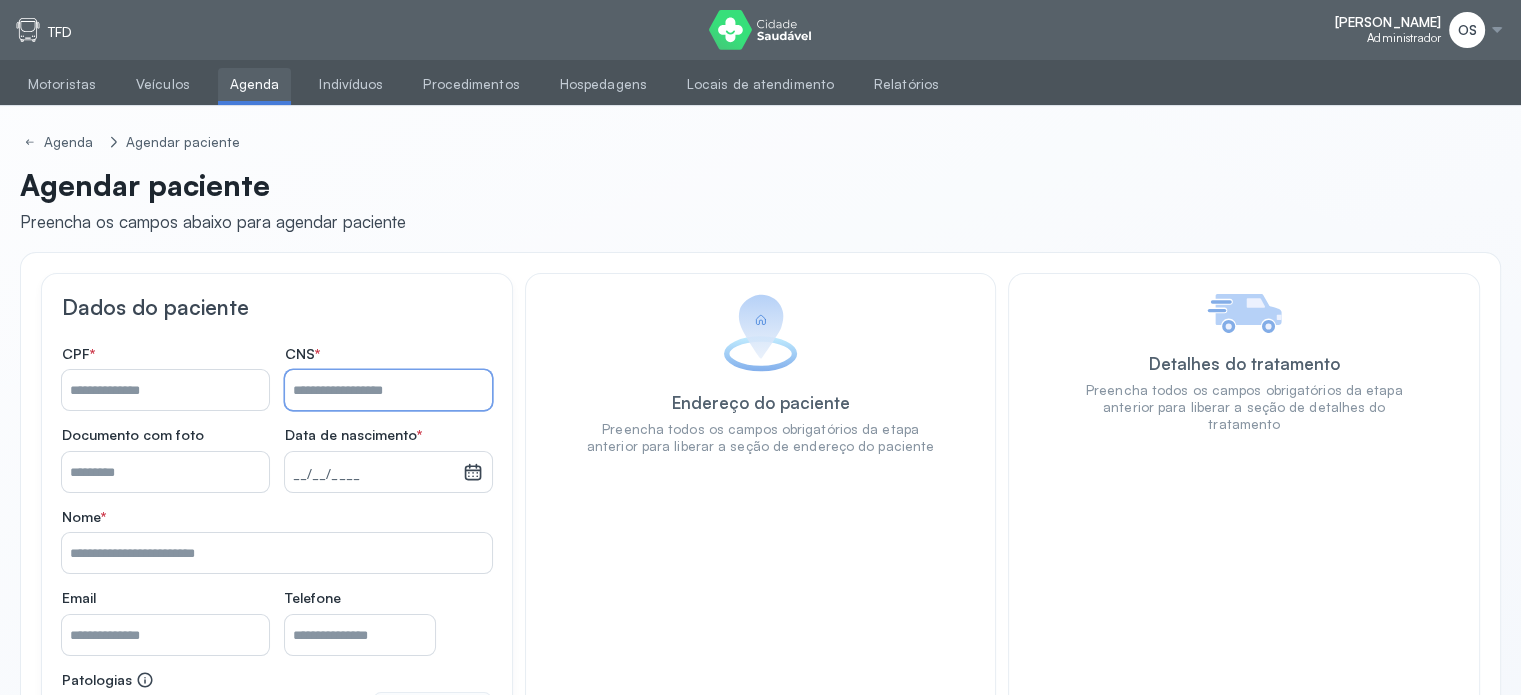 paste on "**********" 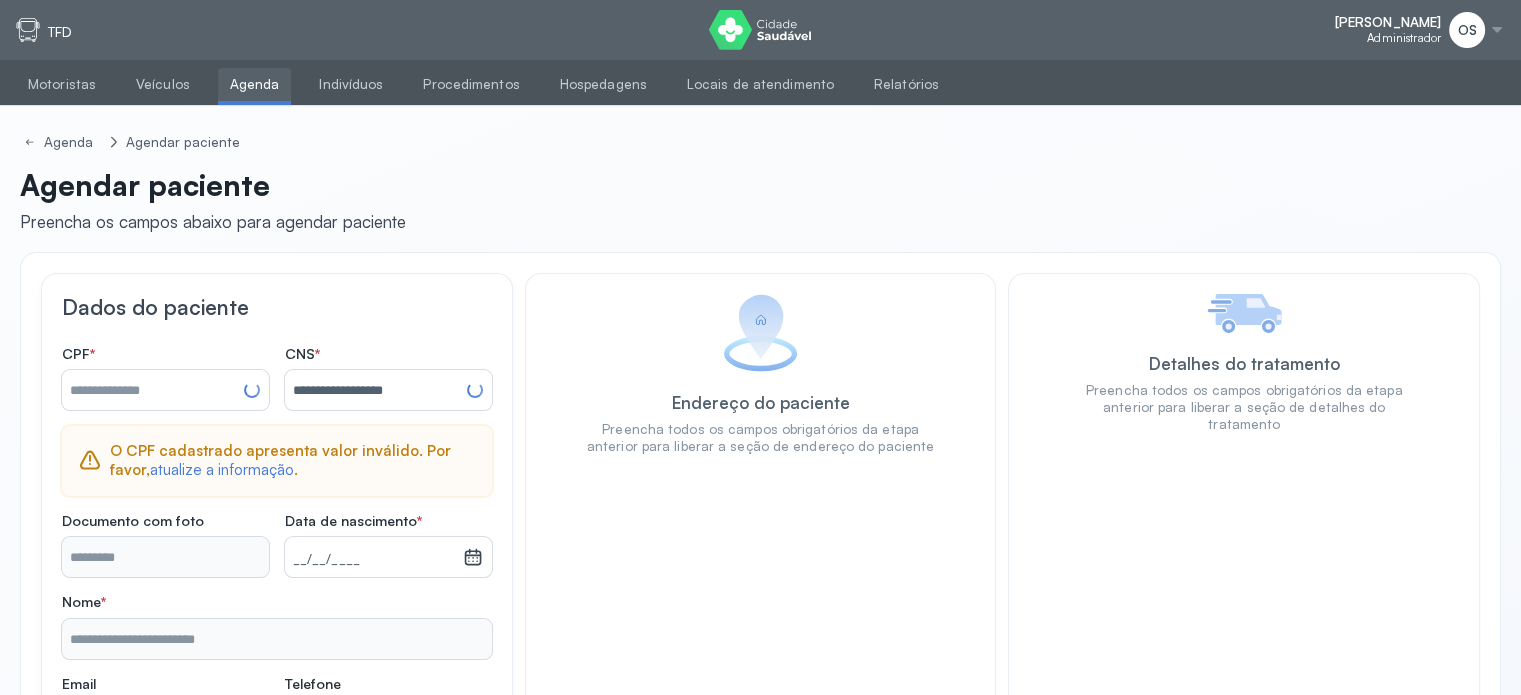 type on "**********" 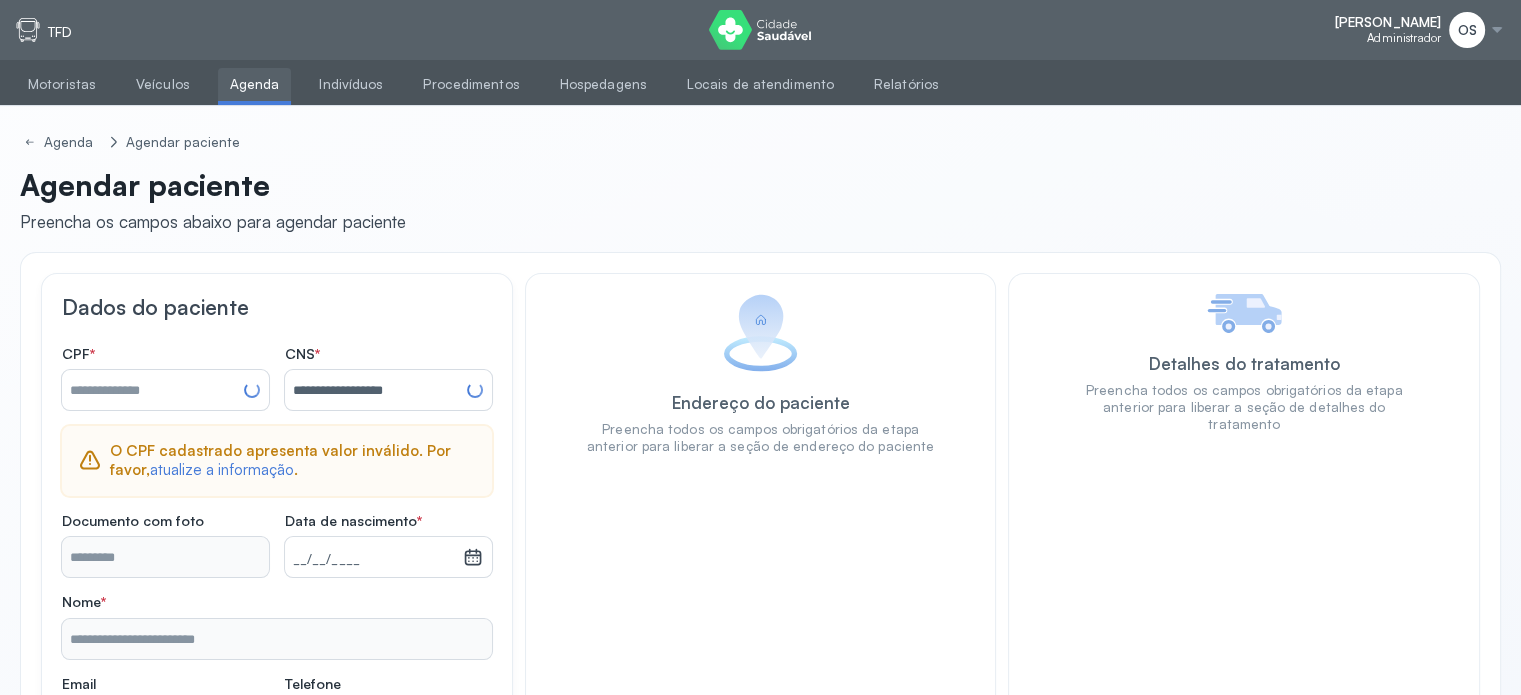 type on "**********" 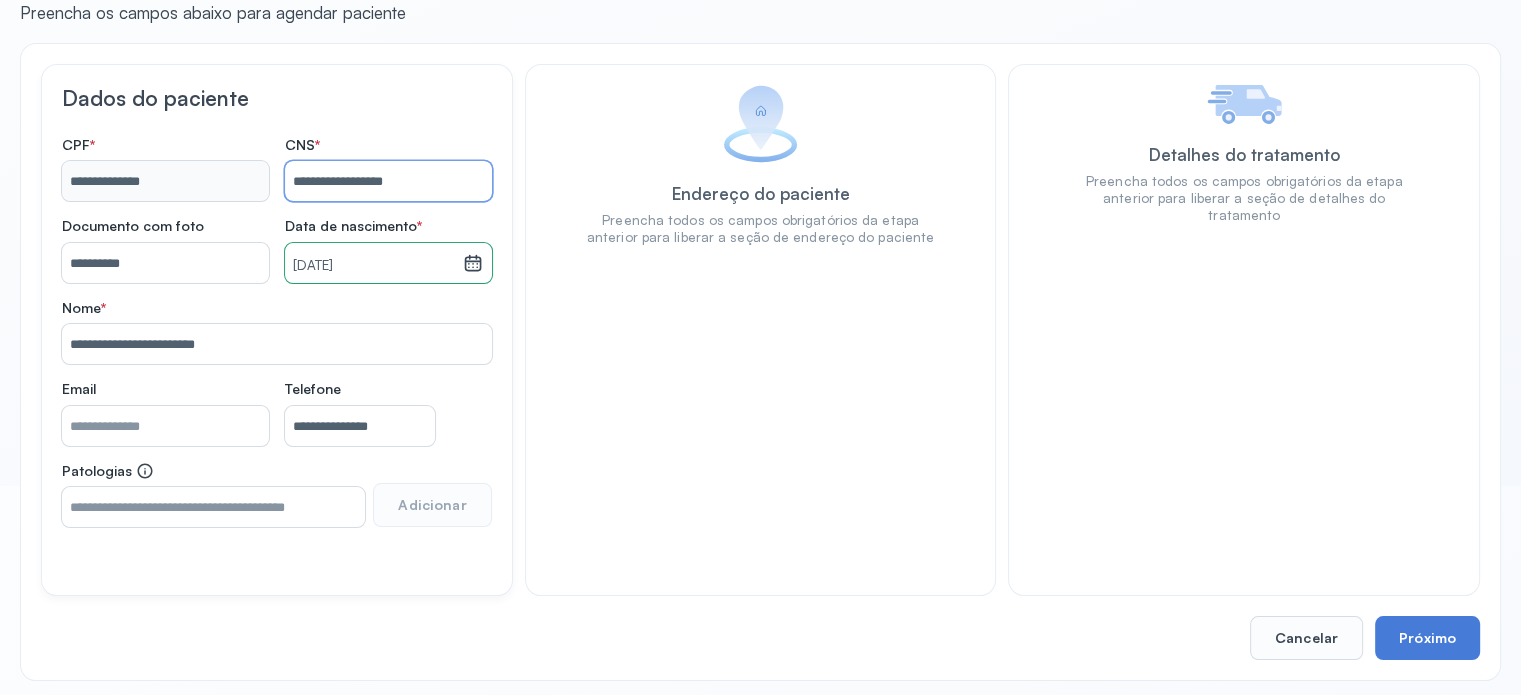 scroll, scrollTop: 215, scrollLeft: 0, axis: vertical 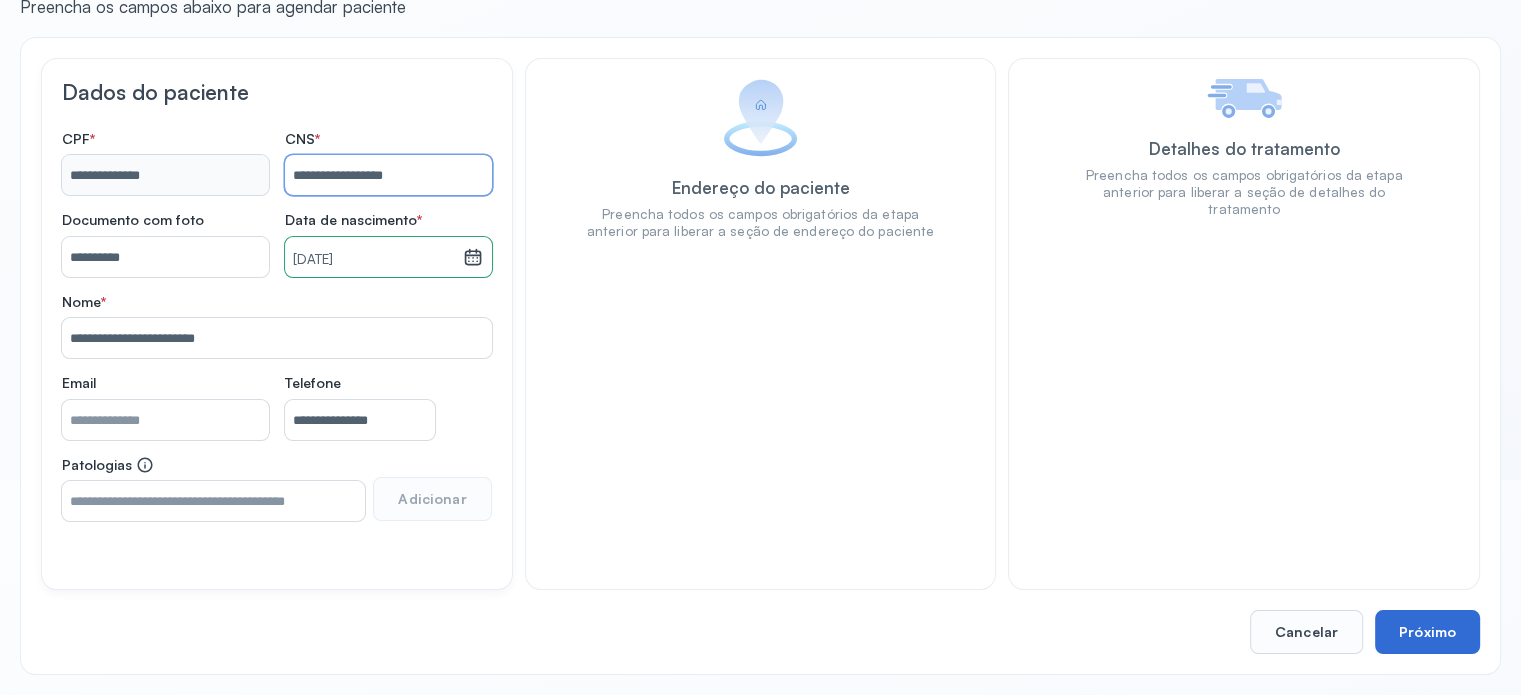 type on "**********" 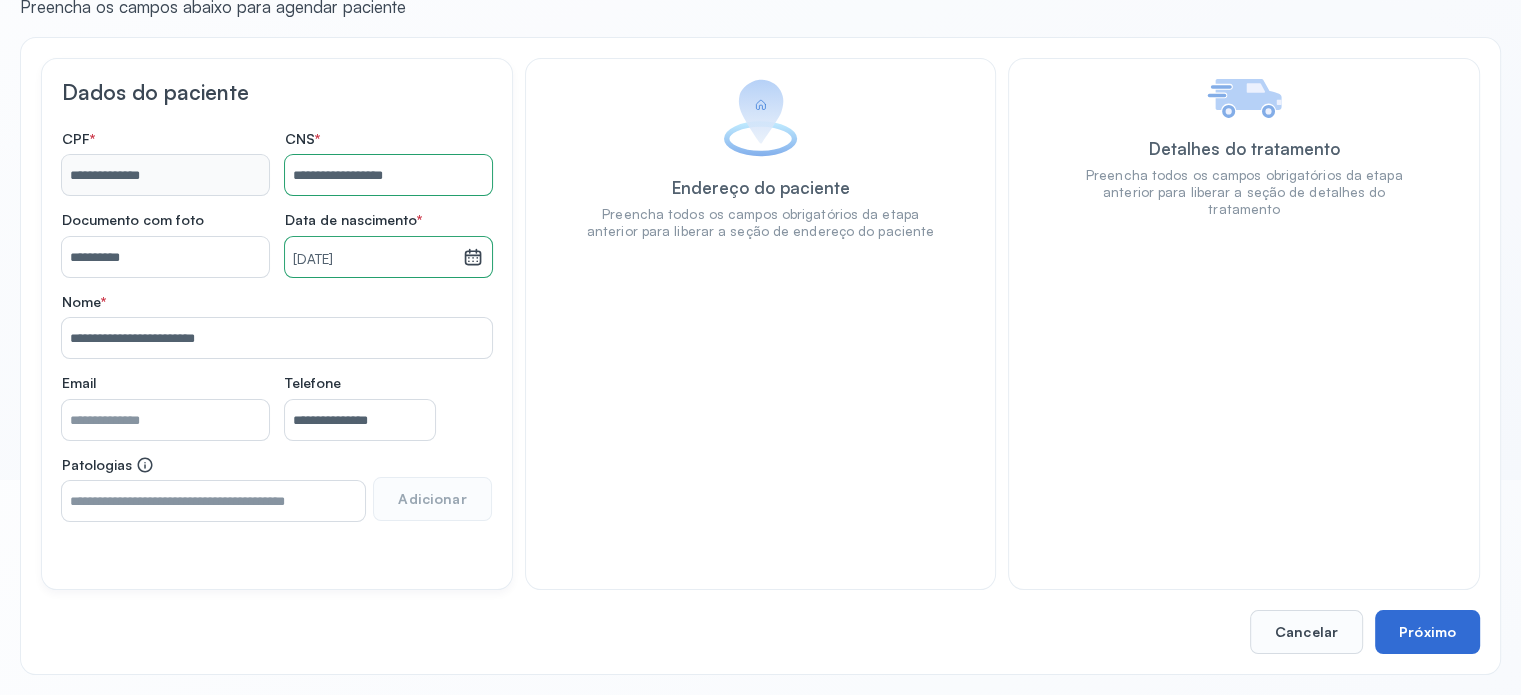 click on "Próximo" at bounding box center (1427, 632) 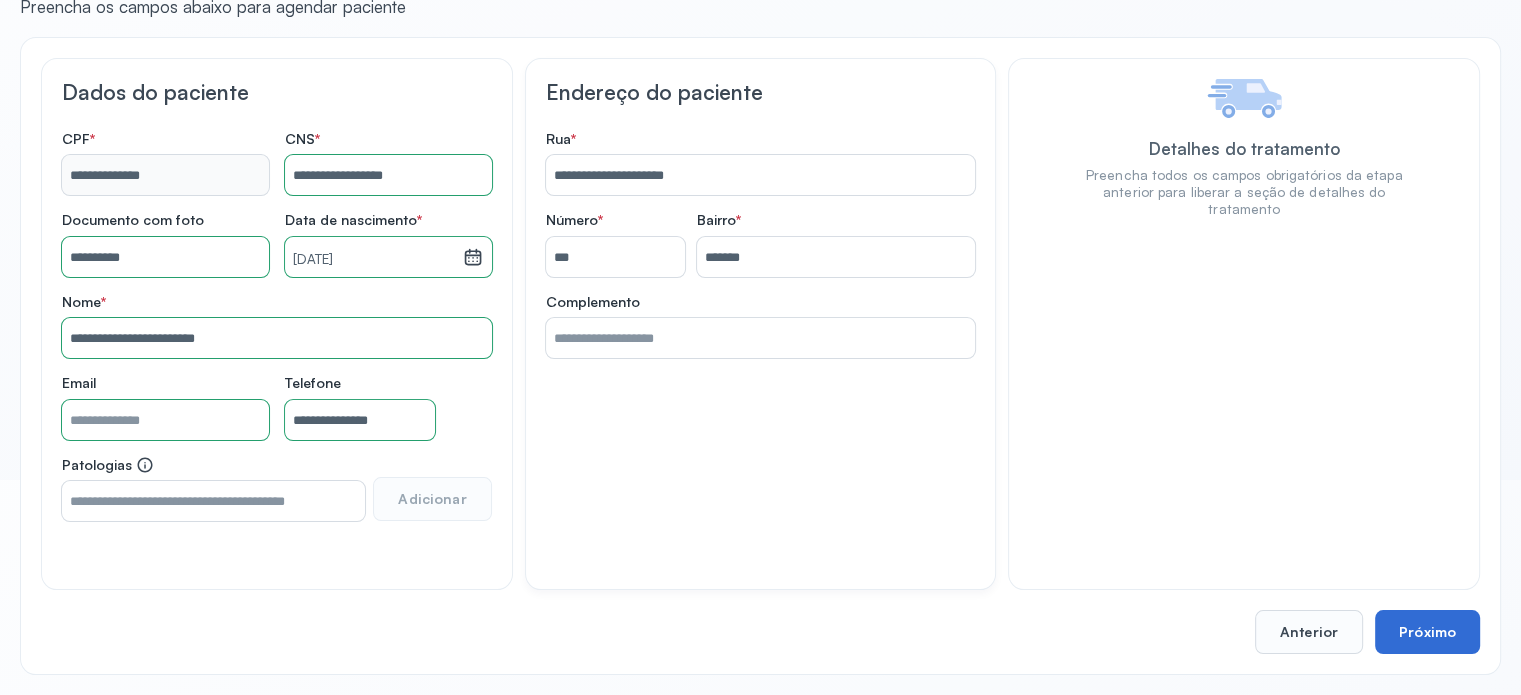 click on "Próximo" at bounding box center (1427, 632) 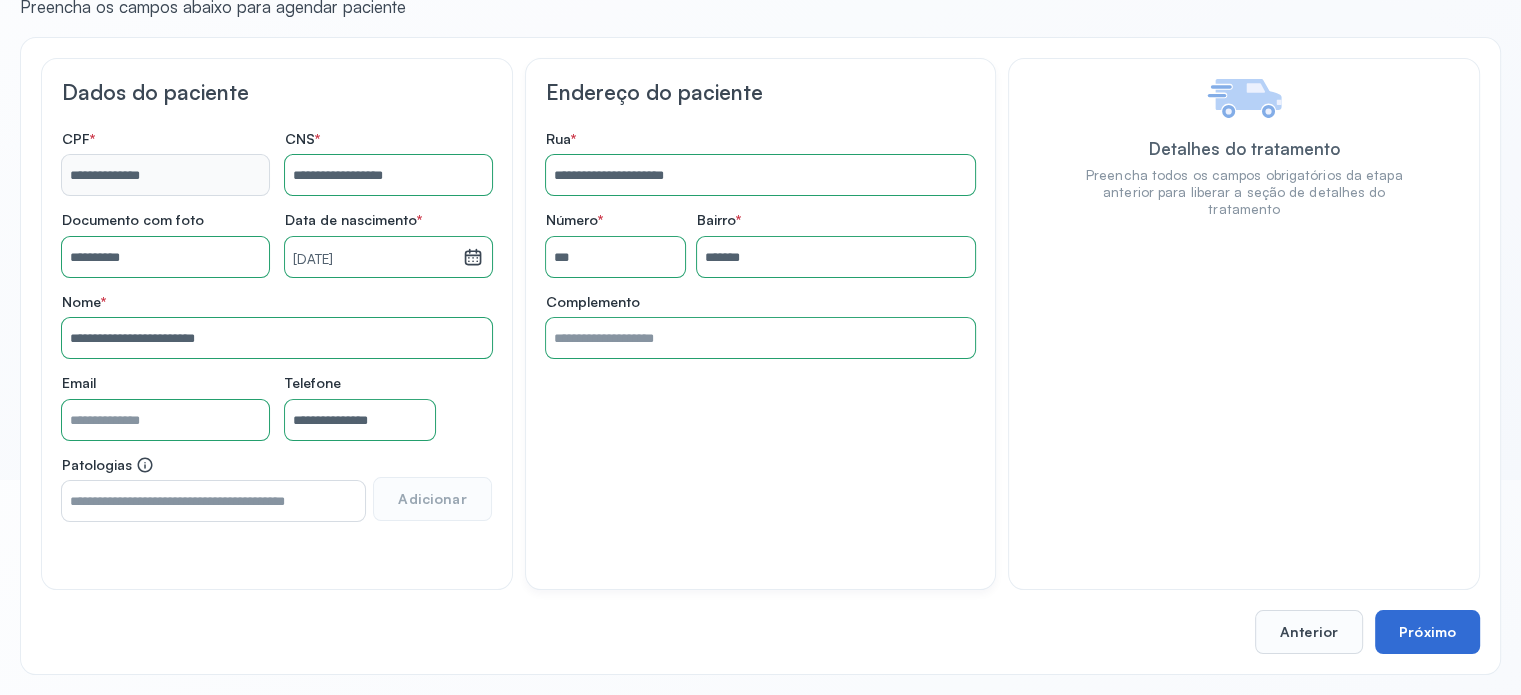 click on "Próximo" at bounding box center (1427, 632) 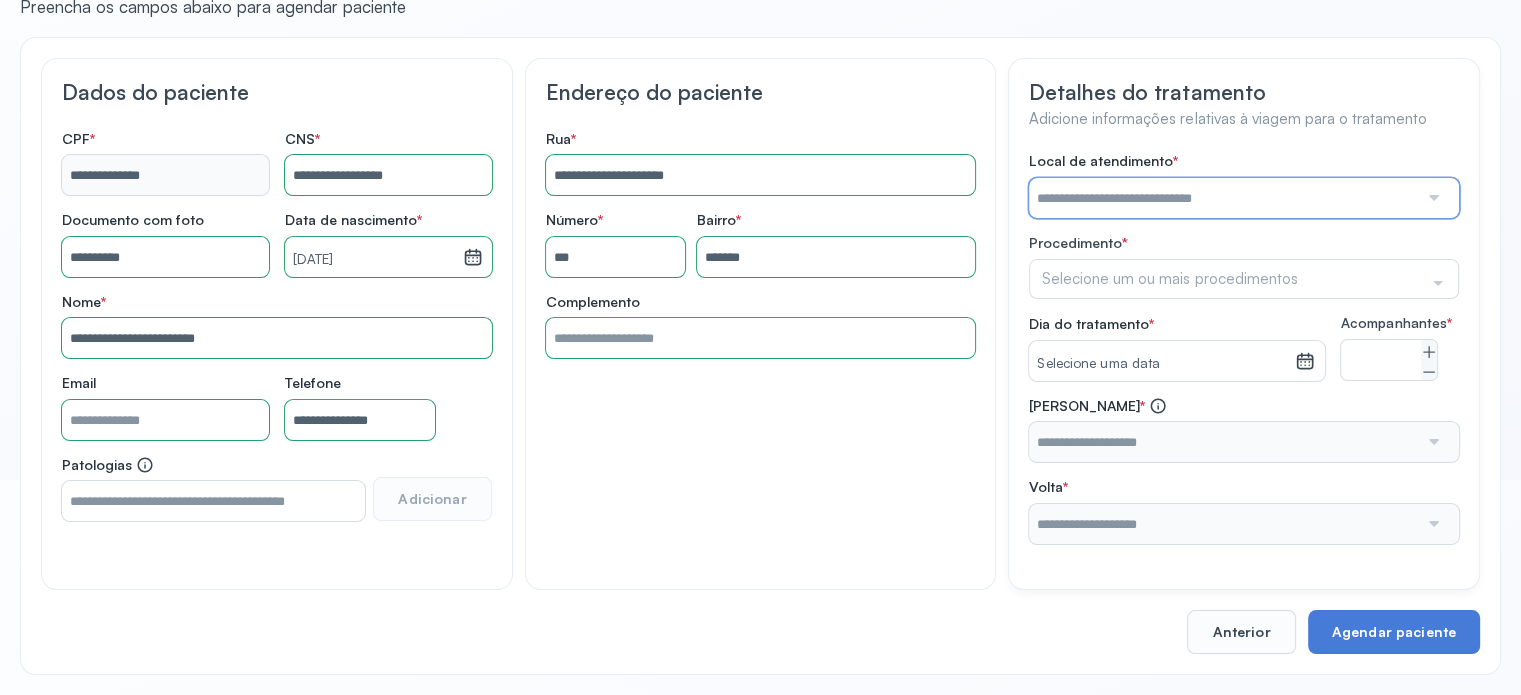 click at bounding box center (1223, 198) 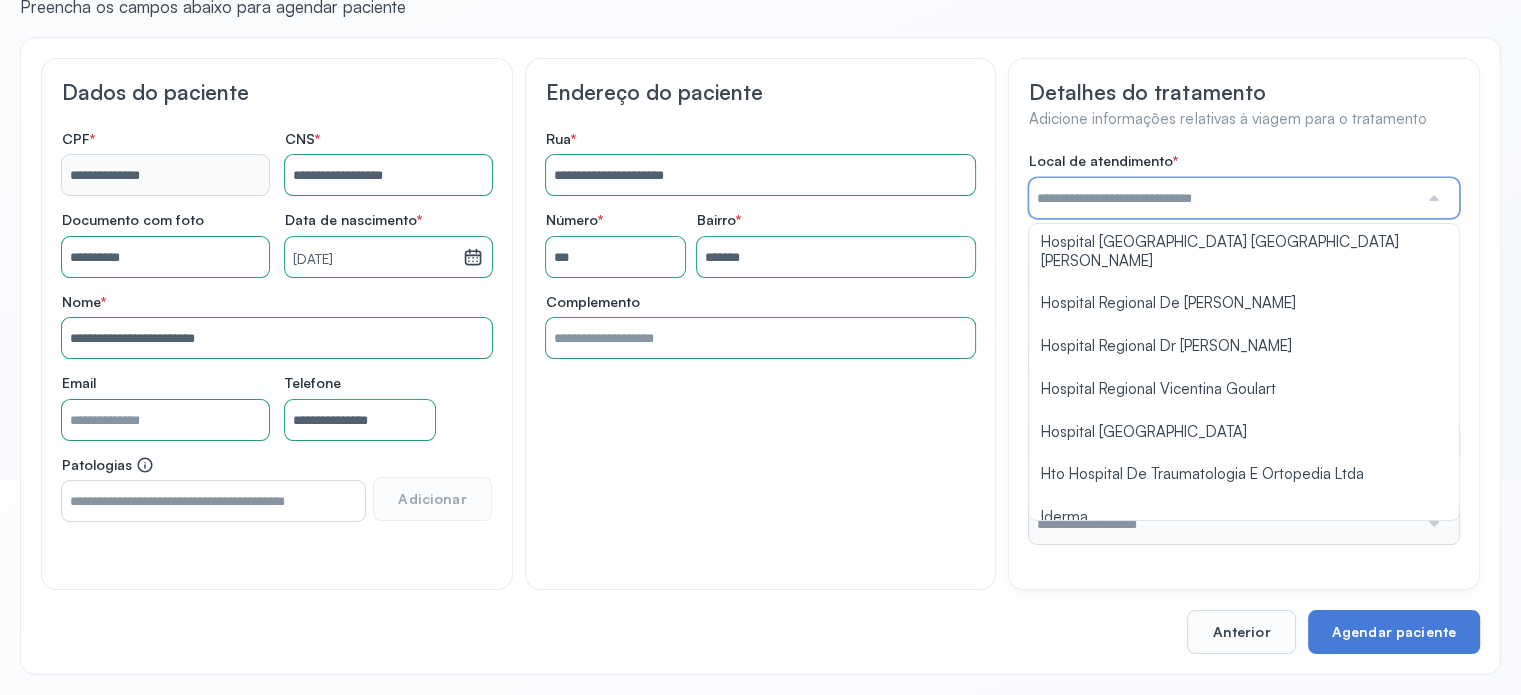 scroll, scrollTop: 1584, scrollLeft: 0, axis: vertical 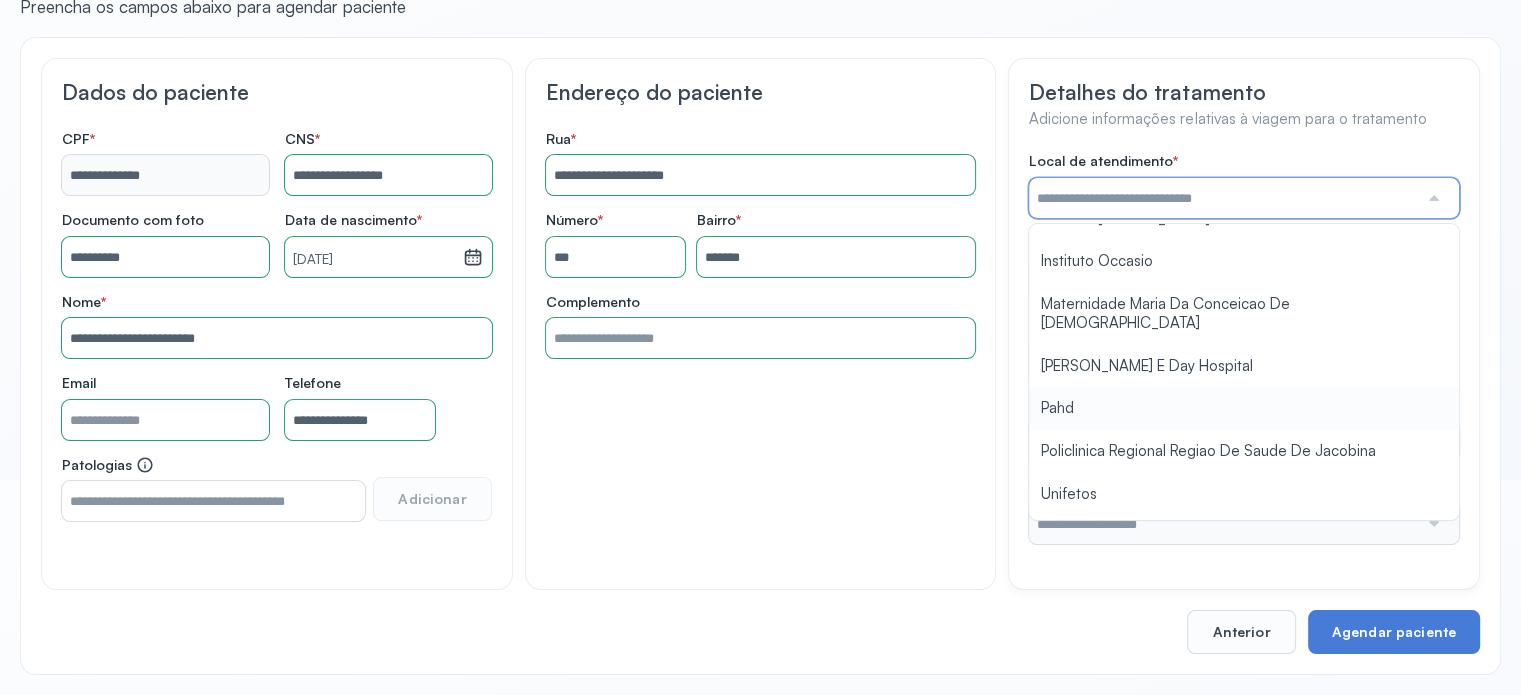 type on "****" 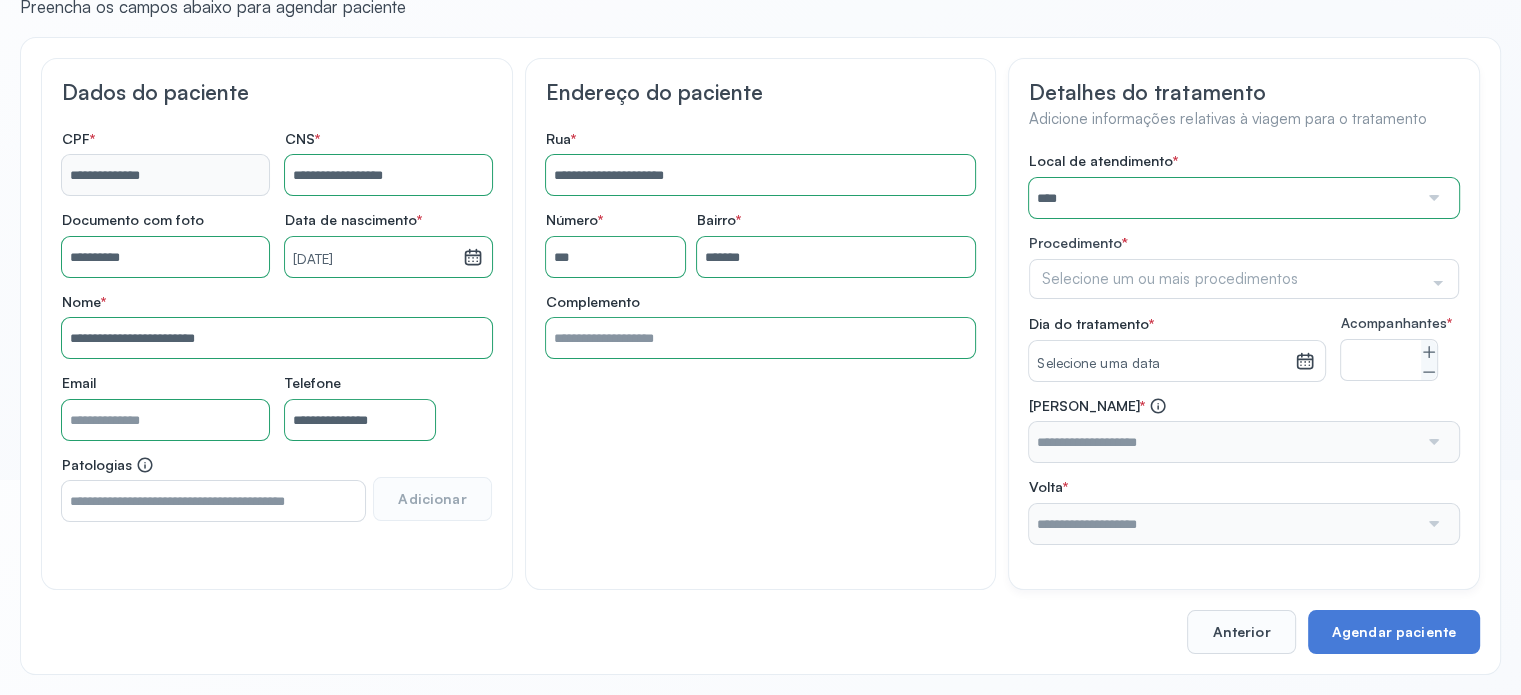 click on "Local de atendimento   *  **** A Medicina Diagnostica E Diagnoson Apae Jacobina CLINICA ML JACOBINA Cardio Pulmonar Da Bahia Cardioclinica [GEOGRAPHIC_DATA] Cican Clinica De Nefrologia De [GEOGRAPHIC_DATA] De Olhos Oftalmo Feira Clinica [GEOGRAPHIC_DATA] Coe [GEOGRAPHIC_DATA] ANA [GEOGRAPHIC_DATA] GERAL [PERSON_NAME][GEOGRAPHIC_DATA] [GEOGRAPHIC_DATA][PERSON_NAME] ORTOPEDICO DO ESTADO DA [GEOGRAPHIC_DATA] [GEOGRAPHIC_DATA] Aristides [GEOGRAPHIC_DATA] [GEOGRAPHIC_DATA] [GEOGRAPHIC_DATA] [GEOGRAPHIC_DATA] [GEOGRAPHIC_DATA] Emec Hospital Especializado Octavio [GEOGRAPHIC_DATA] Estadual [GEOGRAPHIC_DATA] [GEOGRAPHIC_DATA][PERSON_NAME] [GEOGRAPHIC_DATA] [GEOGRAPHIC_DATA] [GEOGRAPHIC_DATA] [GEOGRAPHIC_DATA][PERSON_NAME] Regional [GEOGRAPHIC_DATA] Regional [GEOGRAPHIC_DATA] Dourado [GEOGRAPHIC_DATA] [GEOGRAPHIC_DATA] [GEOGRAPHIC_DATA] [GEOGRAPHIC_DATA] E Ortopedia Ltda Iderma Idm Cardio Instituto Occasio" at bounding box center [1244, 348] 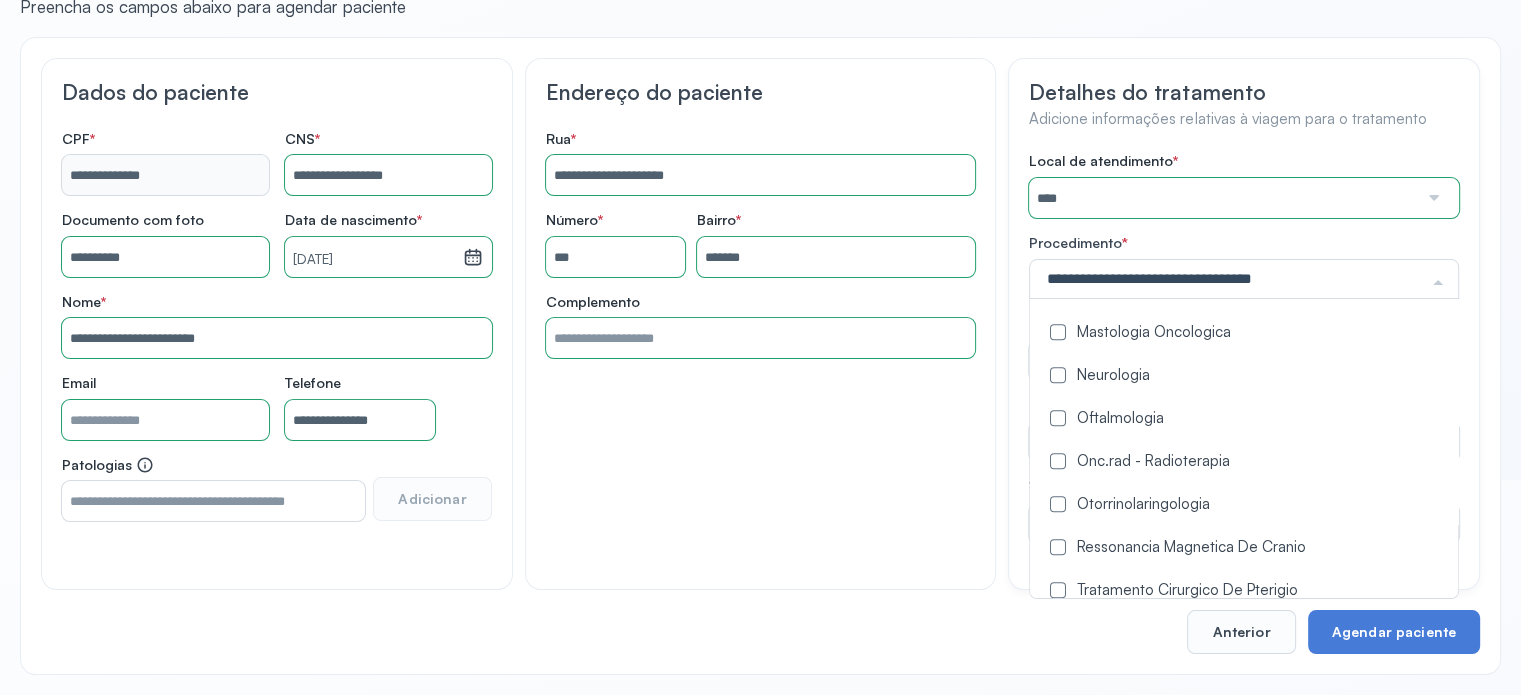 scroll, scrollTop: 876, scrollLeft: 0, axis: vertical 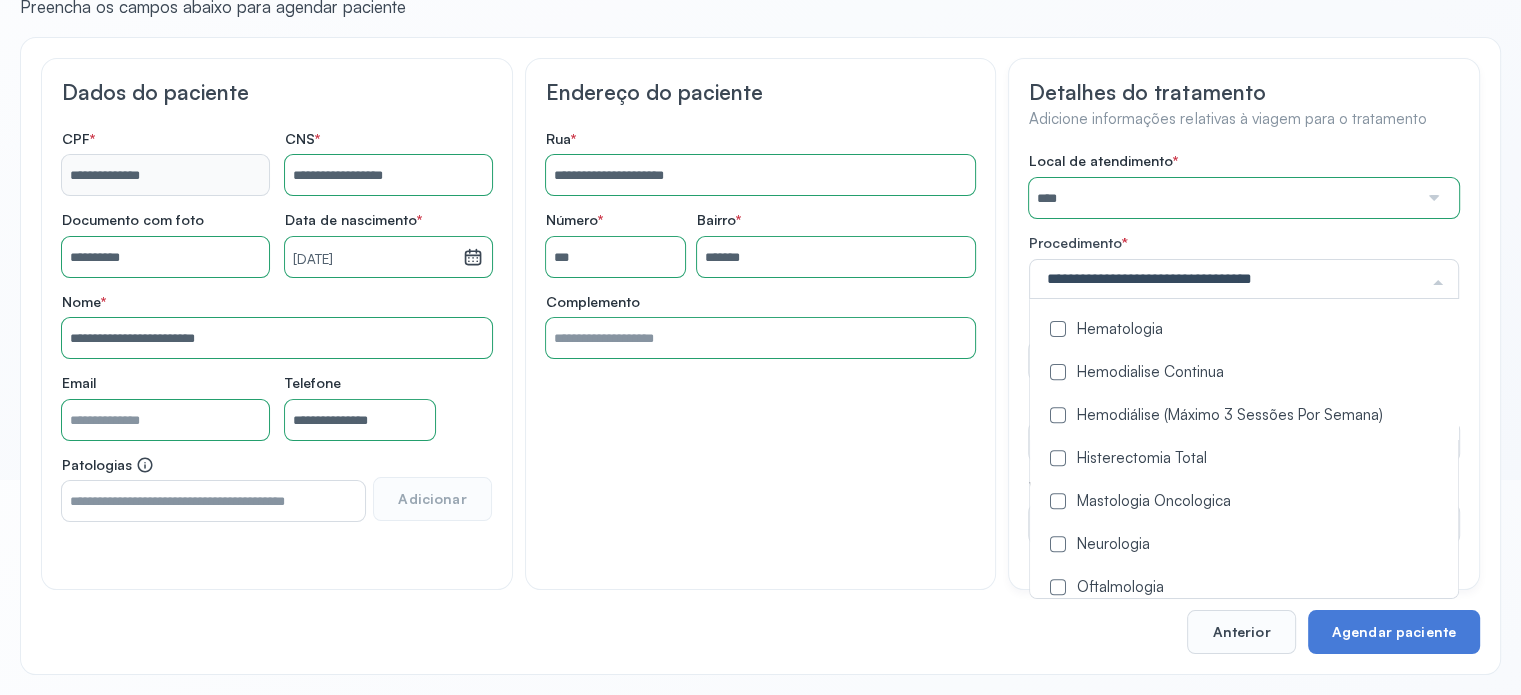 click at bounding box center [1058, 415] 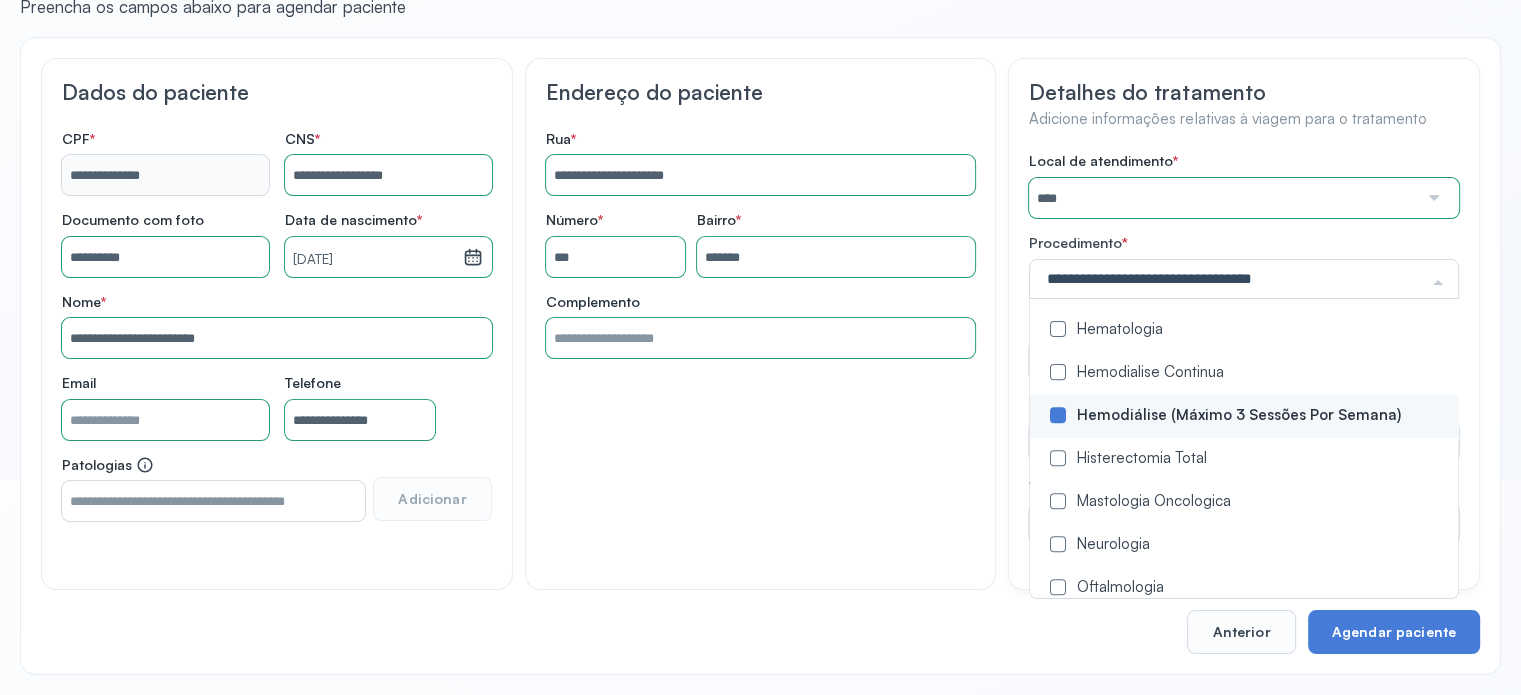 scroll, scrollTop: 0, scrollLeft: 0, axis: both 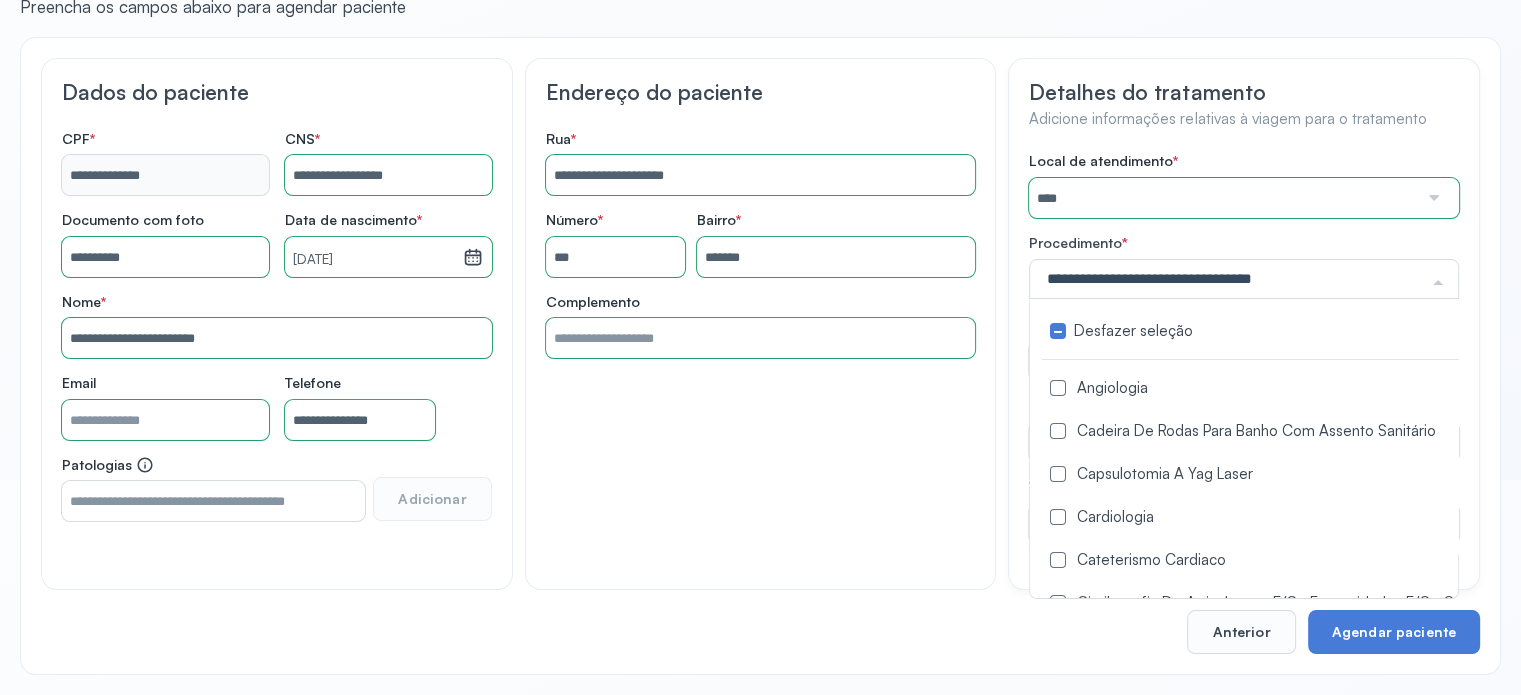 click on "**********" 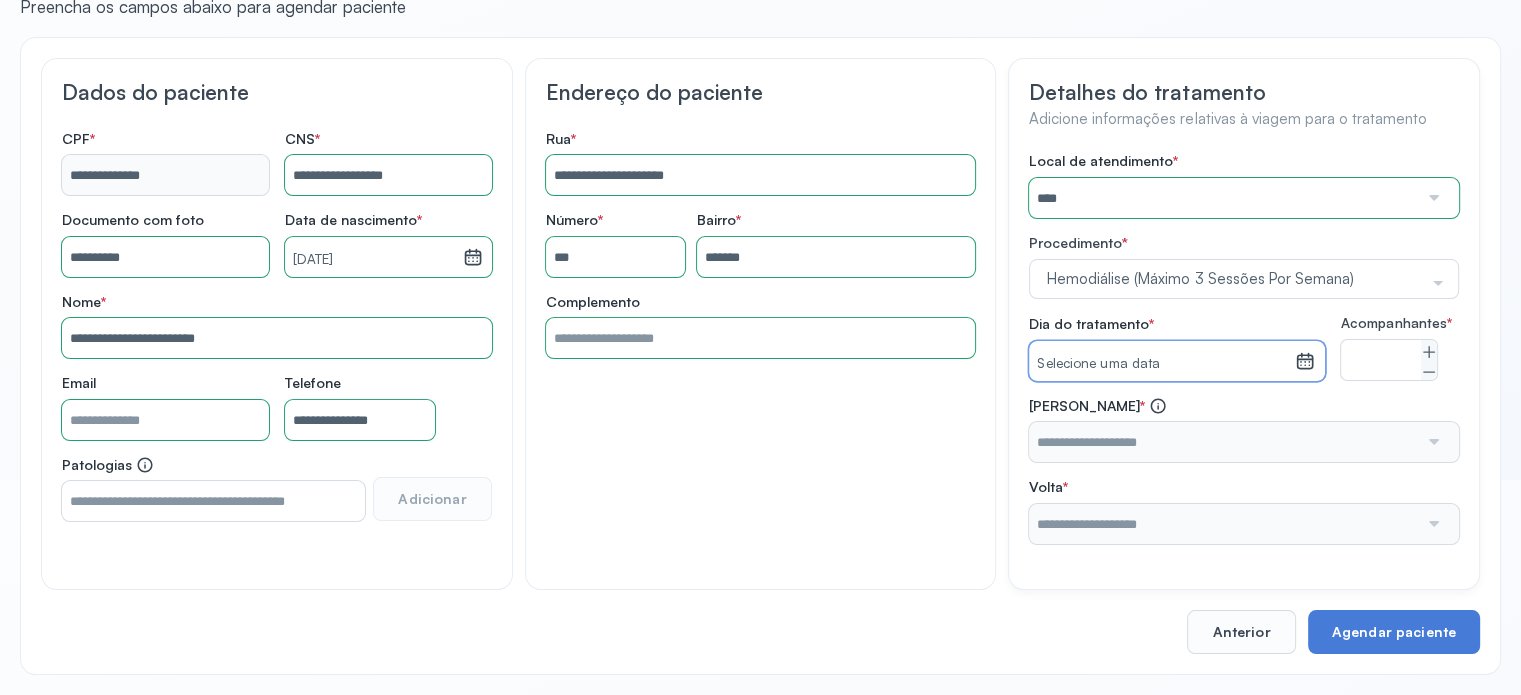 click on "Selecione uma data" at bounding box center [1162, 361] 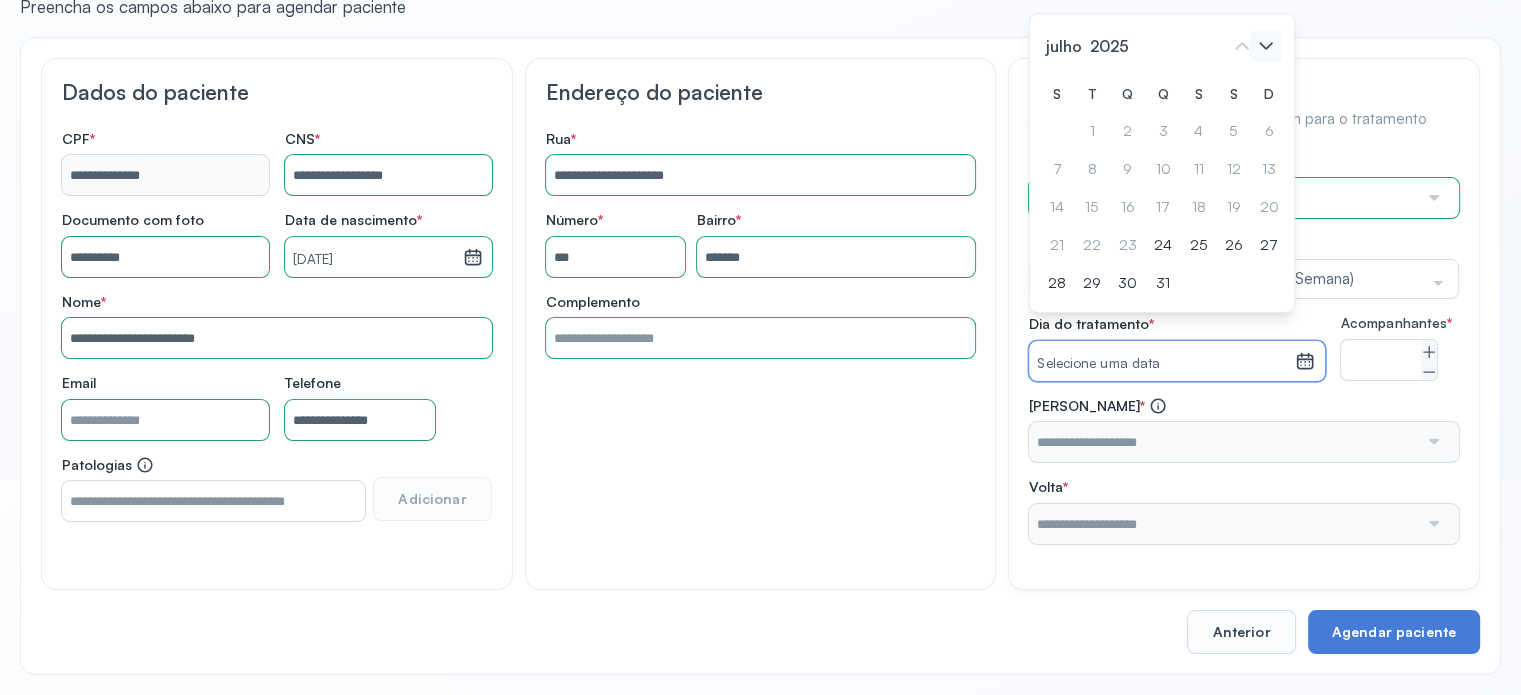 click 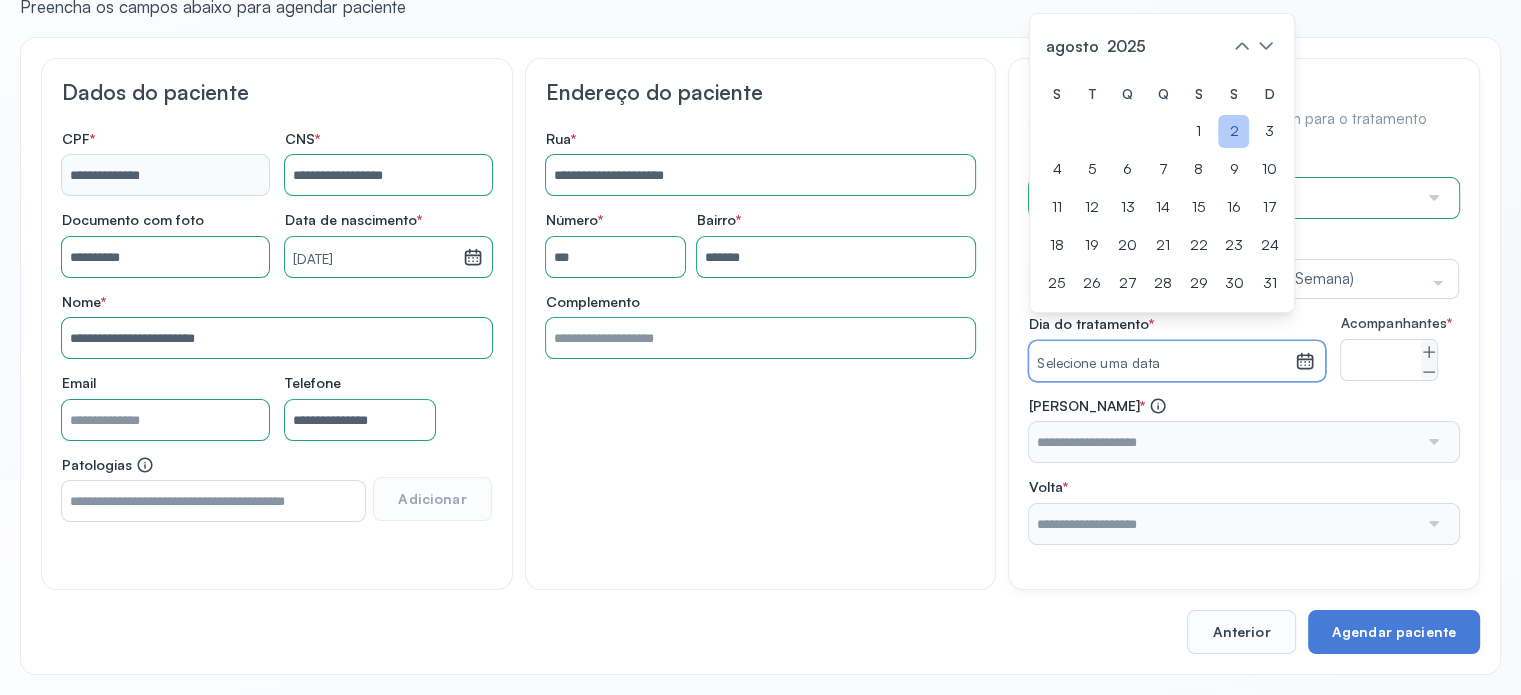 click on "2" 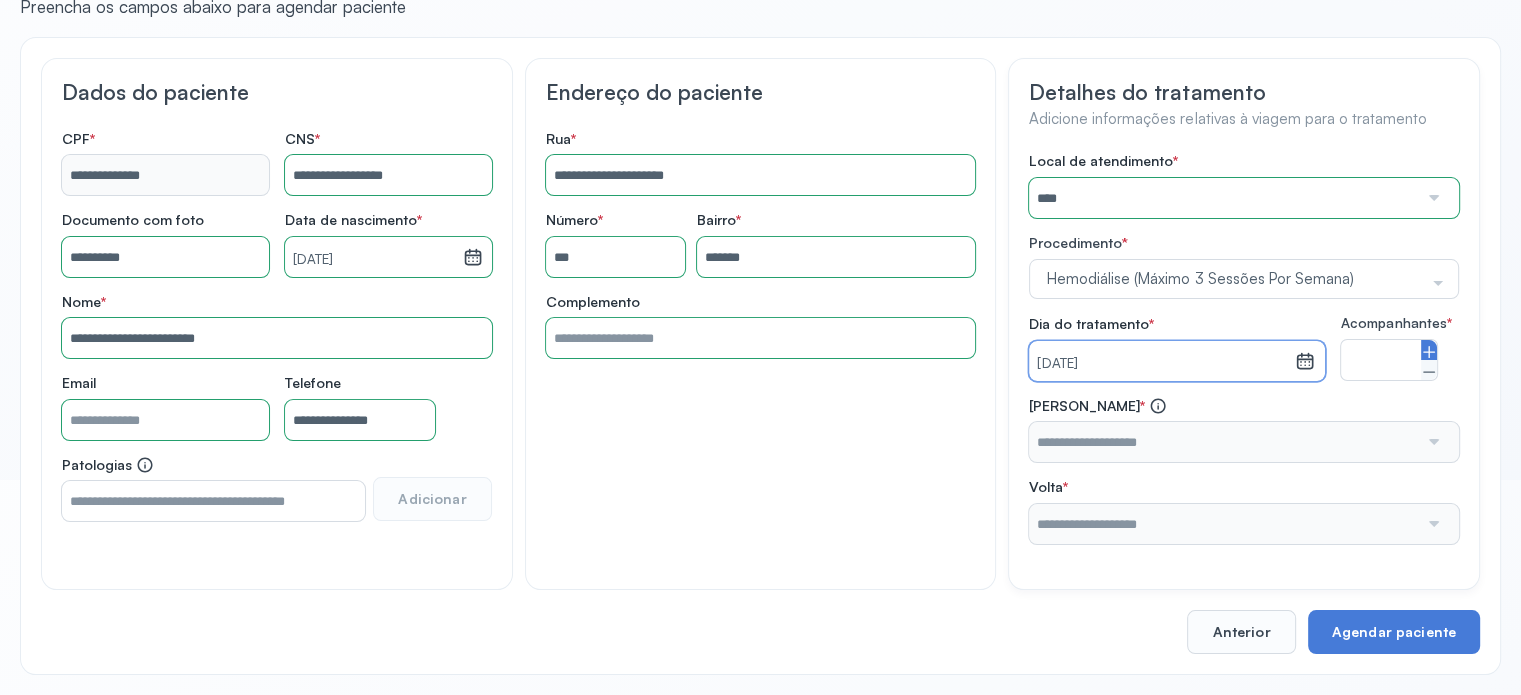 click 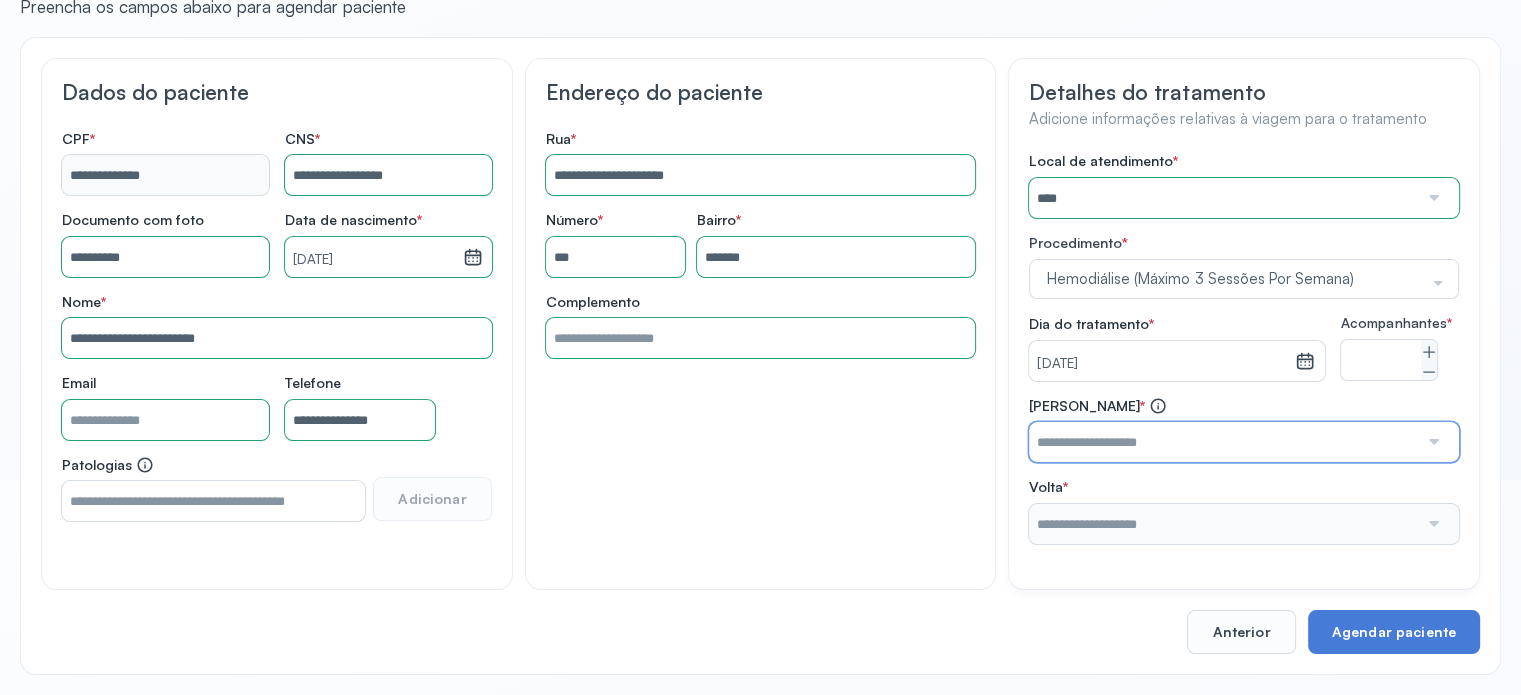click at bounding box center (1223, 442) 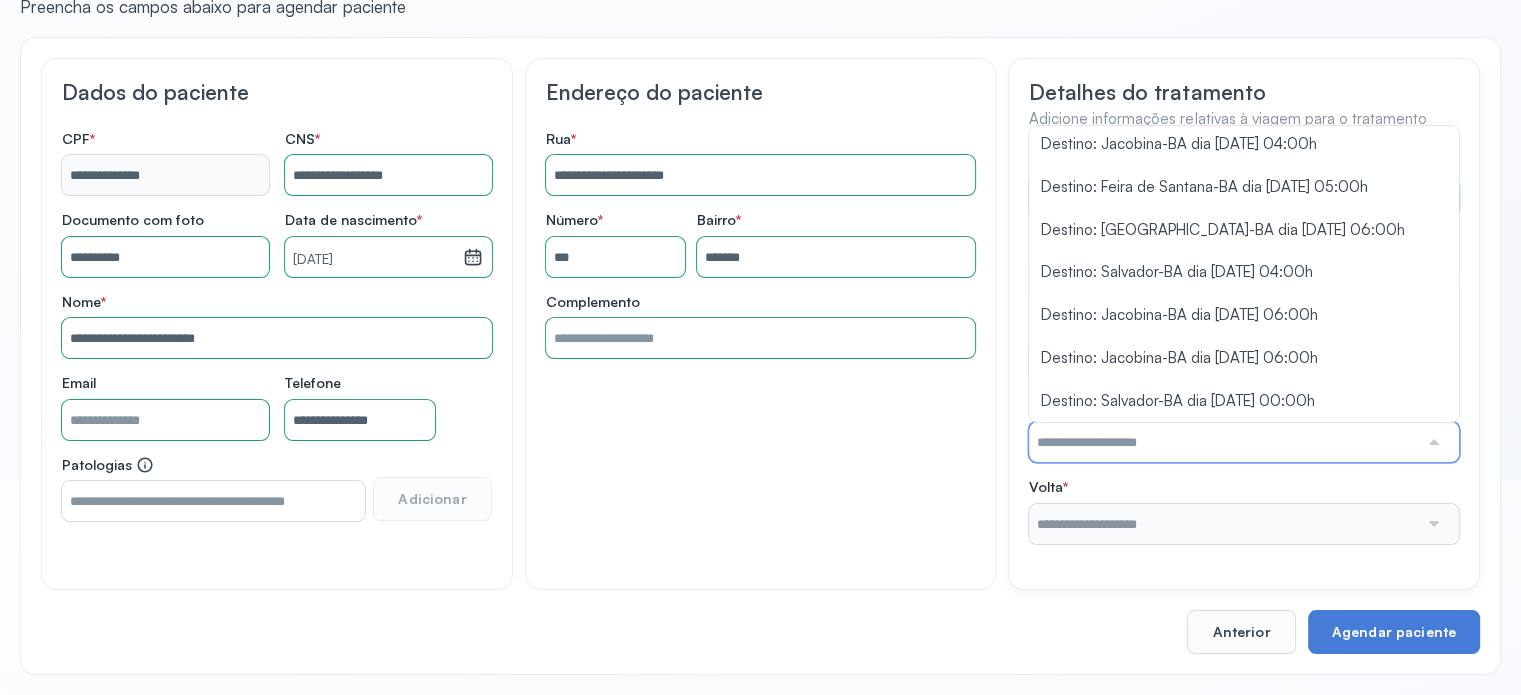 scroll, scrollTop: 687, scrollLeft: 0, axis: vertical 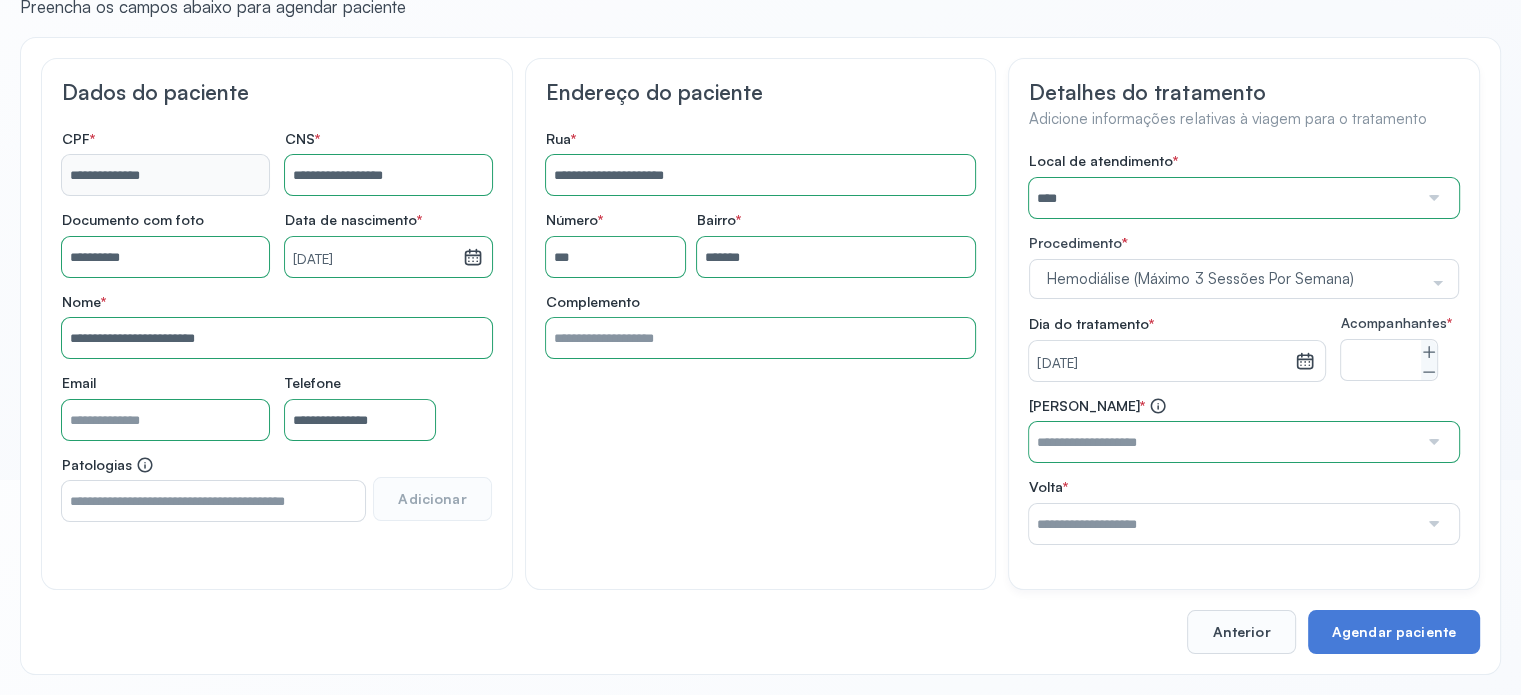 type on "**********" 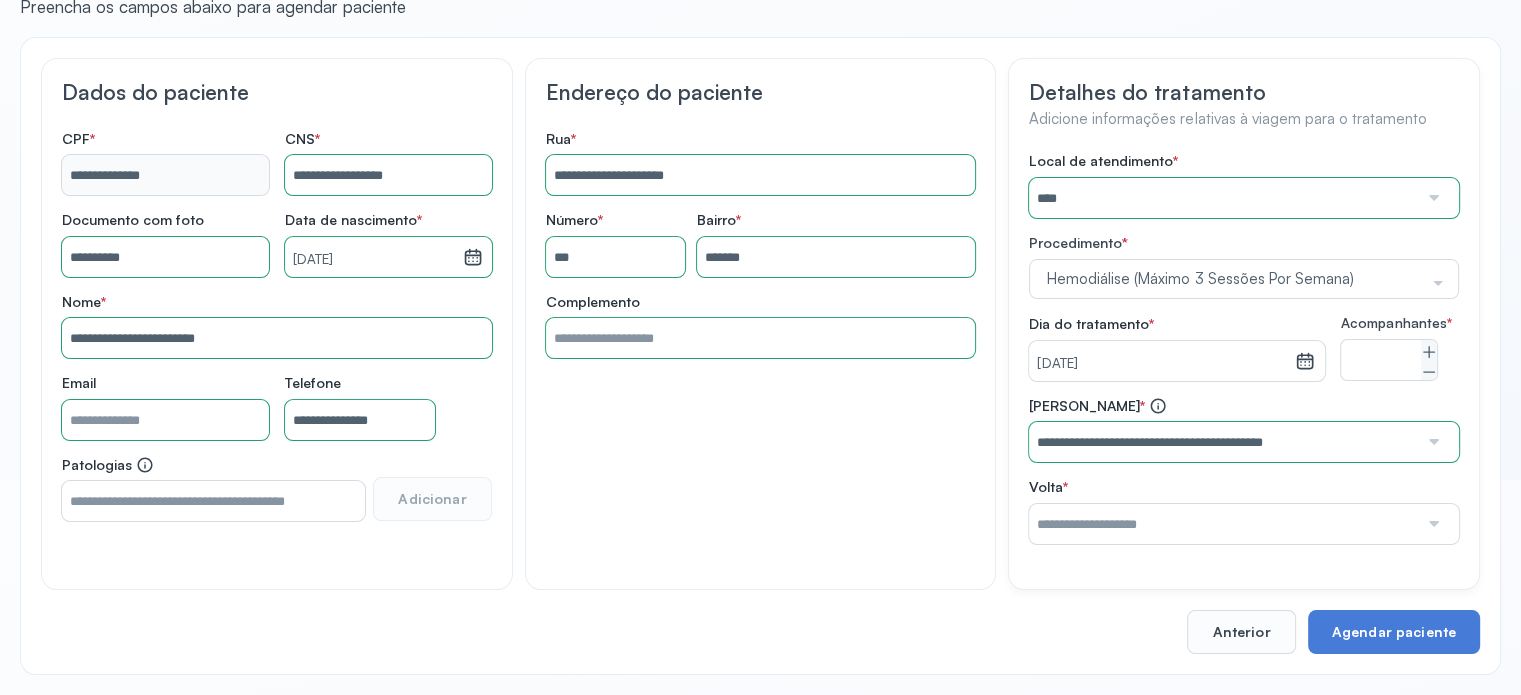 click on "**********" at bounding box center (1244, 430) 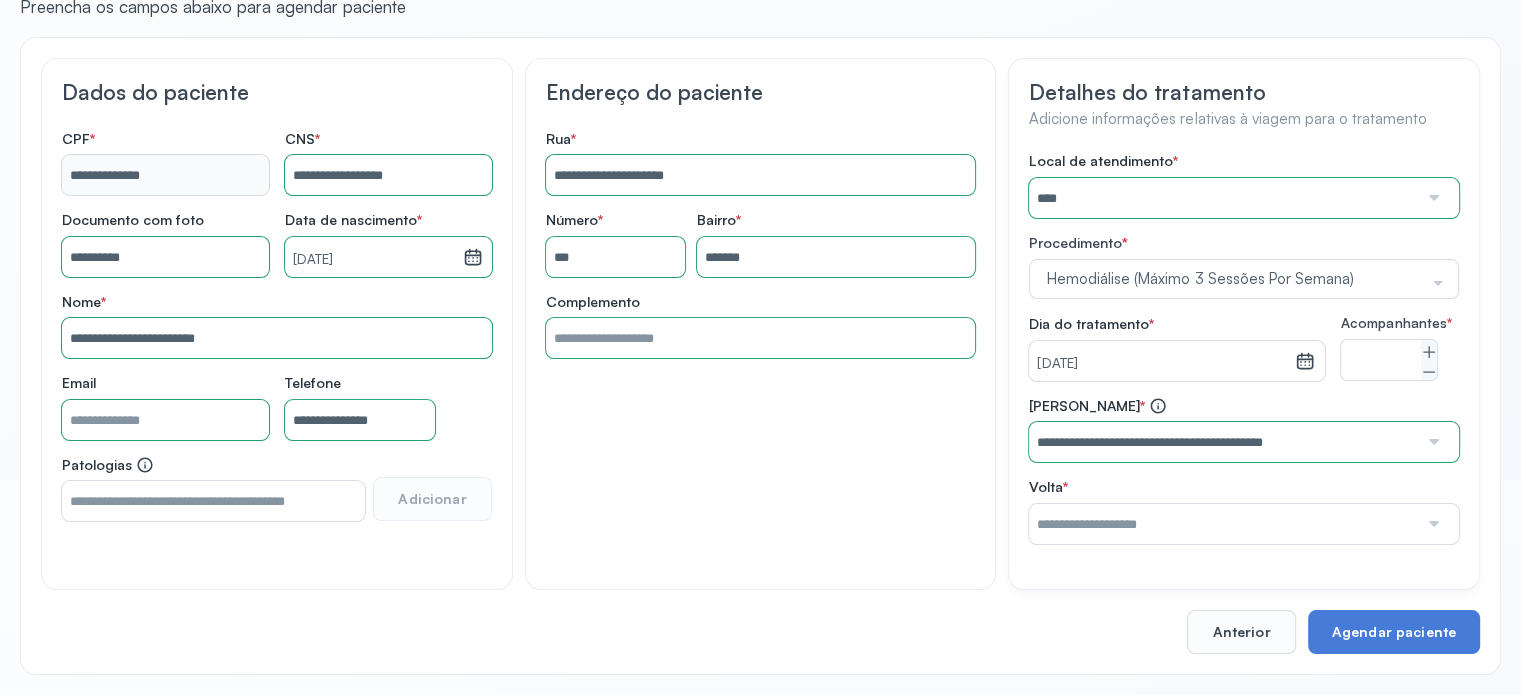 click at bounding box center (1223, 524) 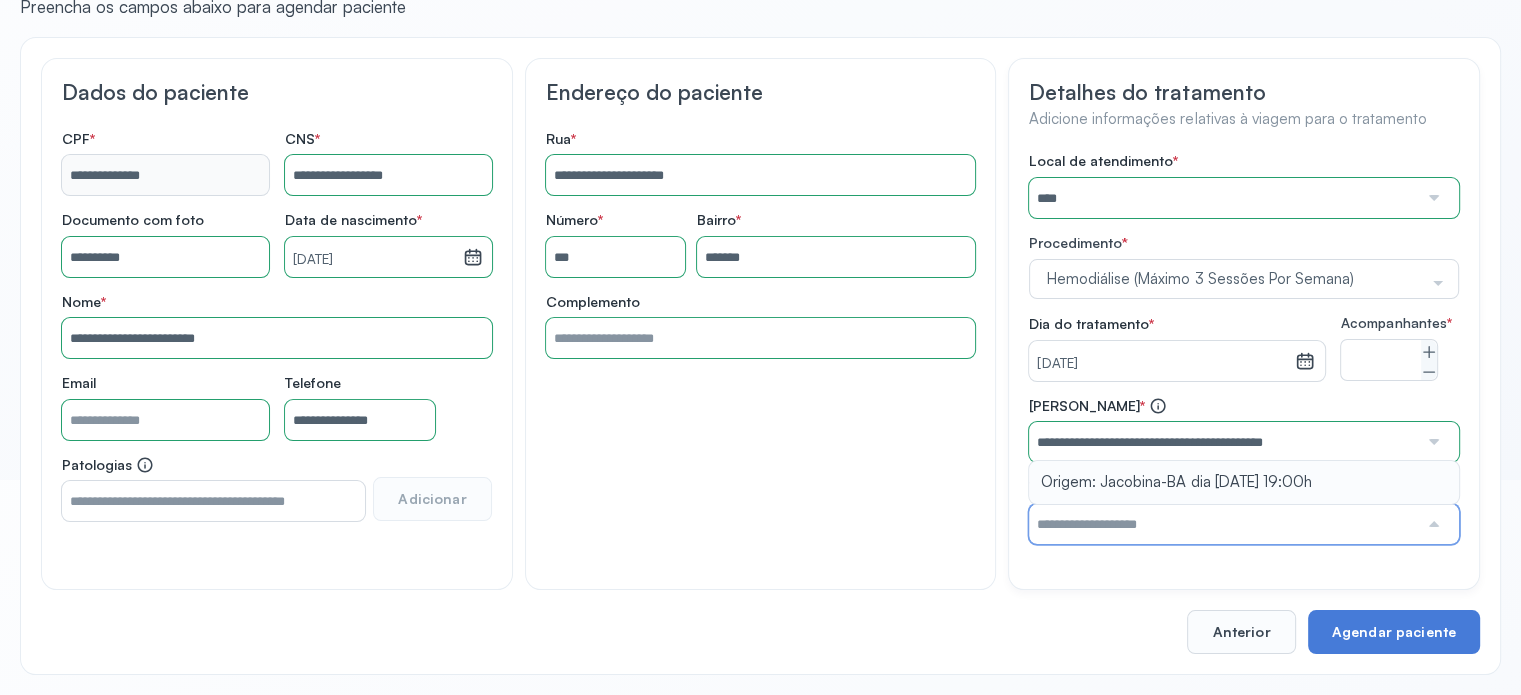 type on "**********" 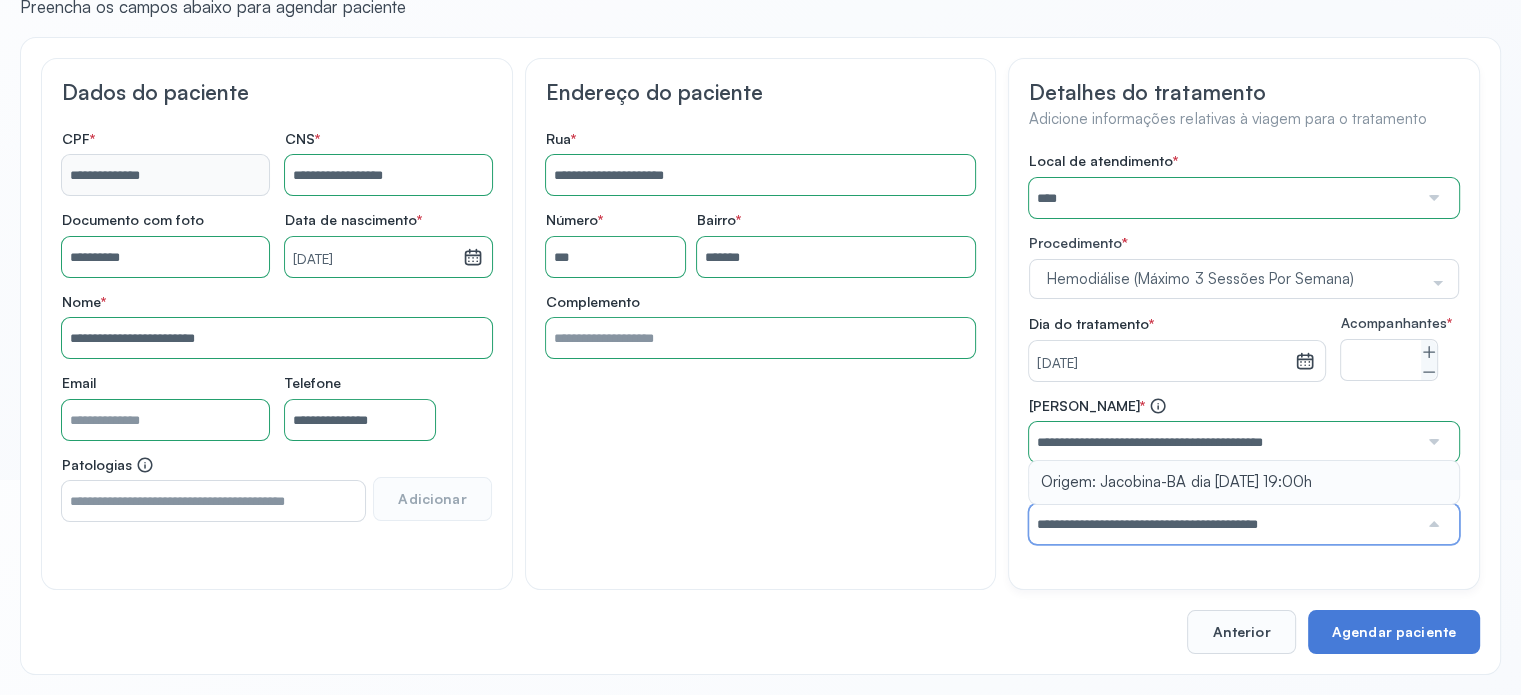 click on "**********" at bounding box center (1244, 511) 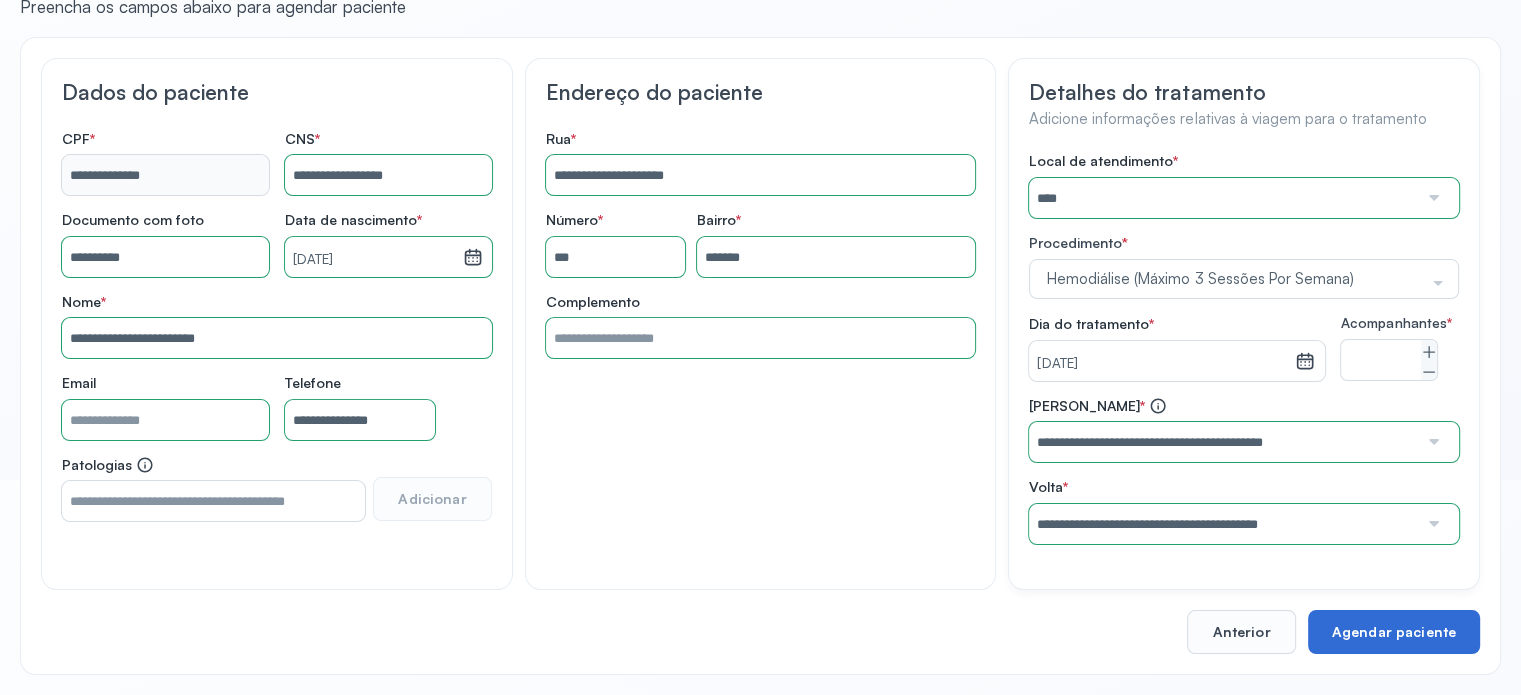 click on "Agendar paciente" at bounding box center [1394, 632] 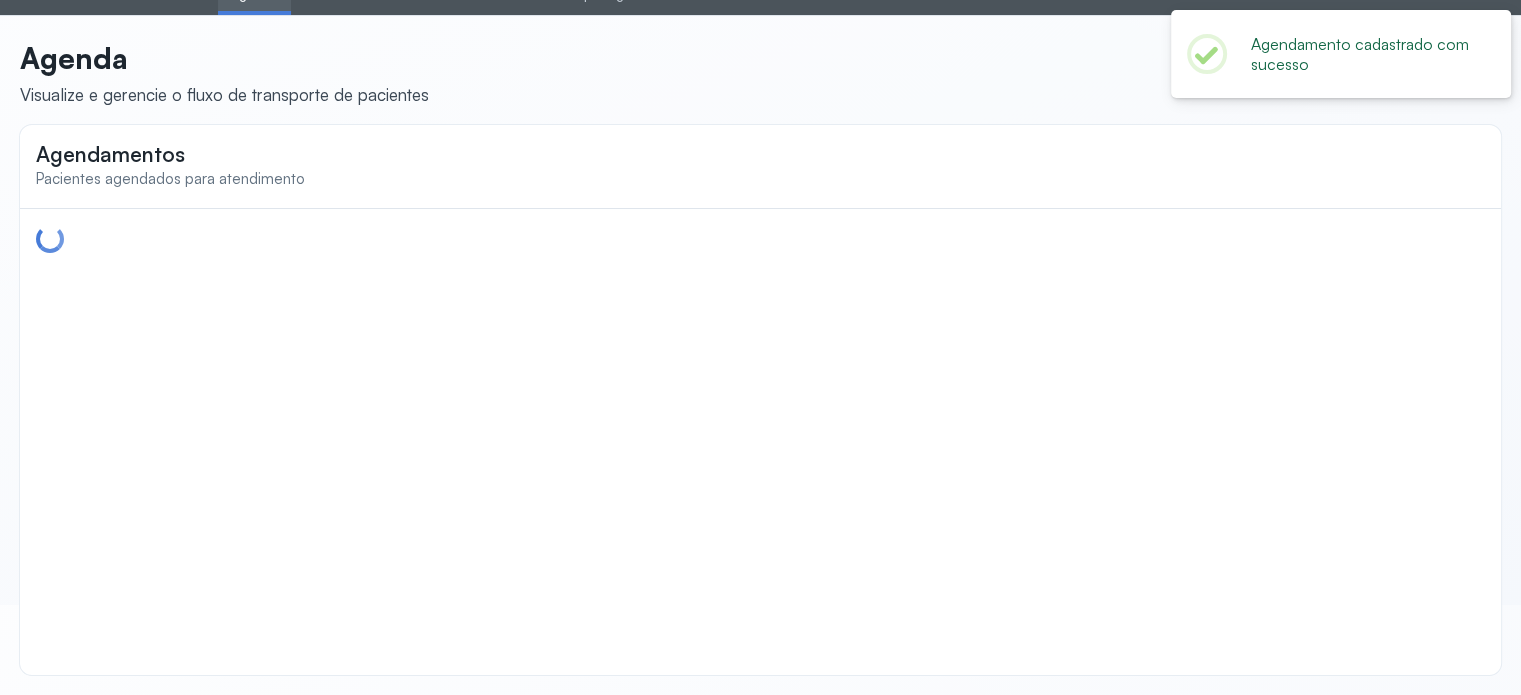 scroll, scrollTop: 0, scrollLeft: 0, axis: both 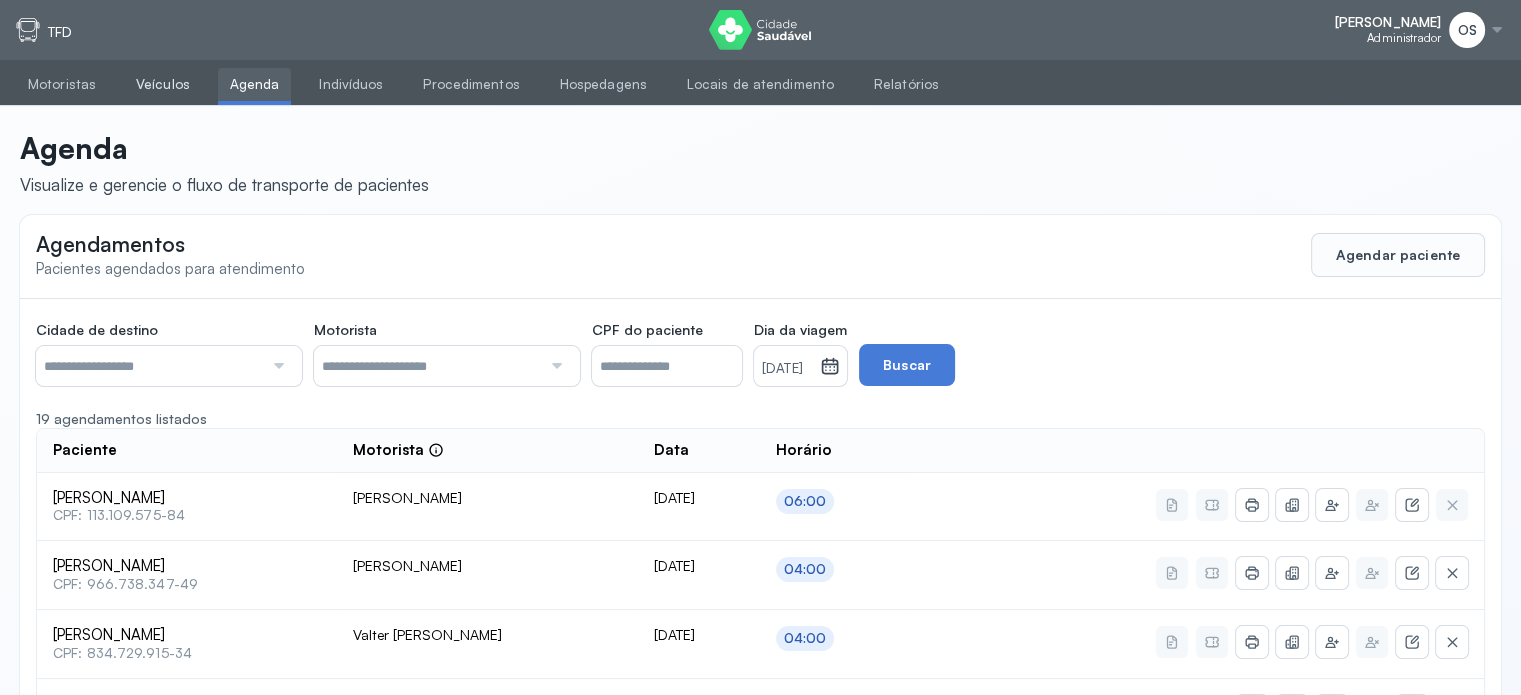 click on "Veículos" at bounding box center (163, 84) 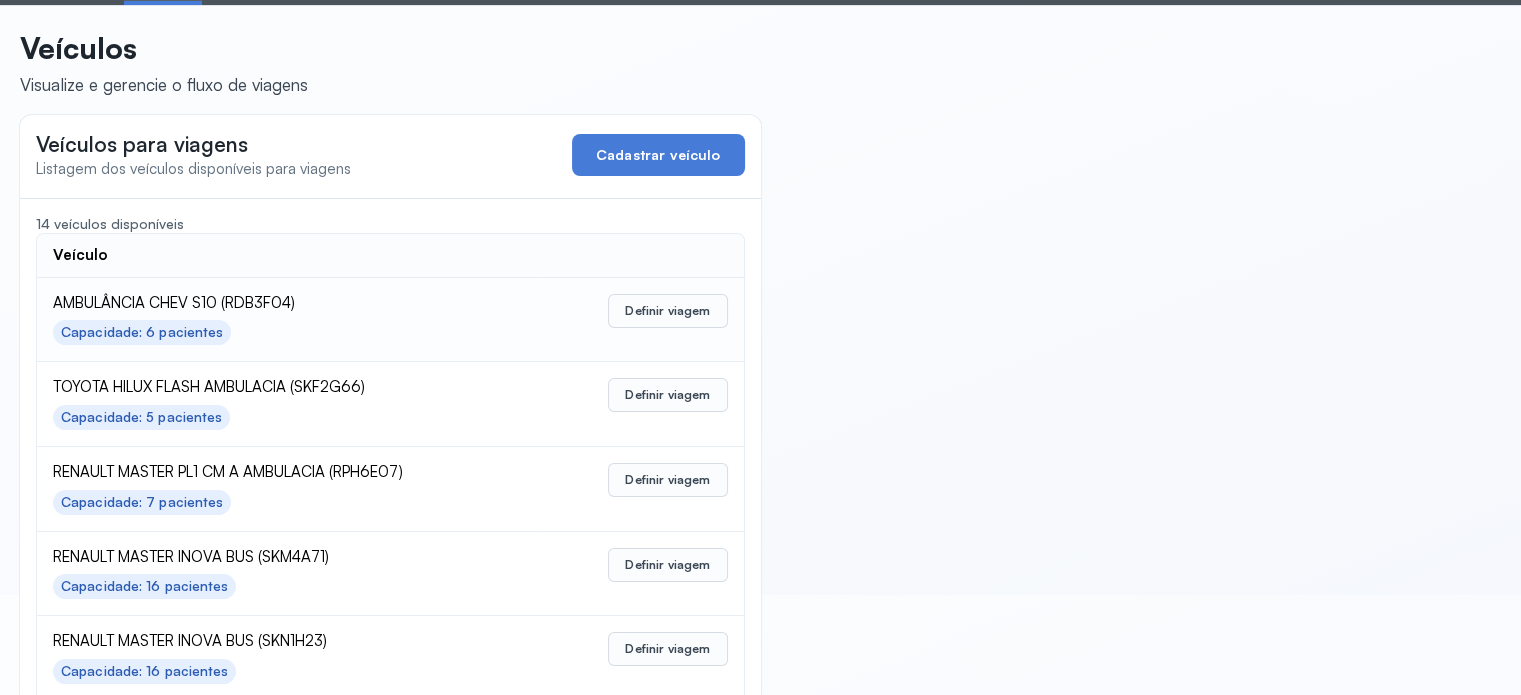 scroll, scrollTop: 200, scrollLeft: 0, axis: vertical 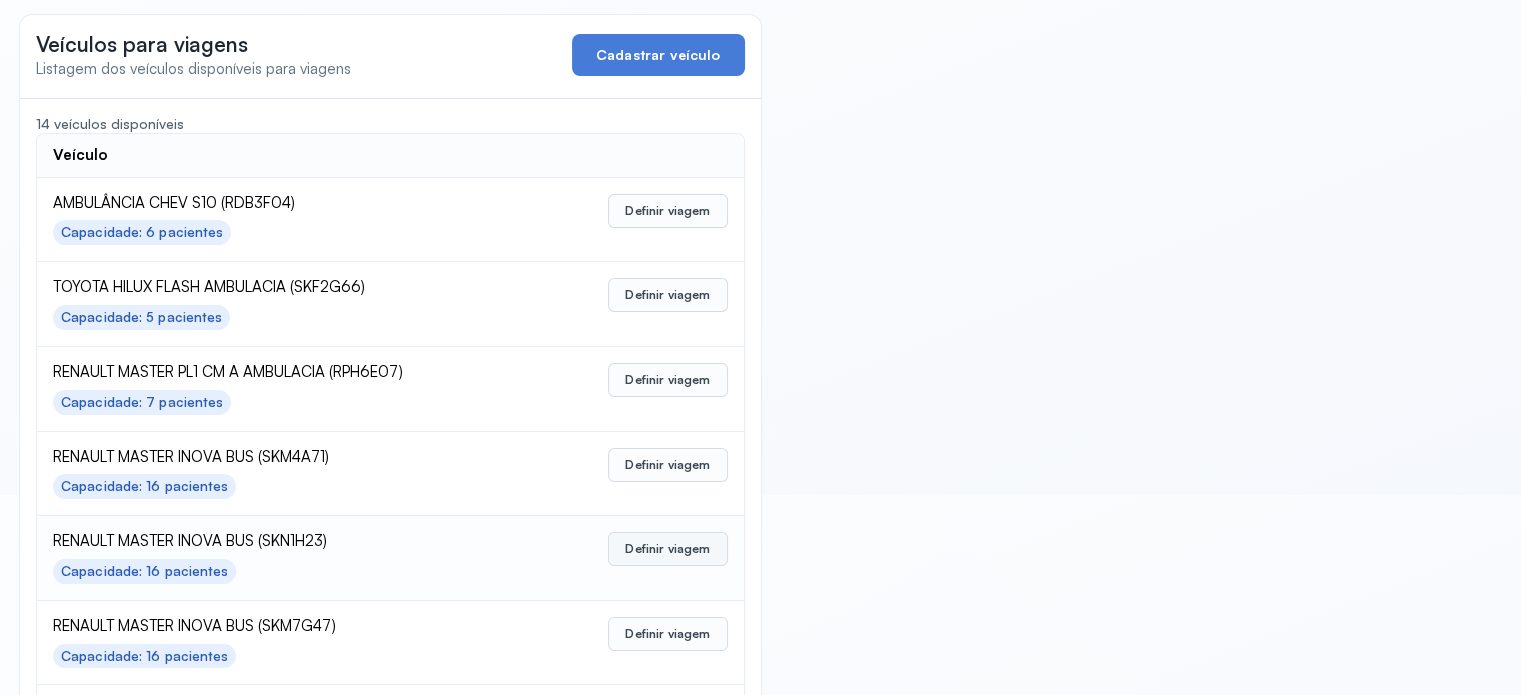 click on "Definir viagem" at bounding box center (667, 549) 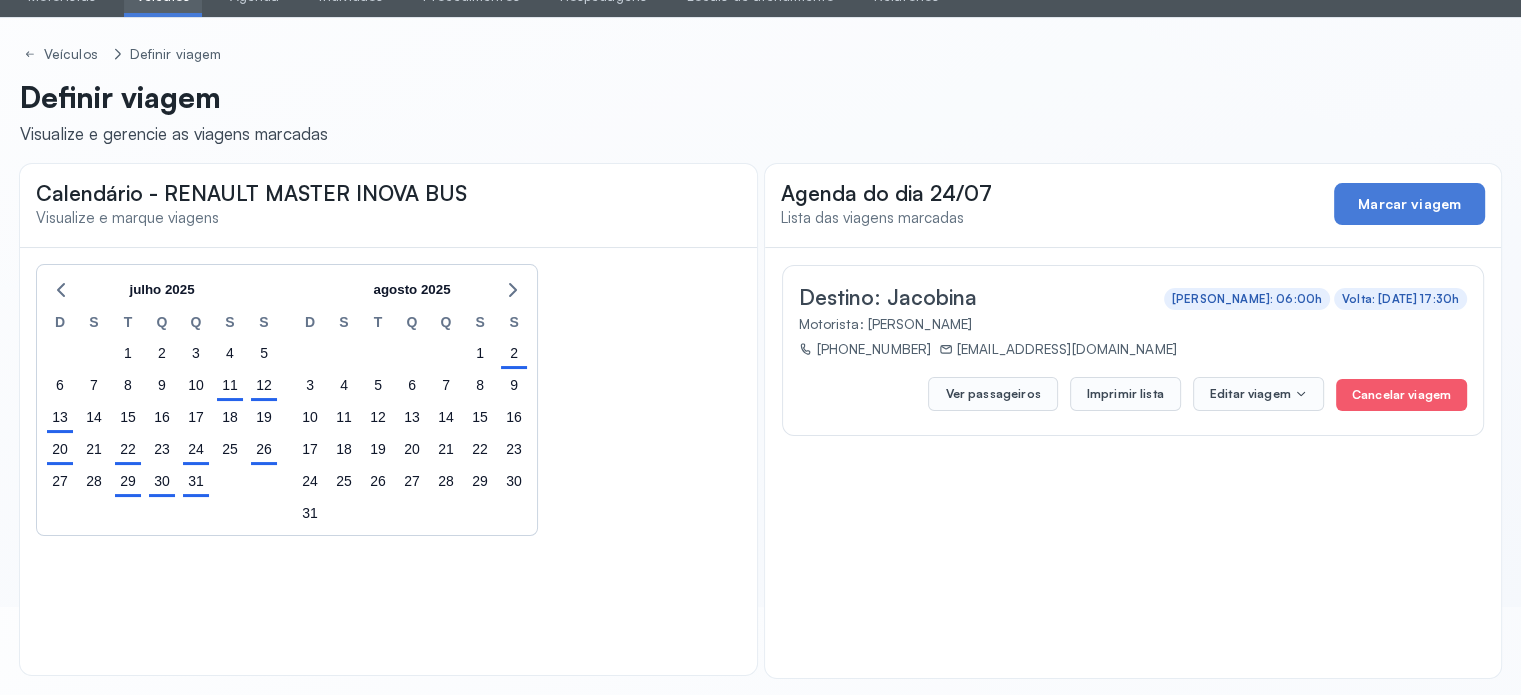 scroll, scrollTop: 90, scrollLeft: 0, axis: vertical 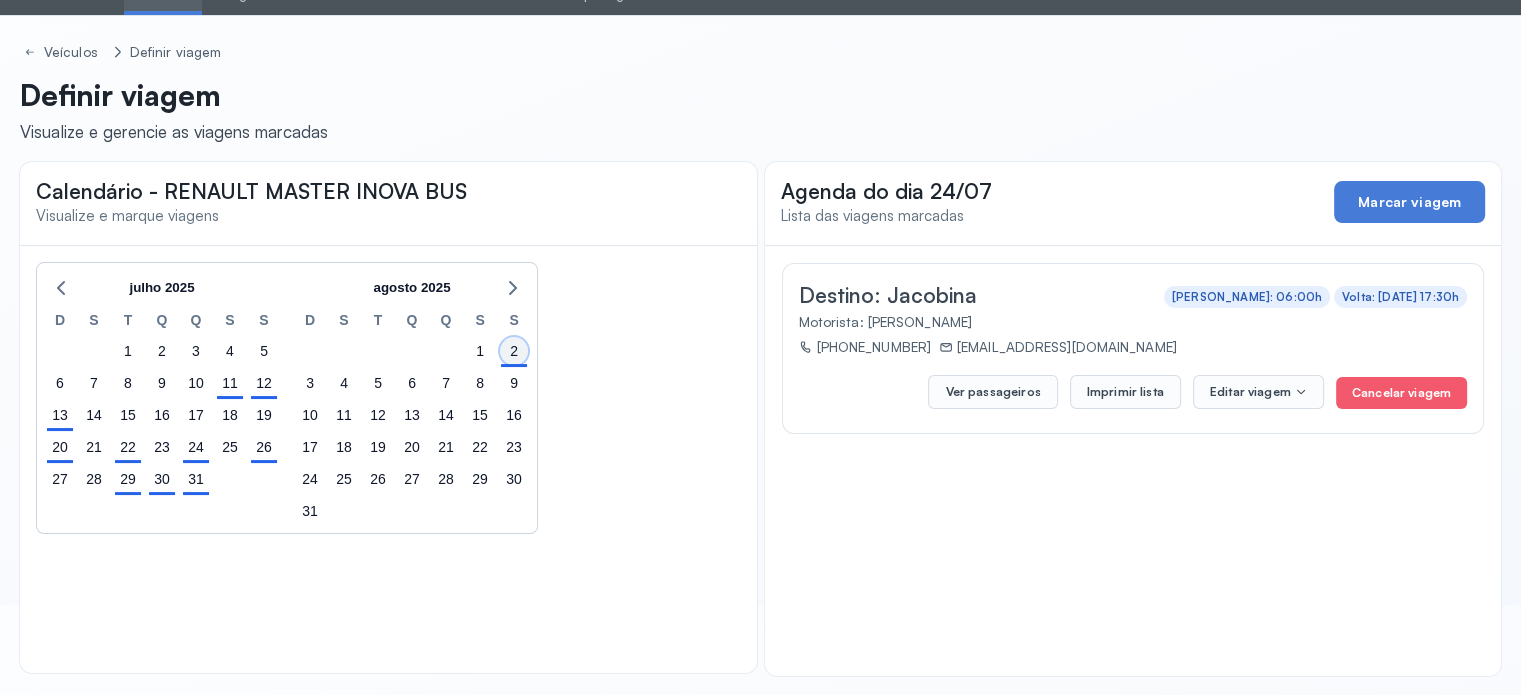 click on "2" 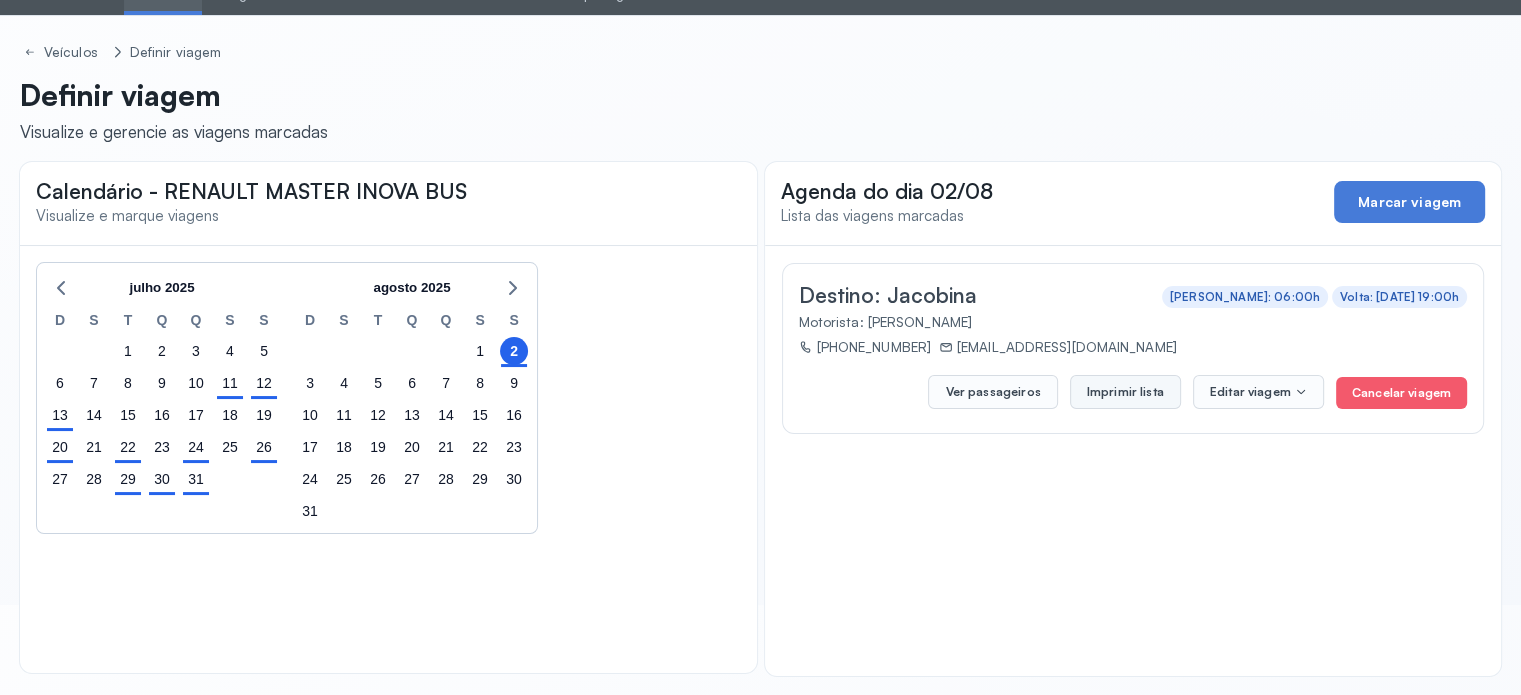 click on "Imprimir lista" at bounding box center [1125, 392] 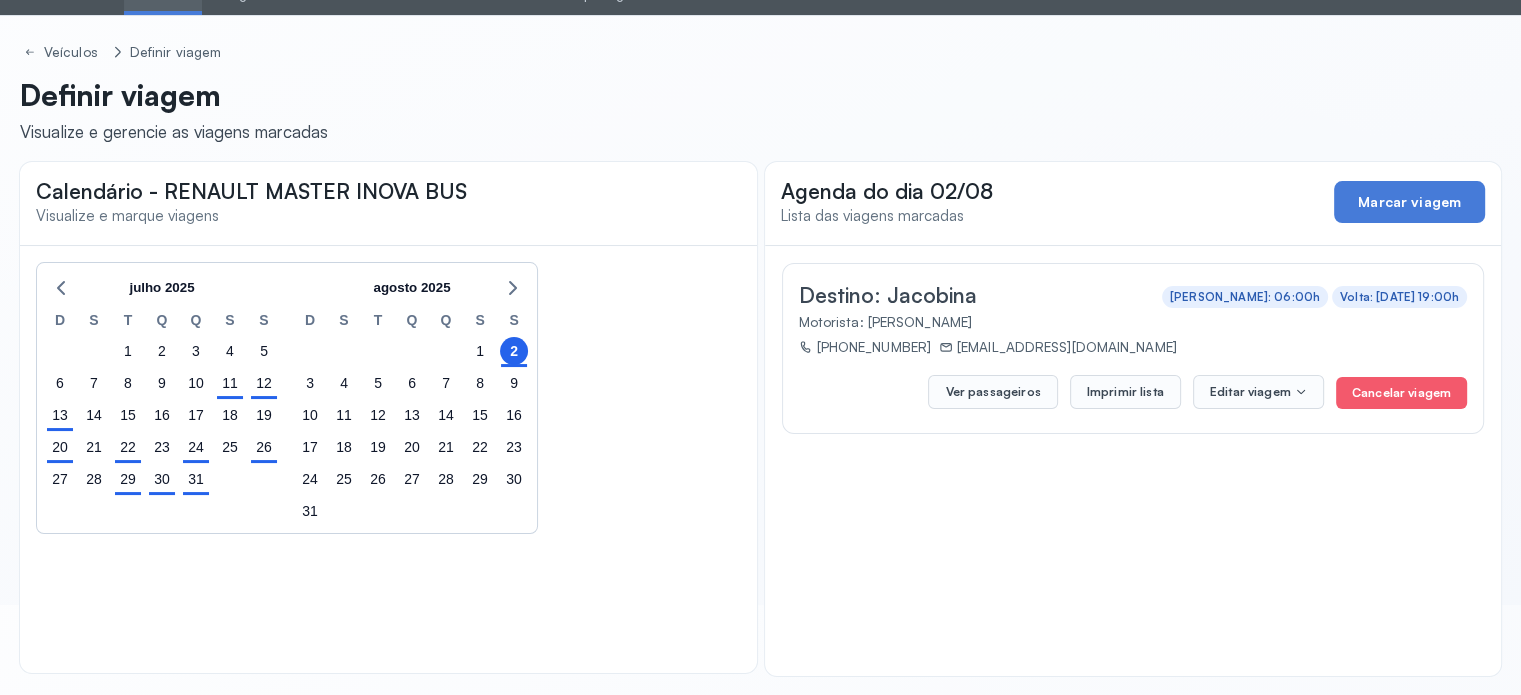 scroll, scrollTop: 0, scrollLeft: 0, axis: both 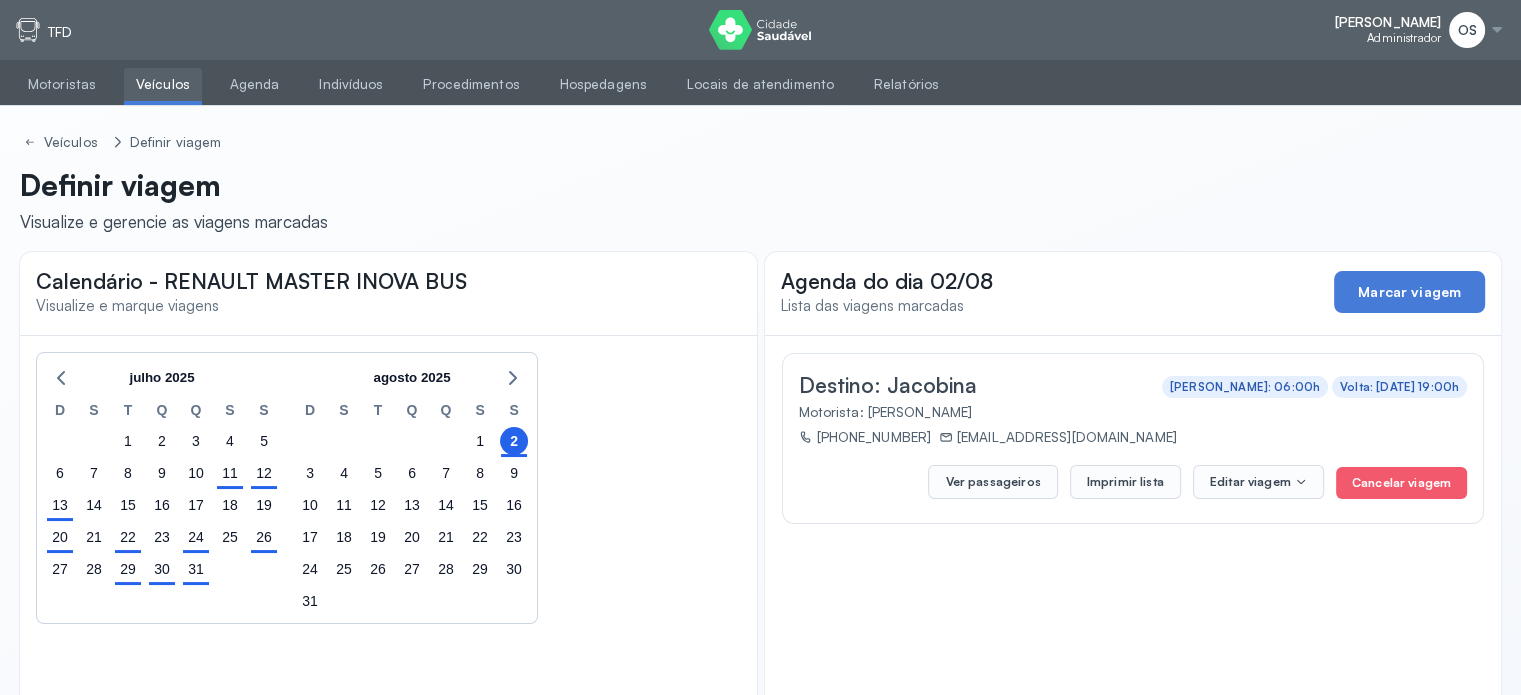 click on "Veículos" at bounding box center (163, 84) 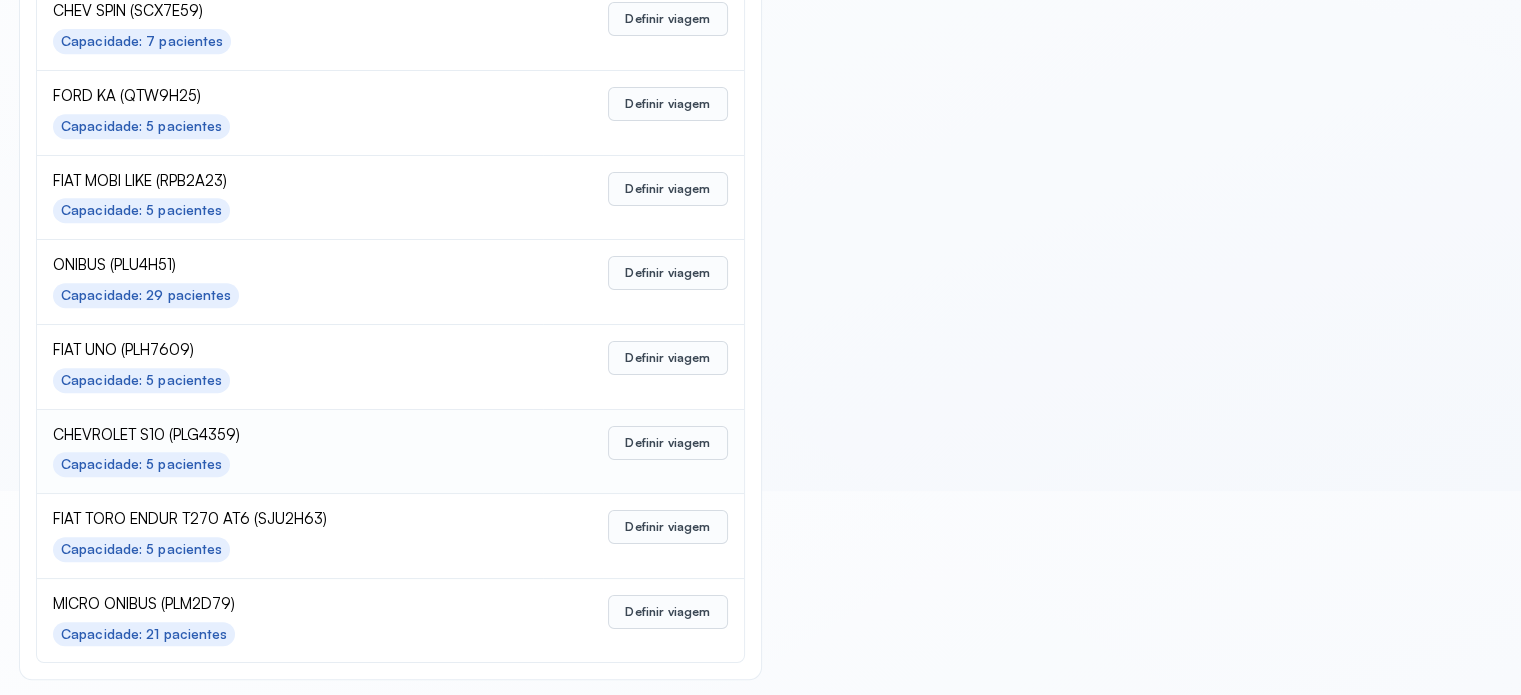 scroll, scrollTop: 699, scrollLeft: 0, axis: vertical 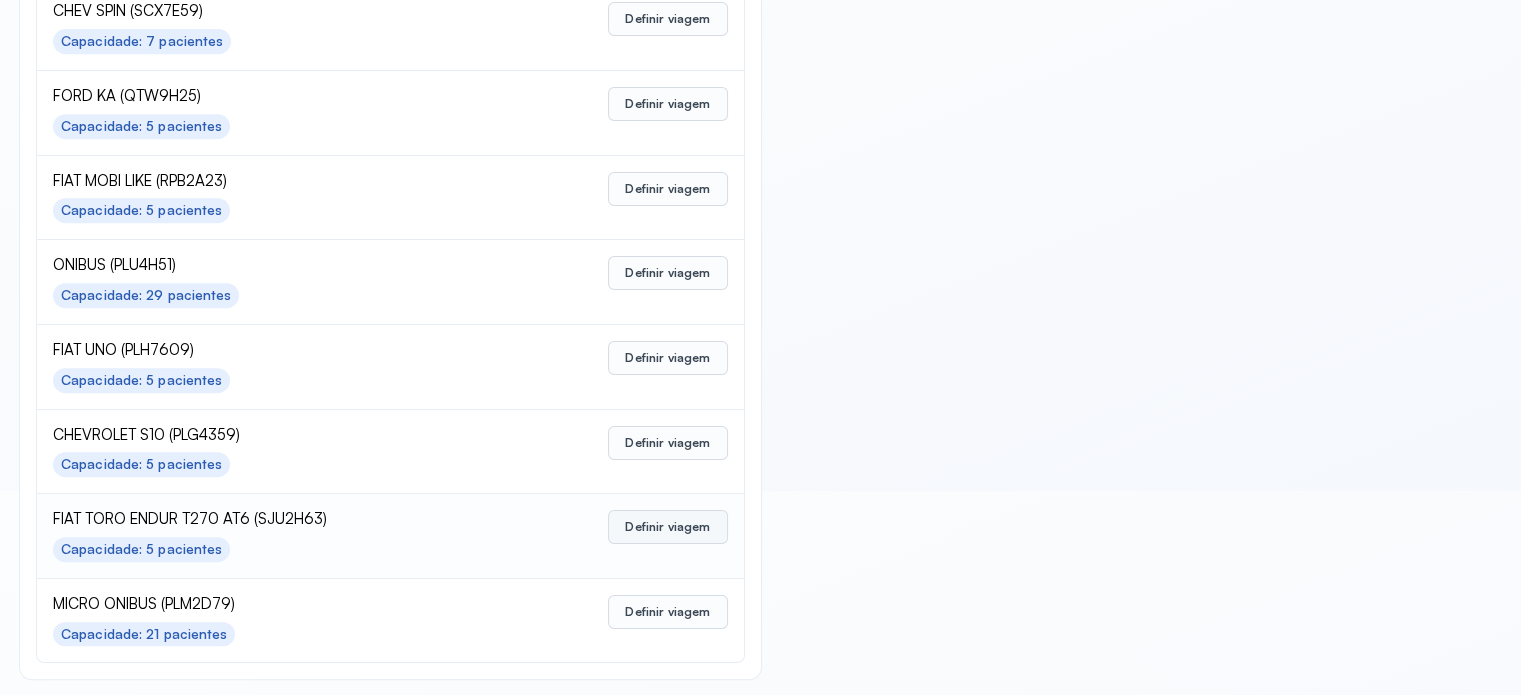 click on "Definir viagem" at bounding box center (667, 527) 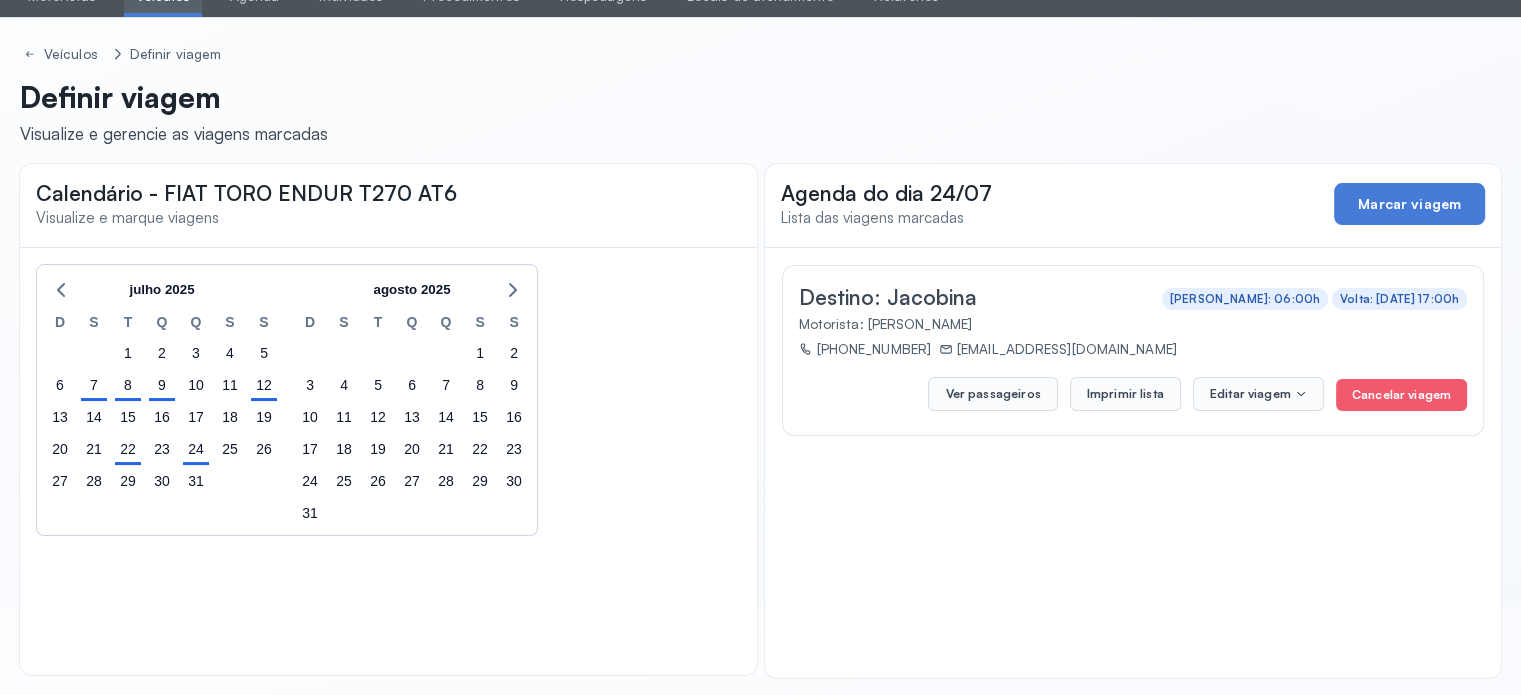 scroll, scrollTop: 90, scrollLeft: 0, axis: vertical 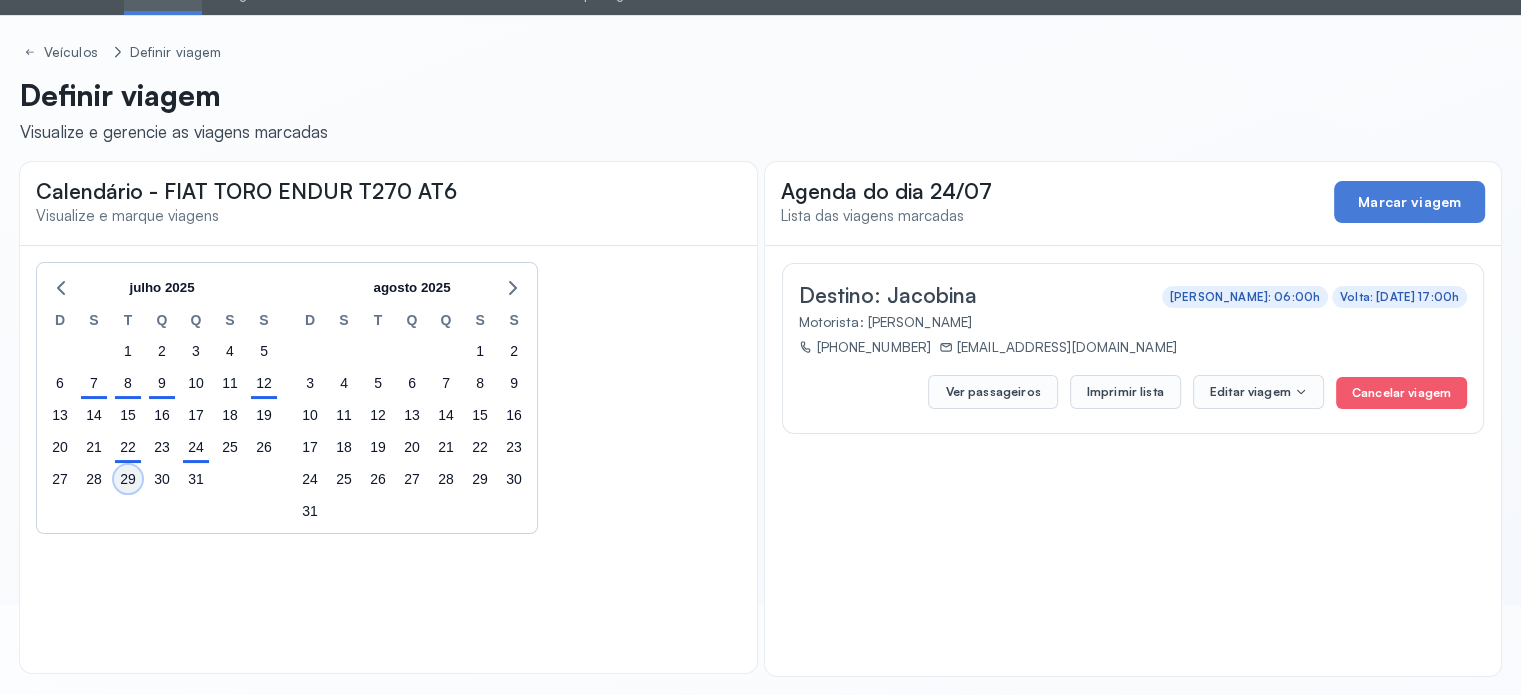 click on "29" 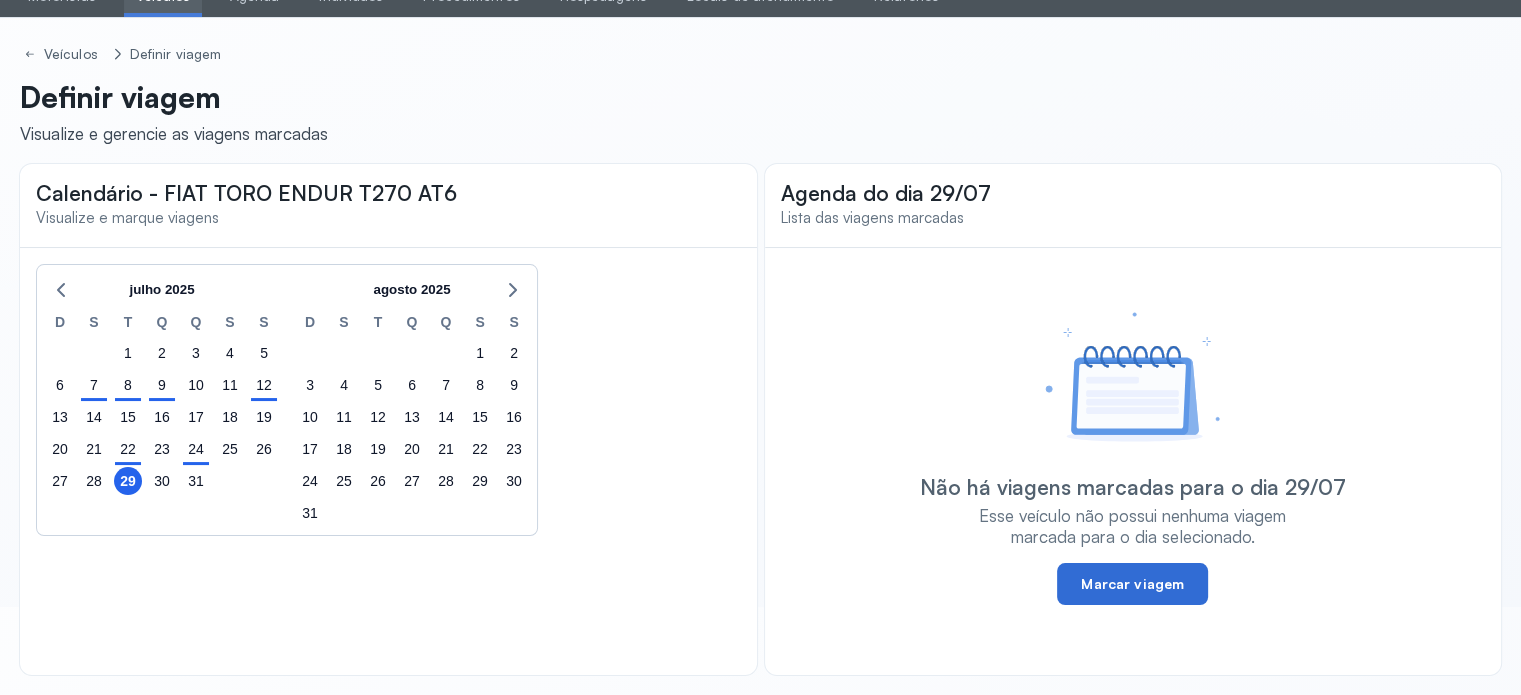 click on "Marcar viagem" 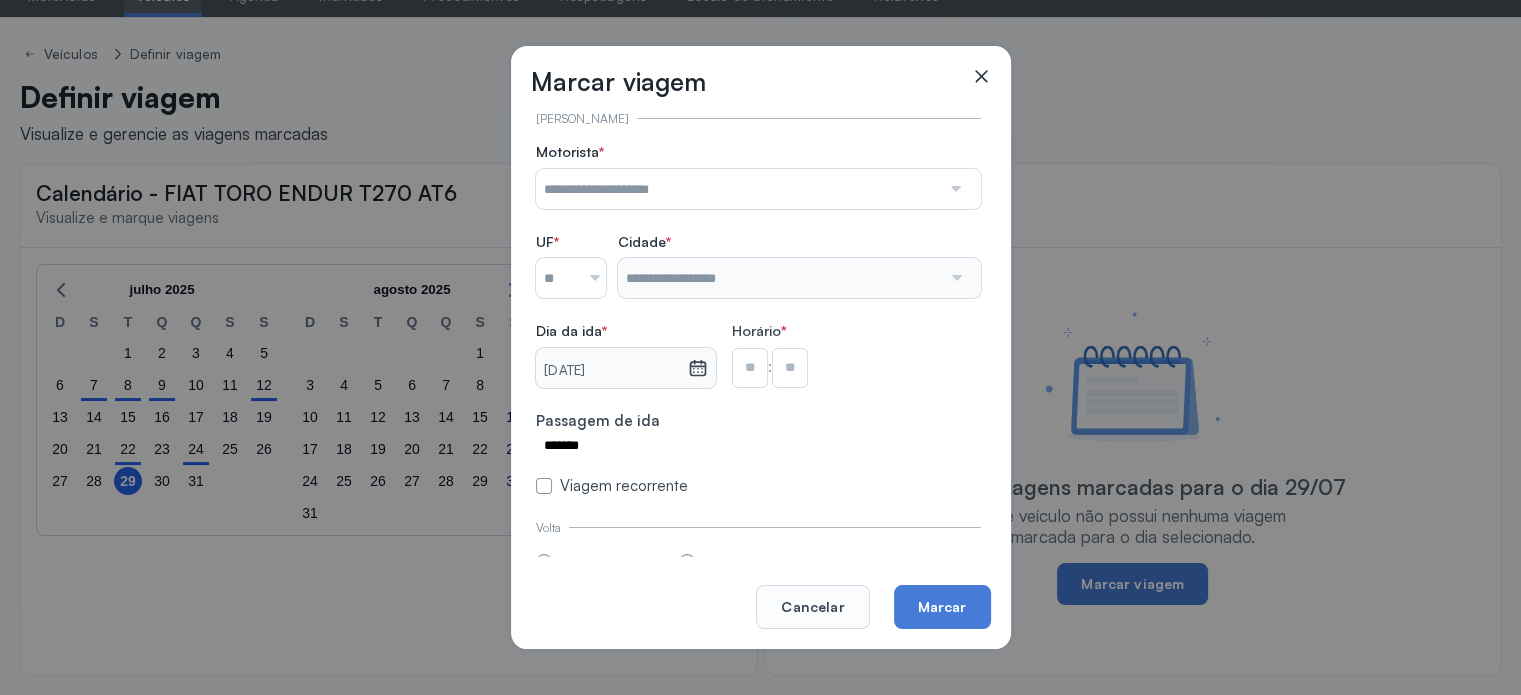 click at bounding box center [954, 189] 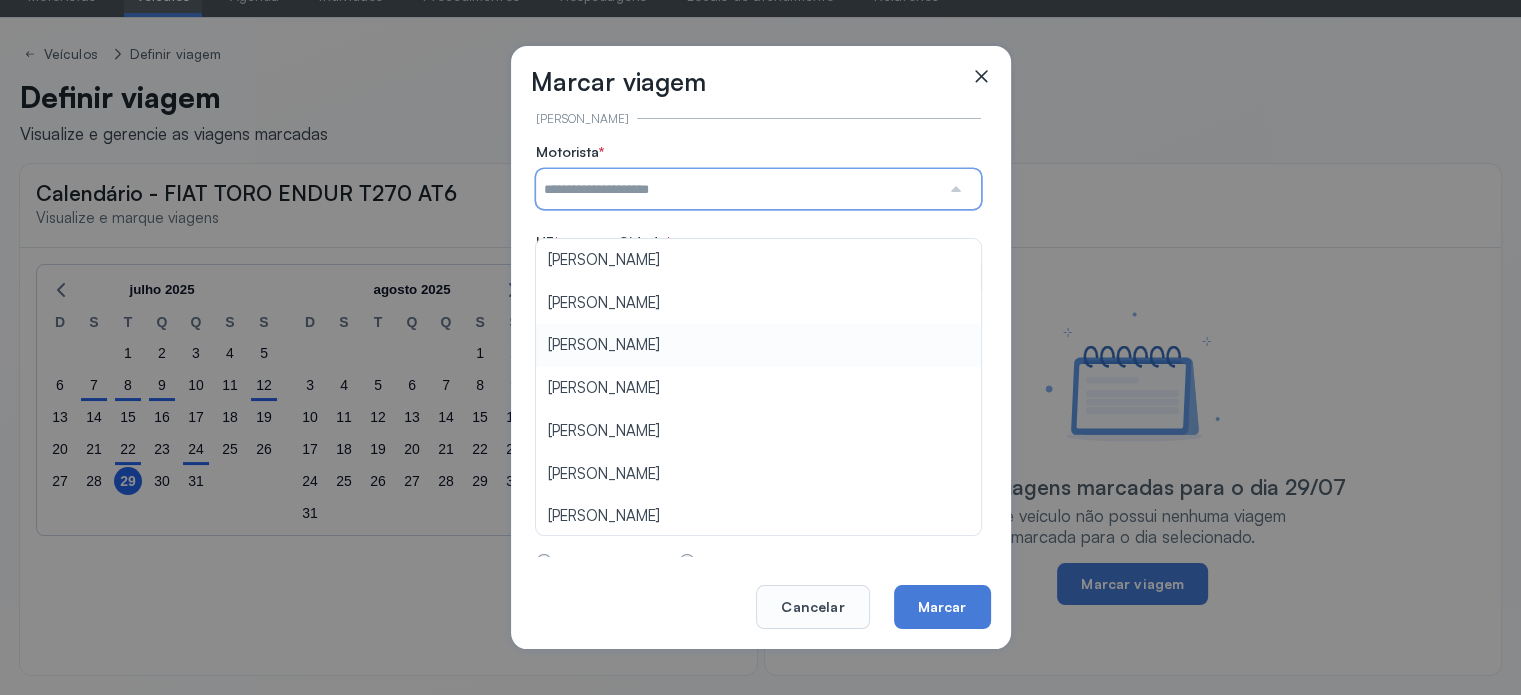 type on "**********" 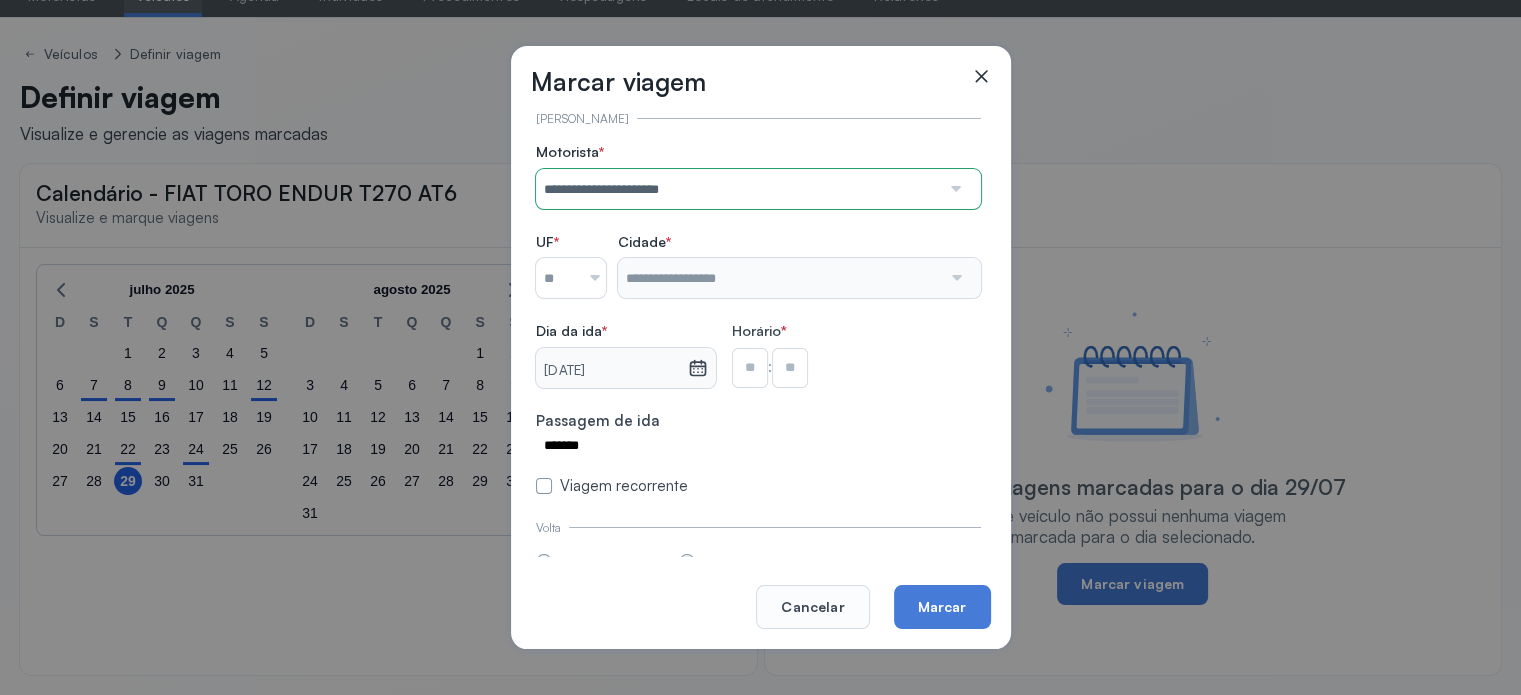 click on "**********" at bounding box center (758, 319) 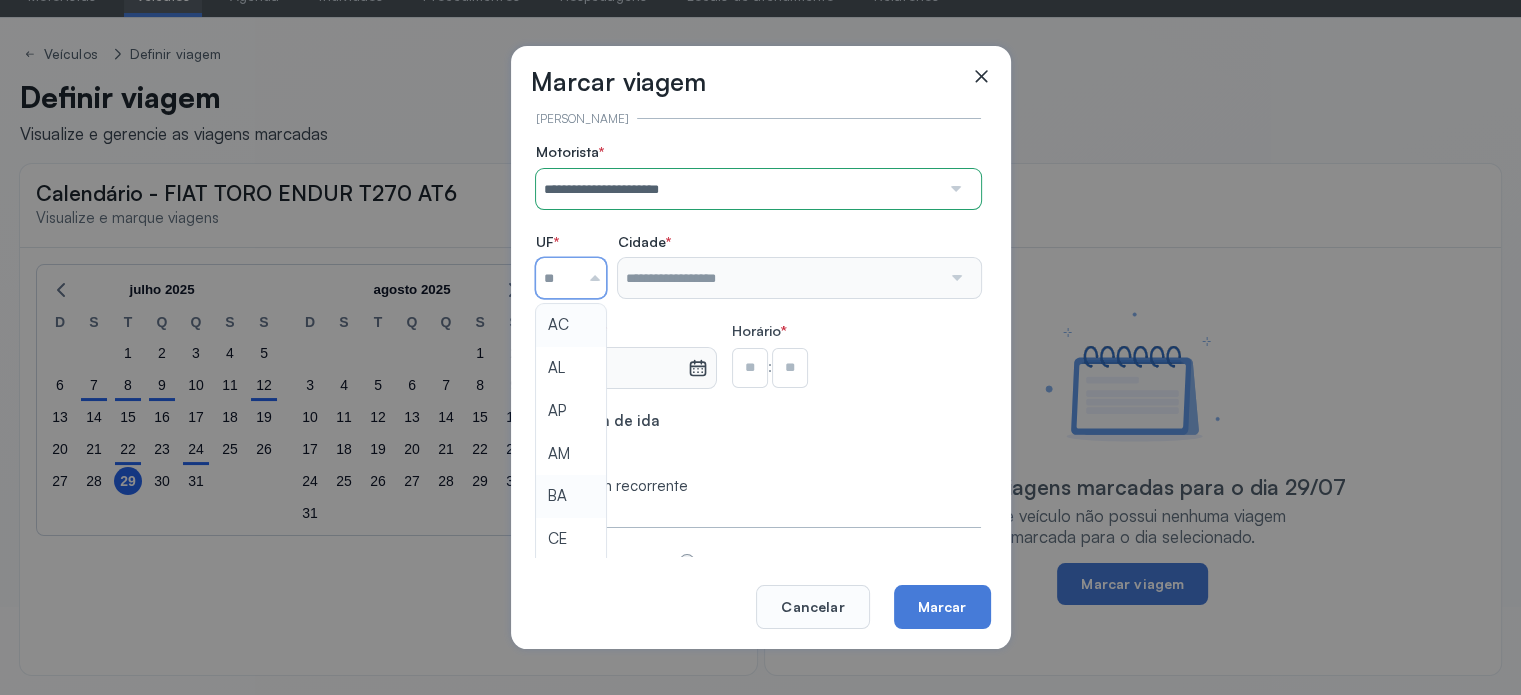 type on "**" 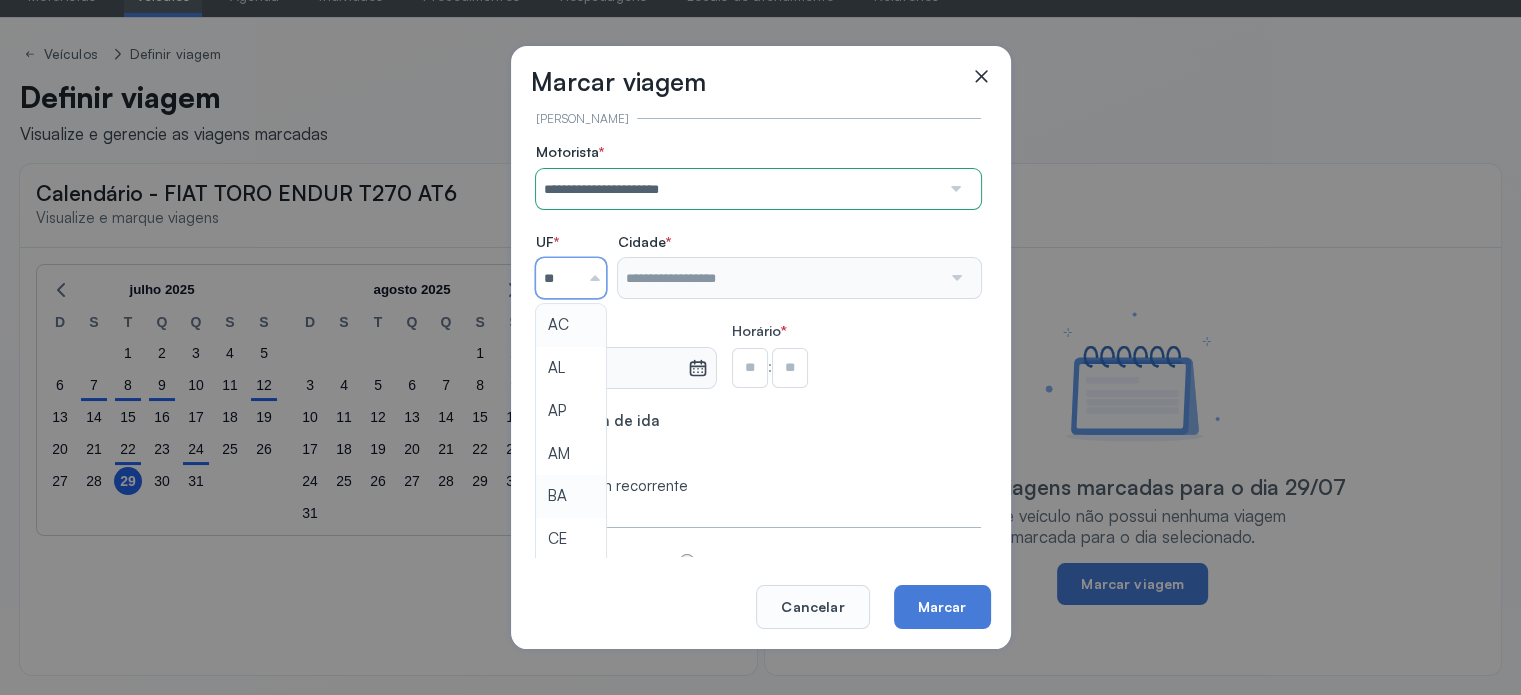 click on "**********" 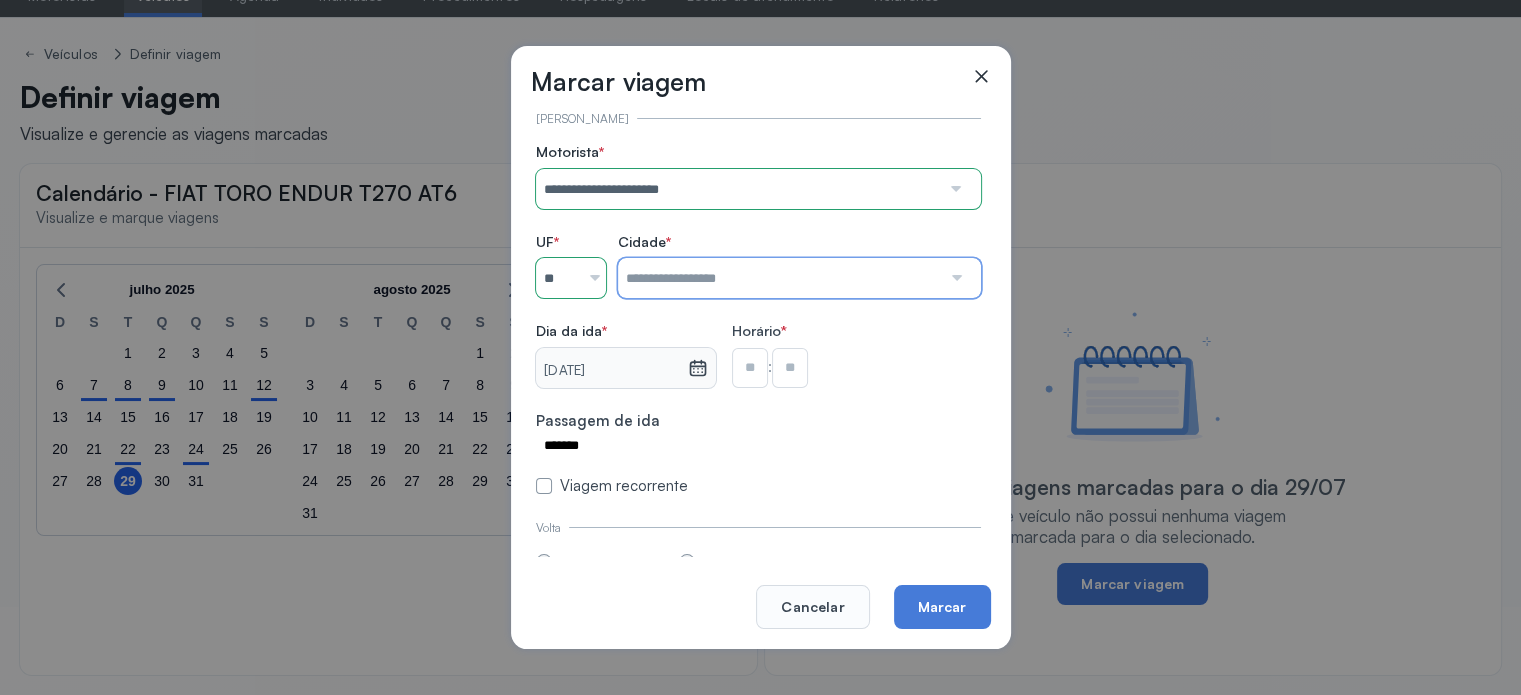 click at bounding box center (779, 278) 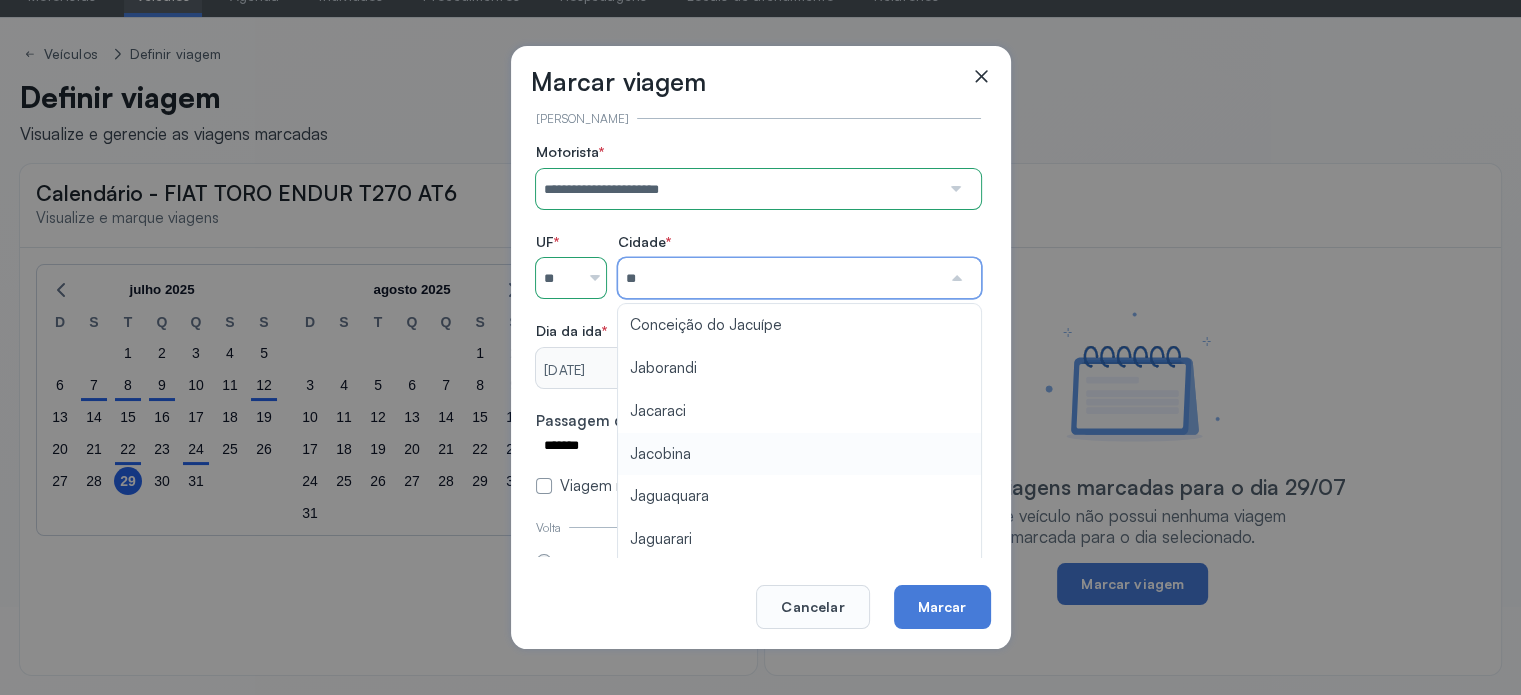 type on "********" 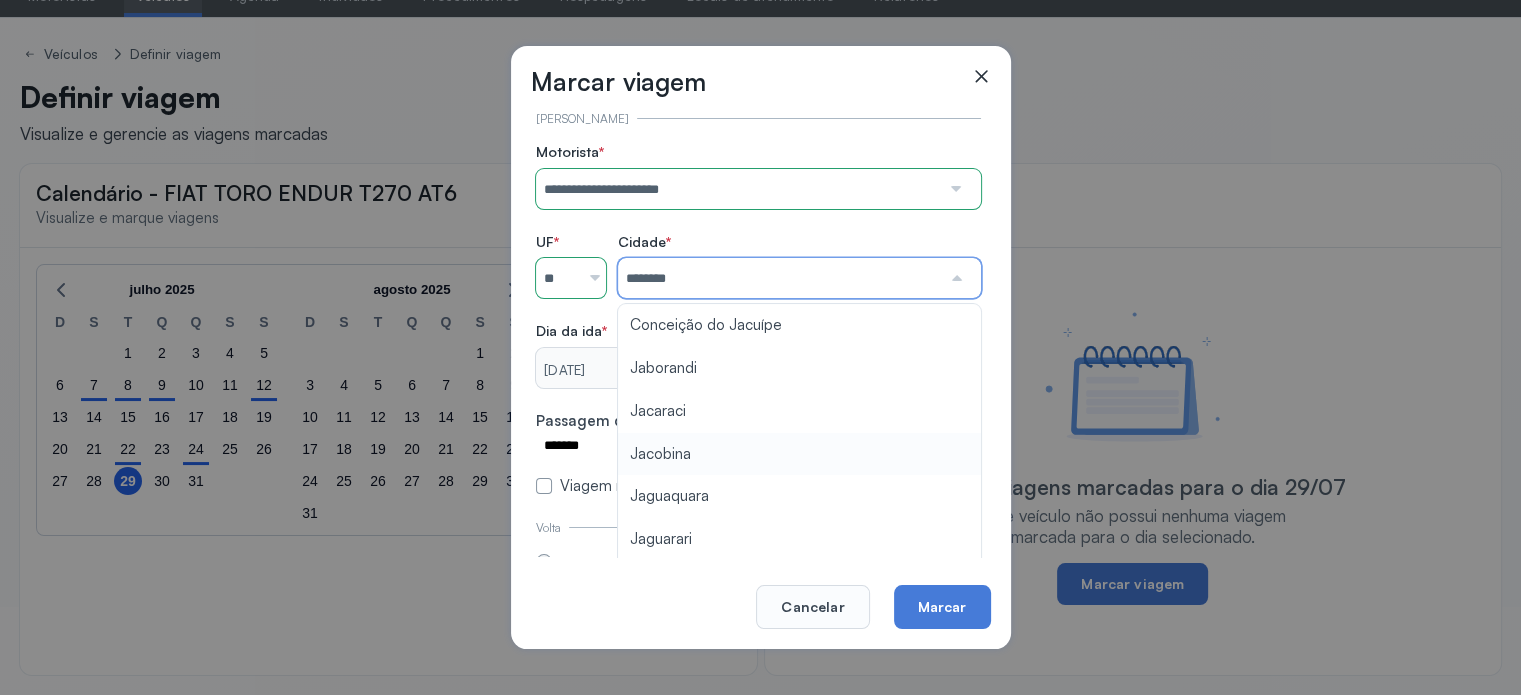 click on "**********" at bounding box center [758, 319] 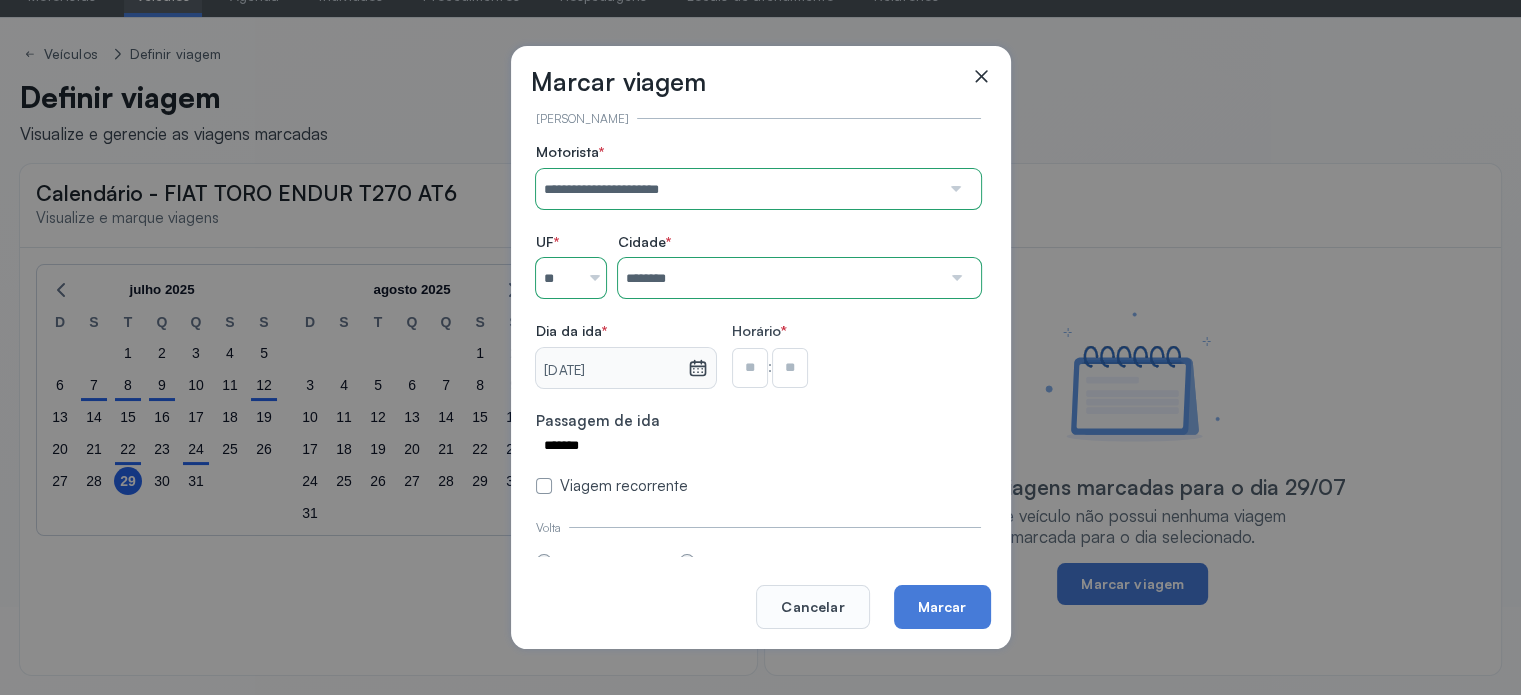 click at bounding box center (750, 368) 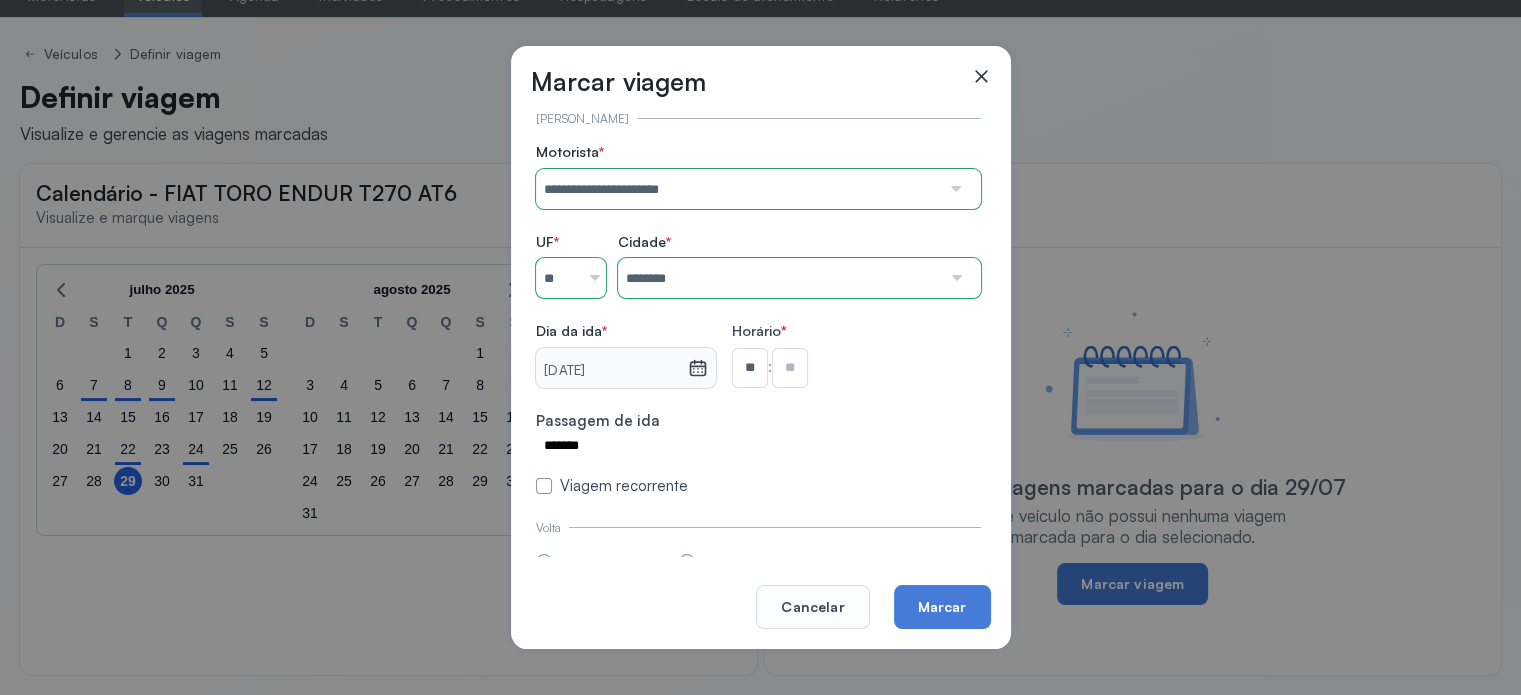 click at bounding box center (790, 368) 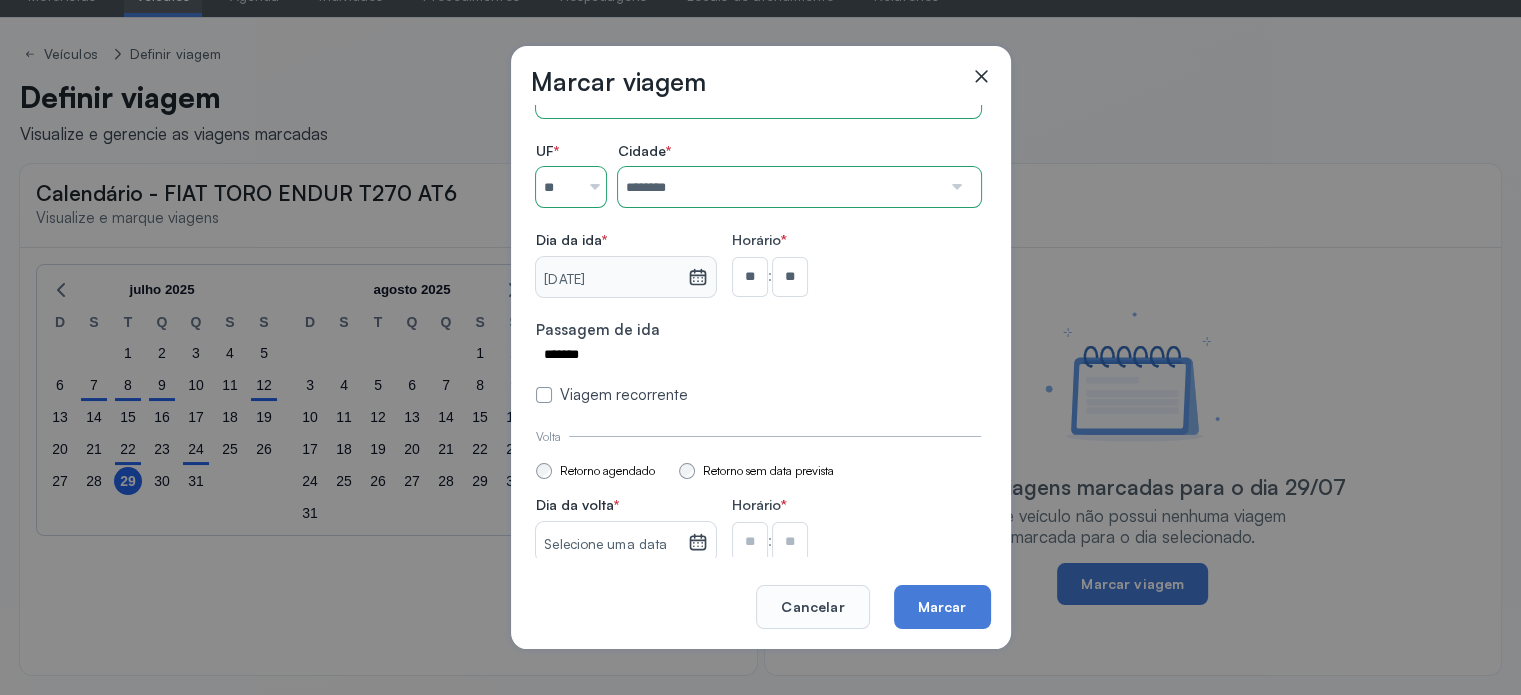 scroll, scrollTop: 176, scrollLeft: 0, axis: vertical 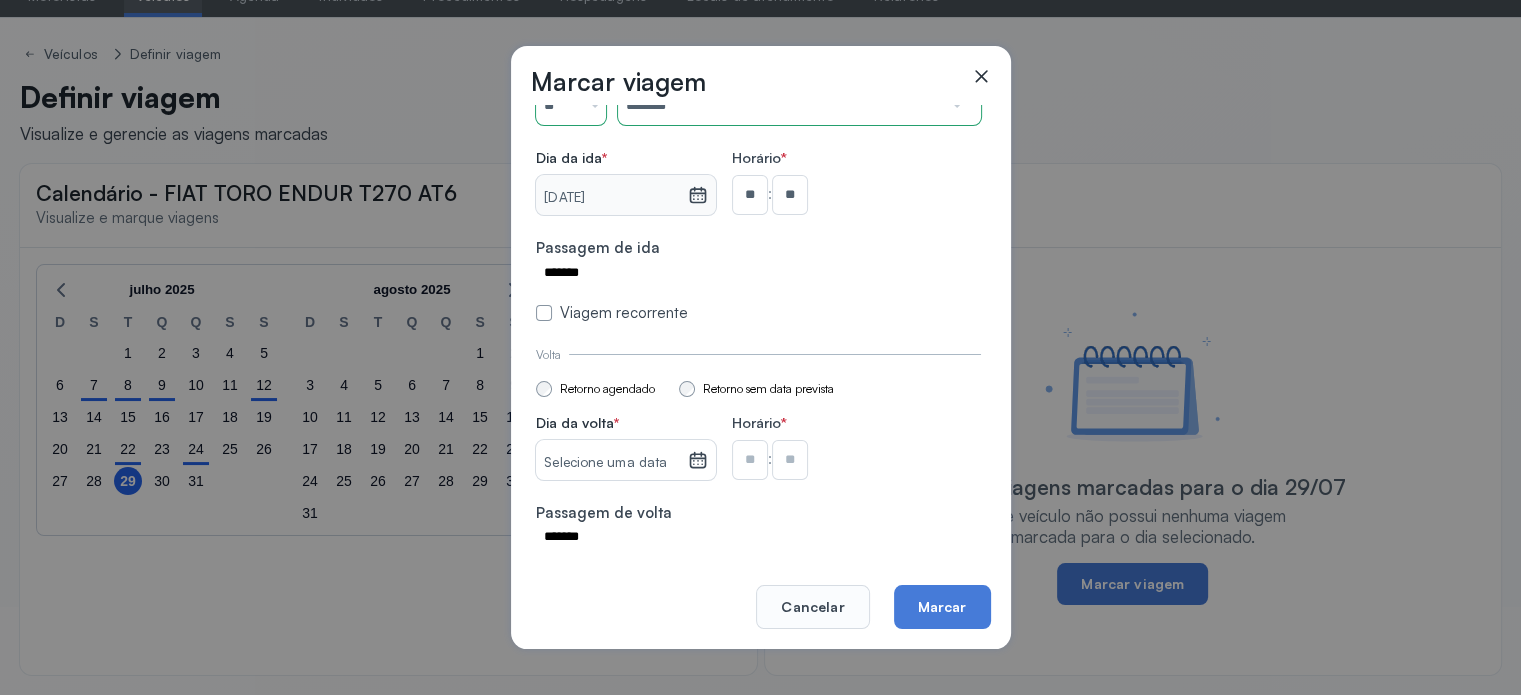 click 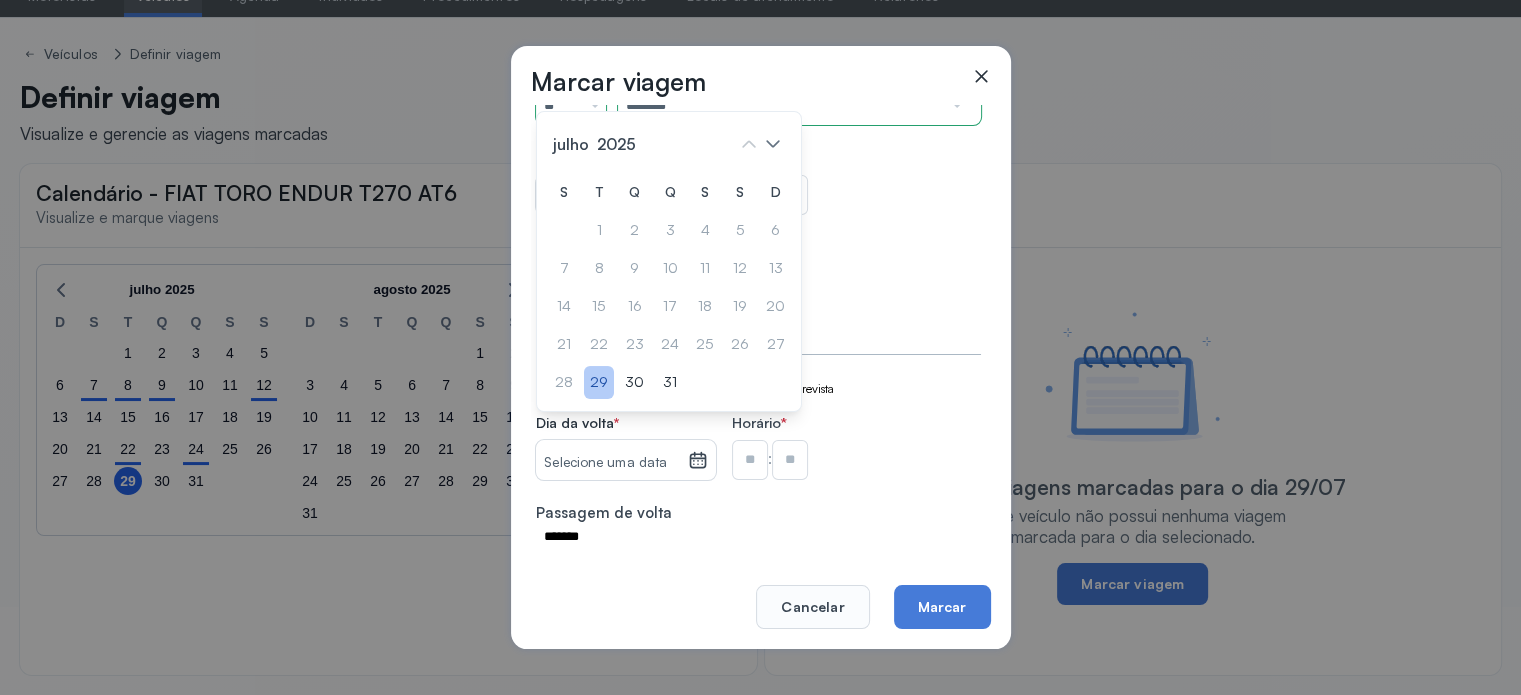 click on "29" 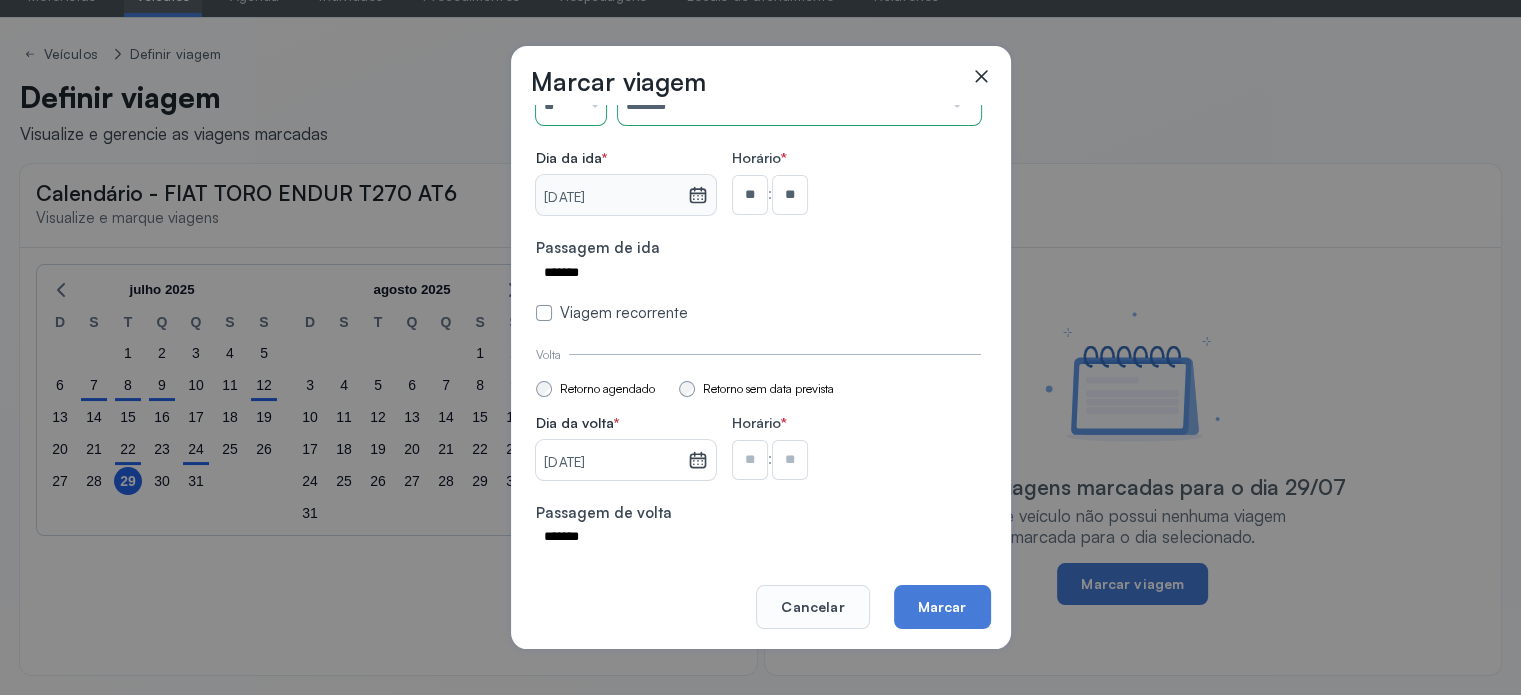 click at bounding box center (750, 195) 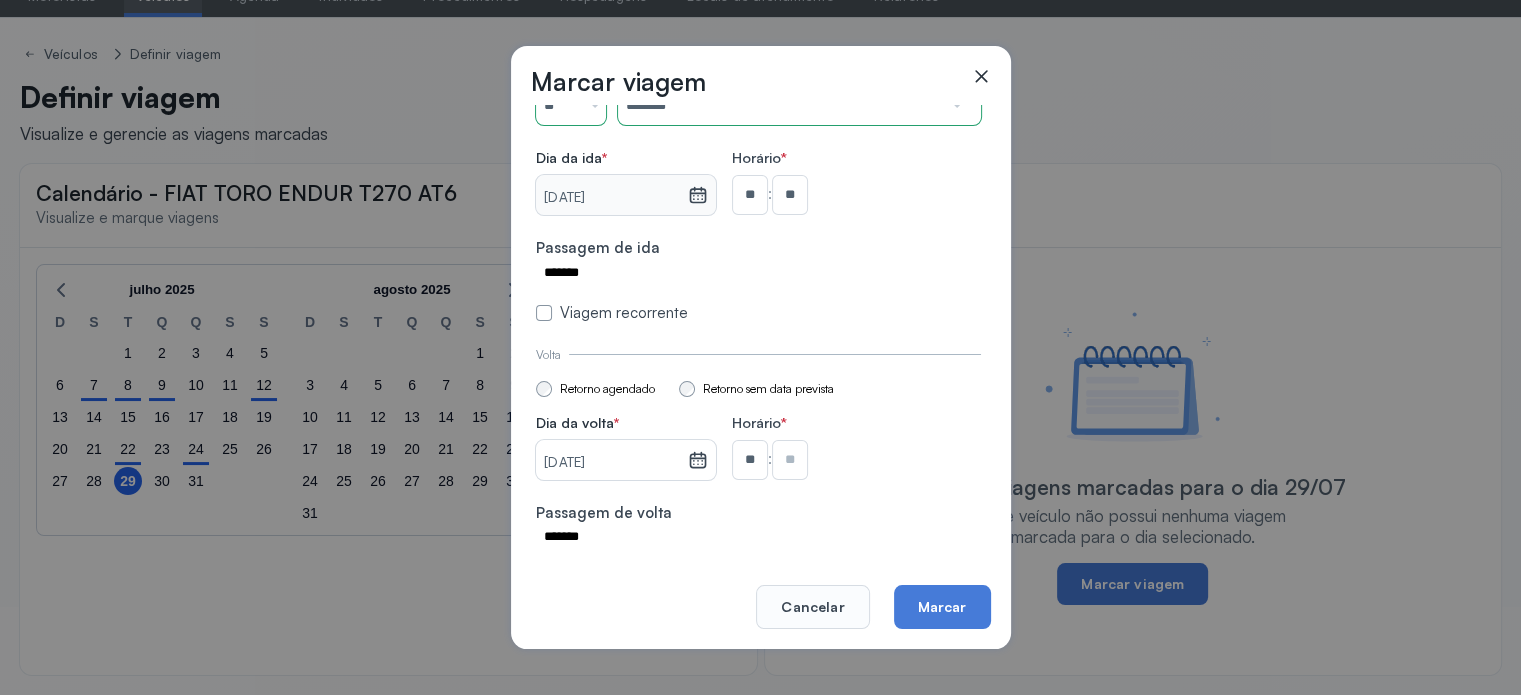 type on "**" 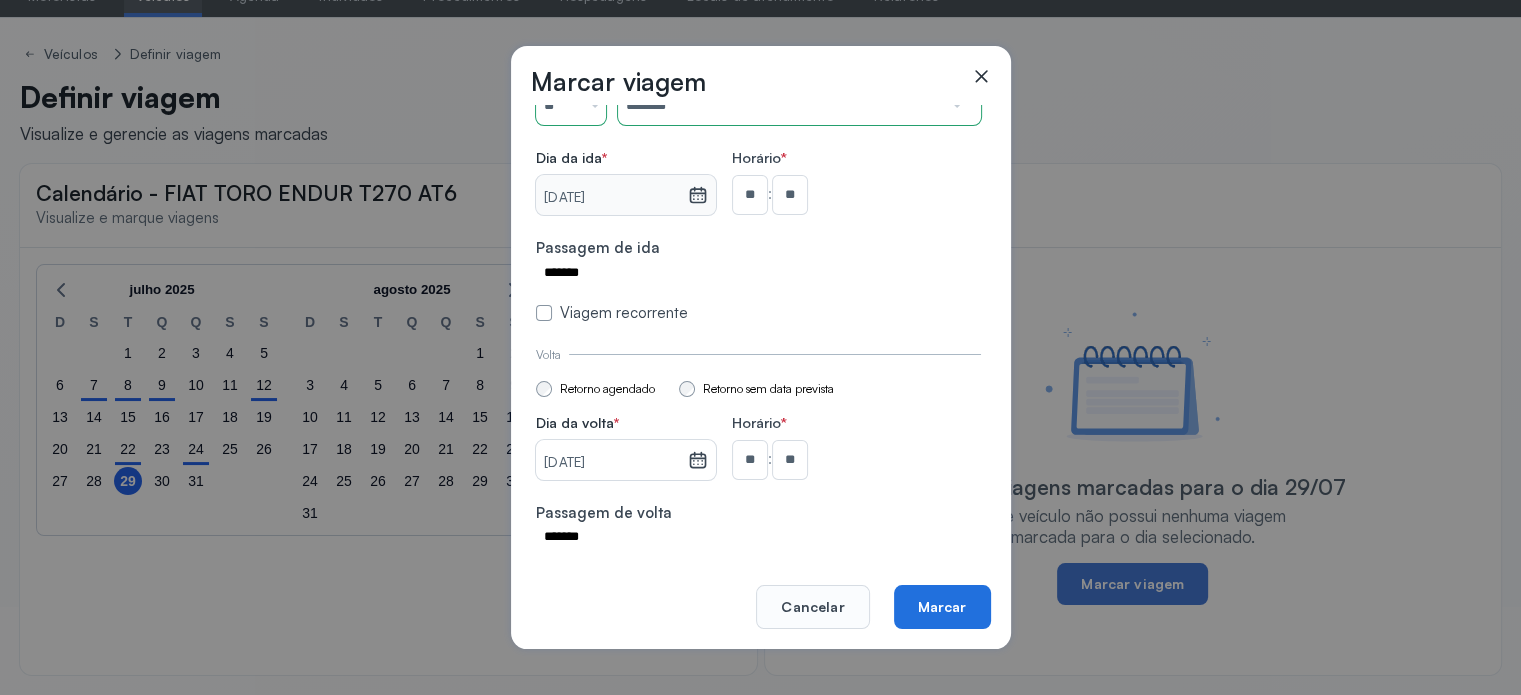 click on "Marcar" 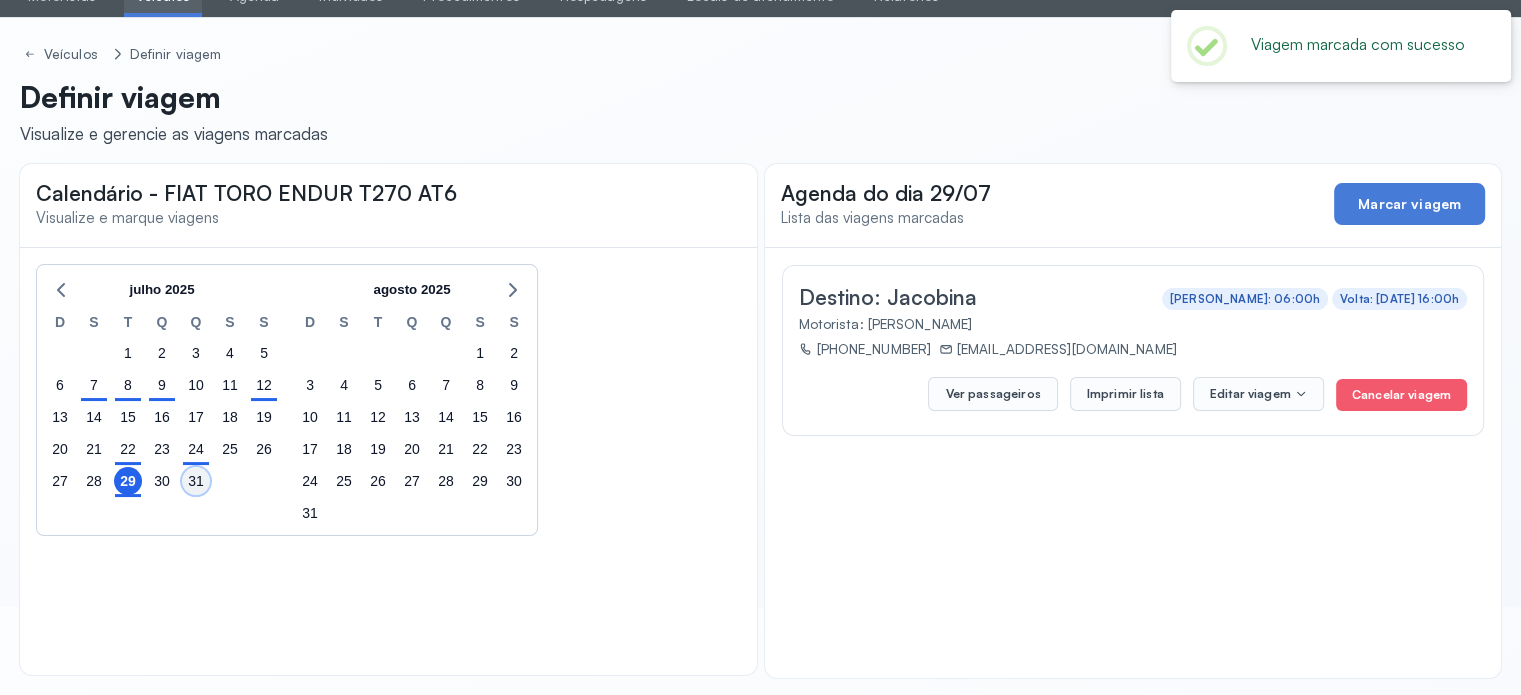 click on "31" 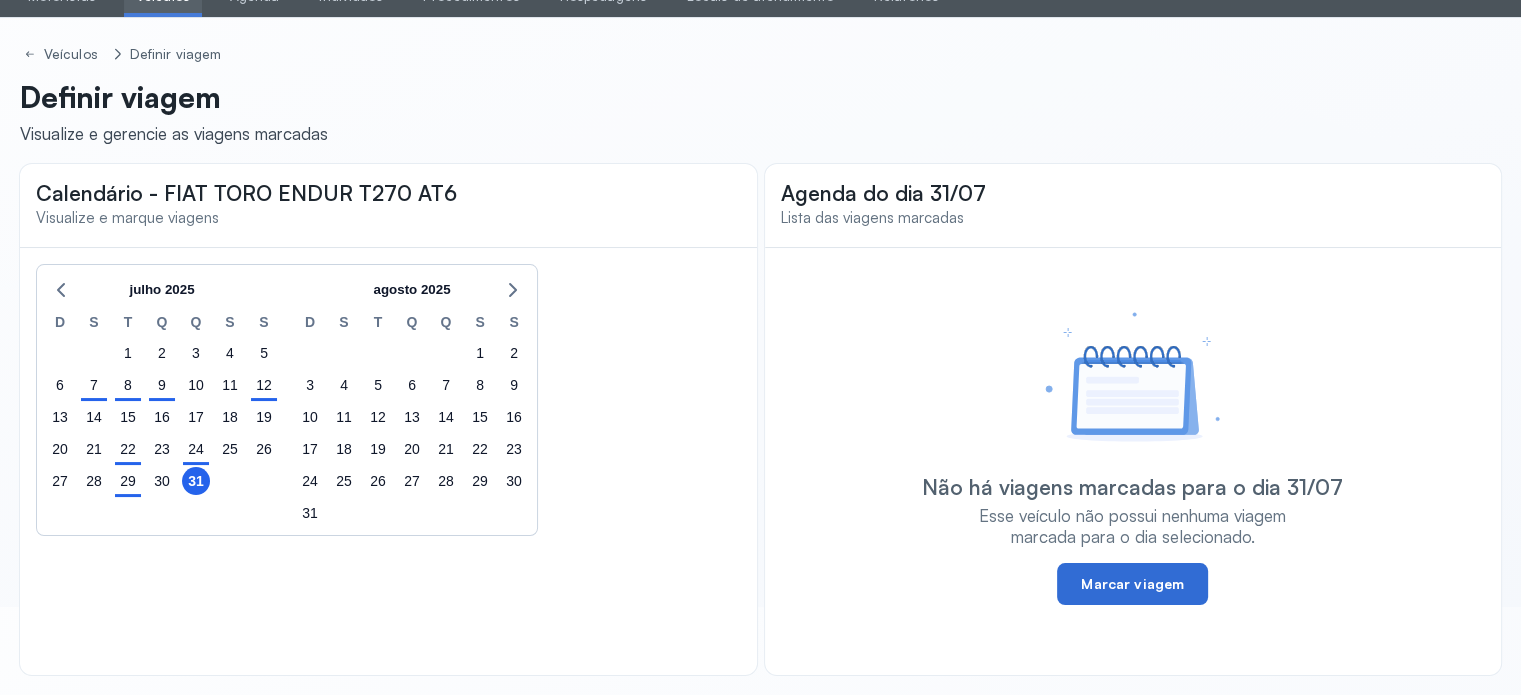 click on "Marcar viagem" 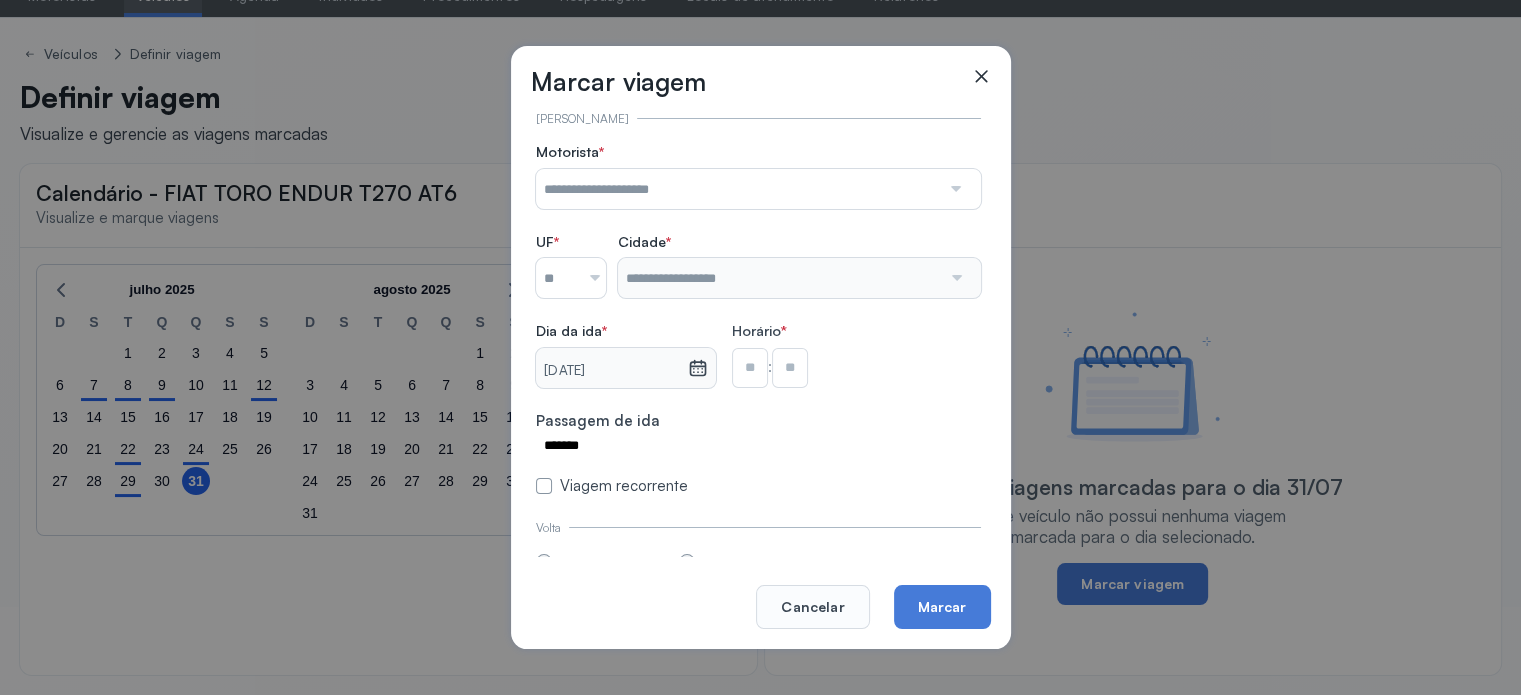 click at bounding box center (954, 189) 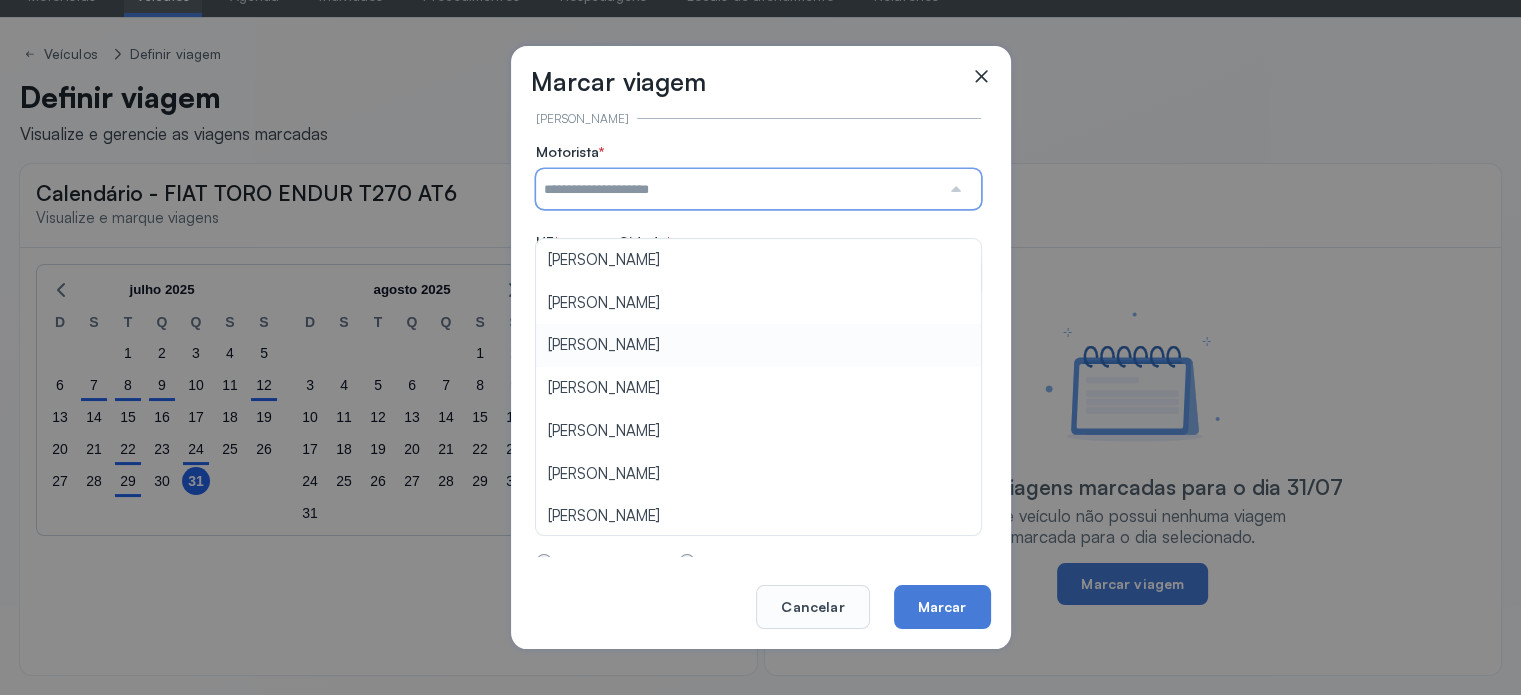 type on "**********" 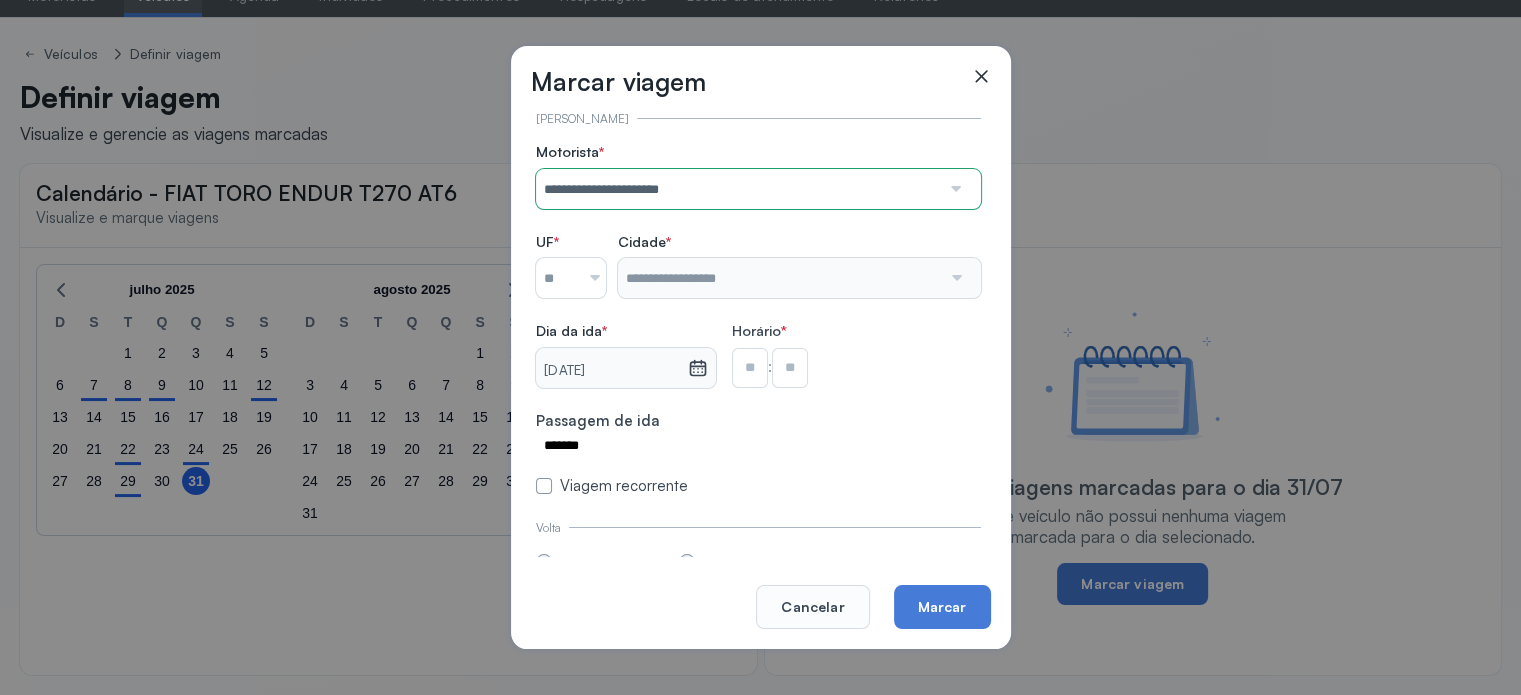 click on "**********" at bounding box center (758, 319) 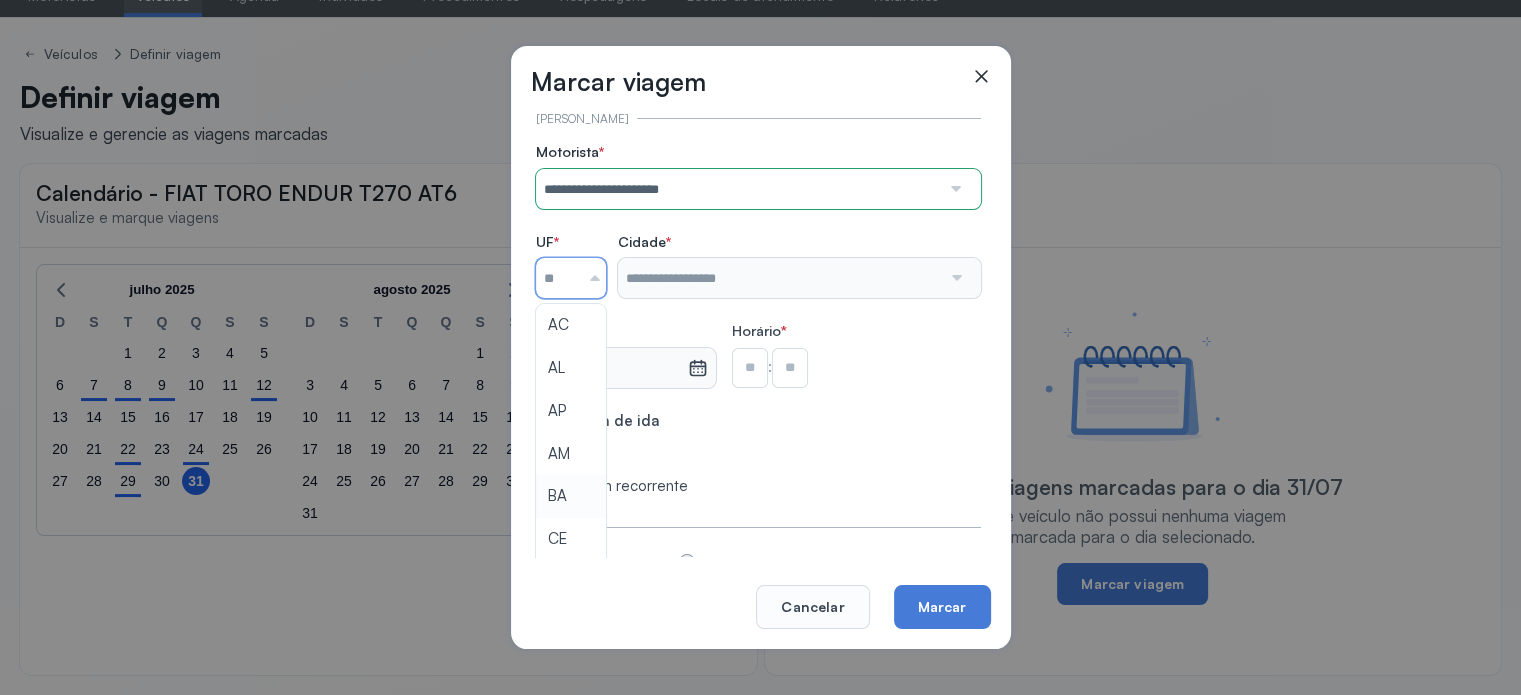 type on "**" 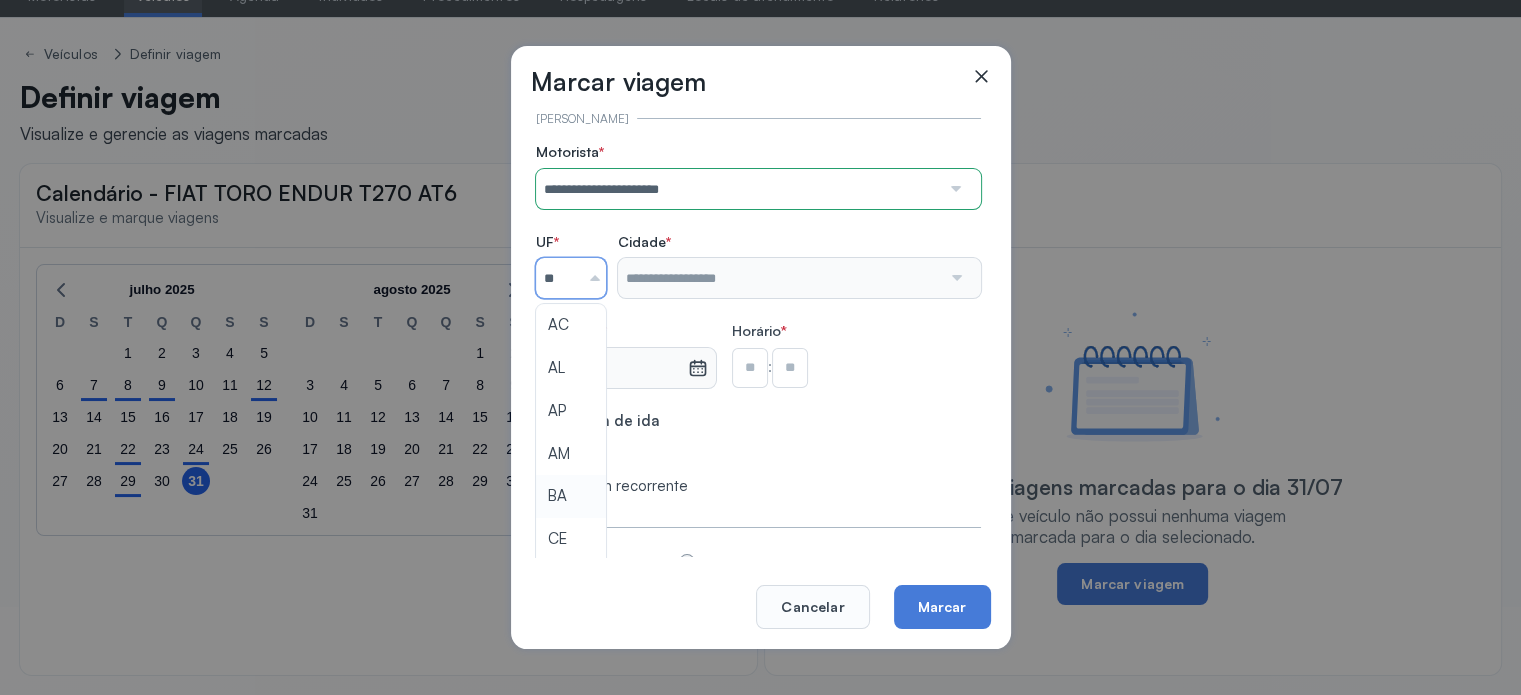 drag, startPoint x: 568, startPoint y: 496, endPoint x: 581, endPoint y: 463, distance: 35.468296 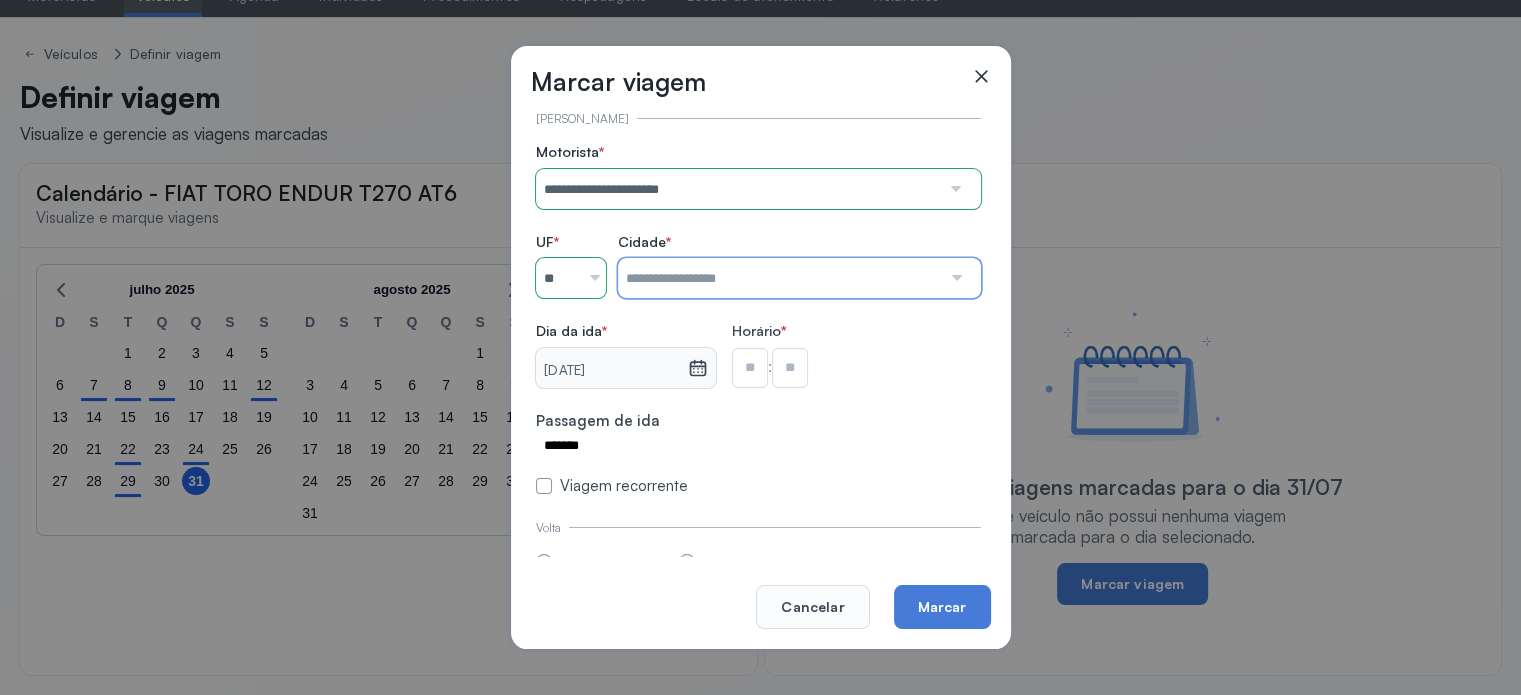 click at bounding box center [779, 278] 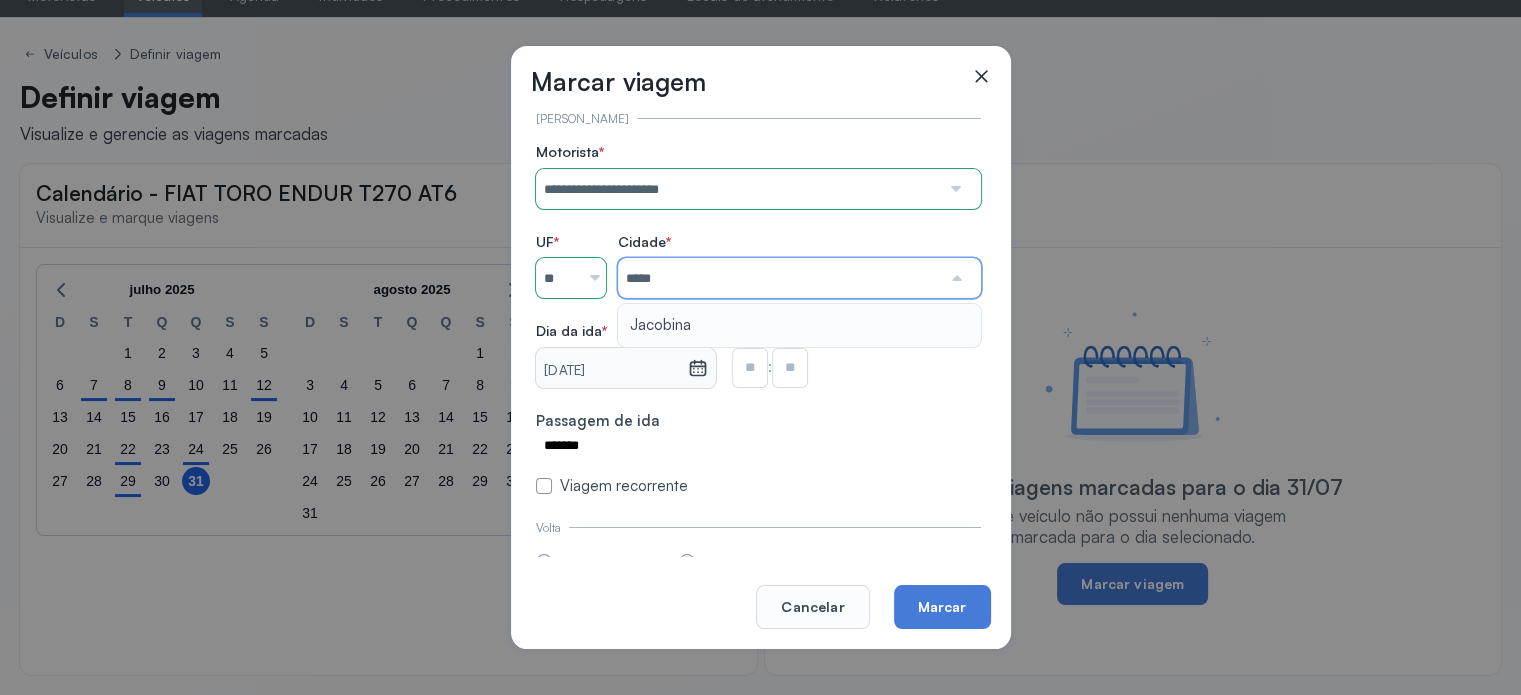 type on "********" 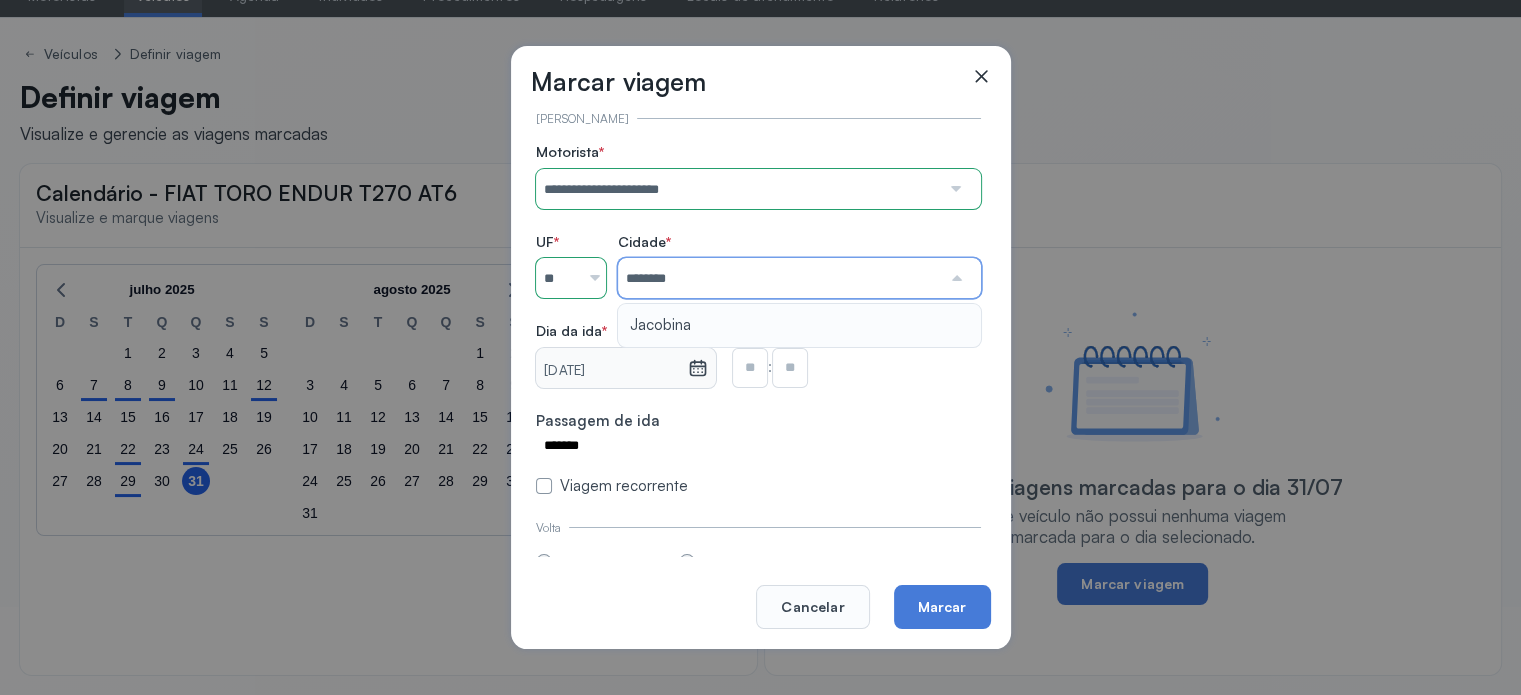 click on "**********" at bounding box center [758, 319] 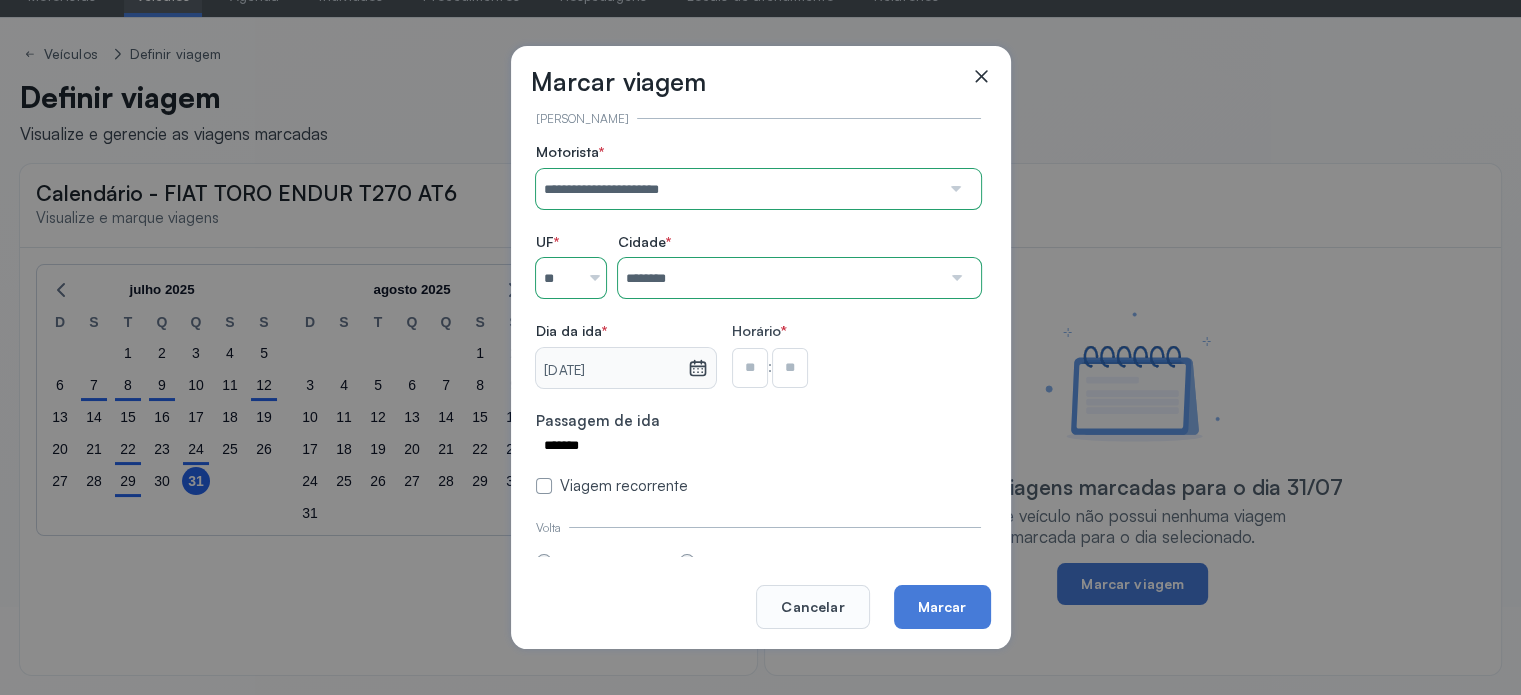click at bounding box center (750, 368) 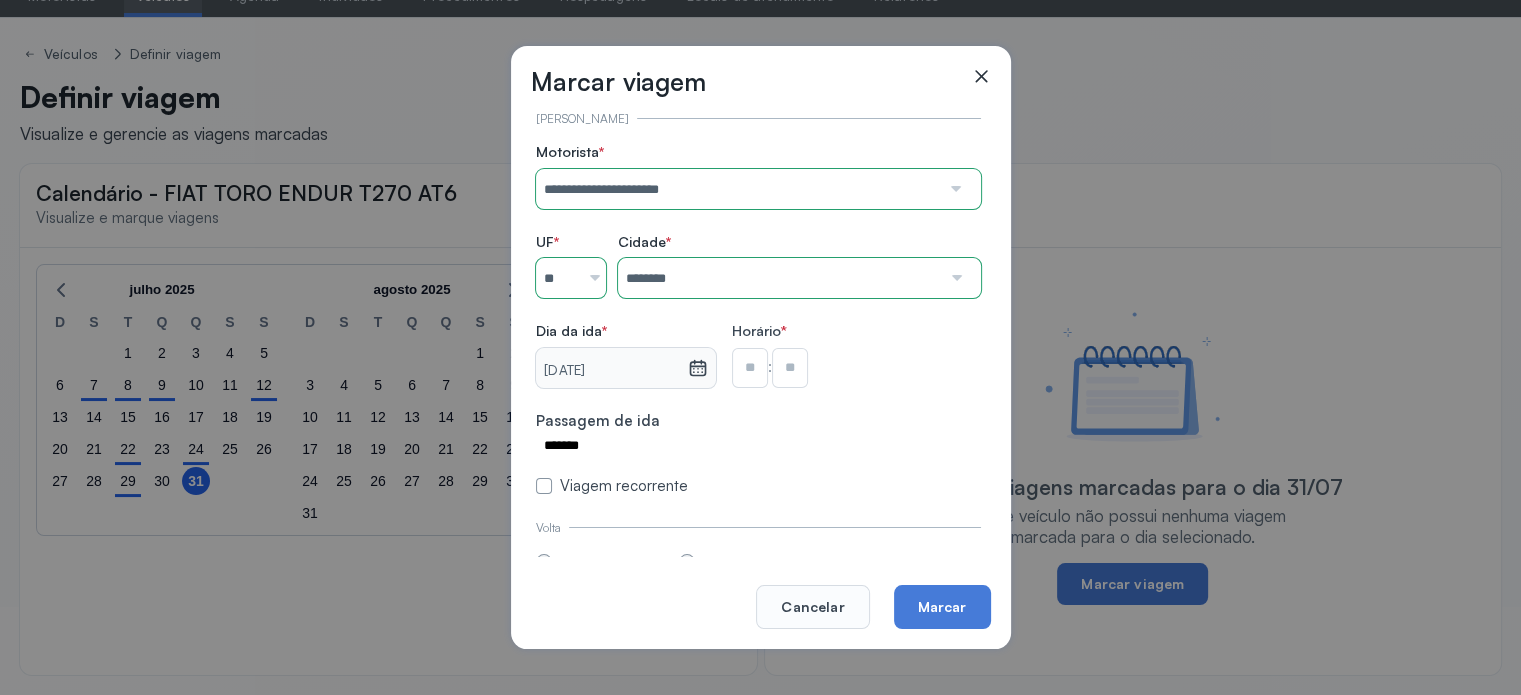 type on "**" 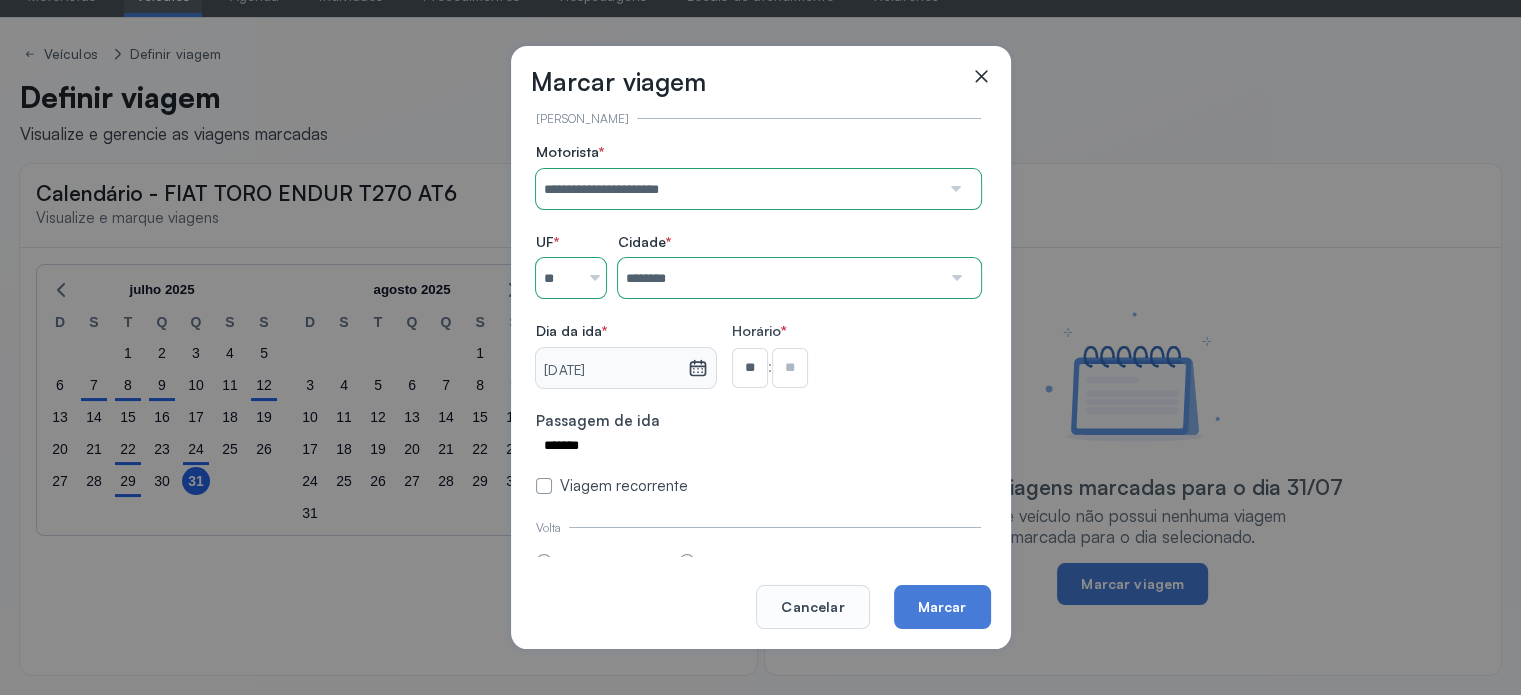 click at bounding box center (790, 368) 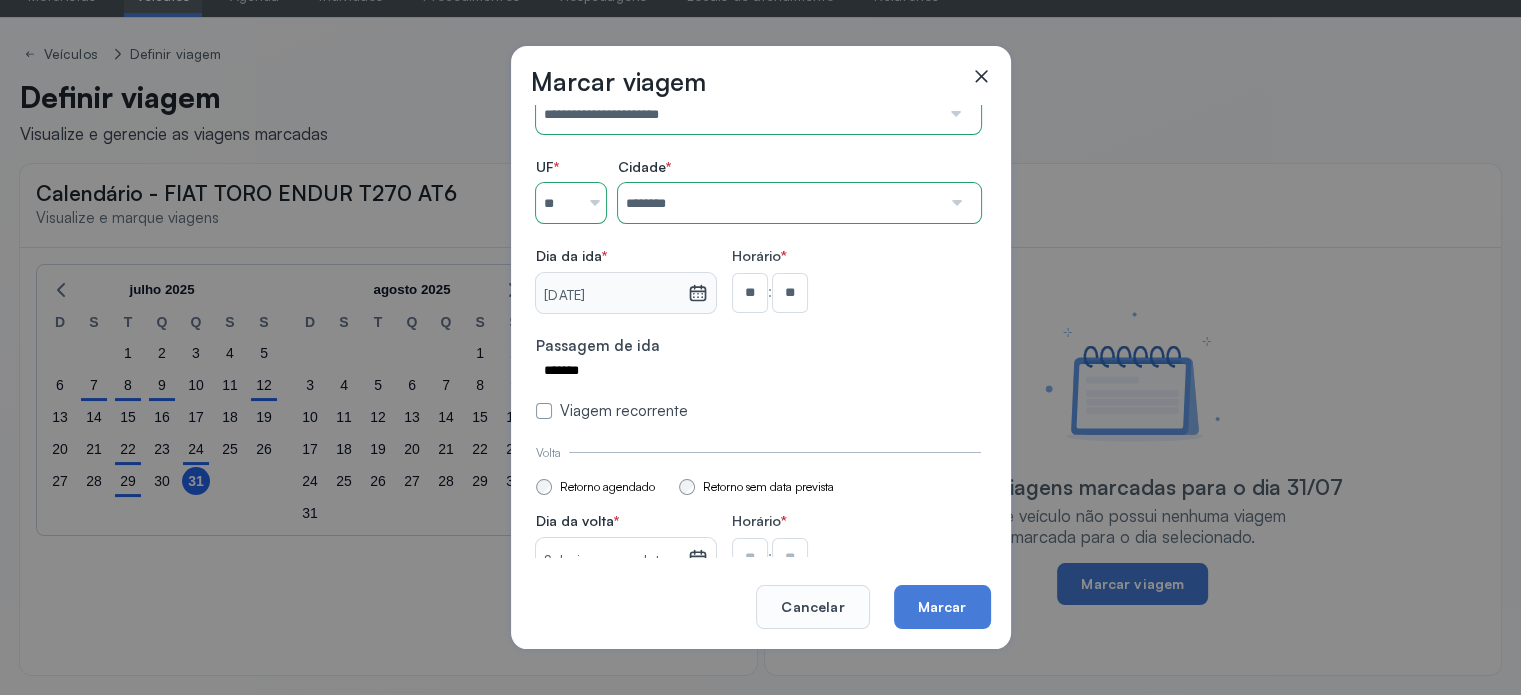 scroll, scrollTop: 176, scrollLeft: 0, axis: vertical 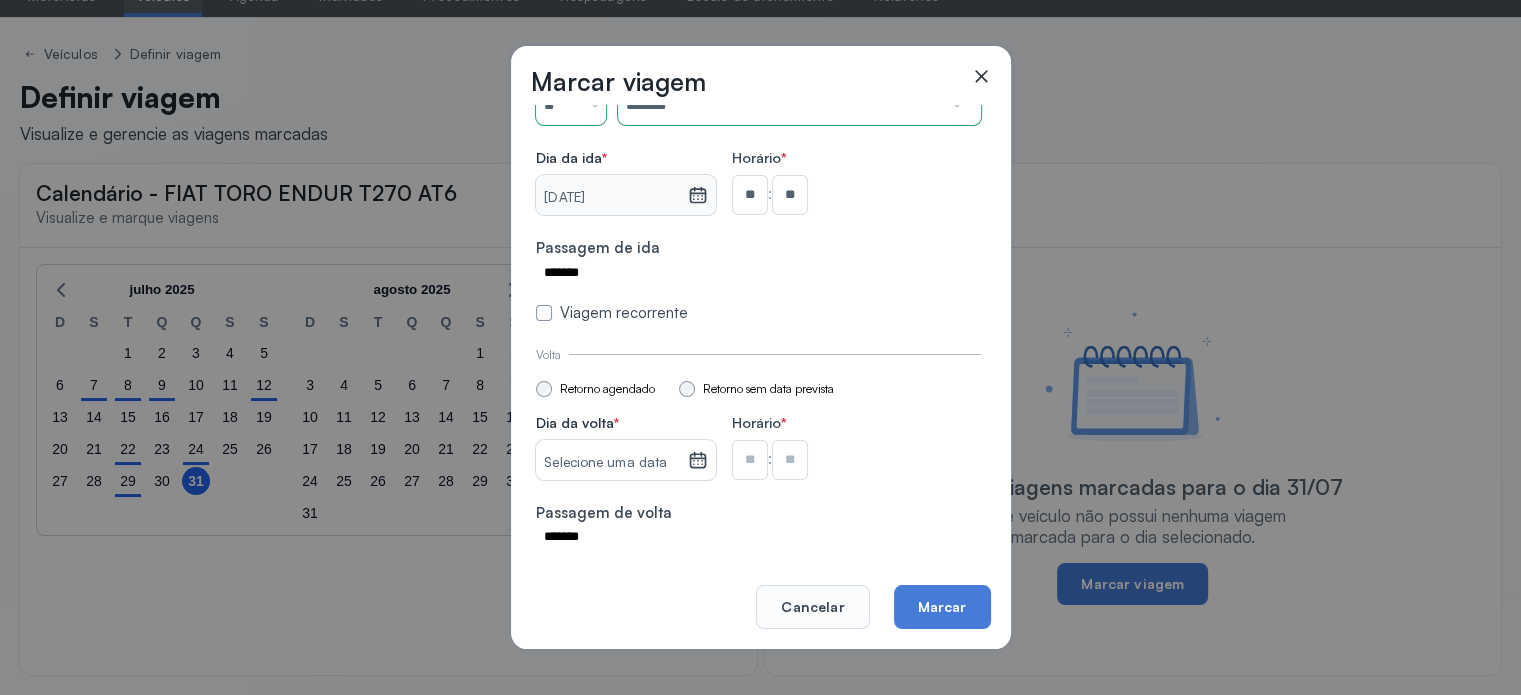 click 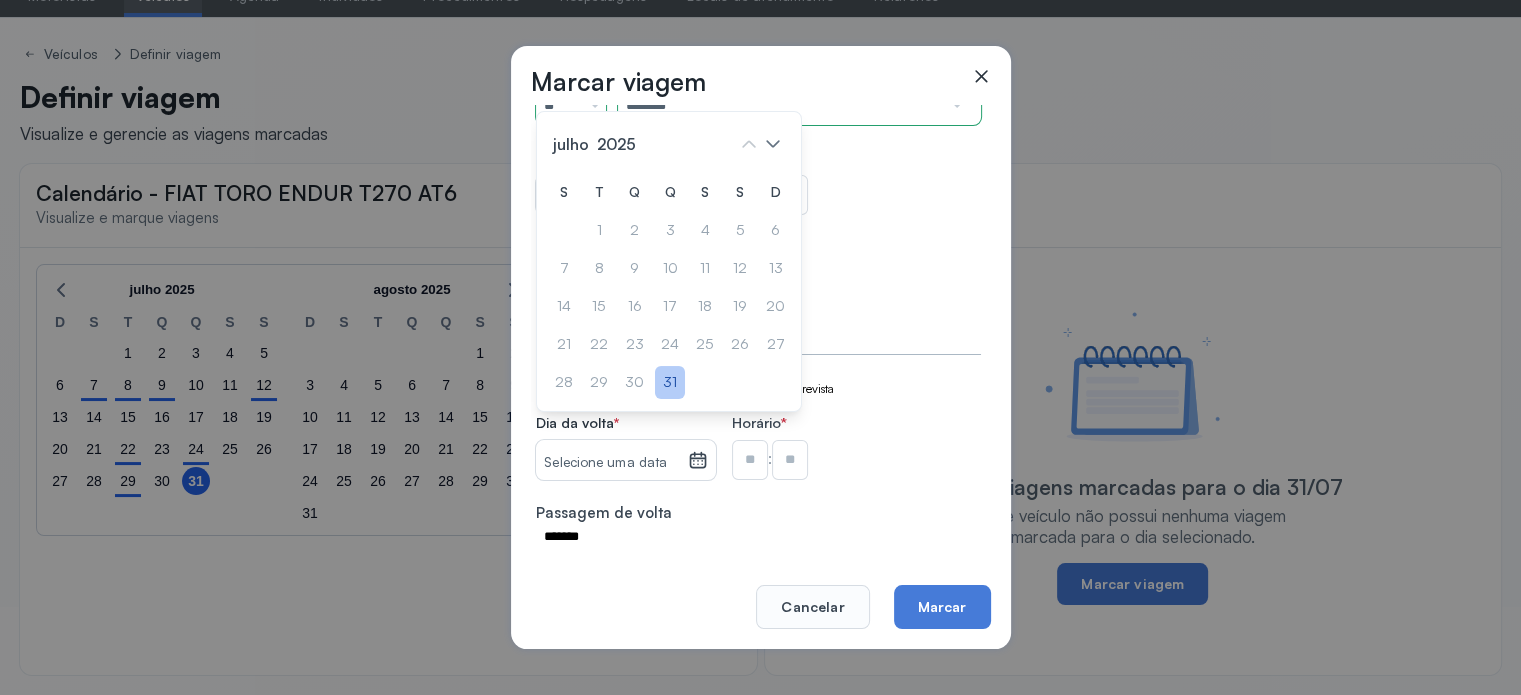 click on "31" 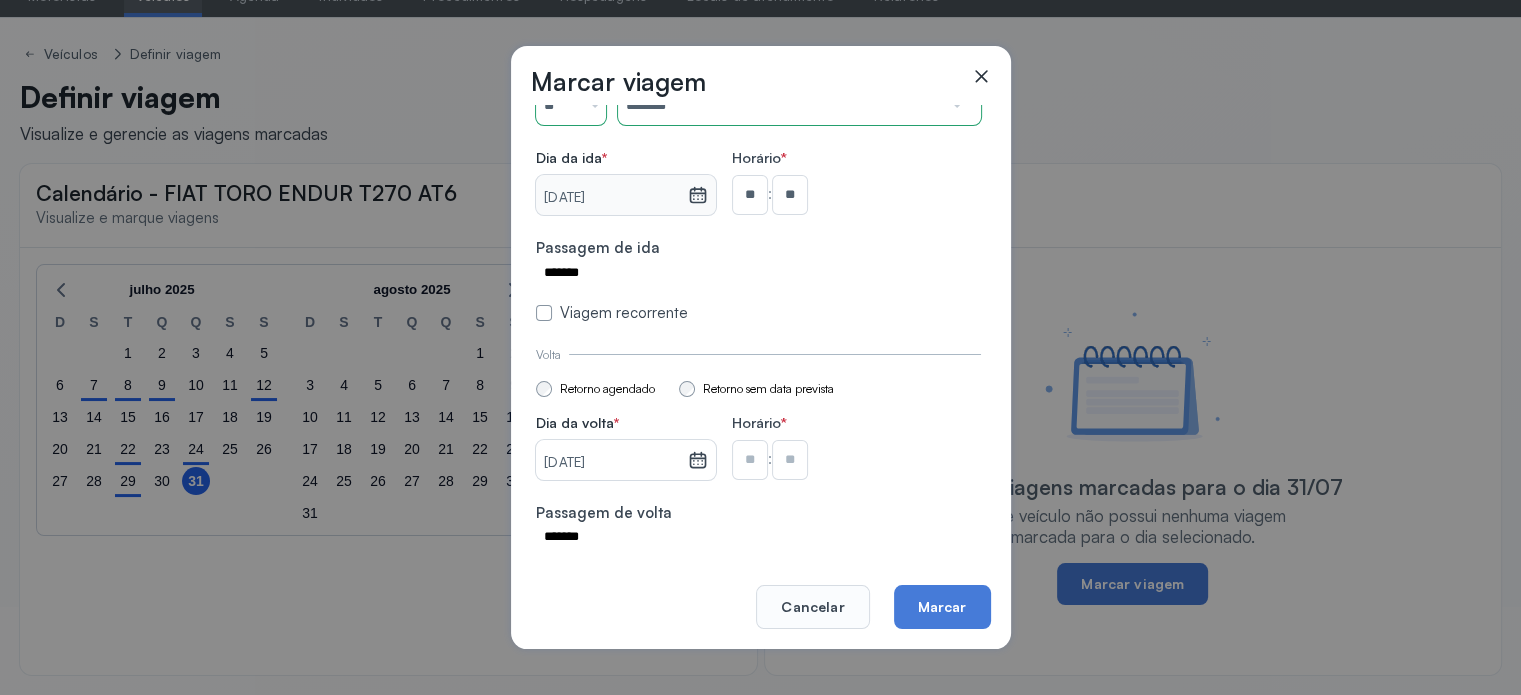 click at bounding box center [750, 195] 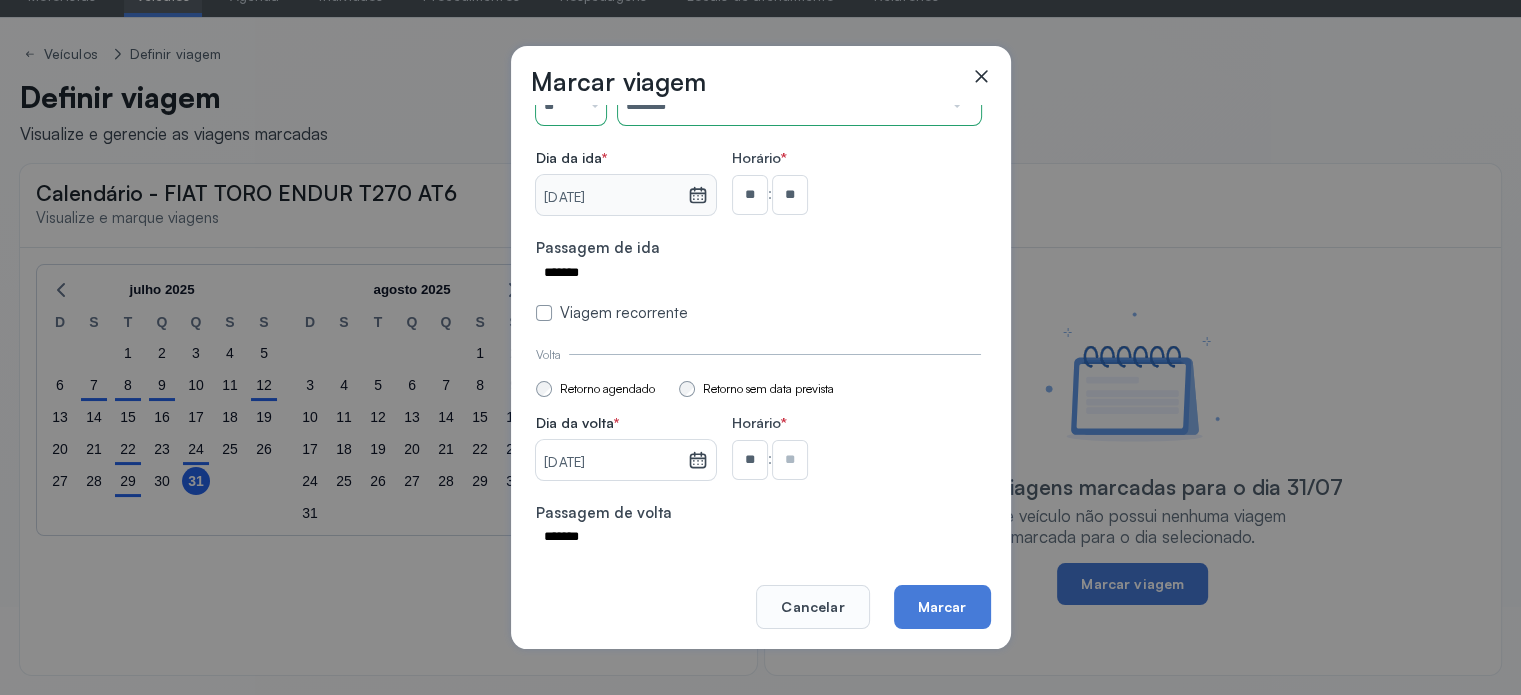 type on "**" 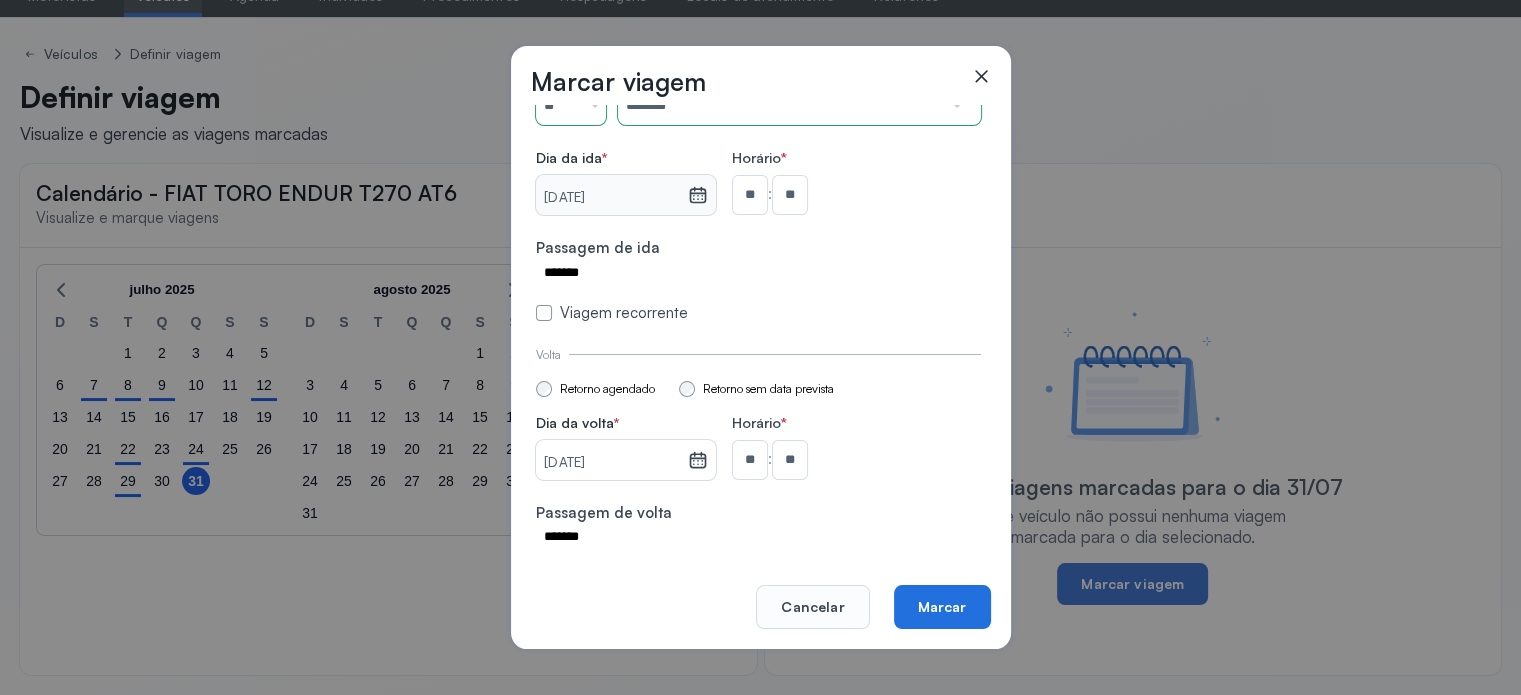 click on "Marcar" 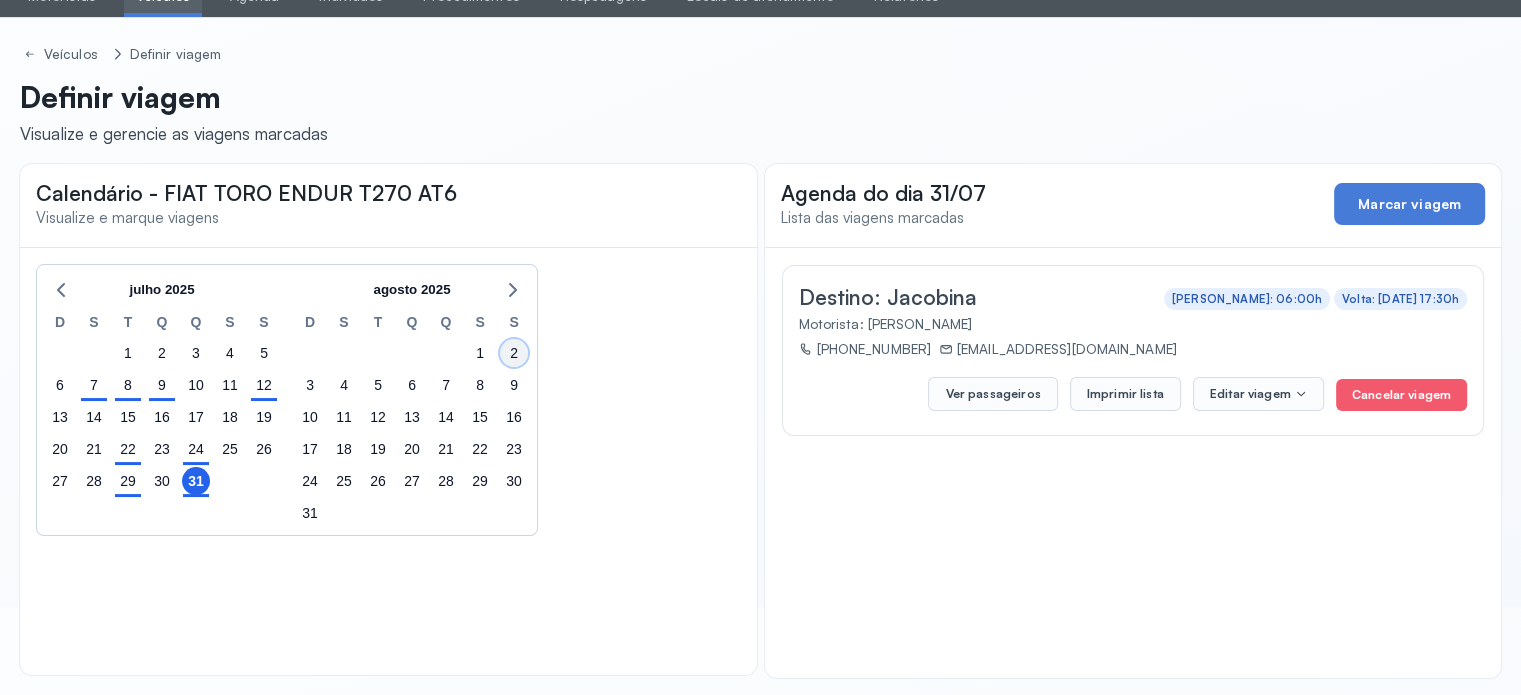 click on "2" 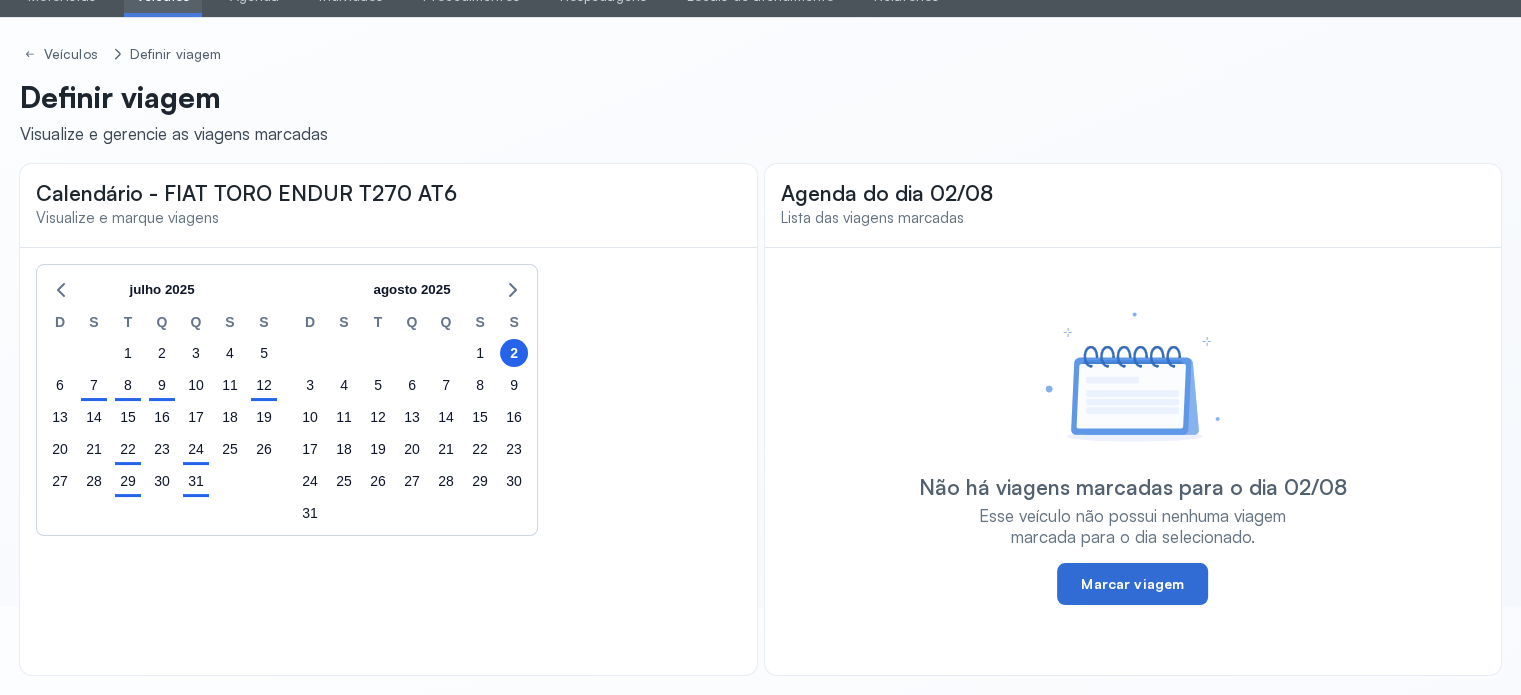 click on "Marcar viagem" 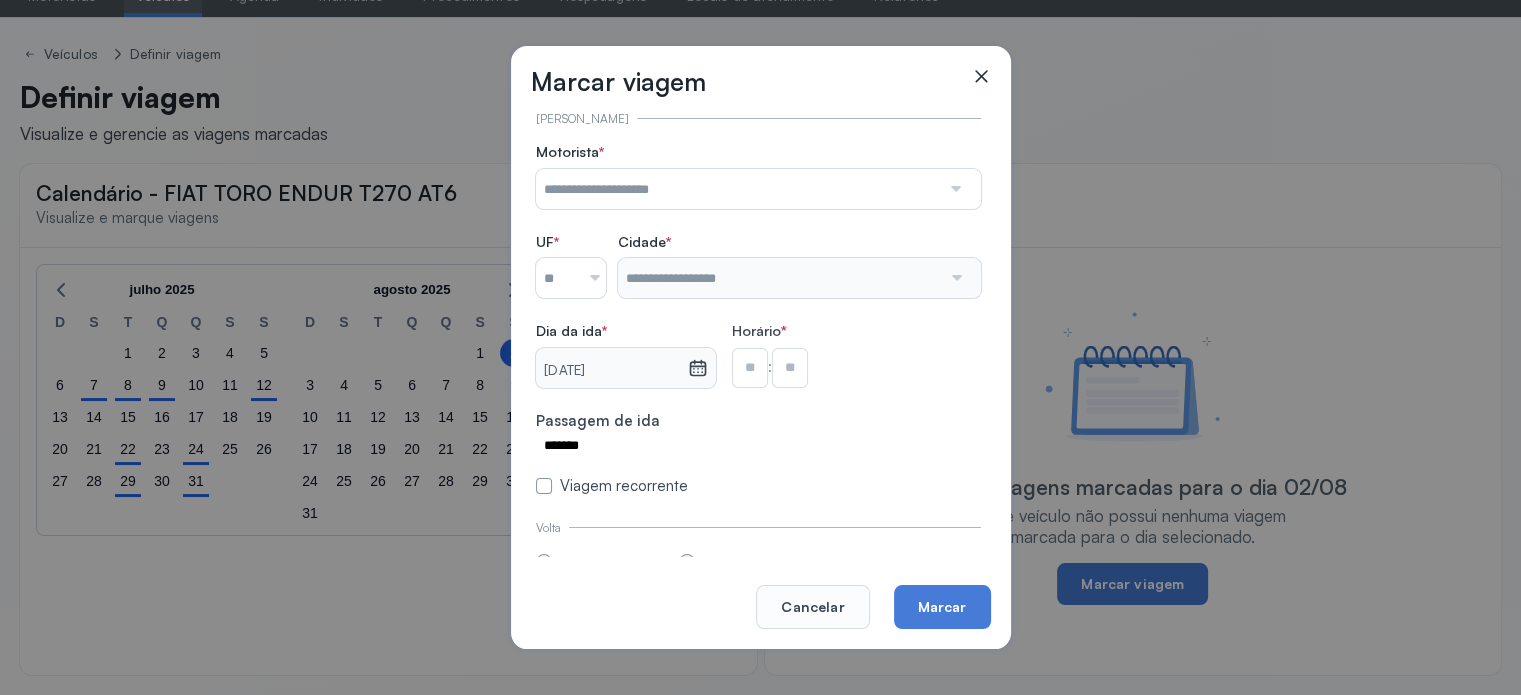 click at bounding box center [738, 189] 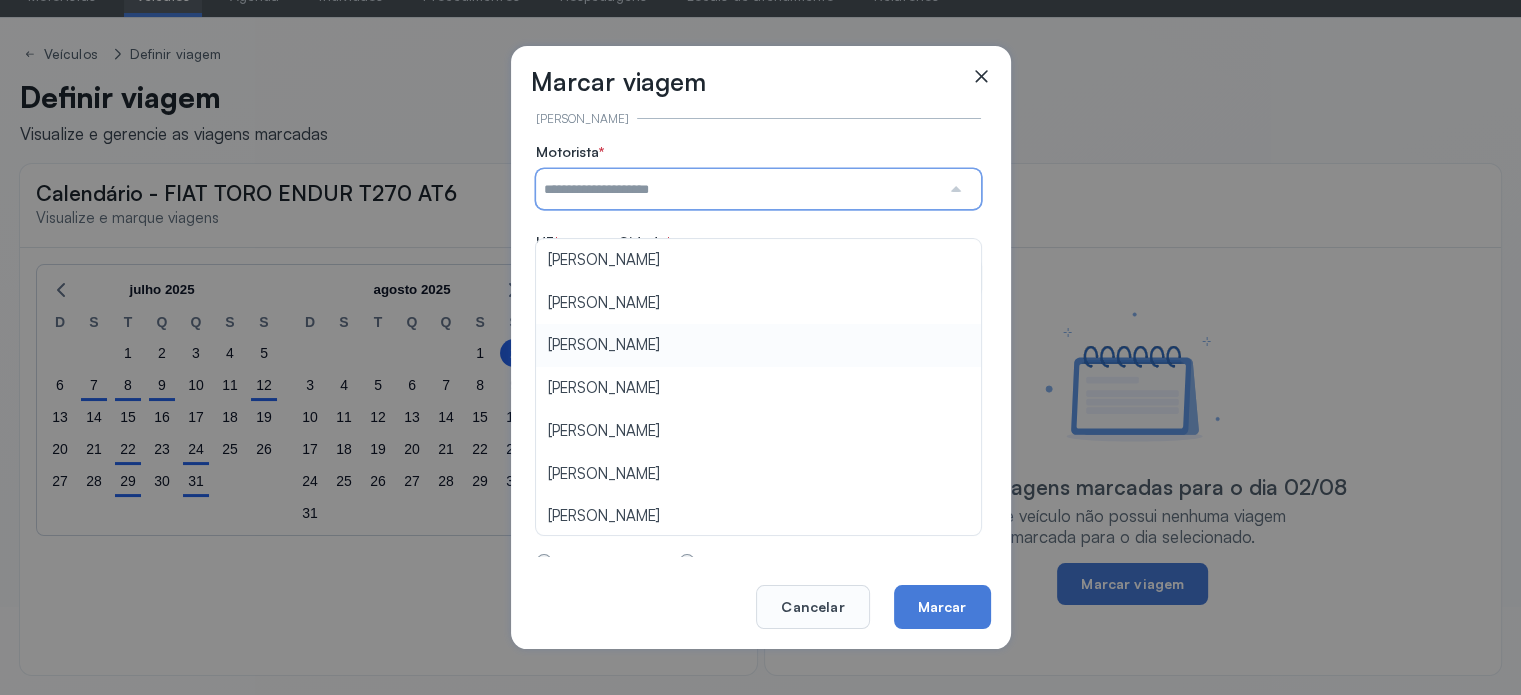 type on "**********" 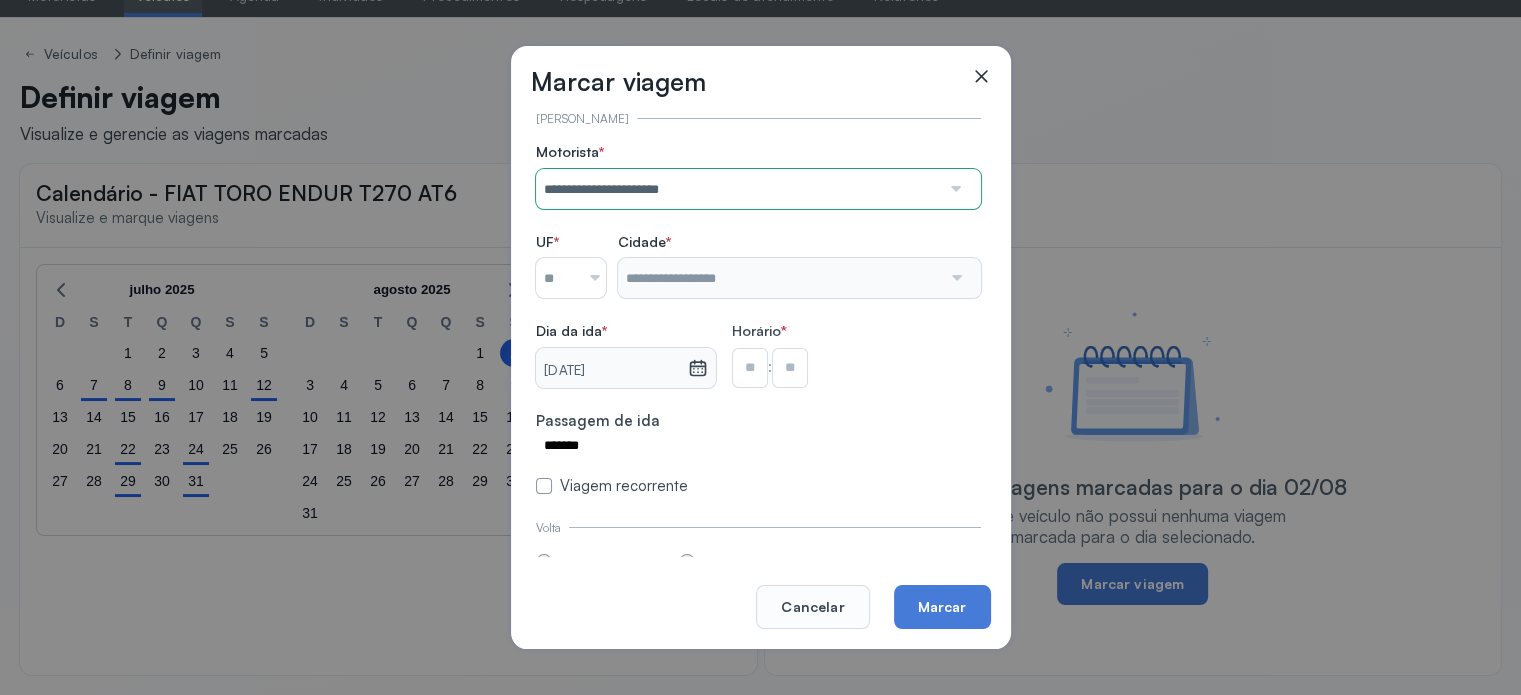 click on "**********" at bounding box center [758, 319] 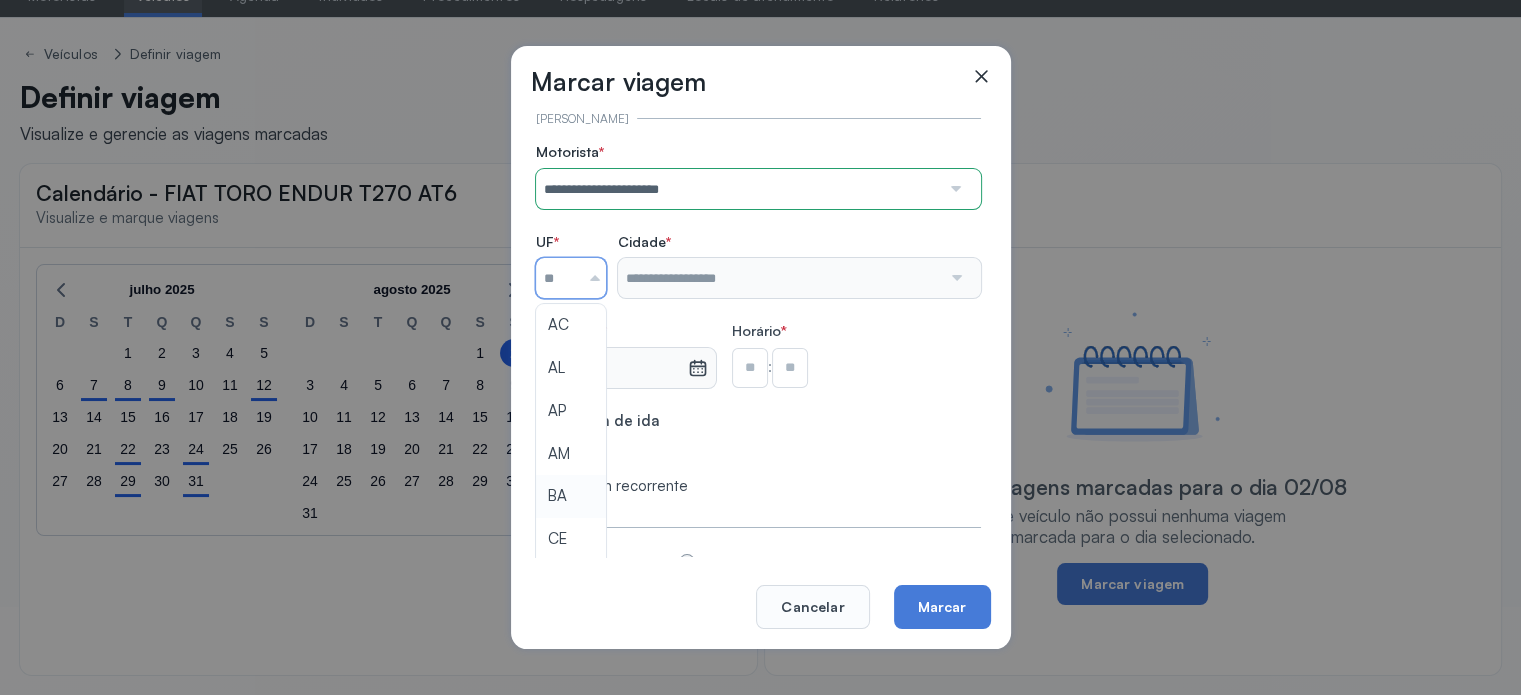 type on "**" 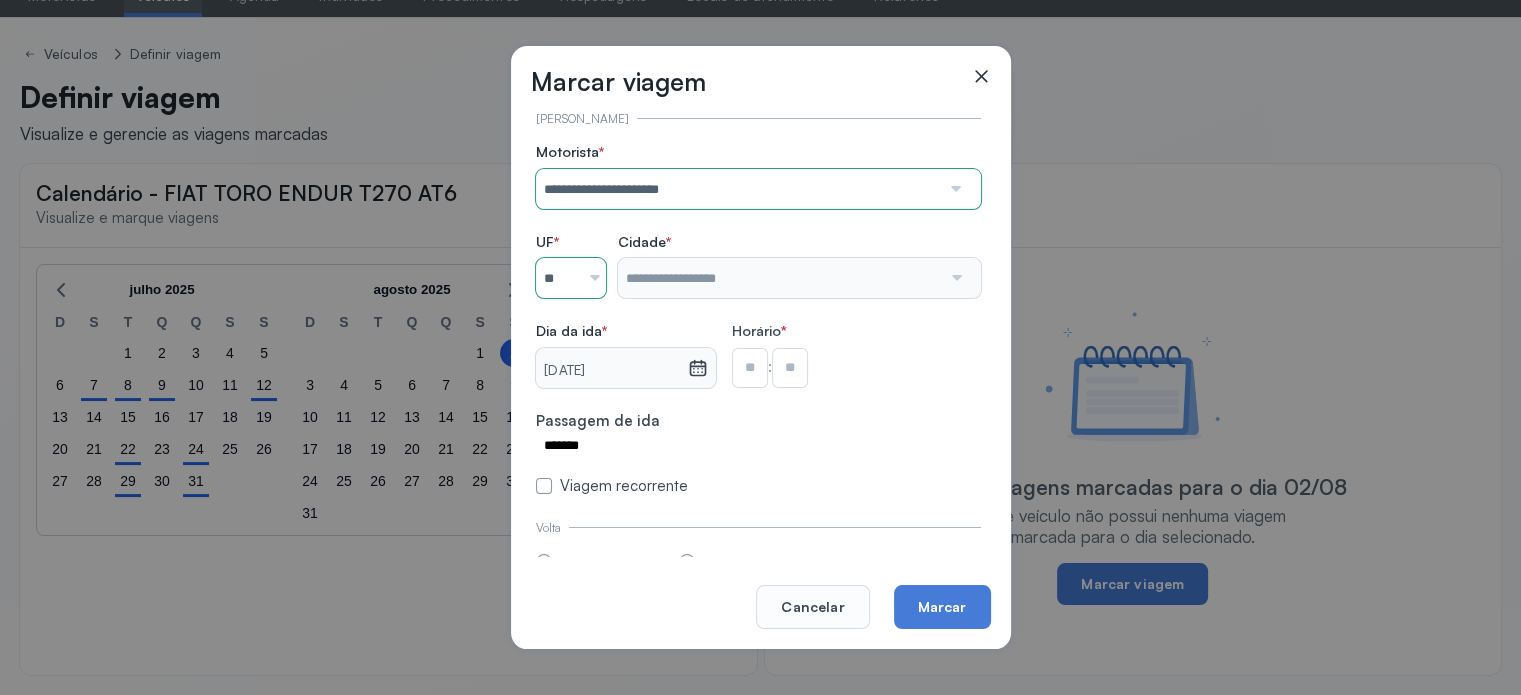 drag, startPoint x: 545, startPoint y: 494, endPoint x: 619, endPoint y: 285, distance: 221.71378 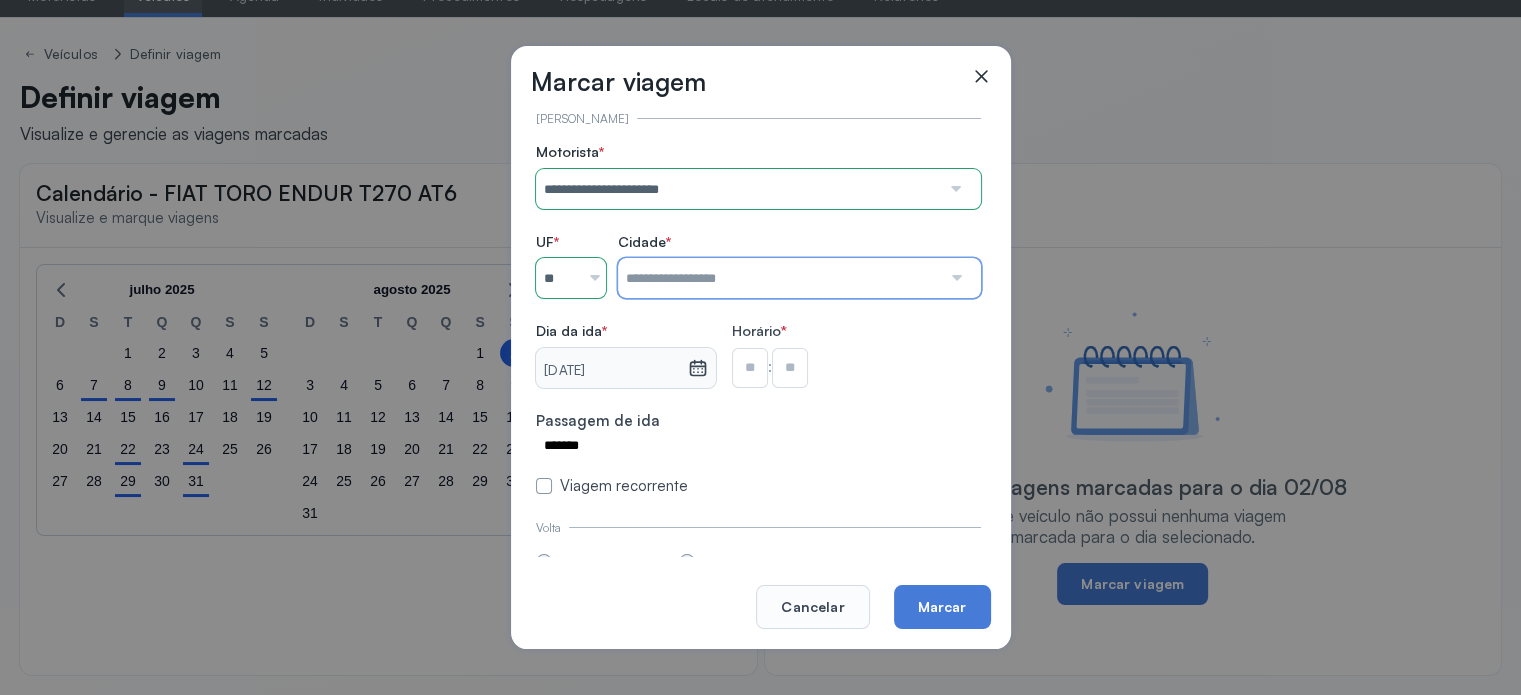 click at bounding box center (779, 278) 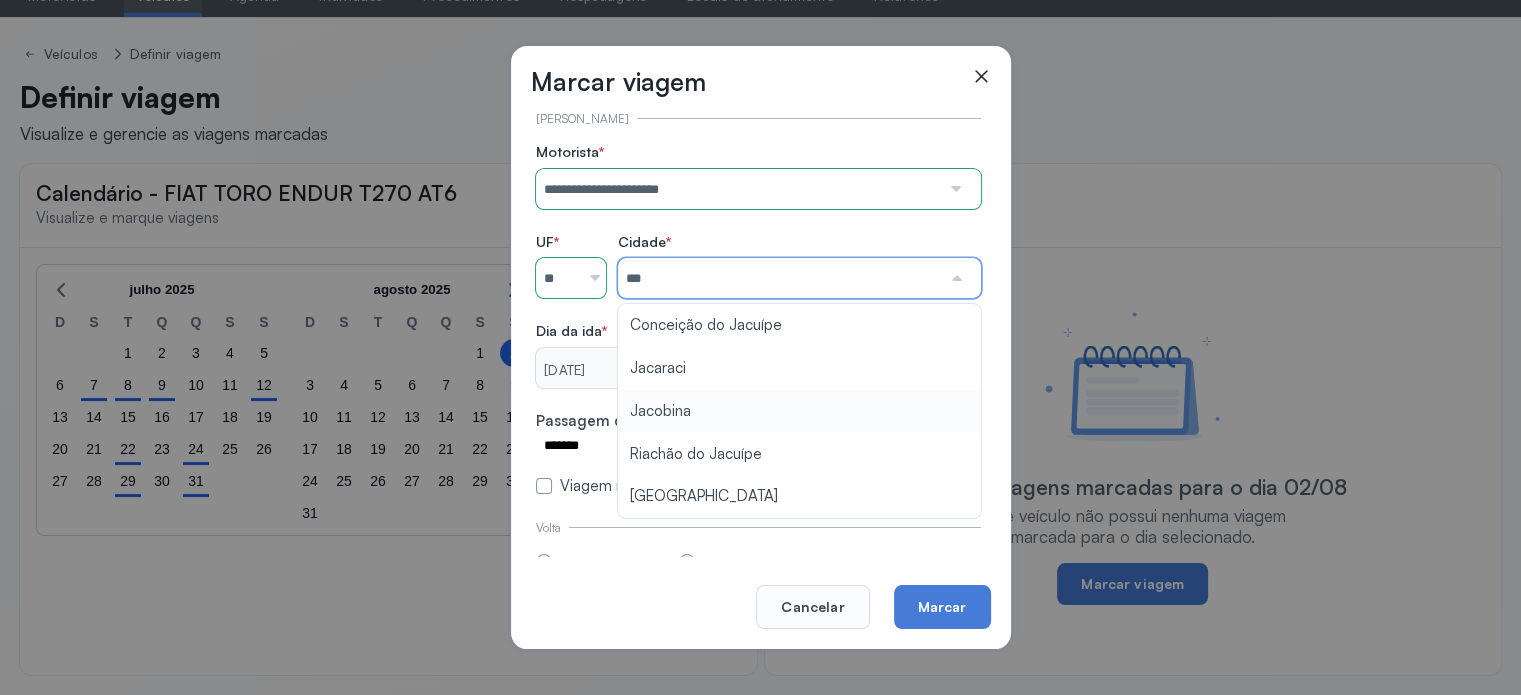 type on "********" 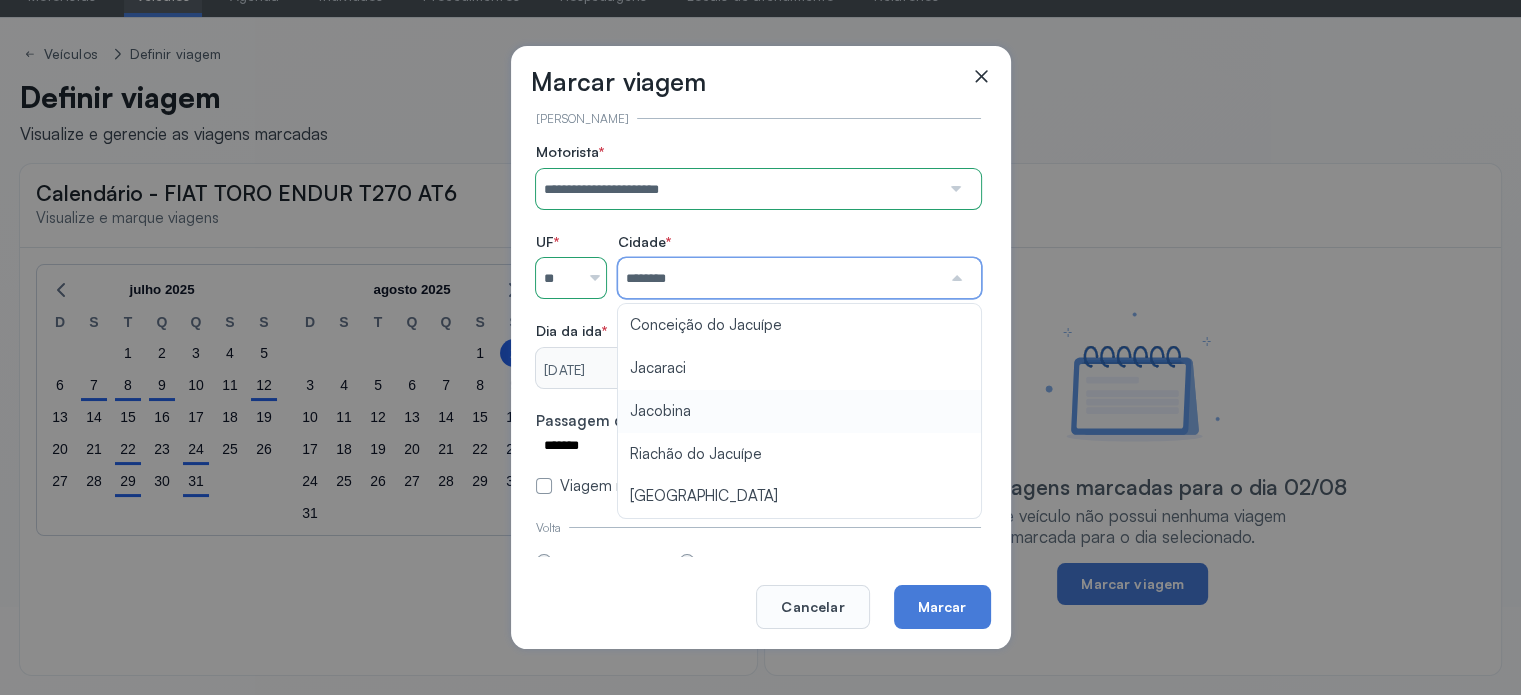 click on "**********" at bounding box center [758, 319] 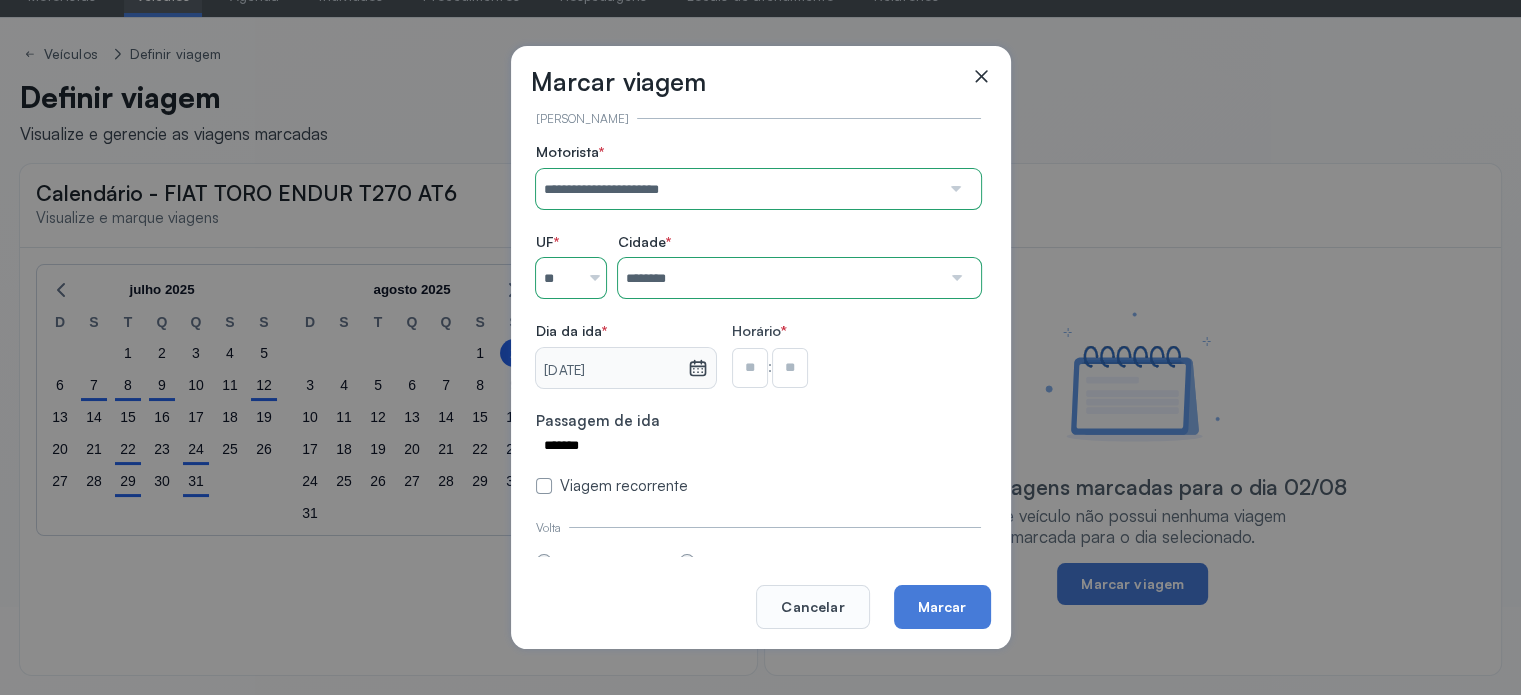 click at bounding box center (750, 368) 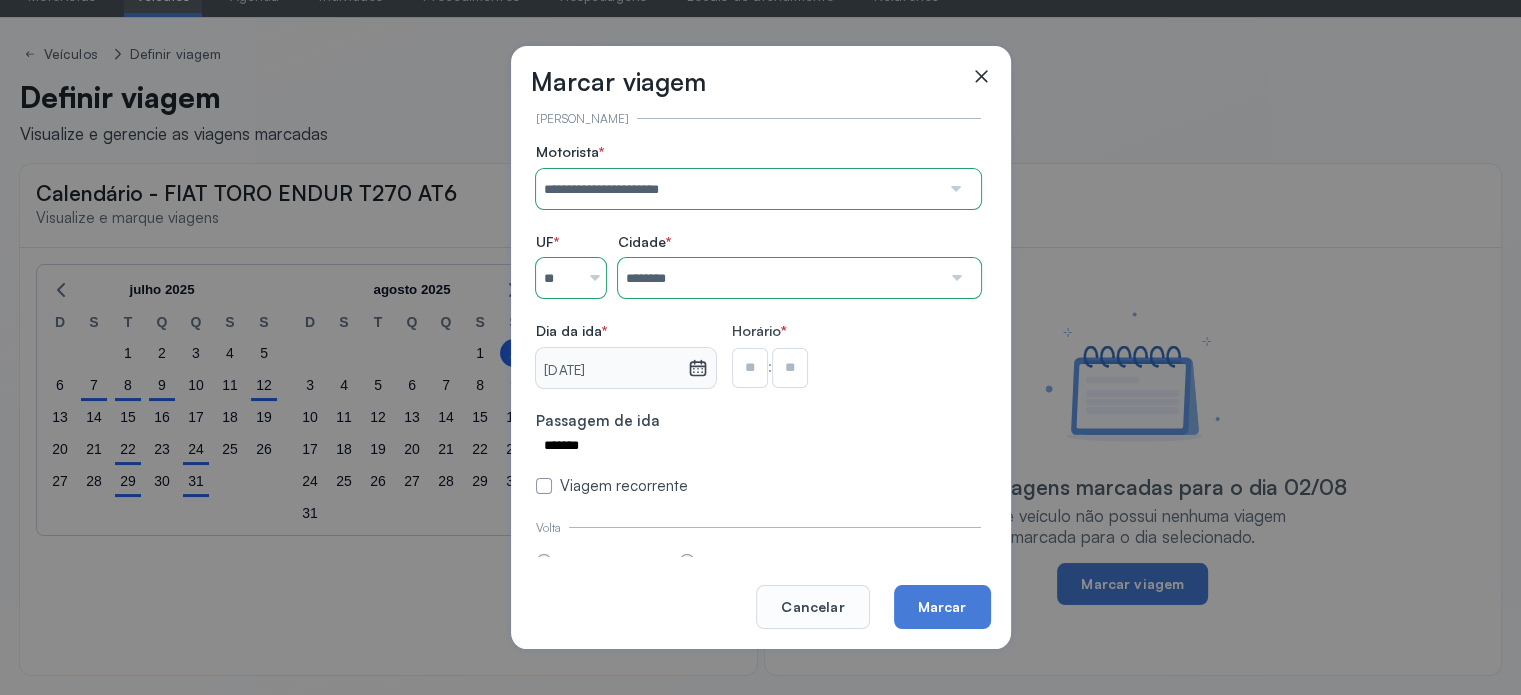type on "**" 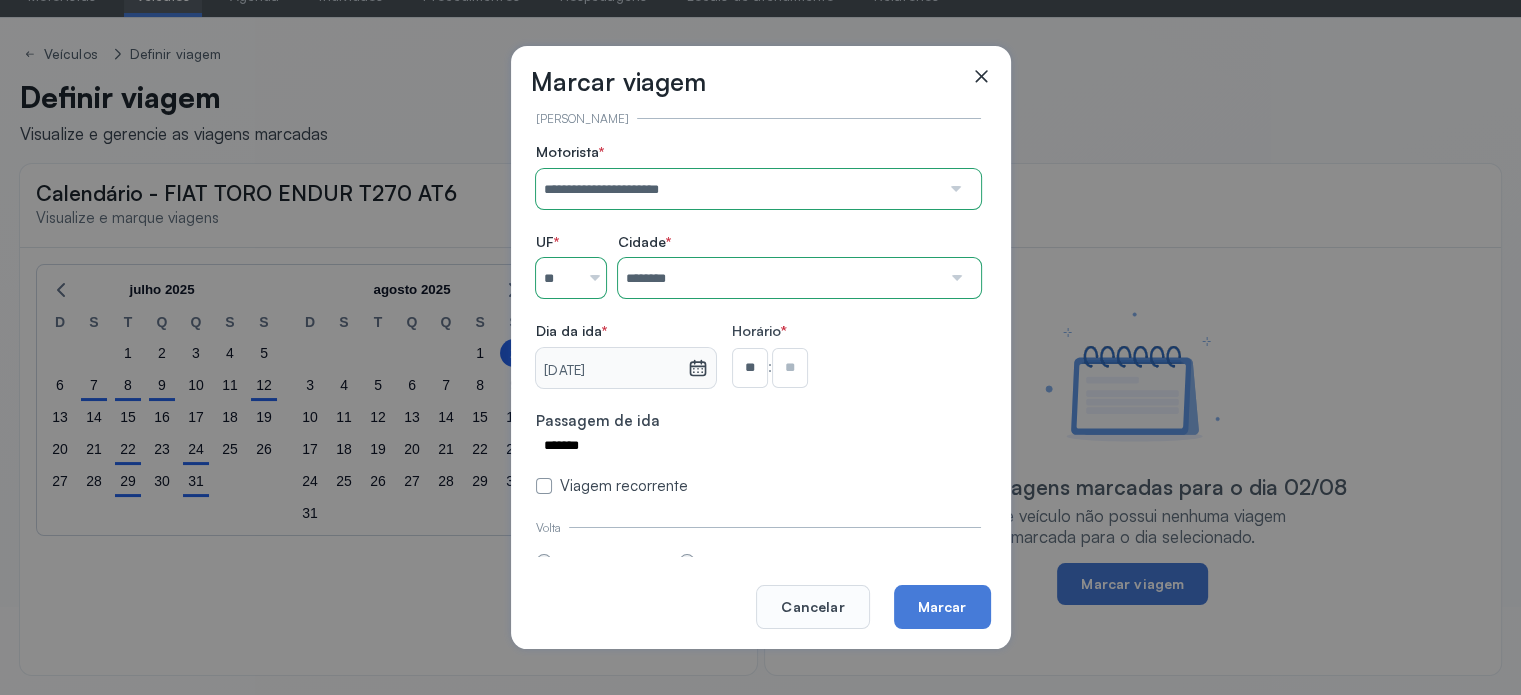 click at bounding box center [790, 368] 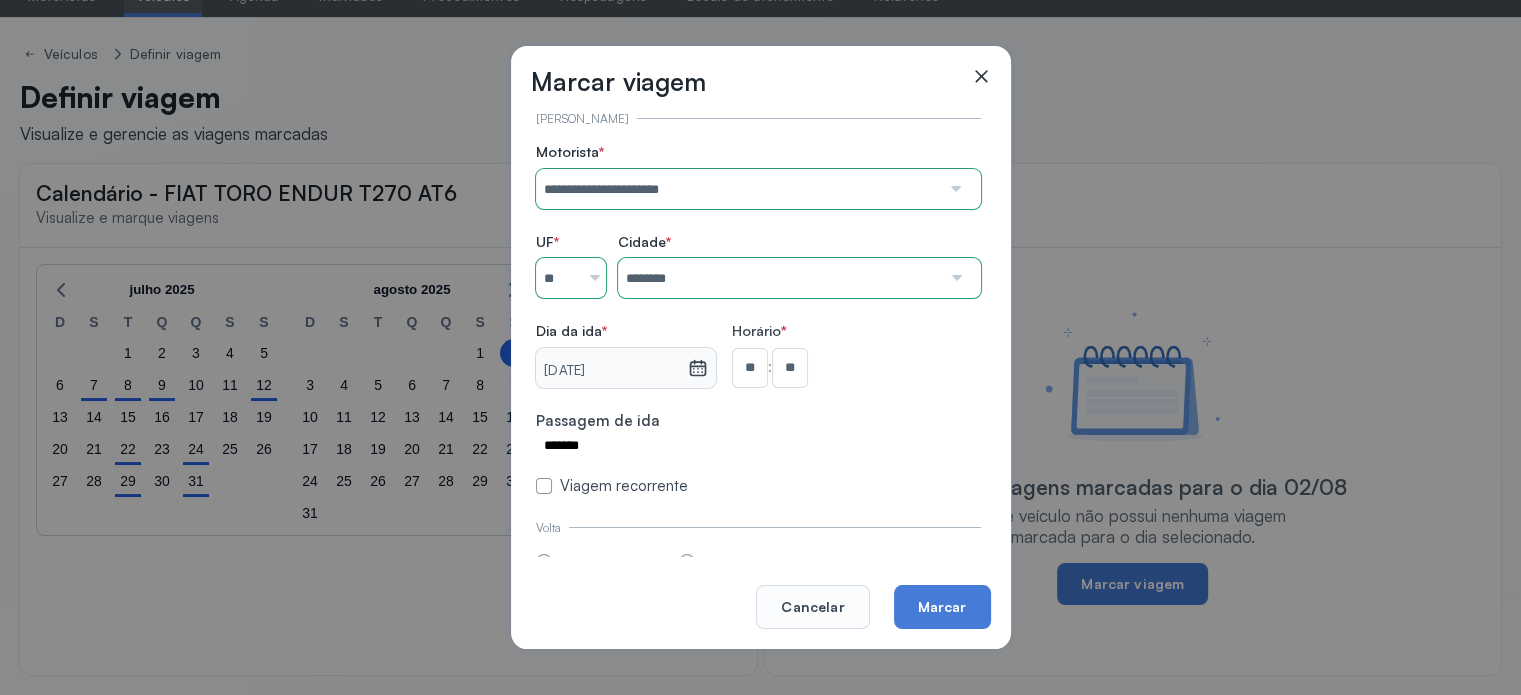 scroll, scrollTop: 176, scrollLeft: 0, axis: vertical 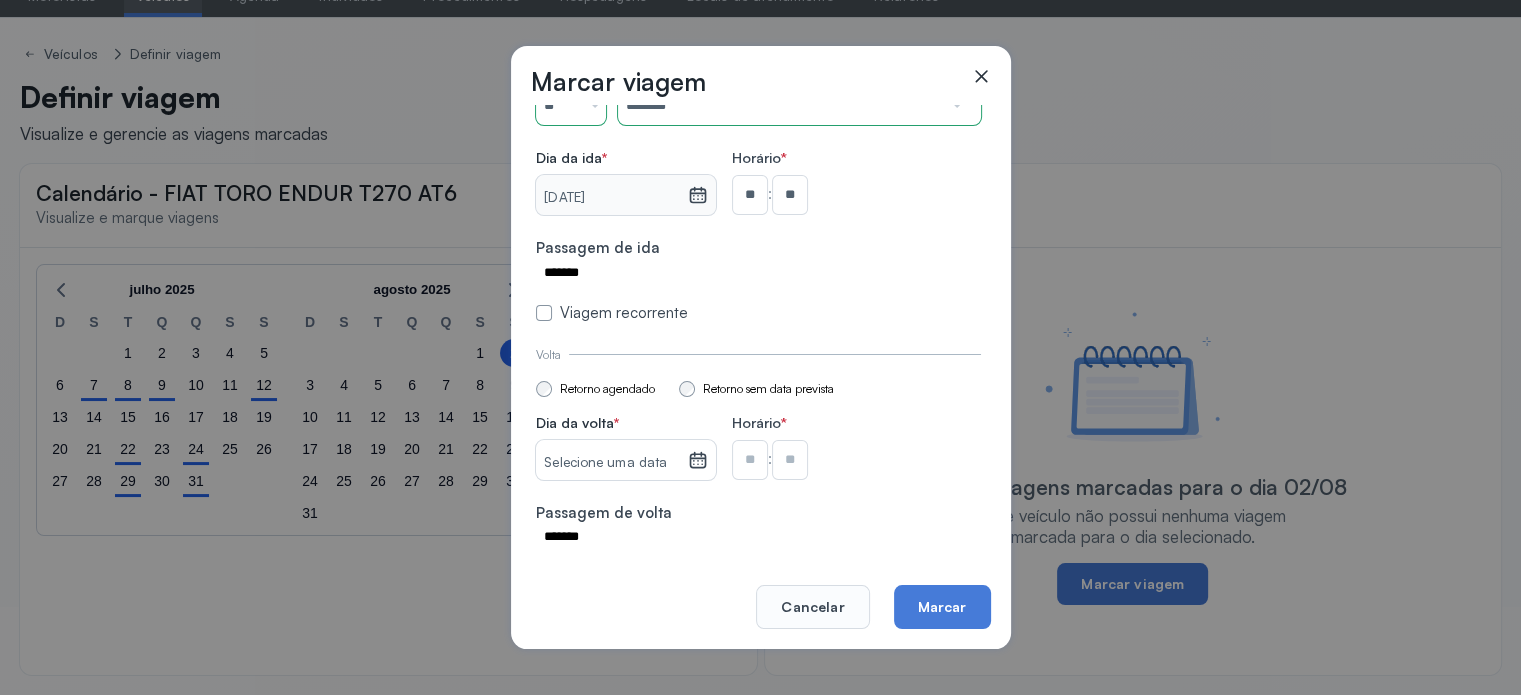 click 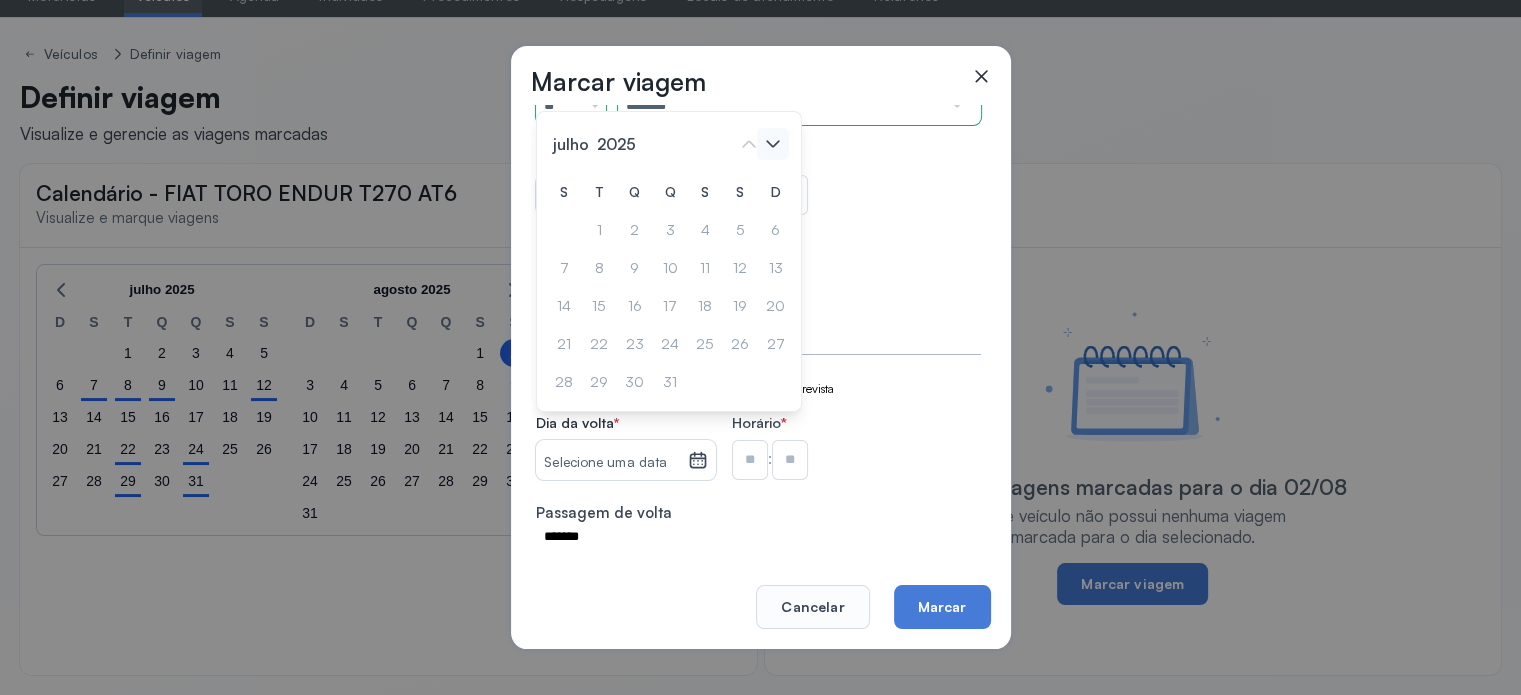 click 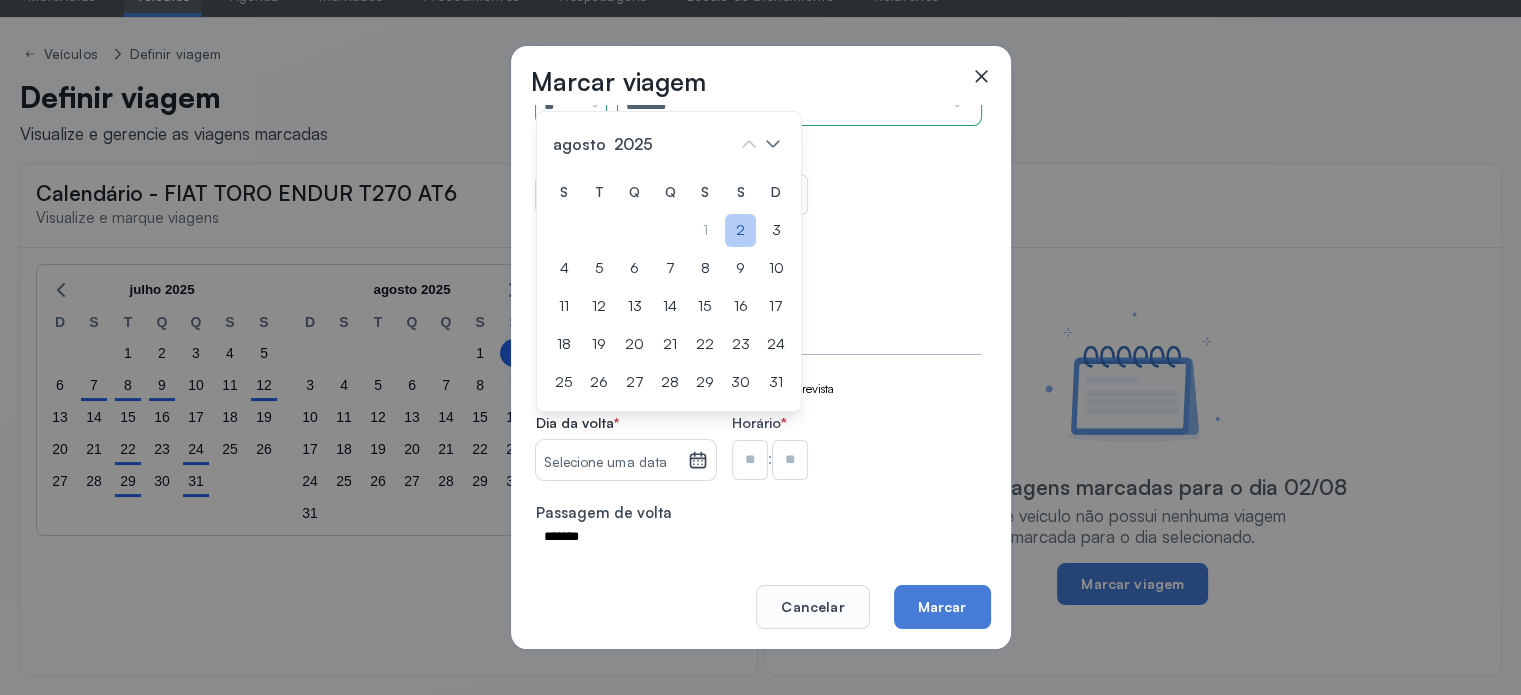 click on "2" 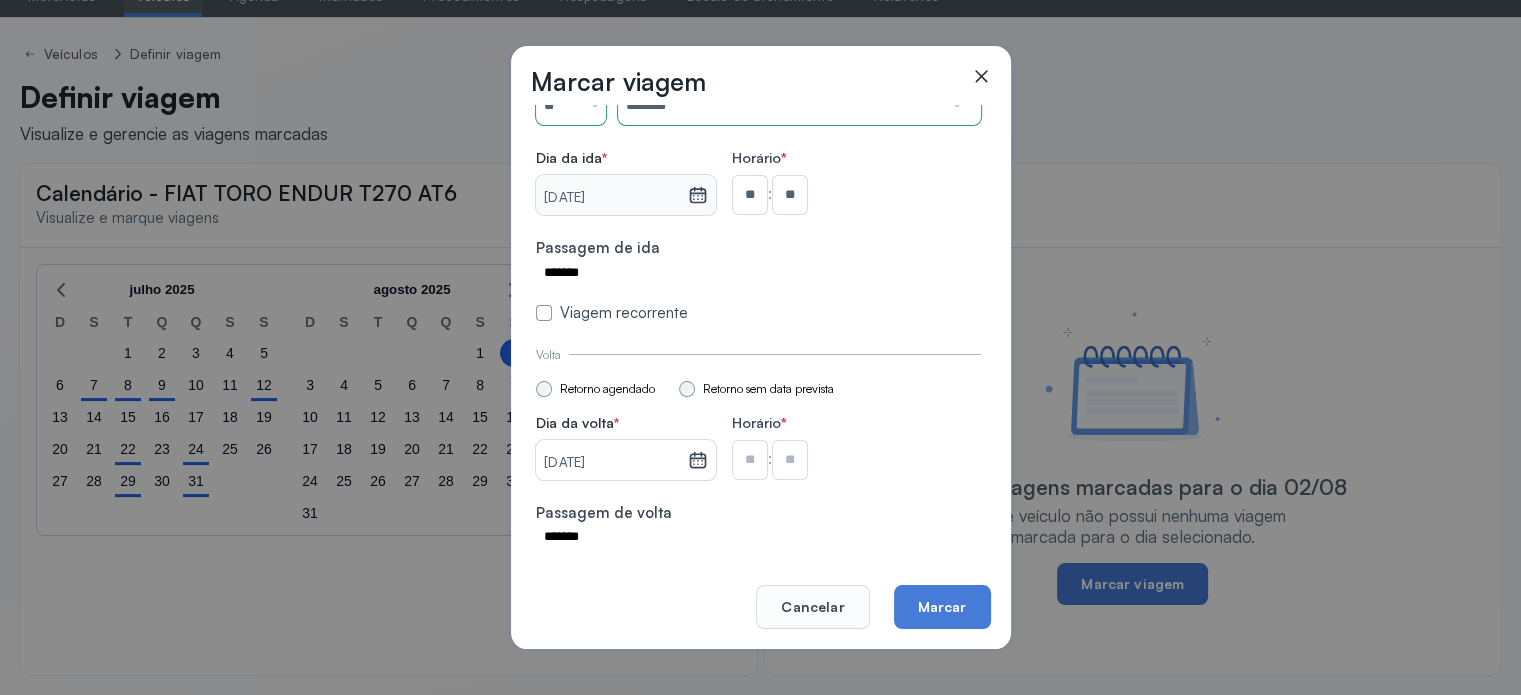 click at bounding box center [750, 195] 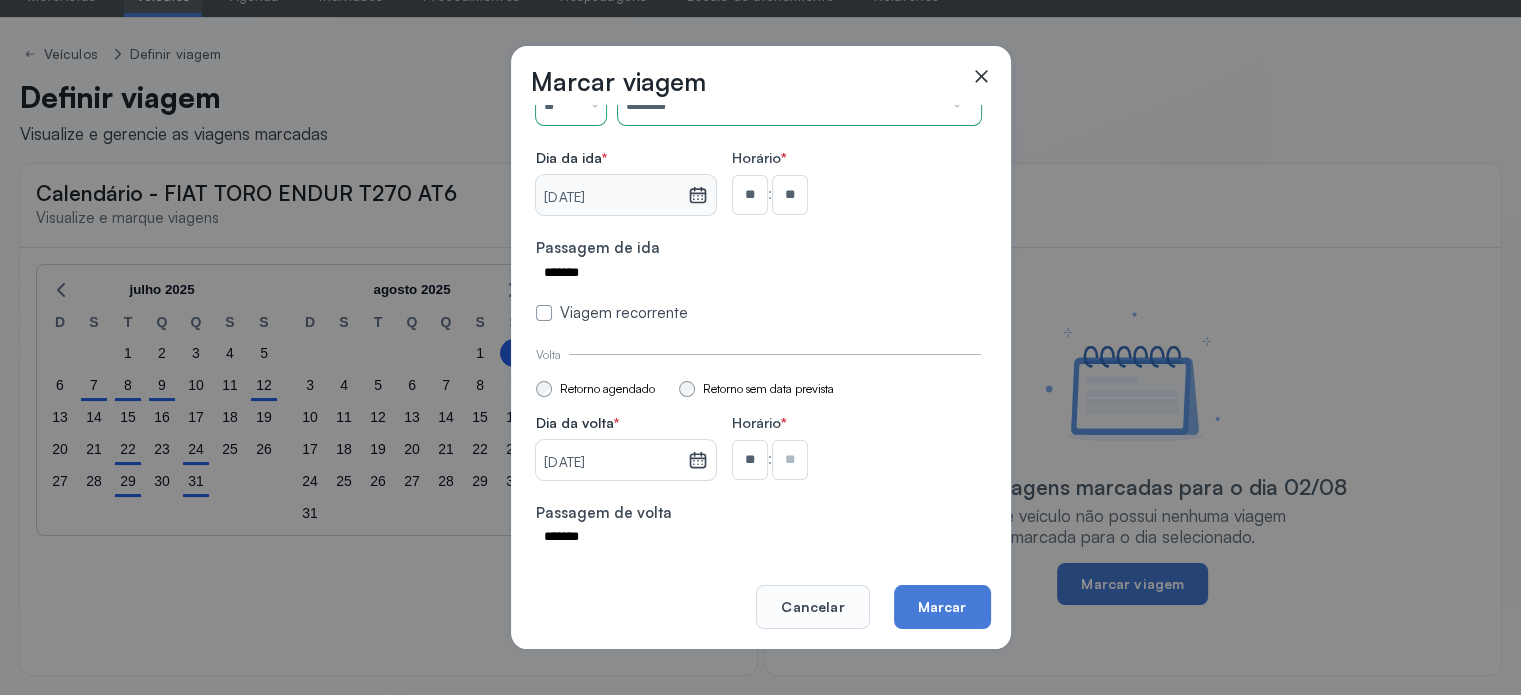 type on "**" 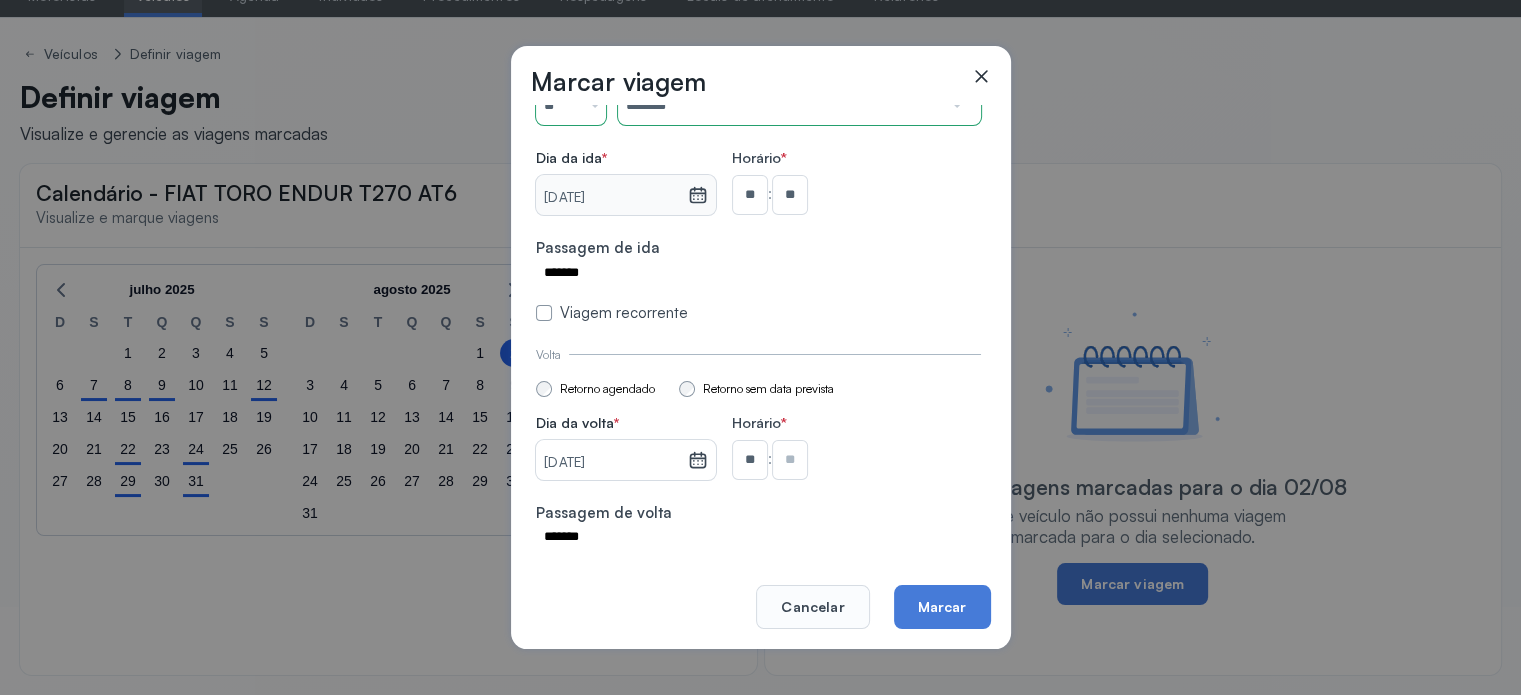 click at bounding box center (790, 195) 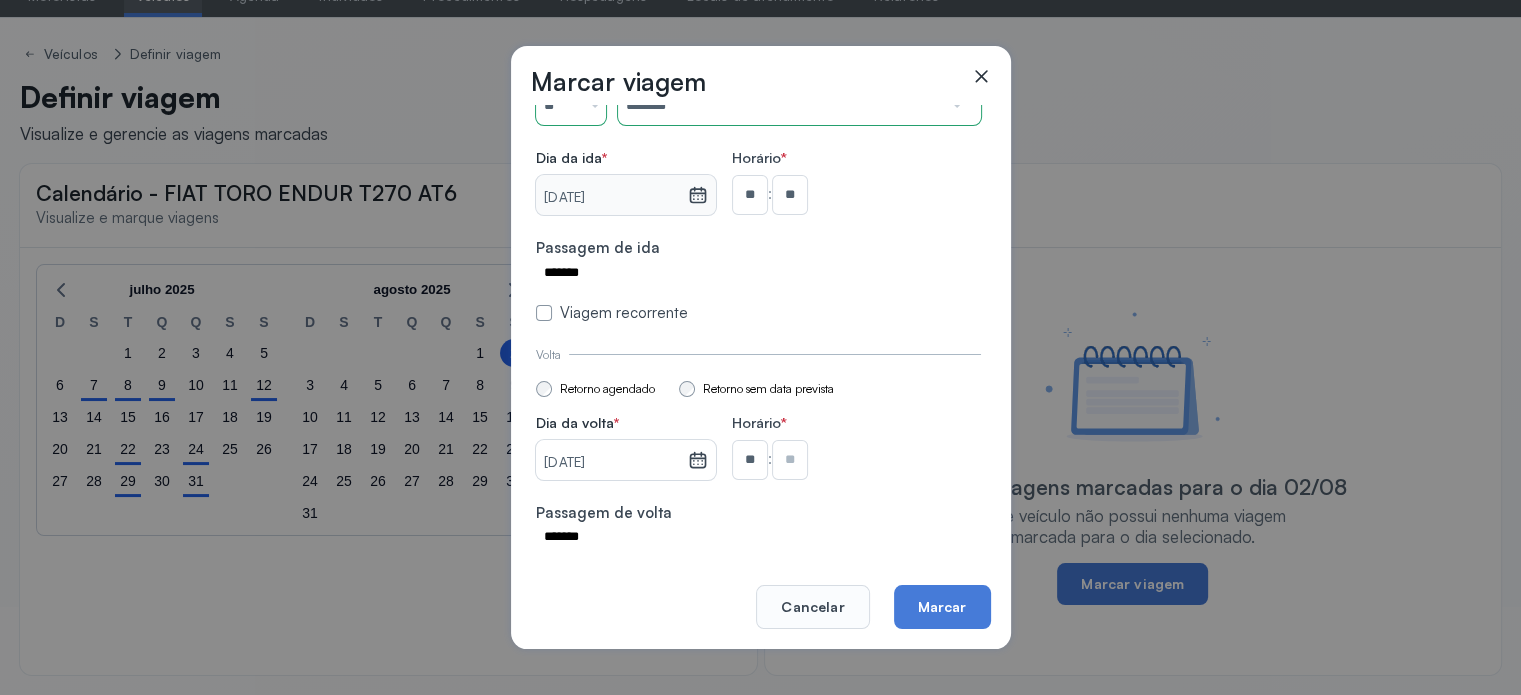 type on "**" 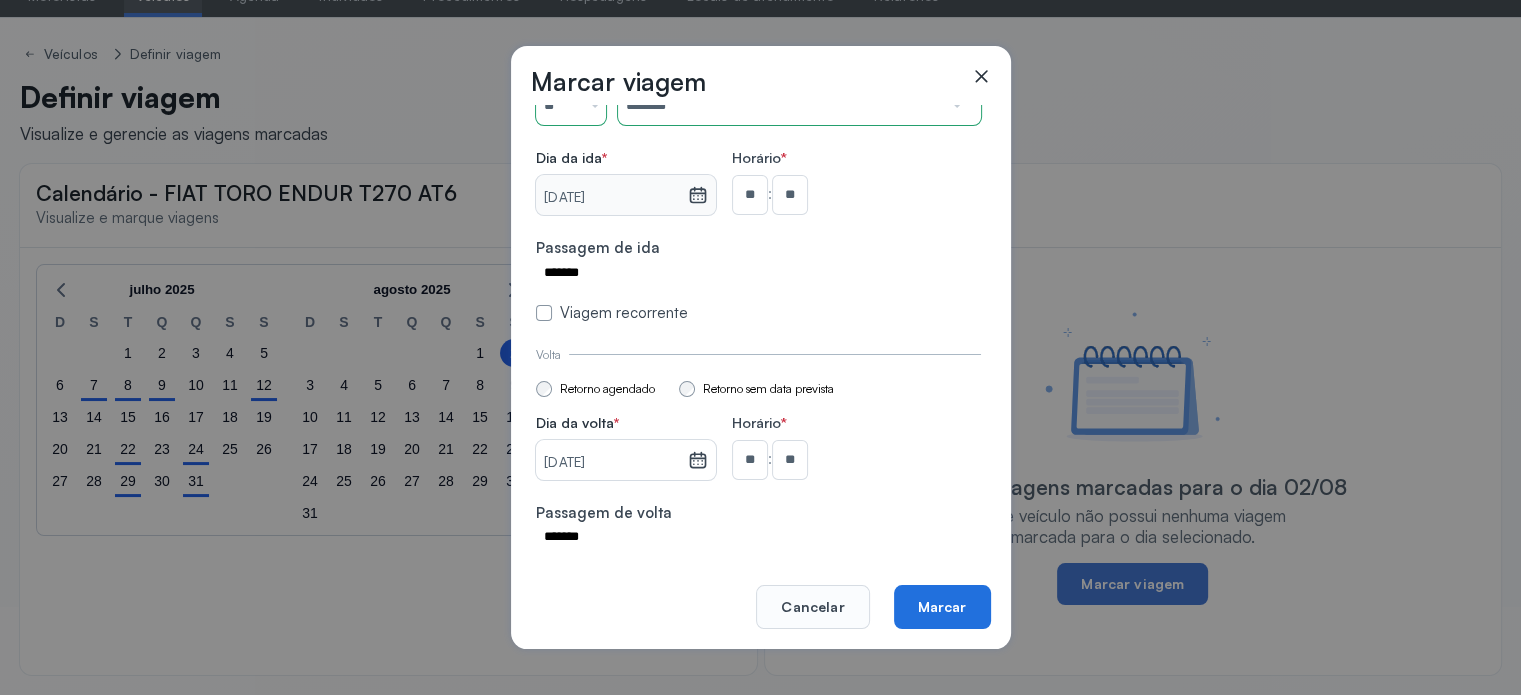 click on "Marcar" 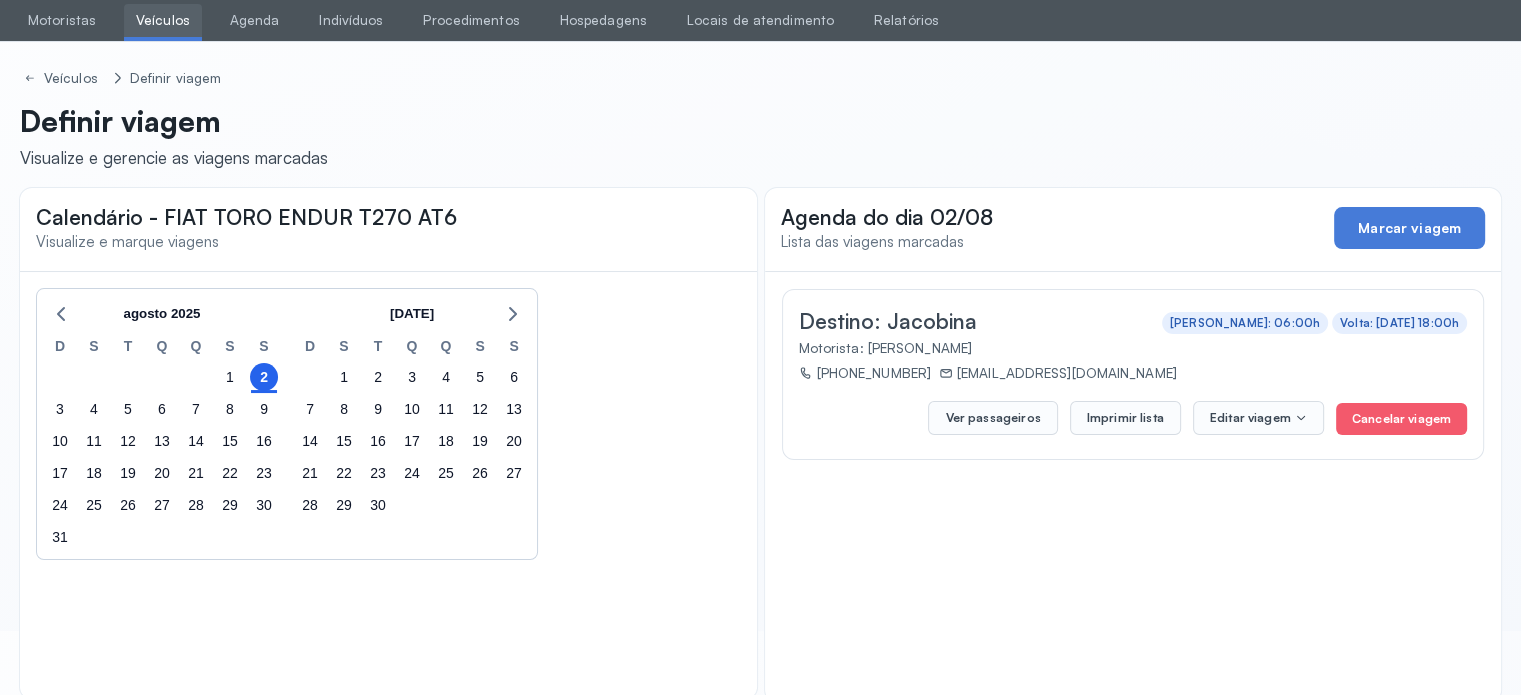 scroll, scrollTop: 0, scrollLeft: 0, axis: both 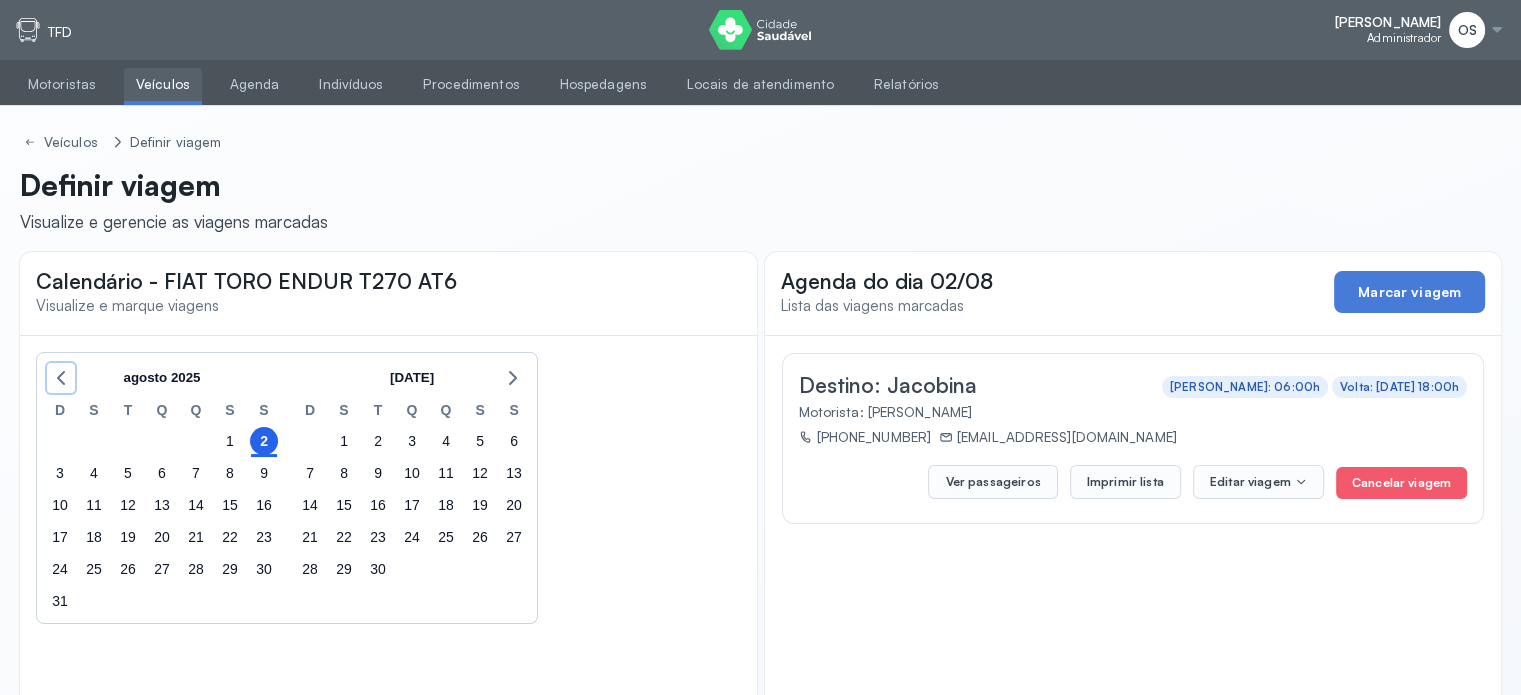 click 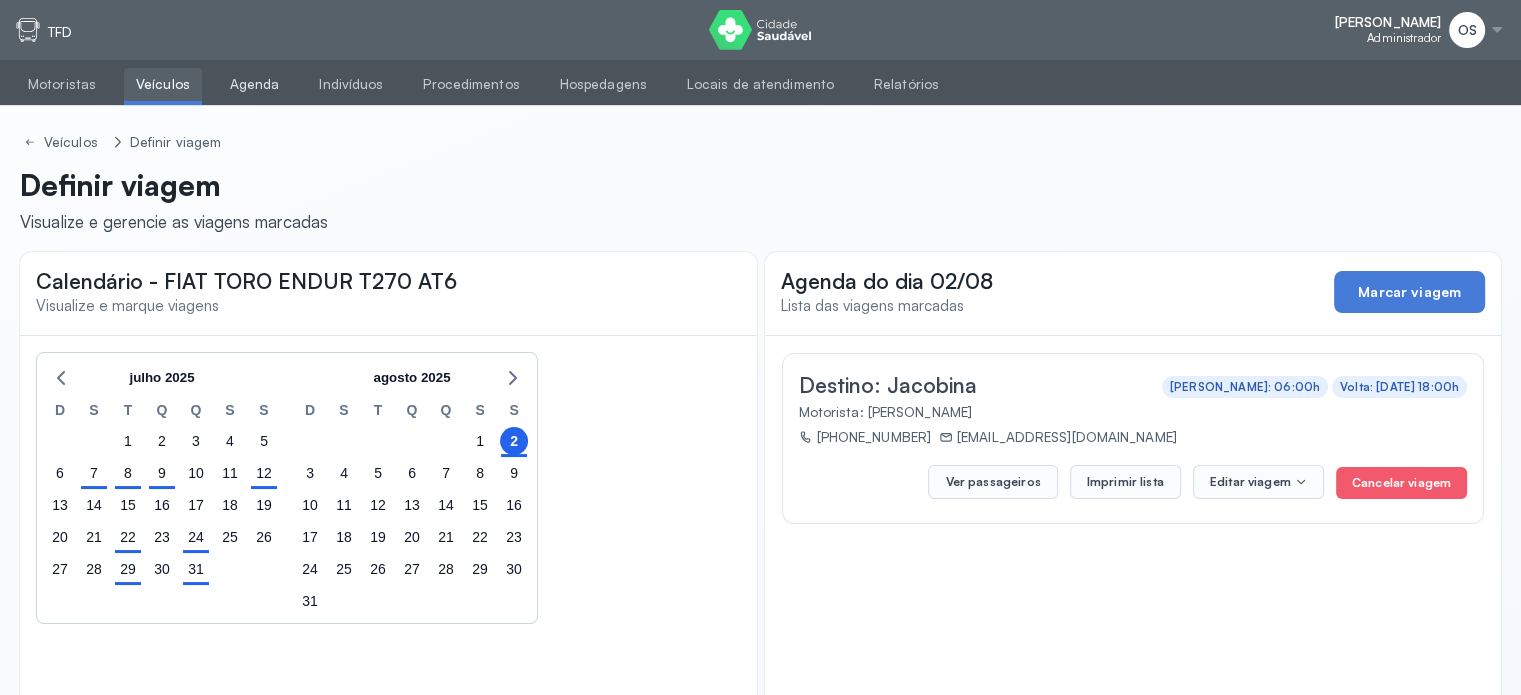 click on "Agenda" at bounding box center [255, 84] 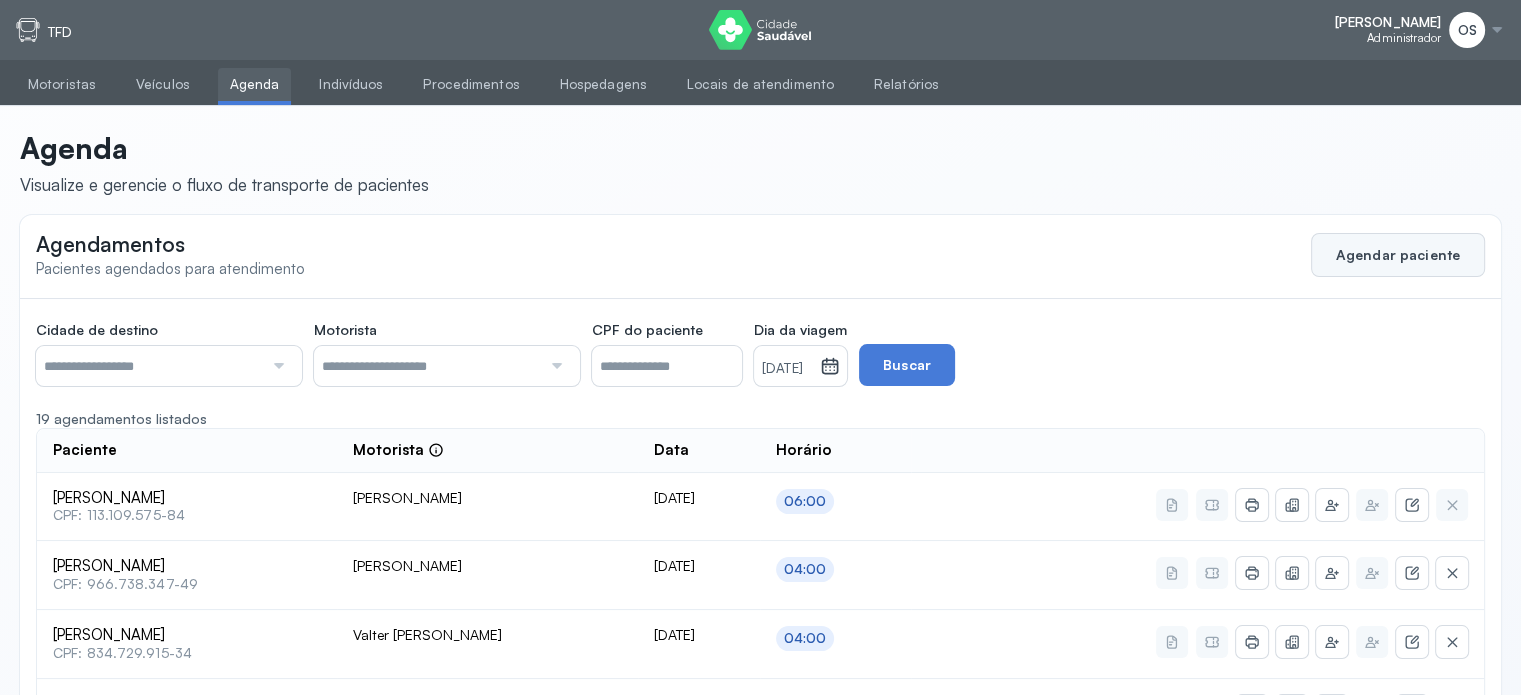 click on "Agendar paciente" 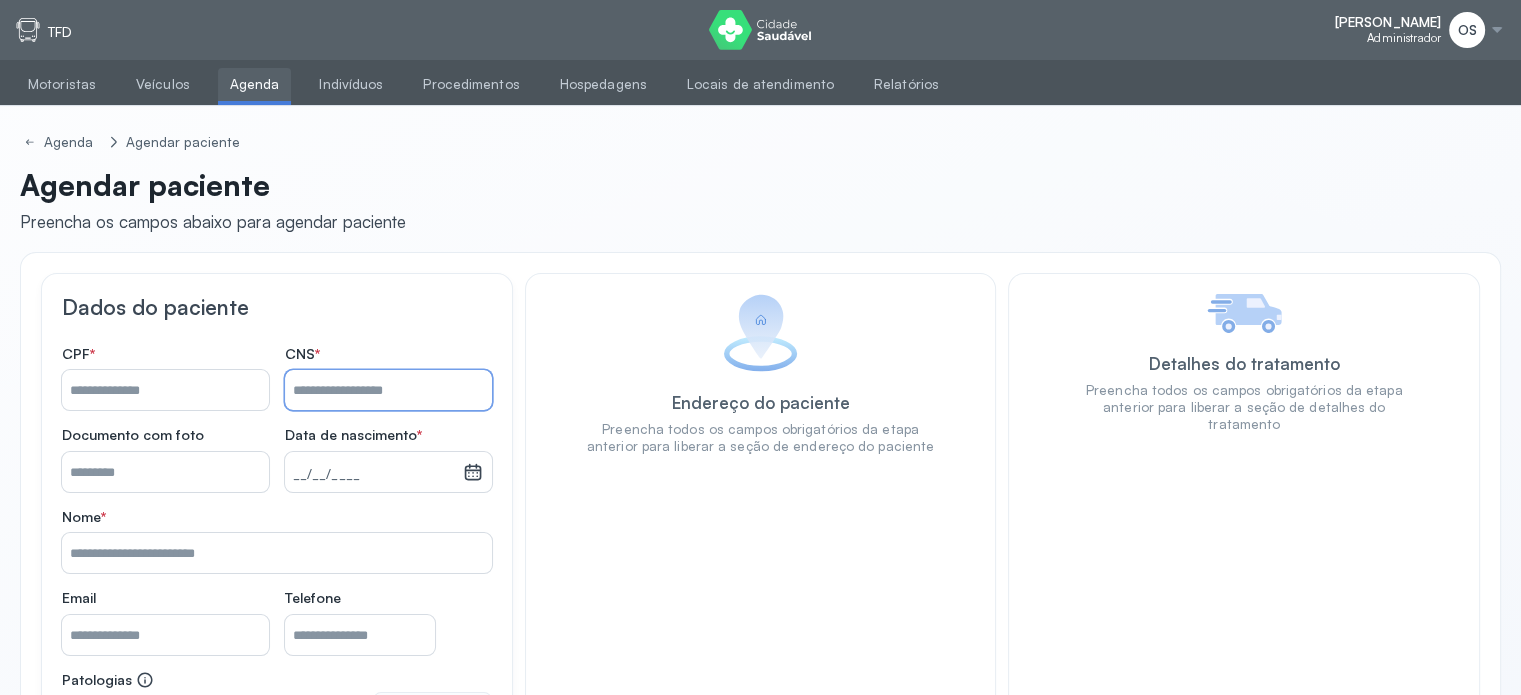 paste on "**********" 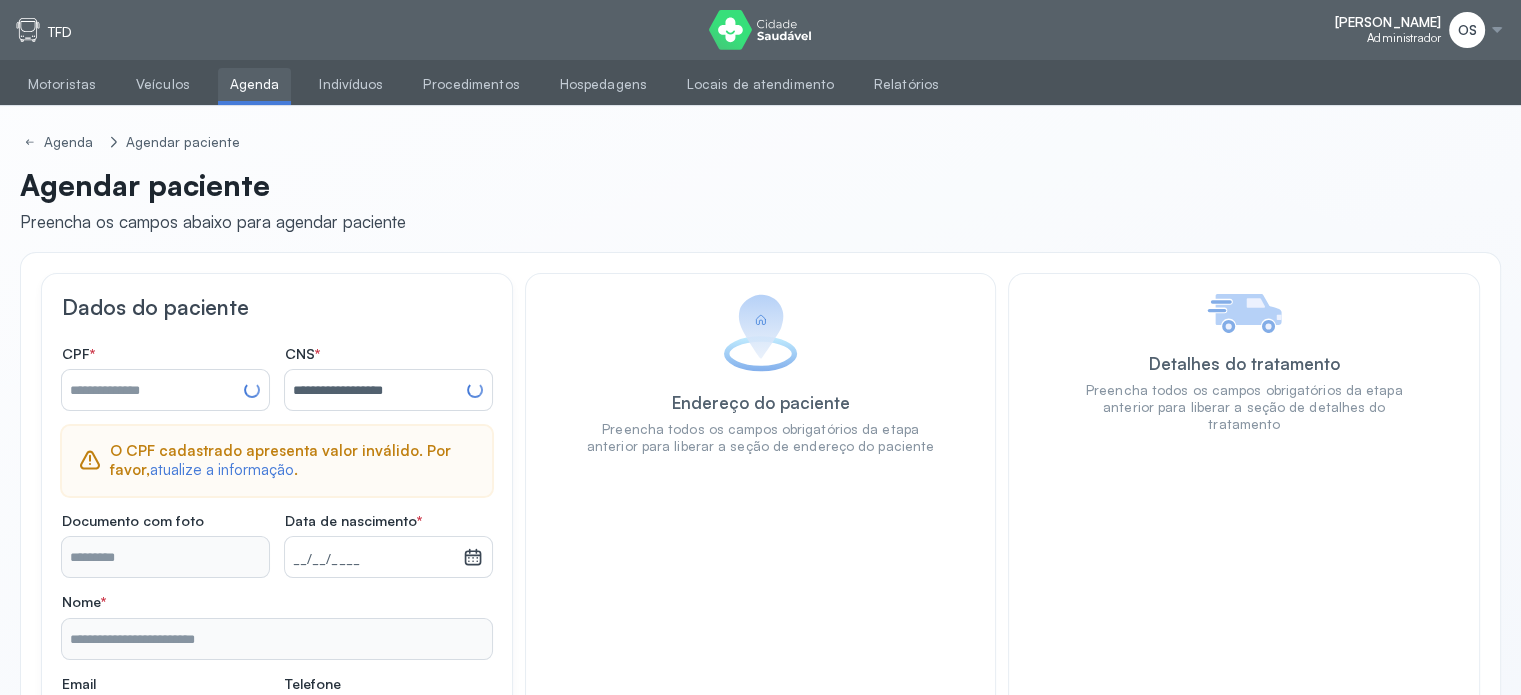 type on "**********" 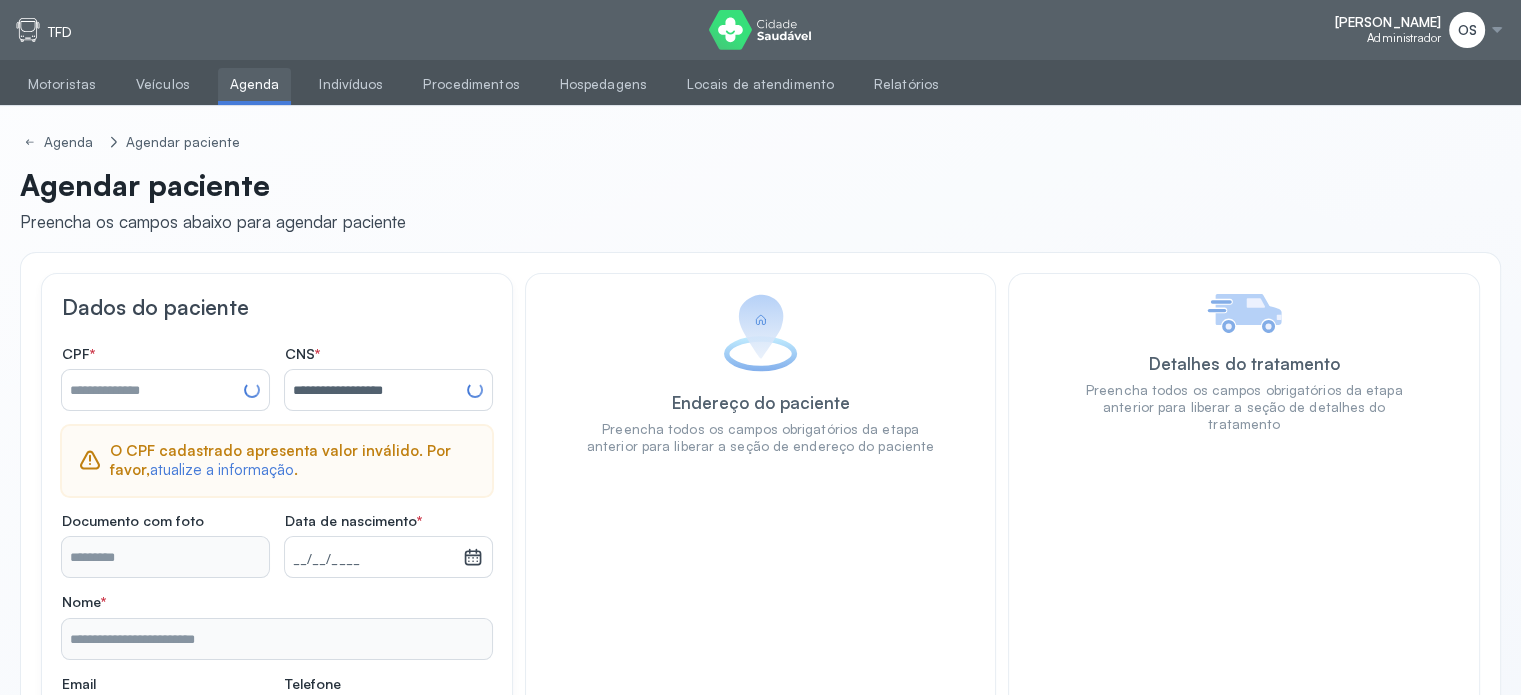 type on "**********" 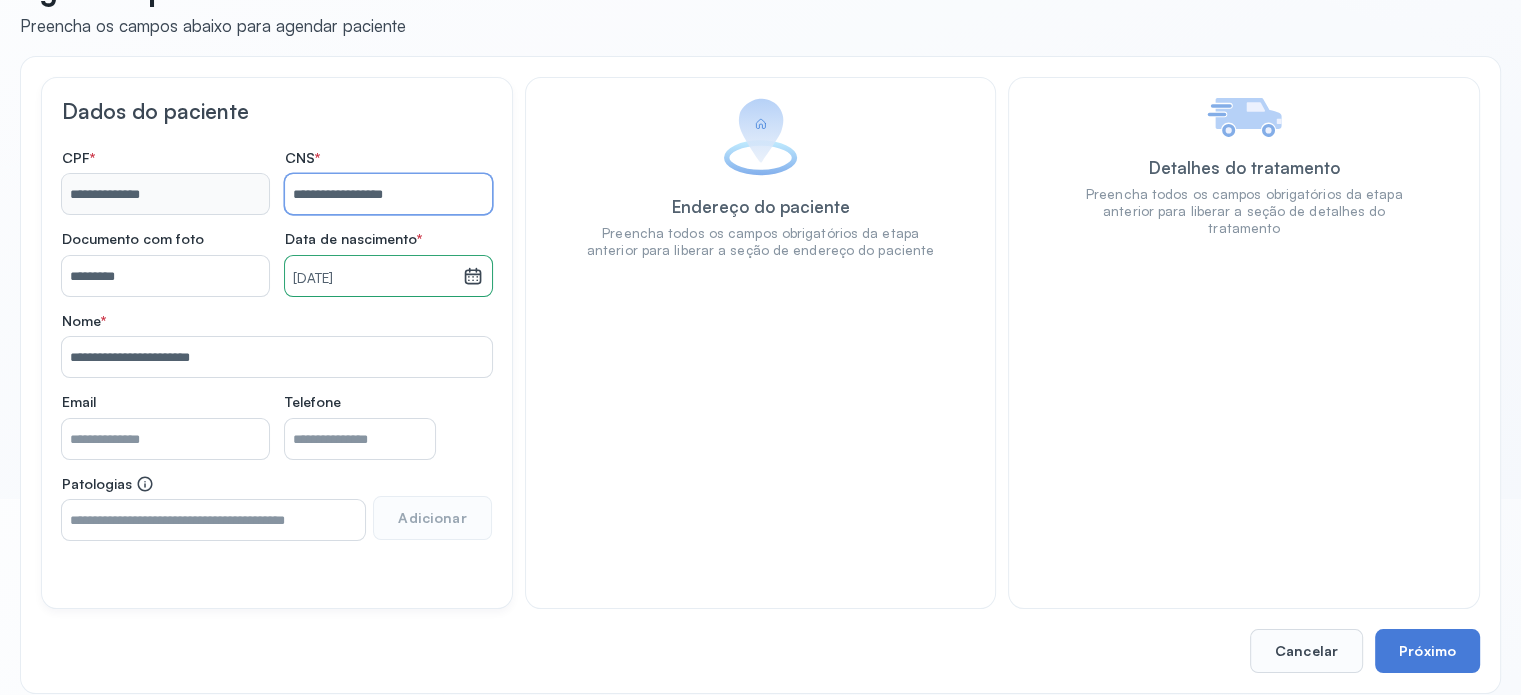 scroll, scrollTop: 200, scrollLeft: 0, axis: vertical 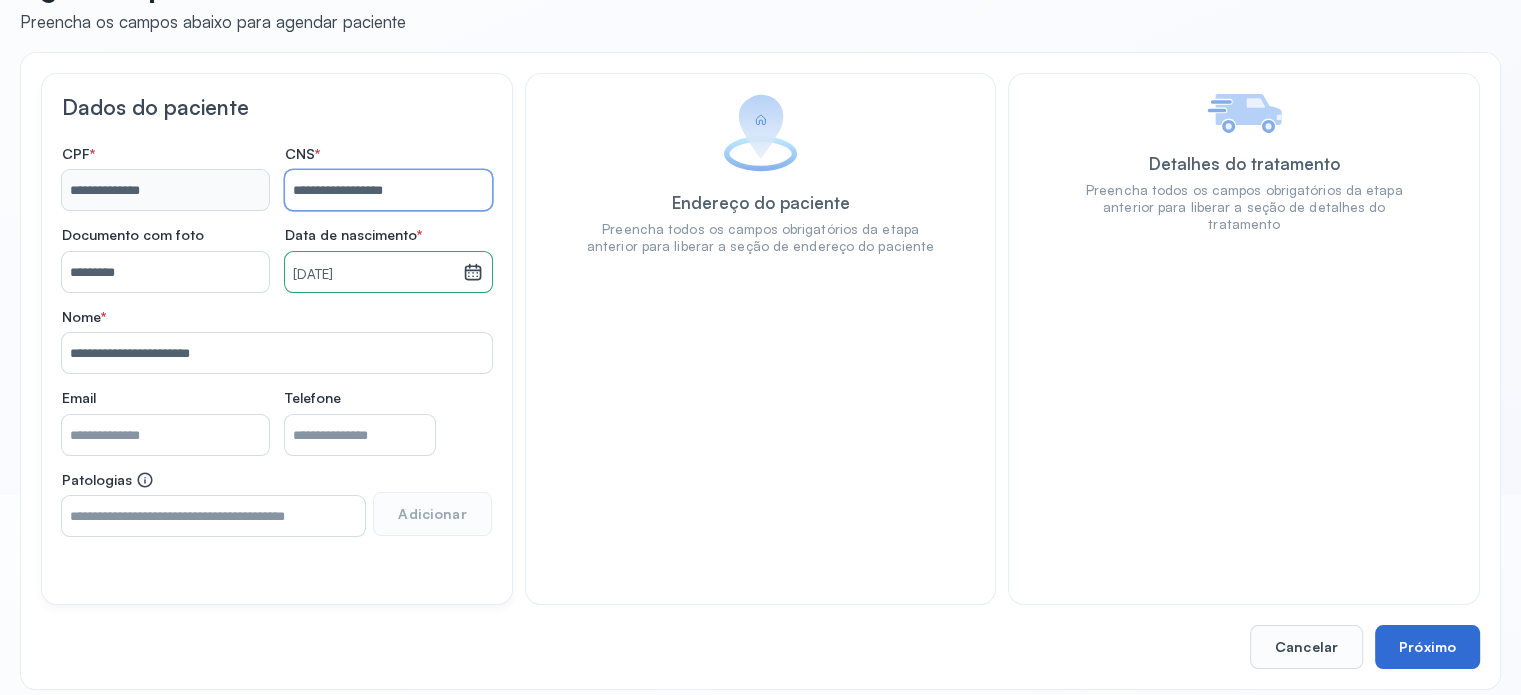 type on "**********" 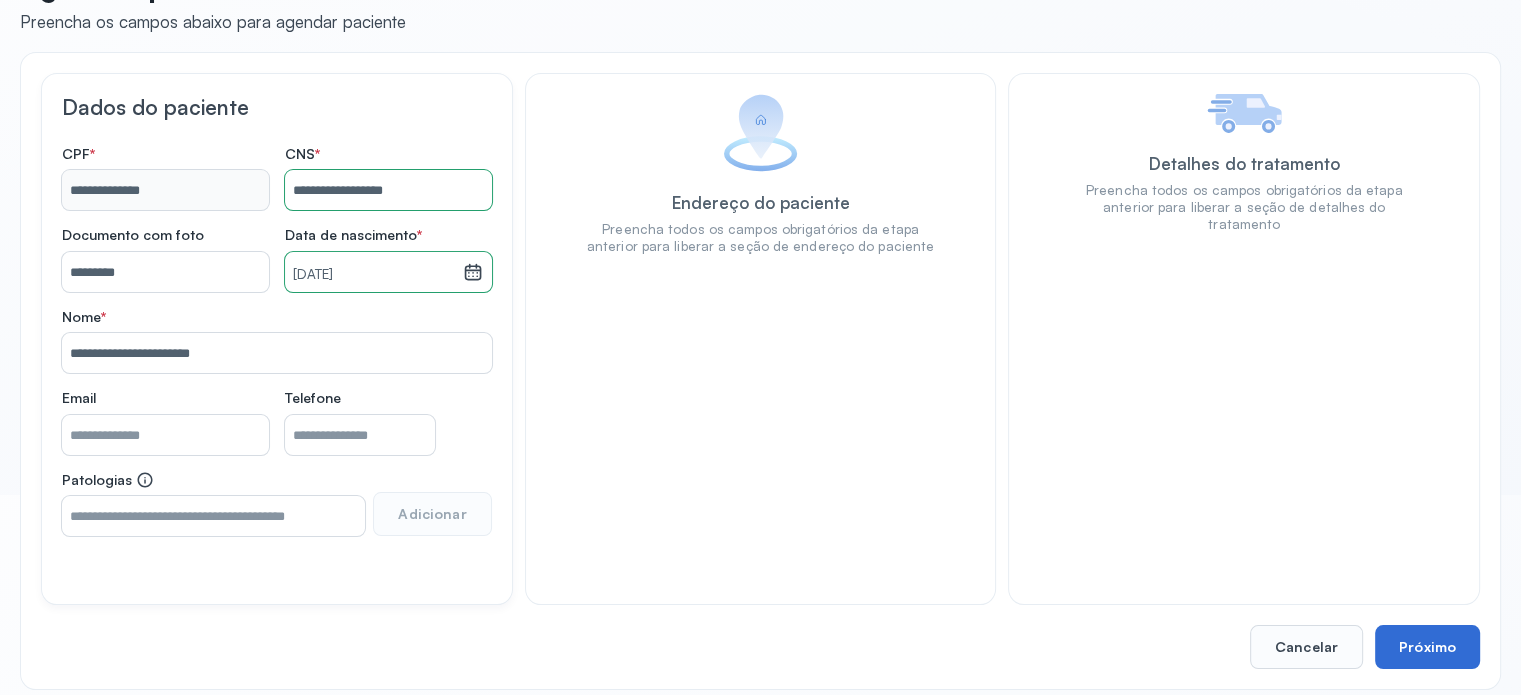 click on "Próximo" at bounding box center [1427, 647] 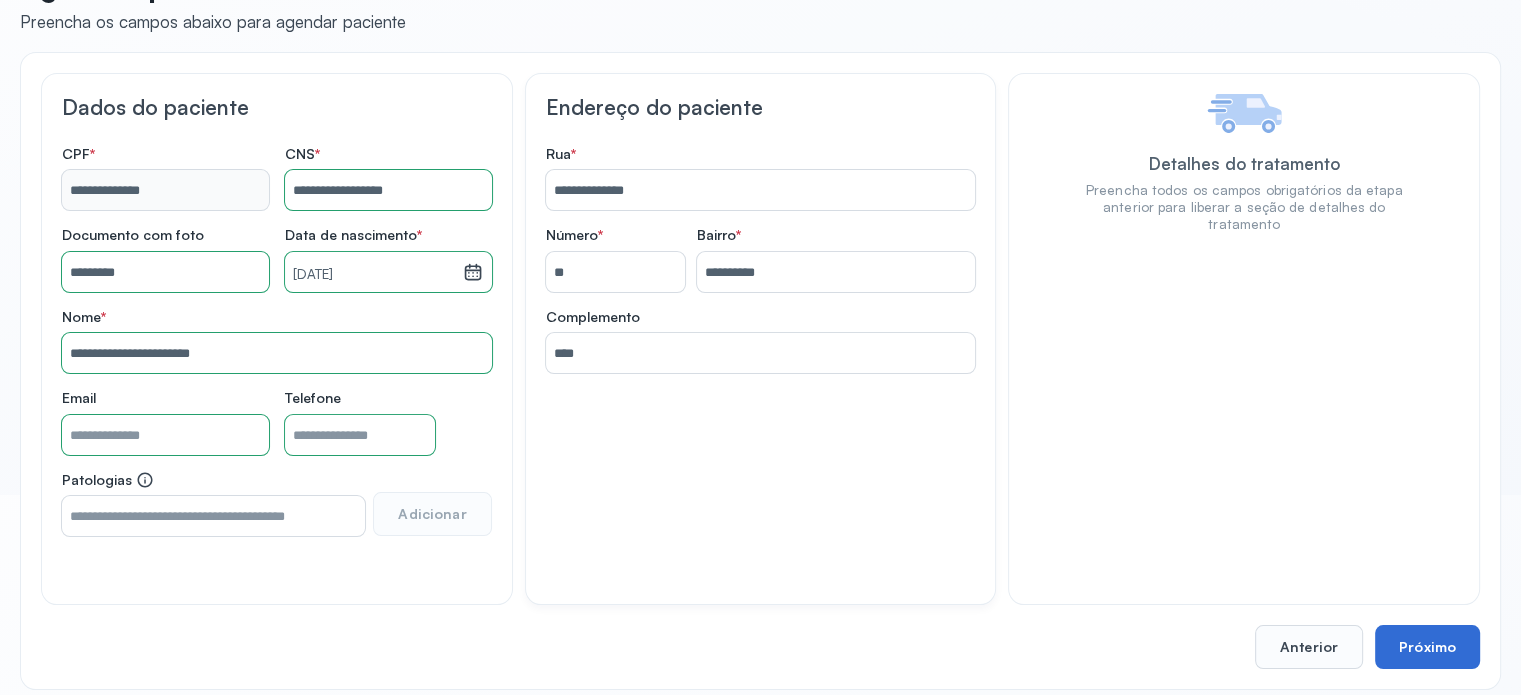 click on "Próximo" at bounding box center (1427, 647) 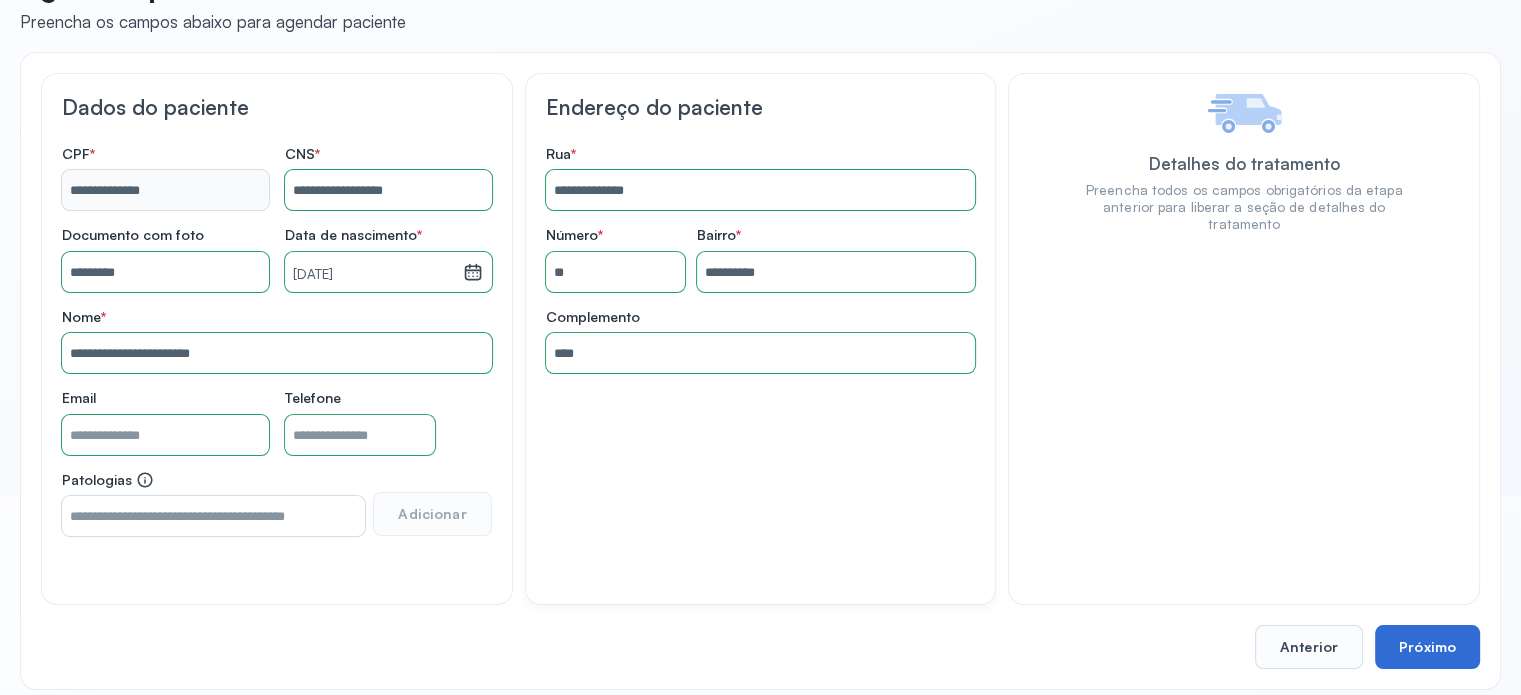 click on "Próximo" at bounding box center [1427, 647] 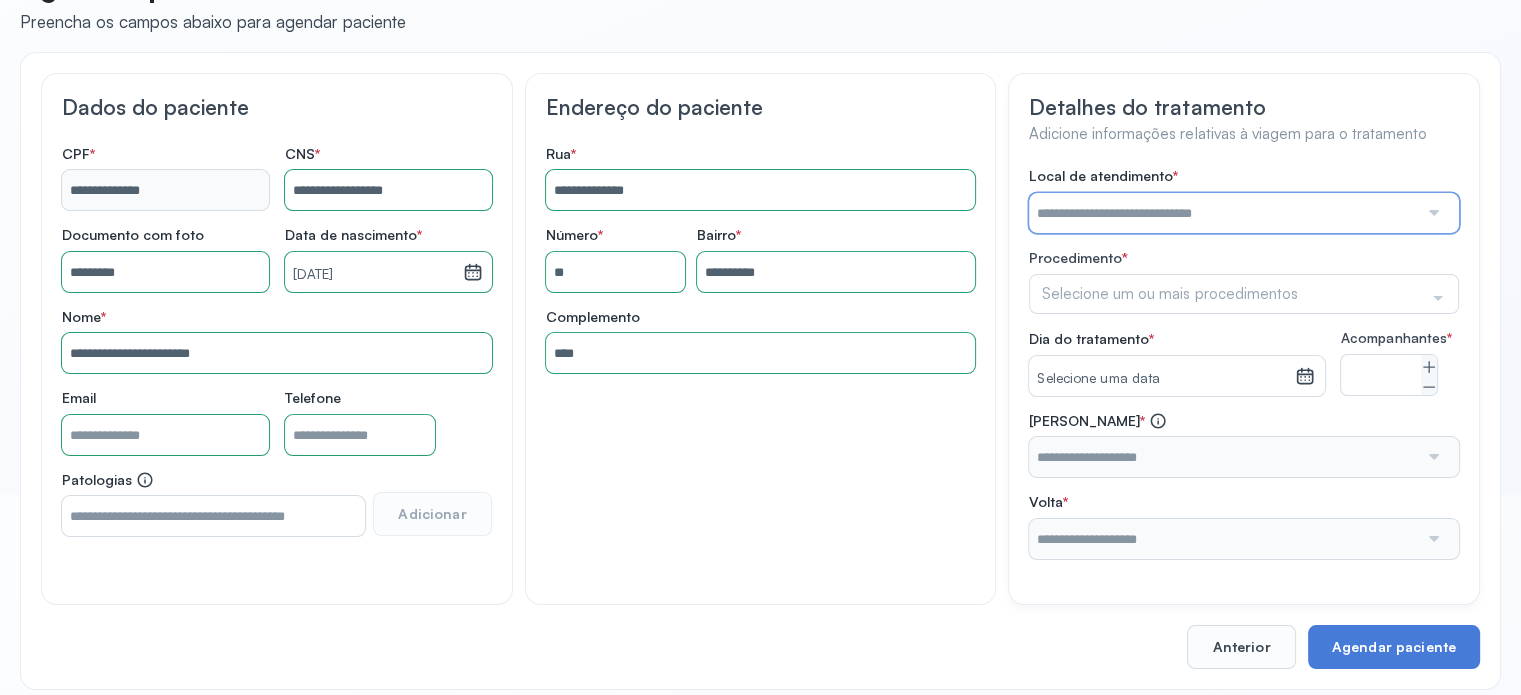 click at bounding box center (1223, 213) 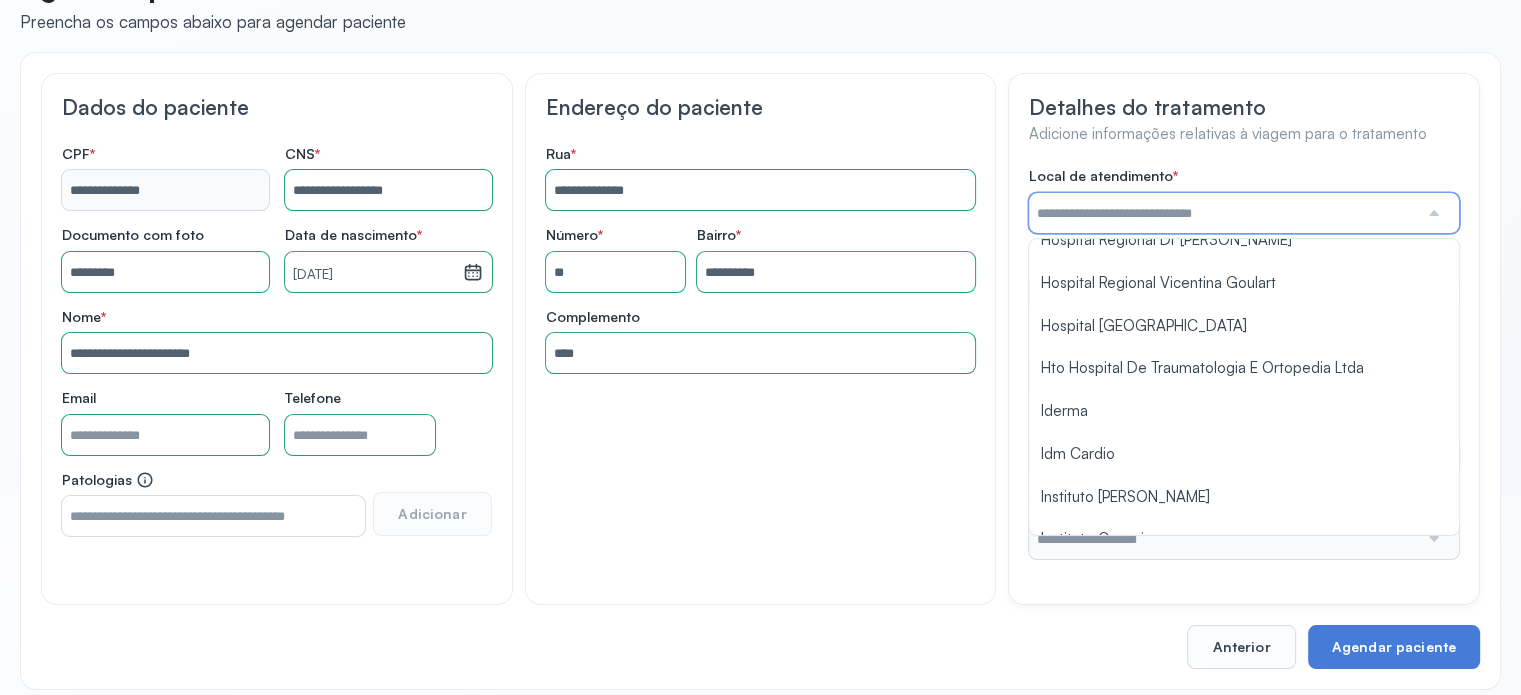 scroll, scrollTop: 1584, scrollLeft: 0, axis: vertical 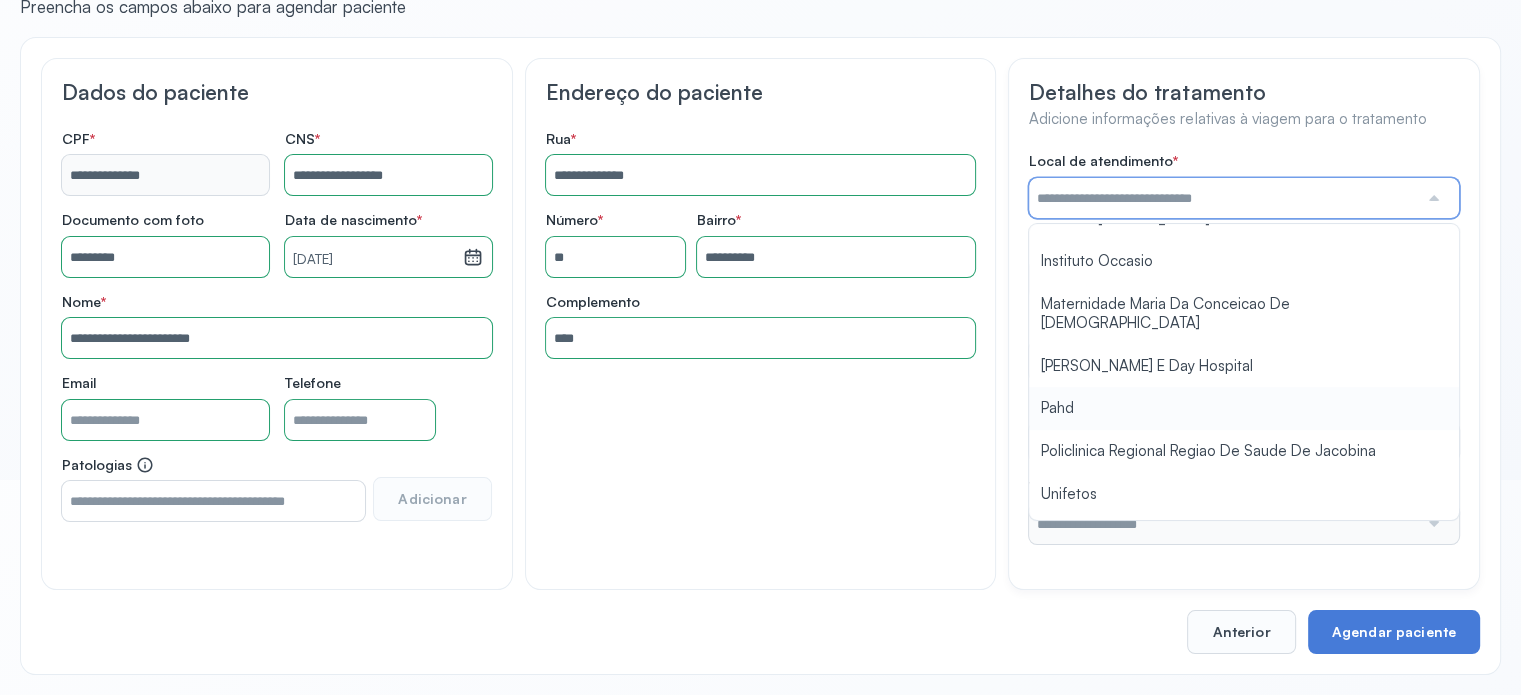 type on "****" 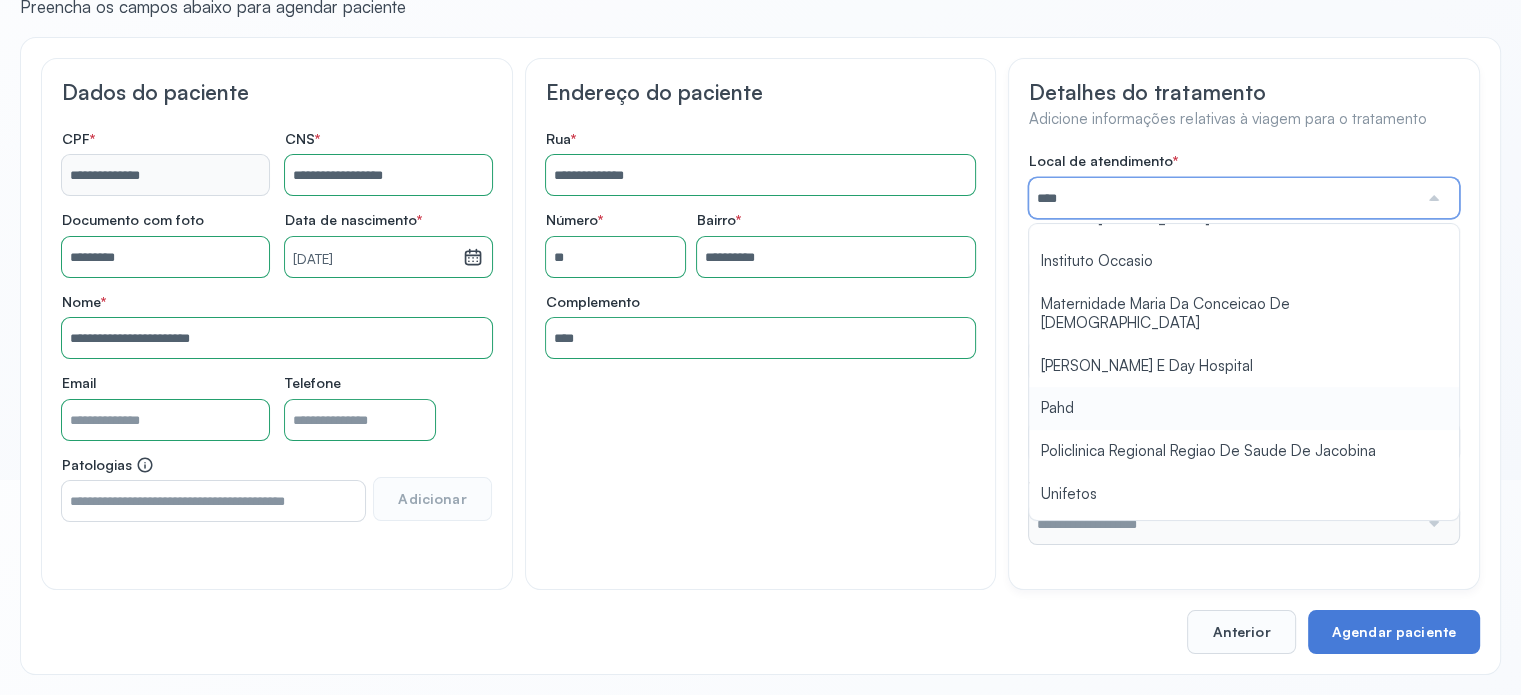 click on "Local de atendimento   *  **** A Medicina Diagnostica E Diagnoson Apae Jacobina CLINICA ML JACOBINA Cardio Pulmonar Da Bahia Cardioclinica [GEOGRAPHIC_DATA] Cican Clinica De Nefrologia De [GEOGRAPHIC_DATA] De Olhos Oftalmo Feira Clinica [GEOGRAPHIC_DATA] Coe [GEOGRAPHIC_DATA] ANA [GEOGRAPHIC_DATA] GERAL [PERSON_NAME][GEOGRAPHIC_DATA] [GEOGRAPHIC_DATA][PERSON_NAME] ORTOPEDICO DO ESTADO DA [GEOGRAPHIC_DATA] [GEOGRAPHIC_DATA] Aristides [GEOGRAPHIC_DATA] [GEOGRAPHIC_DATA] [GEOGRAPHIC_DATA] [GEOGRAPHIC_DATA] [GEOGRAPHIC_DATA] Emec Hospital Especializado Octavio [GEOGRAPHIC_DATA] Estadual [GEOGRAPHIC_DATA] [GEOGRAPHIC_DATA][PERSON_NAME] [GEOGRAPHIC_DATA] [GEOGRAPHIC_DATA] [GEOGRAPHIC_DATA] [GEOGRAPHIC_DATA][PERSON_NAME] Regional [GEOGRAPHIC_DATA] Regional [GEOGRAPHIC_DATA] Dourado [GEOGRAPHIC_DATA] [GEOGRAPHIC_DATA] [GEOGRAPHIC_DATA] [GEOGRAPHIC_DATA] E Ortopedia Ltda Iderma Idm Cardio Instituto Occasio" at bounding box center [1244, 348] 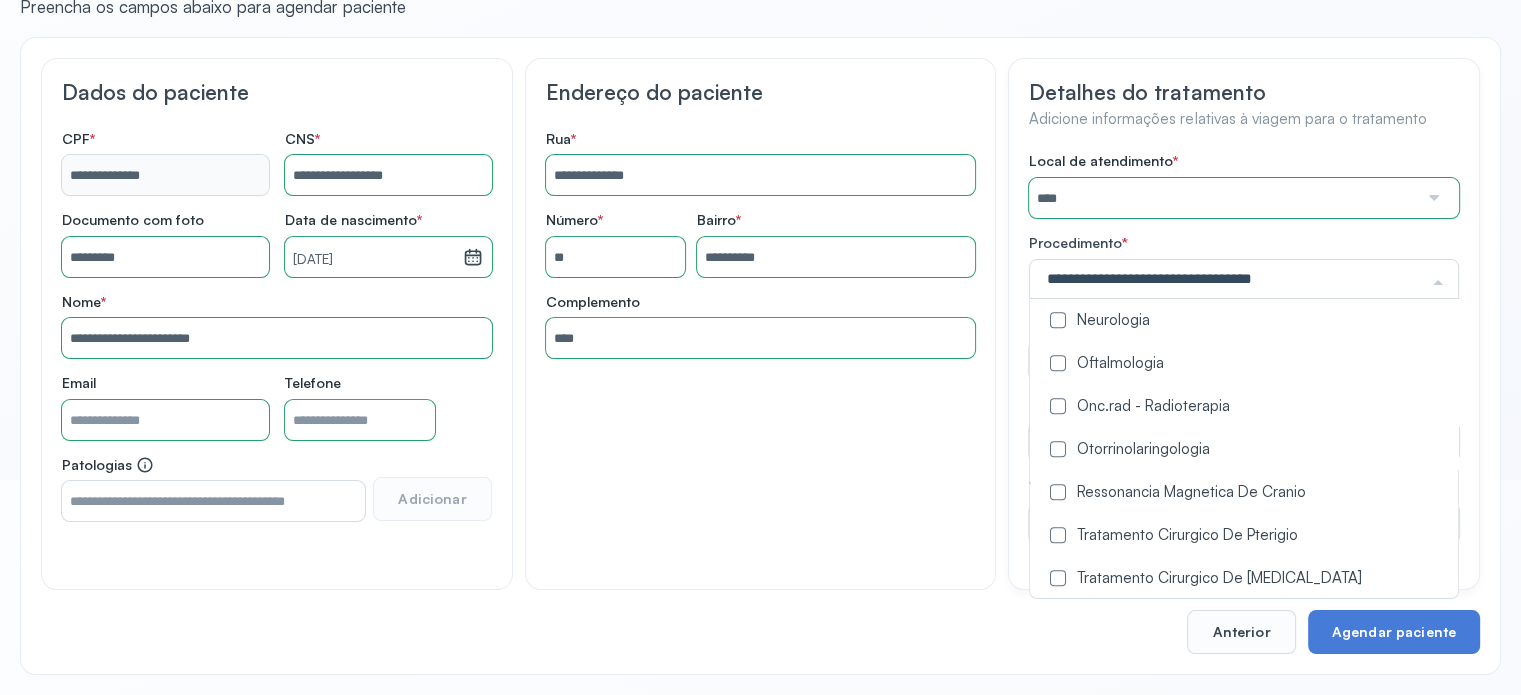 scroll, scrollTop: 900, scrollLeft: 0, axis: vertical 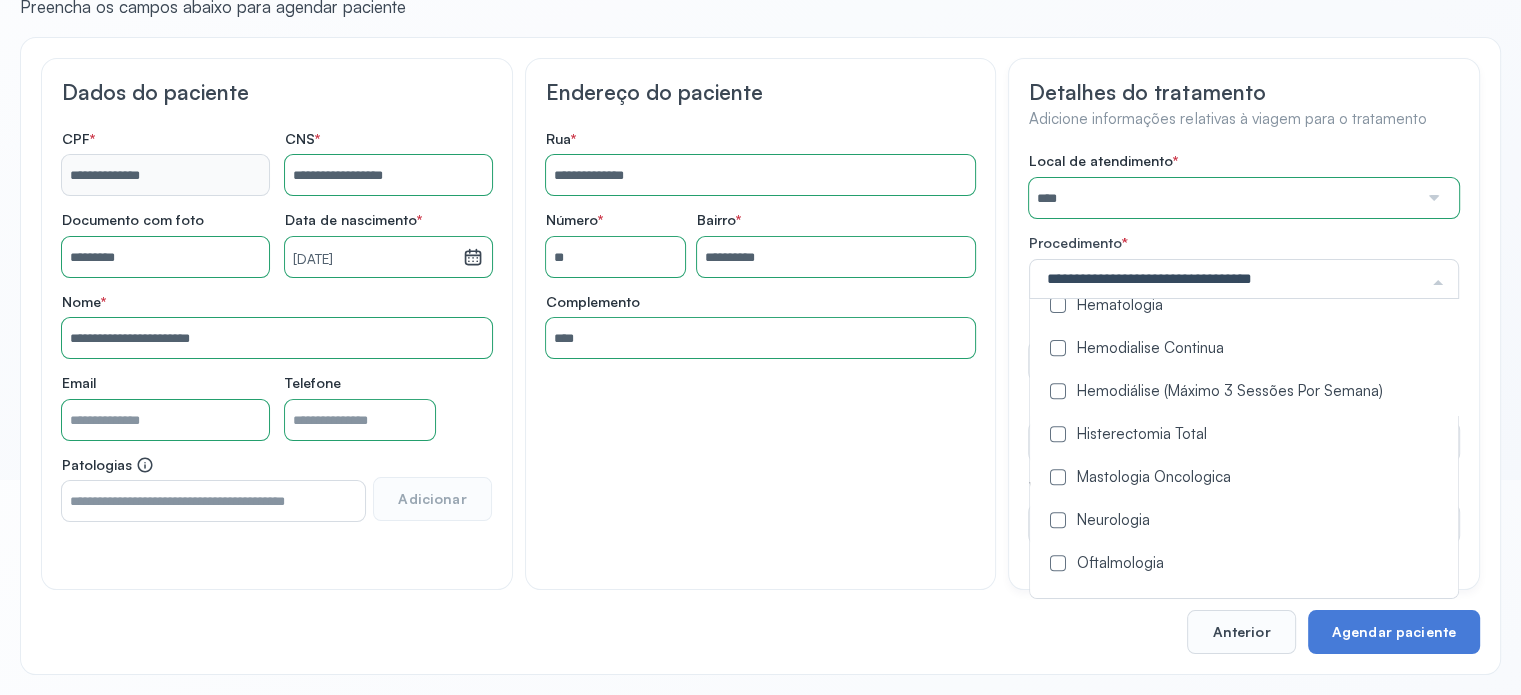 drag, startPoint x: 1059, startPoint y: 368, endPoint x: 952, endPoint y: 403, distance: 112.578865 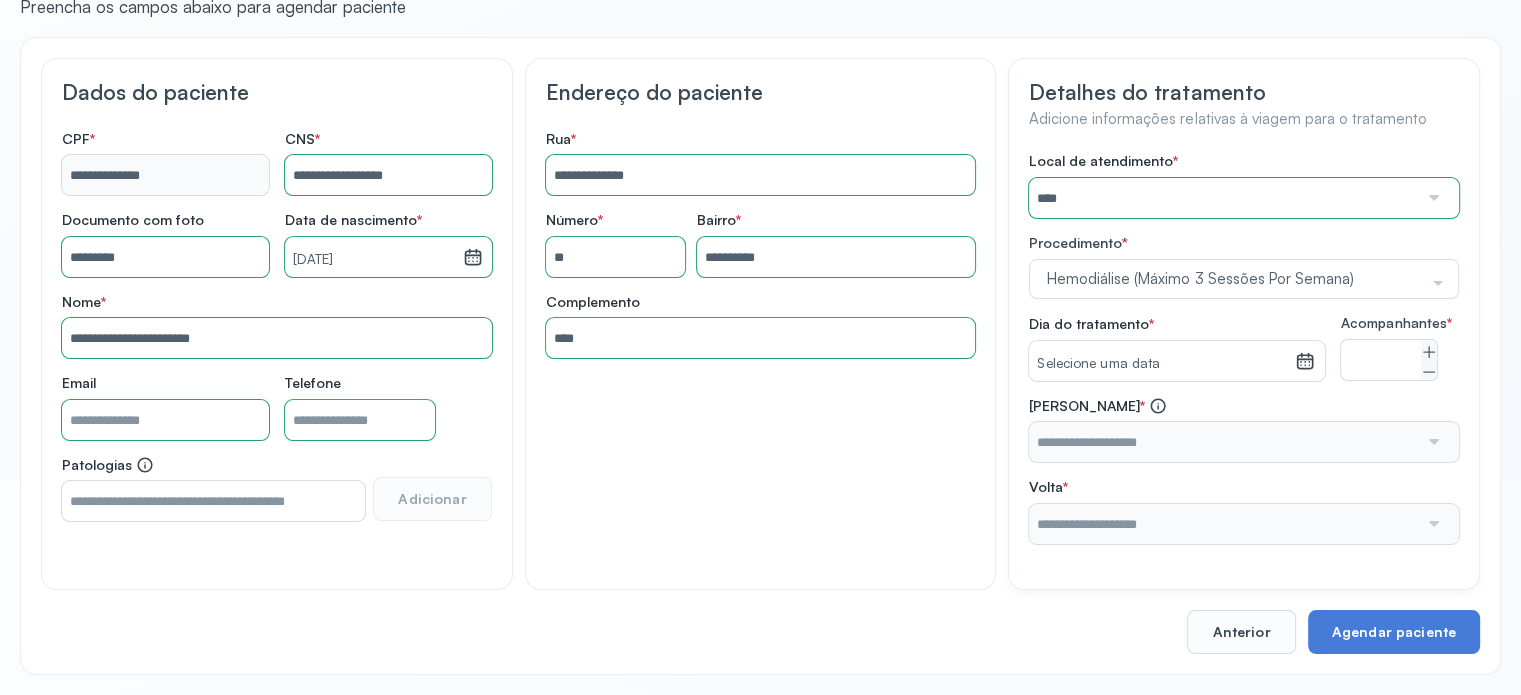click on "**********" 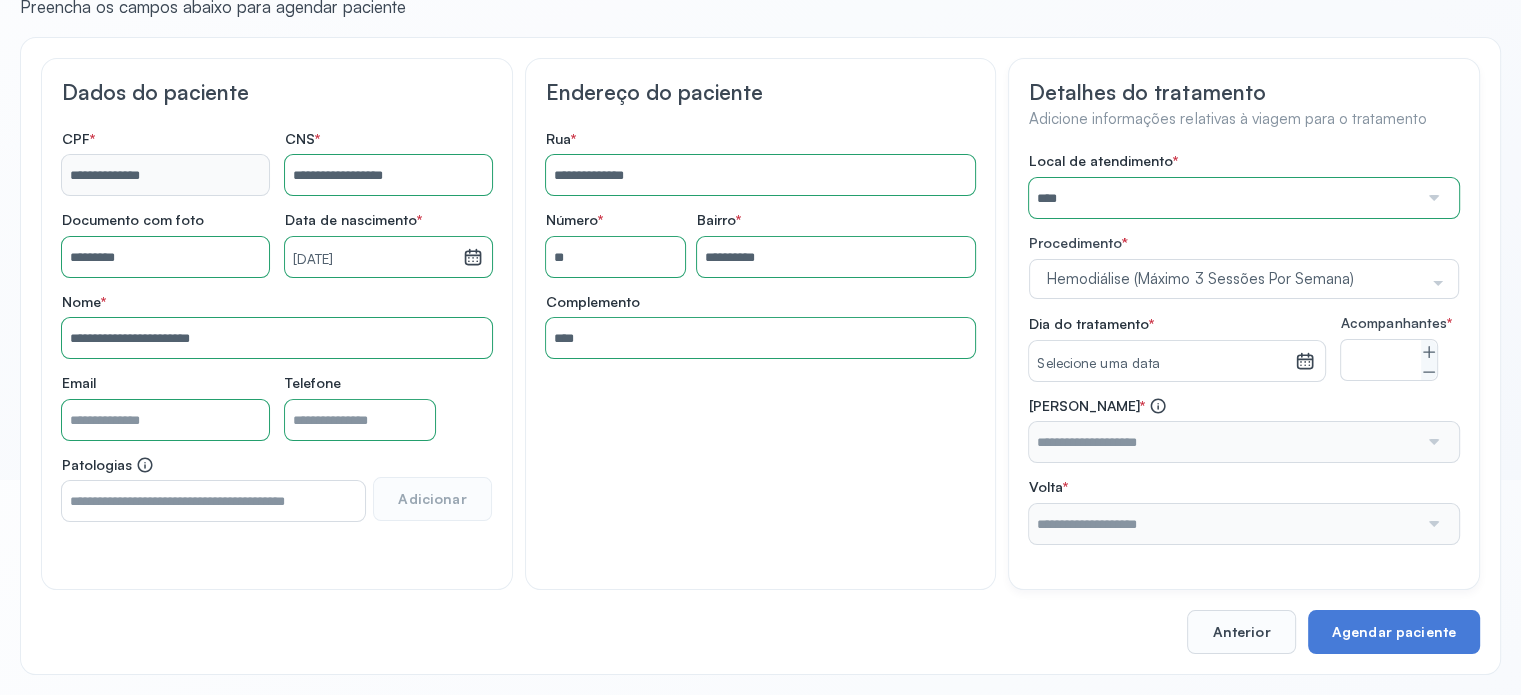 click 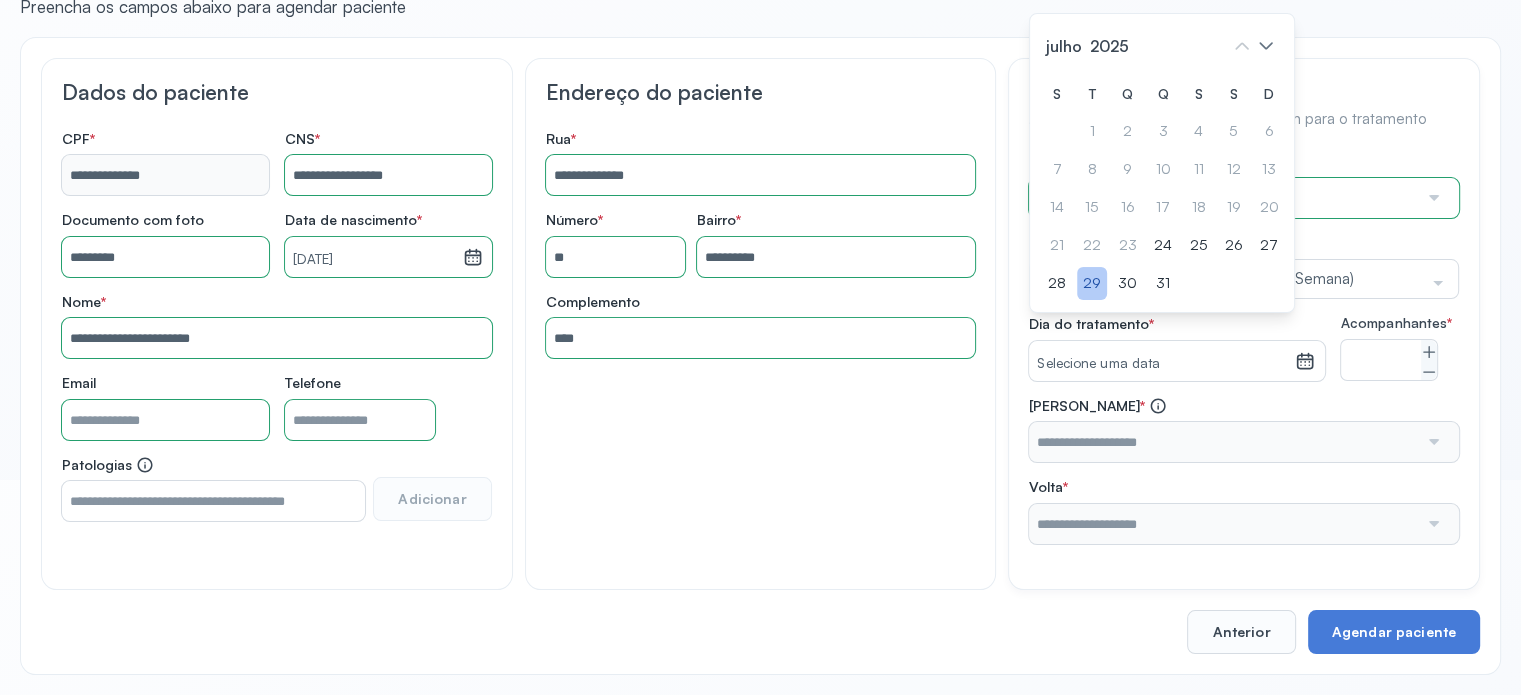 click on "29" 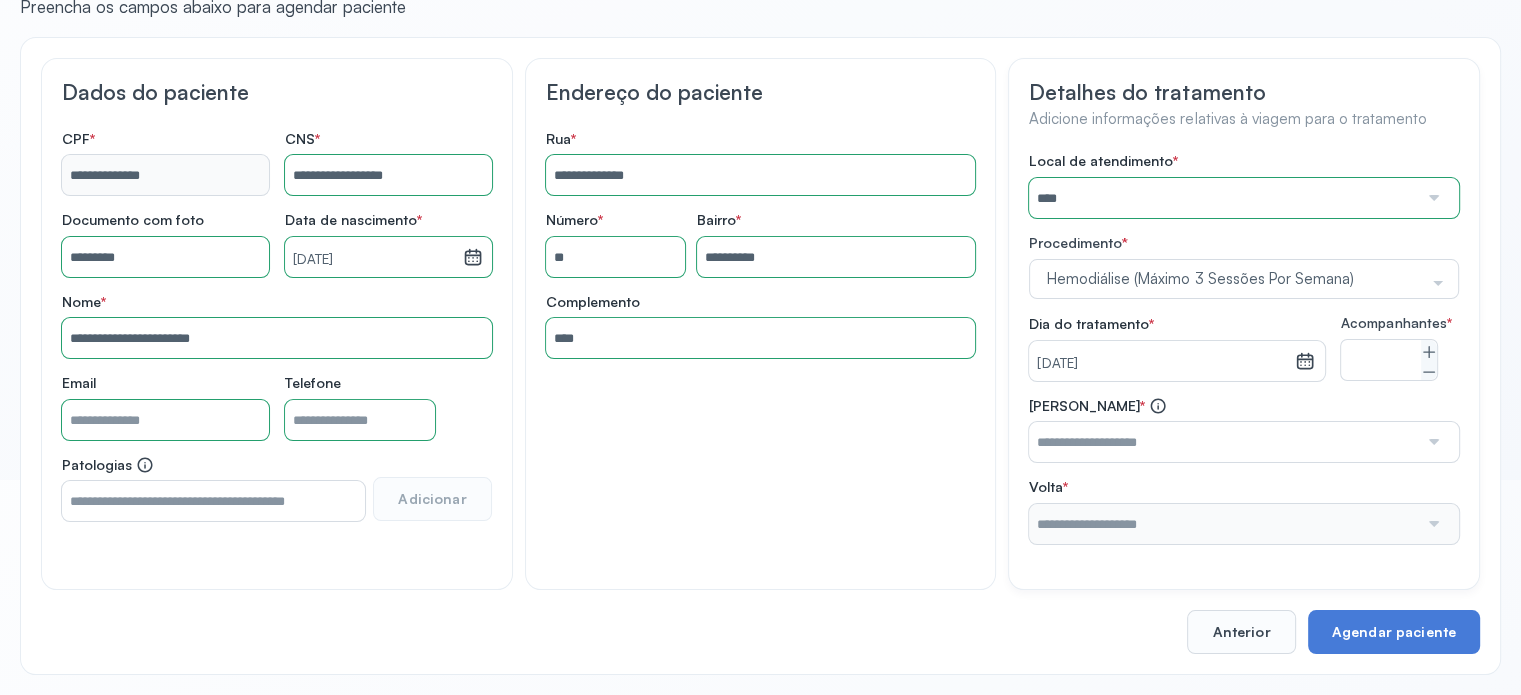 click on "Acompanhantes   *  *" 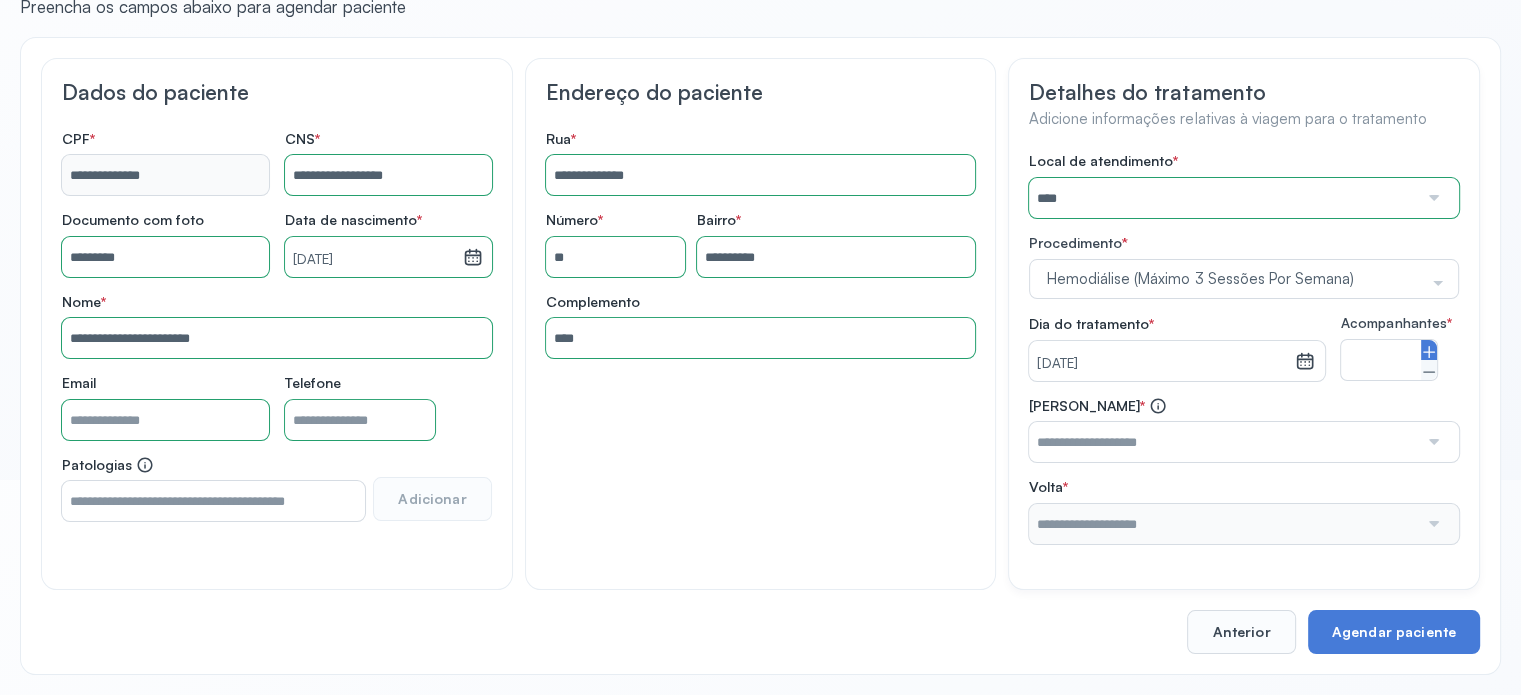 click 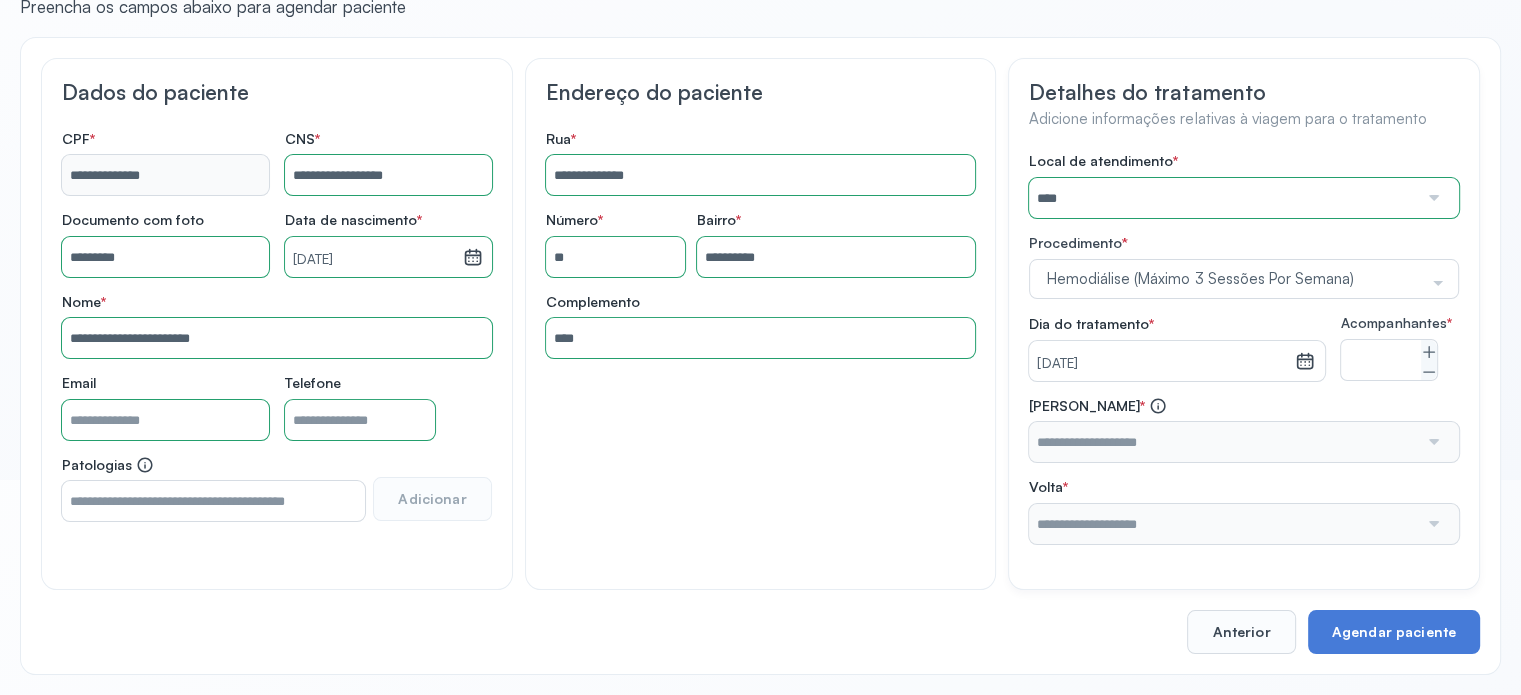 click at bounding box center [1223, 442] 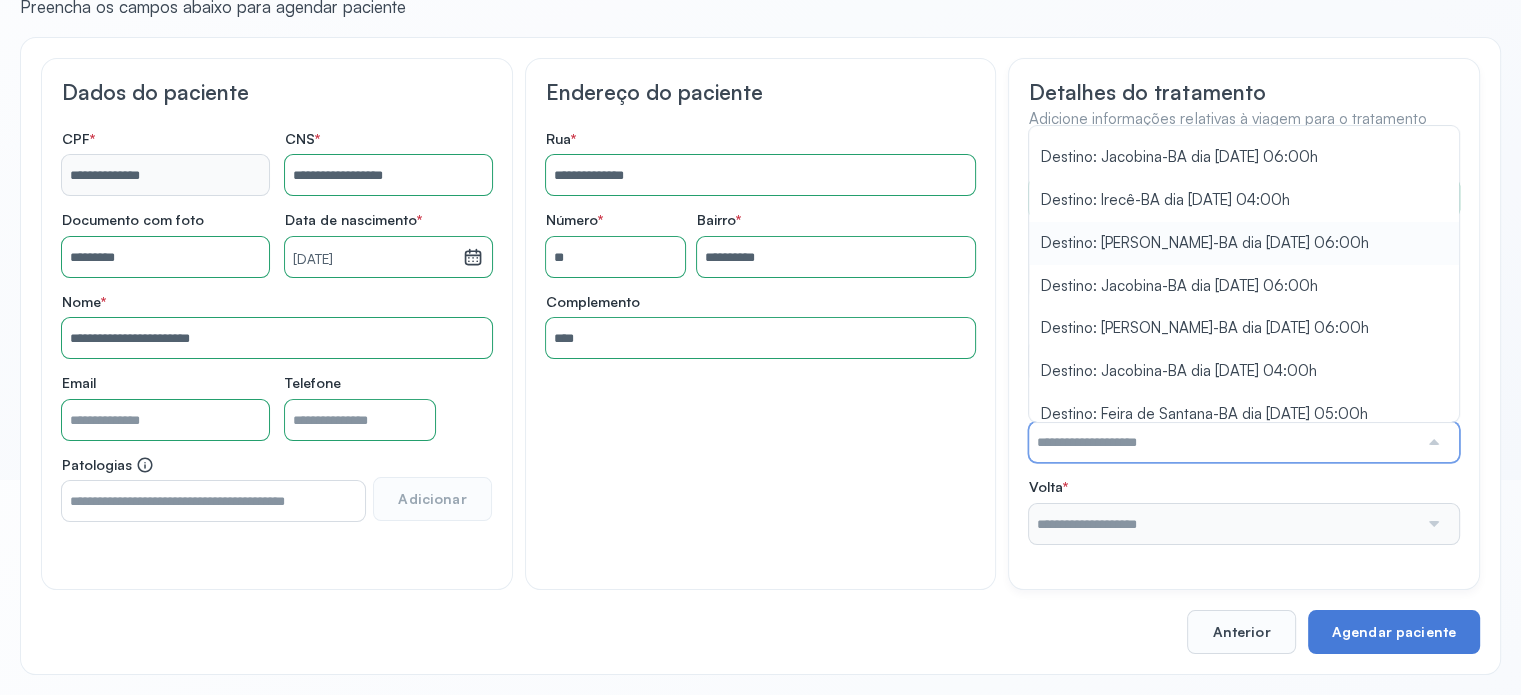 scroll, scrollTop: 388, scrollLeft: 0, axis: vertical 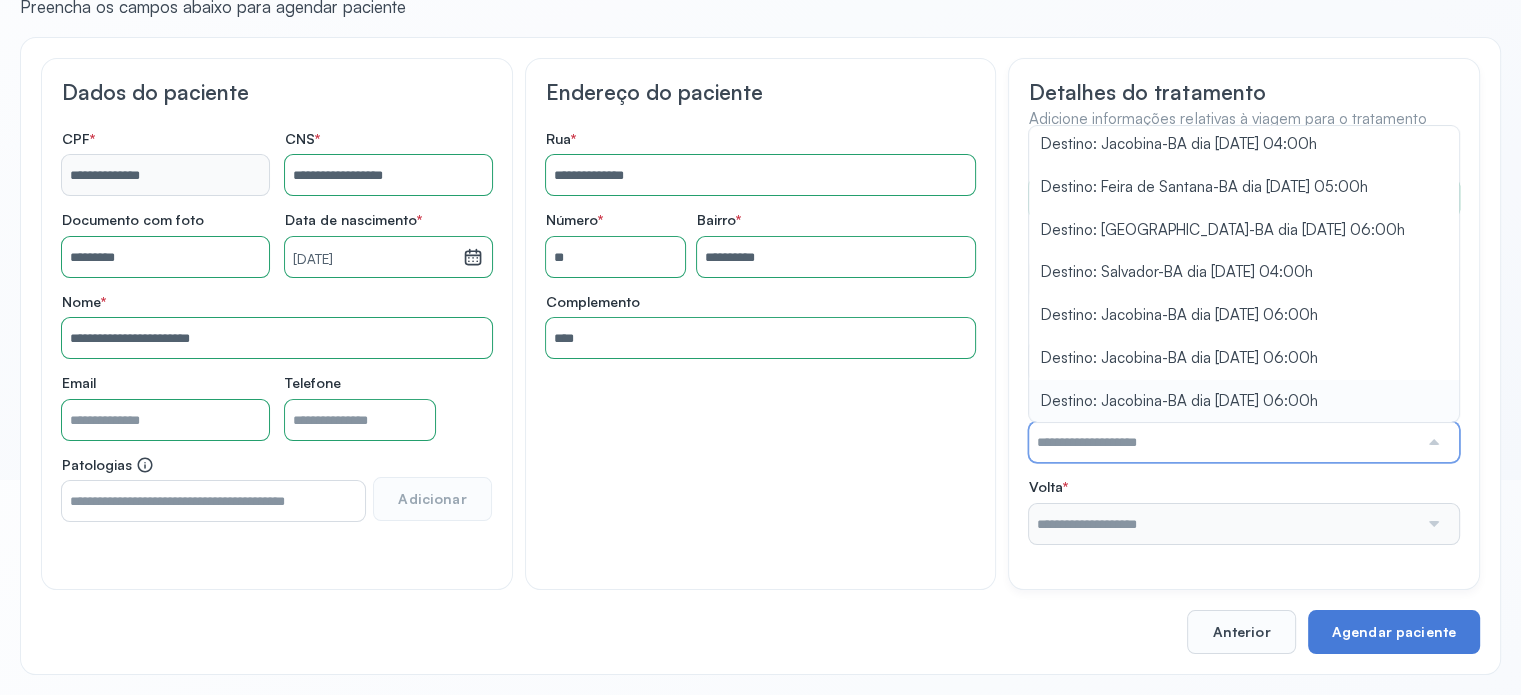 type on "**********" 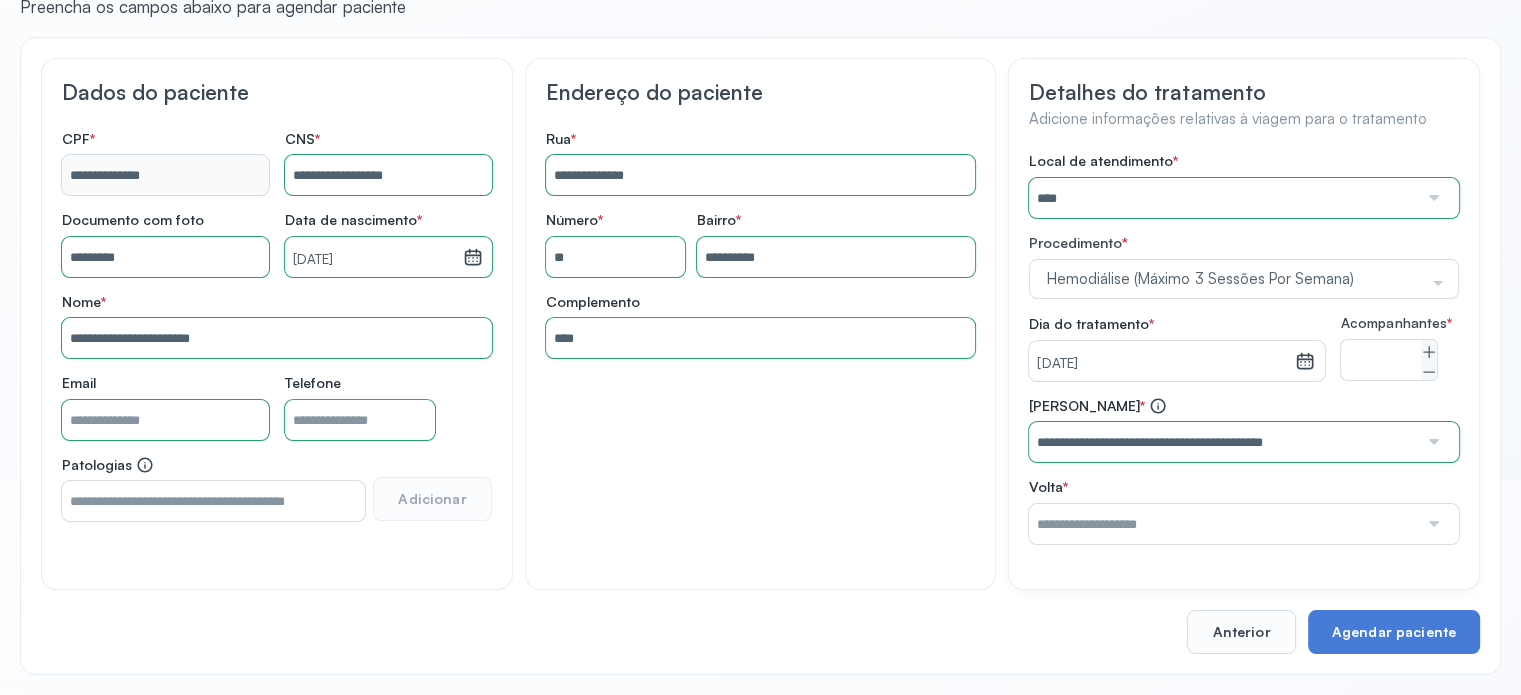 click on "**********" at bounding box center [1244, 430] 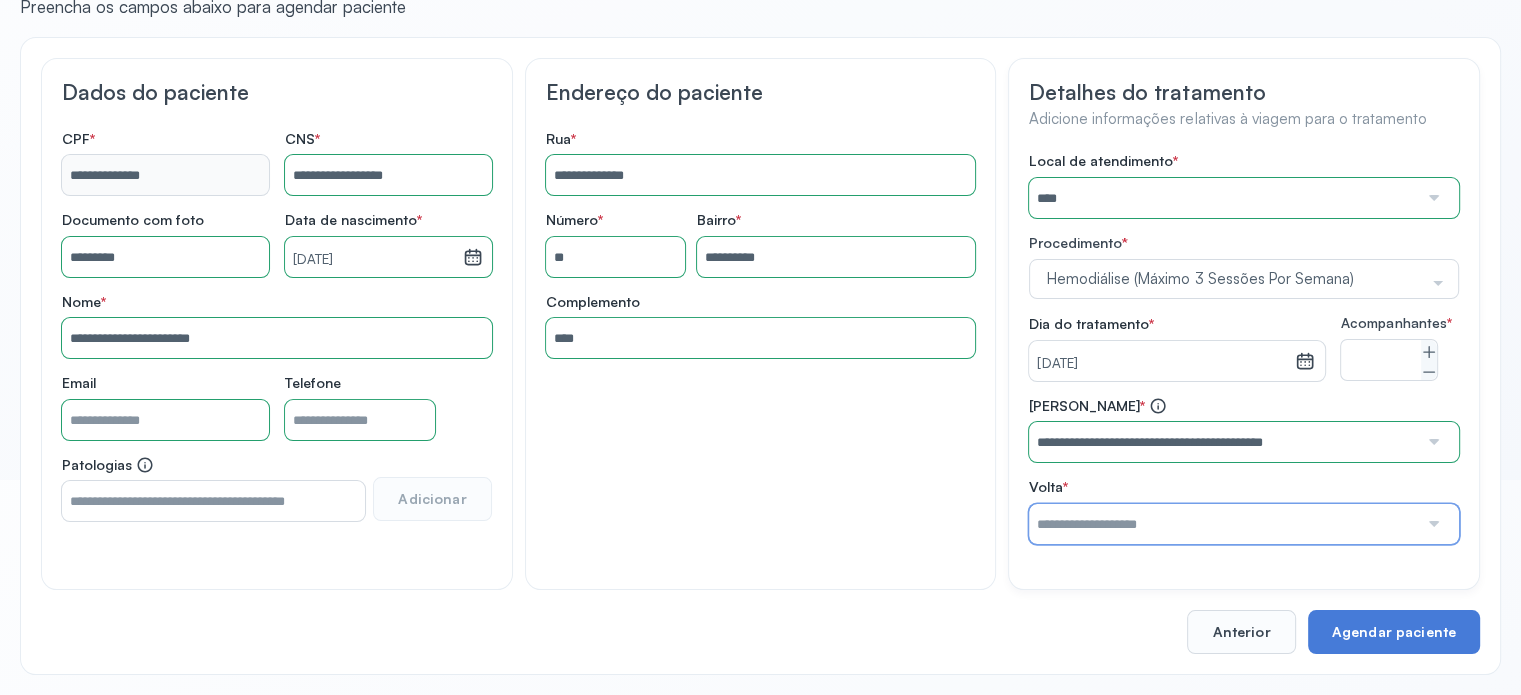 click at bounding box center [1223, 524] 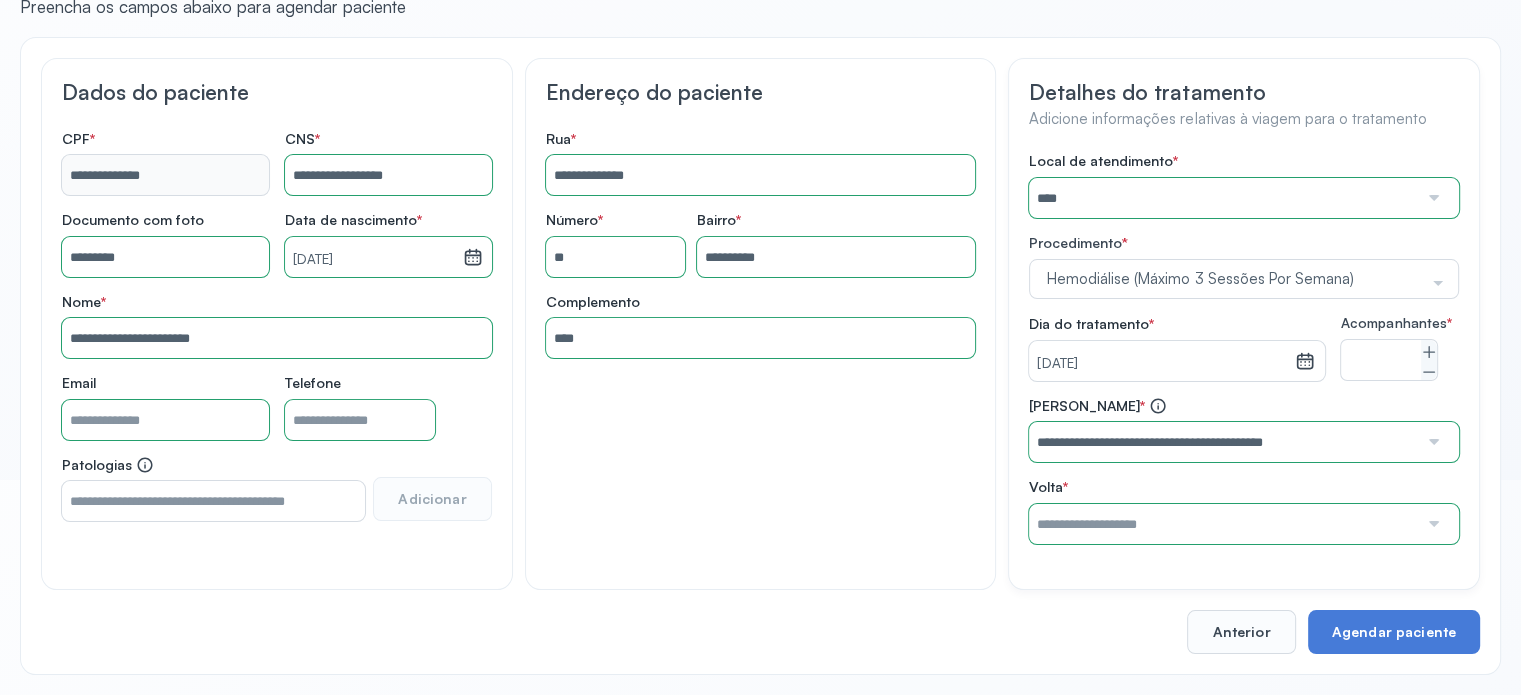 type on "**********" 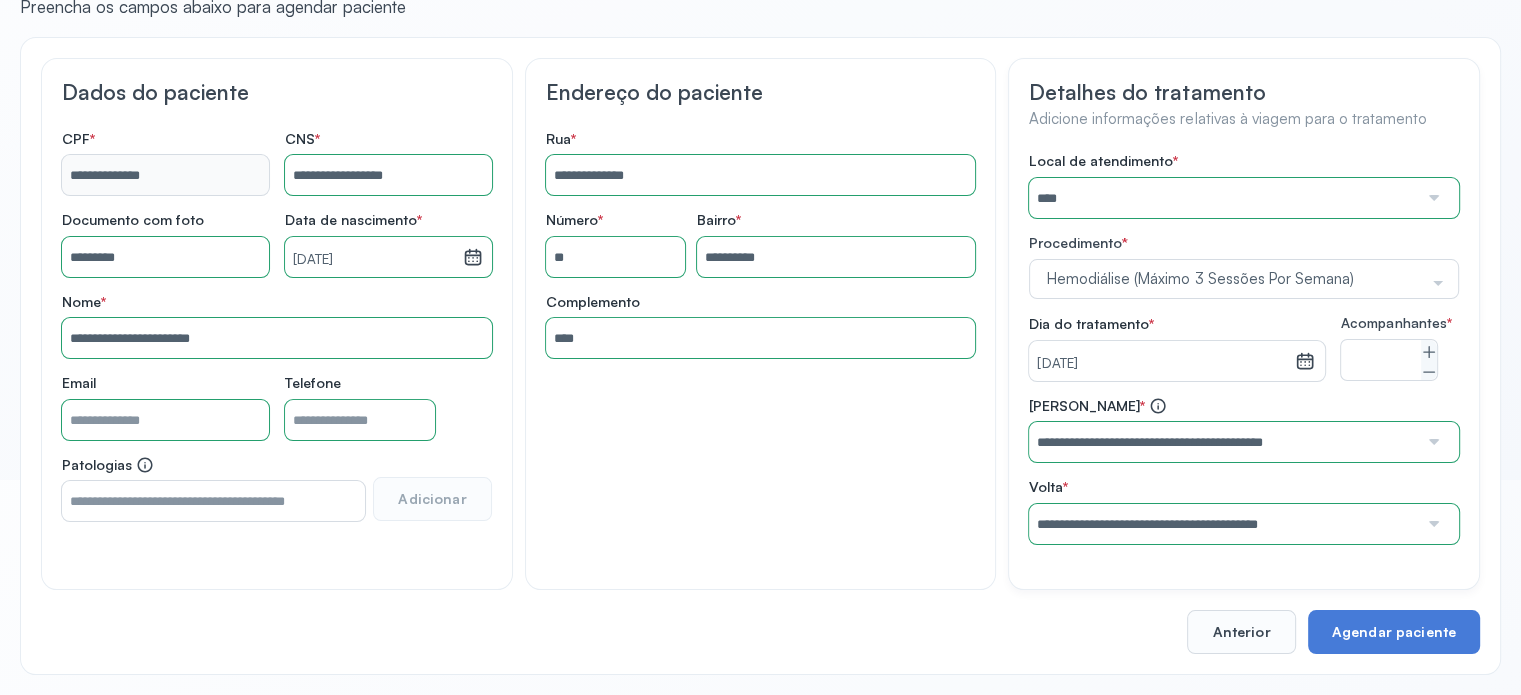 click on "Local de atendimento   *  **** A Medicina Diagnostica E Diagnoson Apae Jacobina CLINICA ML JACOBINA Cardio Pulmonar Da Bahia Cardioclinica [GEOGRAPHIC_DATA] Cican Clinica De Nefrologia De [GEOGRAPHIC_DATA] De Olhos Oftalmo Feira Clinica [GEOGRAPHIC_DATA] Coe [GEOGRAPHIC_DATA] ANA [GEOGRAPHIC_DATA] GERAL [PERSON_NAME][GEOGRAPHIC_DATA] [GEOGRAPHIC_DATA][PERSON_NAME] ORTOPEDICO DO ESTADO DA [GEOGRAPHIC_DATA] [GEOGRAPHIC_DATA] Aristides [GEOGRAPHIC_DATA] [GEOGRAPHIC_DATA] [GEOGRAPHIC_DATA] [GEOGRAPHIC_DATA] [GEOGRAPHIC_DATA] Emec Hospital Especializado Octavio [GEOGRAPHIC_DATA] Estadual [GEOGRAPHIC_DATA] [GEOGRAPHIC_DATA][PERSON_NAME] [GEOGRAPHIC_DATA] [GEOGRAPHIC_DATA] [GEOGRAPHIC_DATA] [GEOGRAPHIC_DATA][PERSON_NAME] Regional [GEOGRAPHIC_DATA] Regional [GEOGRAPHIC_DATA] Dourado [GEOGRAPHIC_DATA] [GEOGRAPHIC_DATA] [GEOGRAPHIC_DATA] [GEOGRAPHIC_DATA] E Ortopedia Ltda Iderma Idm Cardio Instituto Occasio" at bounding box center [1244, 348] 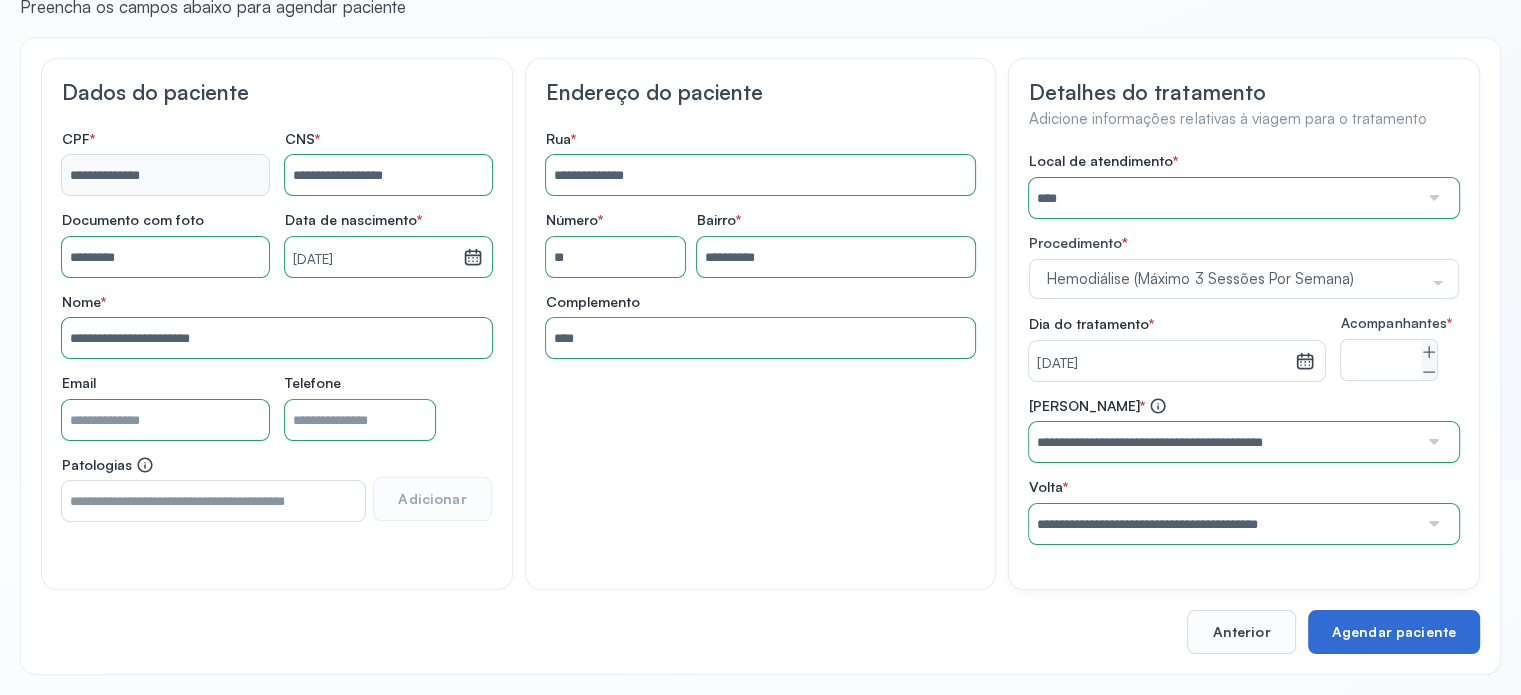 click on "Agendar paciente" at bounding box center (1394, 632) 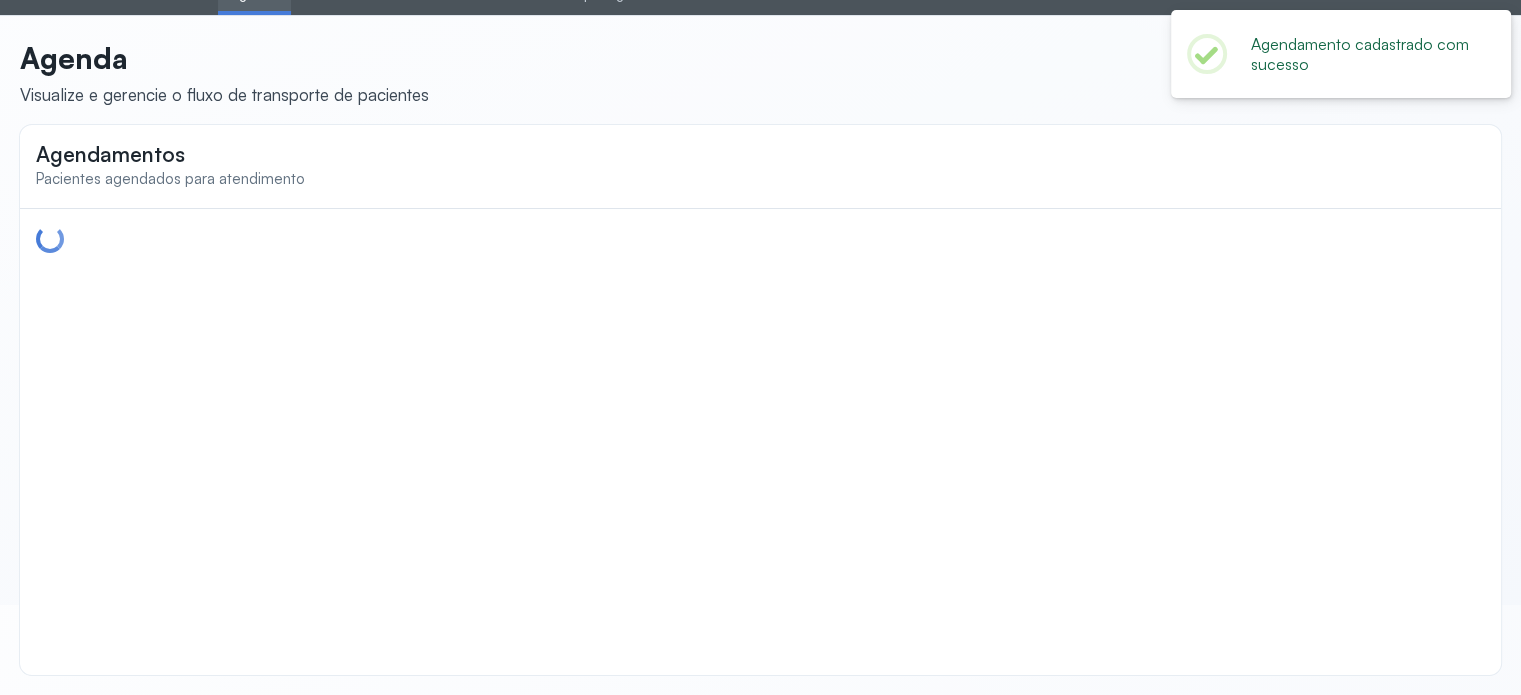 scroll, scrollTop: 0, scrollLeft: 0, axis: both 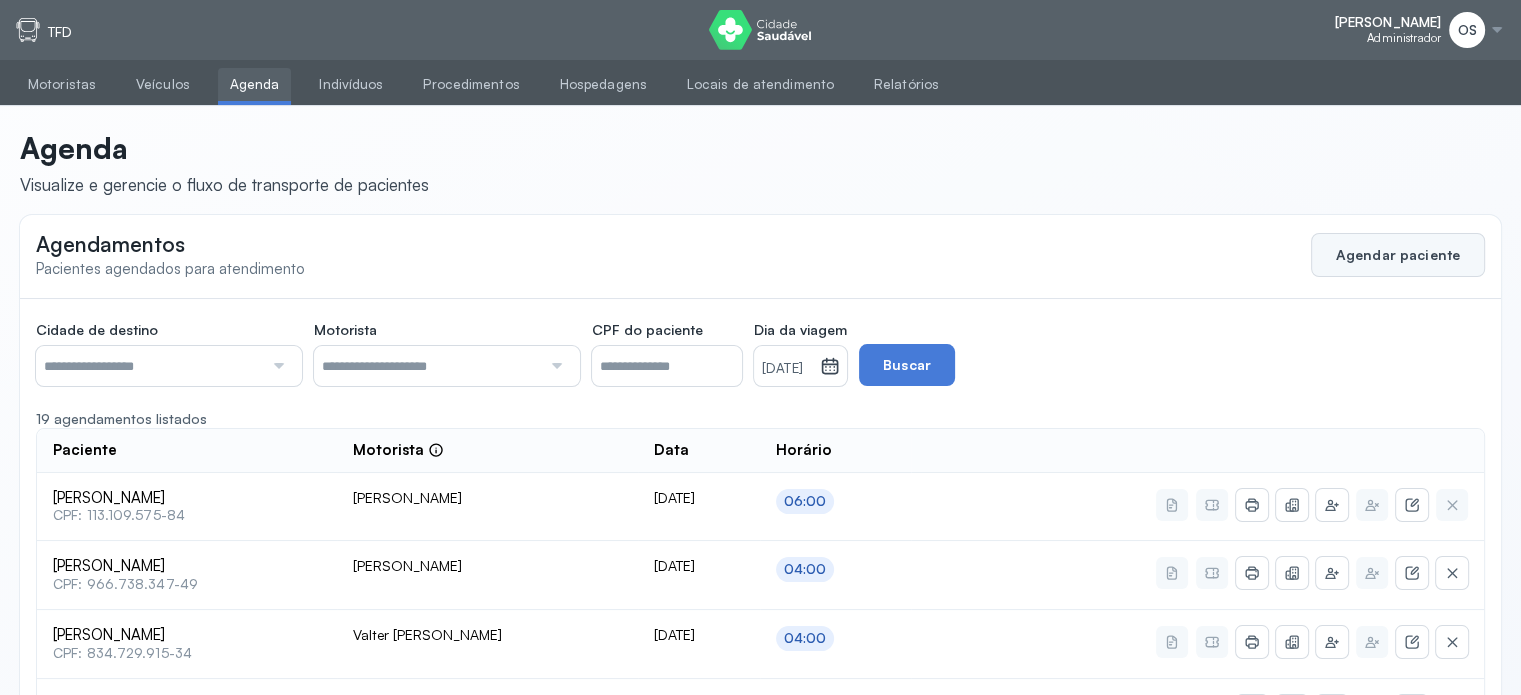 click on "Agendar paciente" 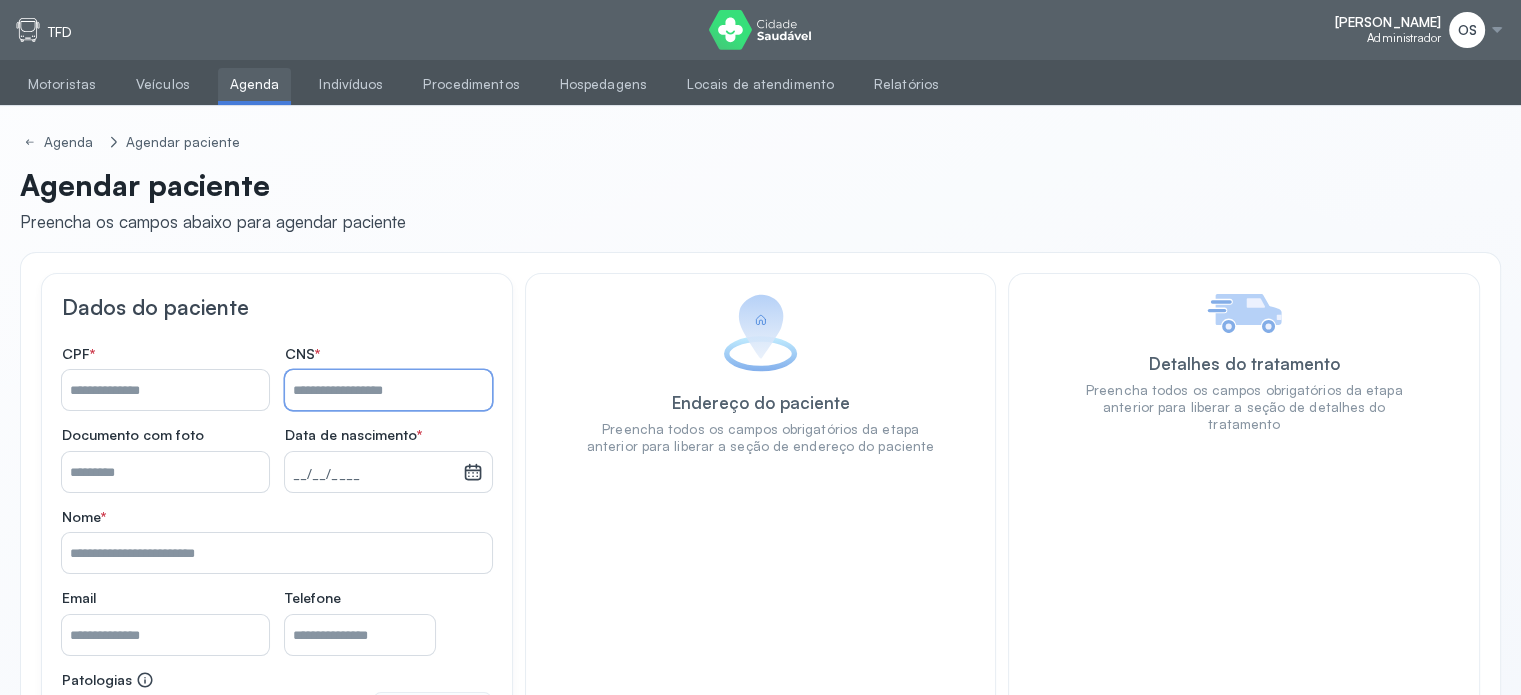 paste on "**********" 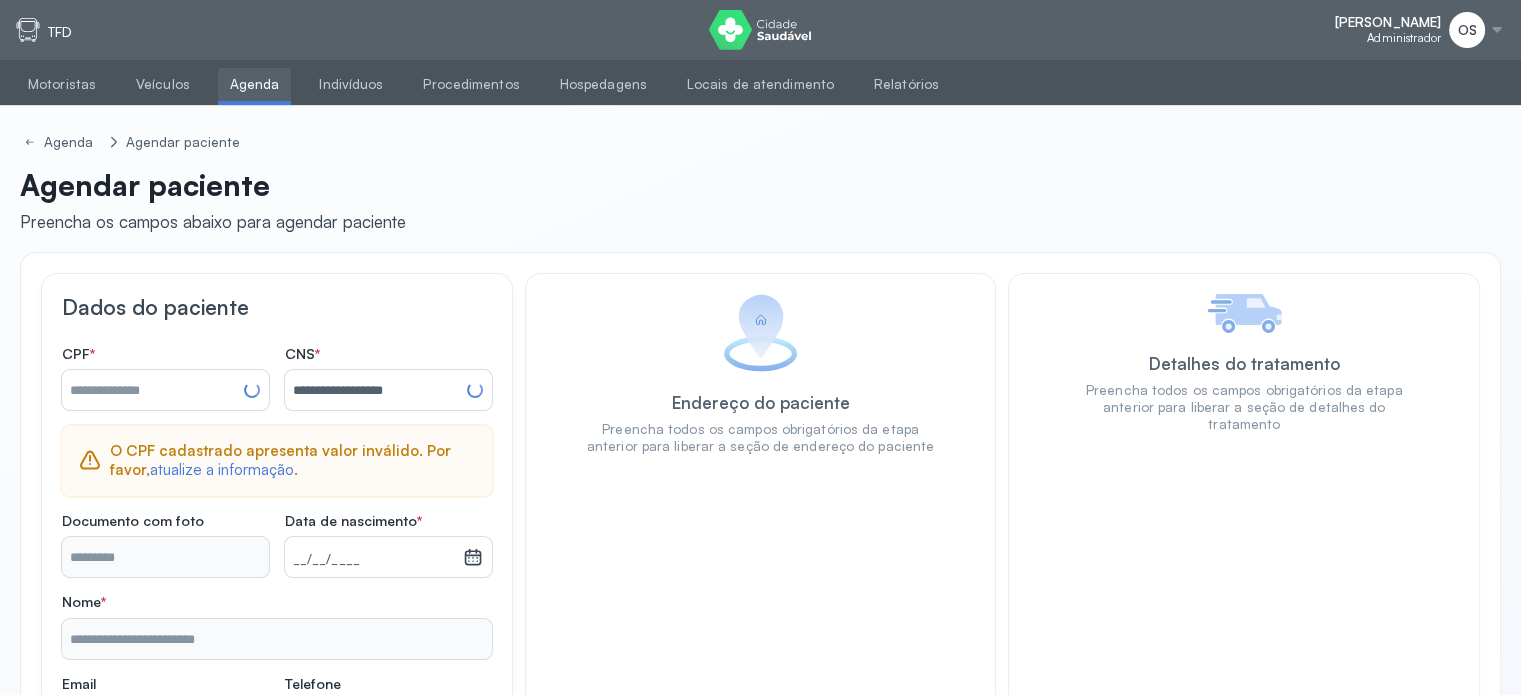 type on "**********" 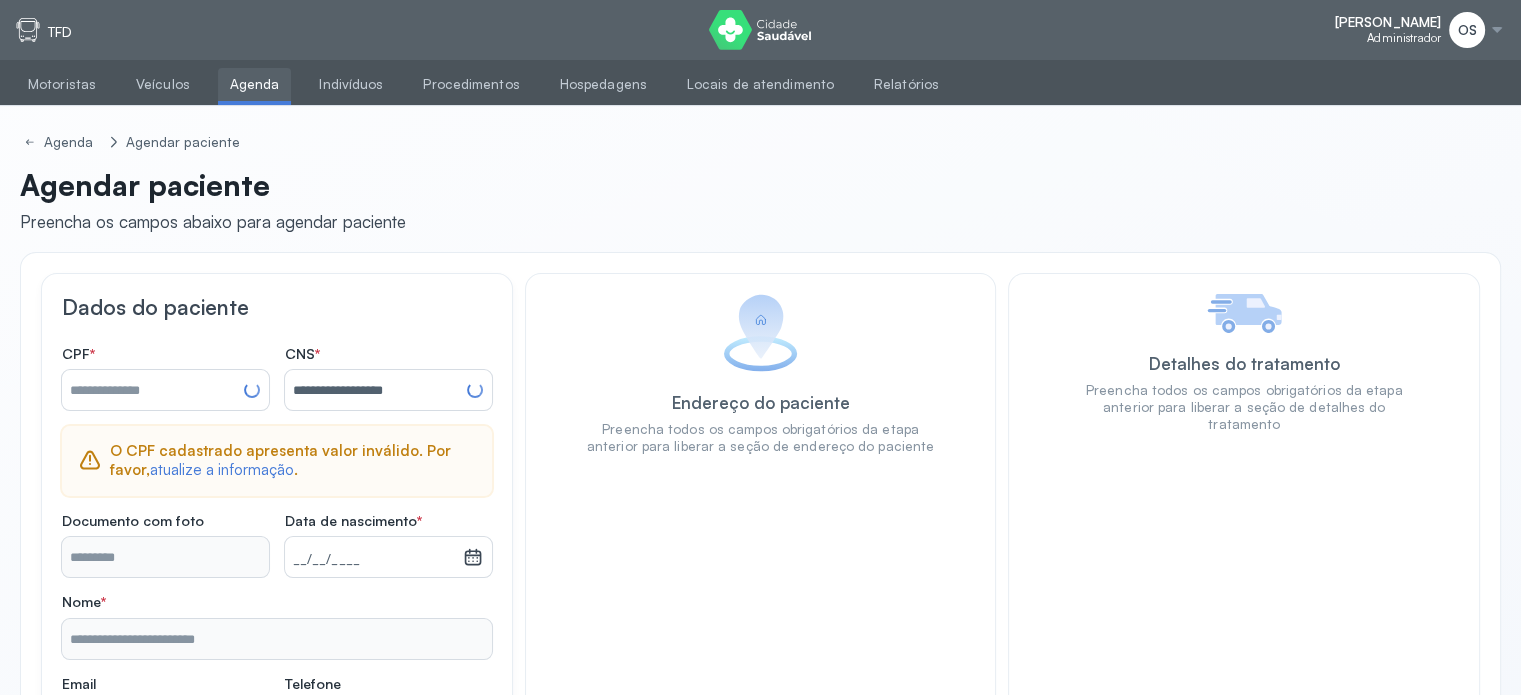 type on "**********" 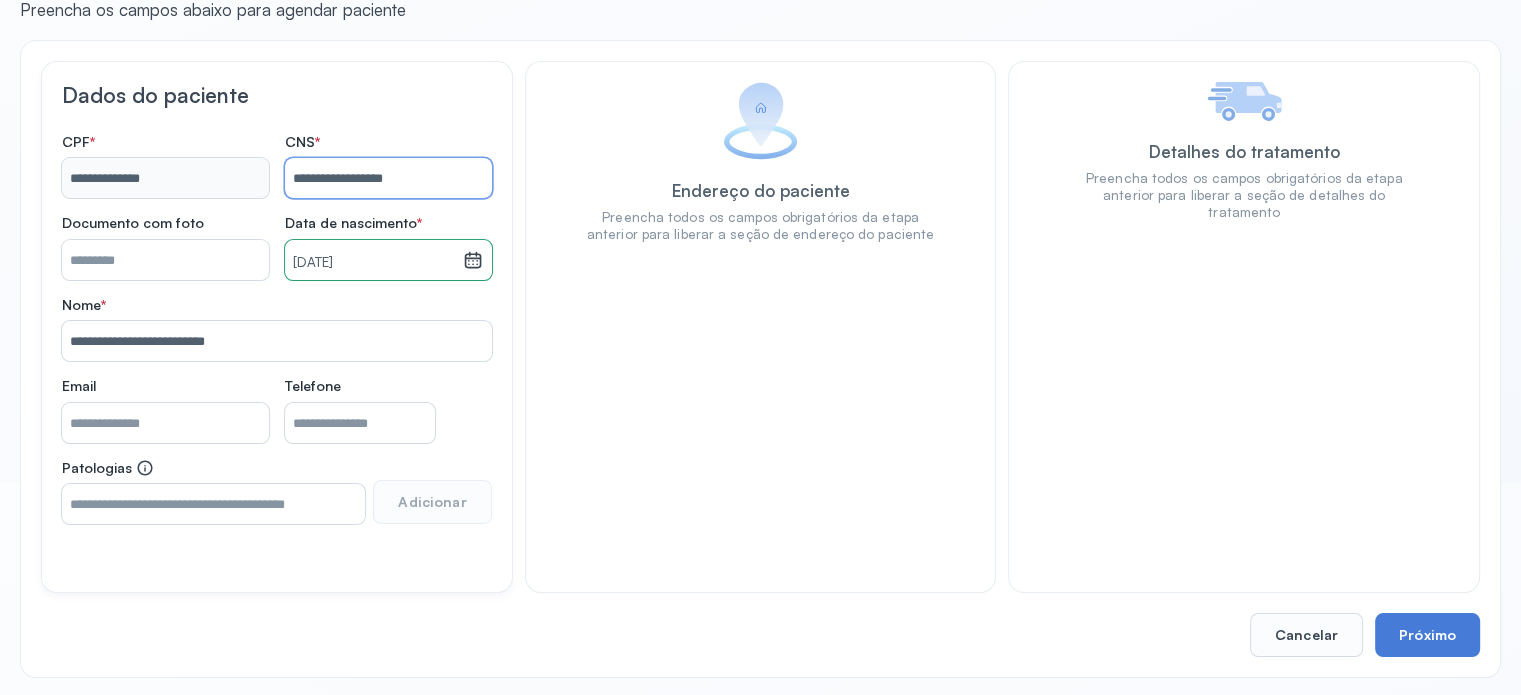 scroll, scrollTop: 215, scrollLeft: 0, axis: vertical 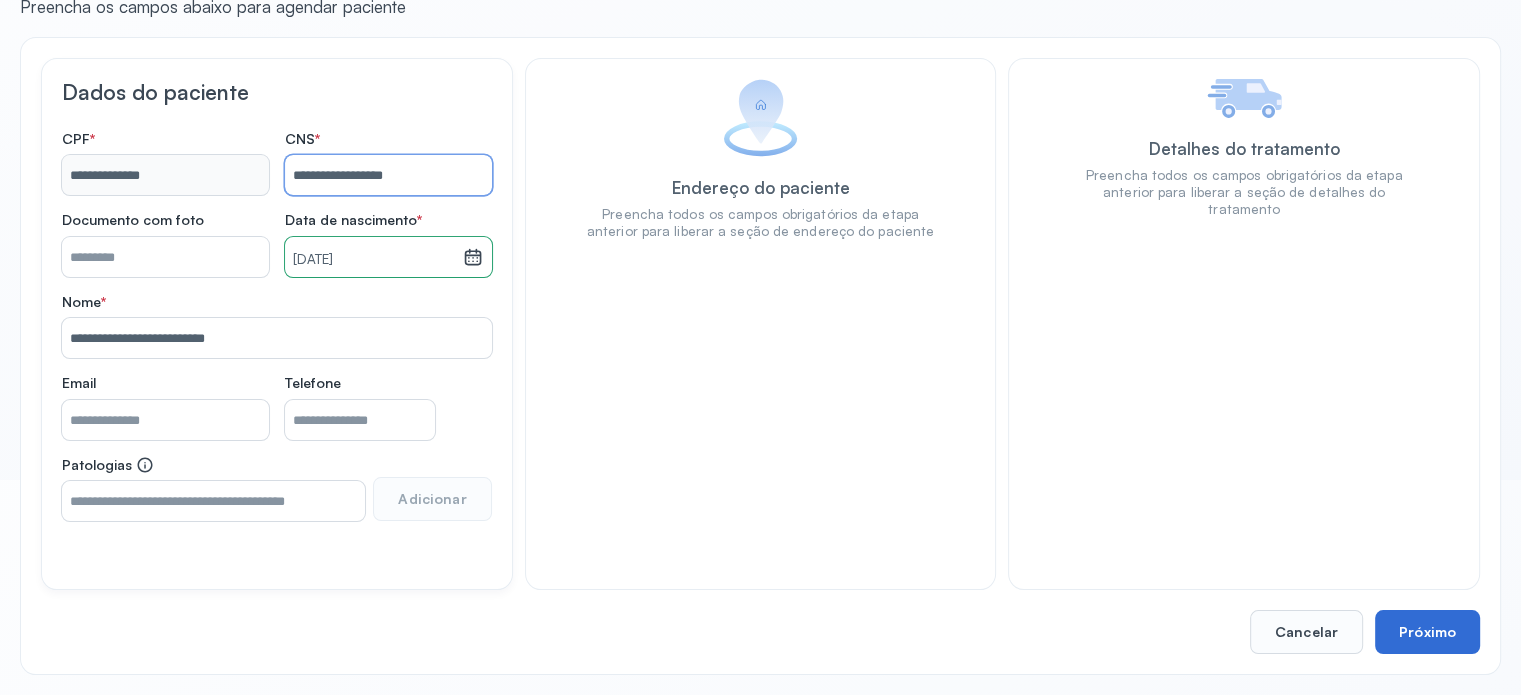 type on "**********" 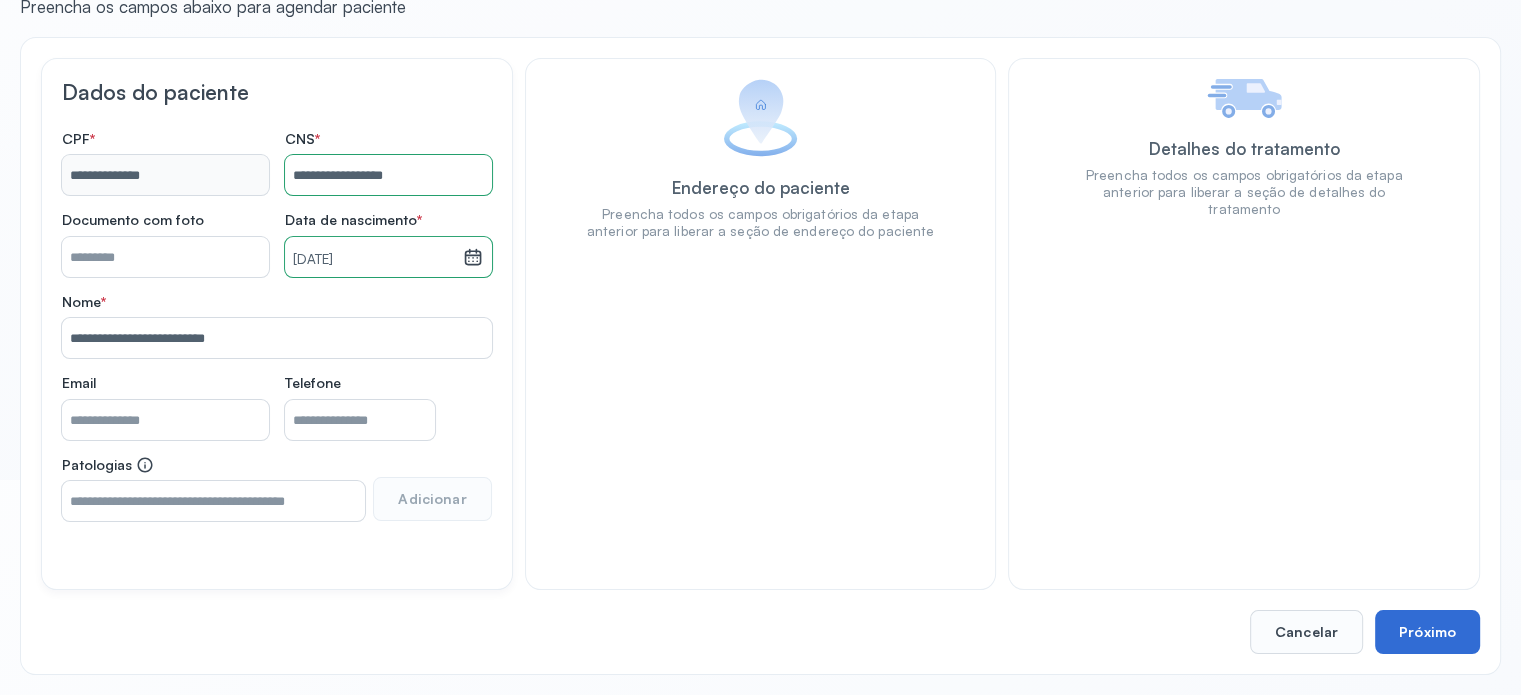 click on "Próximo" at bounding box center [1427, 632] 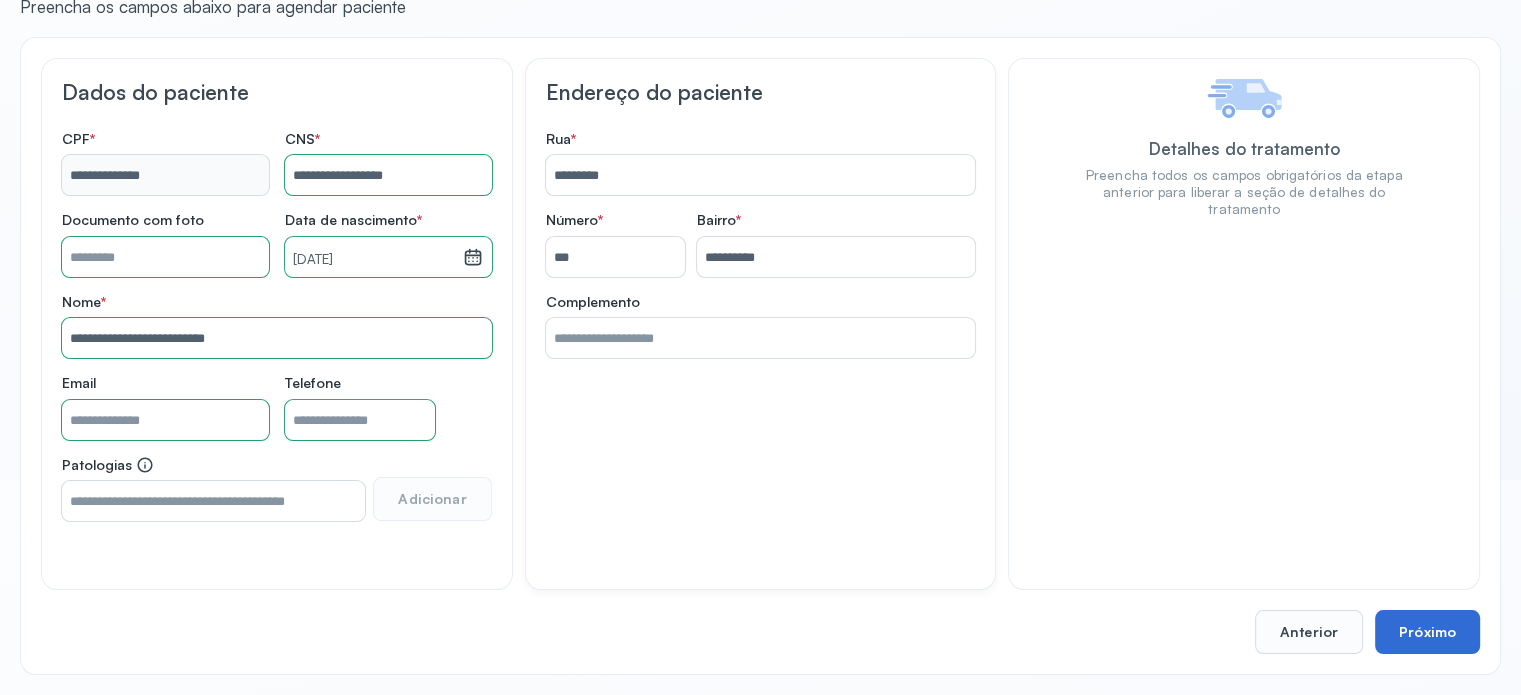 click on "Próximo" at bounding box center (1427, 632) 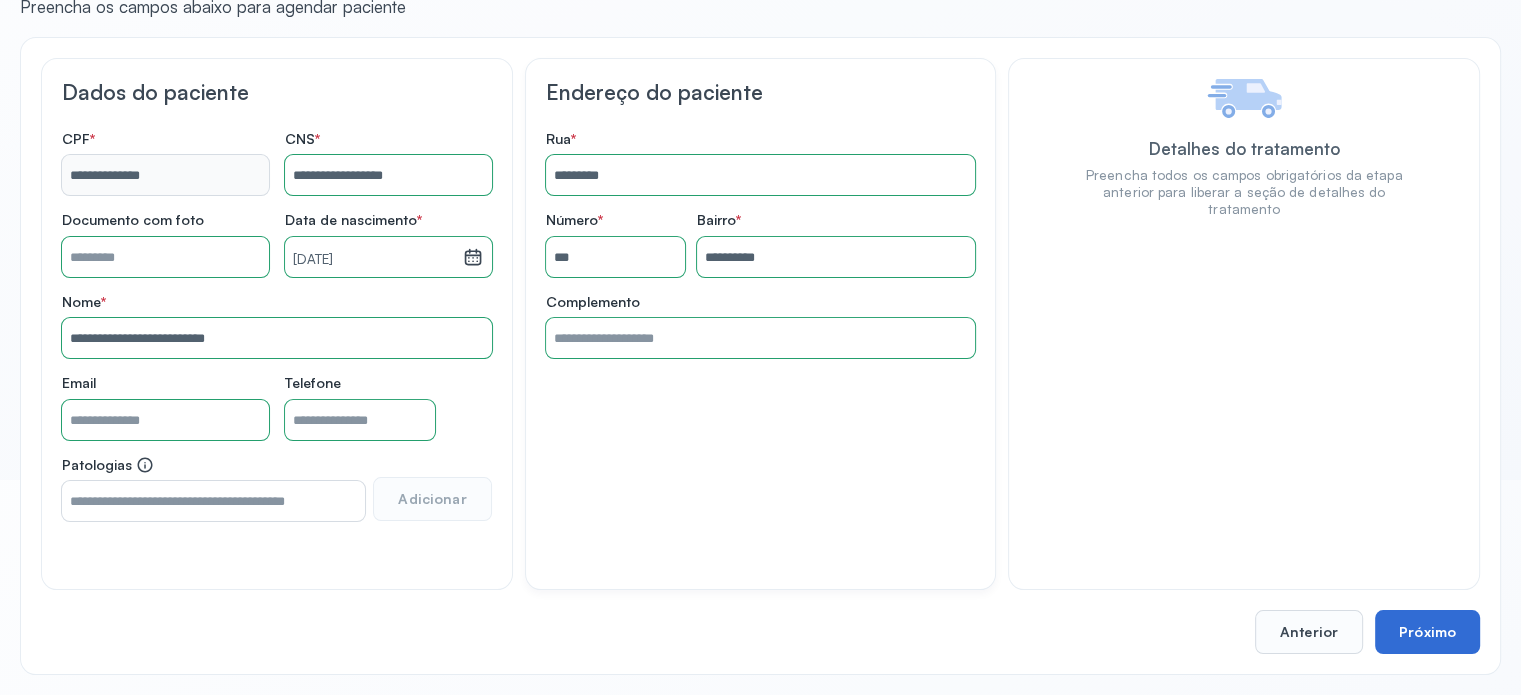 click on "Próximo" at bounding box center (1427, 632) 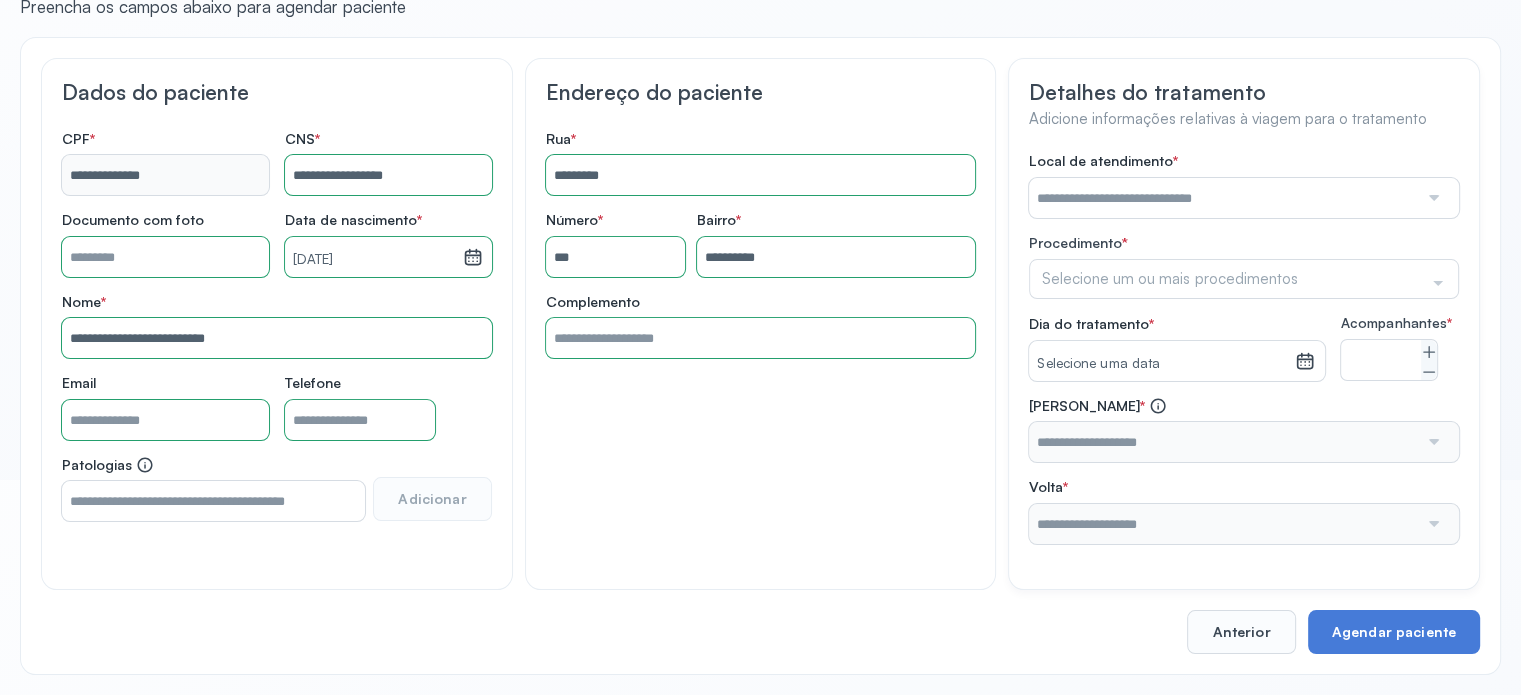 click at bounding box center [1223, 198] 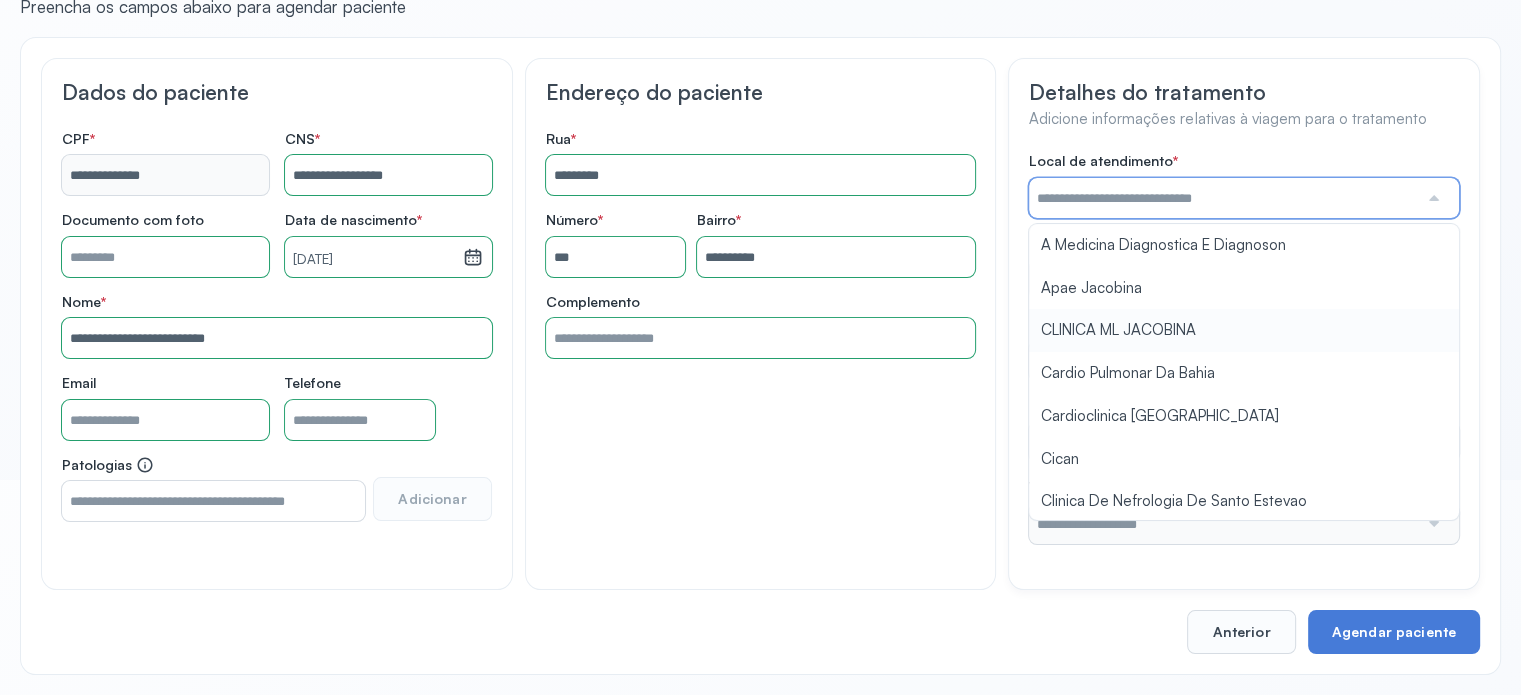 scroll, scrollTop: 230, scrollLeft: 0, axis: vertical 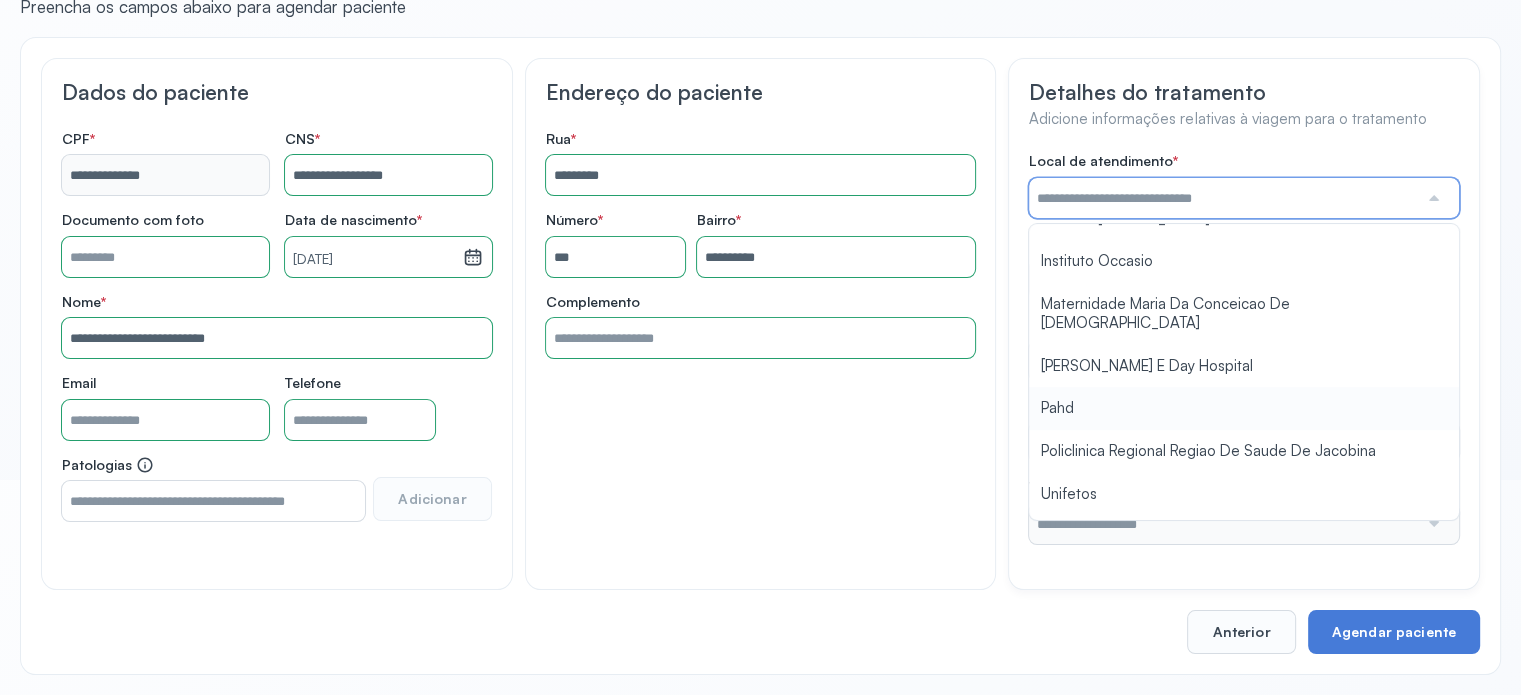 type on "****" 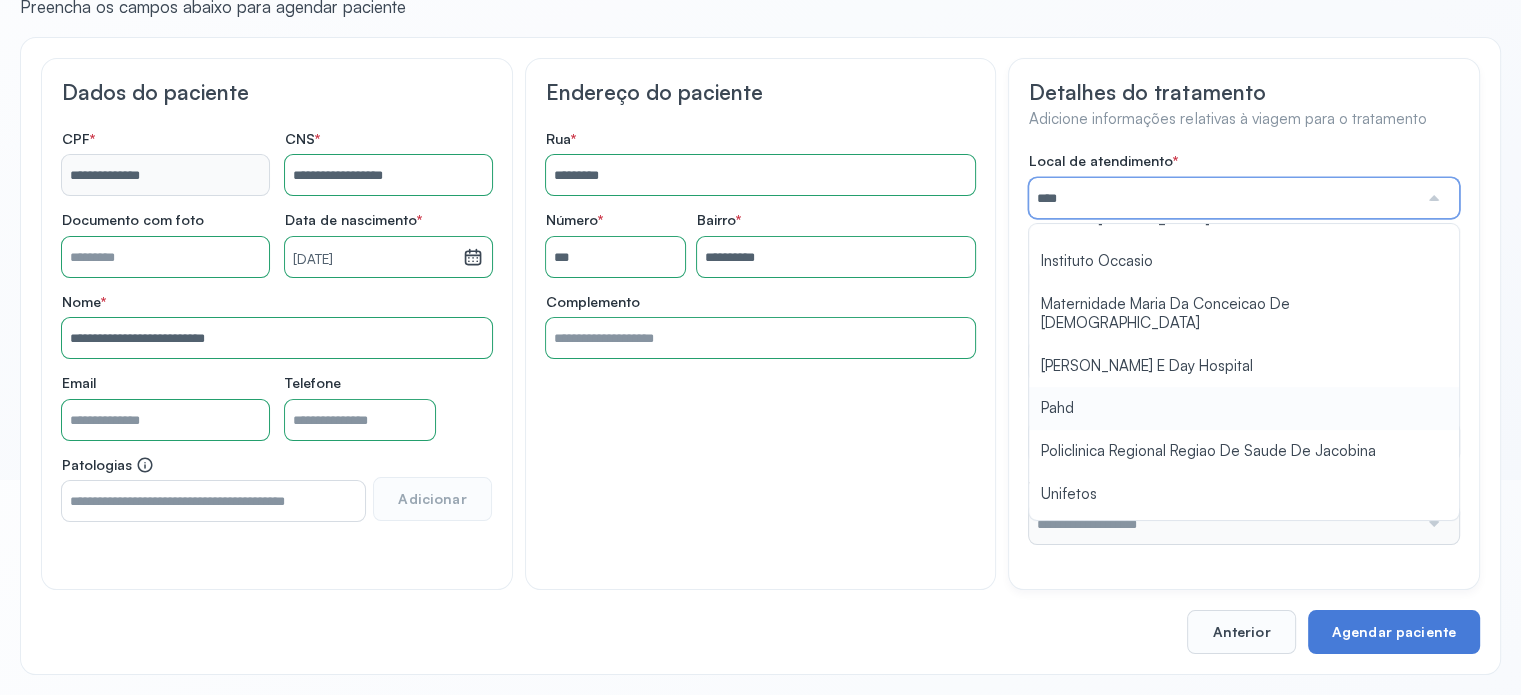 click on "Local de atendimento   *  **** A Medicina Diagnostica E Diagnoson Apae Jacobina CLINICA ML JACOBINA Cardio Pulmonar Da Bahia Cardioclinica [GEOGRAPHIC_DATA] Cican Clinica De Nefrologia De [GEOGRAPHIC_DATA] De Olhos Oftalmo Feira Clinica [GEOGRAPHIC_DATA] Coe [GEOGRAPHIC_DATA] ANA [GEOGRAPHIC_DATA] GERAL [PERSON_NAME][GEOGRAPHIC_DATA] [GEOGRAPHIC_DATA][PERSON_NAME] ORTOPEDICO DO ESTADO DA [GEOGRAPHIC_DATA] [GEOGRAPHIC_DATA] Aristides [GEOGRAPHIC_DATA] [GEOGRAPHIC_DATA] [GEOGRAPHIC_DATA] [GEOGRAPHIC_DATA] [GEOGRAPHIC_DATA] Emec Hospital Especializado Octavio [GEOGRAPHIC_DATA] Estadual [GEOGRAPHIC_DATA] [GEOGRAPHIC_DATA][PERSON_NAME] [GEOGRAPHIC_DATA] [GEOGRAPHIC_DATA] [GEOGRAPHIC_DATA] [GEOGRAPHIC_DATA][PERSON_NAME] Regional [GEOGRAPHIC_DATA] Regional [GEOGRAPHIC_DATA] Dourado [GEOGRAPHIC_DATA] [GEOGRAPHIC_DATA] [GEOGRAPHIC_DATA] [GEOGRAPHIC_DATA] E Ortopedia Ltda Iderma Idm Cardio Instituto Occasio" at bounding box center (1244, 348) 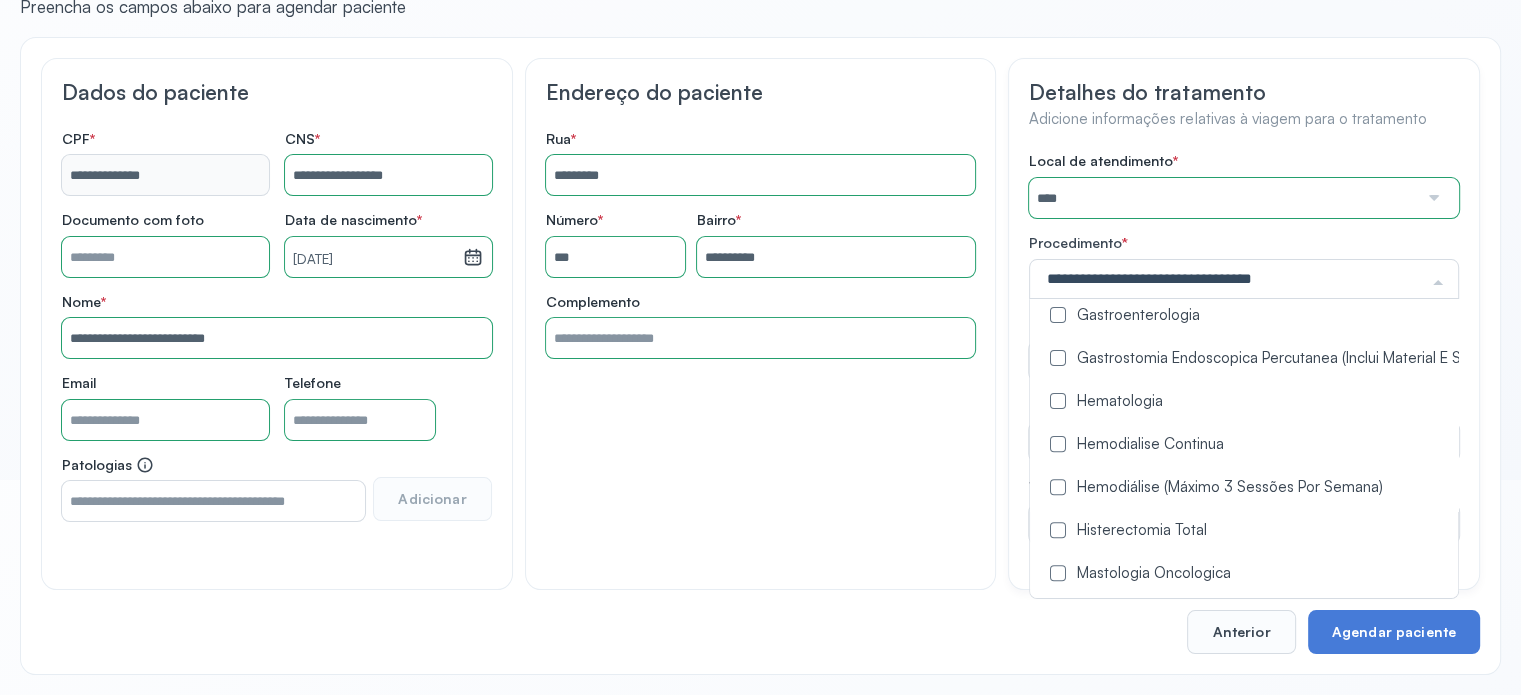 scroll, scrollTop: 800, scrollLeft: 0, axis: vertical 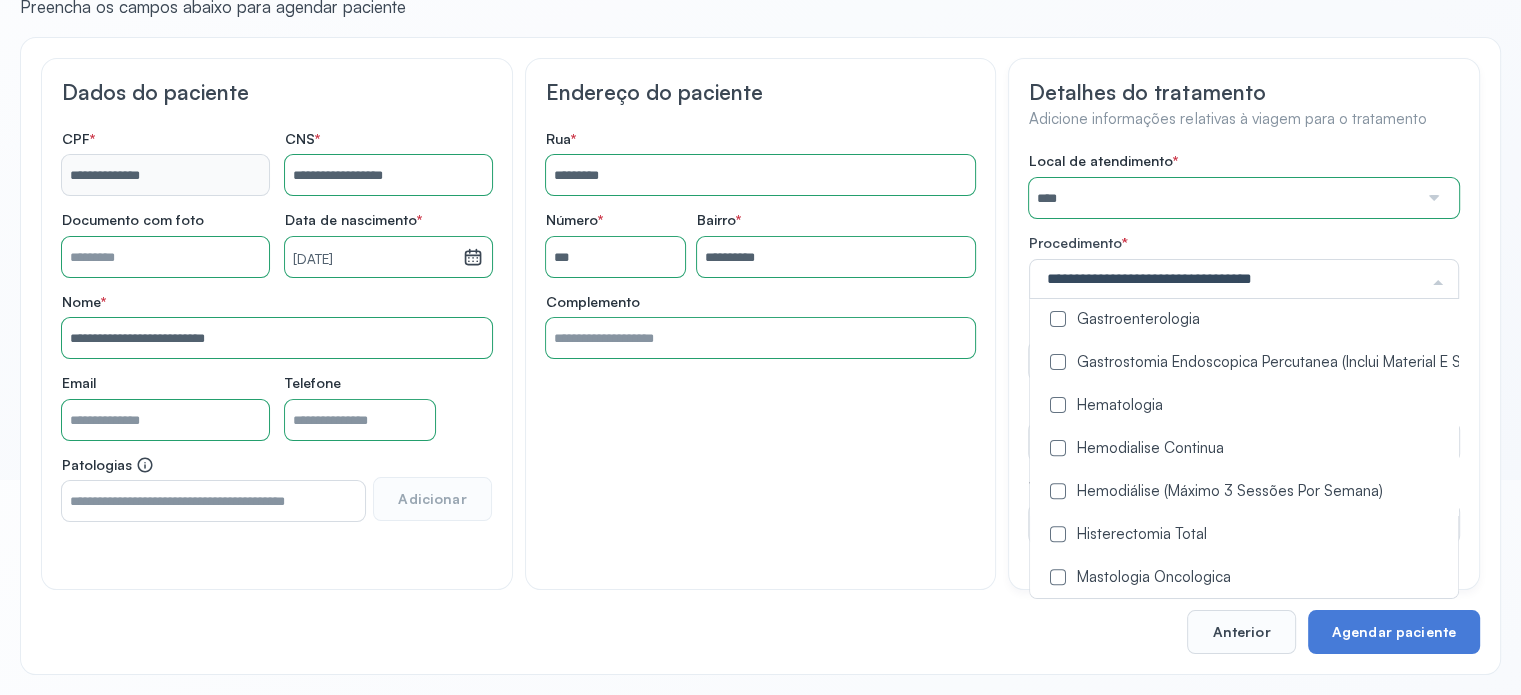 click at bounding box center (1058, 491) 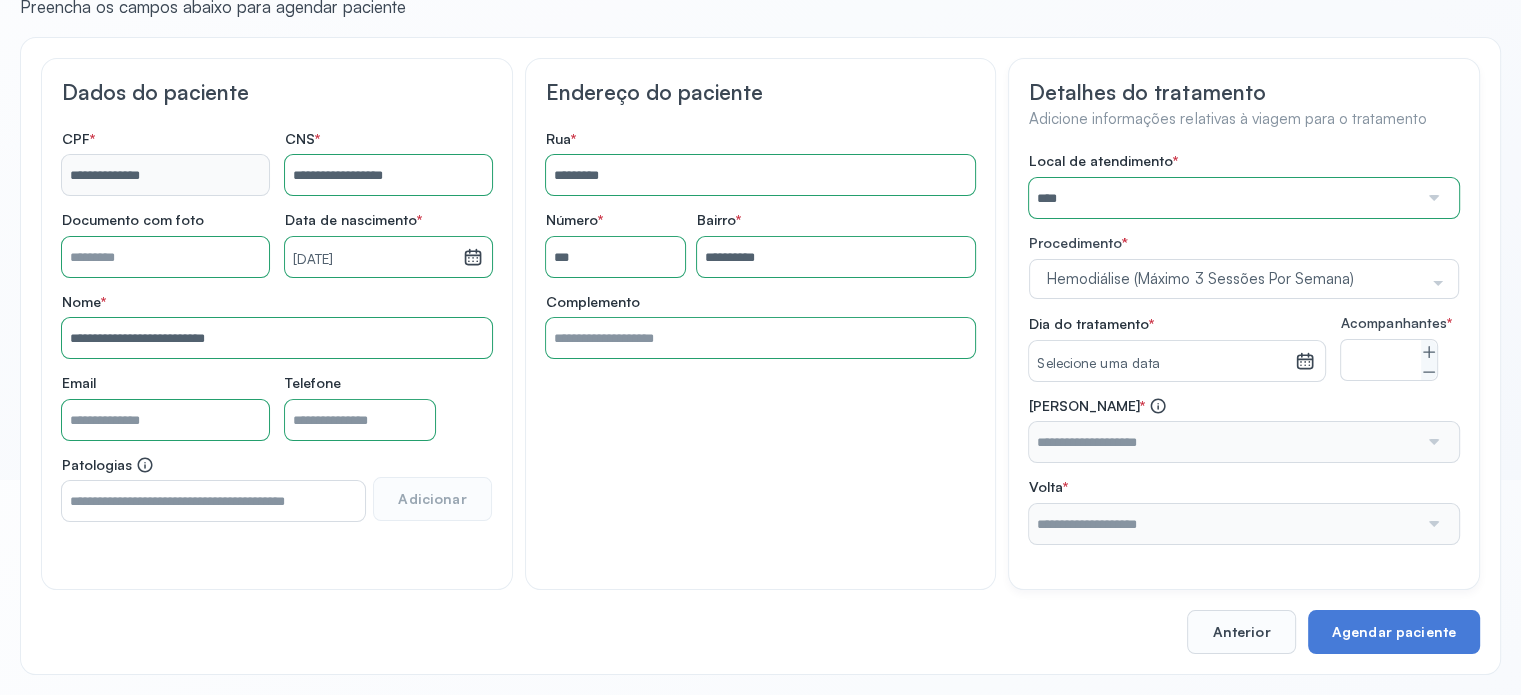 click on "**********" 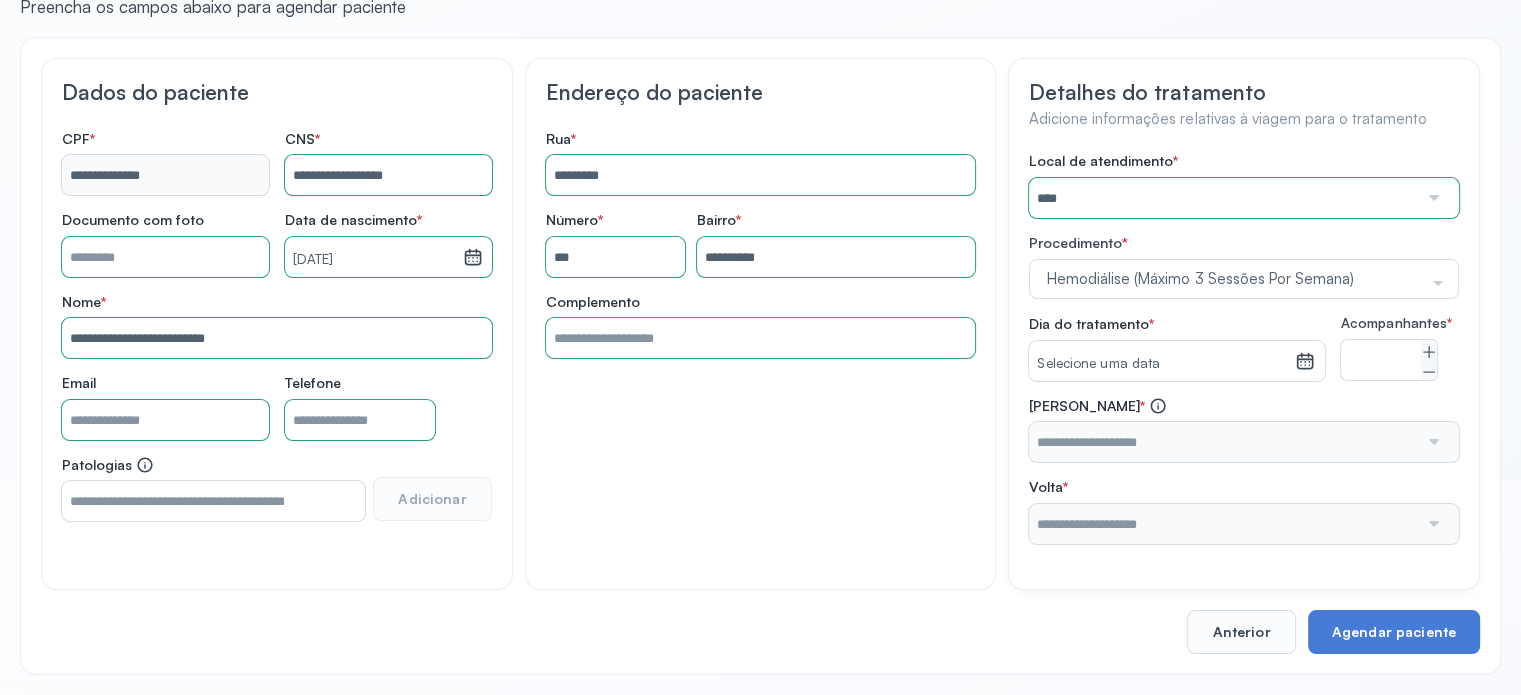 click 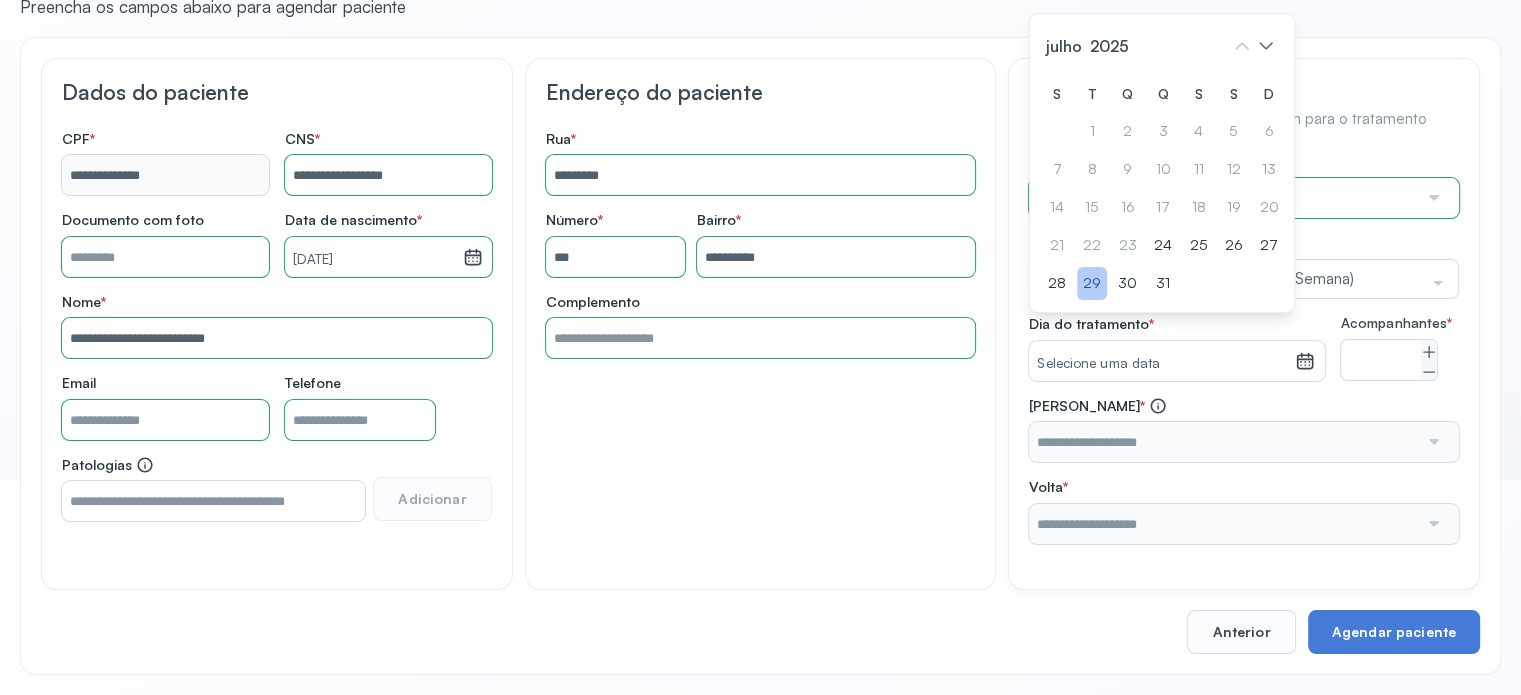 click on "29" 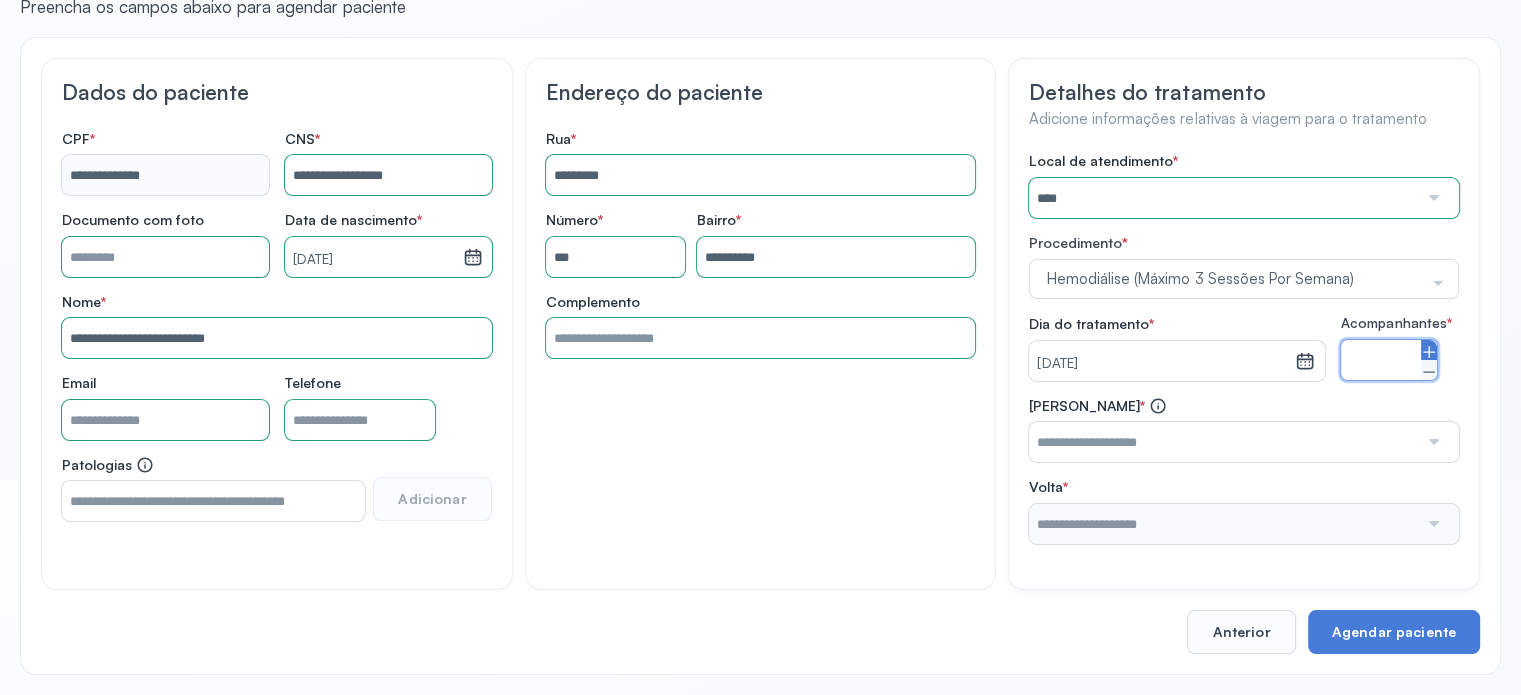 click 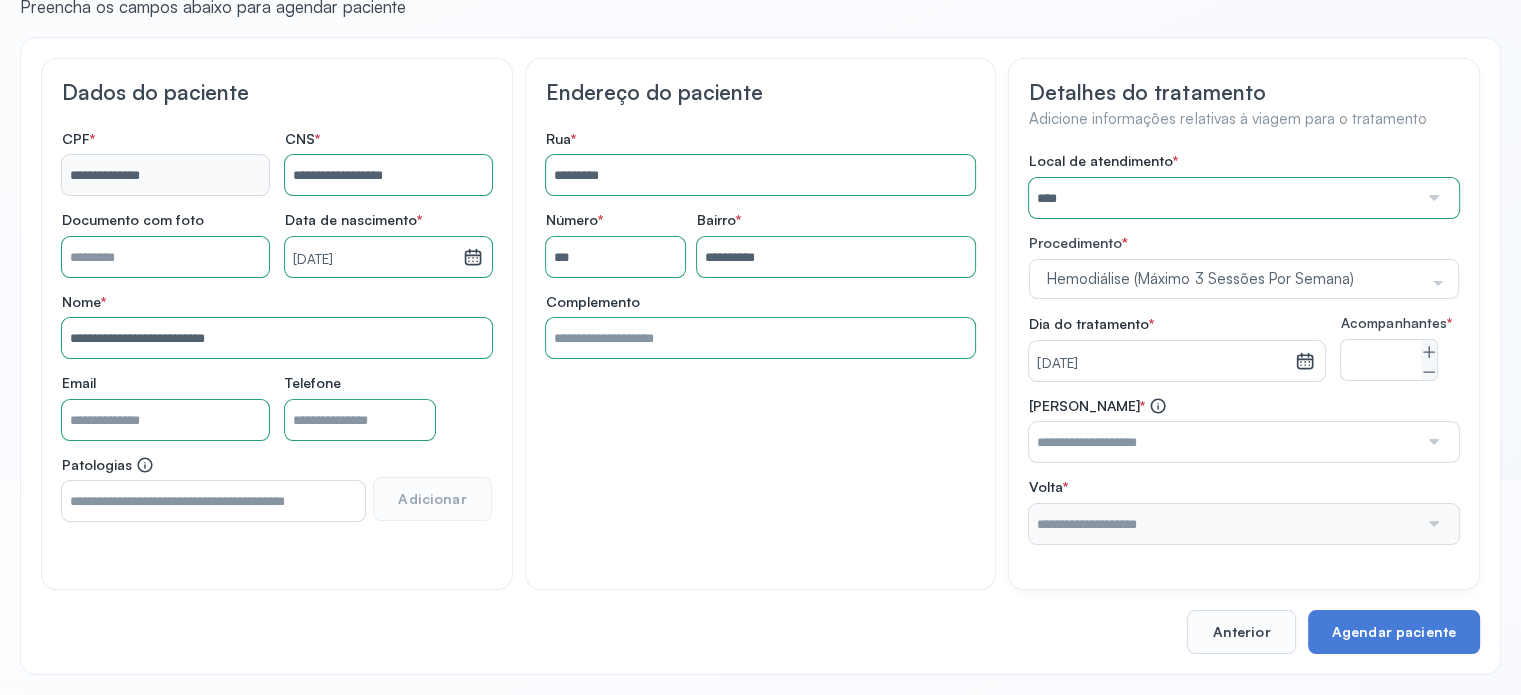 click at bounding box center [1223, 442] 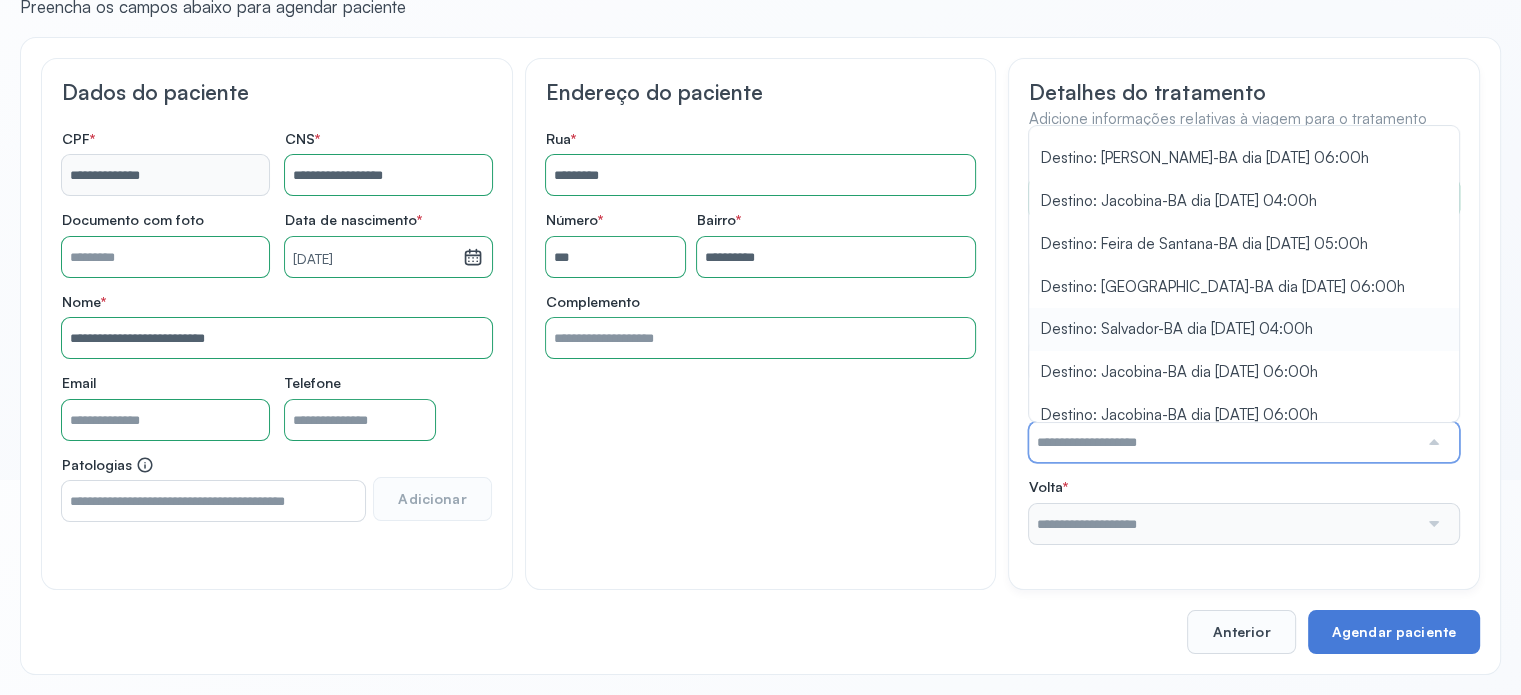 scroll, scrollTop: 388, scrollLeft: 0, axis: vertical 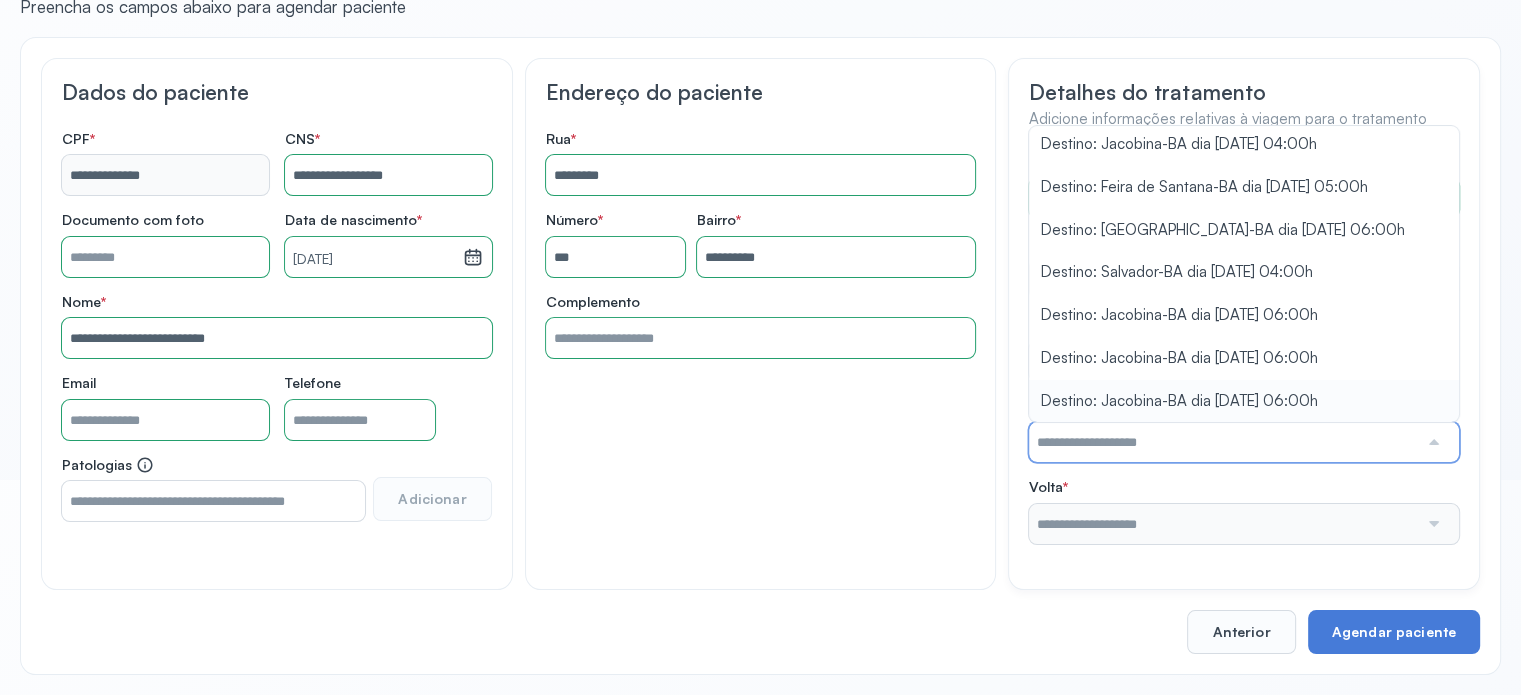 type on "**********" 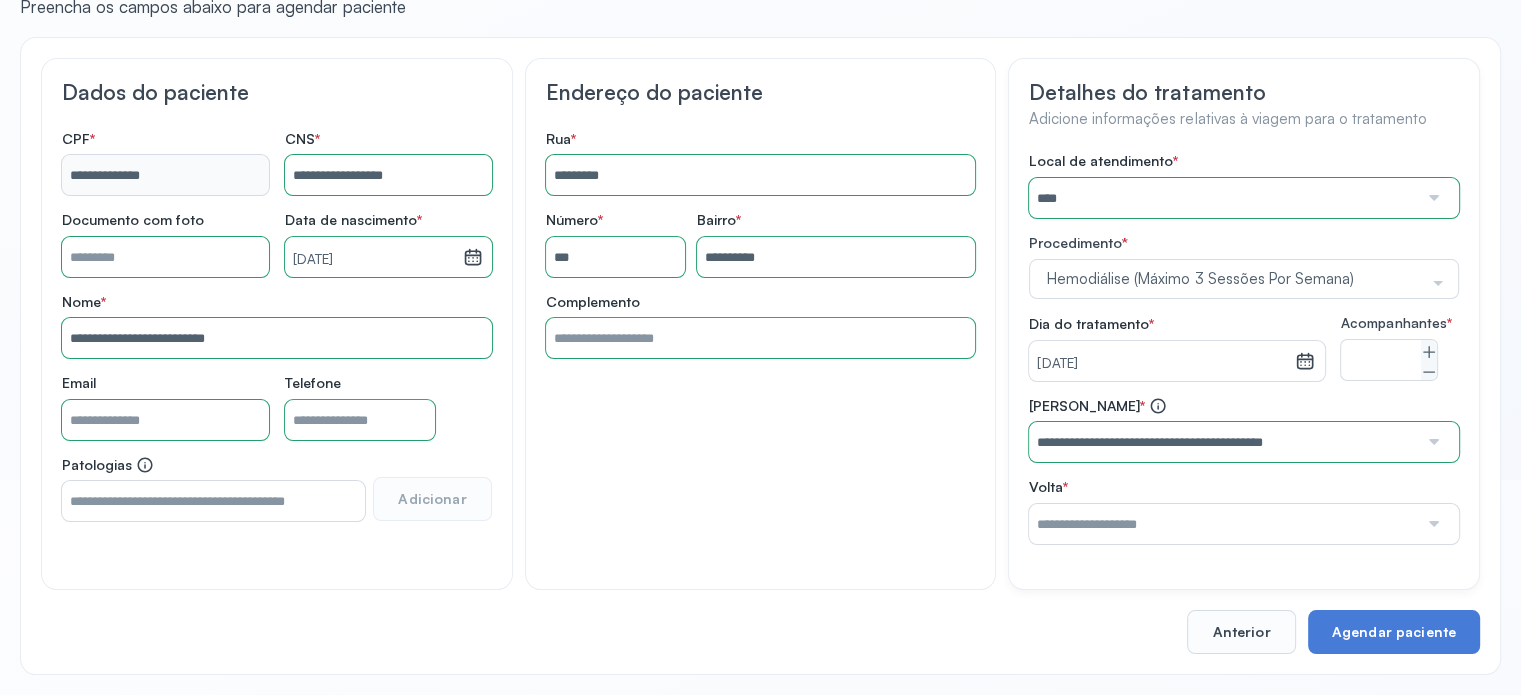 click on "**********" at bounding box center (1244, 430) 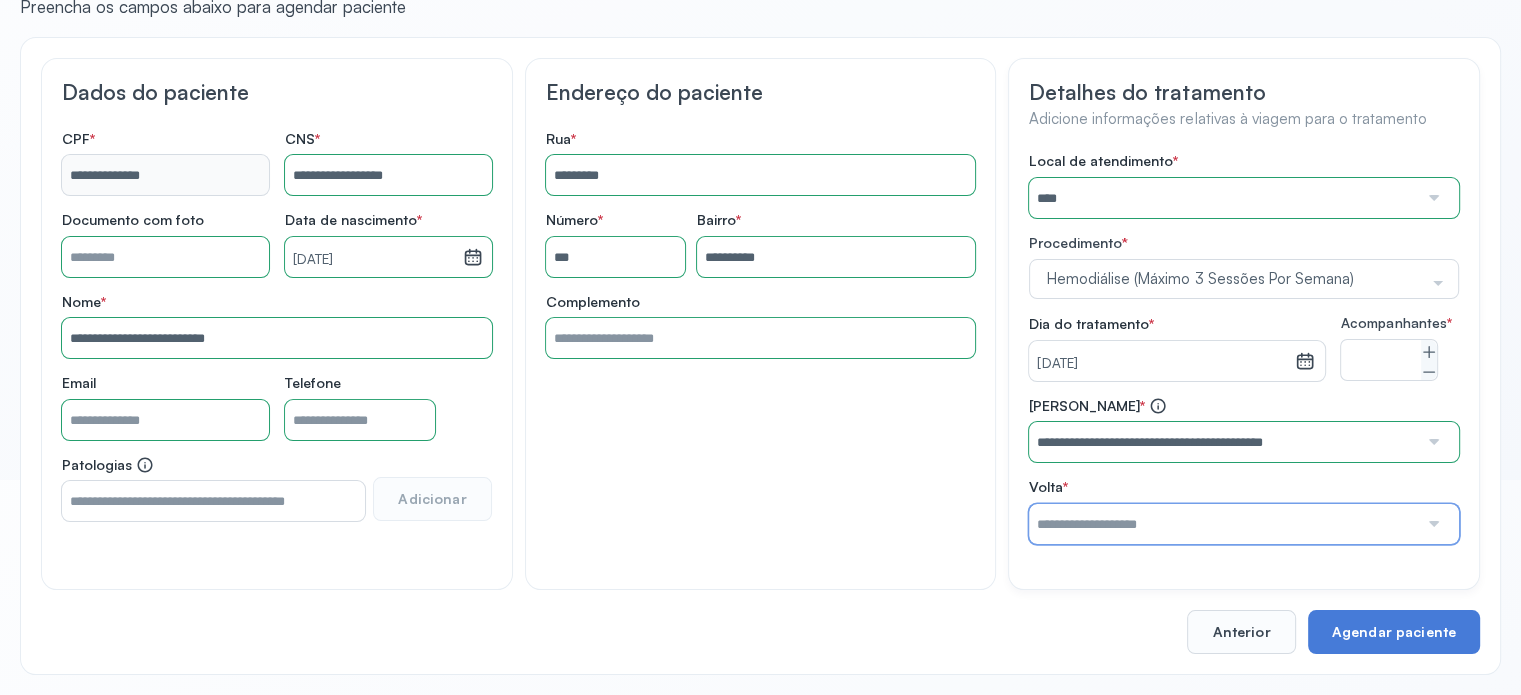 click at bounding box center (1223, 524) 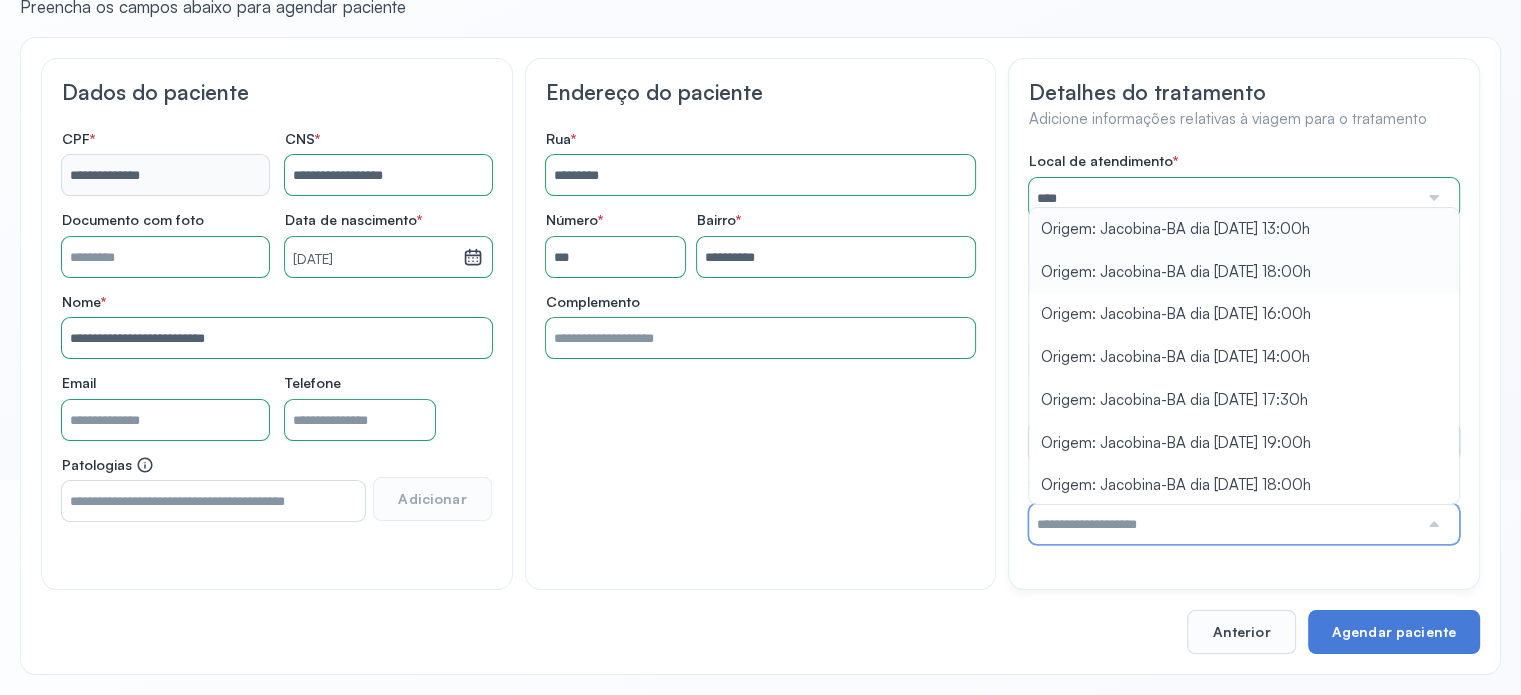 type on "**********" 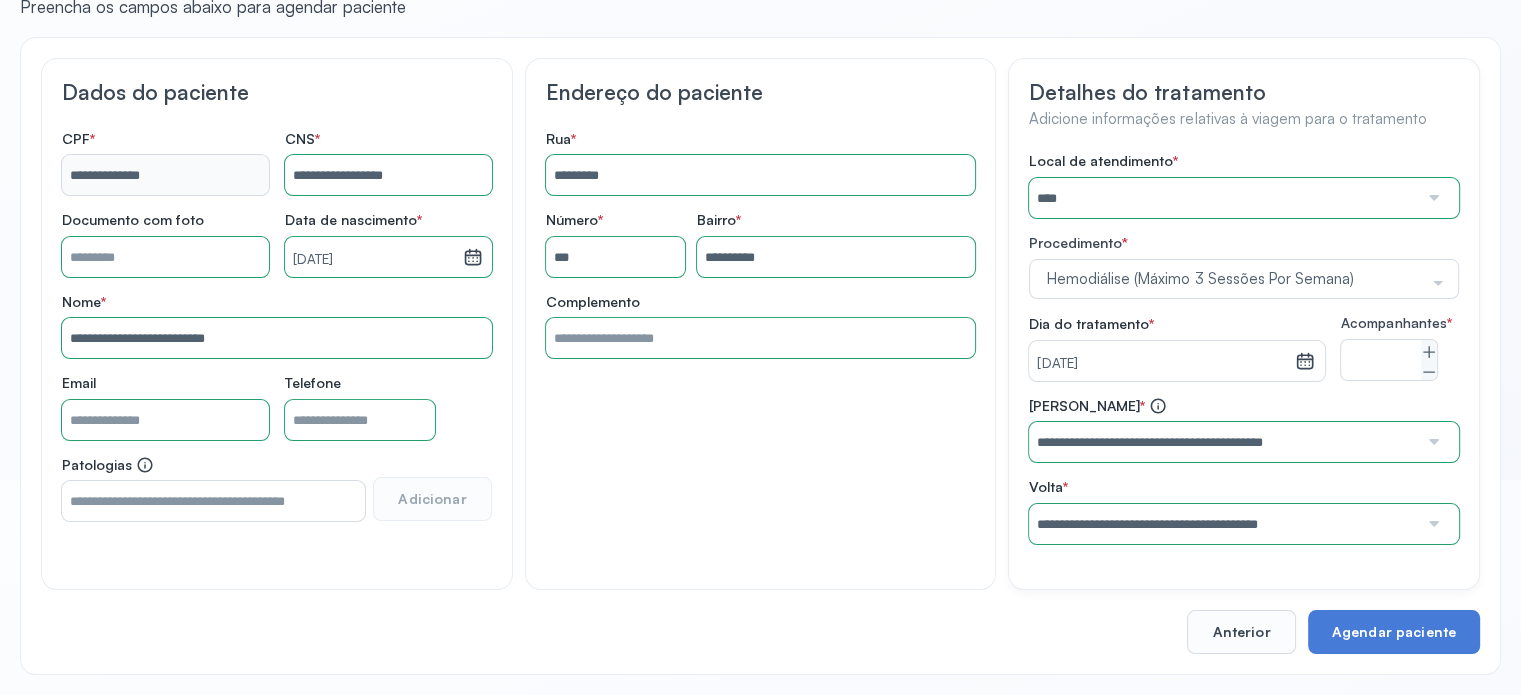 click on "Local de atendimento   *  **** A Medicina Diagnostica E Diagnoson Apae Jacobina CLINICA ML JACOBINA Cardio Pulmonar Da Bahia Cardioclinica [GEOGRAPHIC_DATA] Cican Clinica De Nefrologia De [GEOGRAPHIC_DATA] De Olhos Oftalmo Feira Clinica [GEOGRAPHIC_DATA] Coe [GEOGRAPHIC_DATA] ANA [GEOGRAPHIC_DATA] GERAL [PERSON_NAME][GEOGRAPHIC_DATA] [GEOGRAPHIC_DATA][PERSON_NAME] ORTOPEDICO DO ESTADO DA [GEOGRAPHIC_DATA] [GEOGRAPHIC_DATA] Aristides [GEOGRAPHIC_DATA] [GEOGRAPHIC_DATA] [GEOGRAPHIC_DATA] [GEOGRAPHIC_DATA] [GEOGRAPHIC_DATA] Emec Hospital Especializado Octavio [GEOGRAPHIC_DATA] Estadual [GEOGRAPHIC_DATA] [GEOGRAPHIC_DATA][PERSON_NAME] [GEOGRAPHIC_DATA] [GEOGRAPHIC_DATA] [GEOGRAPHIC_DATA] [GEOGRAPHIC_DATA][PERSON_NAME] Regional [GEOGRAPHIC_DATA] Regional [GEOGRAPHIC_DATA] Dourado [GEOGRAPHIC_DATA] [GEOGRAPHIC_DATA] [GEOGRAPHIC_DATA] [GEOGRAPHIC_DATA] E Ortopedia Ltda Iderma Idm Cardio Instituto Occasio" at bounding box center [1244, 348] 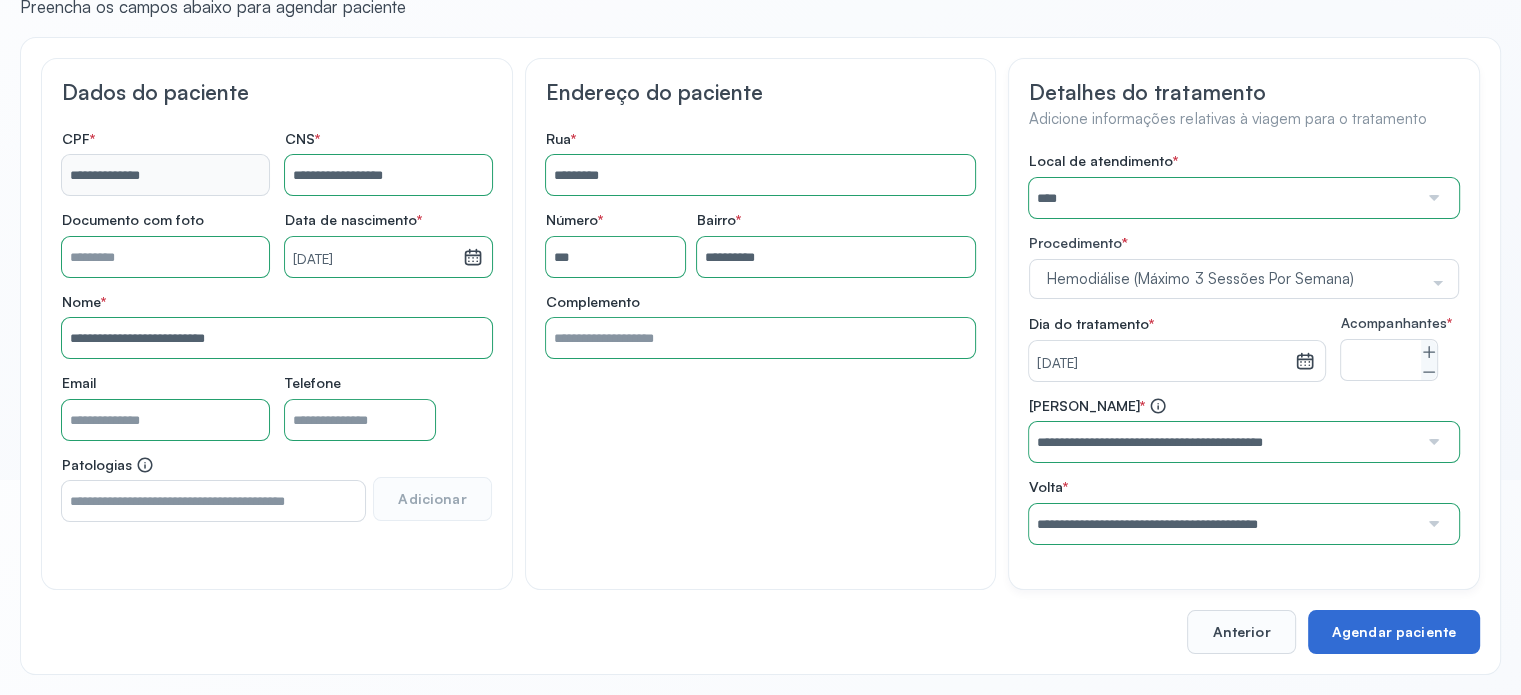 click on "Agendar paciente" at bounding box center (1394, 632) 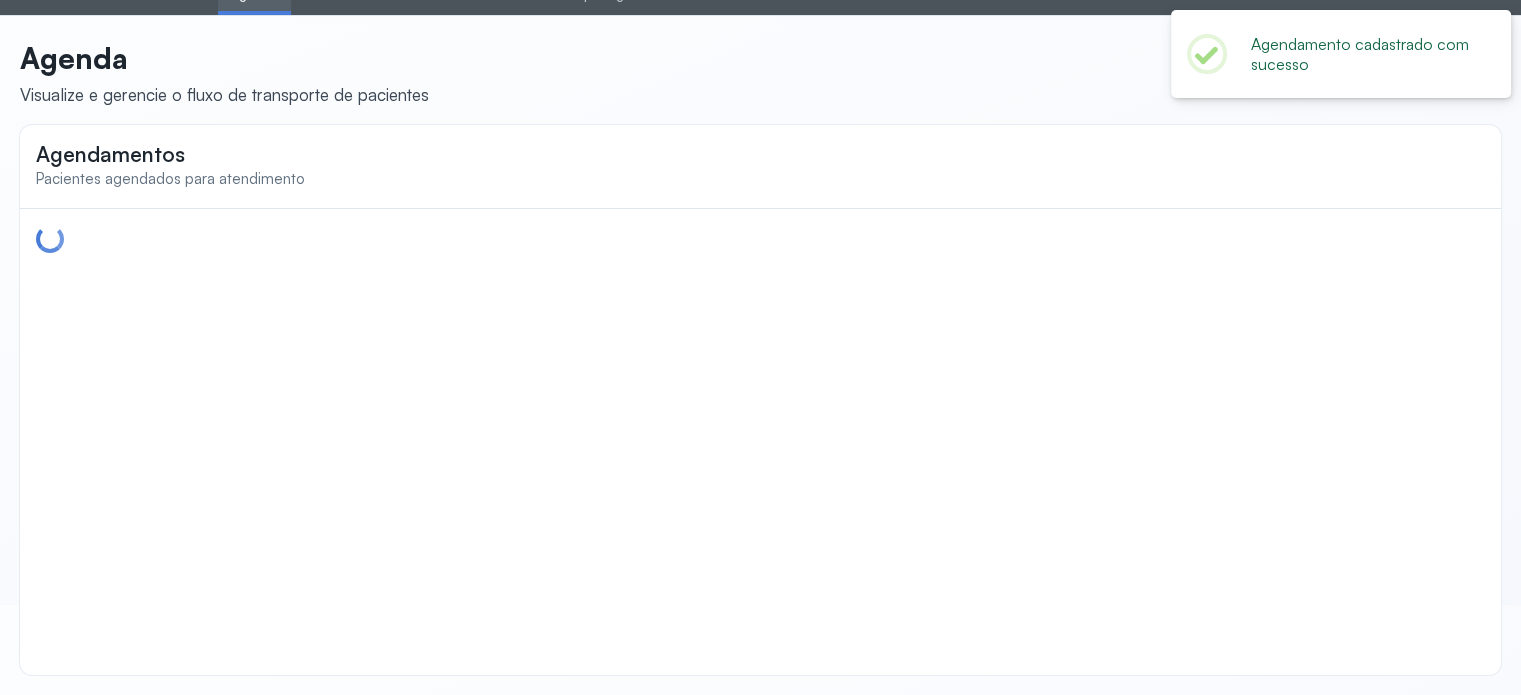 scroll, scrollTop: 0, scrollLeft: 0, axis: both 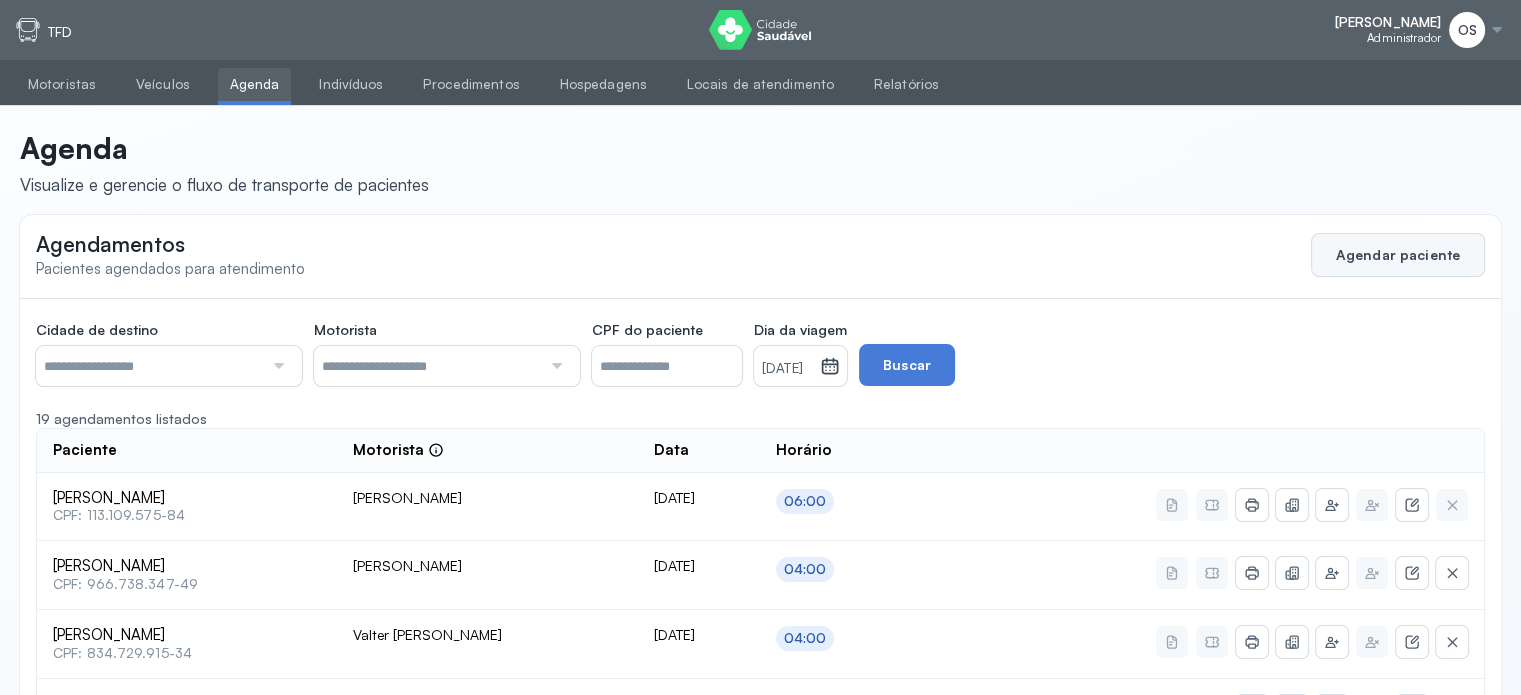 click on "Agendar paciente" 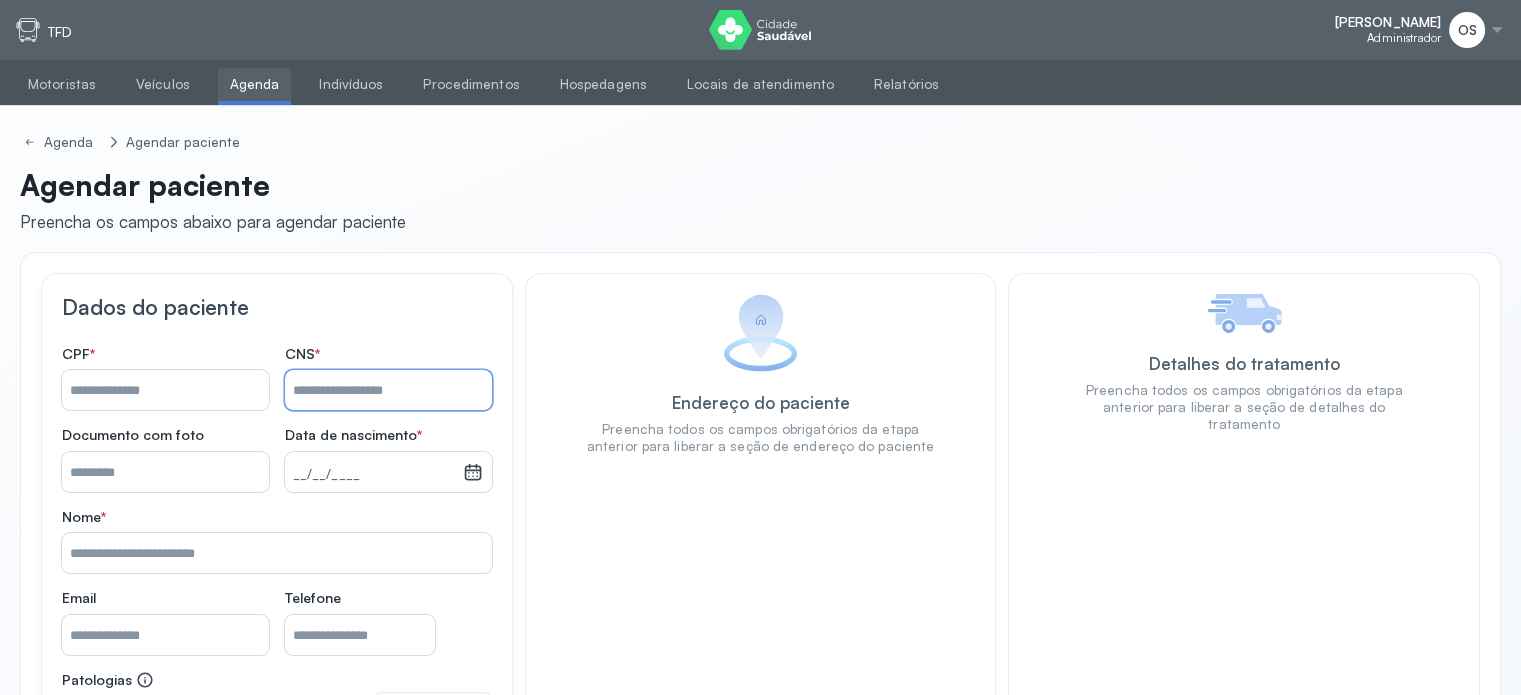 paste on "**********" 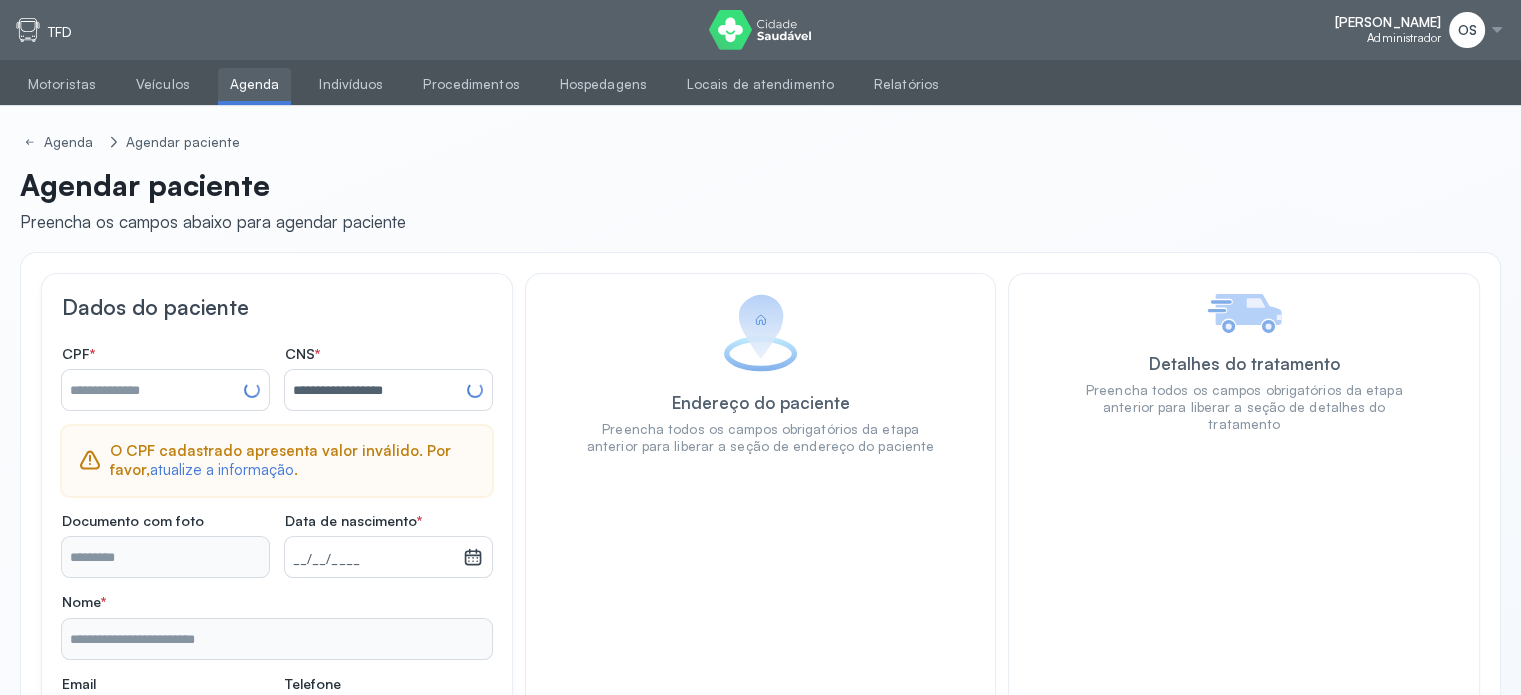 type on "**********" 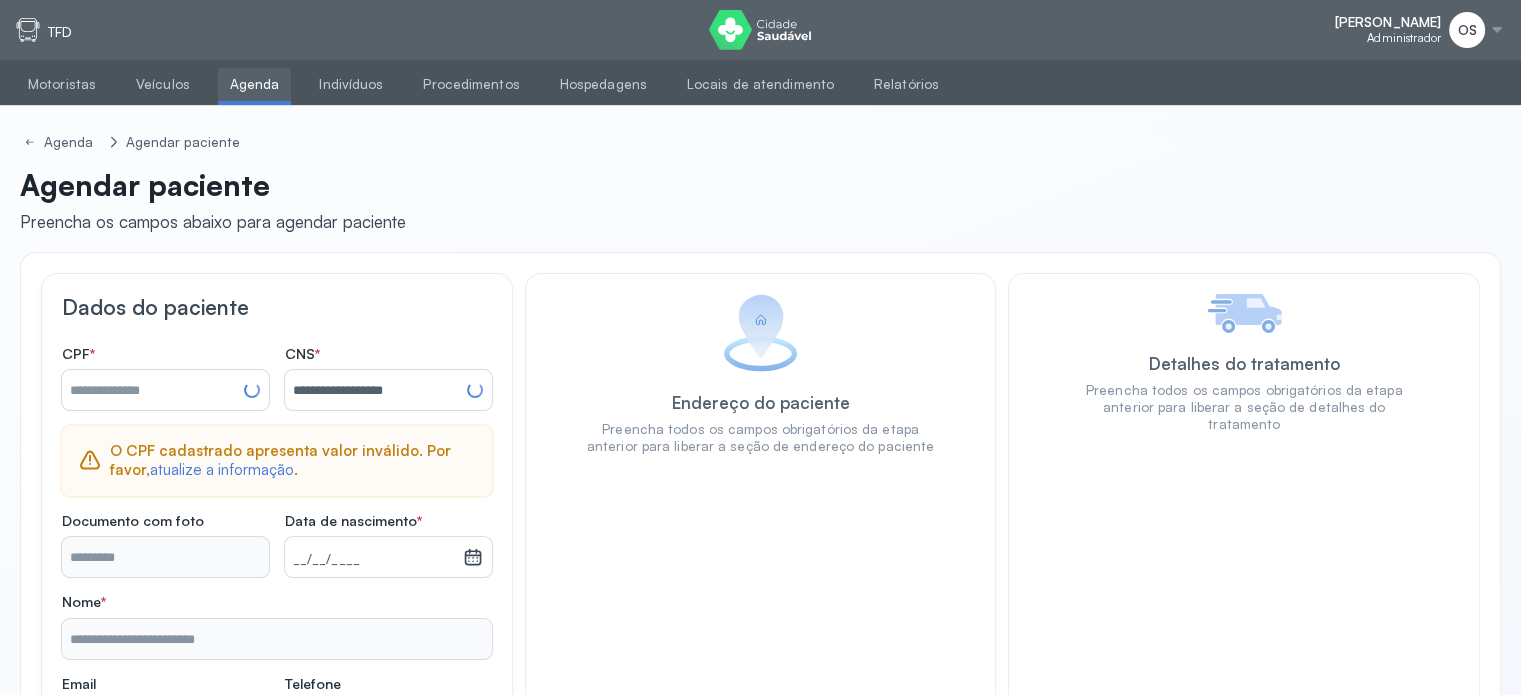type on "**********" 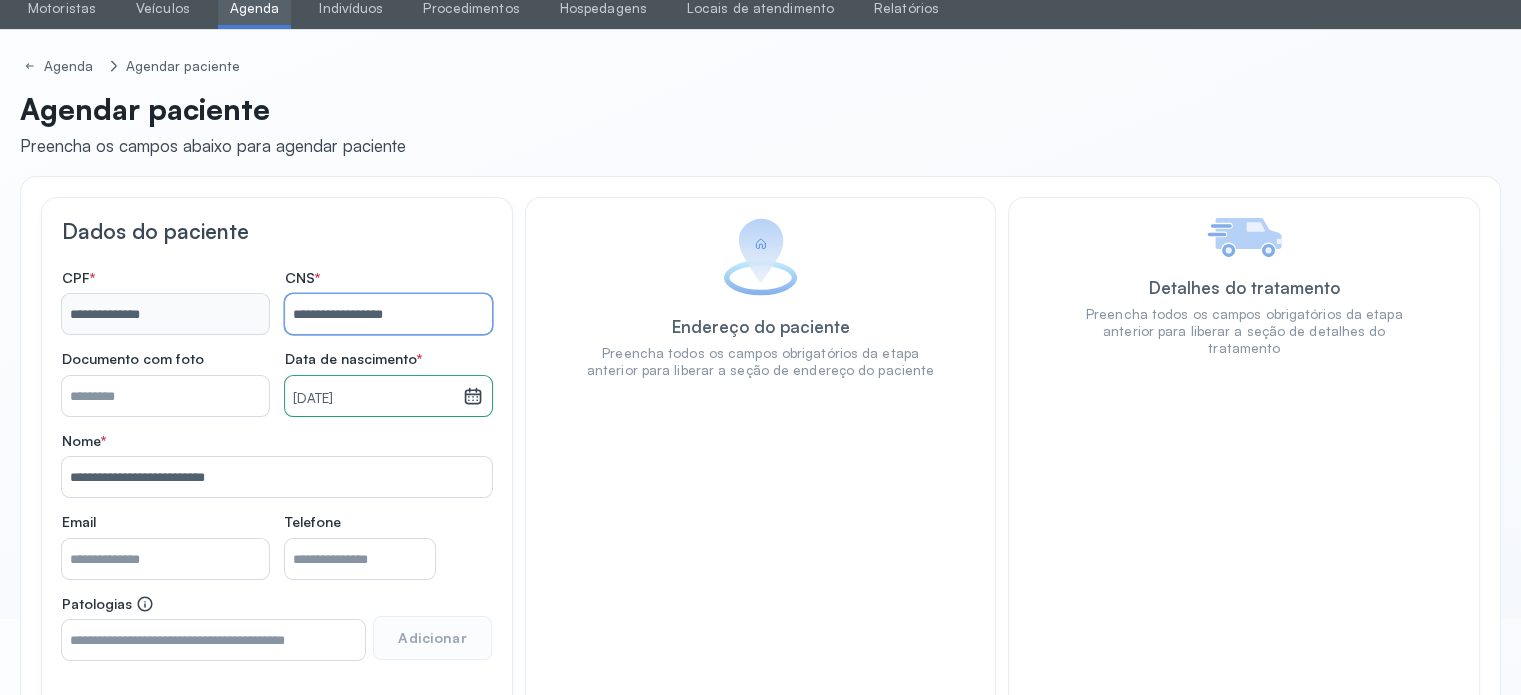 scroll, scrollTop: 215, scrollLeft: 0, axis: vertical 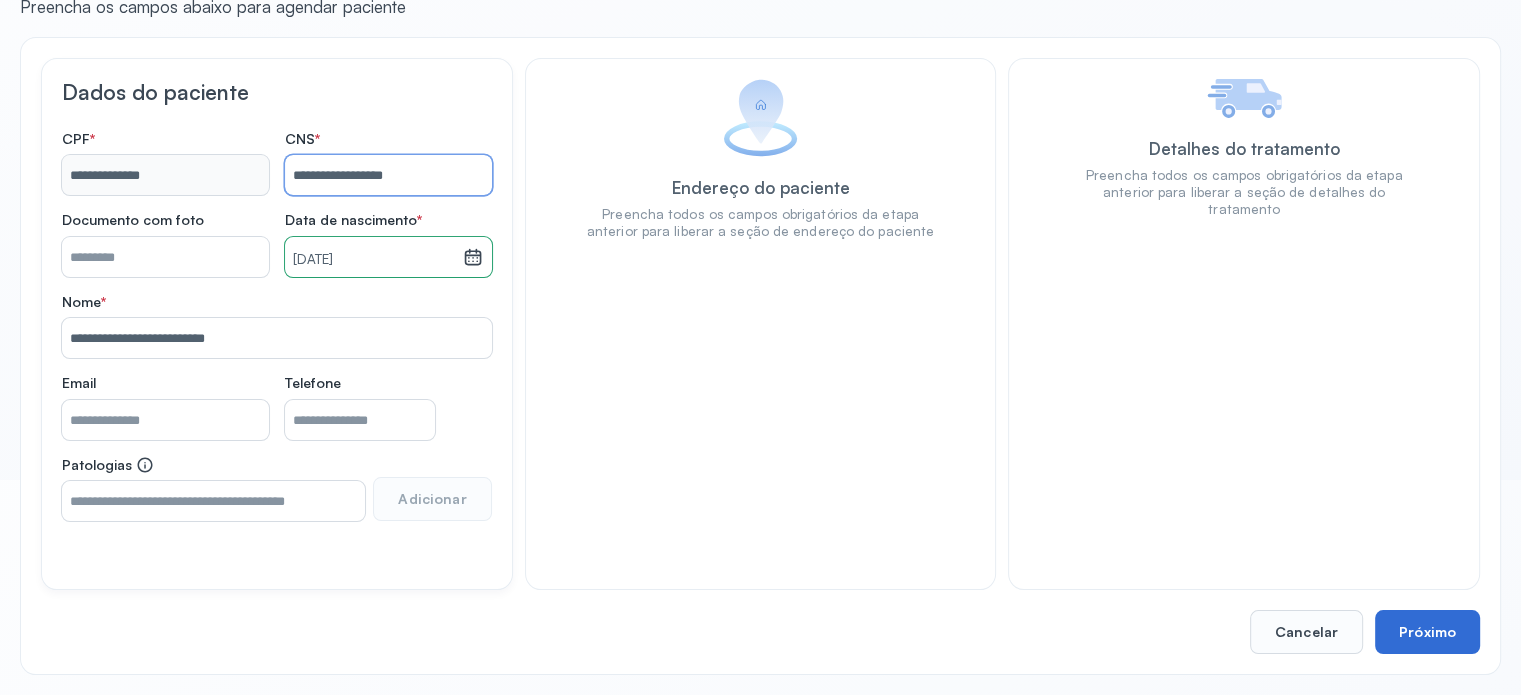 type on "**********" 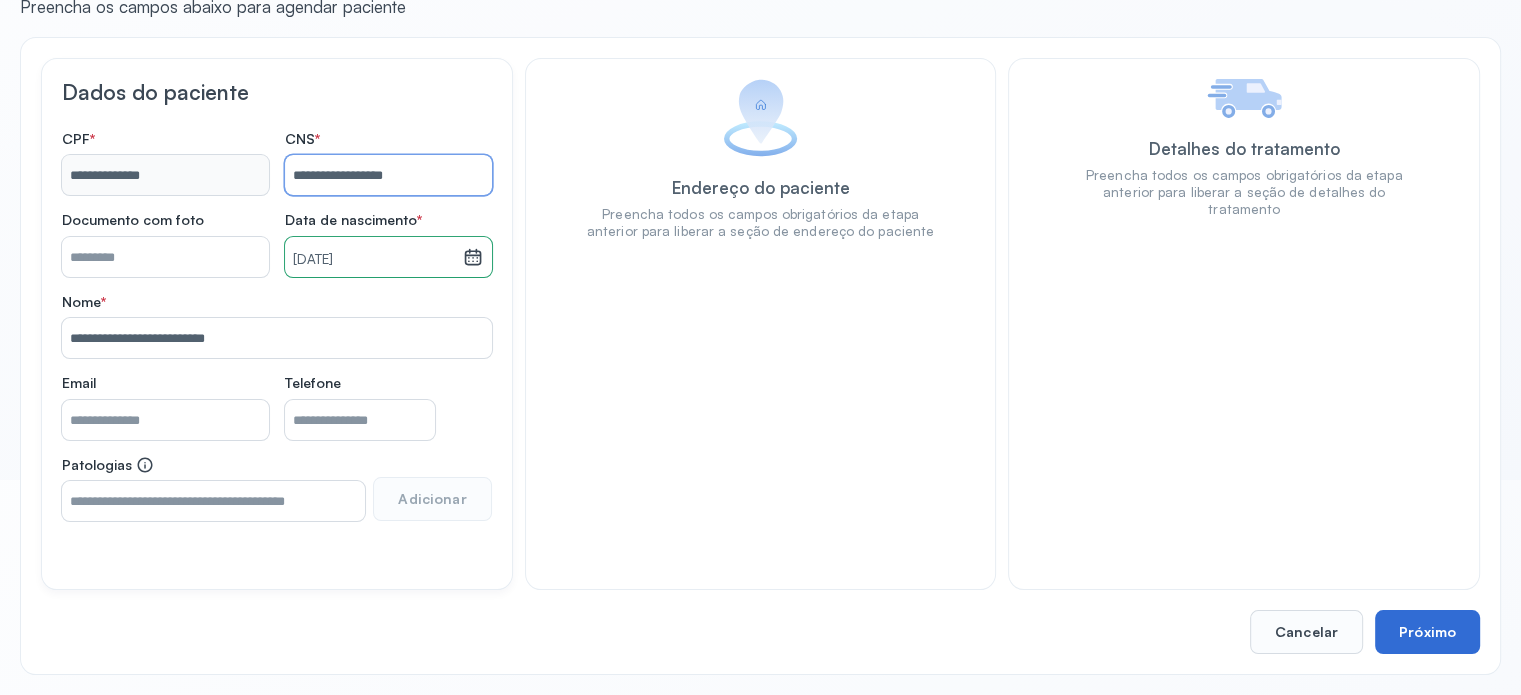 click on "Próximo" at bounding box center (1427, 632) 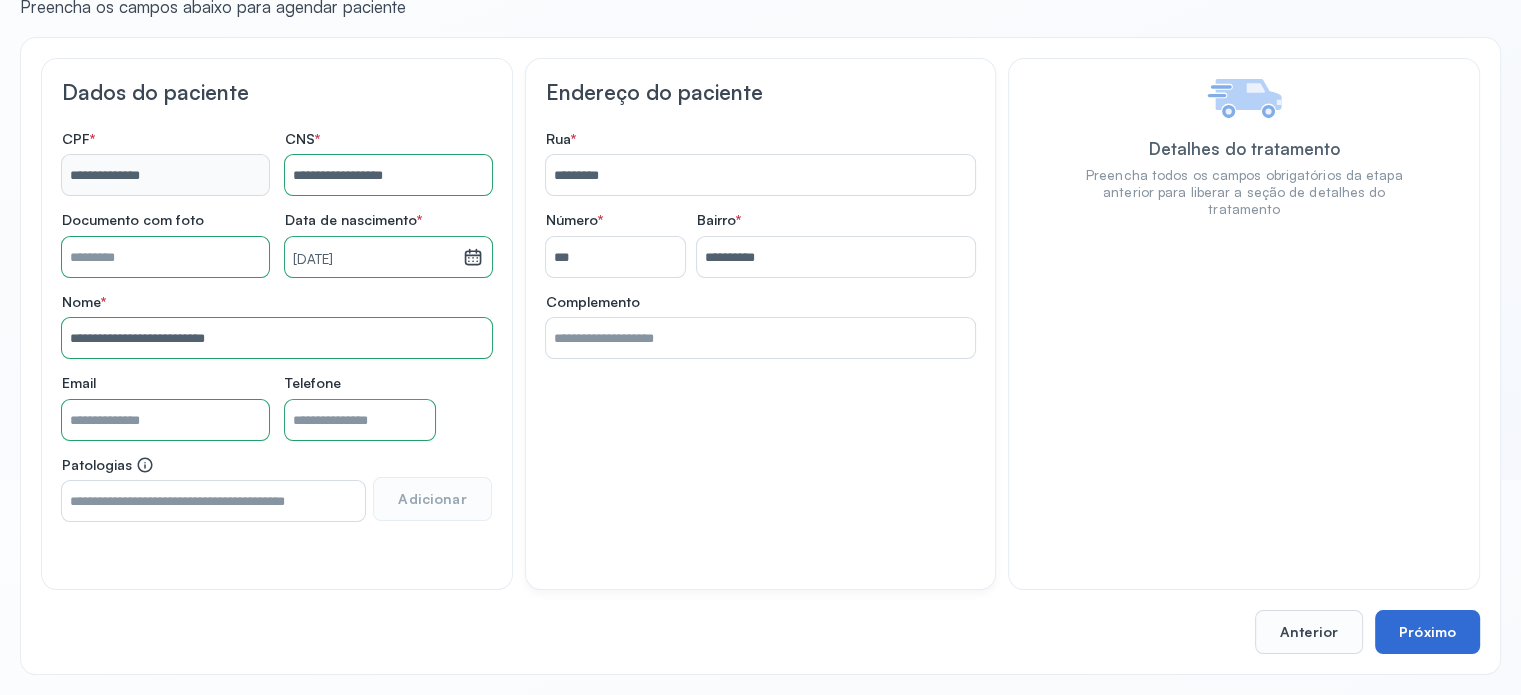 click on "Próximo" at bounding box center (1427, 632) 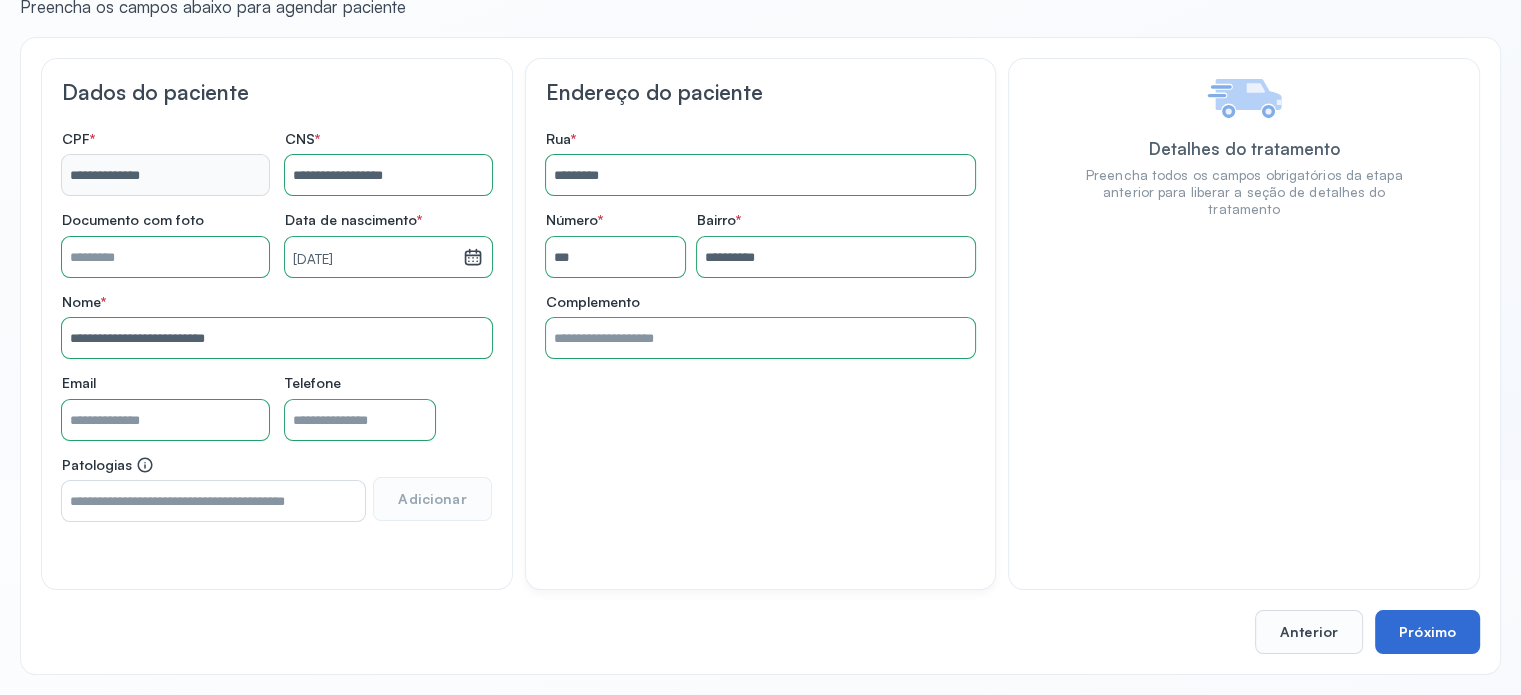 click on "Próximo" at bounding box center [1427, 632] 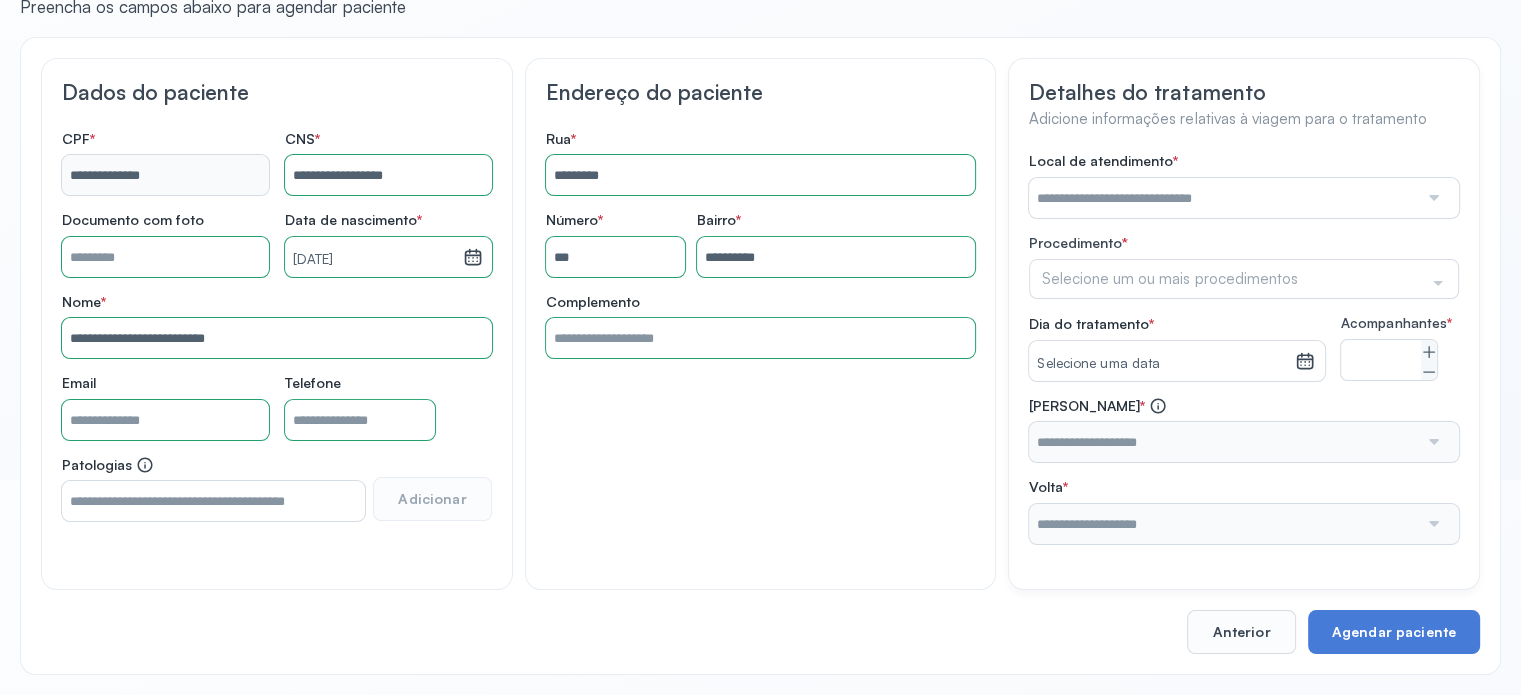 click at bounding box center [1223, 198] 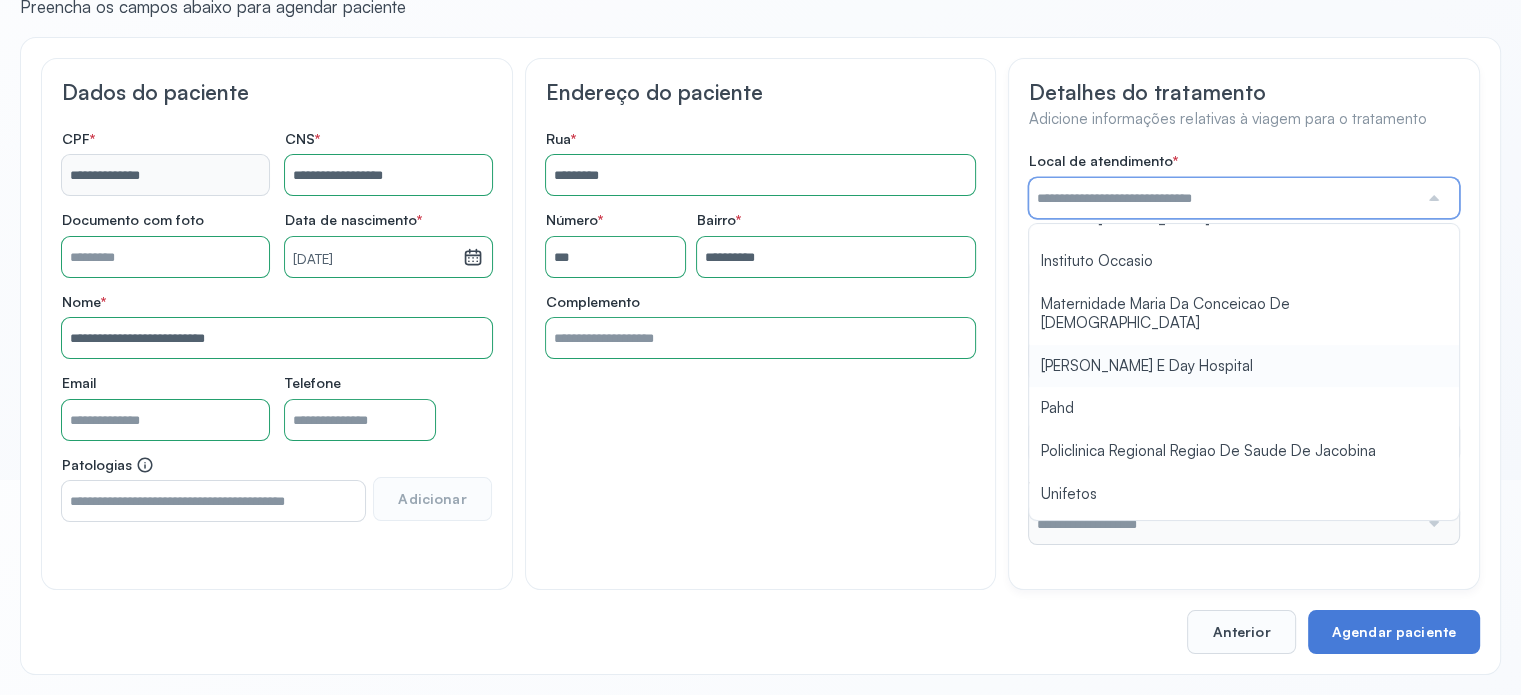 scroll, scrollTop: 1584, scrollLeft: 0, axis: vertical 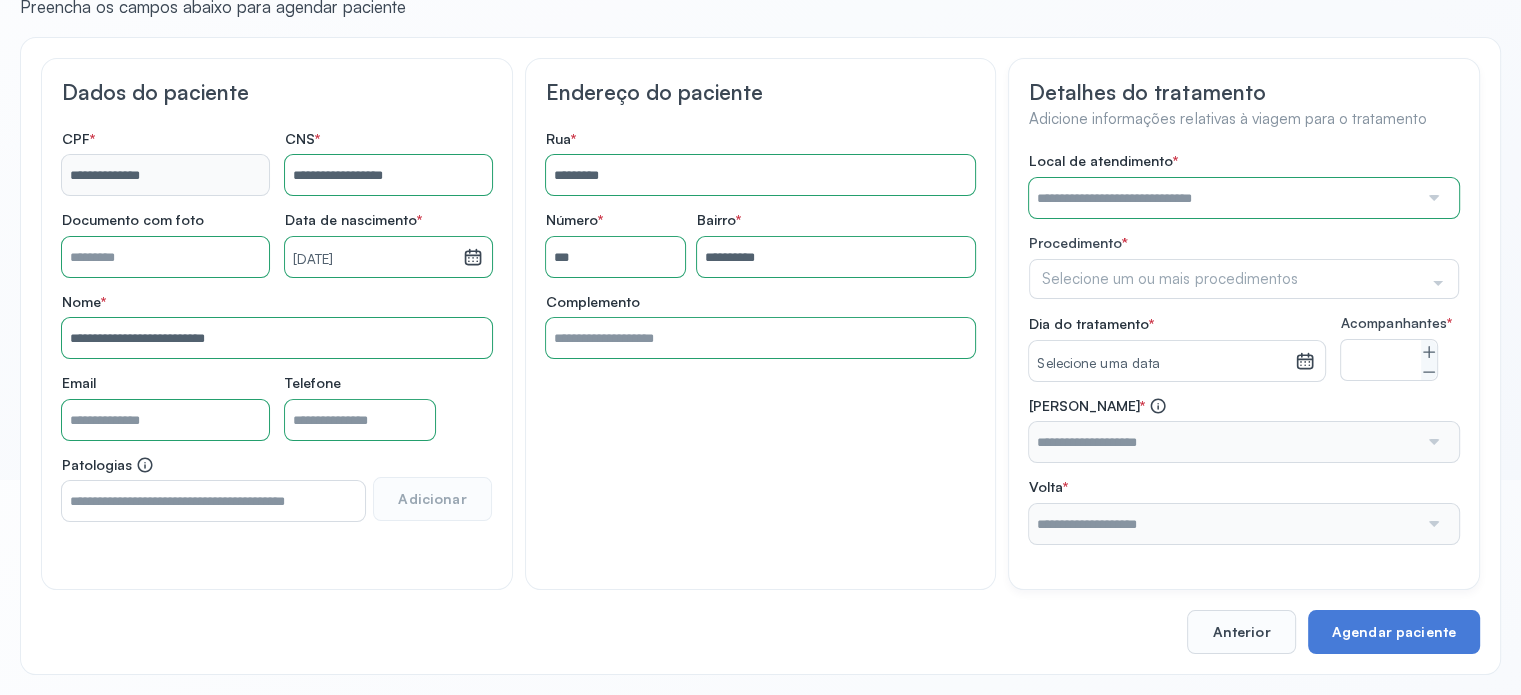 type on "****" 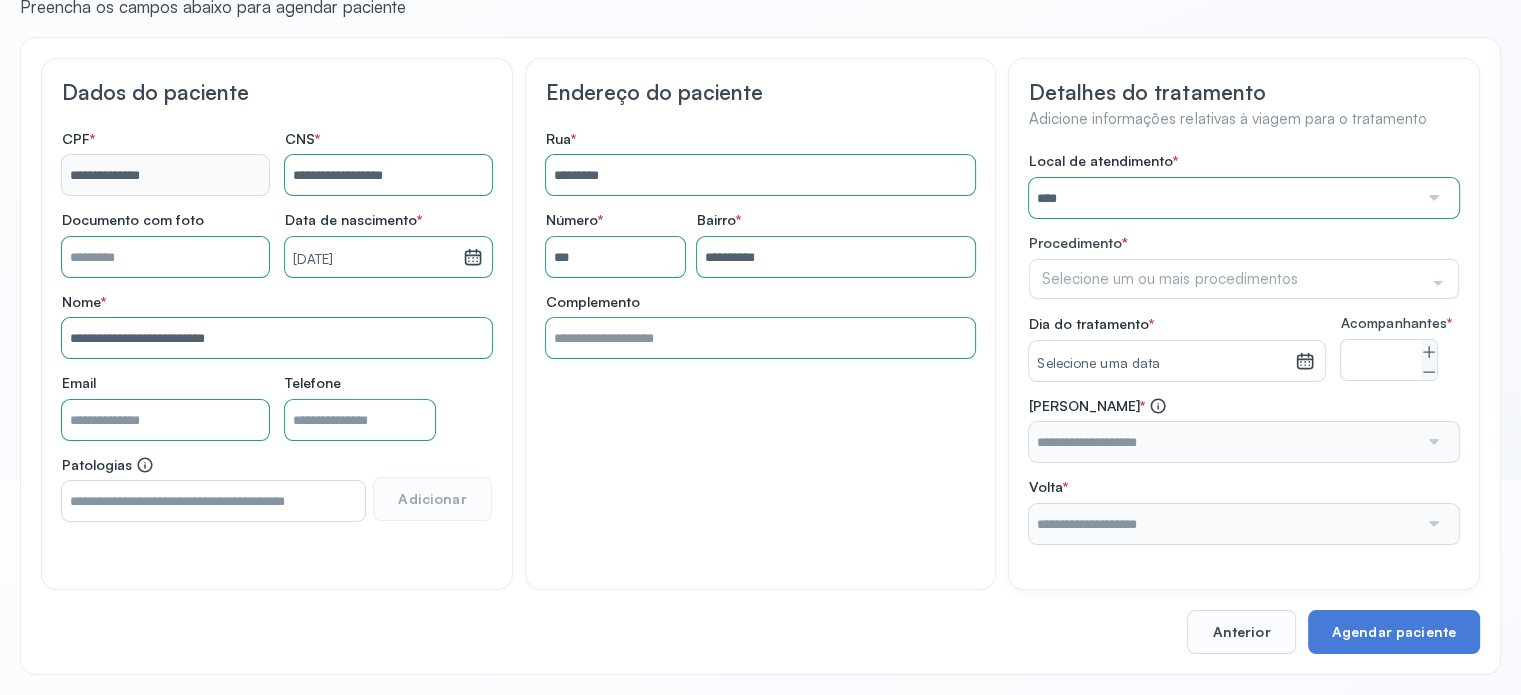 click on "Local de atendimento   *  **** A Medicina Diagnostica E Diagnoson Apae Jacobina CLINICA ML JACOBINA Cardio Pulmonar Da Bahia Cardioclinica [GEOGRAPHIC_DATA] Cican Clinica De Nefrologia De [GEOGRAPHIC_DATA] De Olhos Oftalmo Feira Clinica [GEOGRAPHIC_DATA] Coe [GEOGRAPHIC_DATA] ANA [GEOGRAPHIC_DATA] GERAL [PERSON_NAME][GEOGRAPHIC_DATA] [GEOGRAPHIC_DATA][PERSON_NAME] ORTOPEDICO DO ESTADO DA [GEOGRAPHIC_DATA] [GEOGRAPHIC_DATA] Aristides [GEOGRAPHIC_DATA] [GEOGRAPHIC_DATA] [GEOGRAPHIC_DATA] [GEOGRAPHIC_DATA] [GEOGRAPHIC_DATA] Emec Hospital Especializado Octavio [GEOGRAPHIC_DATA] Estadual [GEOGRAPHIC_DATA] [GEOGRAPHIC_DATA][PERSON_NAME] [GEOGRAPHIC_DATA] [GEOGRAPHIC_DATA] [GEOGRAPHIC_DATA] [GEOGRAPHIC_DATA][PERSON_NAME] Regional [GEOGRAPHIC_DATA] Regional [GEOGRAPHIC_DATA] Dourado [GEOGRAPHIC_DATA] [GEOGRAPHIC_DATA] [GEOGRAPHIC_DATA] [GEOGRAPHIC_DATA] E Ortopedia Ltda Iderma Idm Cardio Instituto Occasio" at bounding box center [1244, 348] 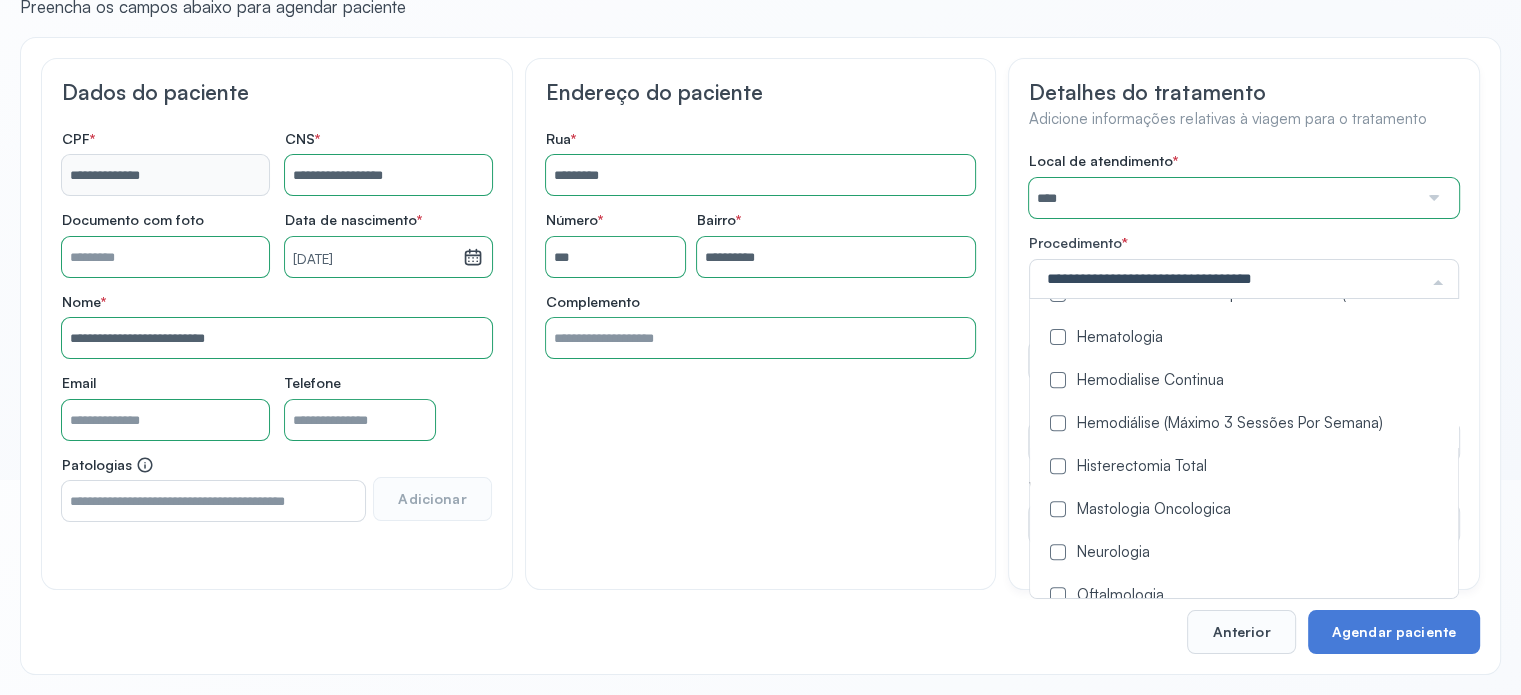 scroll, scrollTop: 900, scrollLeft: 0, axis: vertical 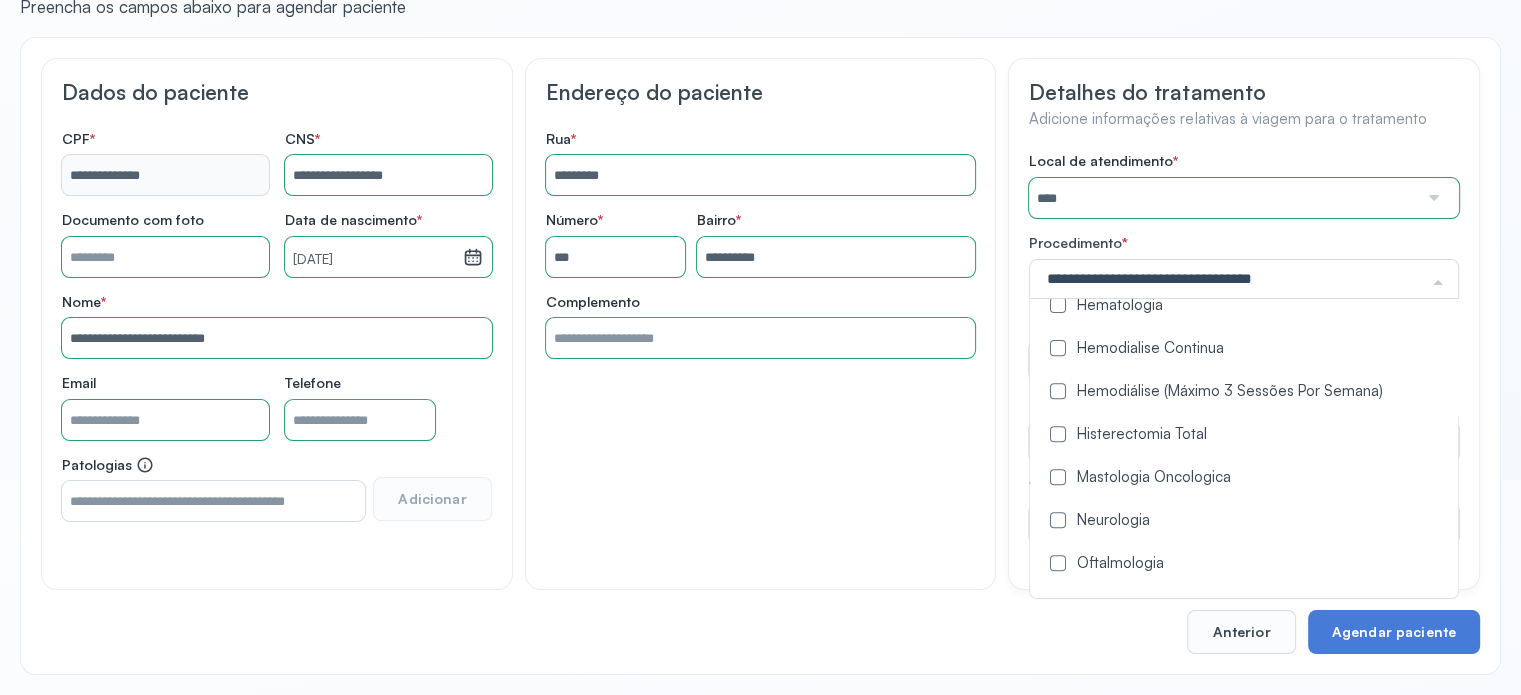 click at bounding box center (1058, 391) 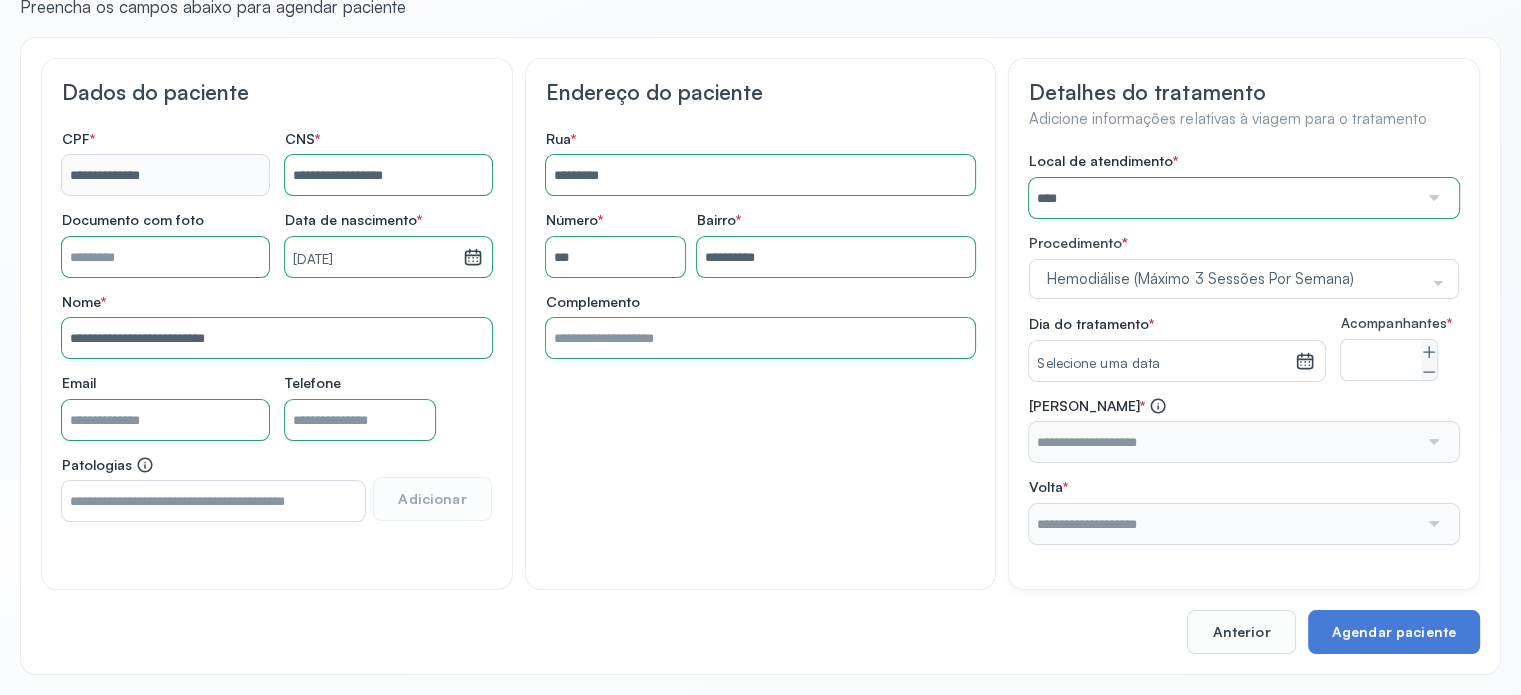 click on "**********" 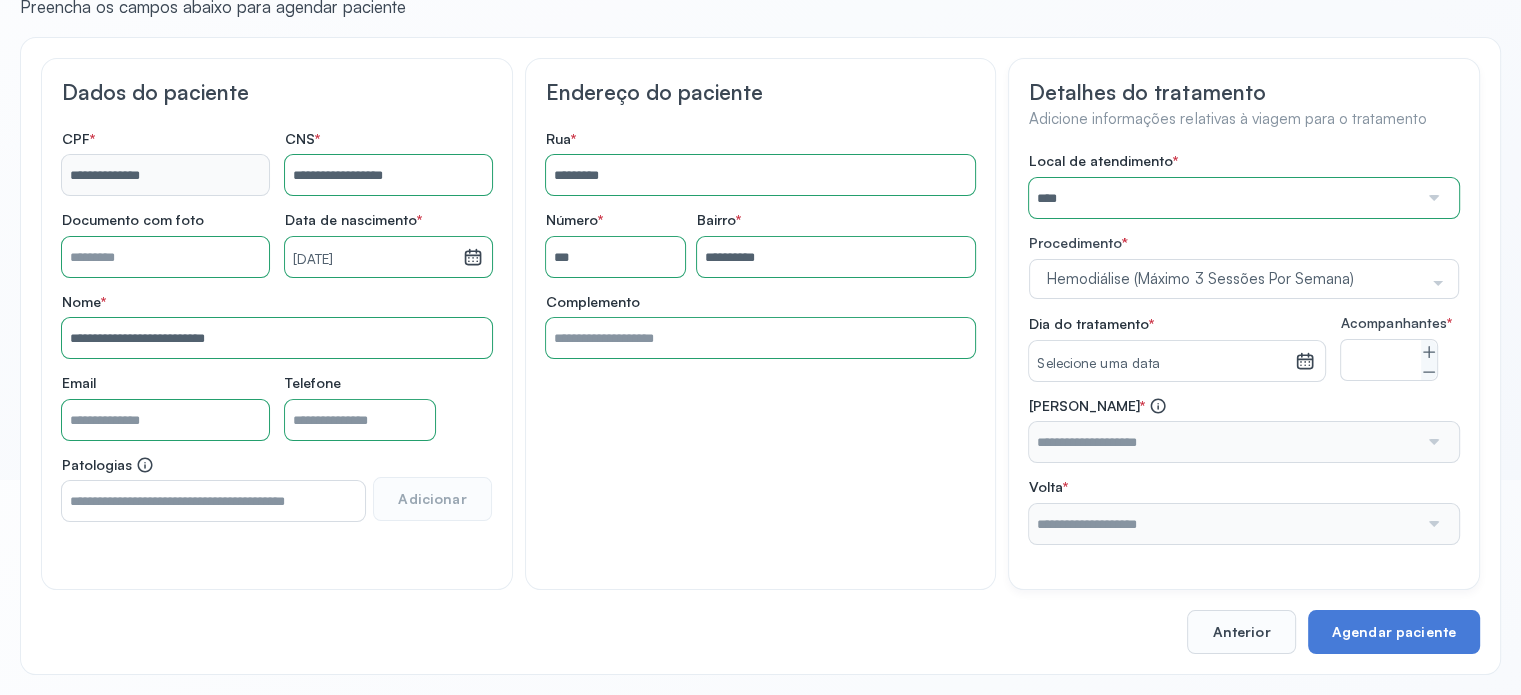 click 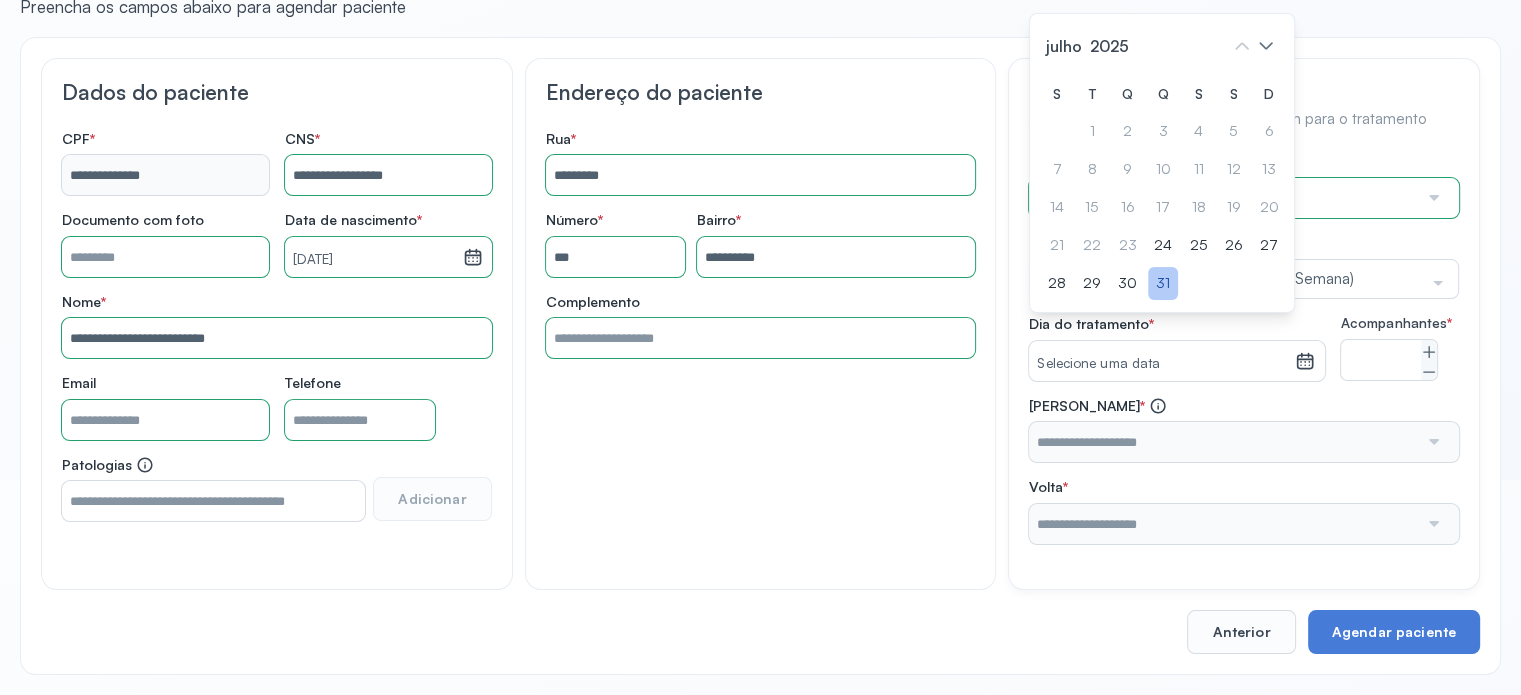 click on "31" 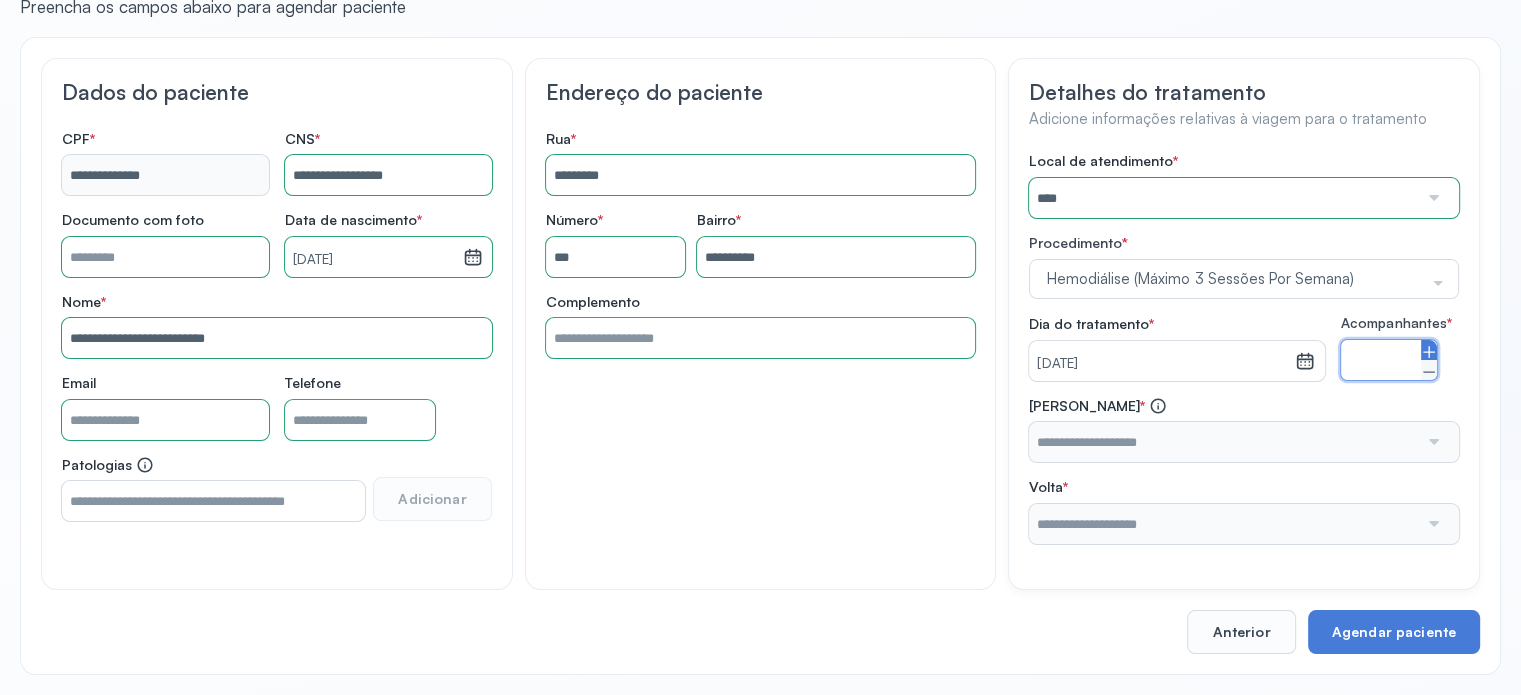 click 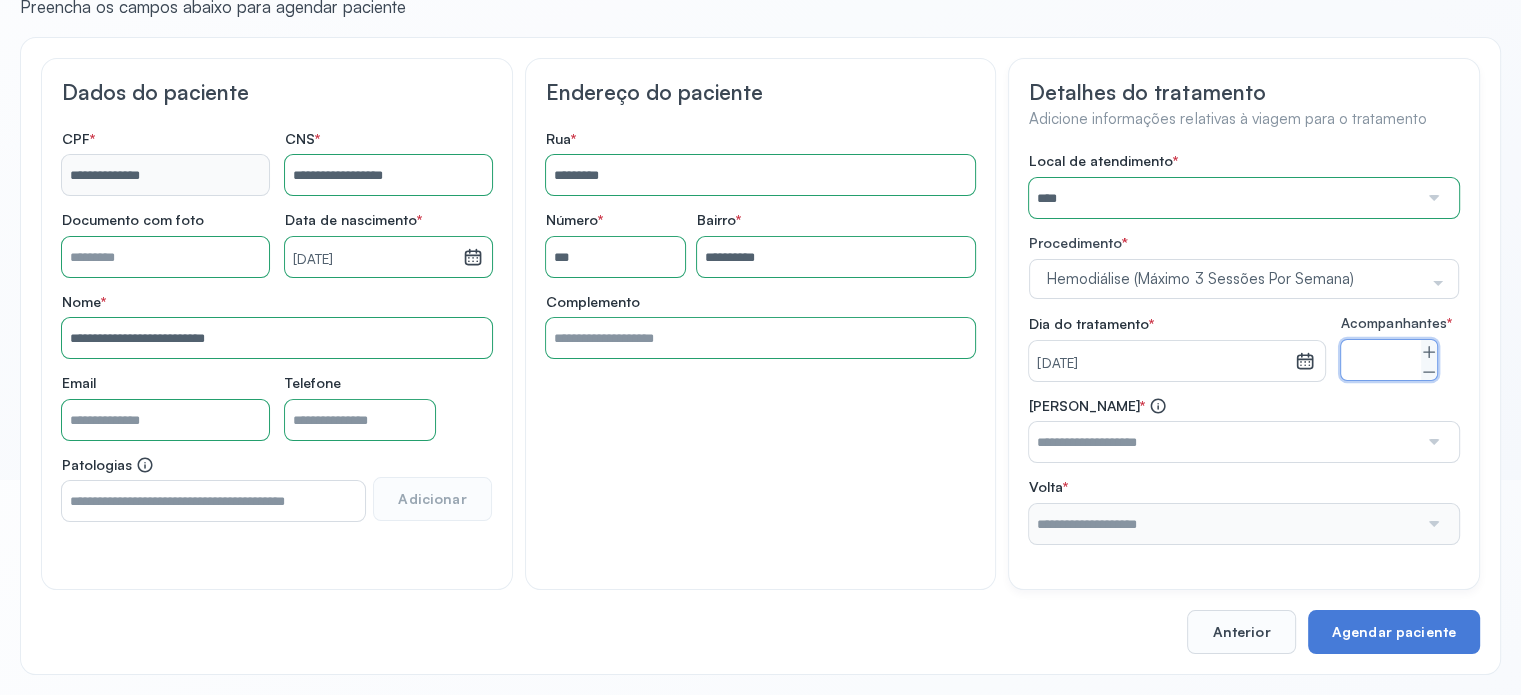 click at bounding box center [1223, 442] 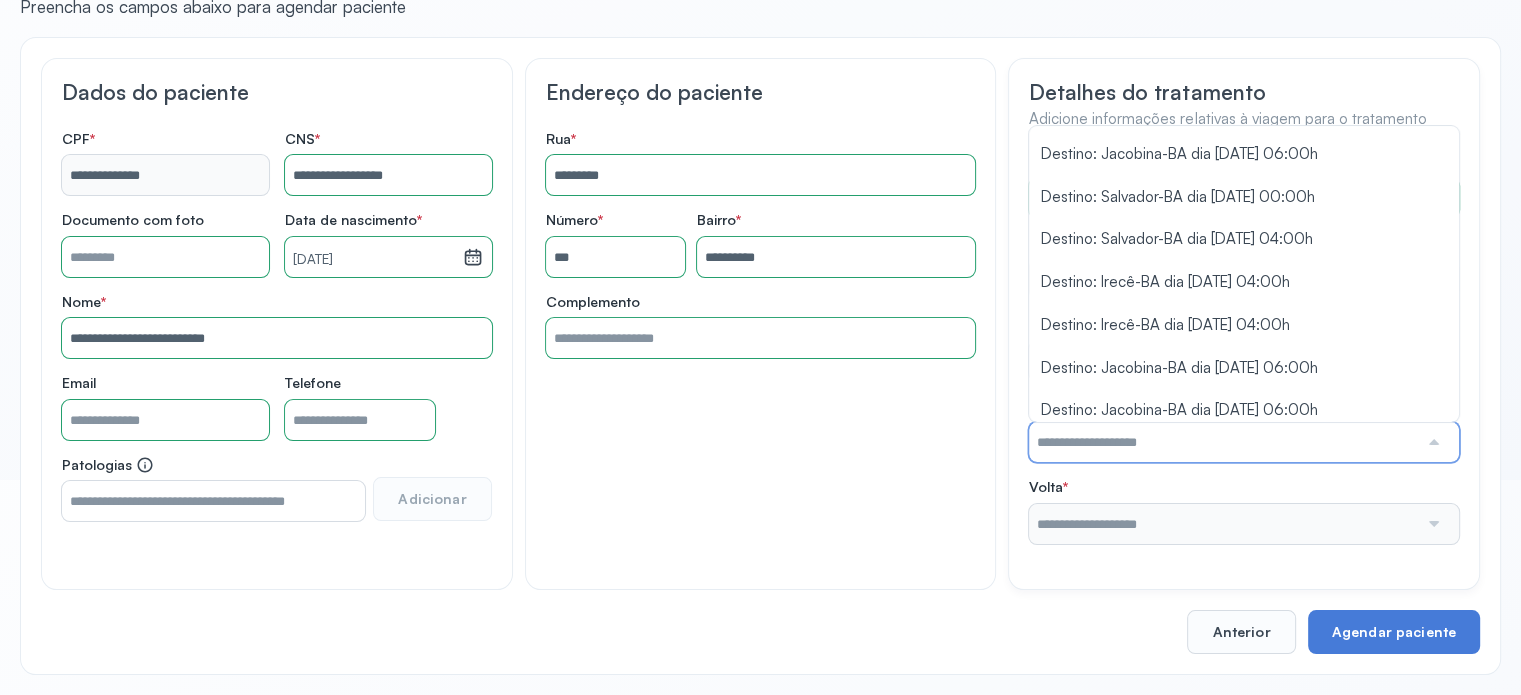scroll, scrollTop: 601, scrollLeft: 0, axis: vertical 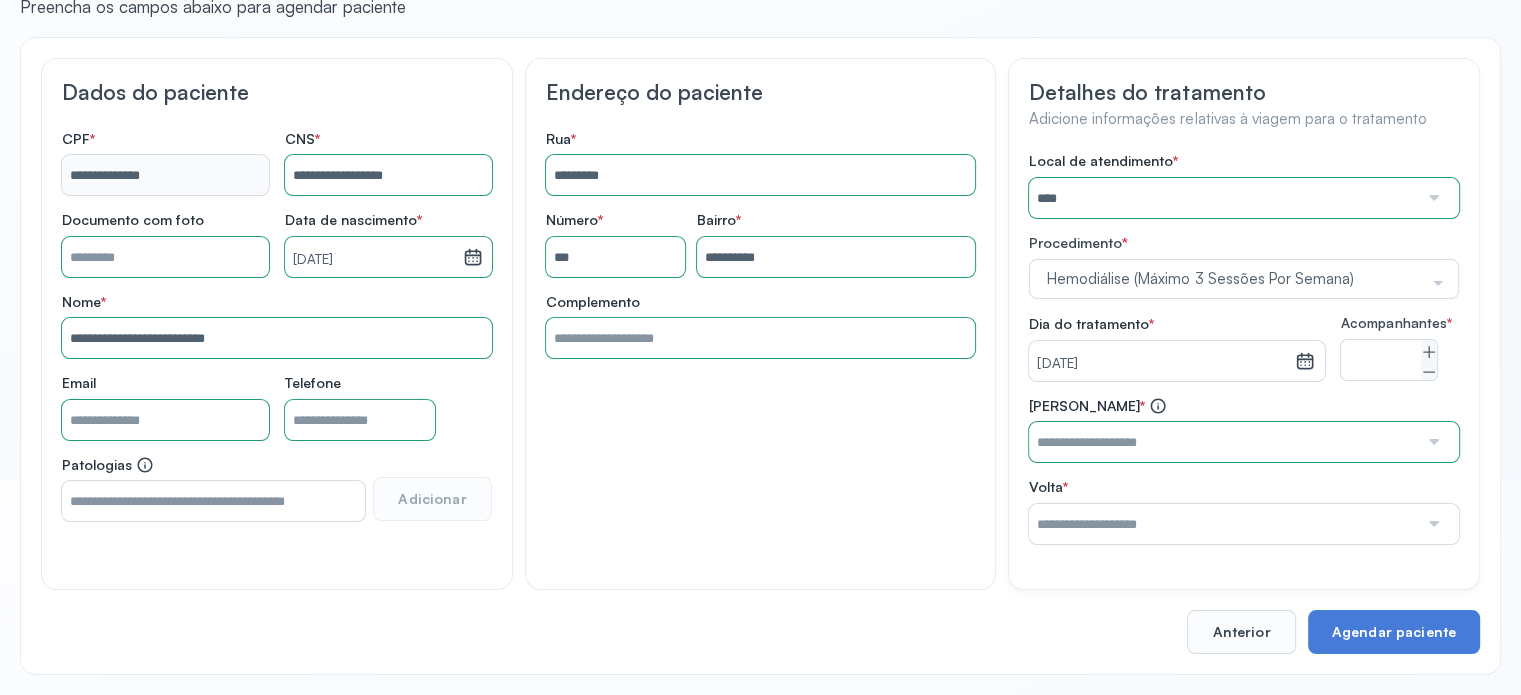 type on "**********" 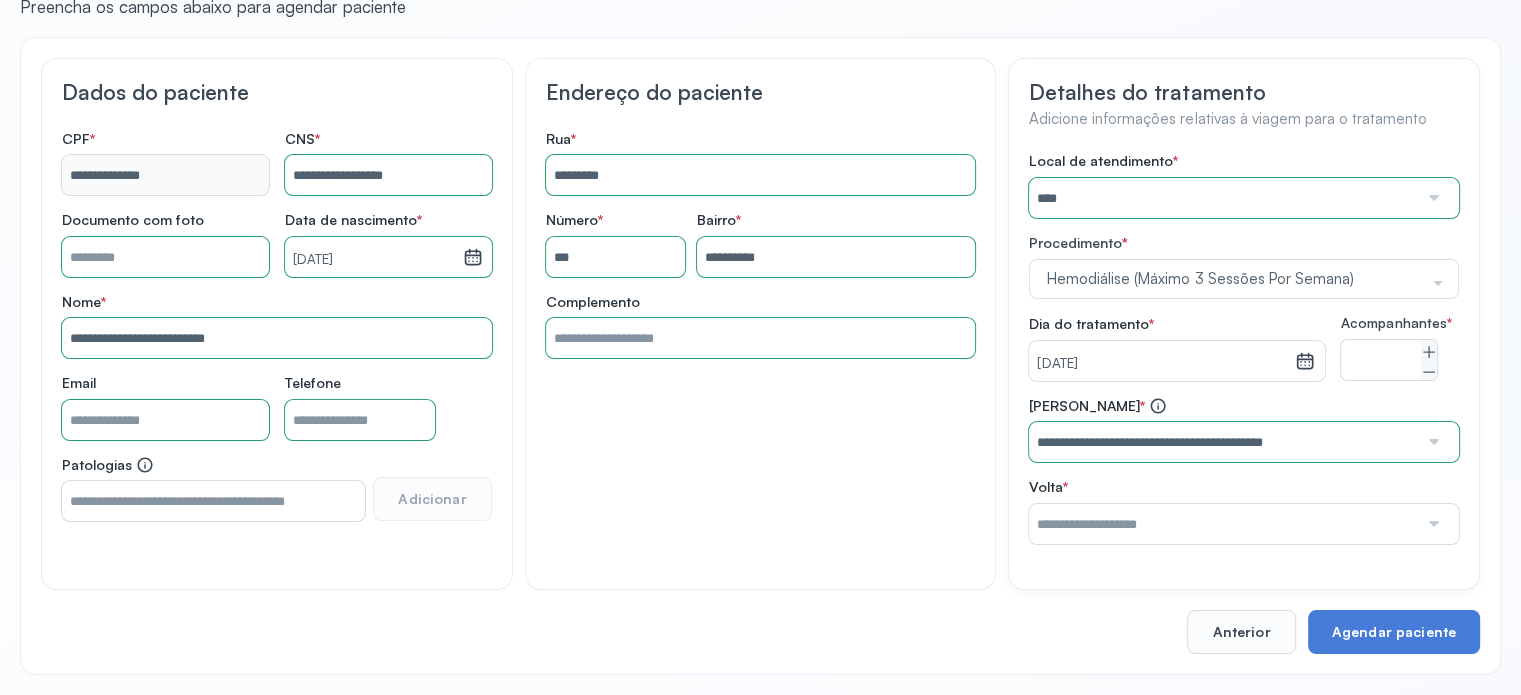 click on "**********" at bounding box center (1244, 430) 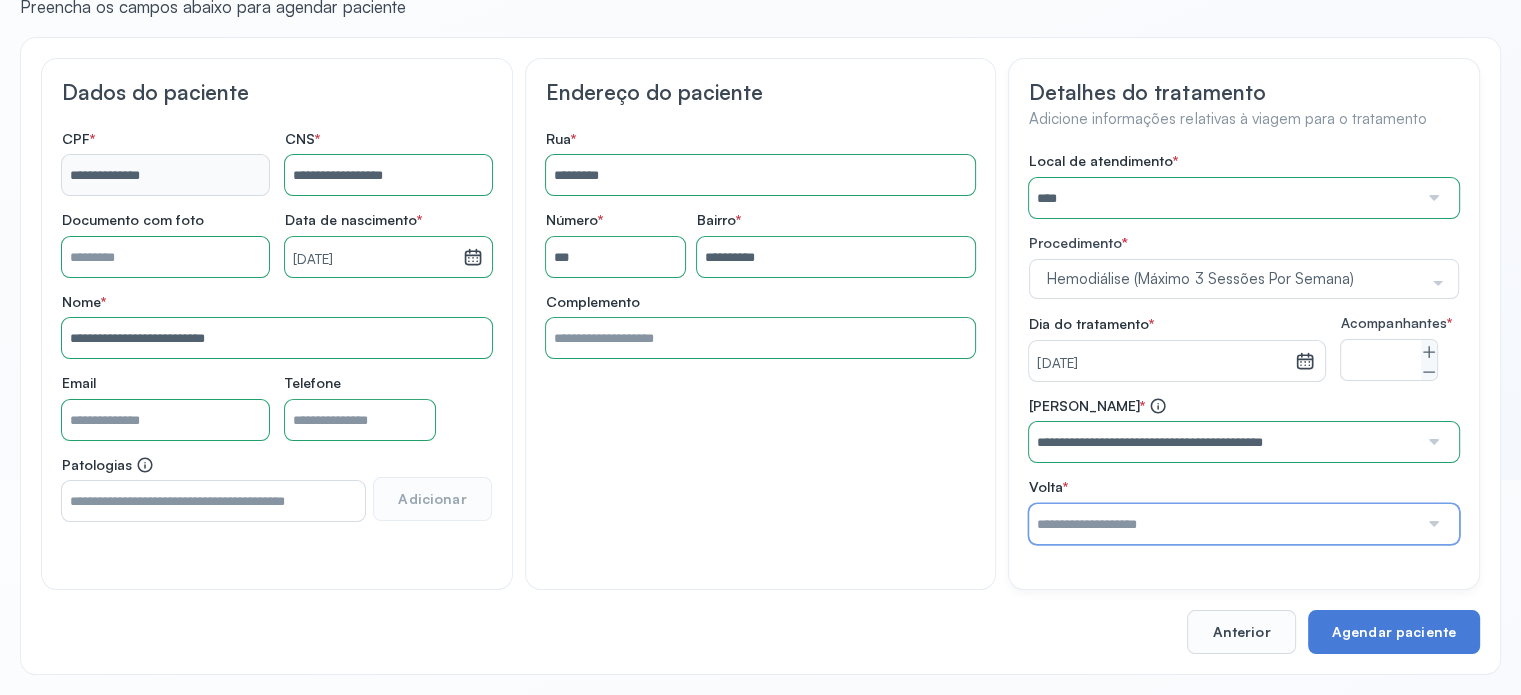 click at bounding box center (1223, 524) 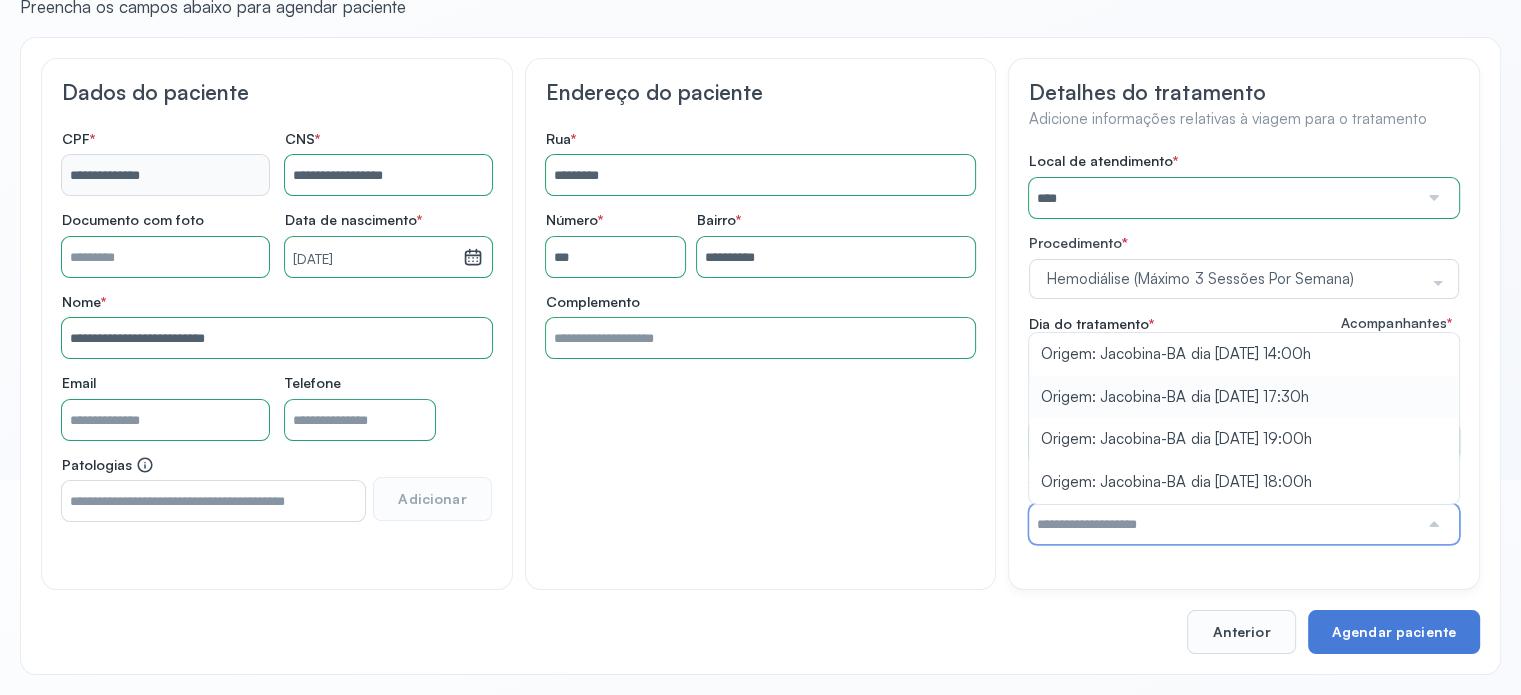 type on "**********" 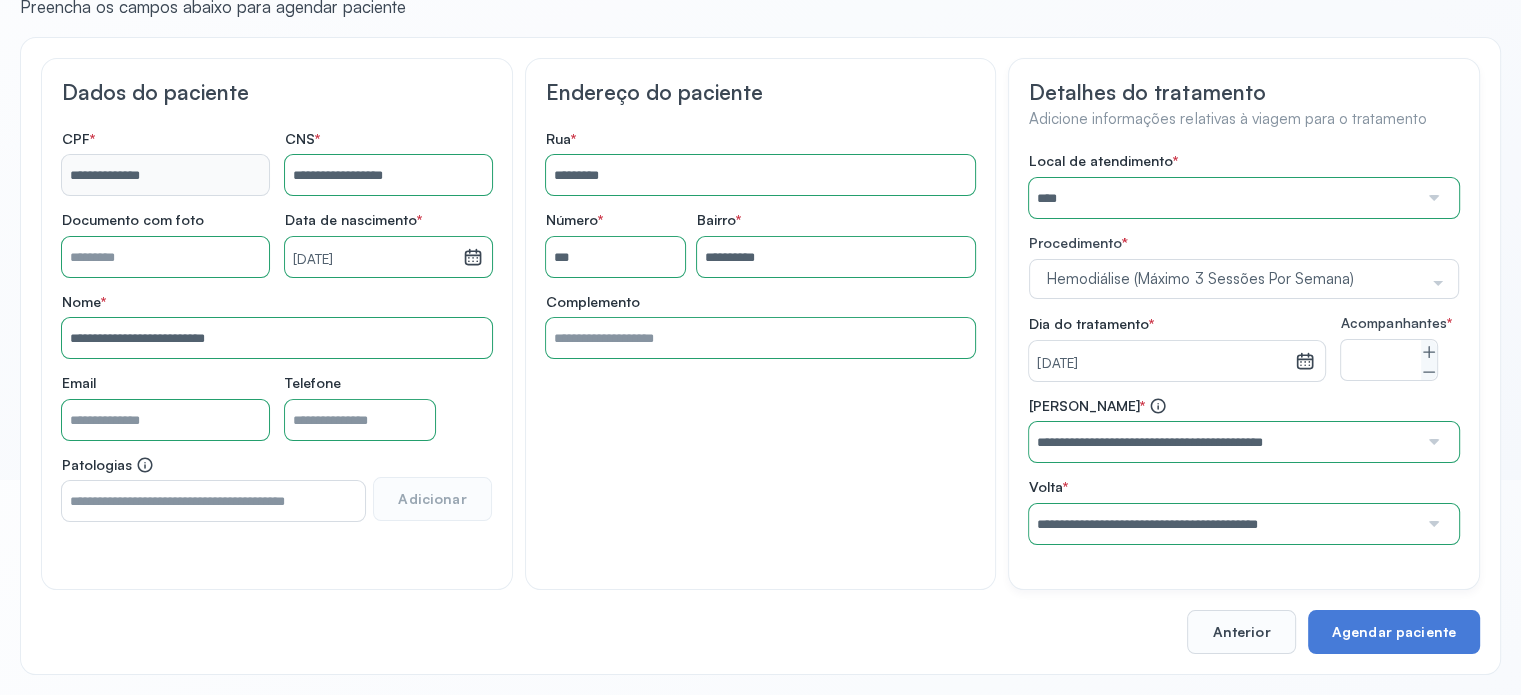 click on "**********" at bounding box center [1244, 470] 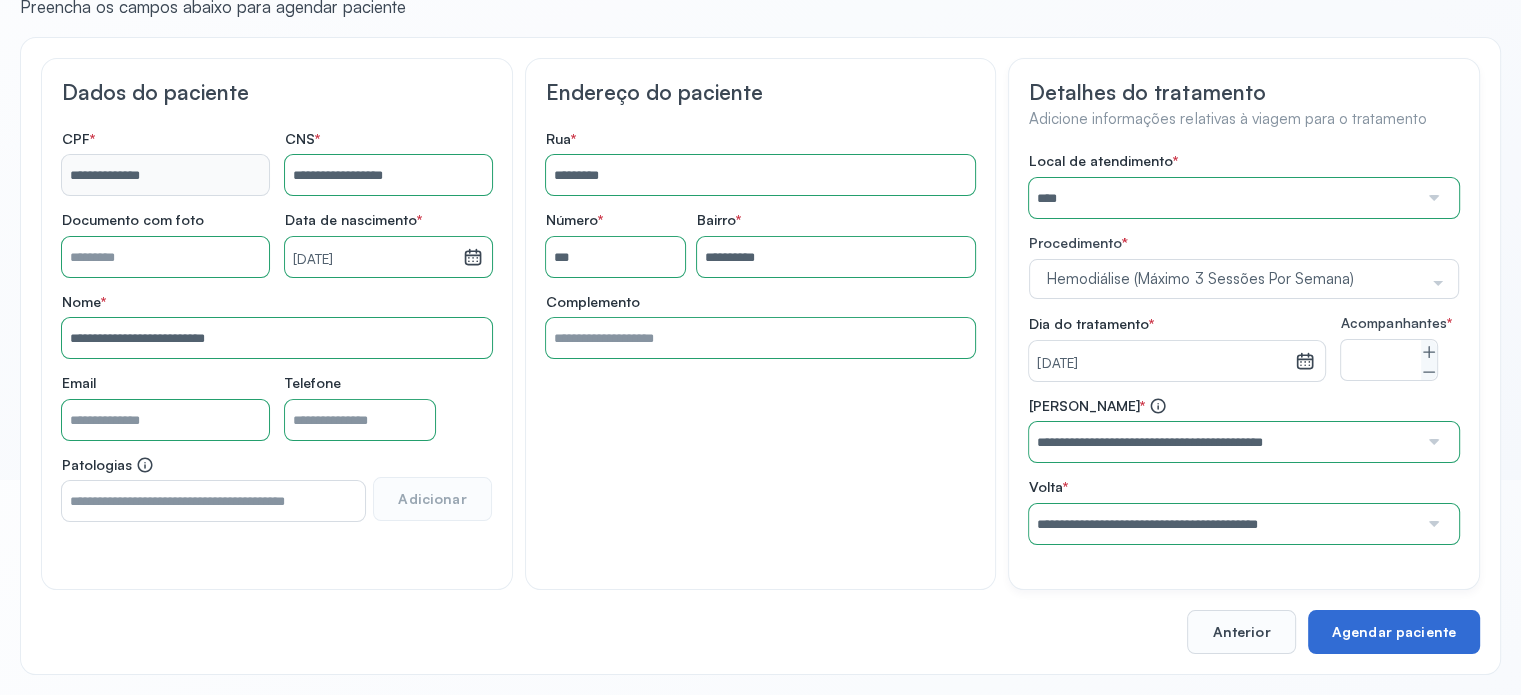 click on "Agendar paciente" at bounding box center (1394, 632) 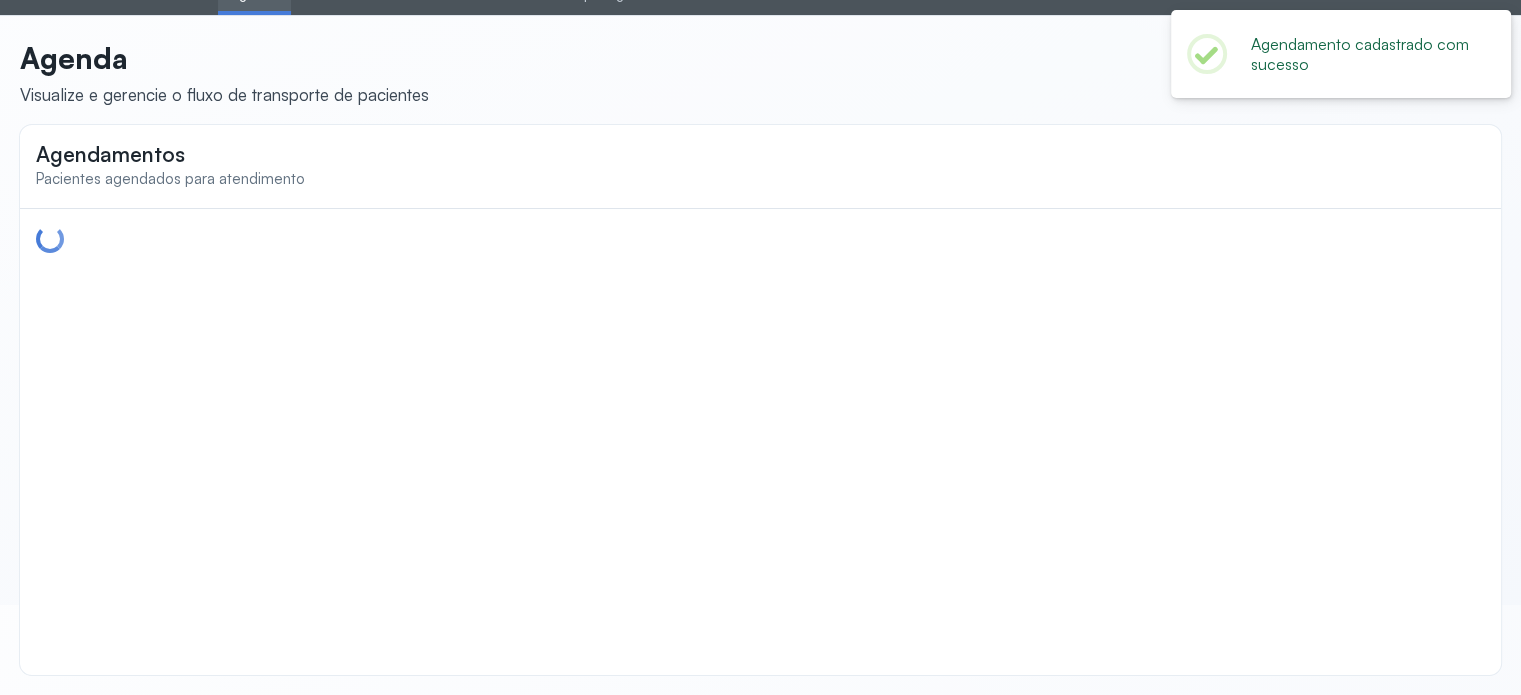 scroll, scrollTop: 0, scrollLeft: 0, axis: both 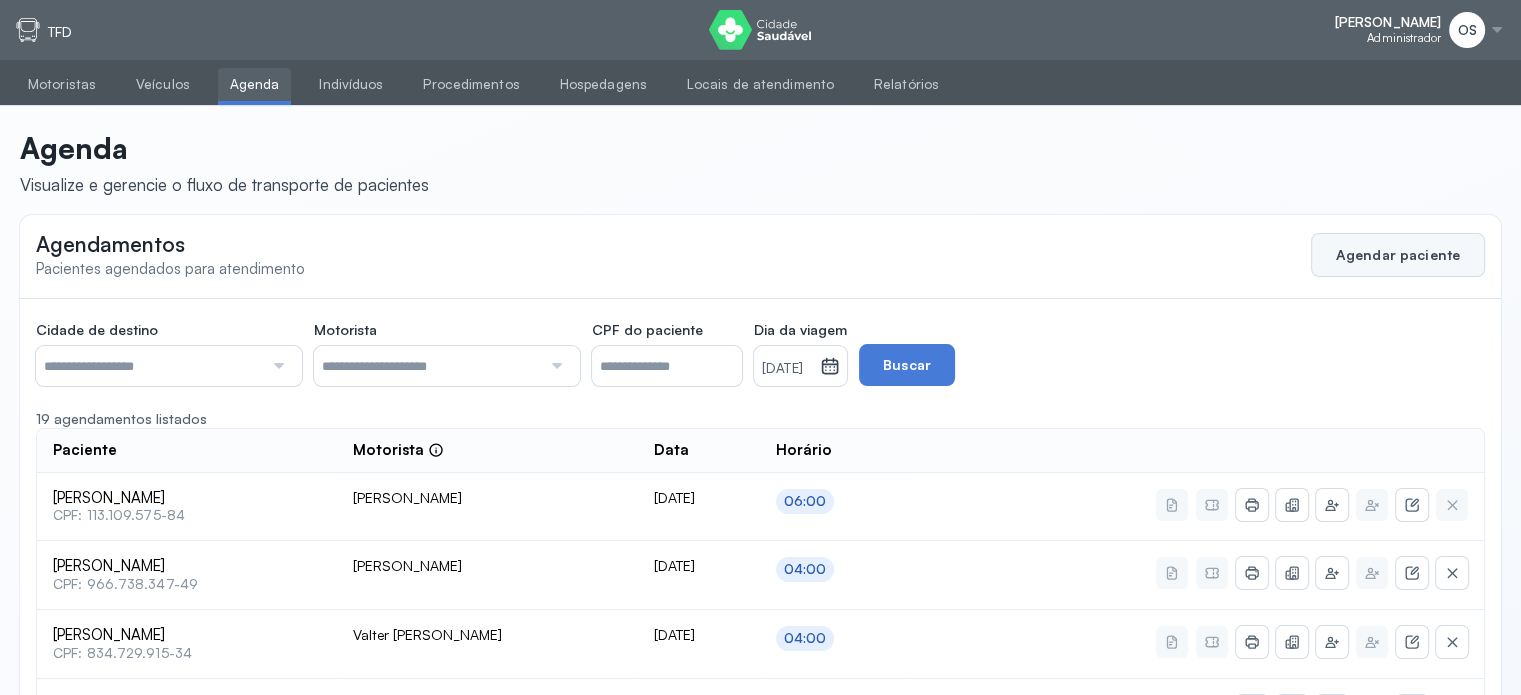 click on "Agendar paciente" 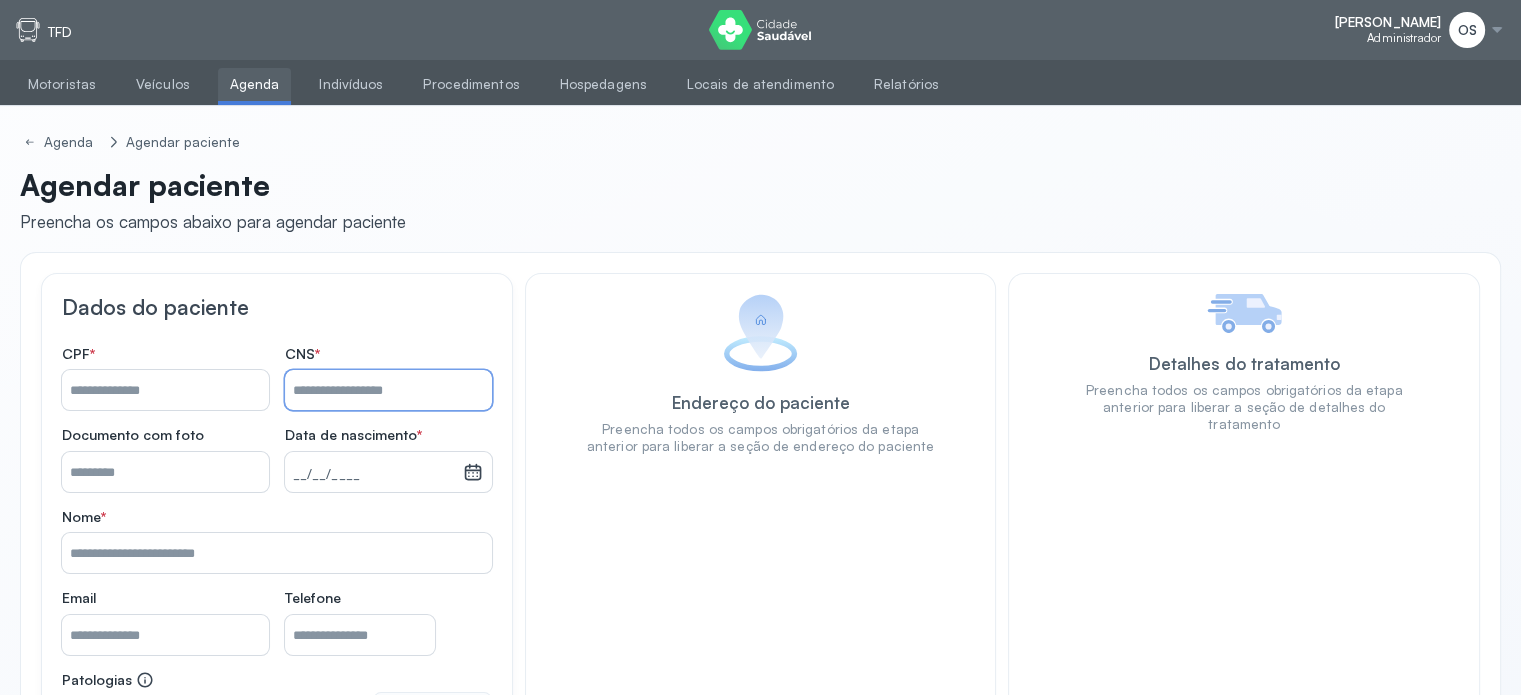 paste on "**********" 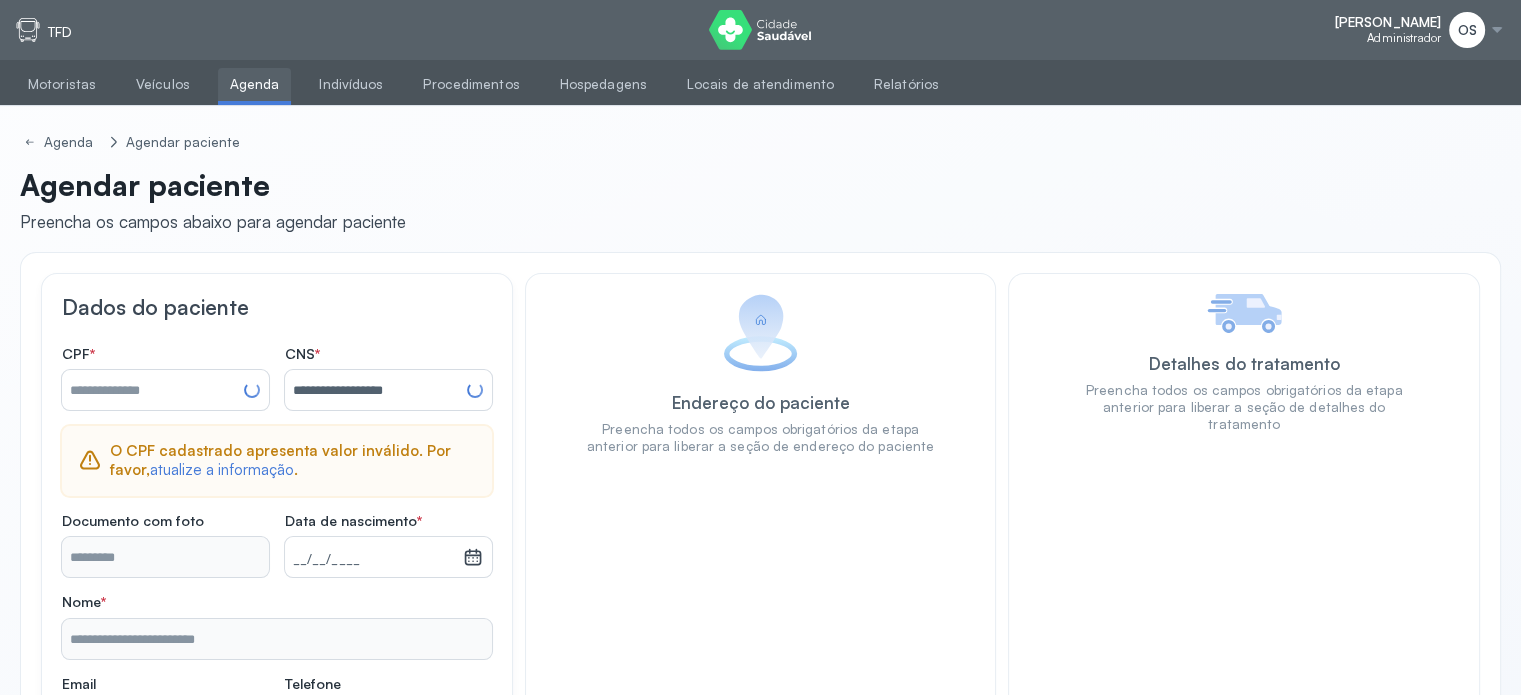 type on "**********" 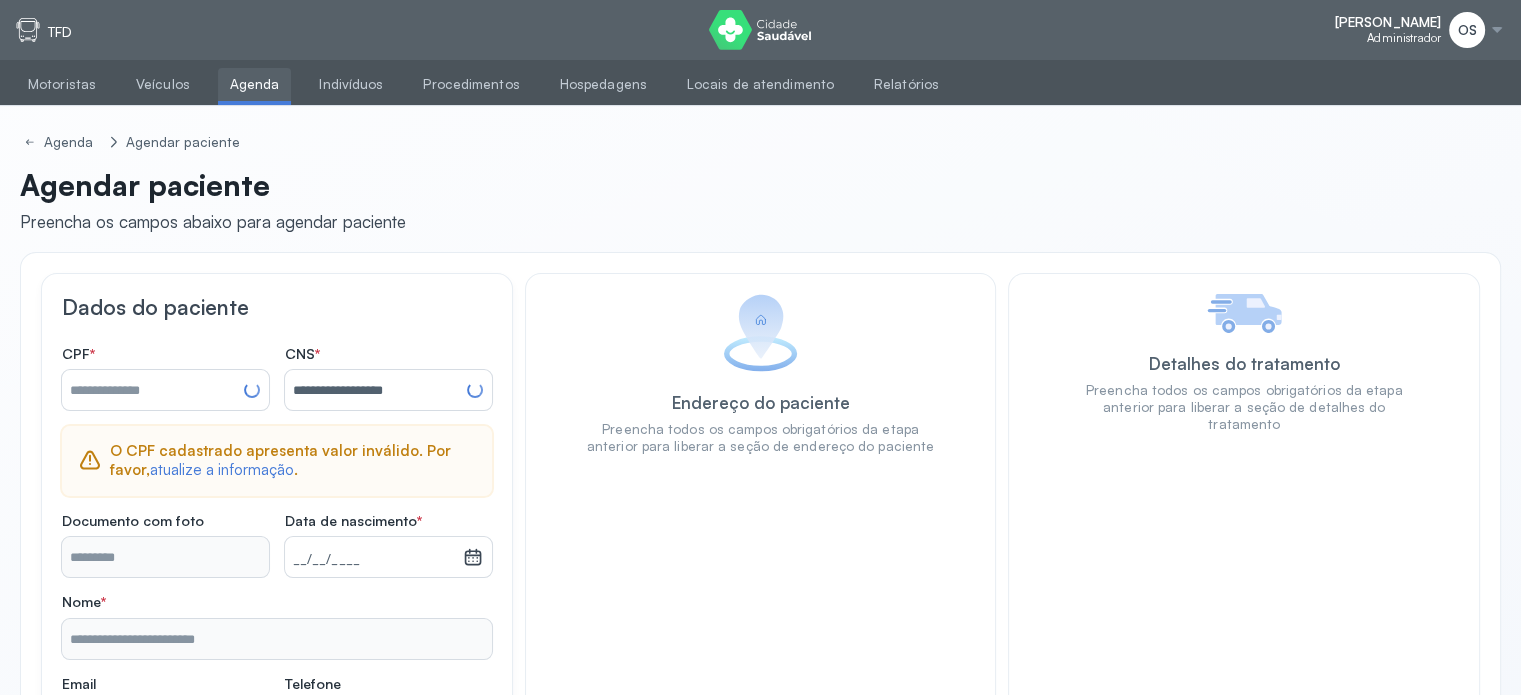 type on "**********" 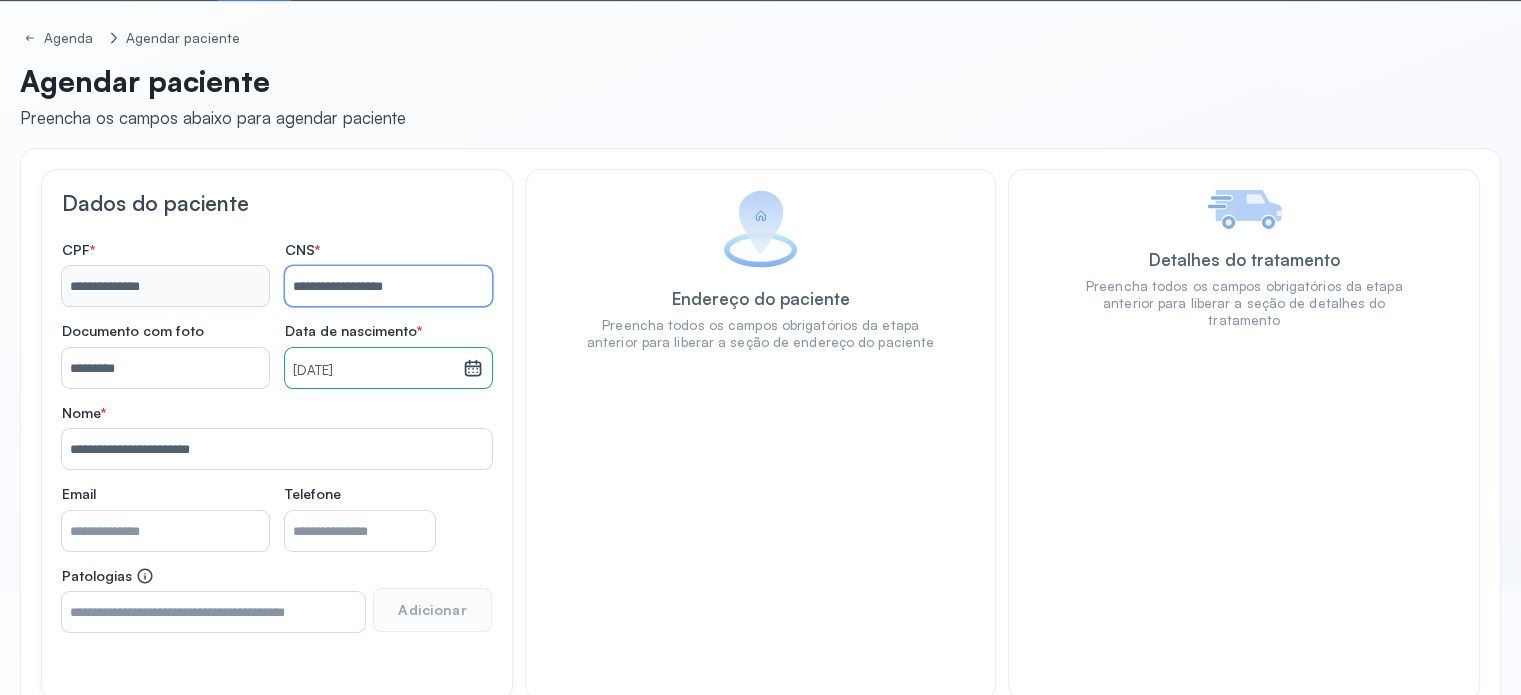 scroll, scrollTop: 215, scrollLeft: 0, axis: vertical 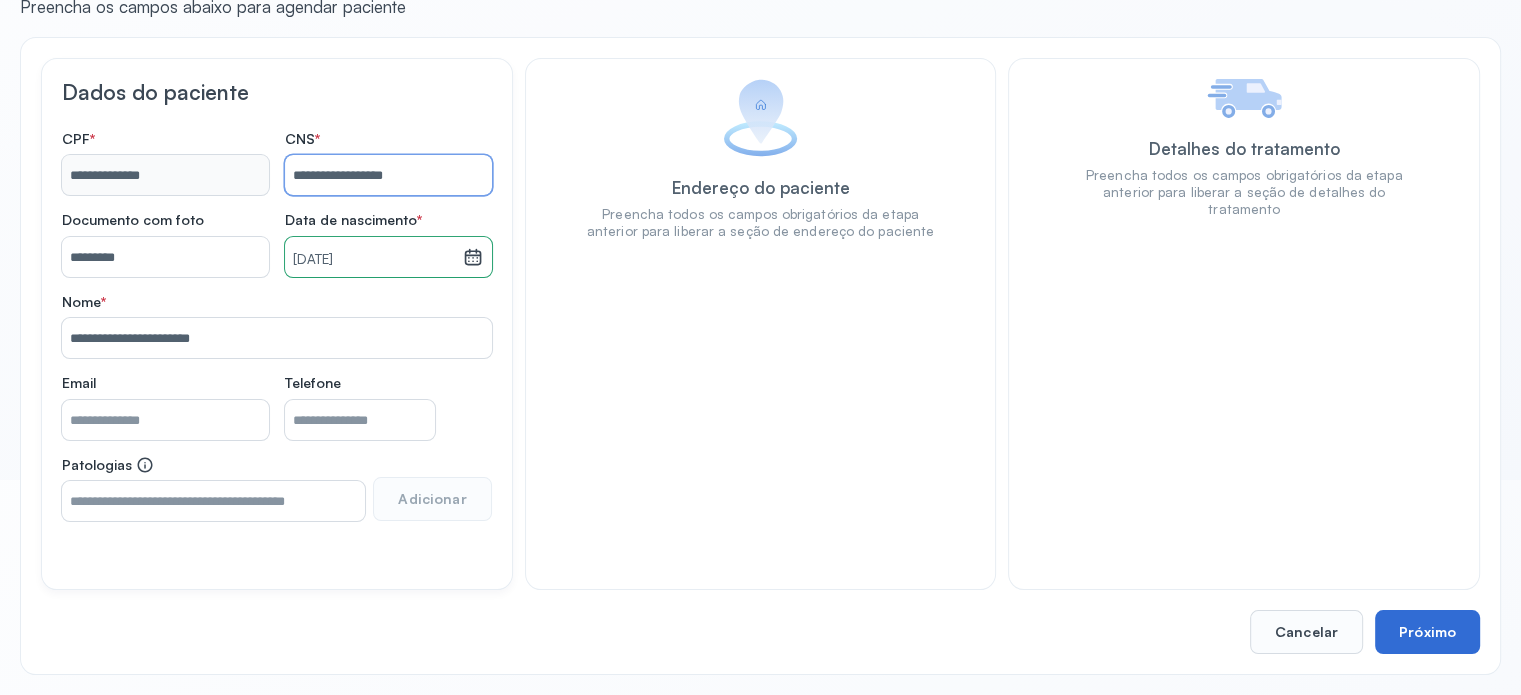 type on "**********" 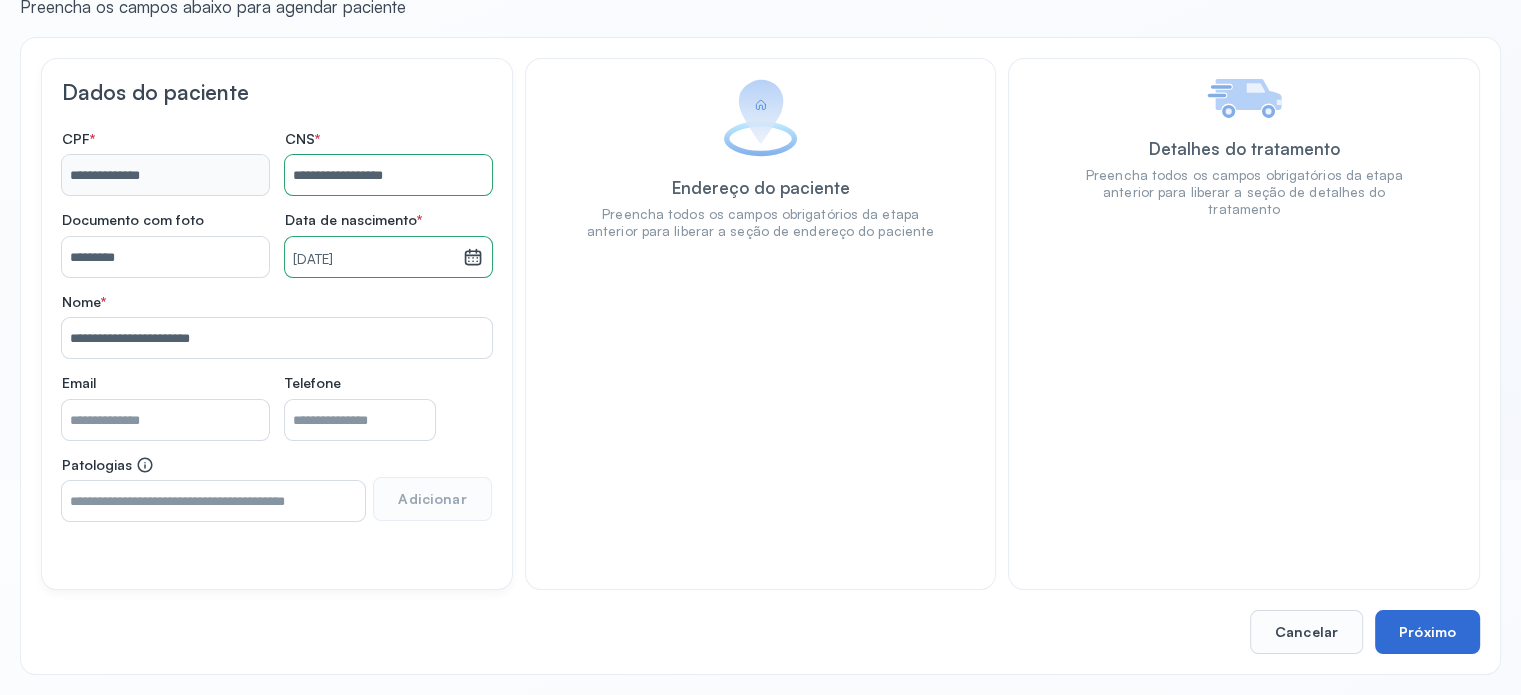 click on "Próximo" at bounding box center (1427, 632) 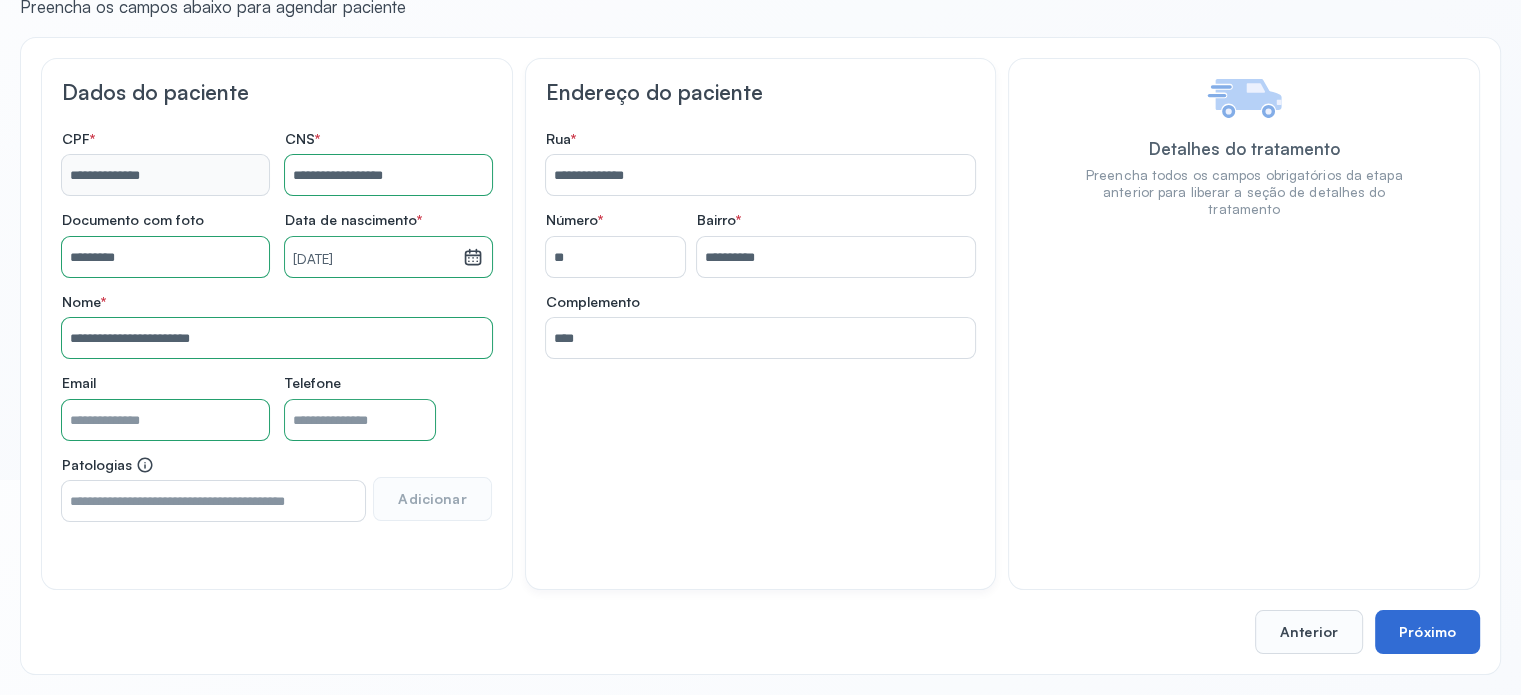 click on "Próximo" at bounding box center [1427, 632] 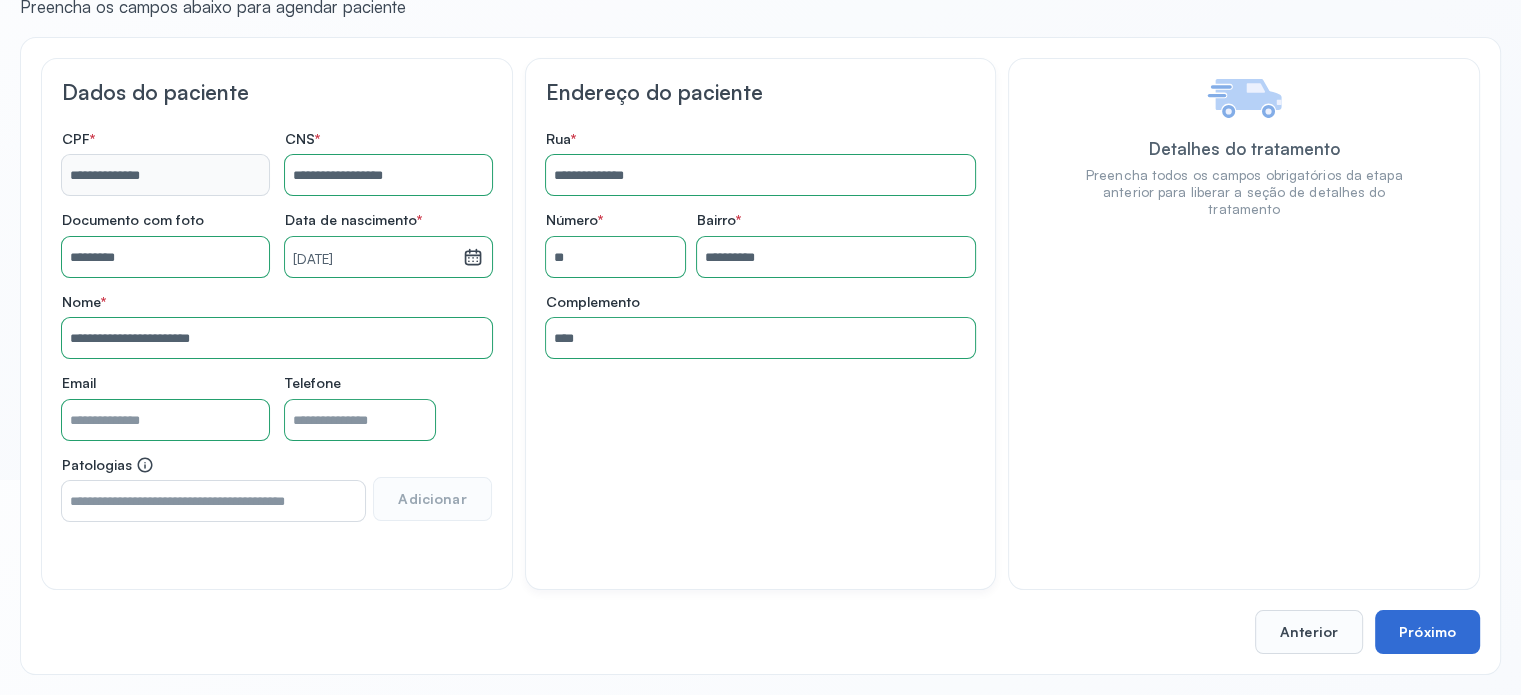 click on "Próximo" at bounding box center [1427, 632] 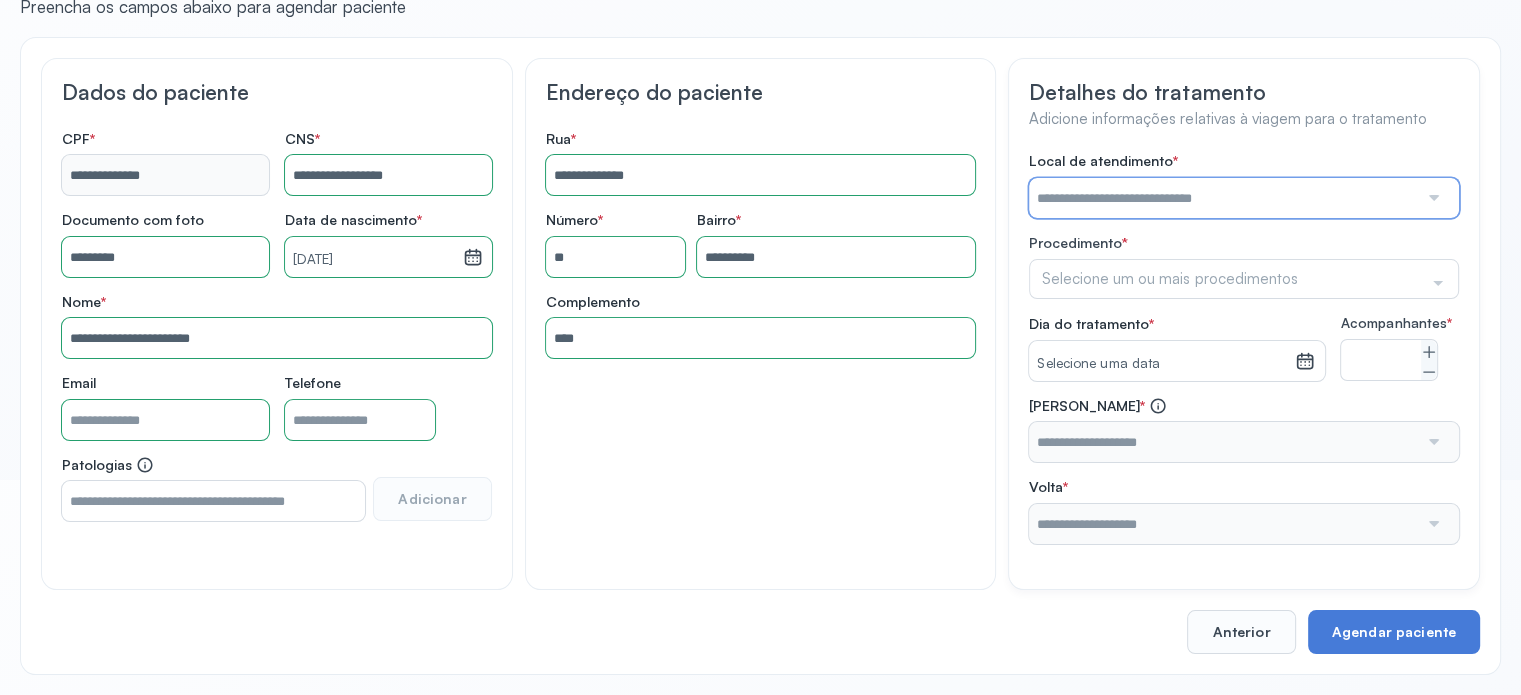 click at bounding box center (1223, 198) 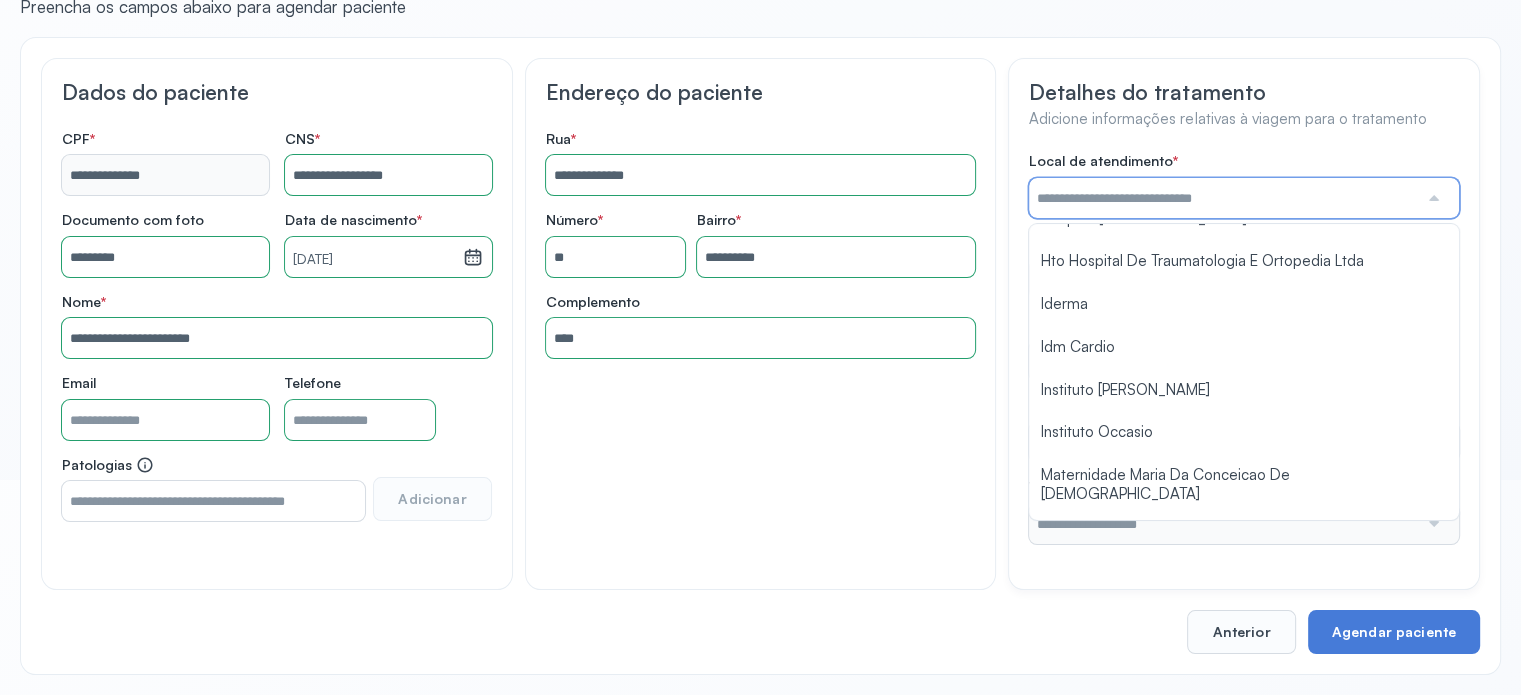 scroll, scrollTop: 1584, scrollLeft: 0, axis: vertical 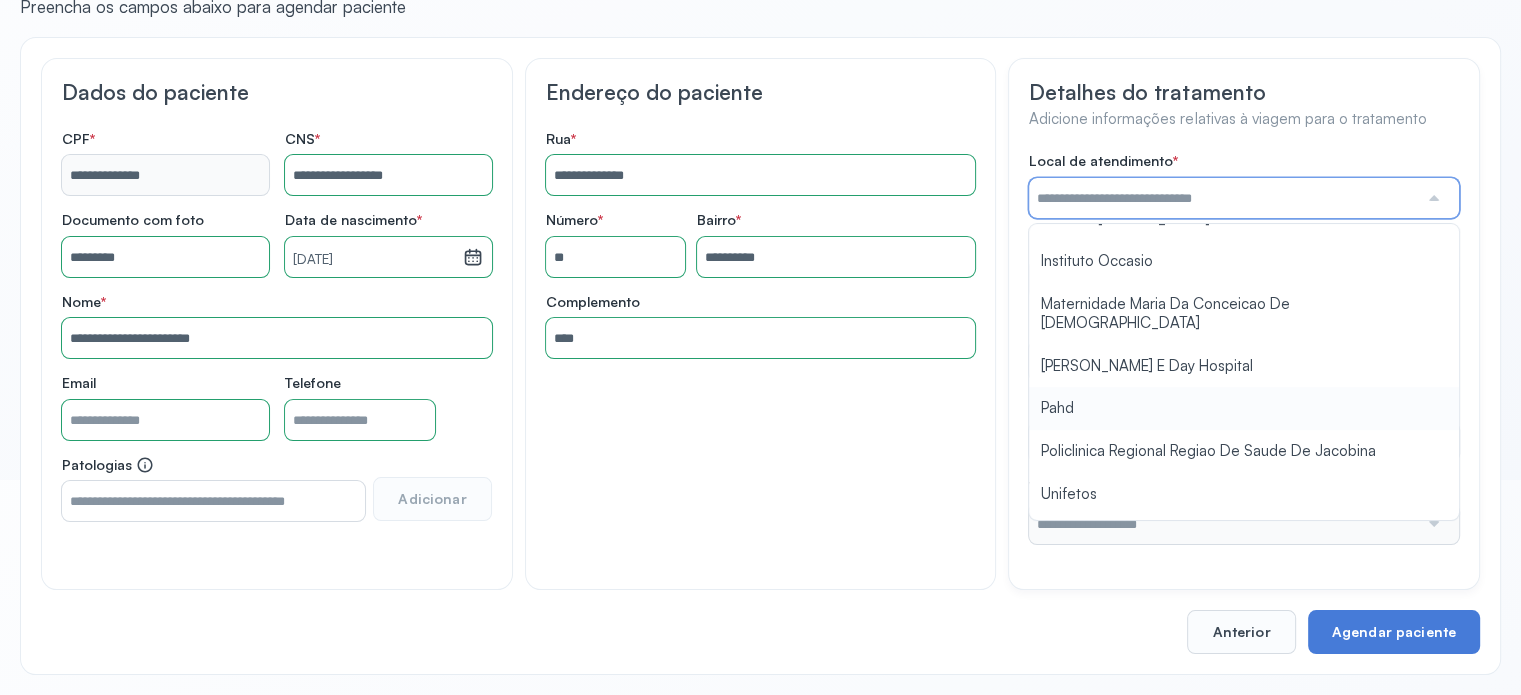type on "****" 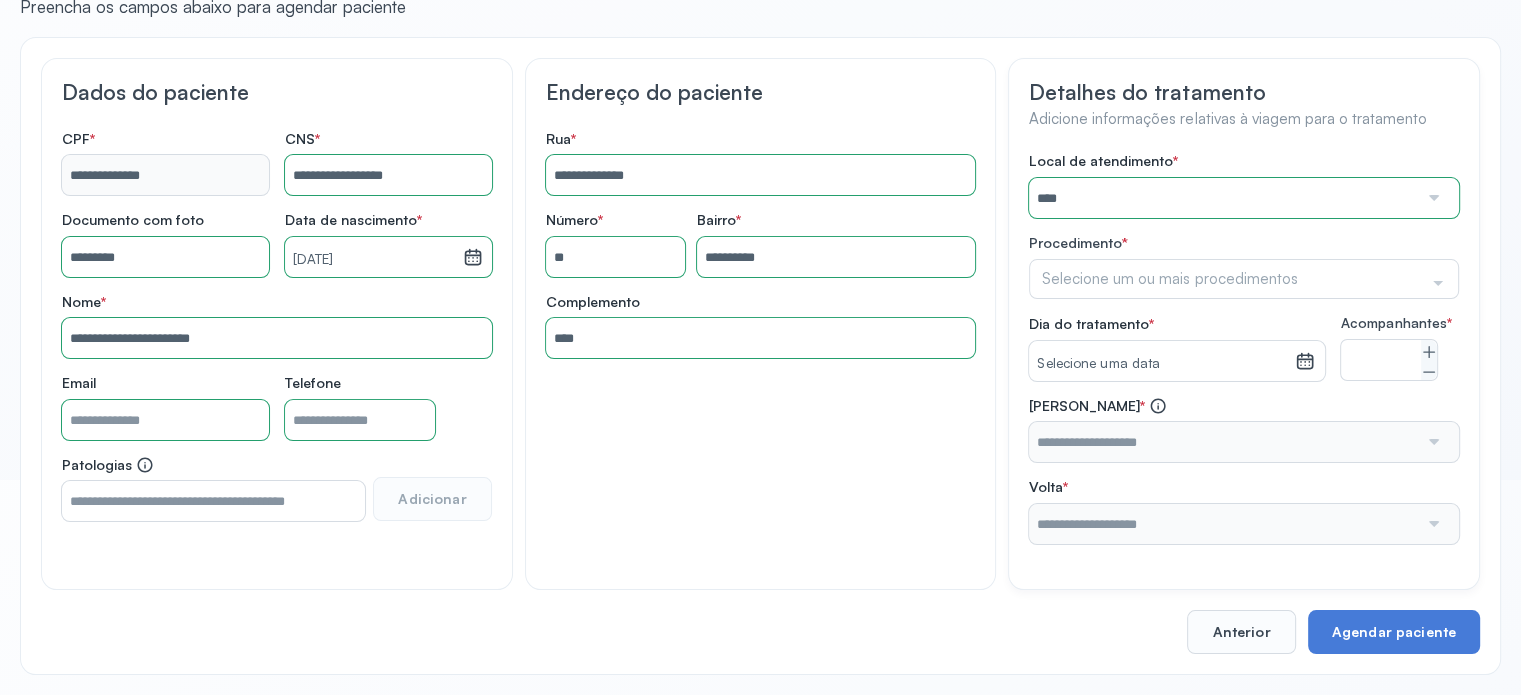 click on "Local de atendimento   *  **** A Medicina Diagnostica E Diagnoson Apae Jacobina CLINICA ML JACOBINA Cardio Pulmonar Da Bahia Cardioclinica [GEOGRAPHIC_DATA] Cican Clinica De Nefrologia De [GEOGRAPHIC_DATA] De Olhos Oftalmo Feira Clinica [GEOGRAPHIC_DATA] Coe [GEOGRAPHIC_DATA] ANA [GEOGRAPHIC_DATA] GERAL [PERSON_NAME][GEOGRAPHIC_DATA] [GEOGRAPHIC_DATA][PERSON_NAME] ORTOPEDICO DO ESTADO DA [GEOGRAPHIC_DATA] [GEOGRAPHIC_DATA] Aristides [GEOGRAPHIC_DATA] [GEOGRAPHIC_DATA] [GEOGRAPHIC_DATA] [GEOGRAPHIC_DATA] [GEOGRAPHIC_DATA] Emec Hospital Especializado Octavio [GEOGRAPHIC_DATA] Estadual [GEOGRAPHIC_DATA] [GEOGRAPHIC_DATA][PERSON_NAME] [GEOGRAPHIC_DATA] [GEOGRAPHIC_DATA] [GEOGRAPHIC_DATA] [GEOGRAPHIC_DATA][PERSON_NAME] Regional [GEOGRAPHIC_DATA] Regional [GEOGRAPHIC_DATA] Dourado [GEOGRAPHIC_DATA] [GEOGRAPHIC_DATA] [GEOGRAPHIC_DATA] [GEOGRAPHIC_DATA] E Ortopedia Ltda Iderma Idm Cardio Instituto Occasio" at bounding box center [1244, 348] 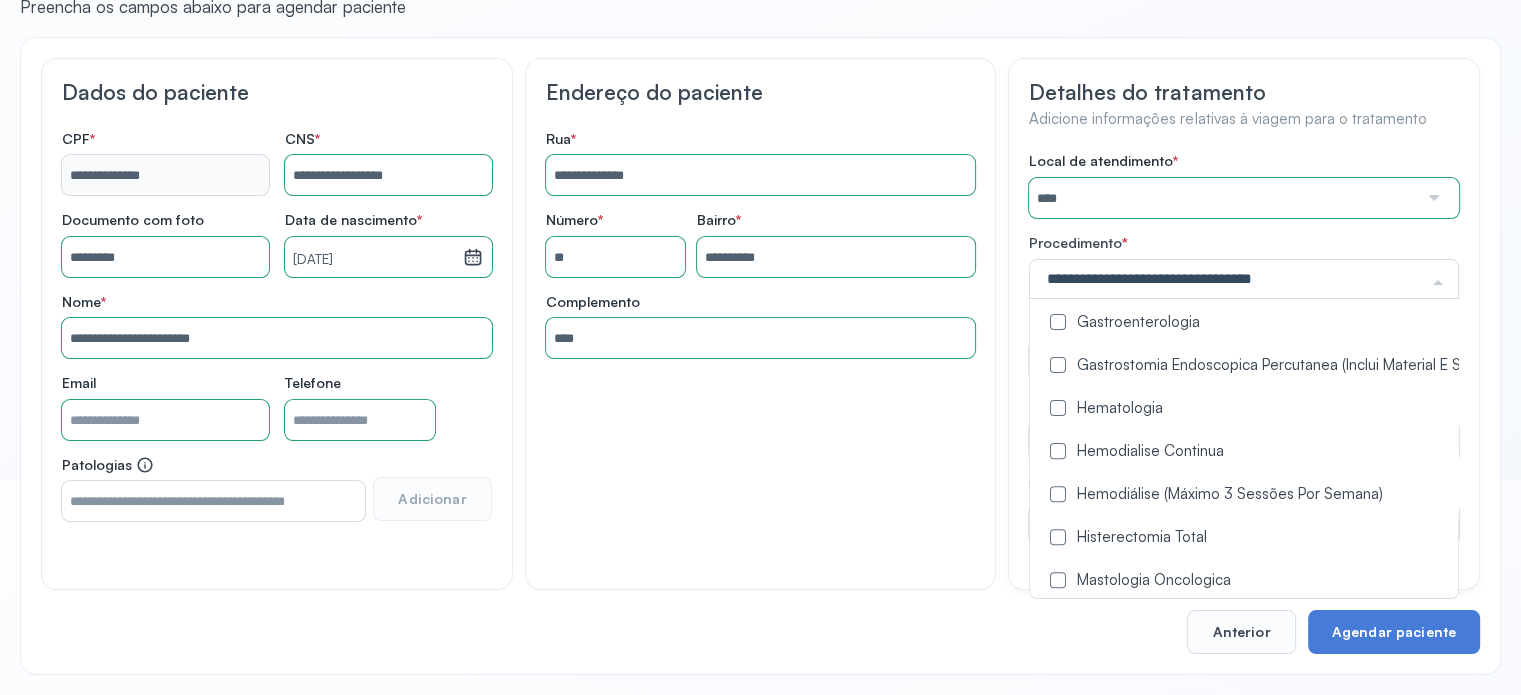 scroll, scrollTop: 800, scrollLeft: 0, axis: vertical 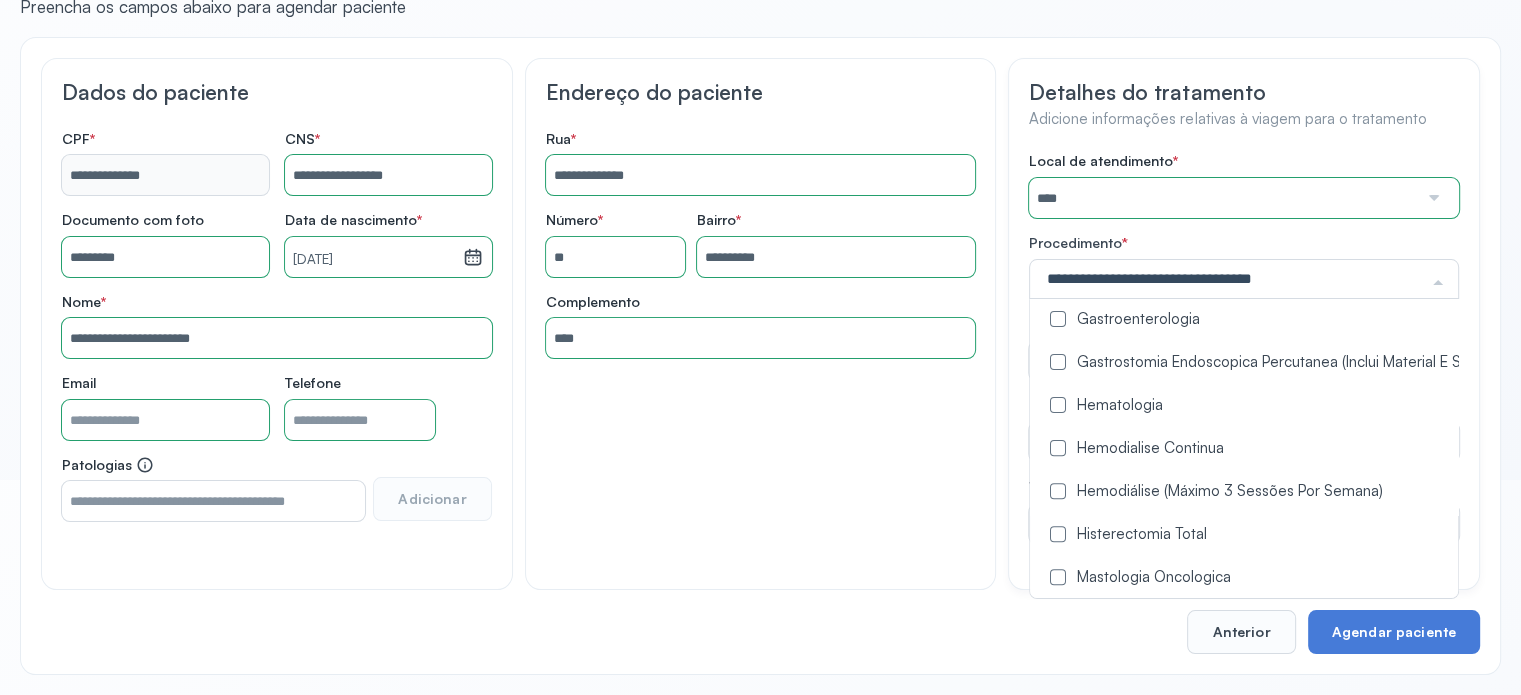 click at bounding box center (1058, 491) 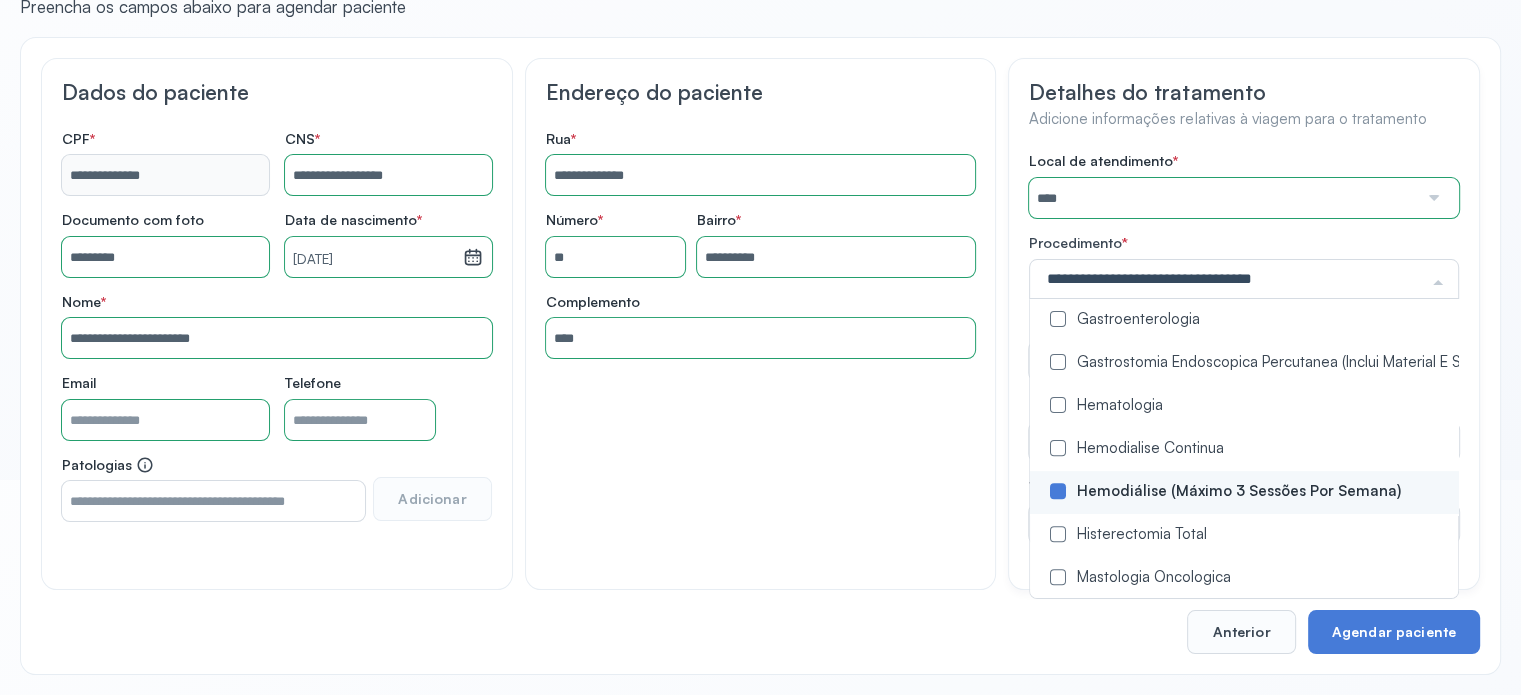 scroll, scrollTop: 0, scrollLeft: 0, axis: both 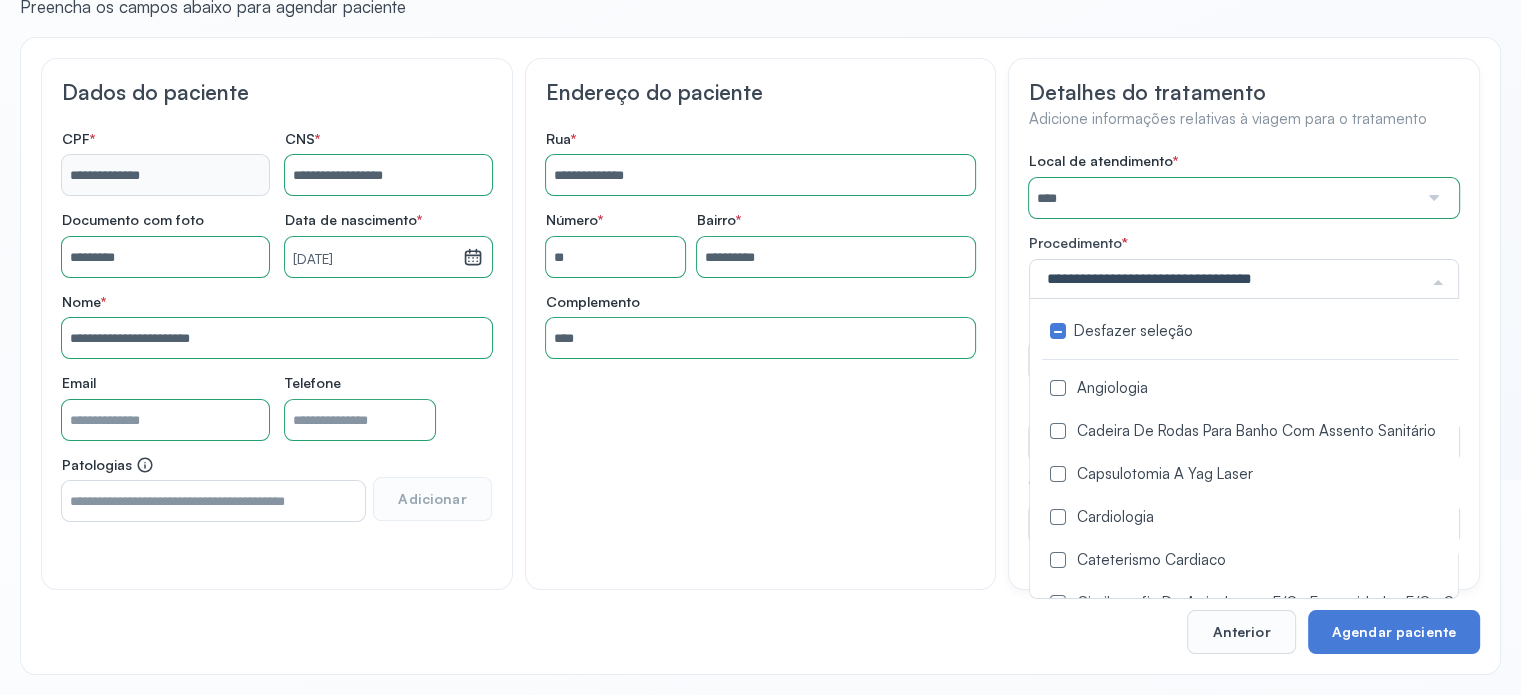 click on "**********" 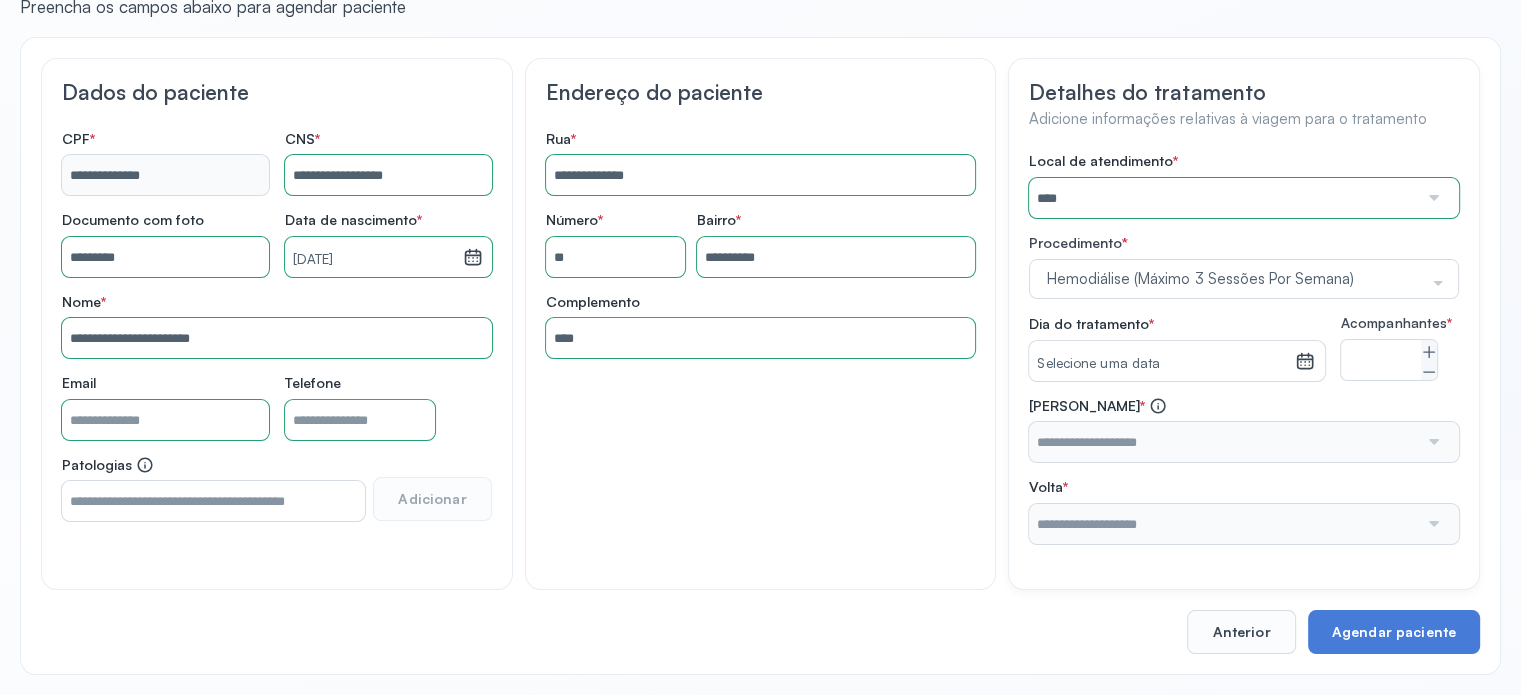 click 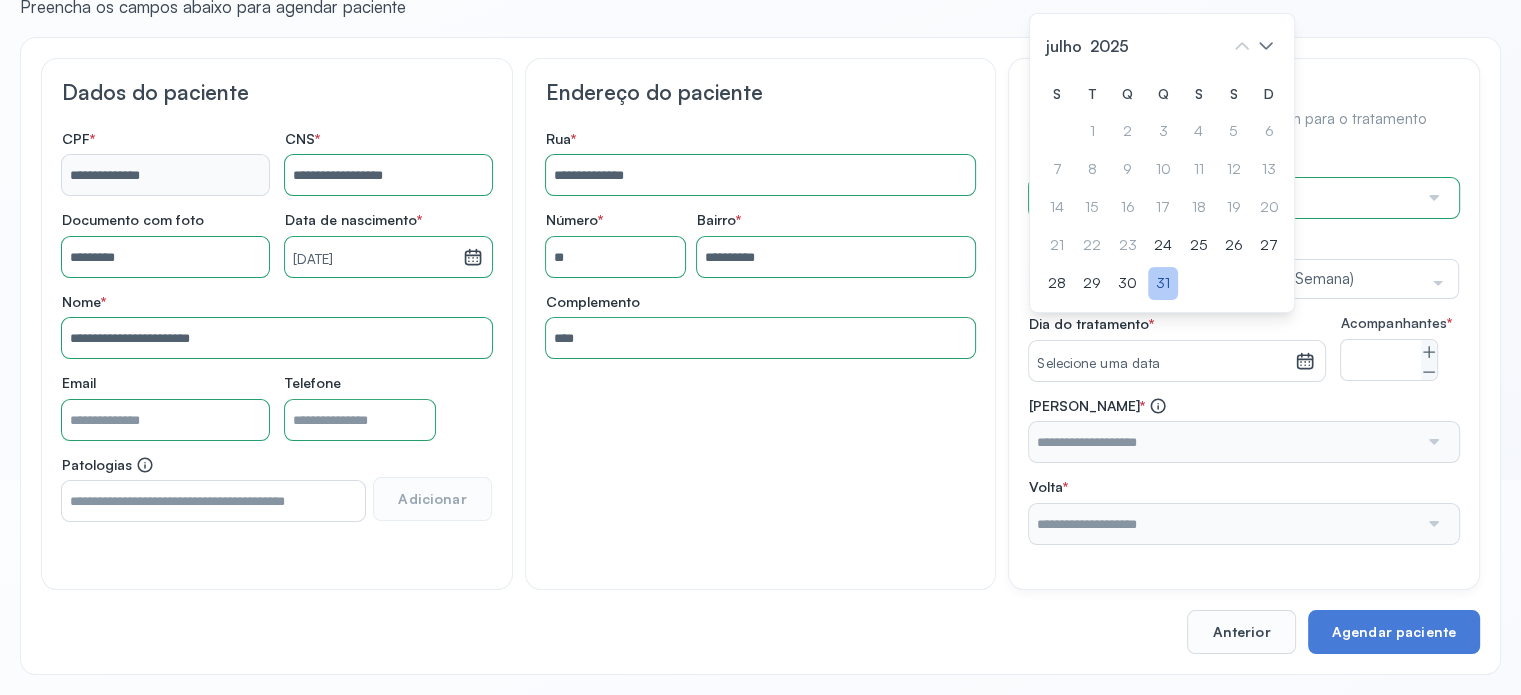 click on "31" 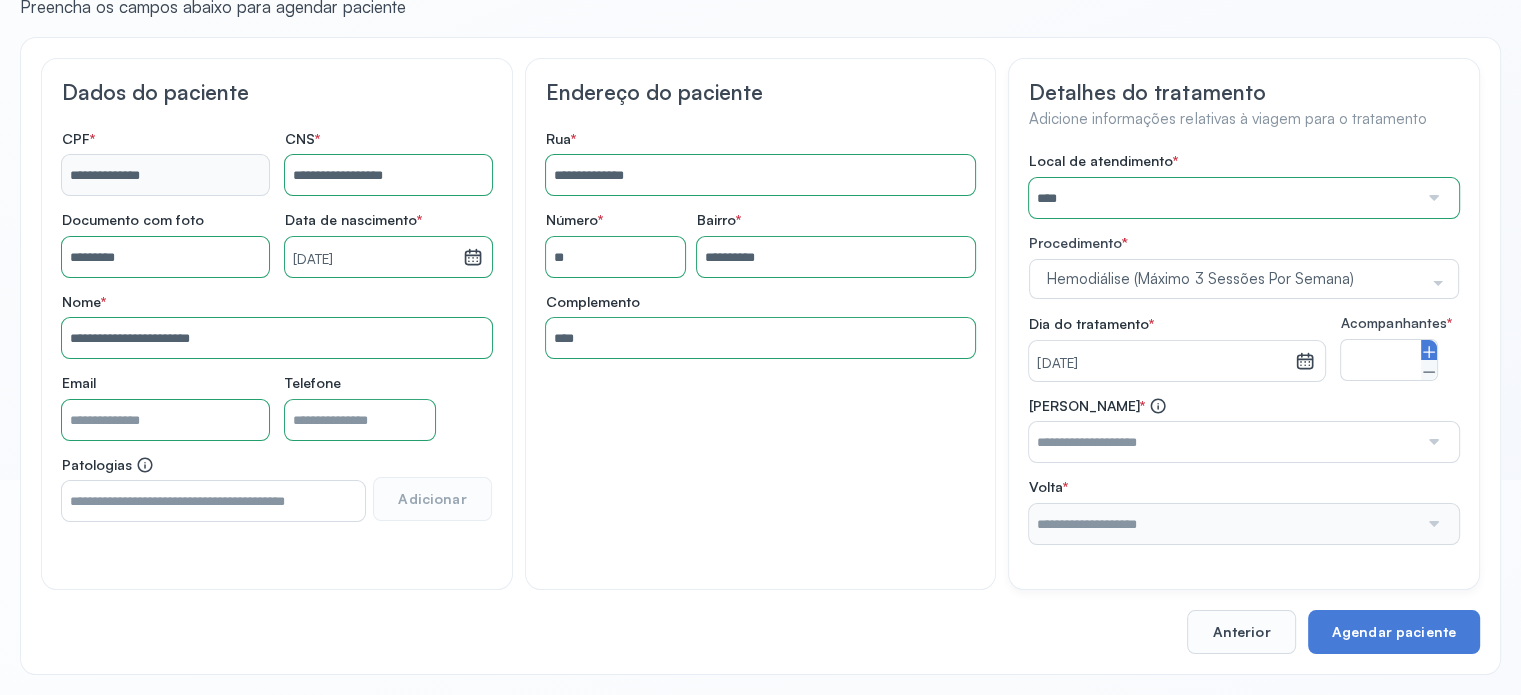 click 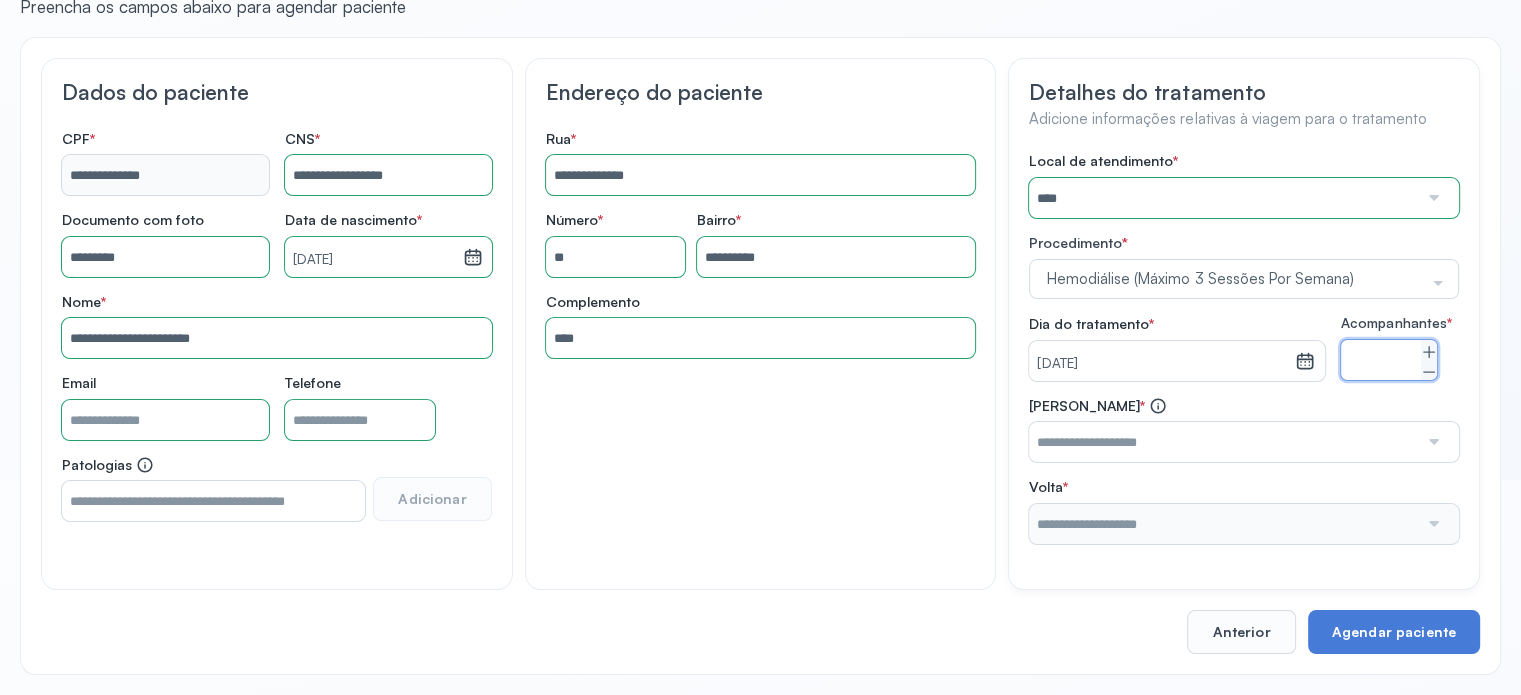click at bounding box center (1223, 442) 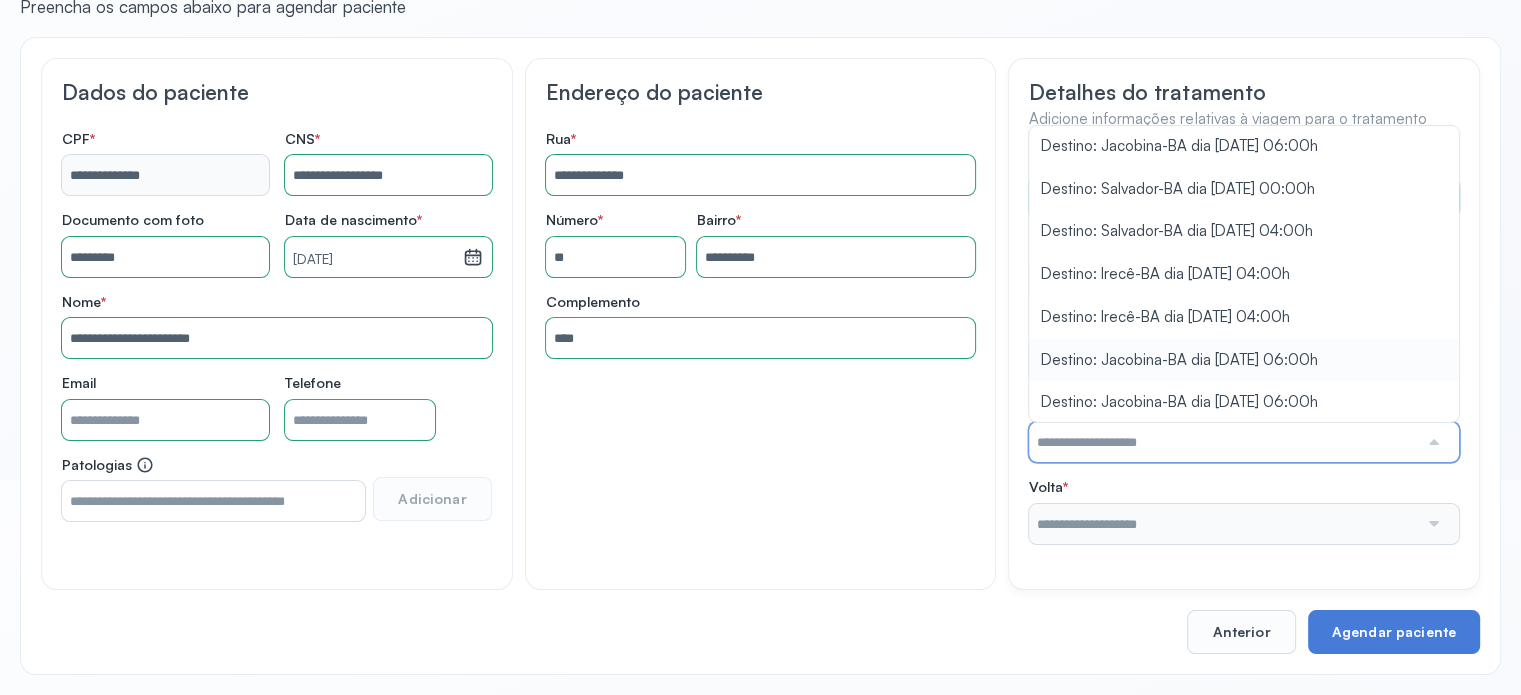 scroll, scrollTop: 601, scrollLeft: 0, axis: vertical 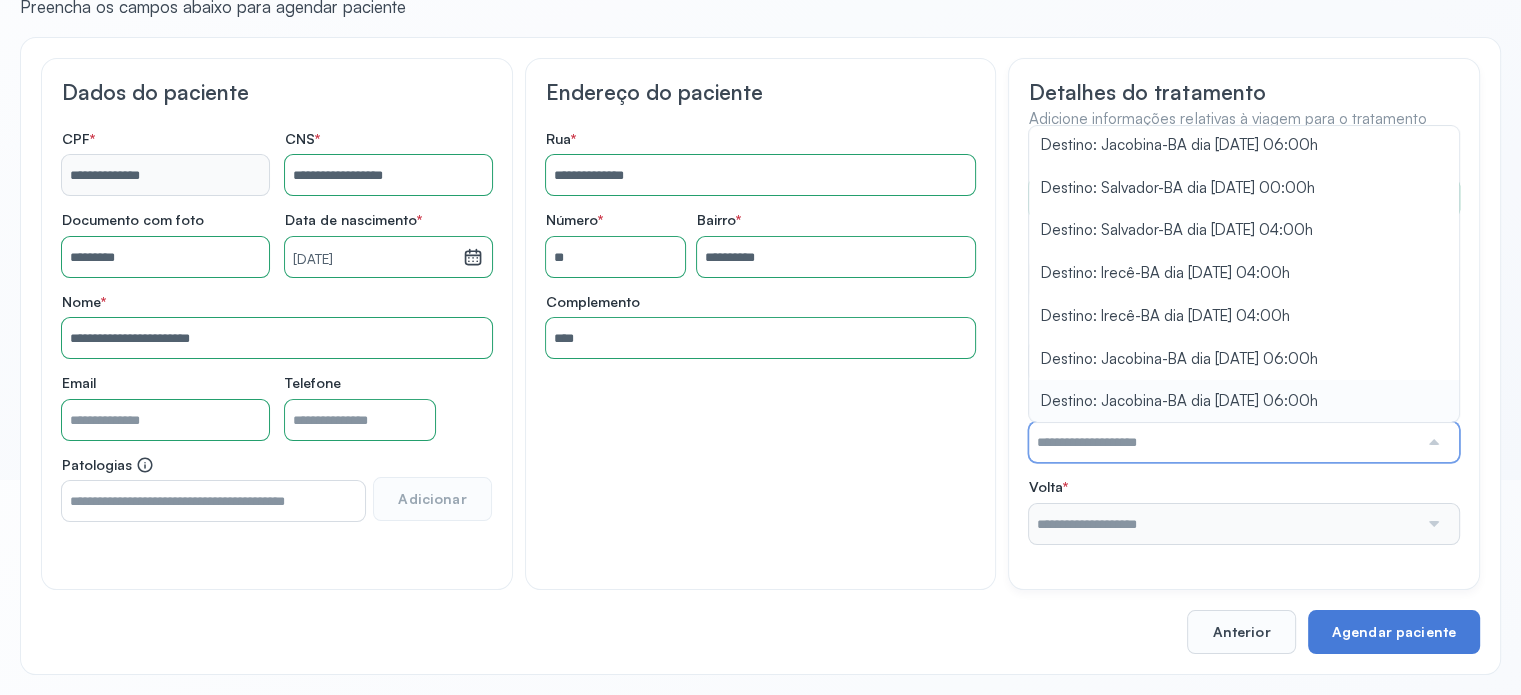 type on "**********" 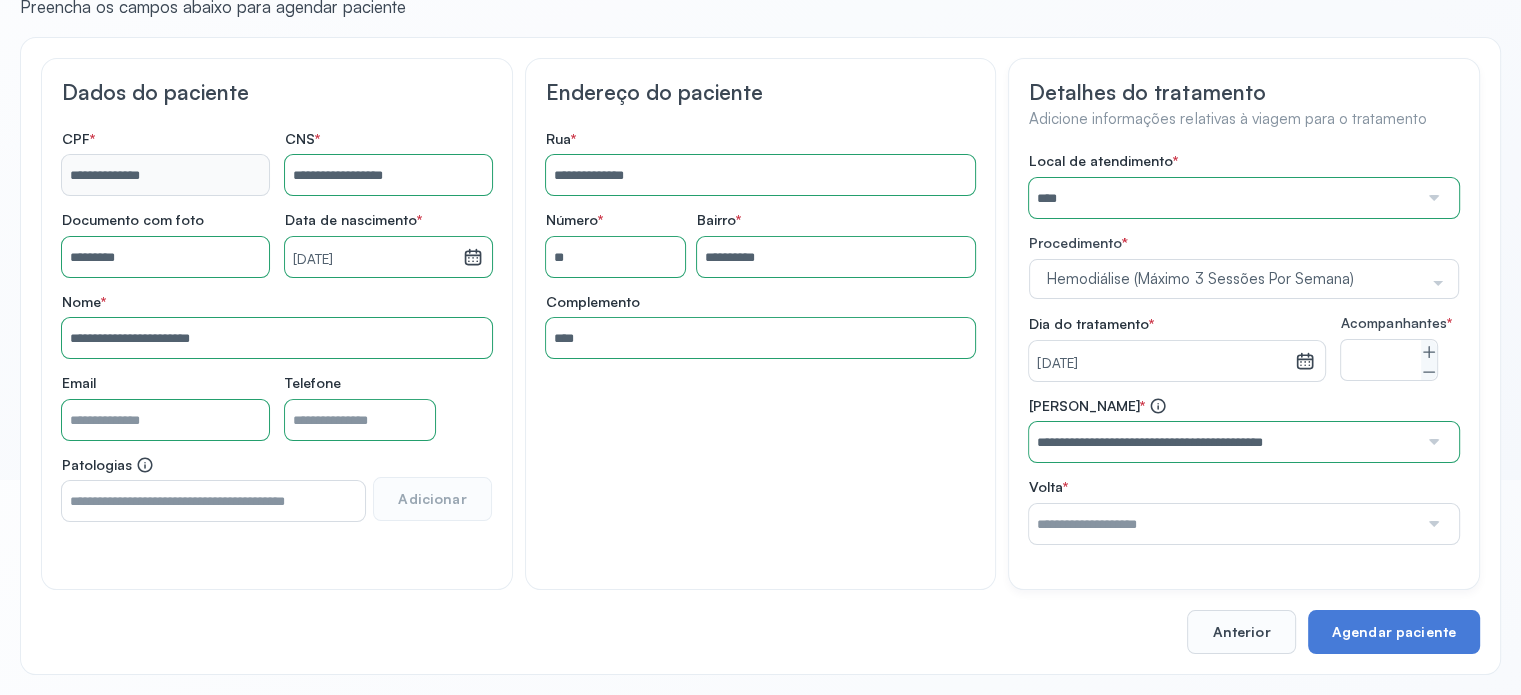 click on "**********" at bounding box center [1244, 430] 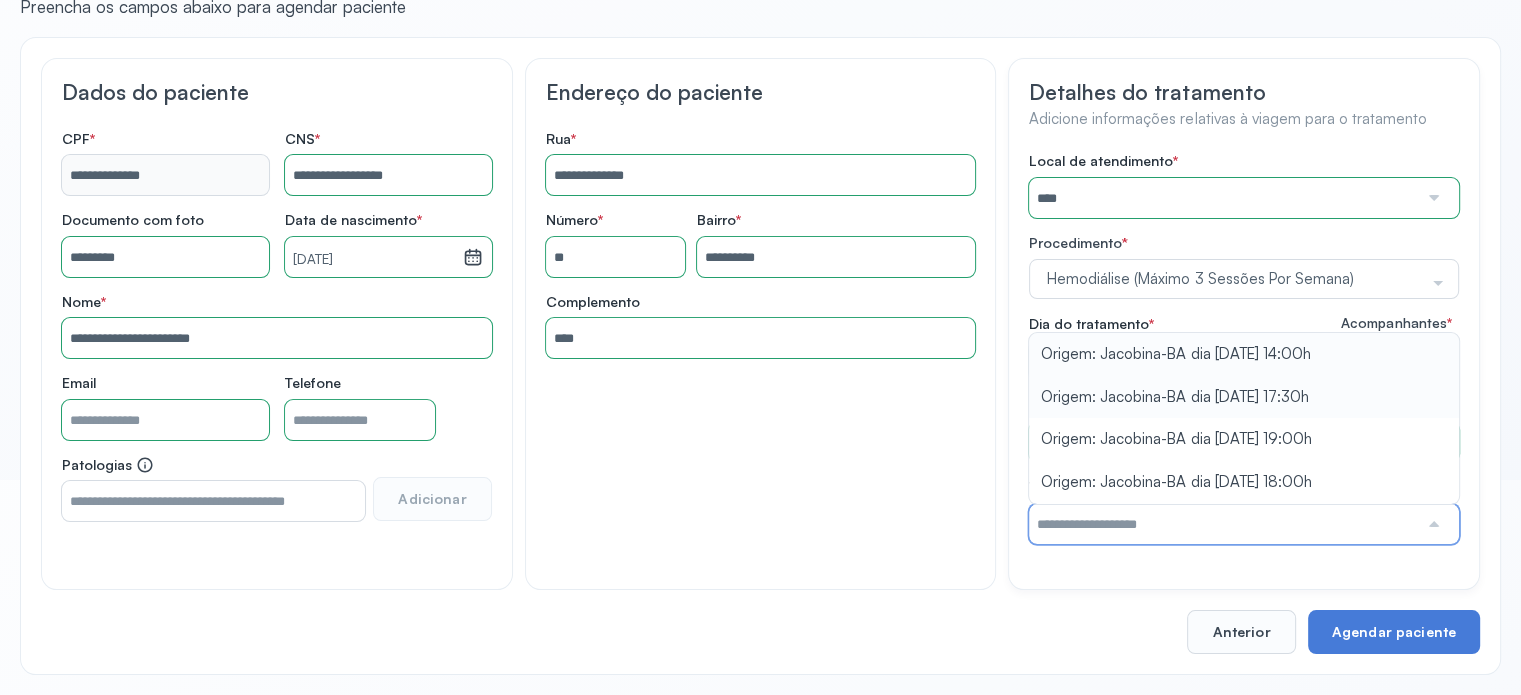 type on "**********" 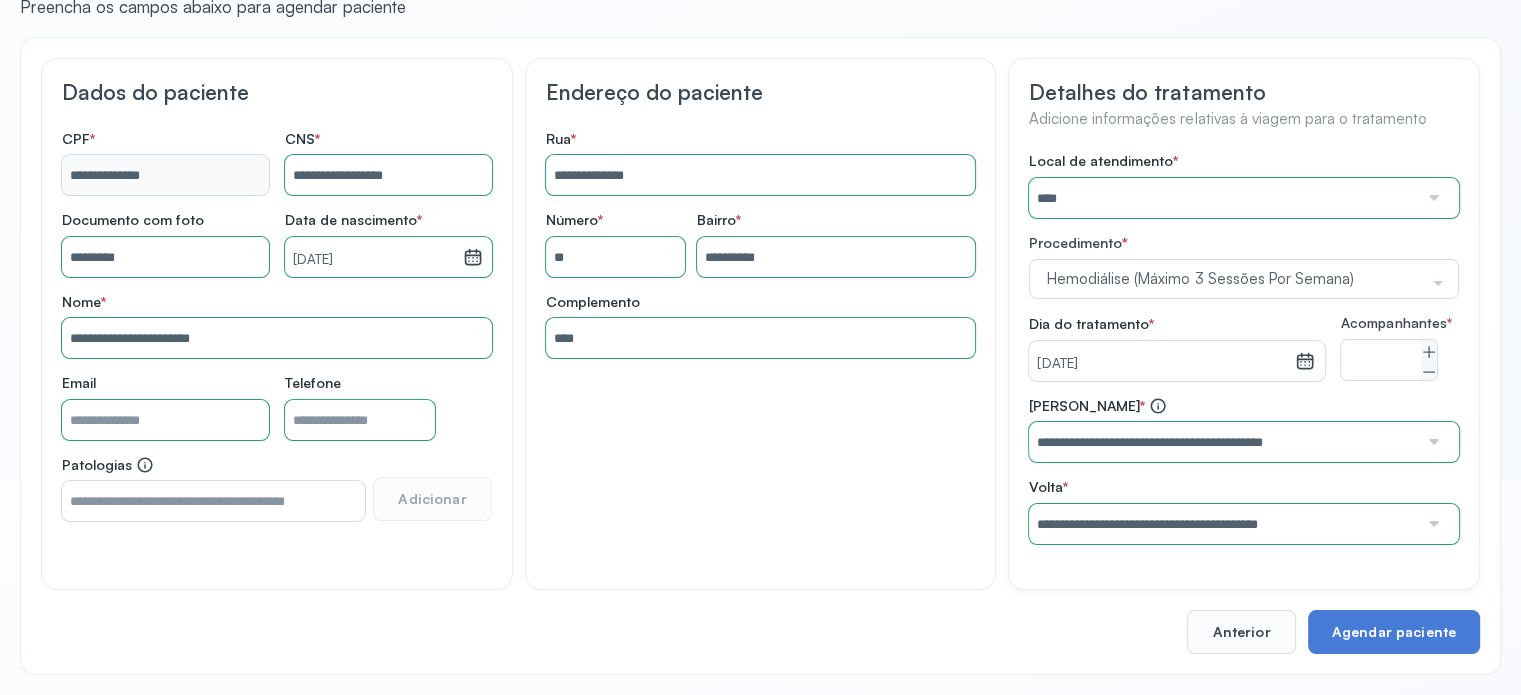 click on "Local de atendimento   *  **** A Medicina Diagnostica E Diagnoson Apae Jacobina CLINICA ML JACOBINA Cardio Pulmonar Da Bahia Cardioclinica [GEOGRAPHIC_DATA] Cican Clinica De Nefrologia De [GEOGRAPHIC_DATA] De Olhos Oftalmo Feira Clinica [GEOGRAPHIC_DATA] Coe [GEOGRAPHIC_DATA] ANA [GEOGRAPHIC_DATA] GERAL [PERSON_NAME][GEOGRAPHIC_DATA] [GEOGRAPHIC_DATA][PERSON_NAME] ORTOPEDICO DO ESTADO DA [GEOGRAPHIC_DATA] [GEOGRAPHIC_DATA] Aristides [GEOGRAPHIC_DATA] [GEOGRAPHIC_DATA] [GEOGRAPHIC_DATA] [GEOGRAPHIC_DATA] [GEOGRAPHIC_DATA] Emec Hospital Especializado Octavio [GEOGRAPHIC_DATA] Estadual [GEOGRAPHIC_DATA] [GEOGRAPHIC_DATA][PERSON_NAME] [GEOGRAPHIC_DATA] [GEOGRAPHIC_DATA] [GEOGRAPHIC_DATA] [GEOGRAPHIC_DATA][PERSON_NAME] Regional [GEOGRAPHIC_DATA] Regional [GEOGRAPHIC_DATA] Dourado [GEOGRAPHIC_DATA] [GEOGRAPHIC_DATA] [GEOGRAPHIC_DATA] [GEOGRAPHIC_DATA] E Ortopedia Ltda Iderma Idm Cardio Instituto Occasio" at bounding box center (1244, 348) 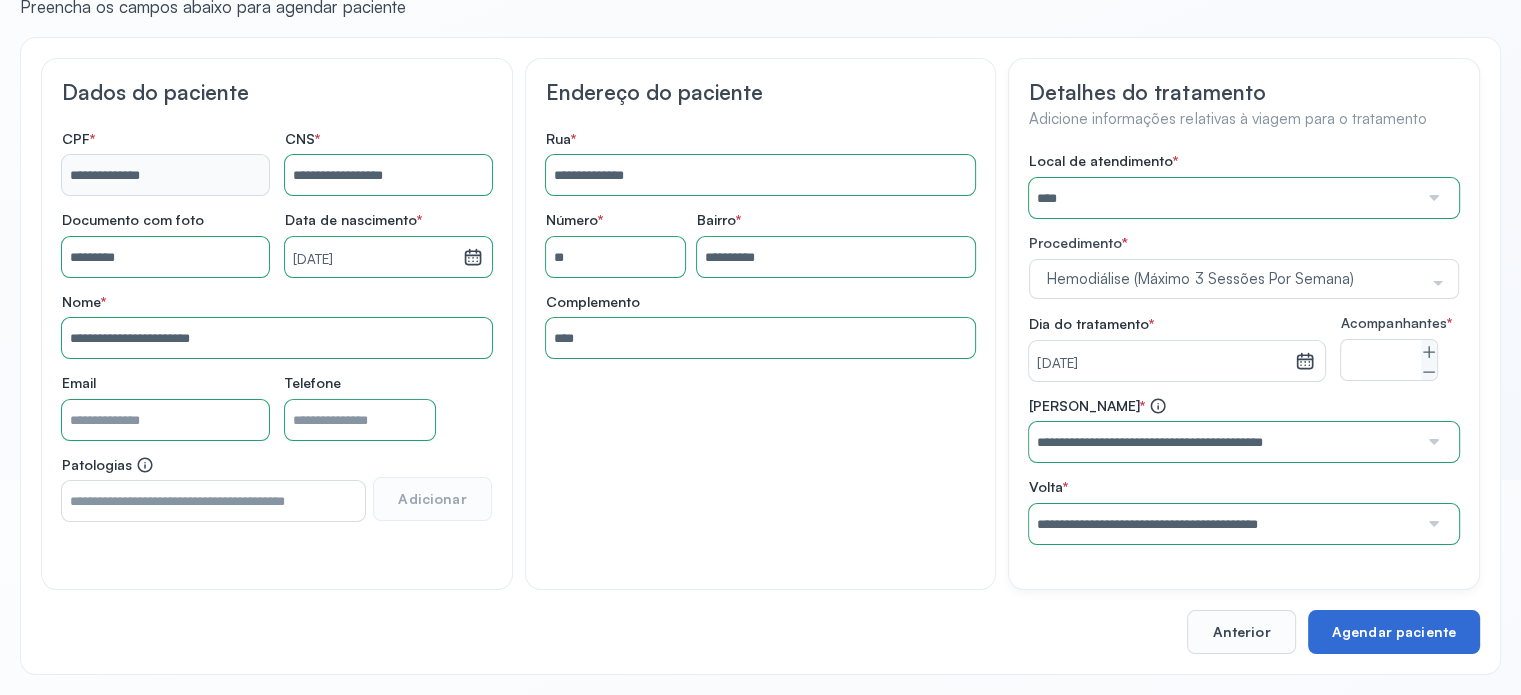 click on "Agendar paciente" at bounding box center [1394, 632] 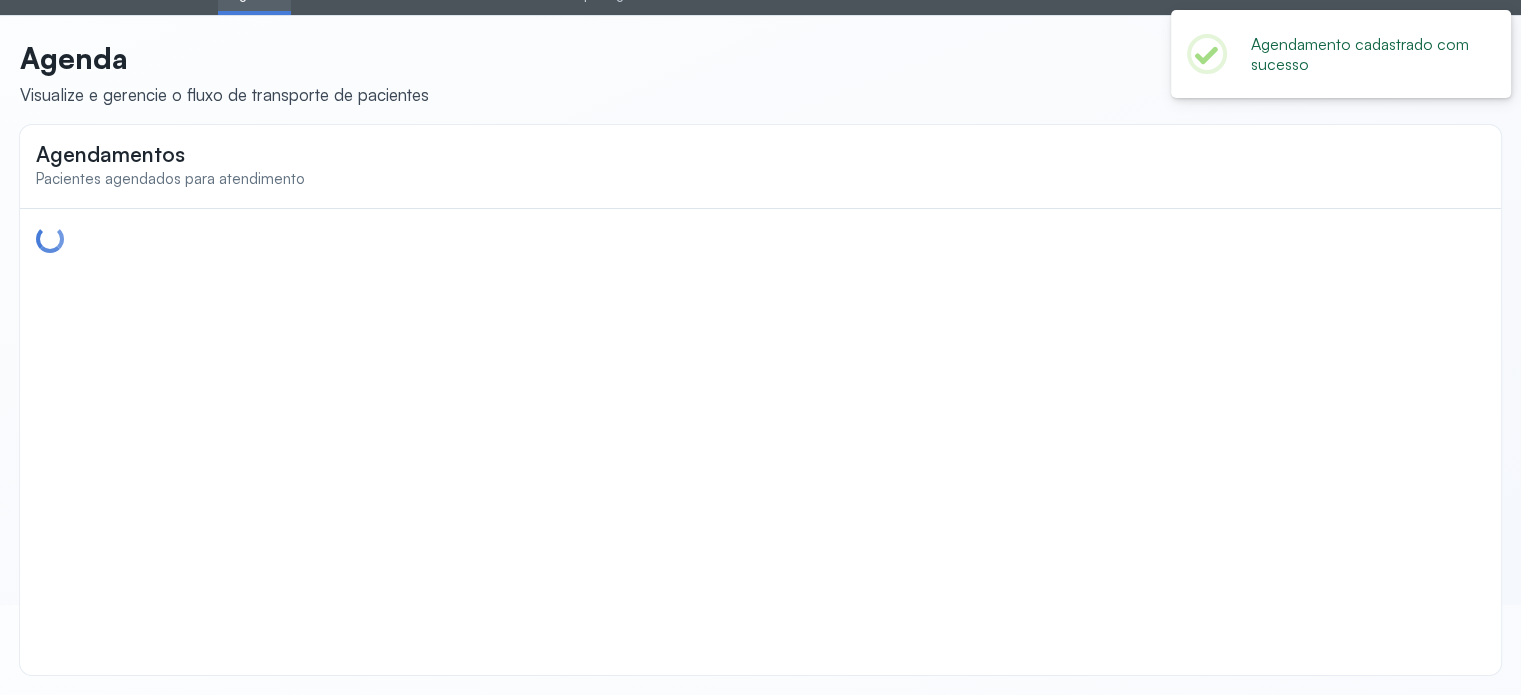 scroll, scrollTop: 0, scrollLeft: 0, axis: both 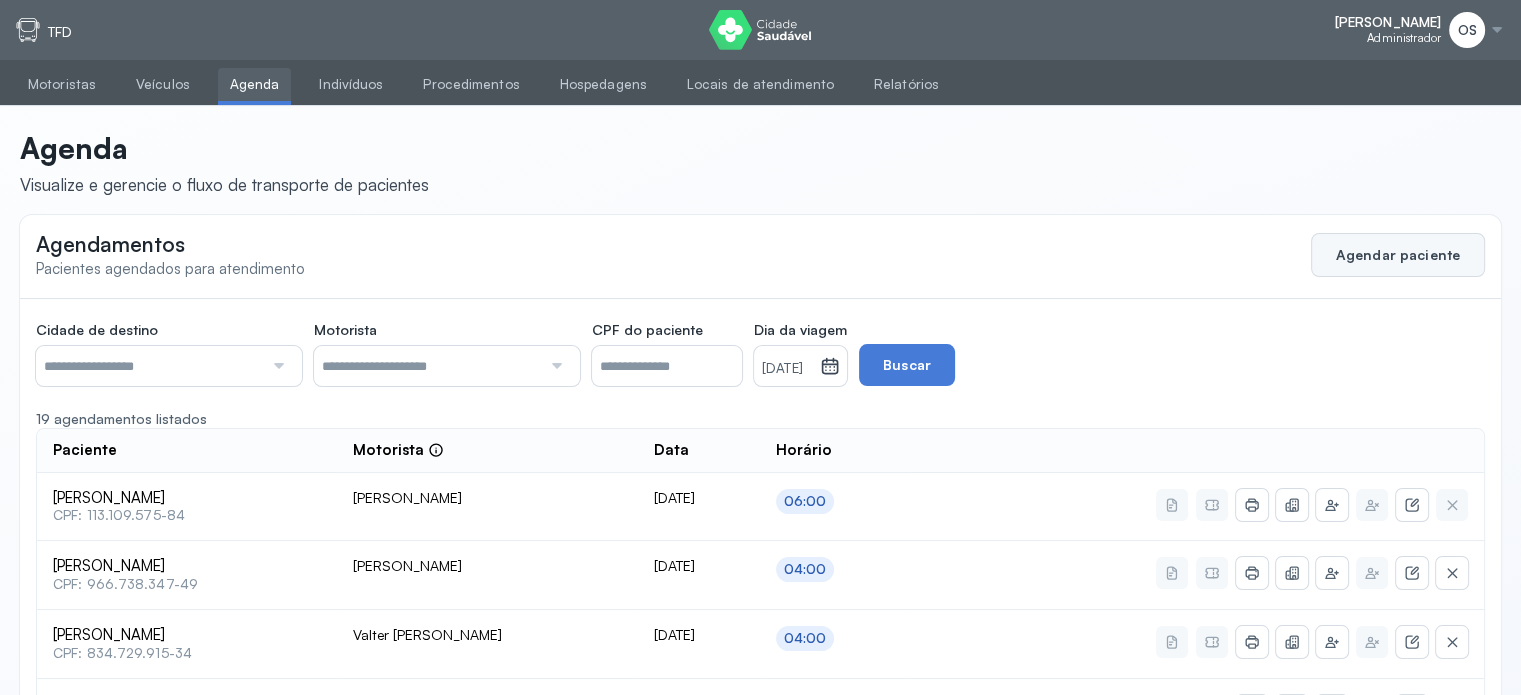 click on "Agendar paciente" 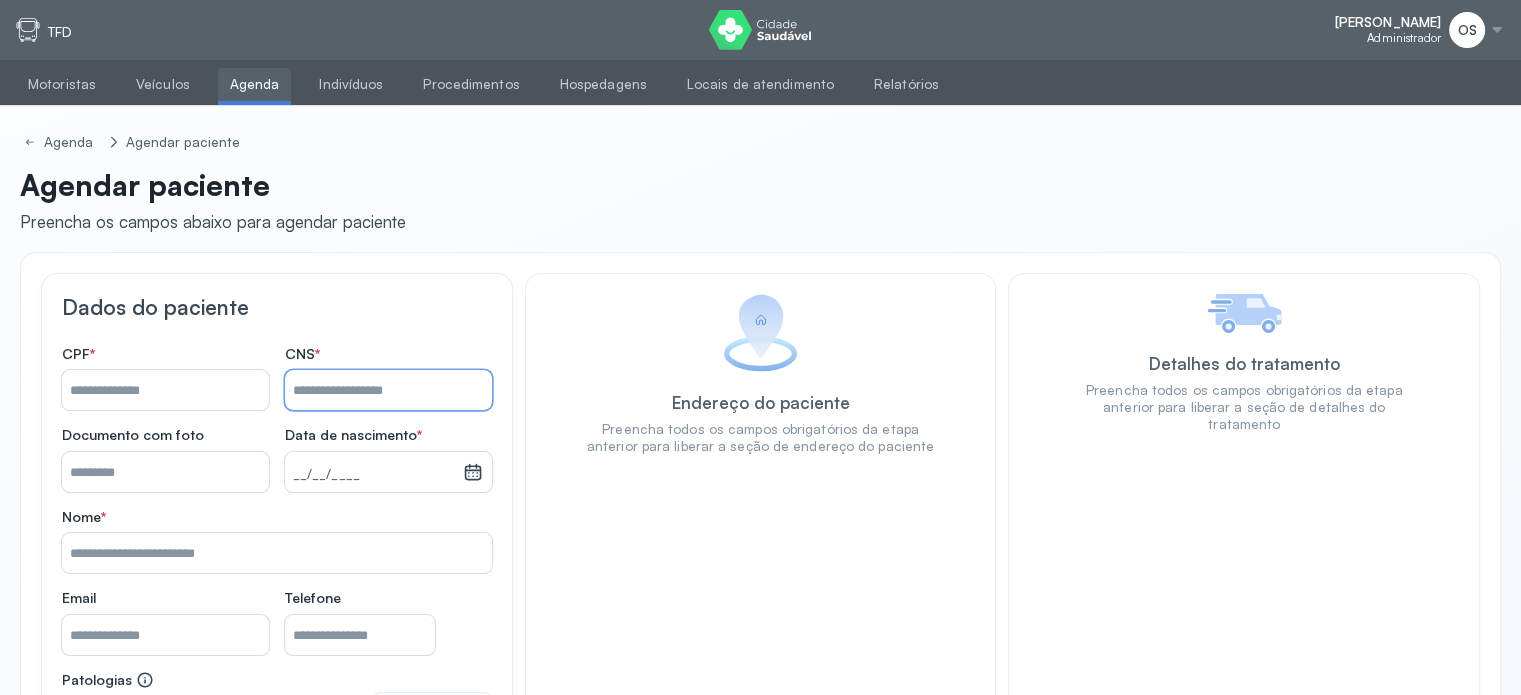 paste on "**********" 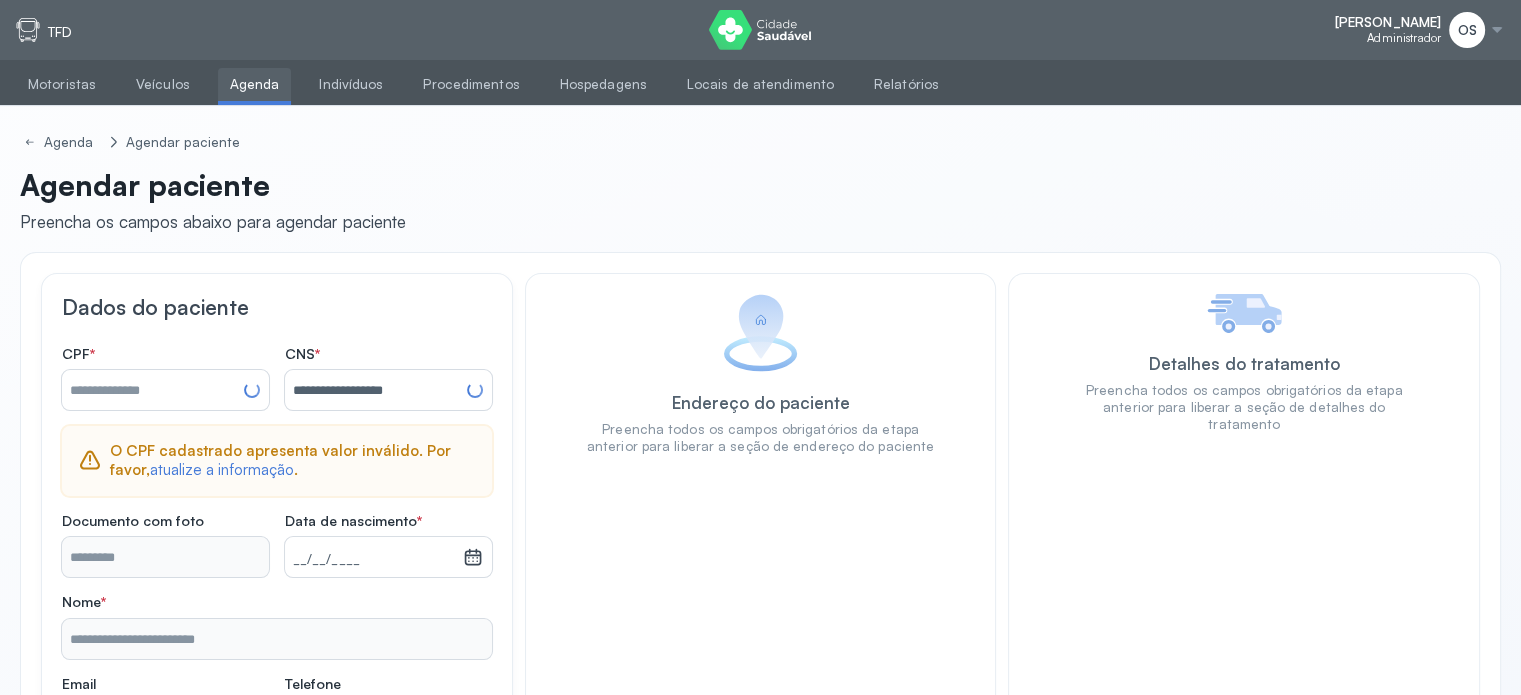 type on "**********" 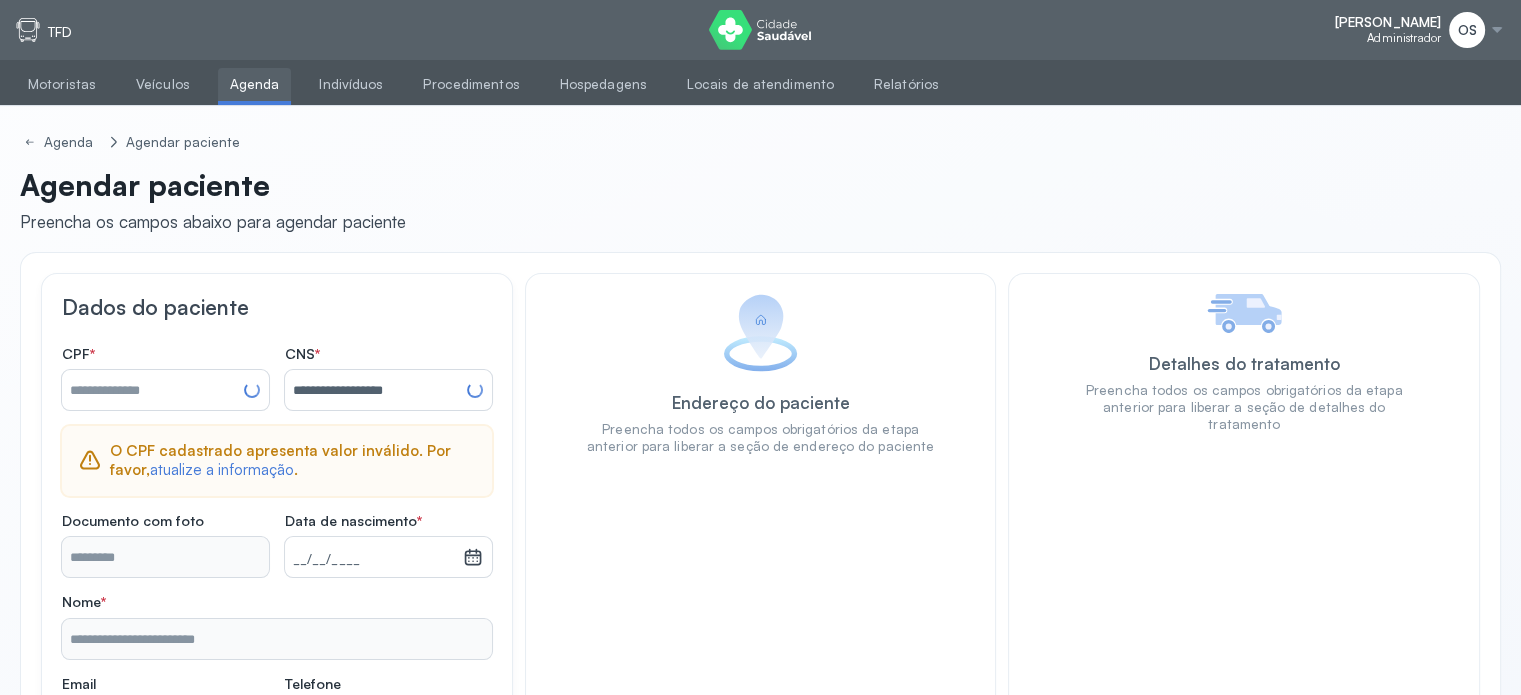 type on "**********" 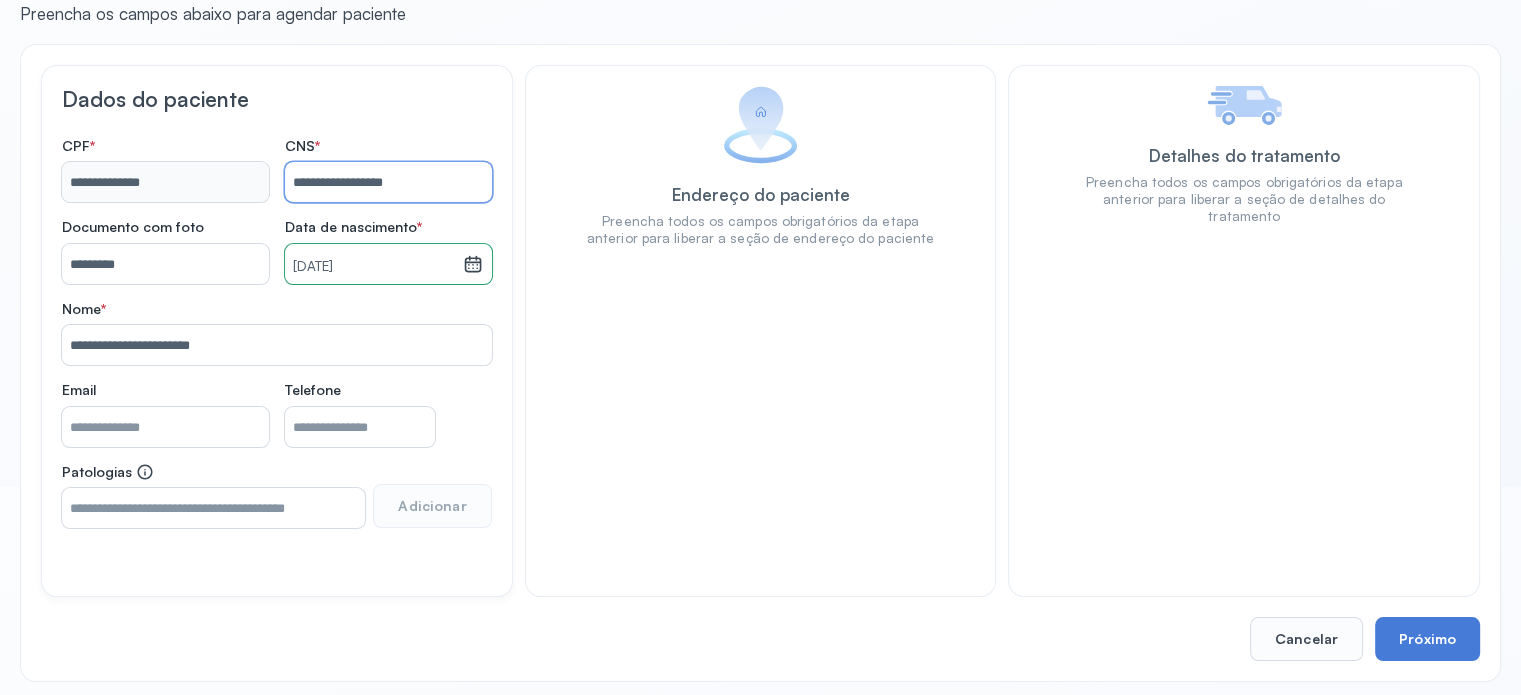 scroll, scrollTop: 215, scrollLeft: 0, axis: vertical 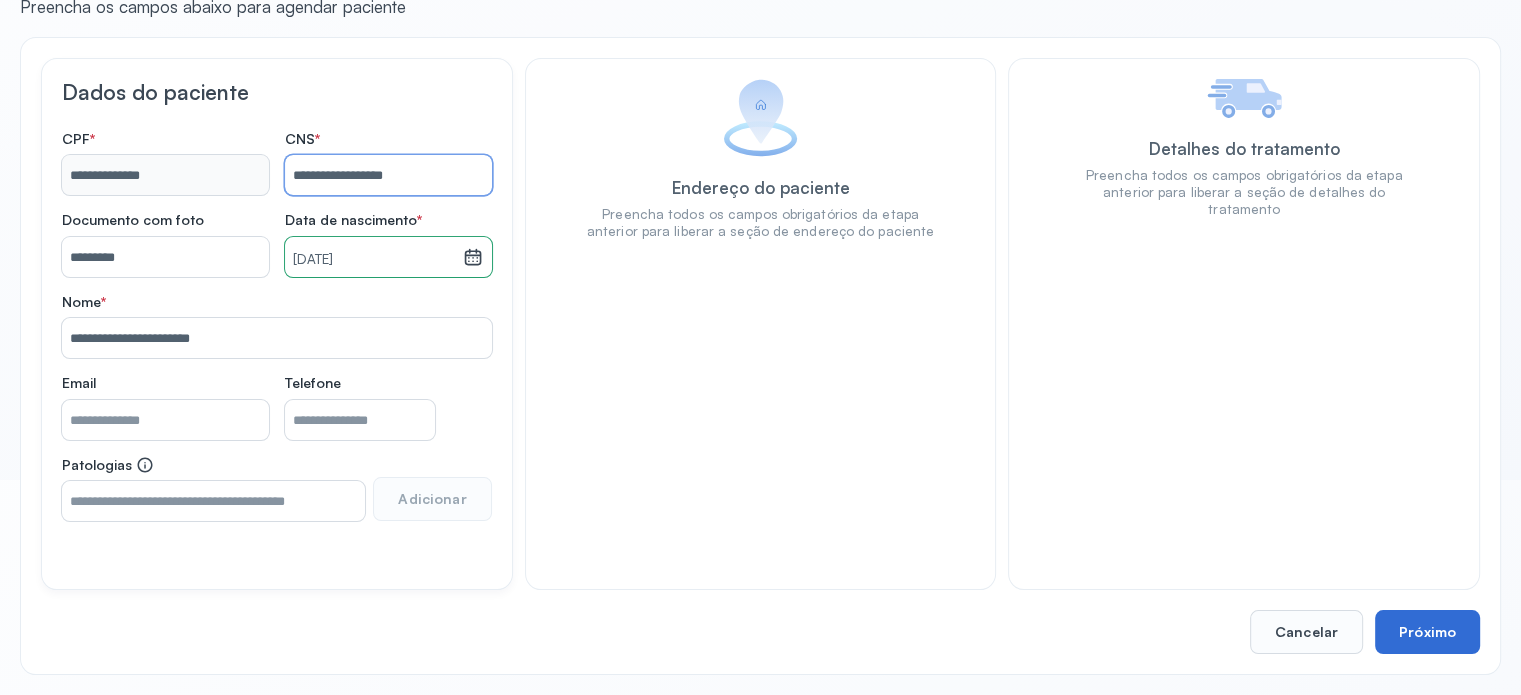 type on "**********" 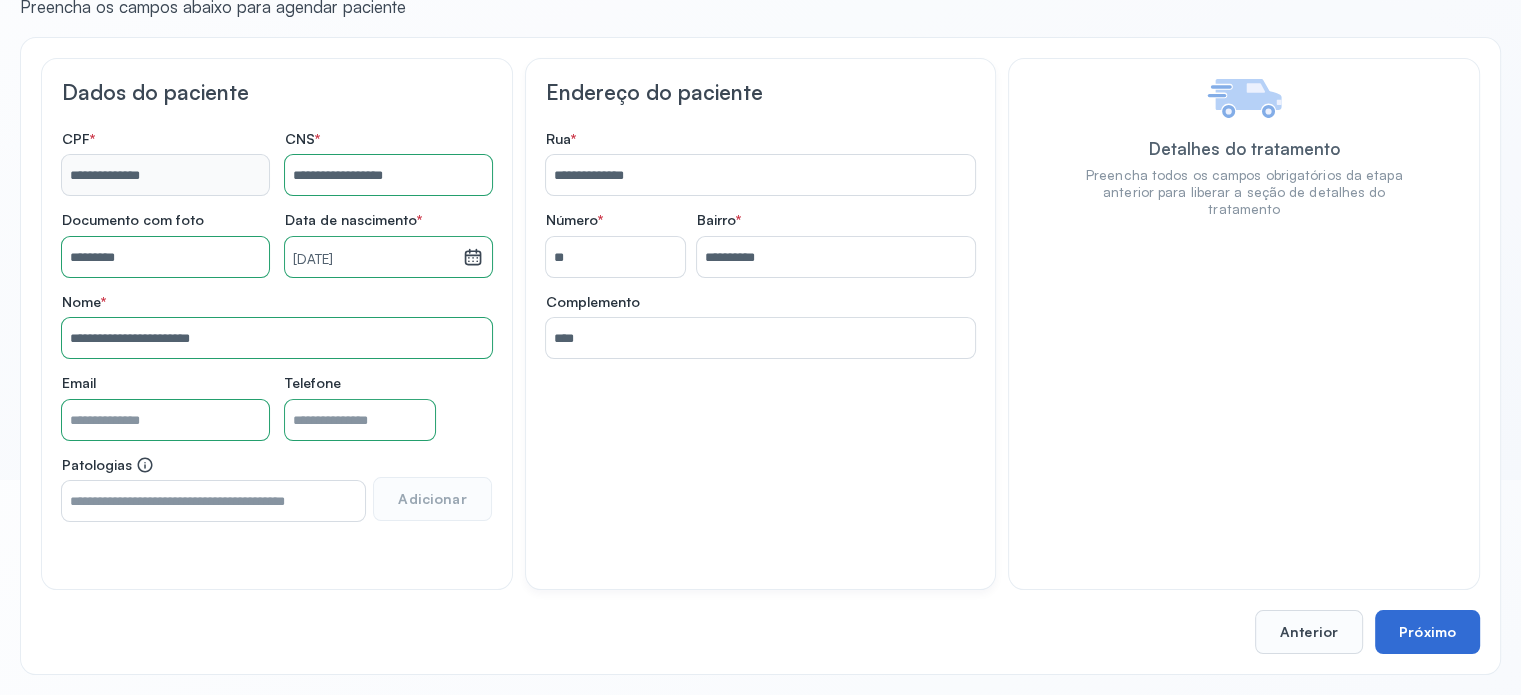 click on "Próximo" at bounding box center (1427, 632) 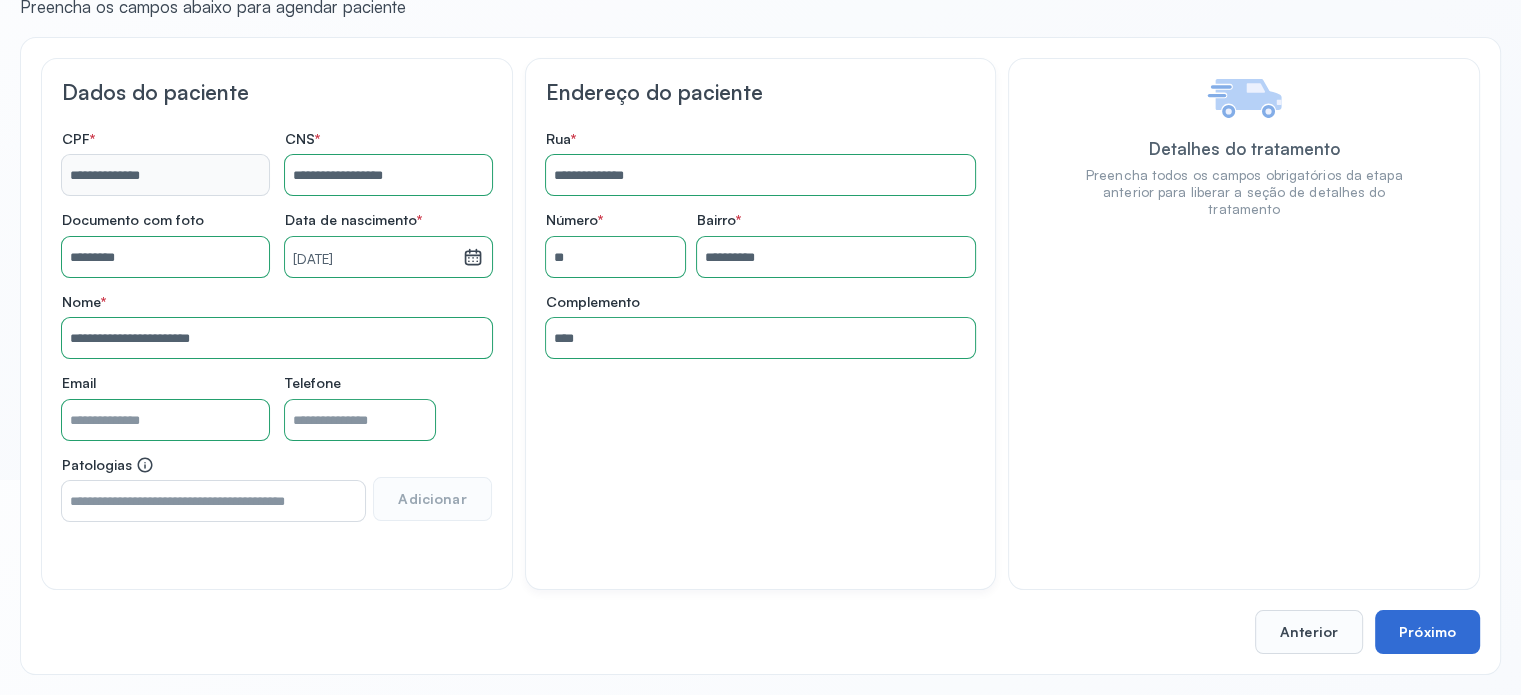 click on "Próximo" at bounding box center [1427, 632] 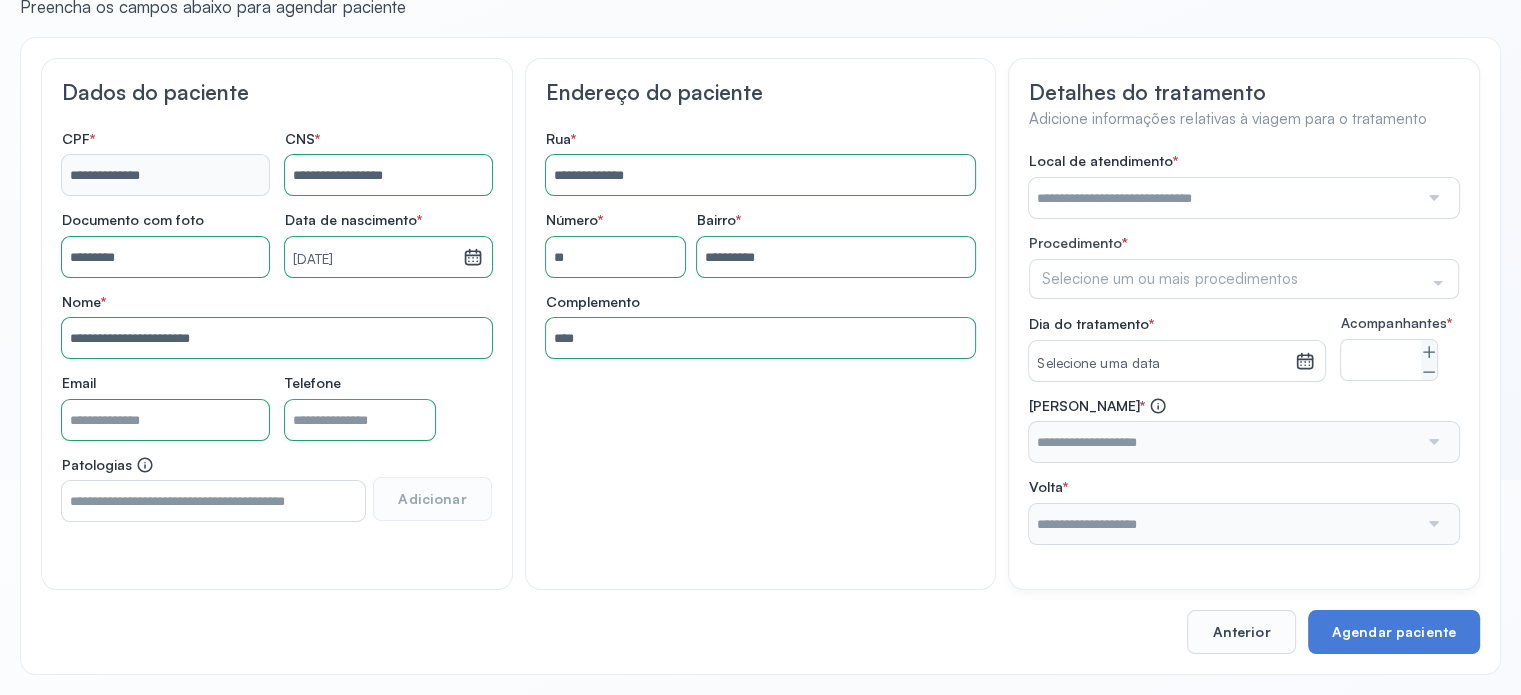 click at bounding box center (1223, 198) 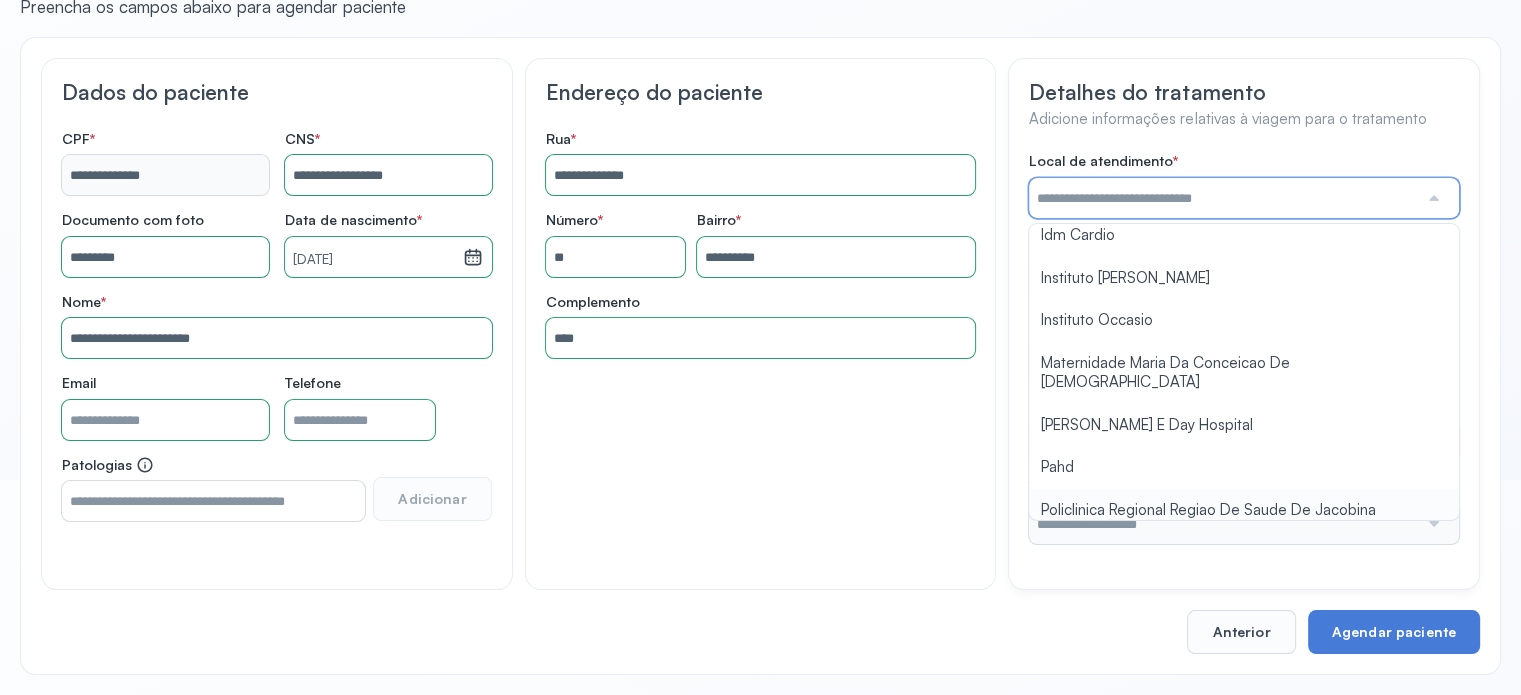 scroll, scrollTop: 1584, scrollLeft: 0, axis: vertical 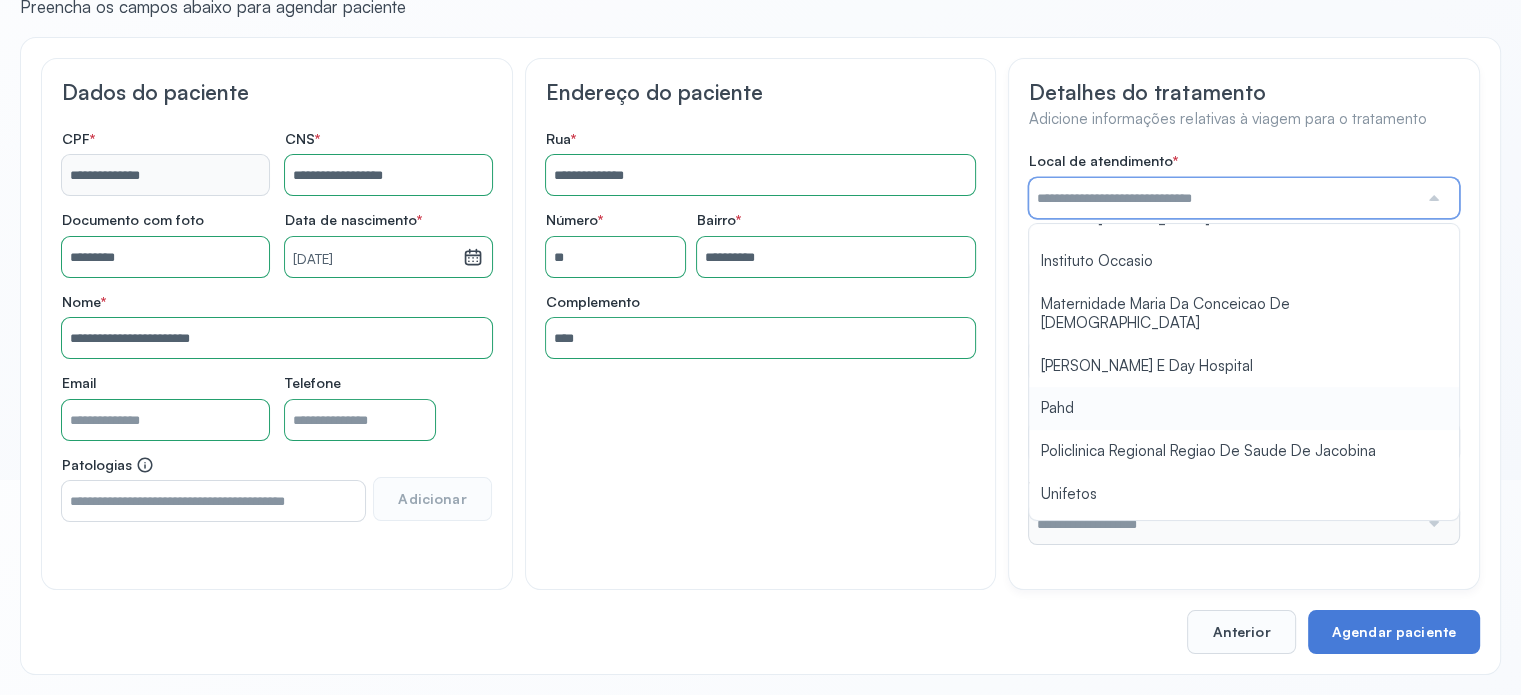 type on "****" 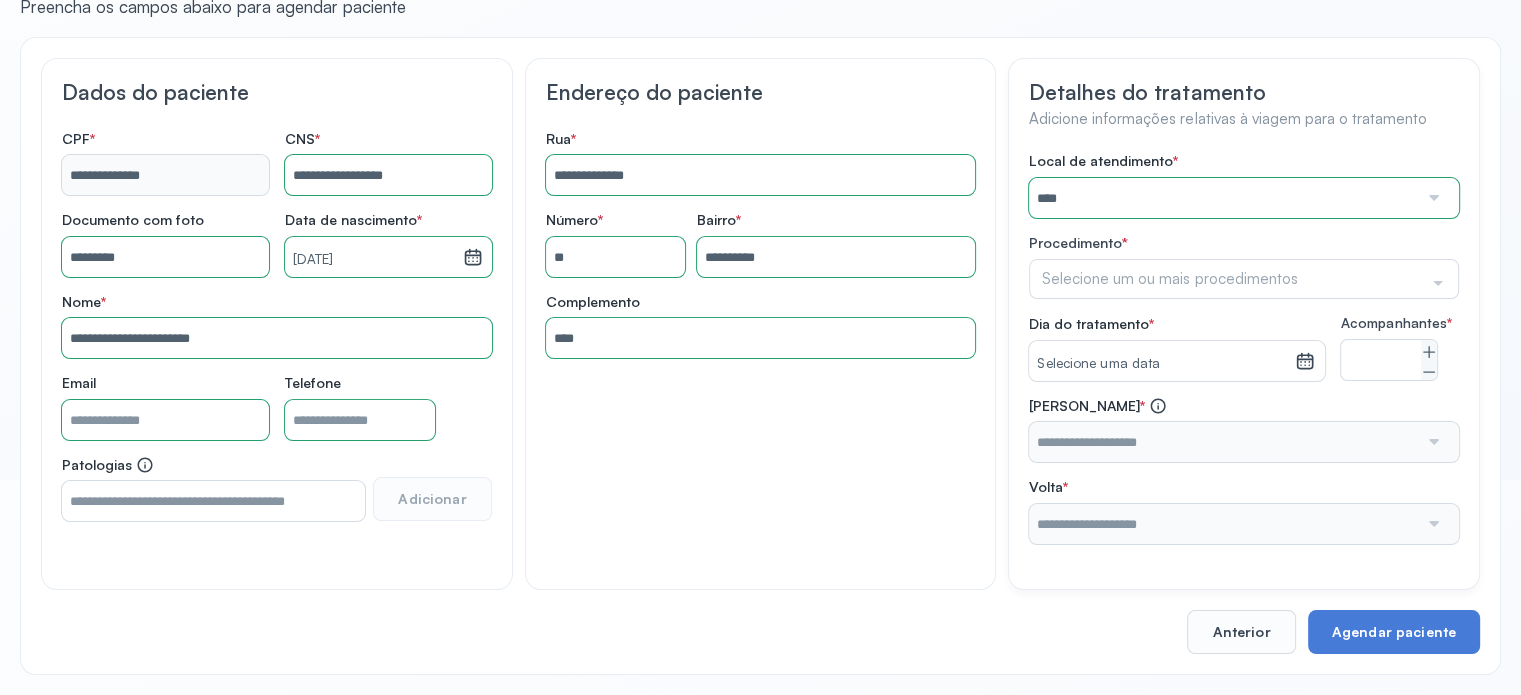click on "Local de atendimento   *  **** A Medicina Diagnostica E Diagnoson Apae Jacobina CLINICA ML JACOBINA Cardio Pulmonar Da Bahia Cardioclinica [GEOGRAPHIC_DATA] Cican Clinica De Nefrologia De [GEOGRAPHIC_DATA] De Olhos Oftalmo Feira Clinica [GEOGRAPHIC_DATA] Coe [GEOGRAPHIC_DATA] ANA [GEOGRAPHIC_DATA] GERAL [PERSON_NAME][GEOGRAPHIC_DATA] [GEOGRAPHIC_DATA][PERSON_NAME] ORTOPEDICO DO ESTADO DA [GEOGRAPHIC_DATA] [GEOGRAPHIC_DATA] Aristides [GEOGRAPHIC_DATA] [GEOGRAPHIC_DATA] [GEOGRAPHIC_DATA] [GEOGRAPHIC_DATA] [GEOGRAPHIC_DATA] Emec Hospital Especializado Octavio [GEOGRAPHIC_DATA] Estadual [GEOGRAPHIC_DATA] [GEOGRAPHIC_DATA][PERSON_NAME] [GEOGRAPHIC_DATA] [GEOGRAPHIC_DATA] [GEOGRAPHIC_DATA] [GEOGRAPHIC_DATA][PERSON_NAME] Regional [GEOGRAPHIC_DATA] Regional [GEOGRAPHIC_DATA] Dourado [GEOGRAPHIC_DATA] [GEOGRAPHIC_DATA] [GEOGRAPHIC_DATA] [GEOGRAPHIC_DATA] E Ortopedia Ltda Iderma Idm Cardio Instituto Occasio" at bounding box center (1244, 348) 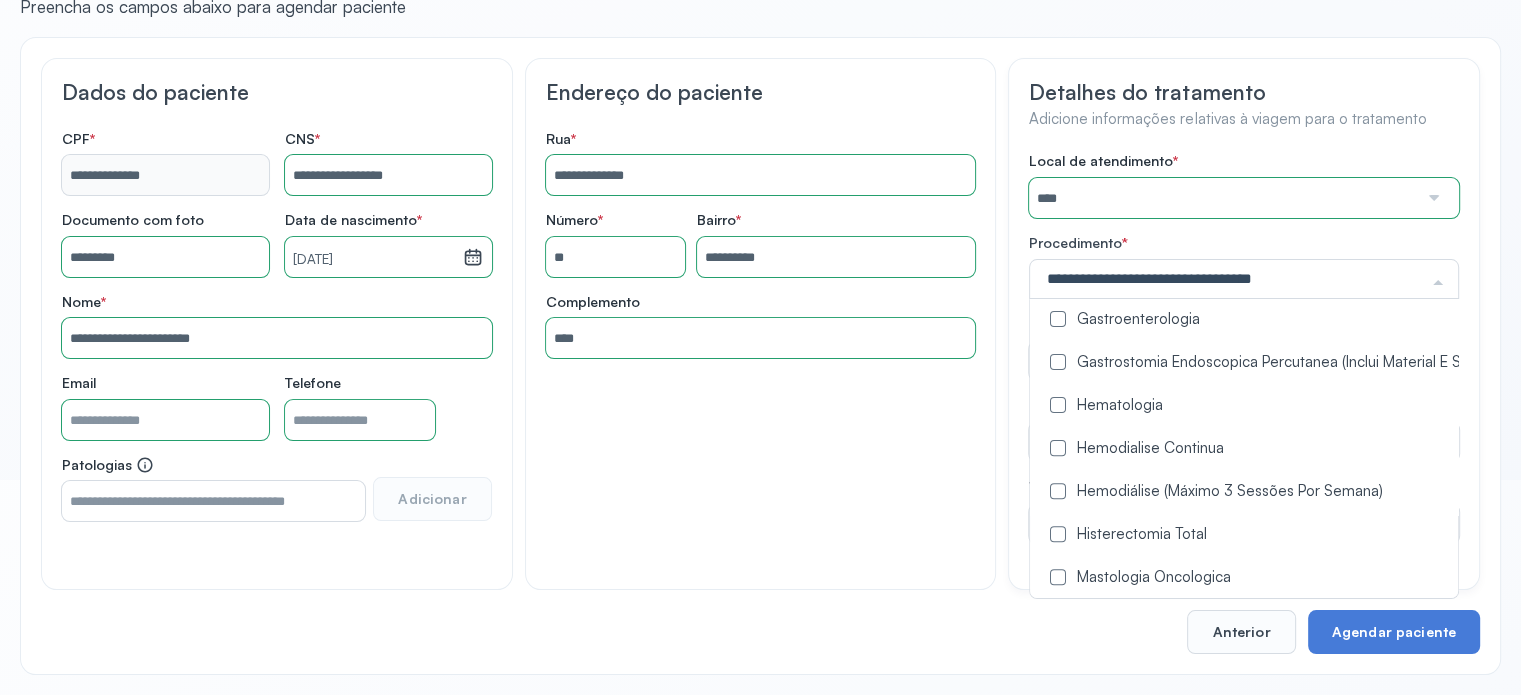 scroll, scrollTop: 900, scrollLeft: 0, axis: vertical 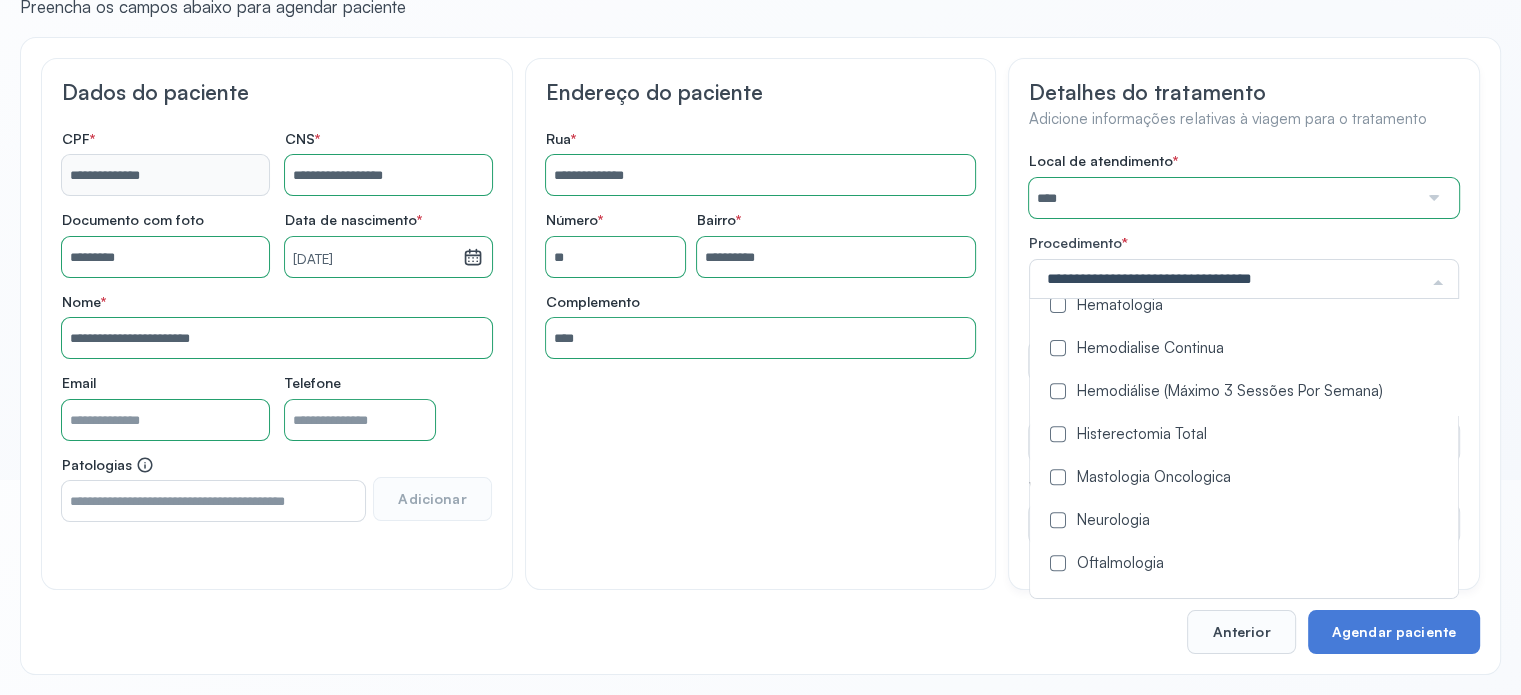 click at bounding box center [1058, 391] 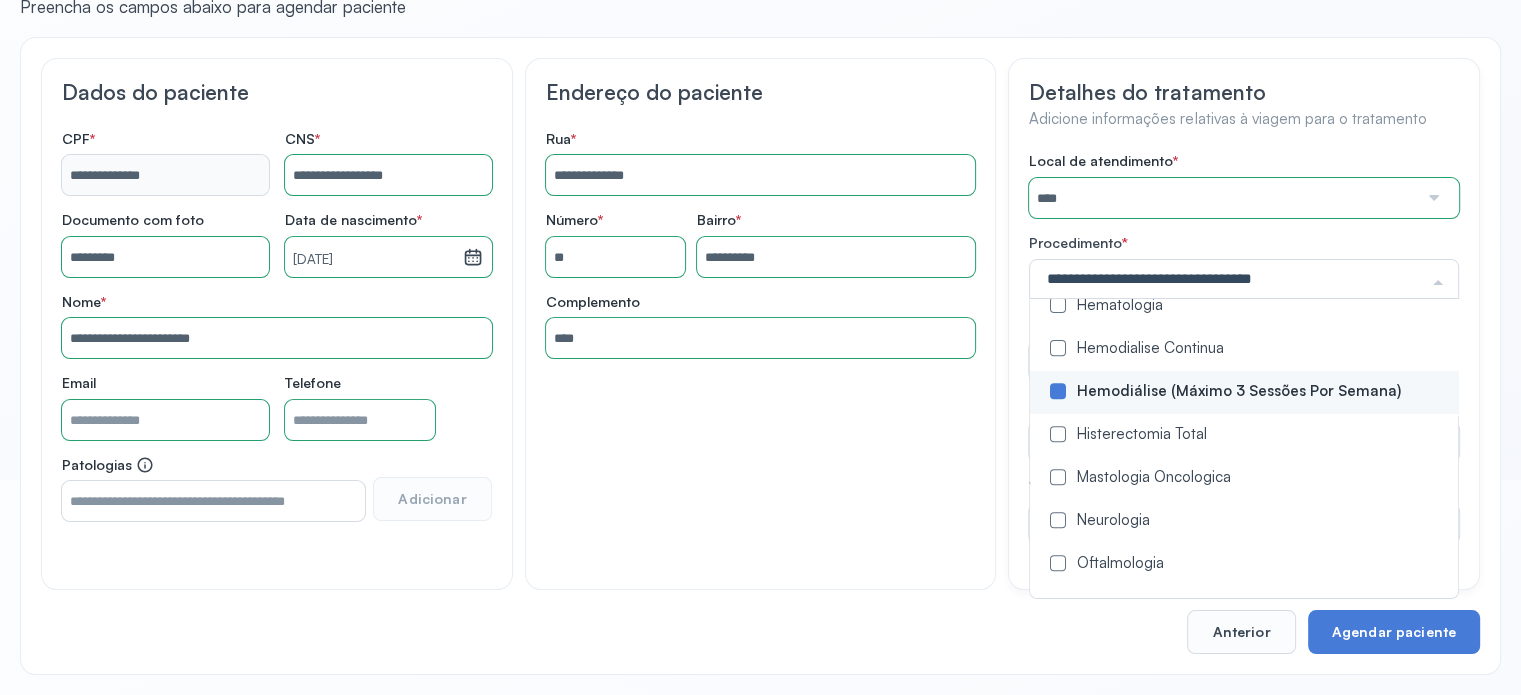drag, startPoint x: 898, startPoint y: 459, endPoint x: 1034, endPoint y: 396, distance: 149.88329 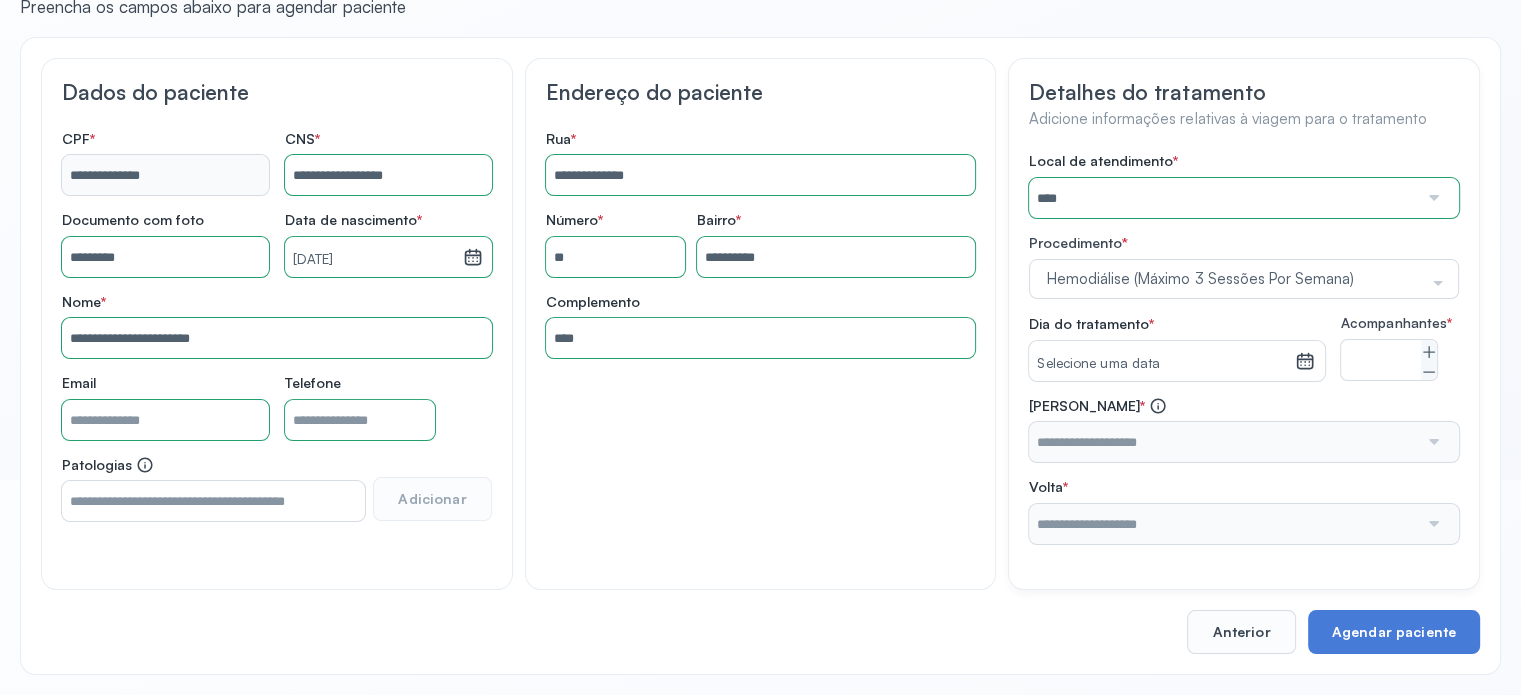 click 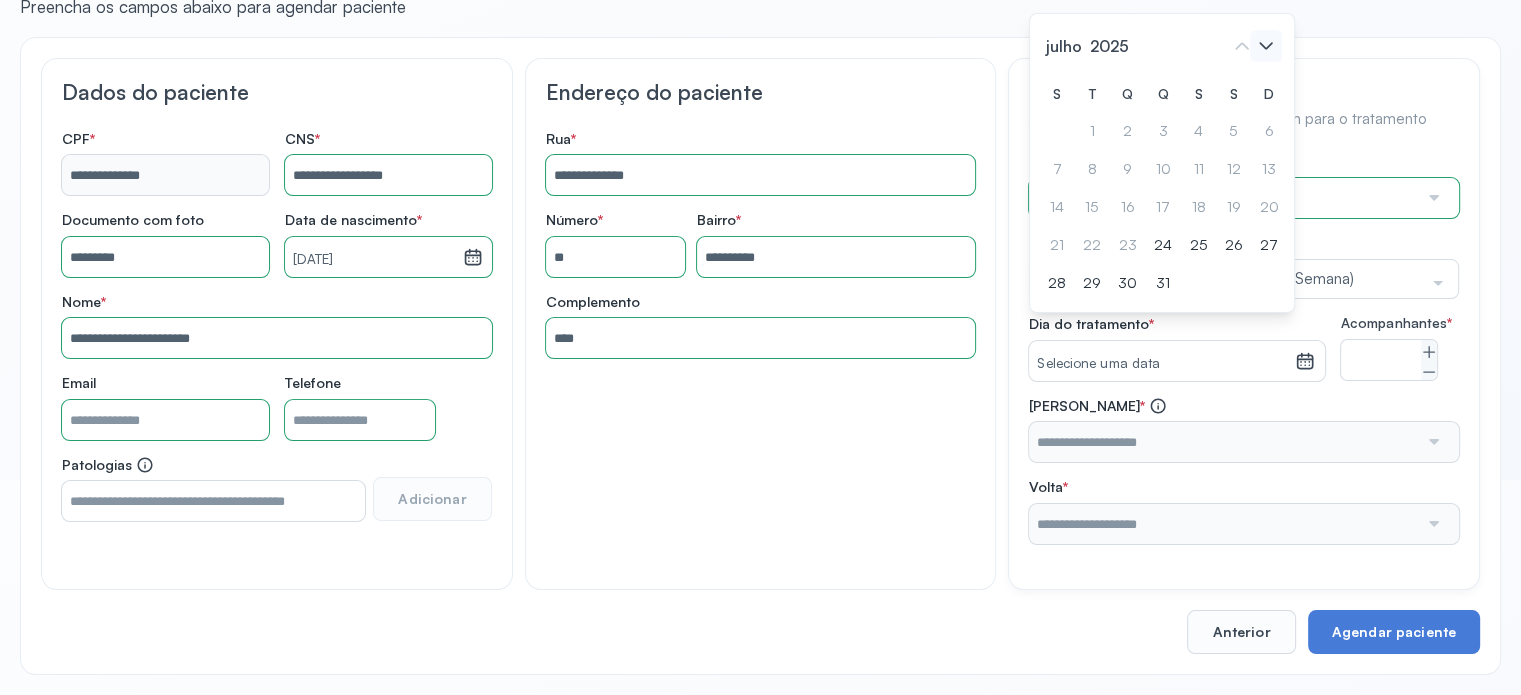click 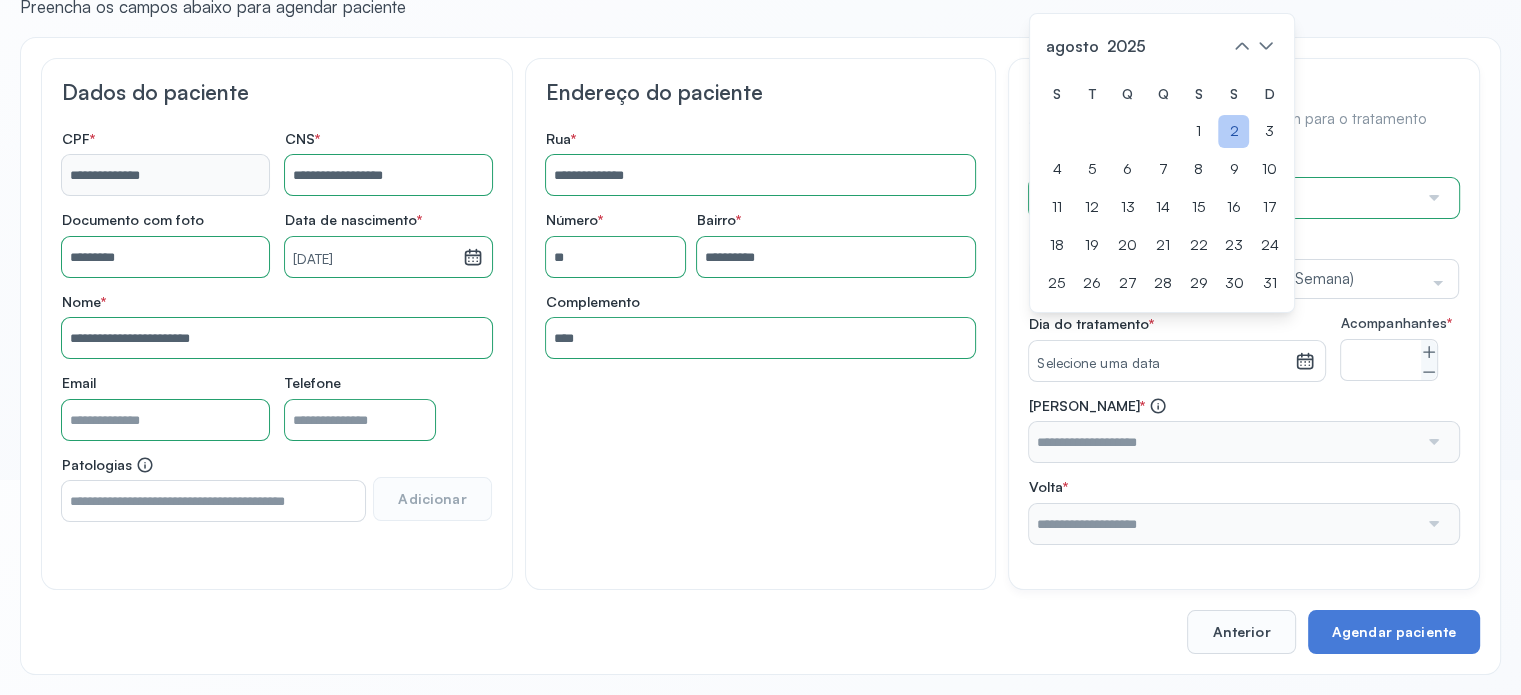click on "2" 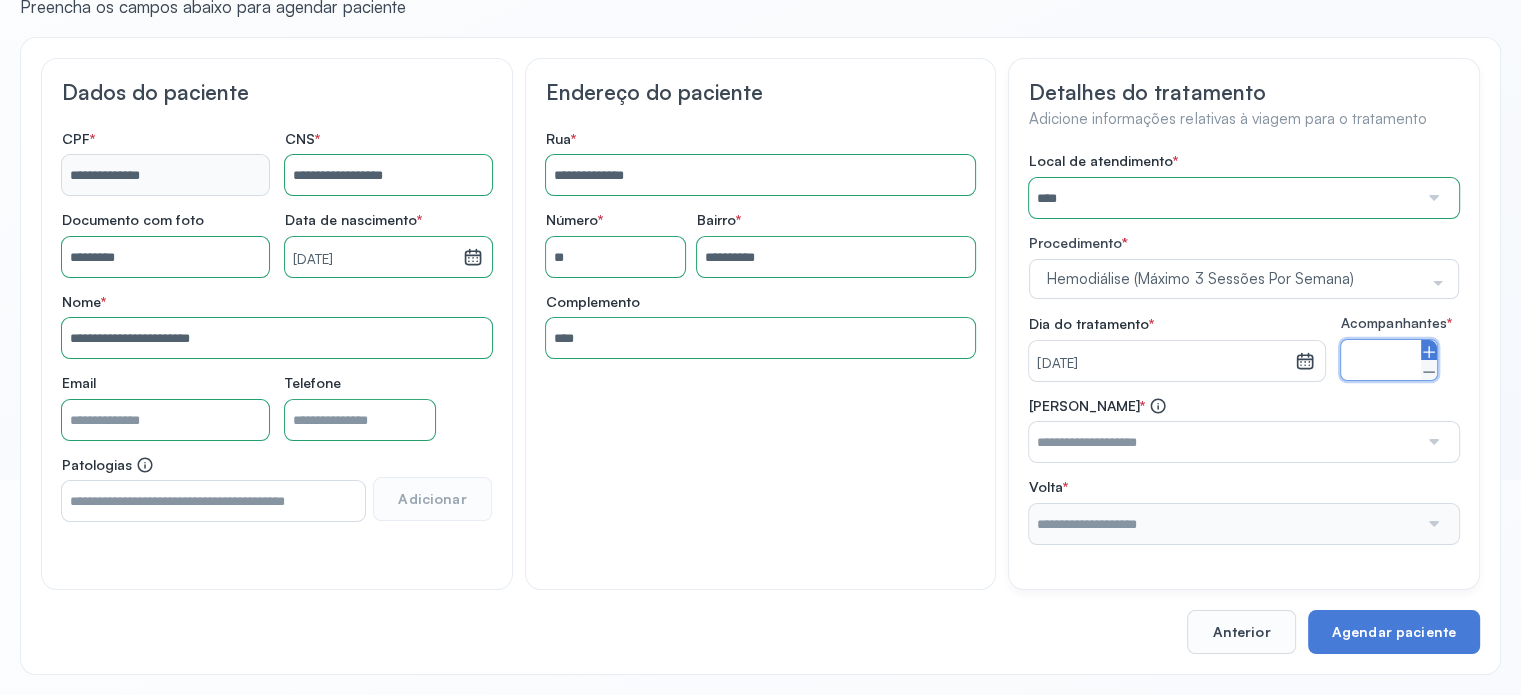 click 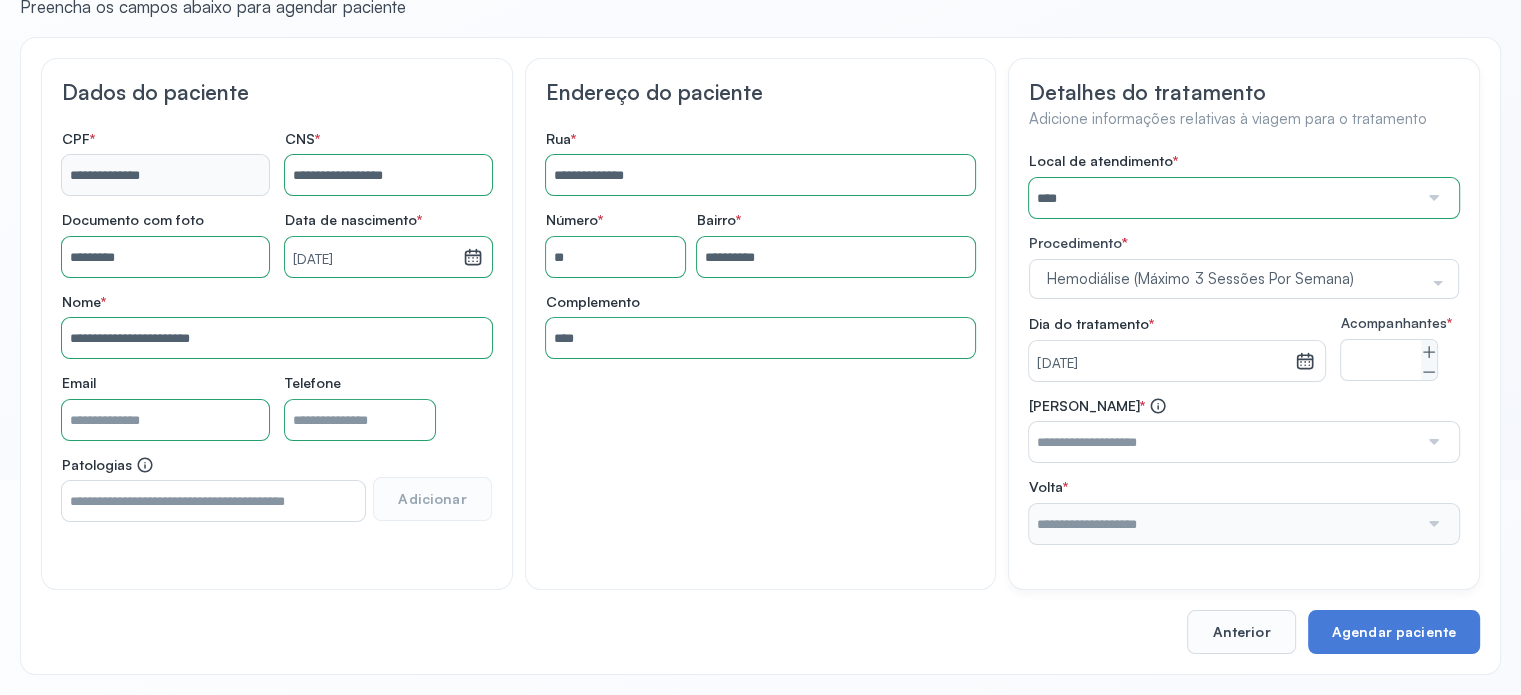 click at bounding box center (1223, 442) 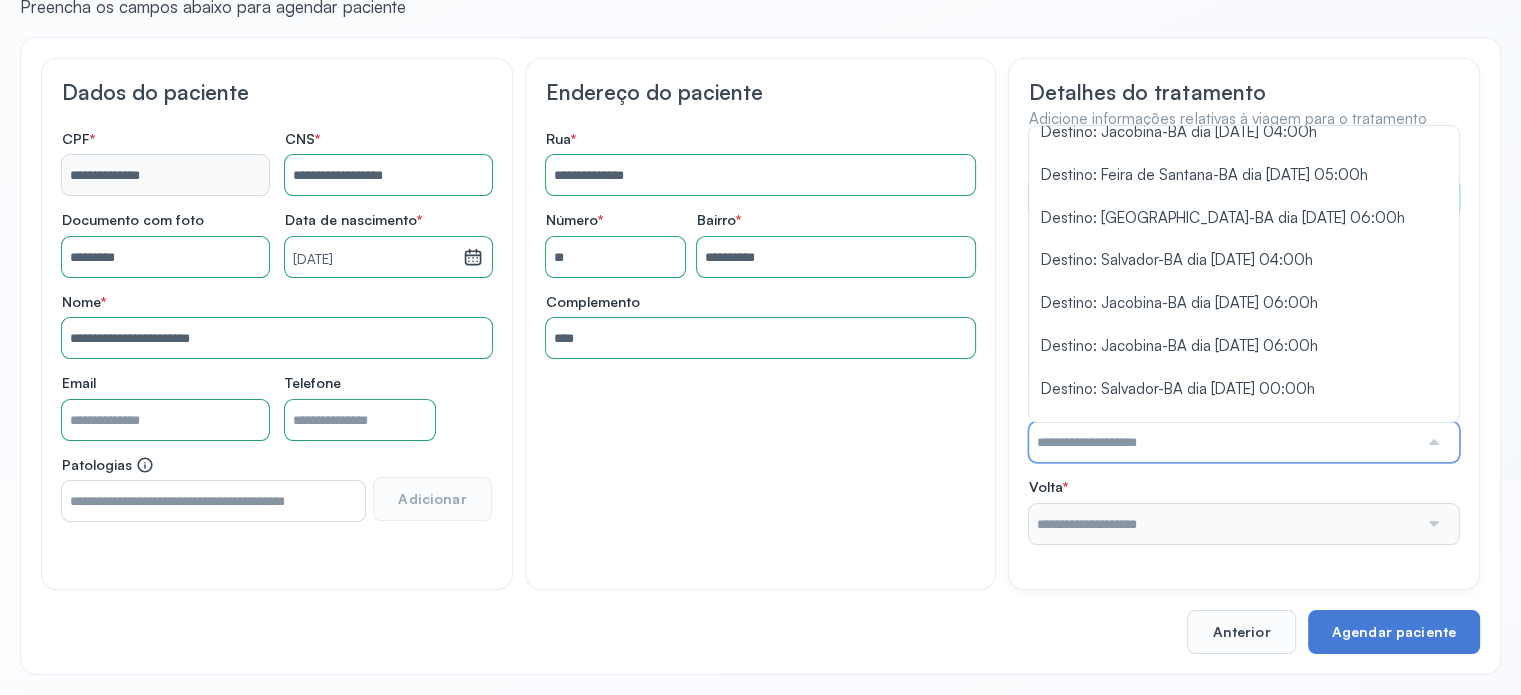 scroll, scrollTop: 729, scrollLeft: 0, axis: vertical 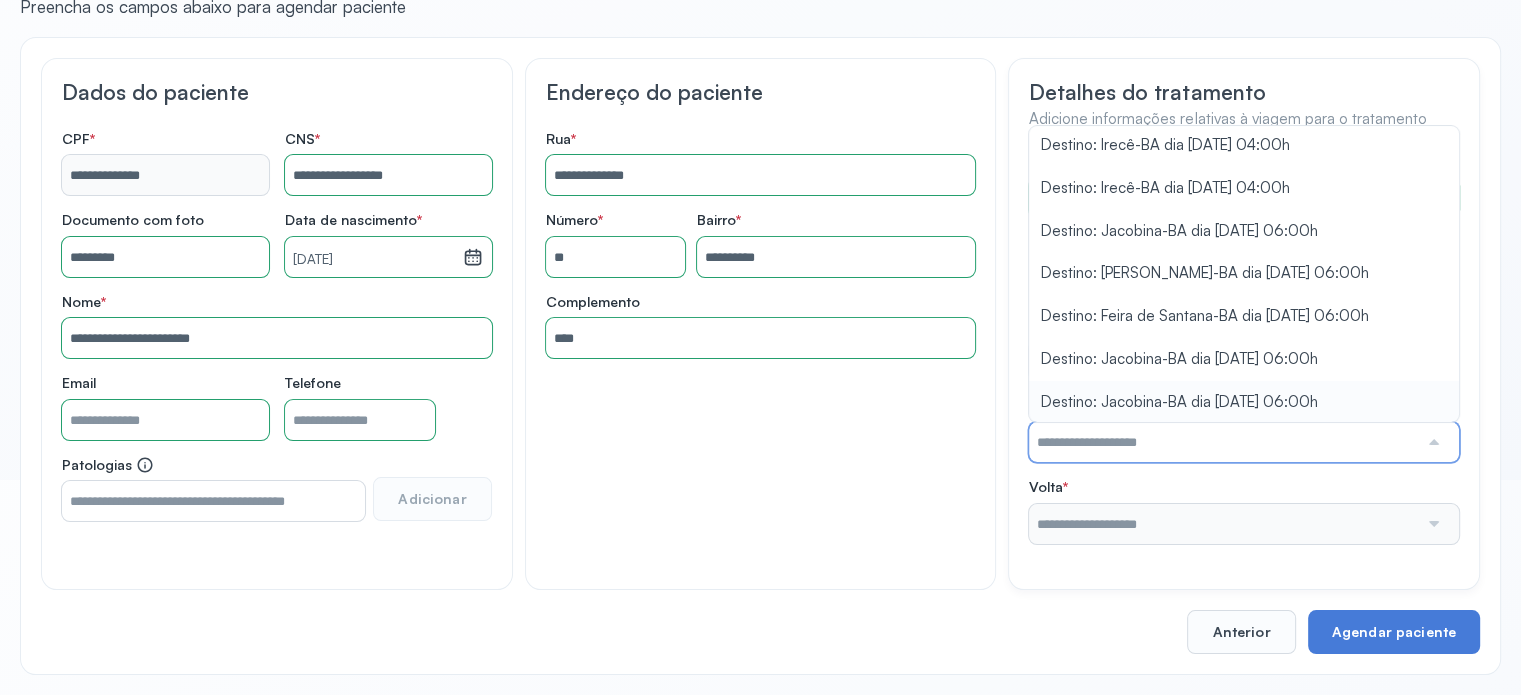 type on "**********" 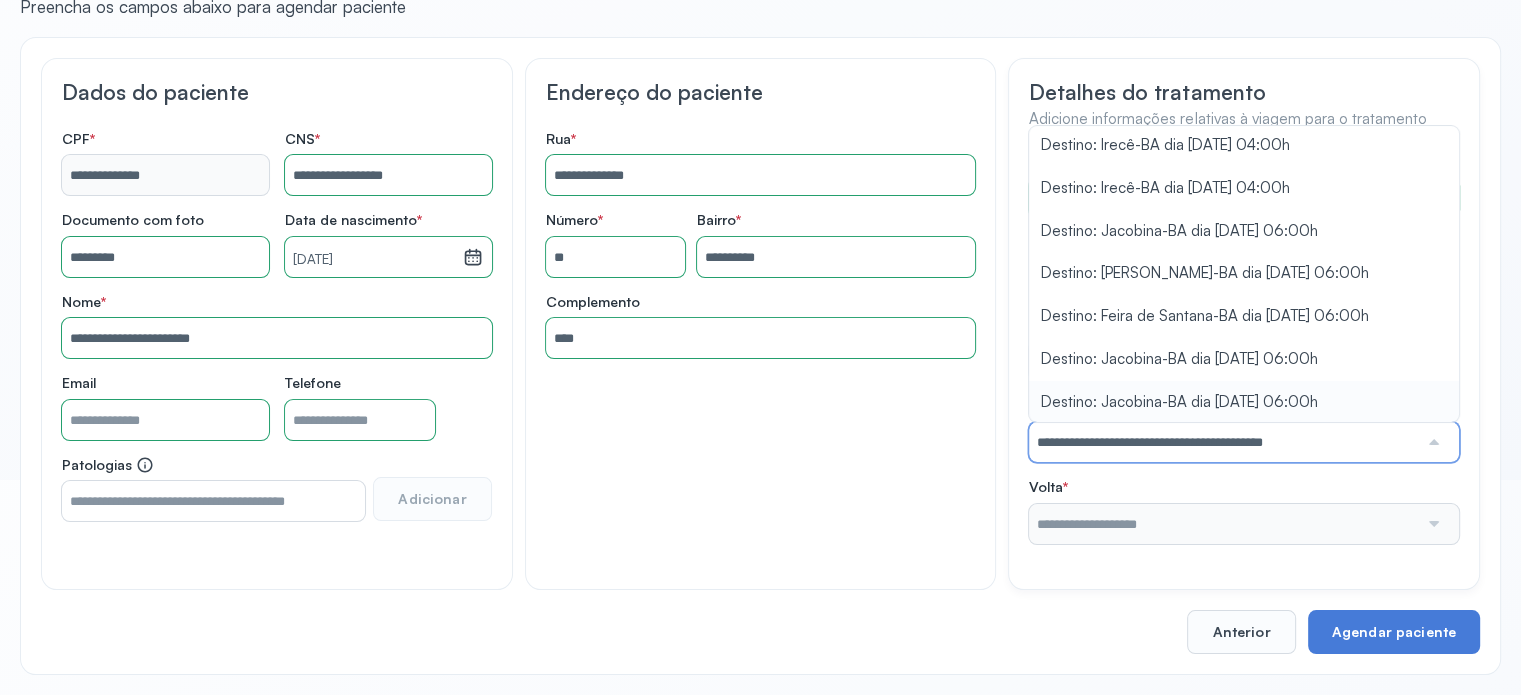 click on "**********" at bounding box center (1244, 430) 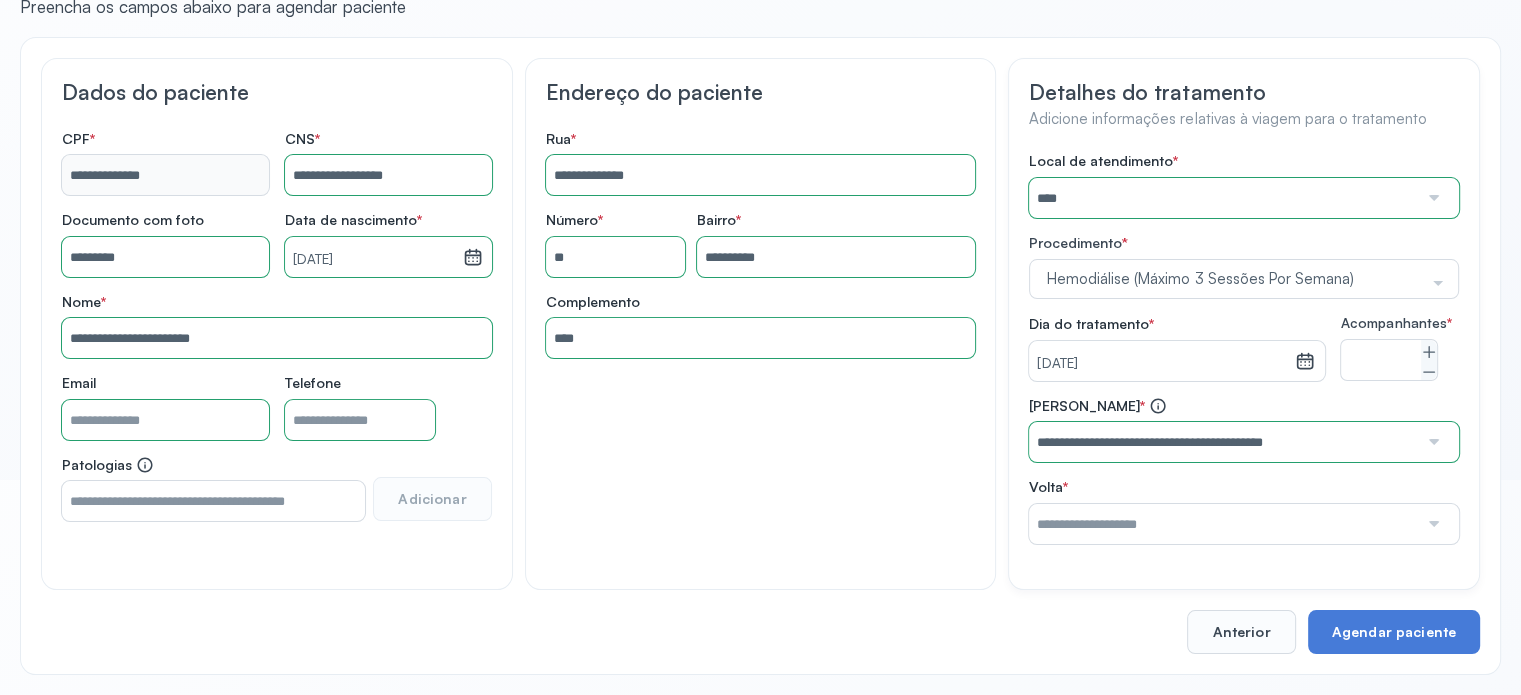 click at bounding box center (1223, 524) 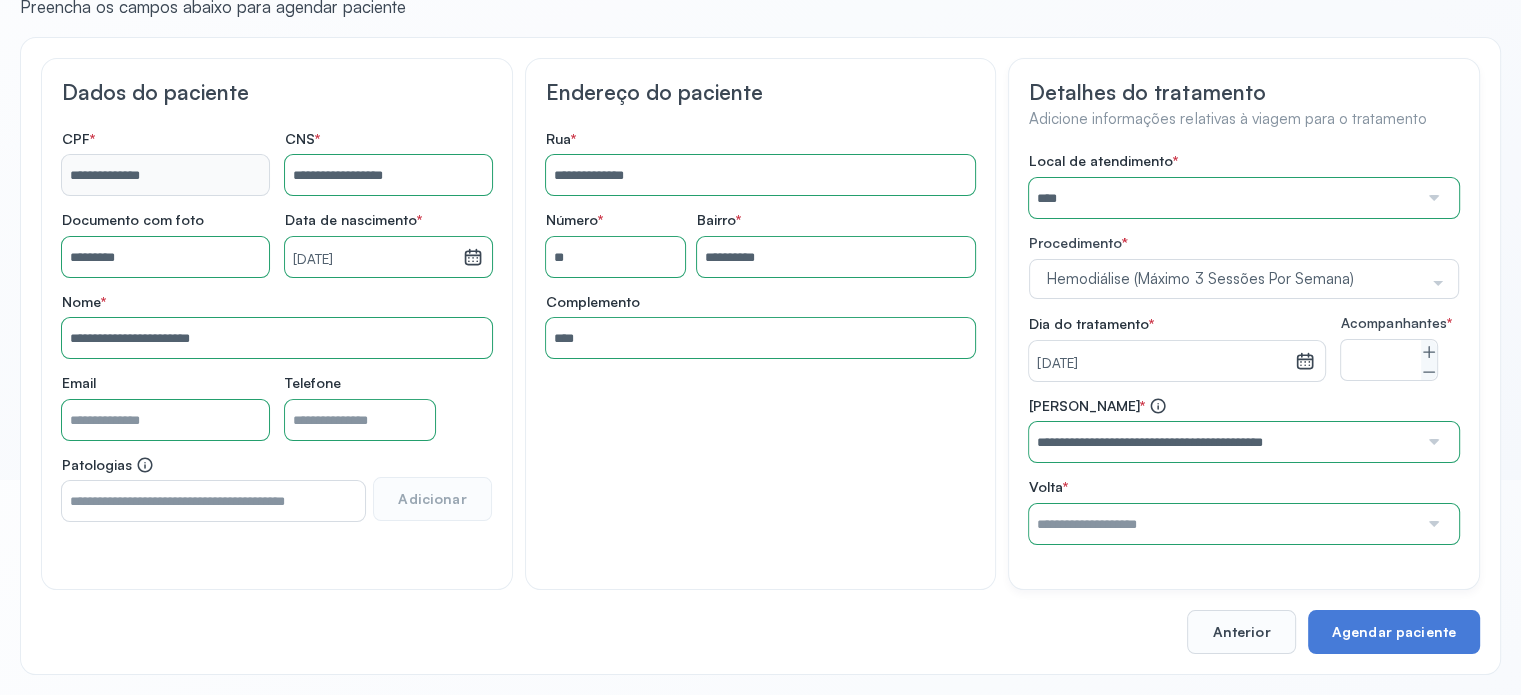 type on "**********" 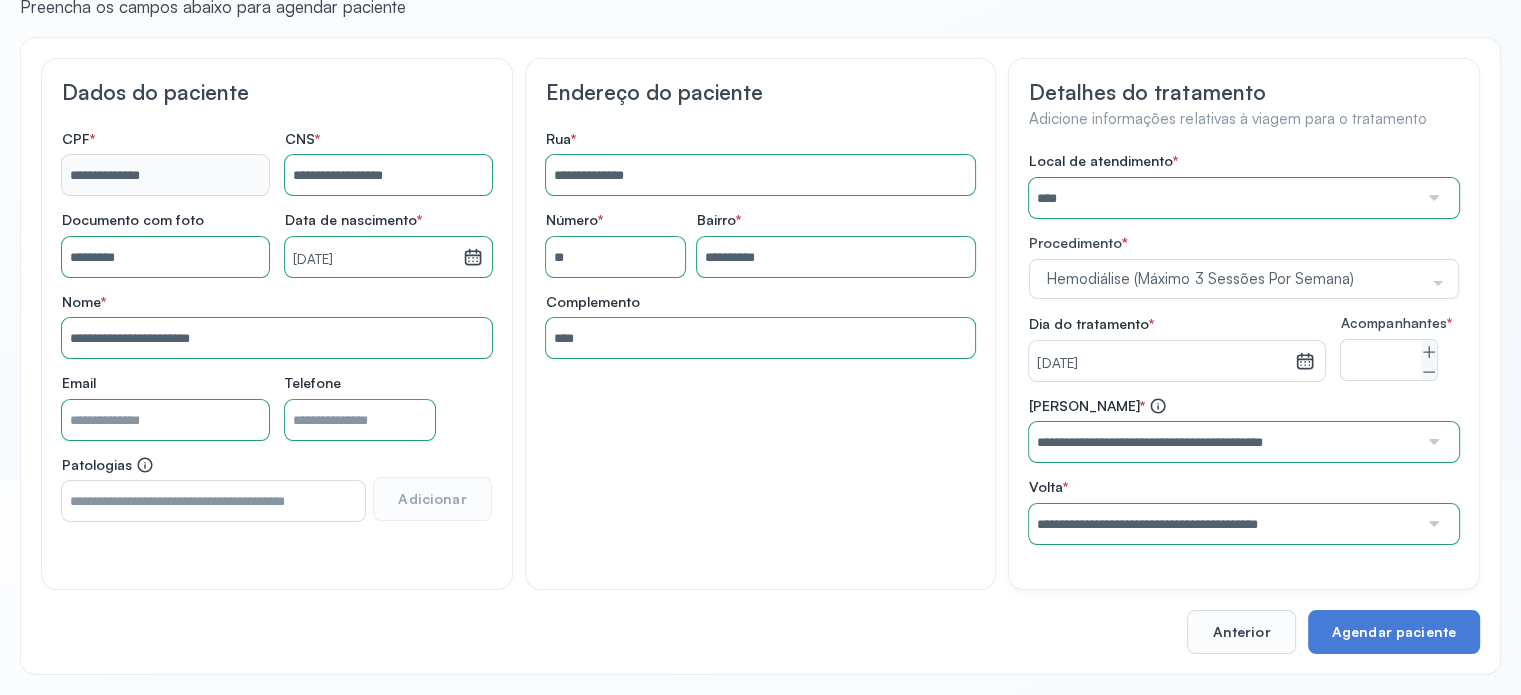 click on "**********" at bounding box center (1244, 511) 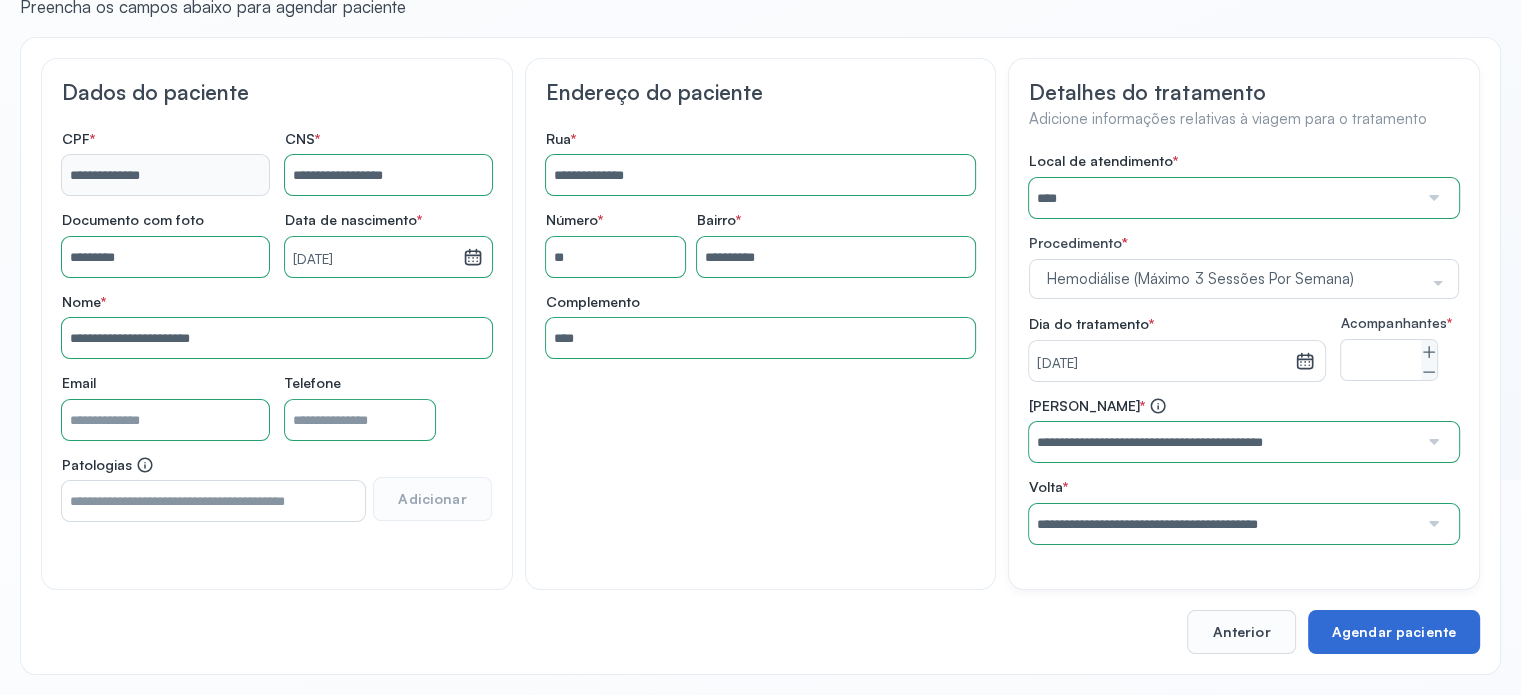 click on "Agendar paciente" at bounding box center [1394, 632] 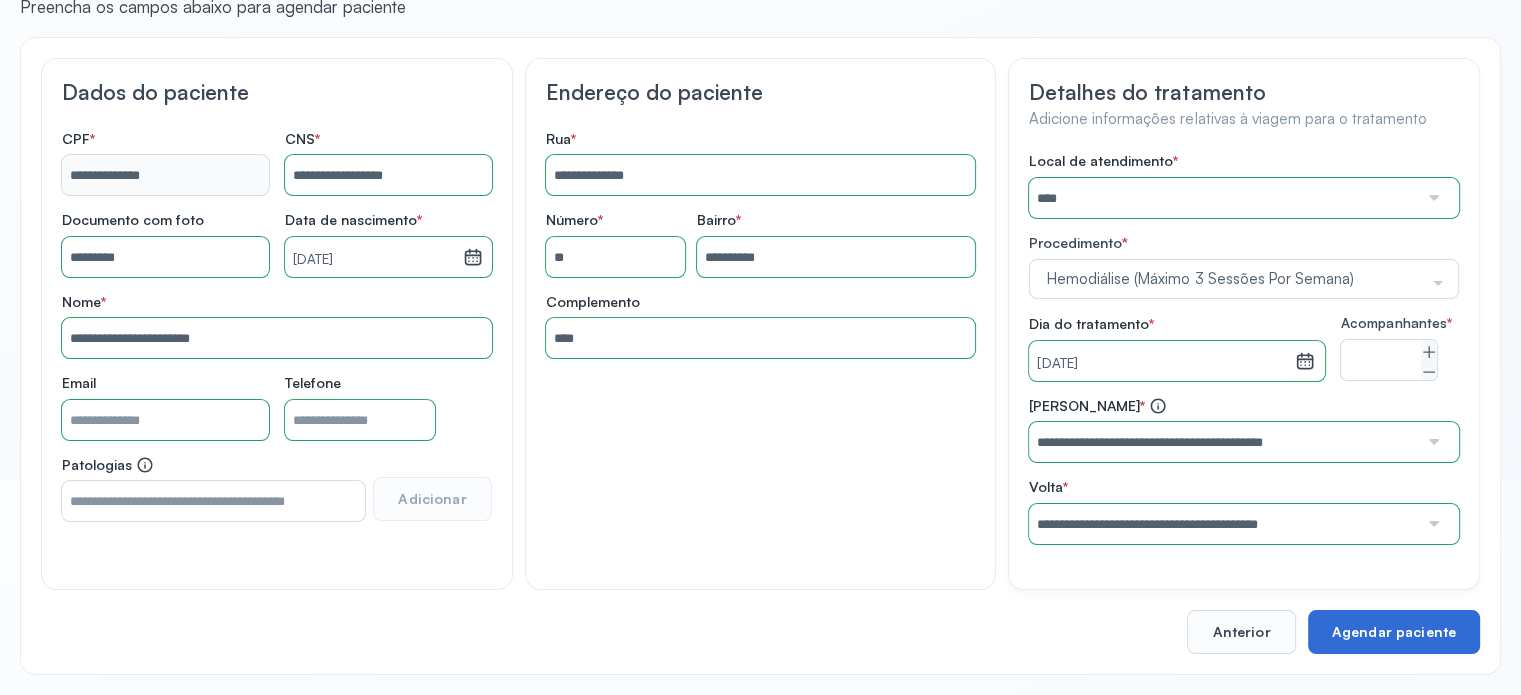 scroll, scrollTop: 0, scrollLeft: 0, axis: both 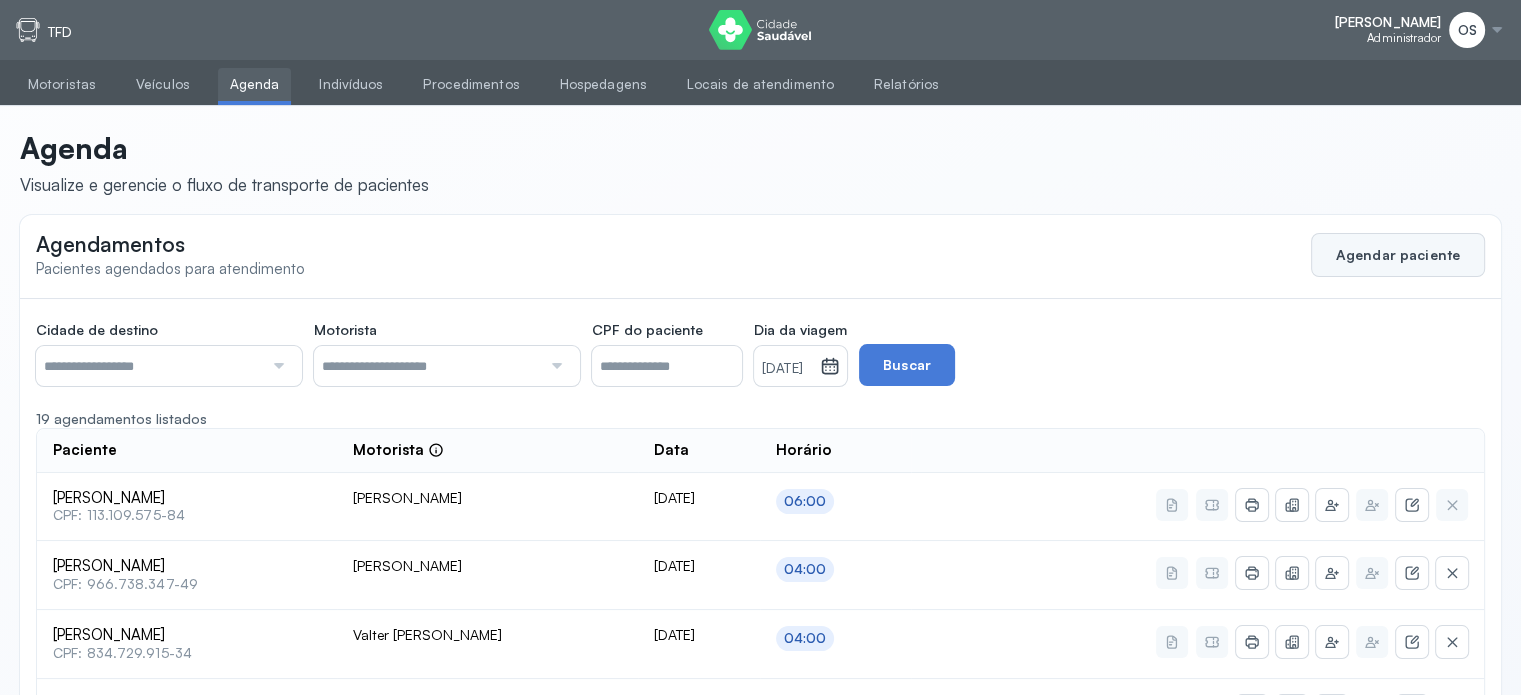 click on "Agendar paciente" 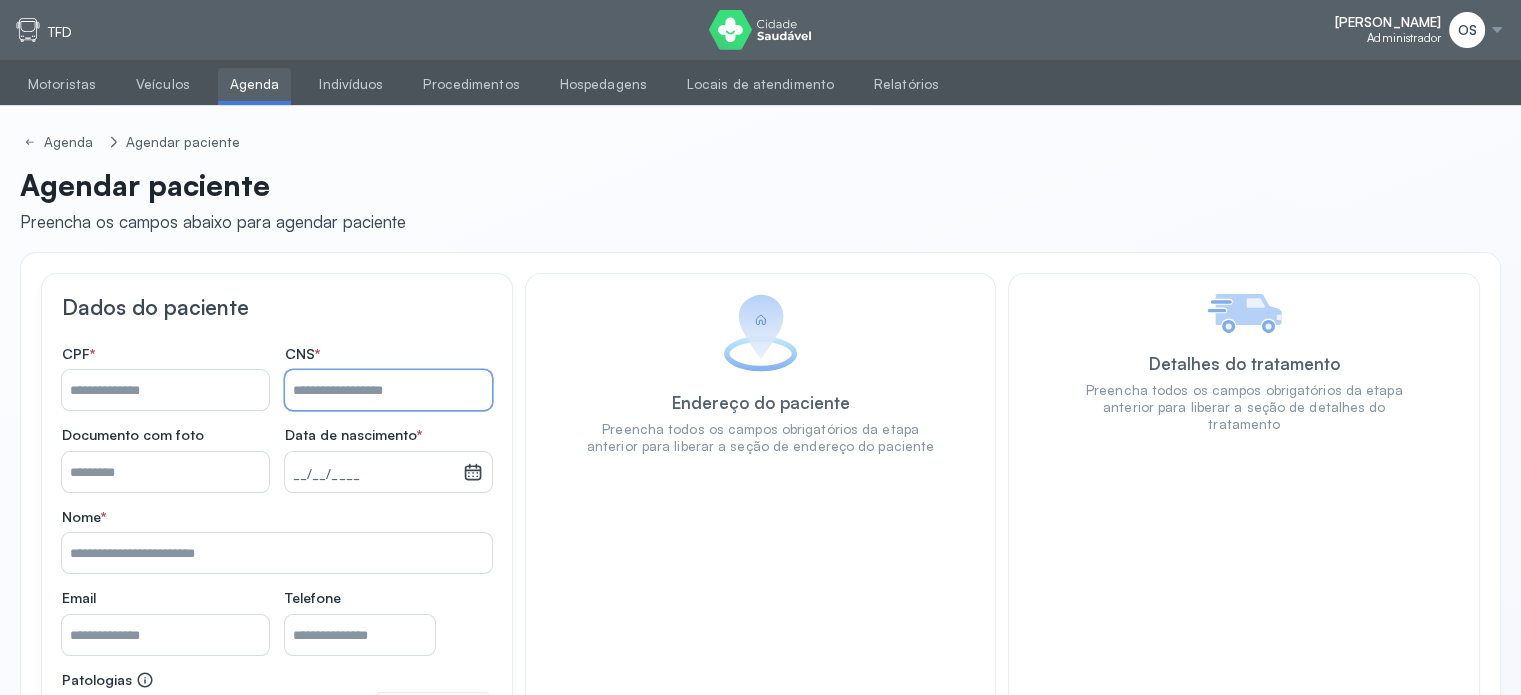 paste on "**********" 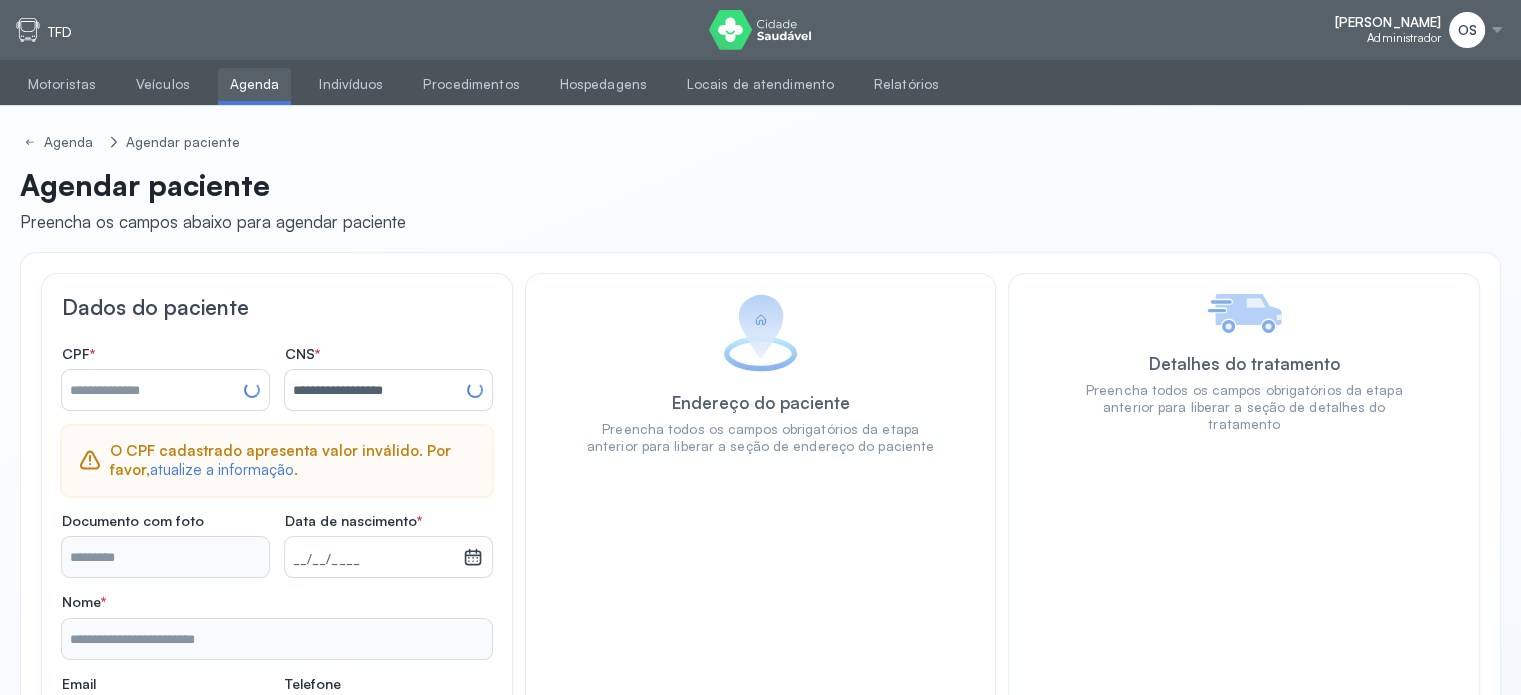 type on "**********" 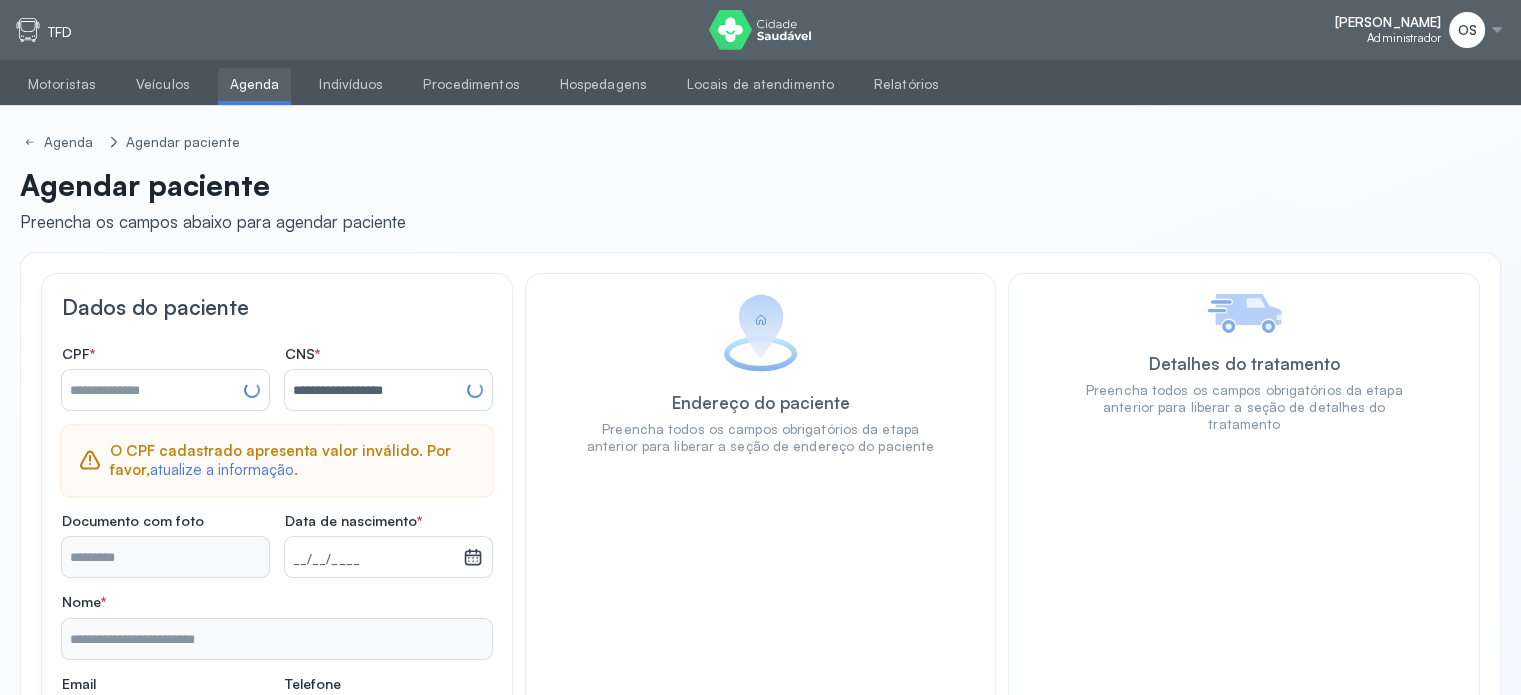 type on "**********" 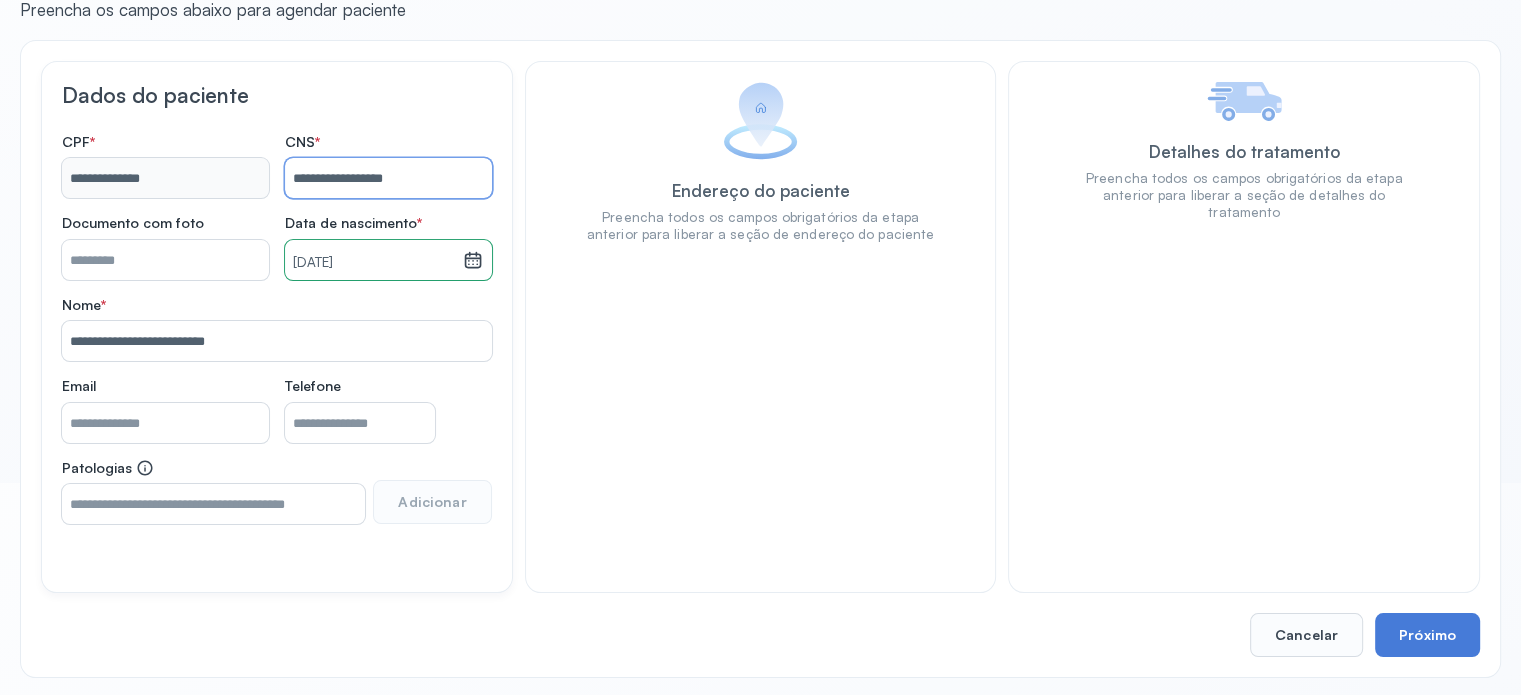 scroll, scrollTop: 215, scrollLeft: 0, axis: vertical 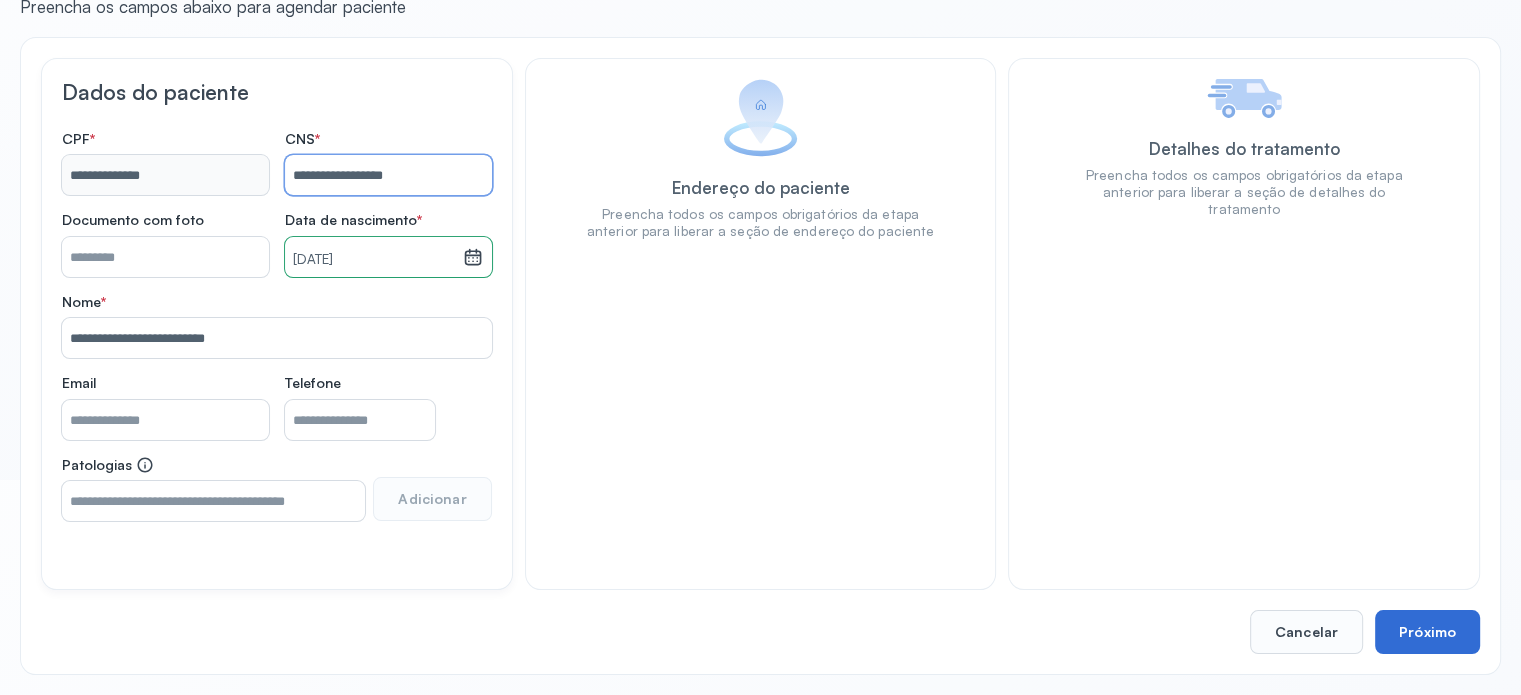 type on "**********" 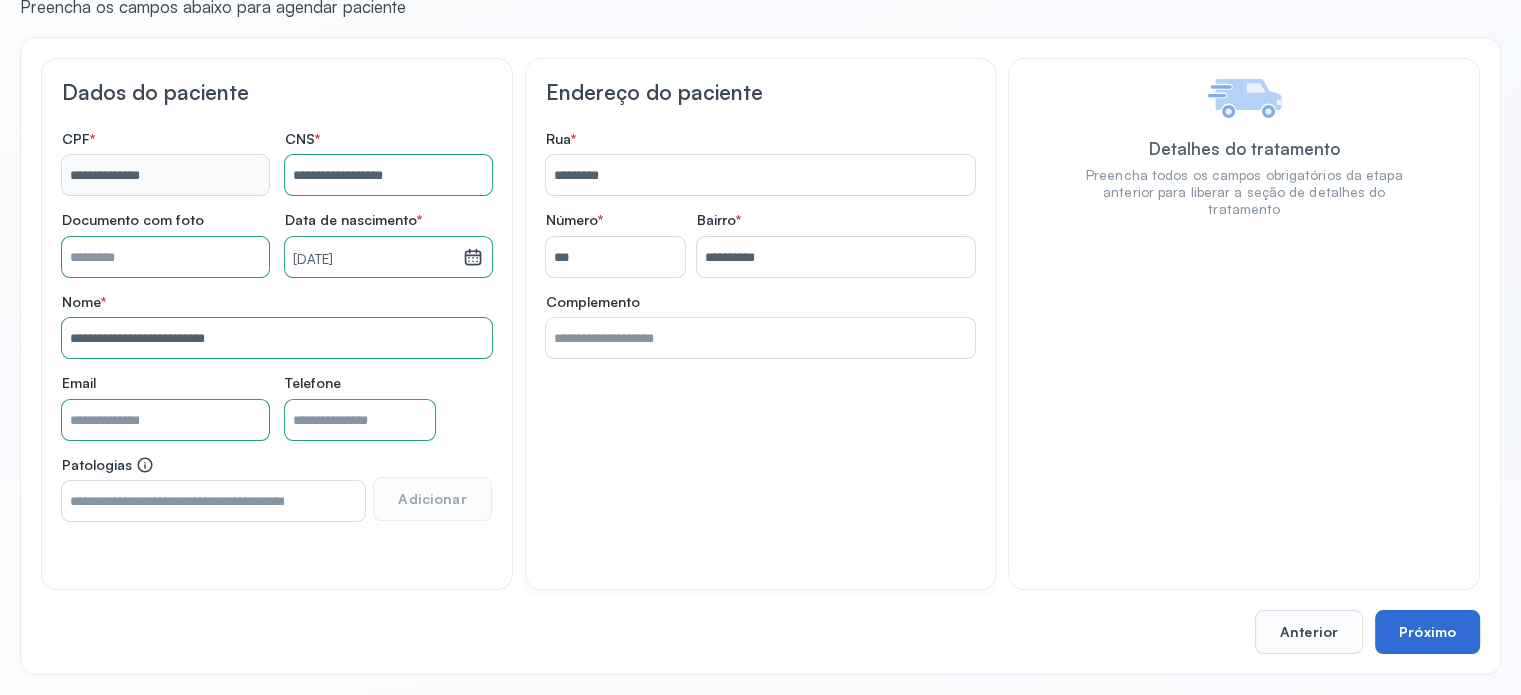 click on "Próximo" at bounding box center [1427, 632] 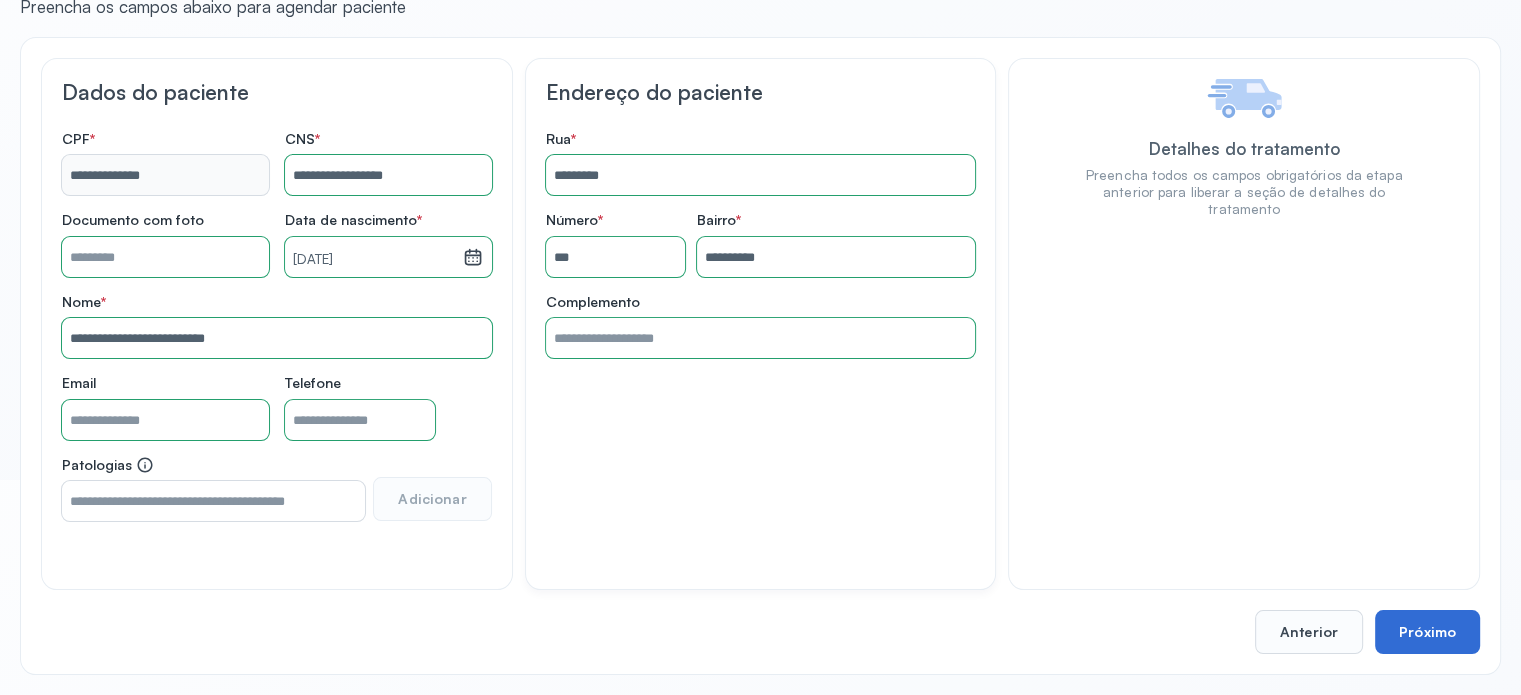 click on "Próximo" at bounding box center (1427, 632) 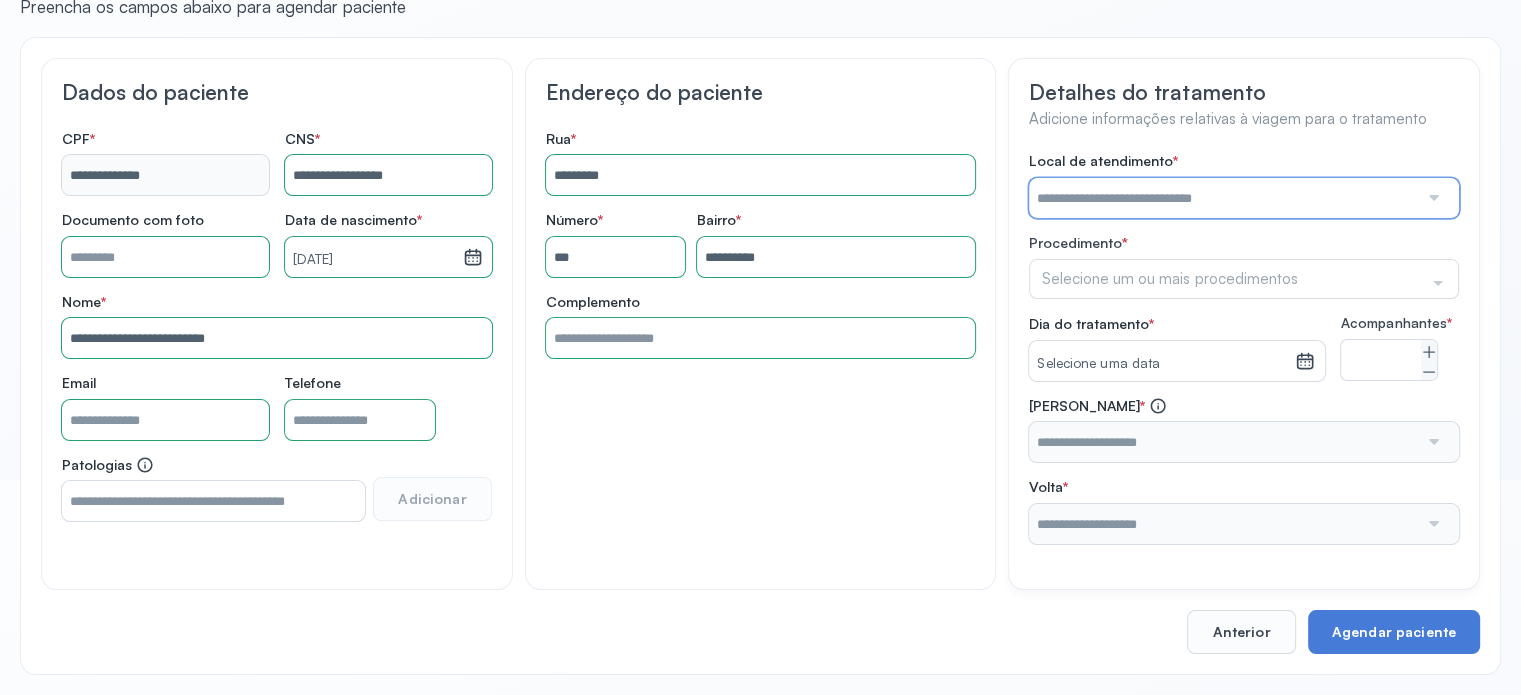 click at bounding box center [1223, 198] 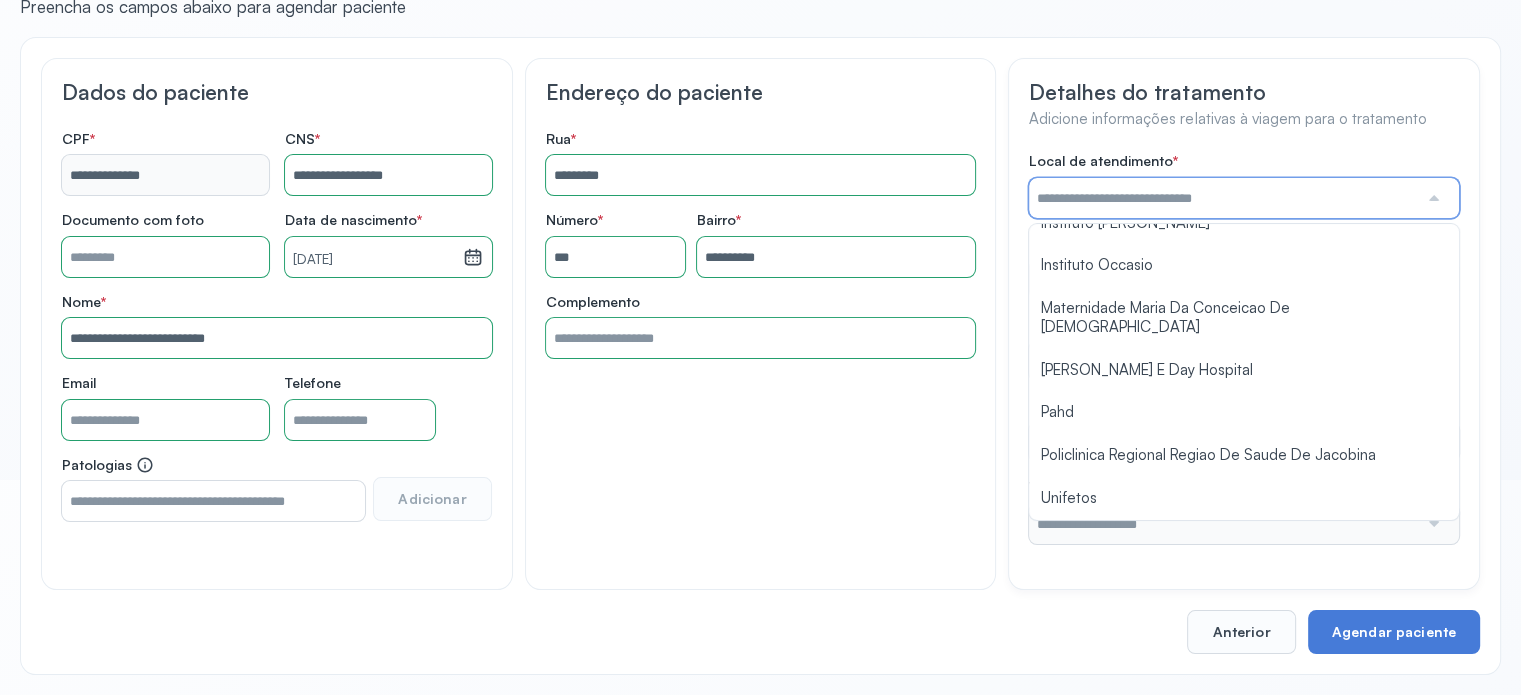 scroll, scrollTop: 1584, scrollLeft: 0, axis: vertical 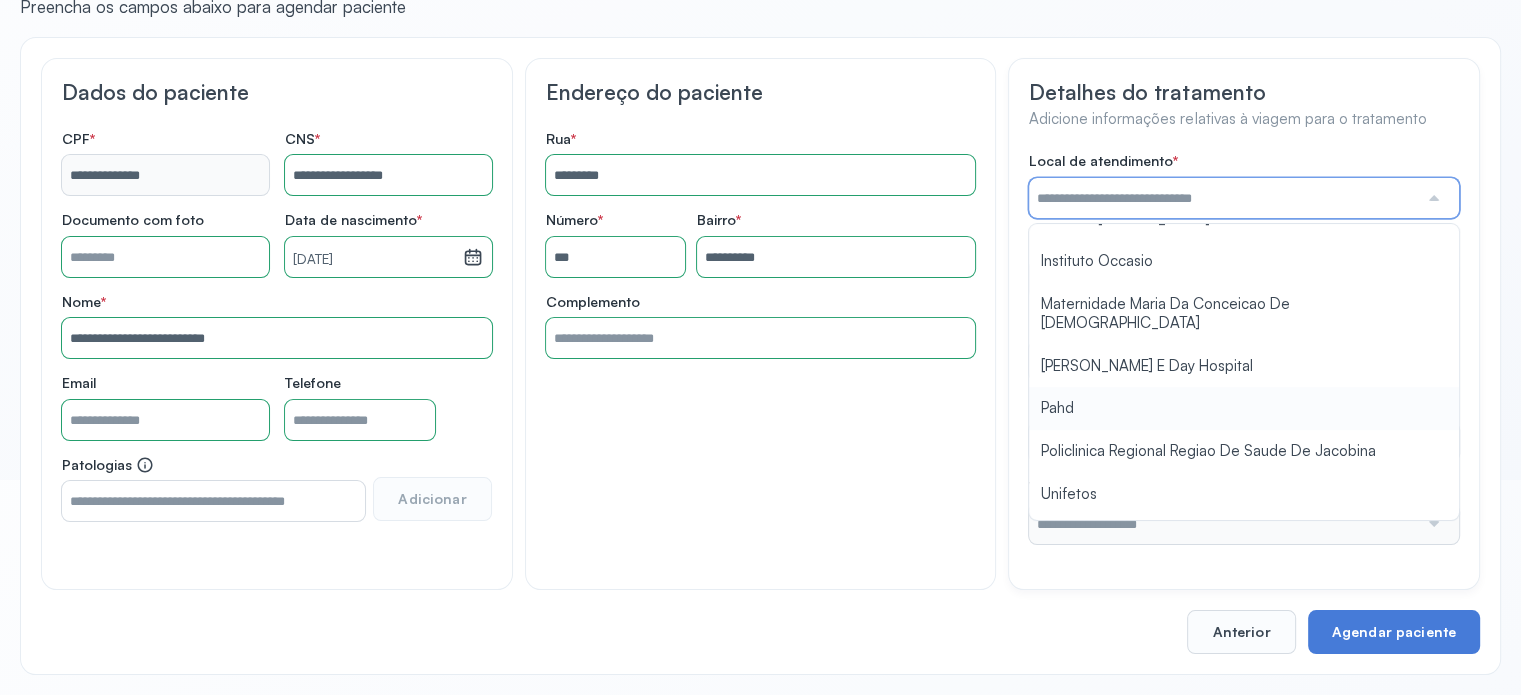 type on "****" 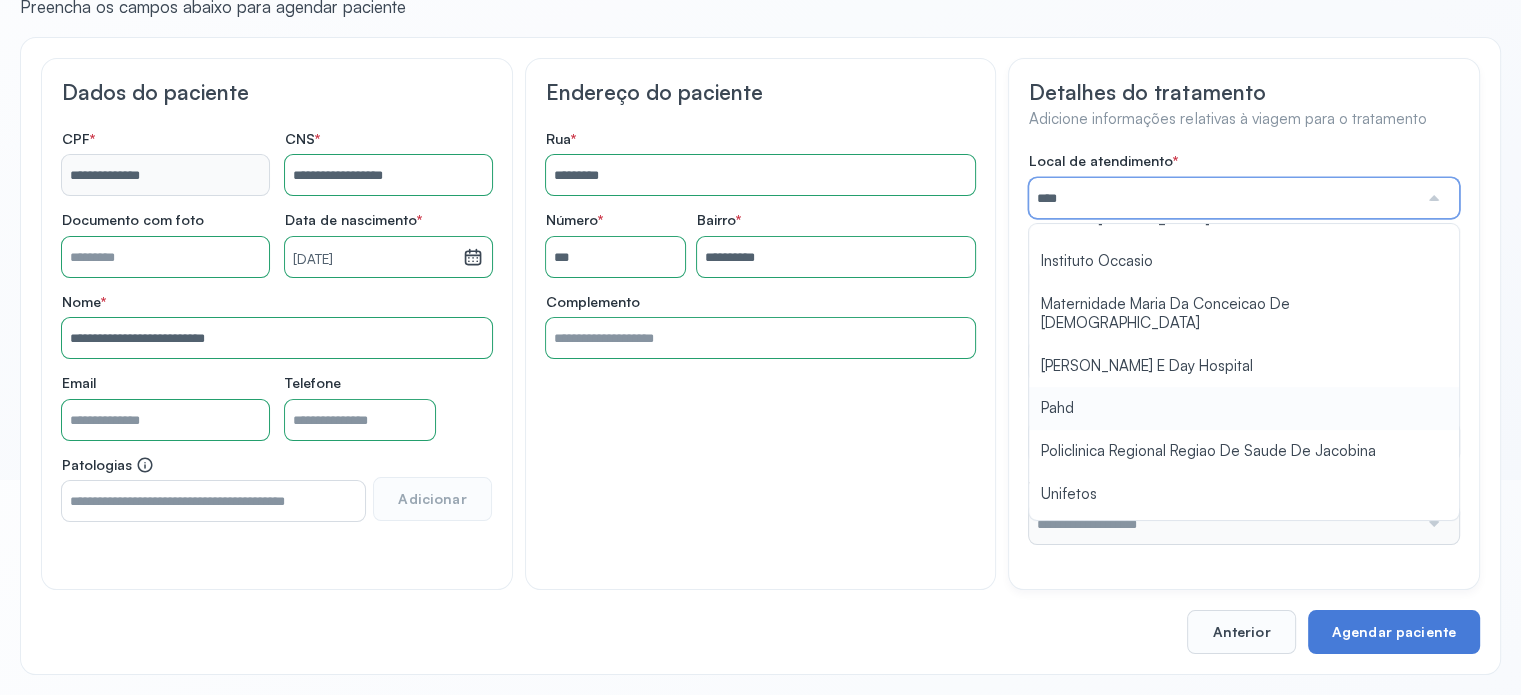 click on "Local de atendimento   *  **** A Medicina Diagnostica E Diagnoson Apae Jacobina CLINICA ML JACOBINA Cardio Pulmonar Da Bahia Cardioclinica [GEOGRAPHIC_DATA] Cican Clinica De Nefrologia De [GEOGRAPHIC_DATA] De Olhos Oftalmo Feira Clinica [GEOGRAPHIC_DATA] Coe [GEOGRAPHIC_DATA] ANA [GEOGRAPHIC_DATA] GERAL [PERSON_NAME][GEOGRAPHIC_DATA] [GEOGRAPHIC_DATA][PERSON_NAME] ORTOPEDICO DO ESTADO DA [GEOGRAPHIC_DATA] [GEOGRAPHIC_DATA] Aristides [GEOGRAPHIC_DATA] [GEOGRAPHIC_DATA] [GEOGRAPHIC_DATA] [GEOGRAPHIC_DATA] [GEOGRAPHIC_DATA] Emec Hospital Especializado Octavio [GEOGRAPHIC_DATA] Estadual [GEOGRAPHIC_DATA] [GEOGRAPHIC_DATA][PERSON_NAME] [GEOGRAPHIC_DATA] [GEOGRAPHIC_DATA] [GEOGRAPHIC_DATA] [GEOGRAPHIC_DATA][PERSON_NAME] Regional [GEOGRAPHIC_DATA] Regional [GEOGRAPHIC_DATA] Dourado [GEOGRAPHIC_DATA] [GEOGRAPHIC_DATA] [GEOGRAPHIC_DATA] [GEOGRAPHIC_DATA] E Ortopedia Ltda Iderma Idm Cardio Instituto Occasio" at bounding box center (1244, 348) 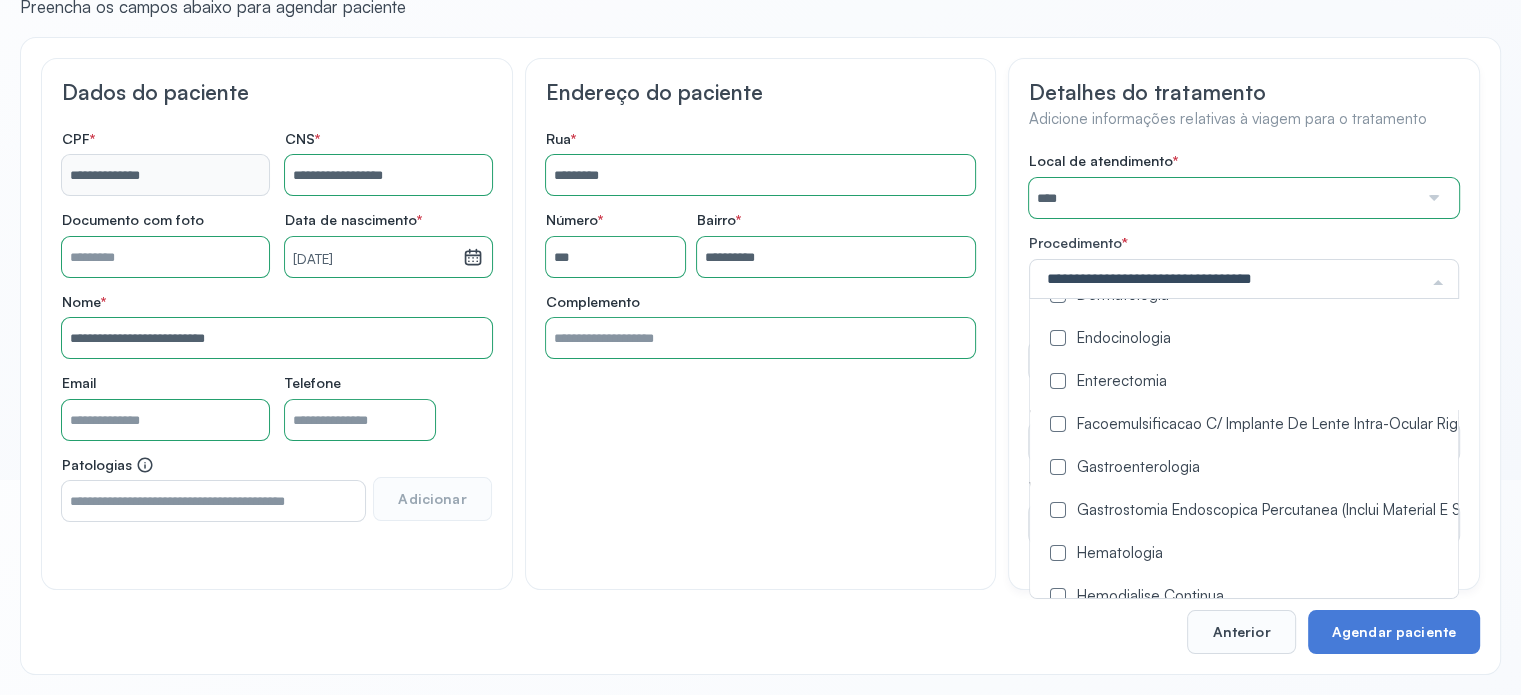 scroll, scrollTop: 800, scrollLeft: 0, axis: vertical 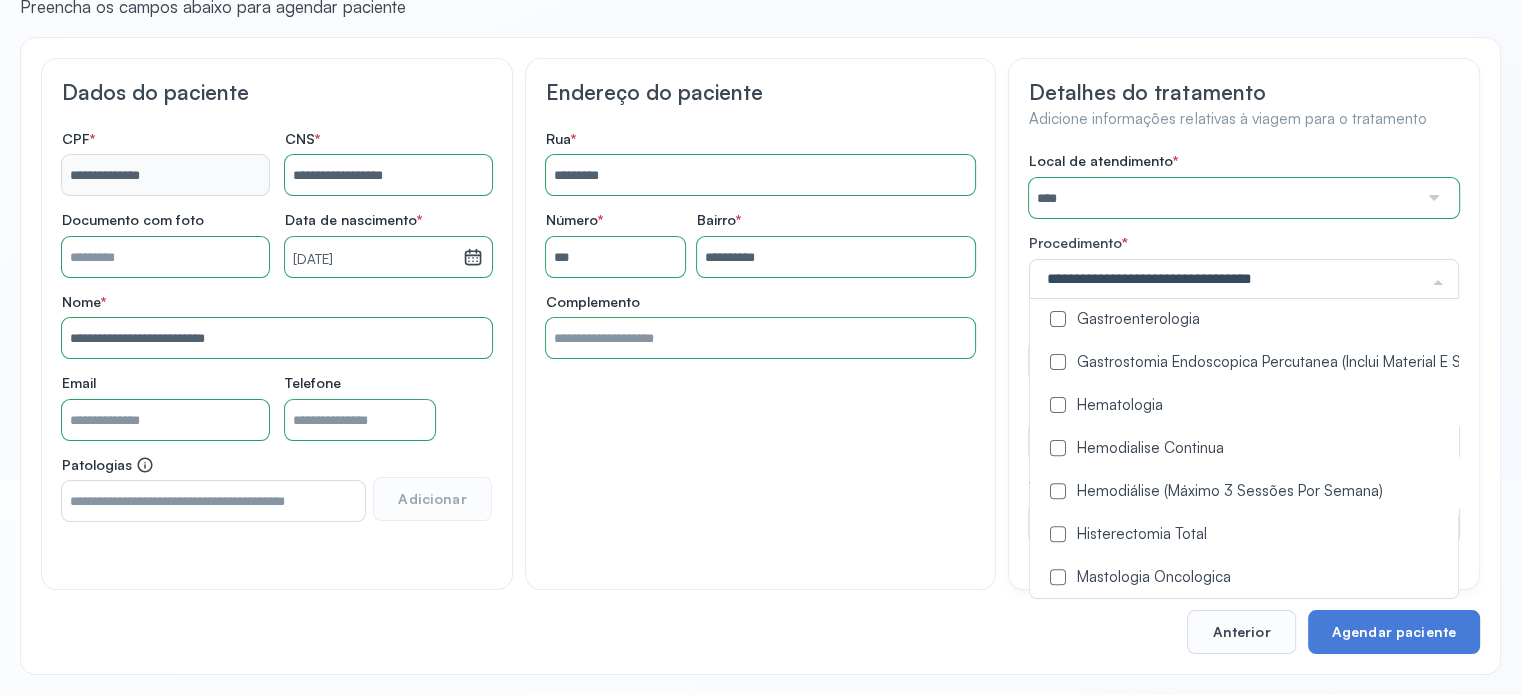 click on "Hemodiálise (Máximo 3 Sessões Por Semana)" 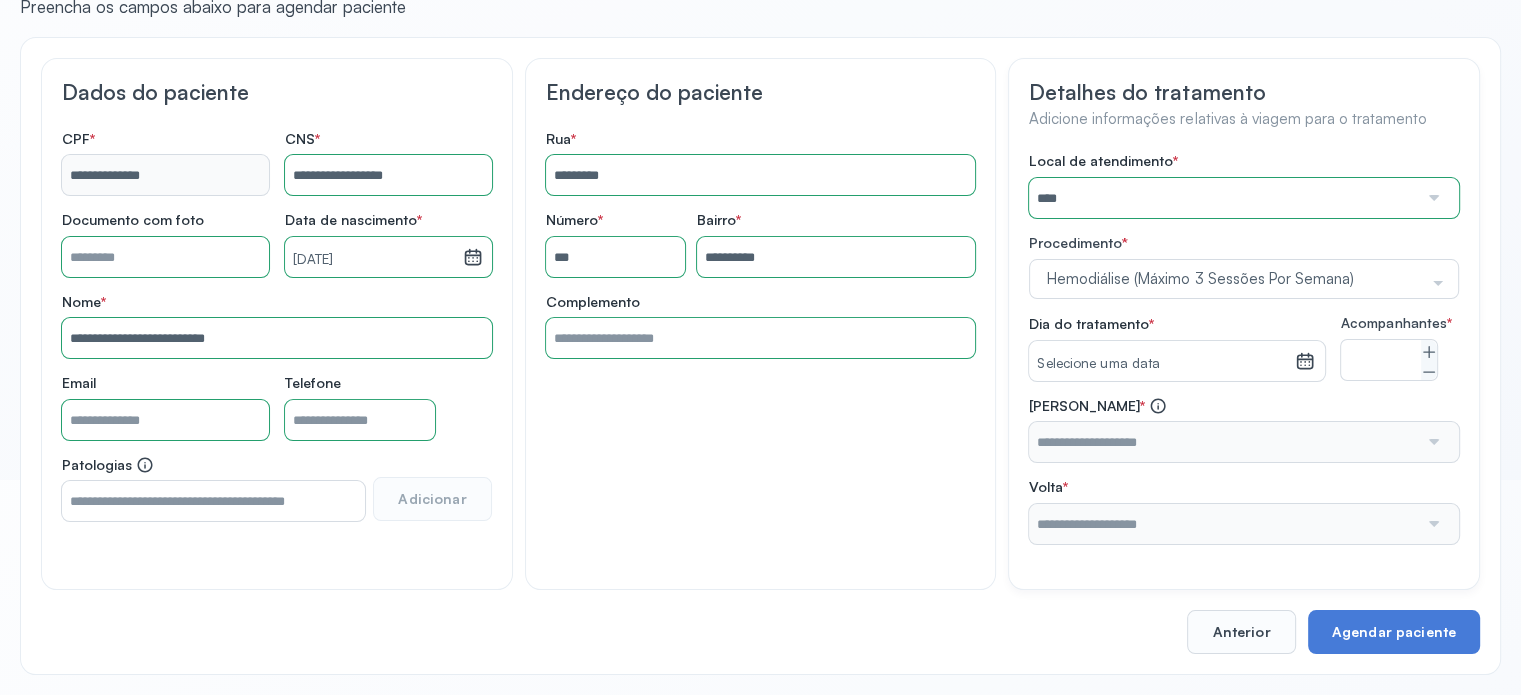 drag, startPoint x: 868, startPoint y: 475, endPoint x: 1124, endPoint y: 406, distance: 265.1358 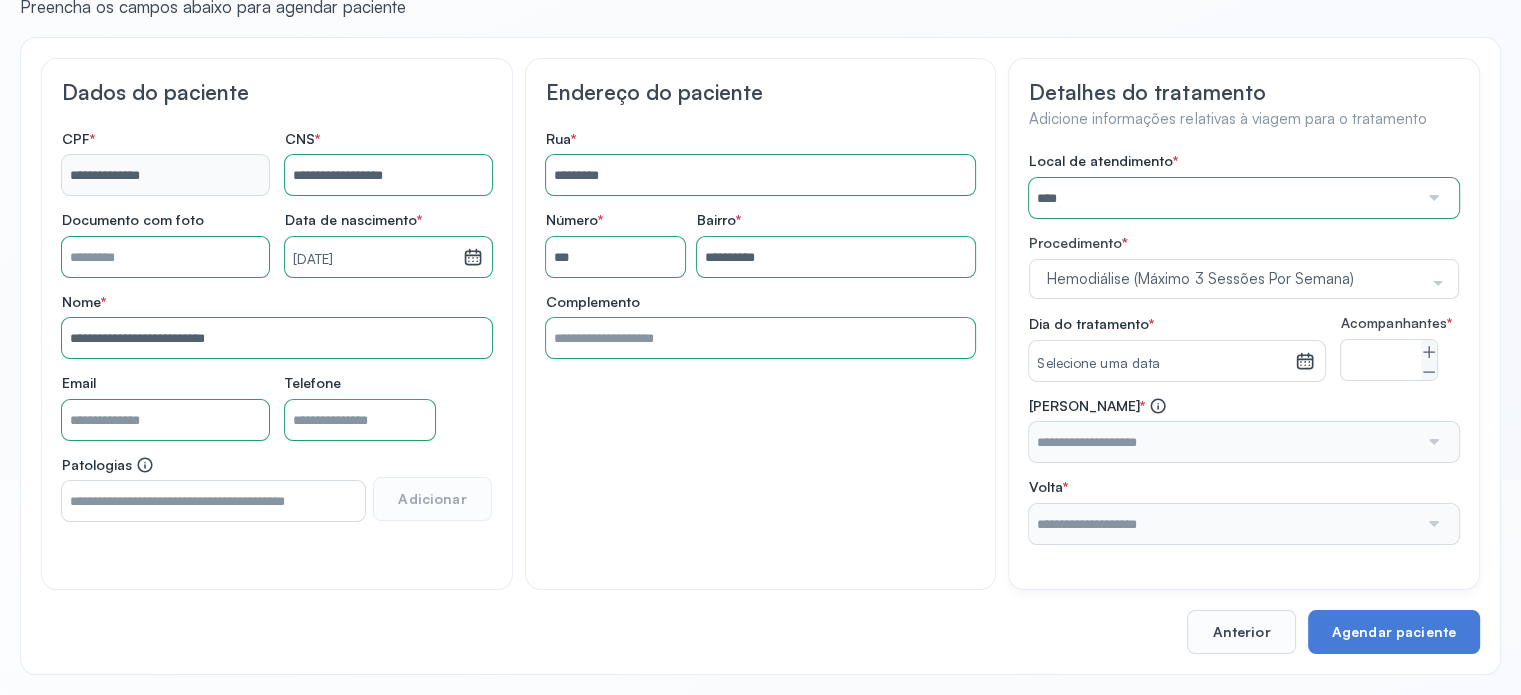 click 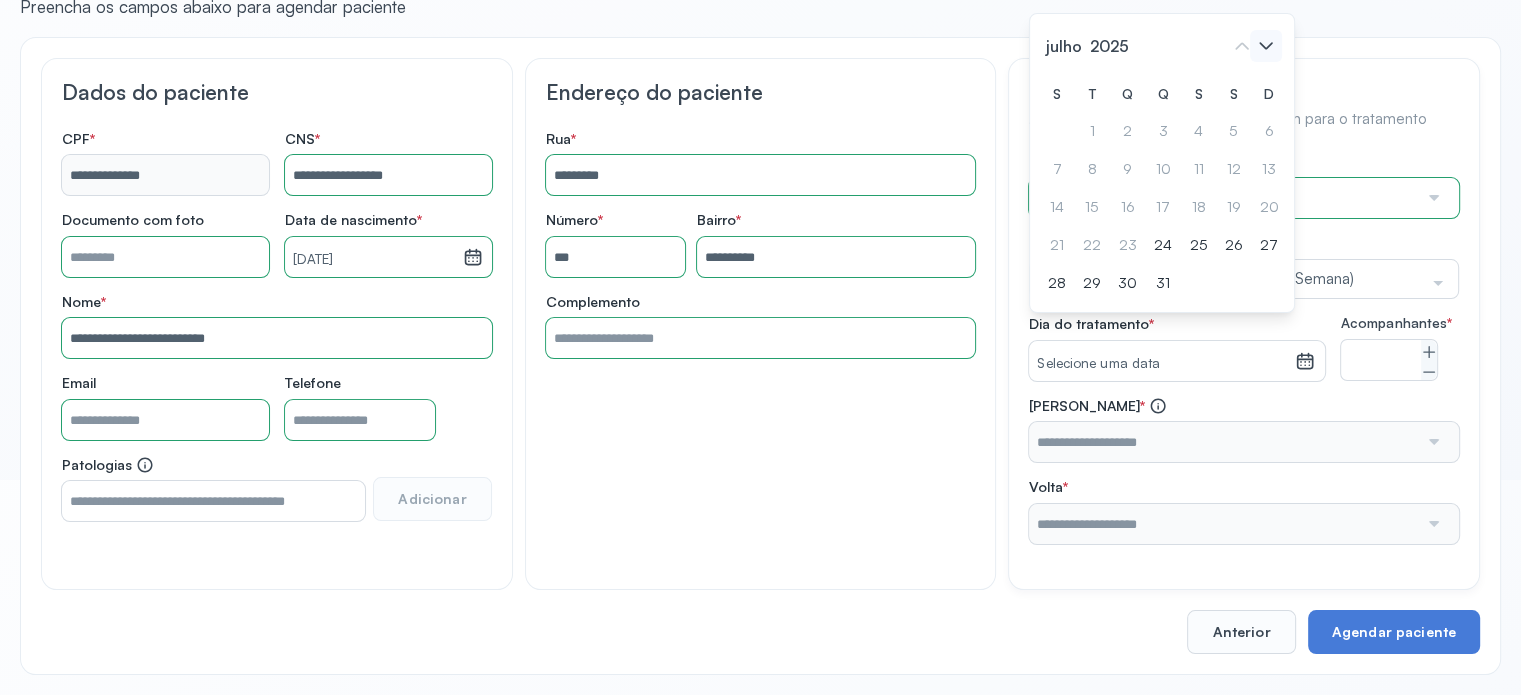 click 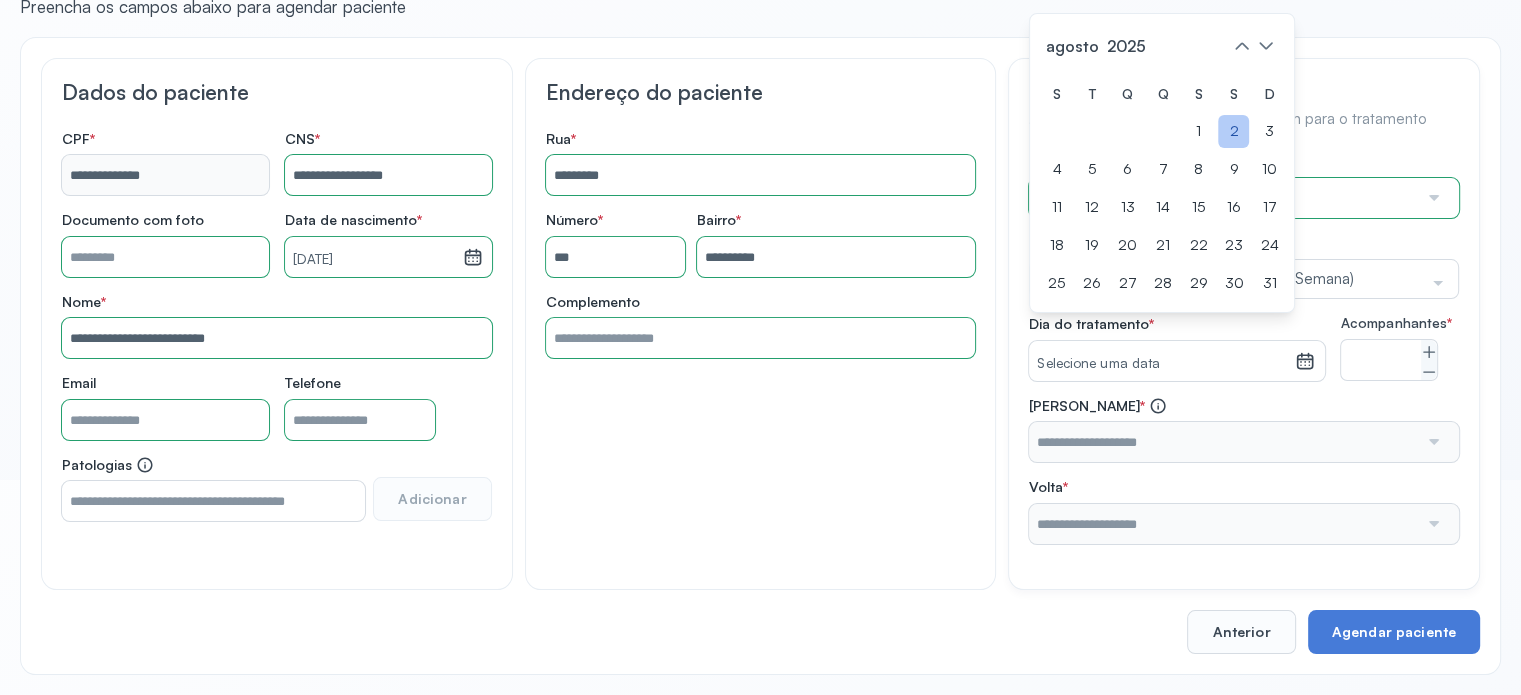 click on "2" 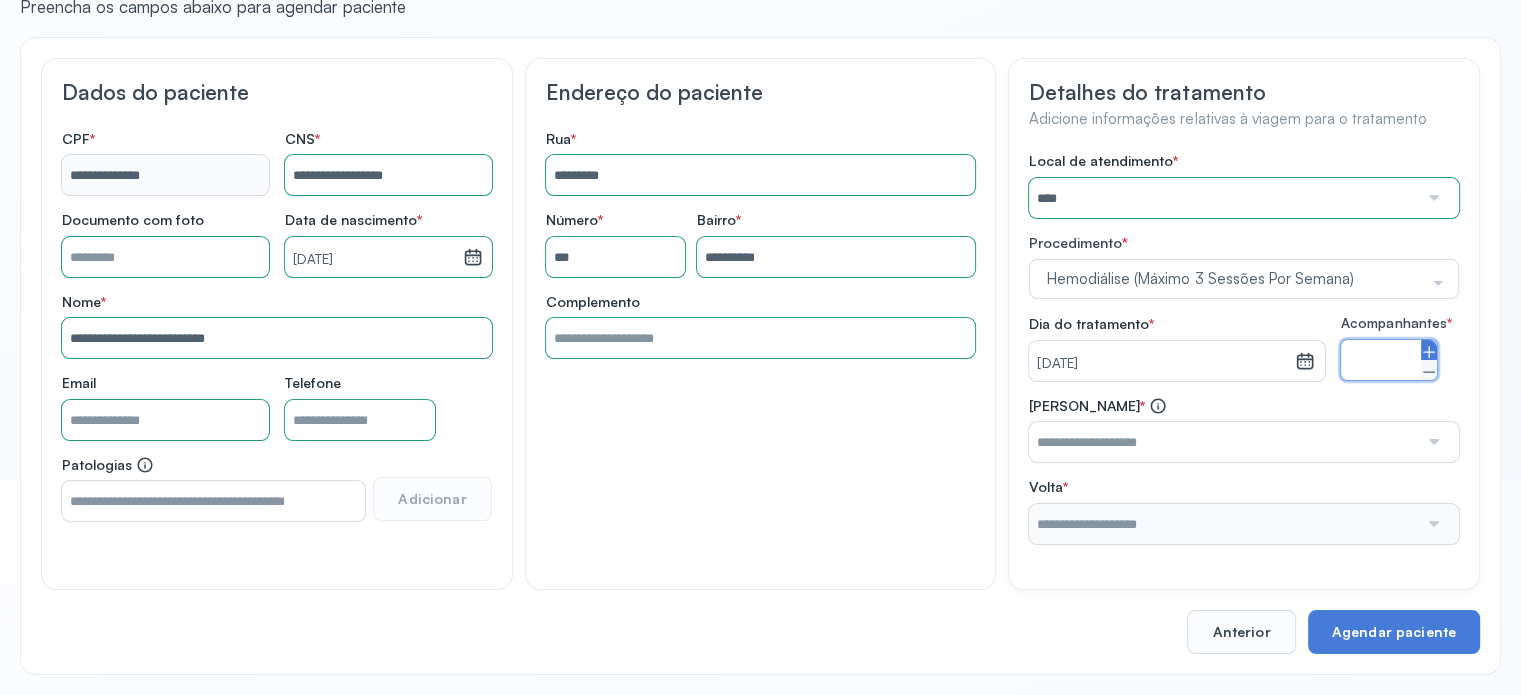 click 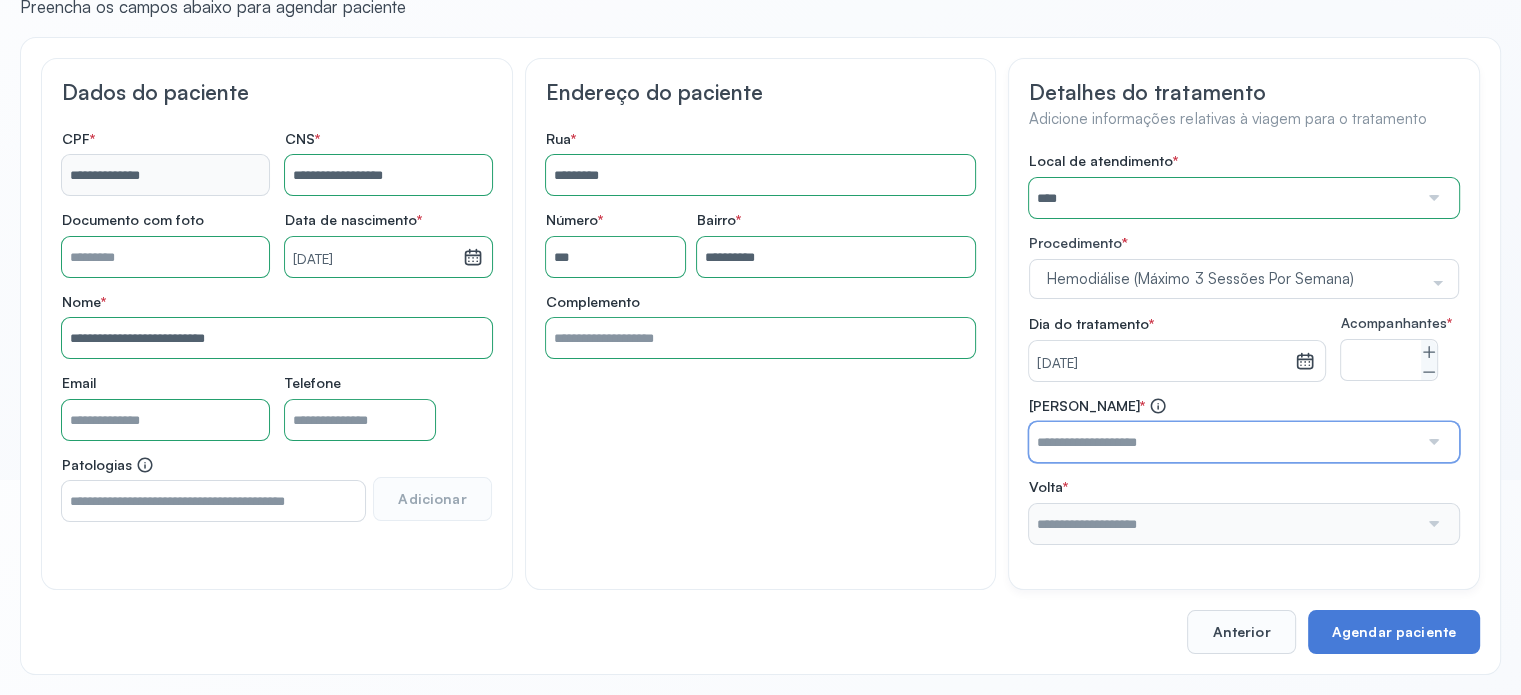 click at bounding box center [1223, 442] 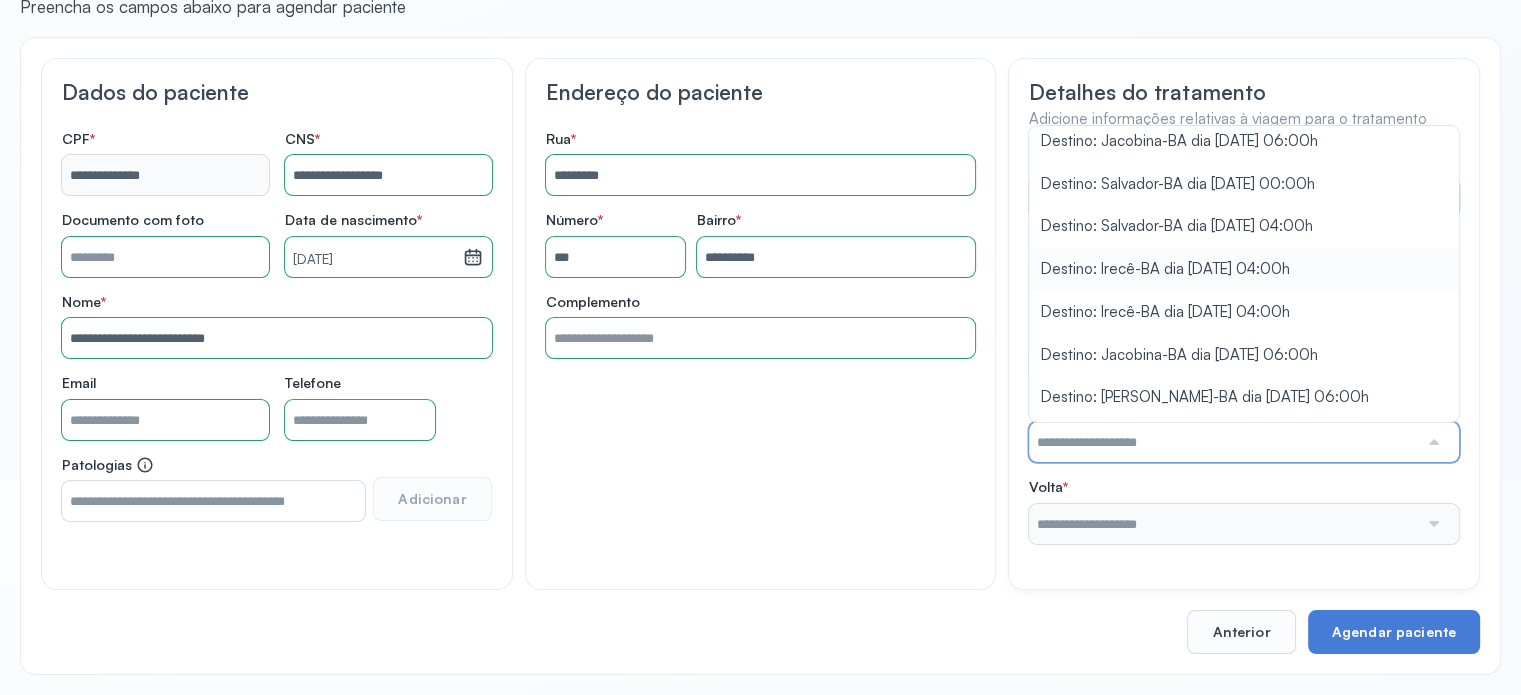 scroll, scrollTop: 729, scrollLeft: 0, axis: vertical 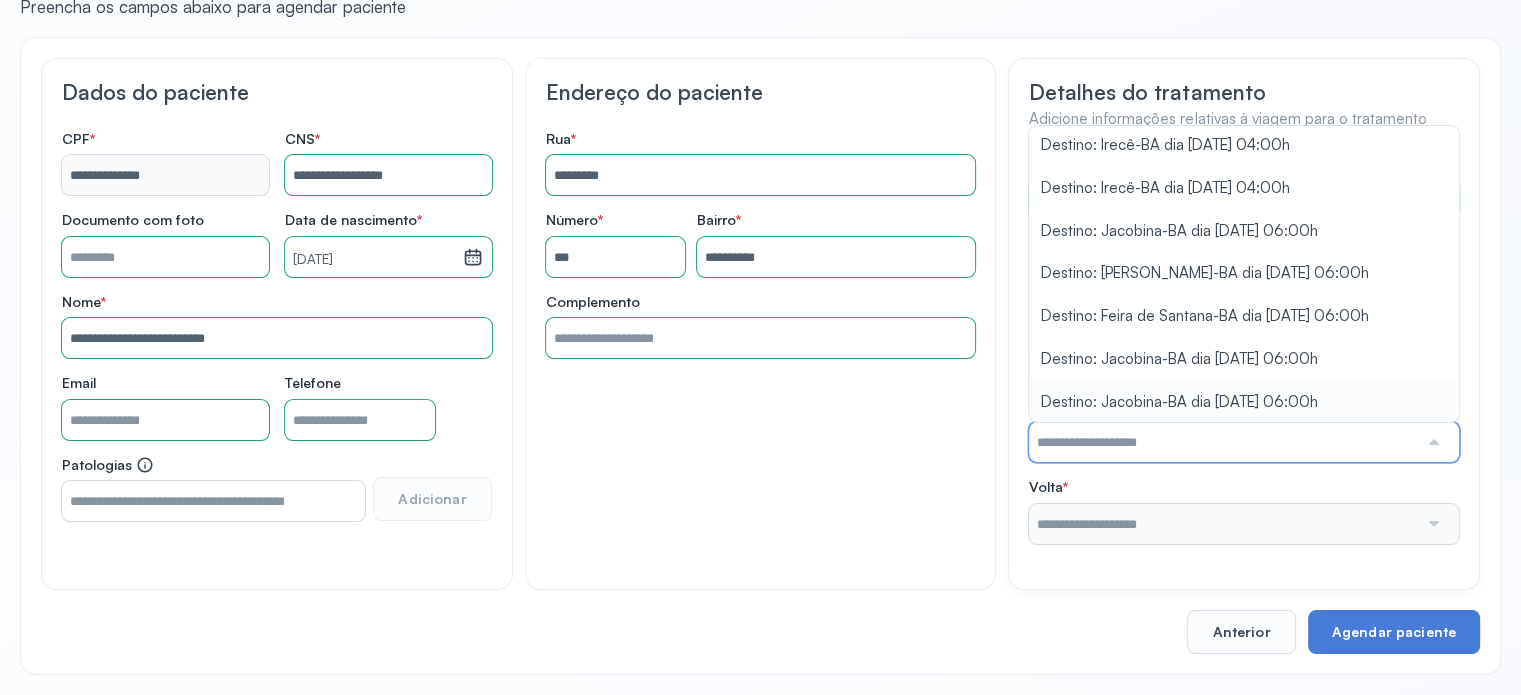 type on "**********" 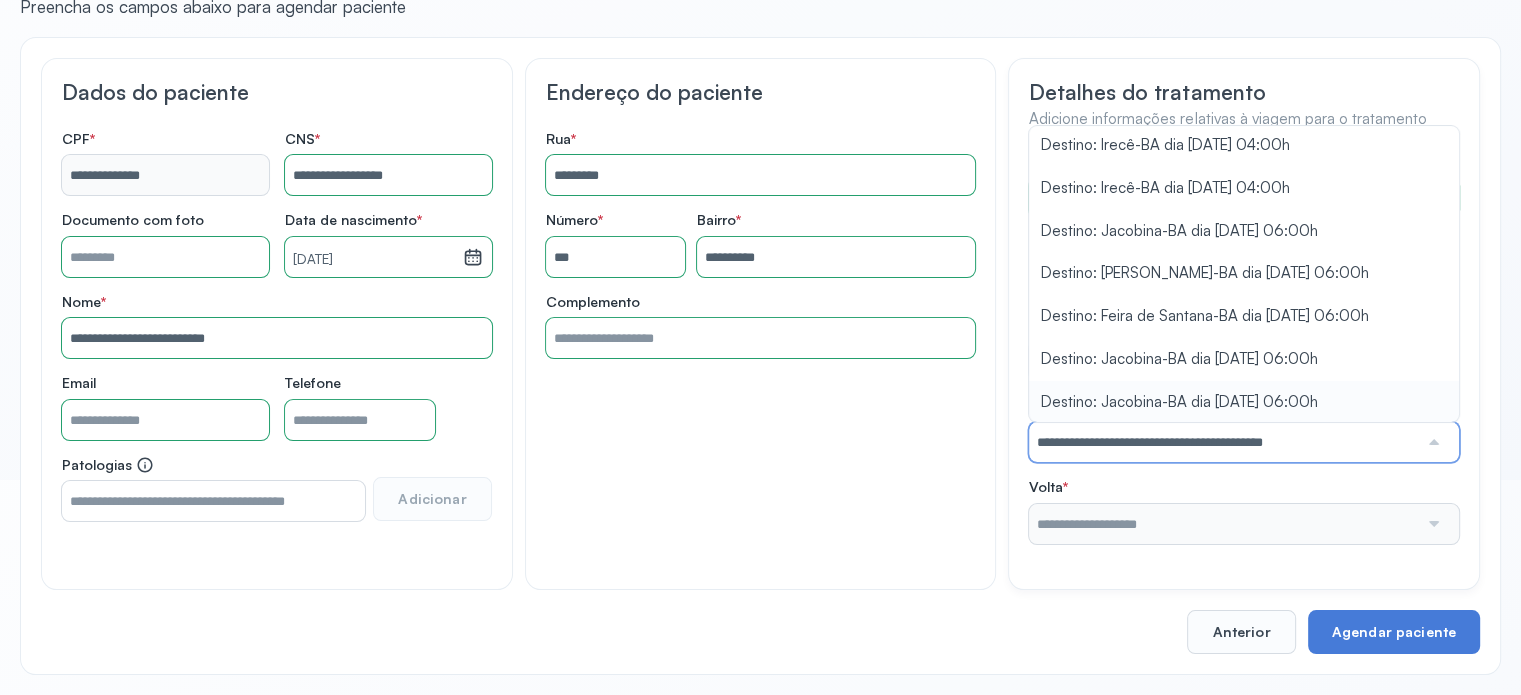 click on "**********" at bounding box center (1244, 430) 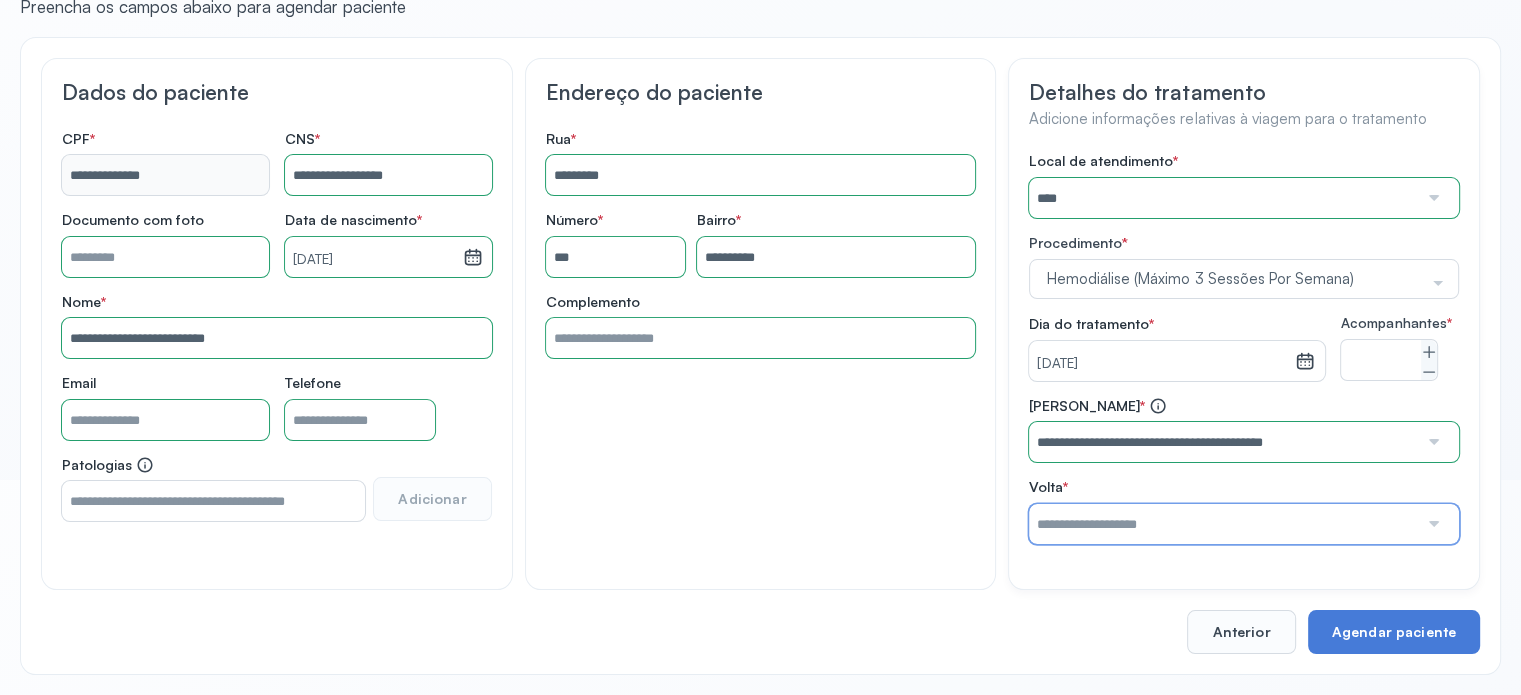 click at bounding box center (1223, 524) 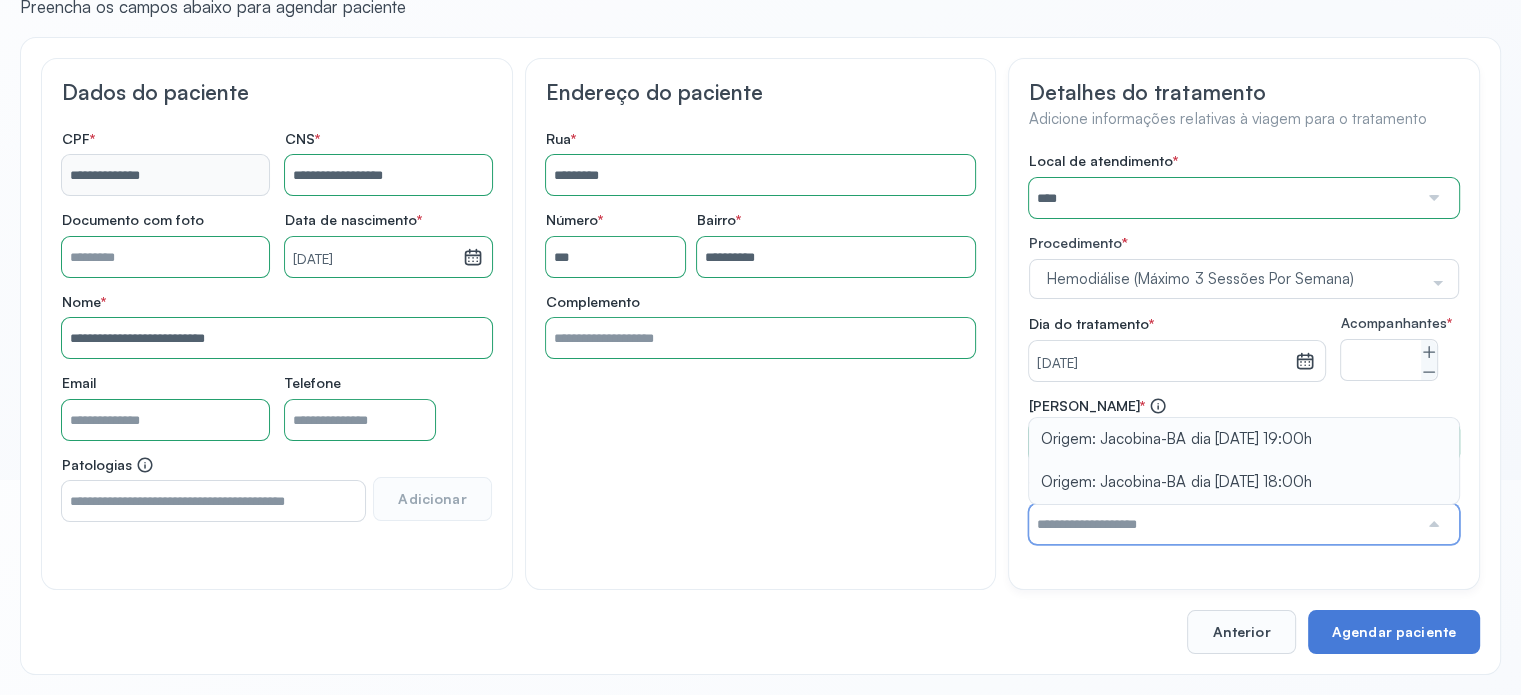 type on "**********" 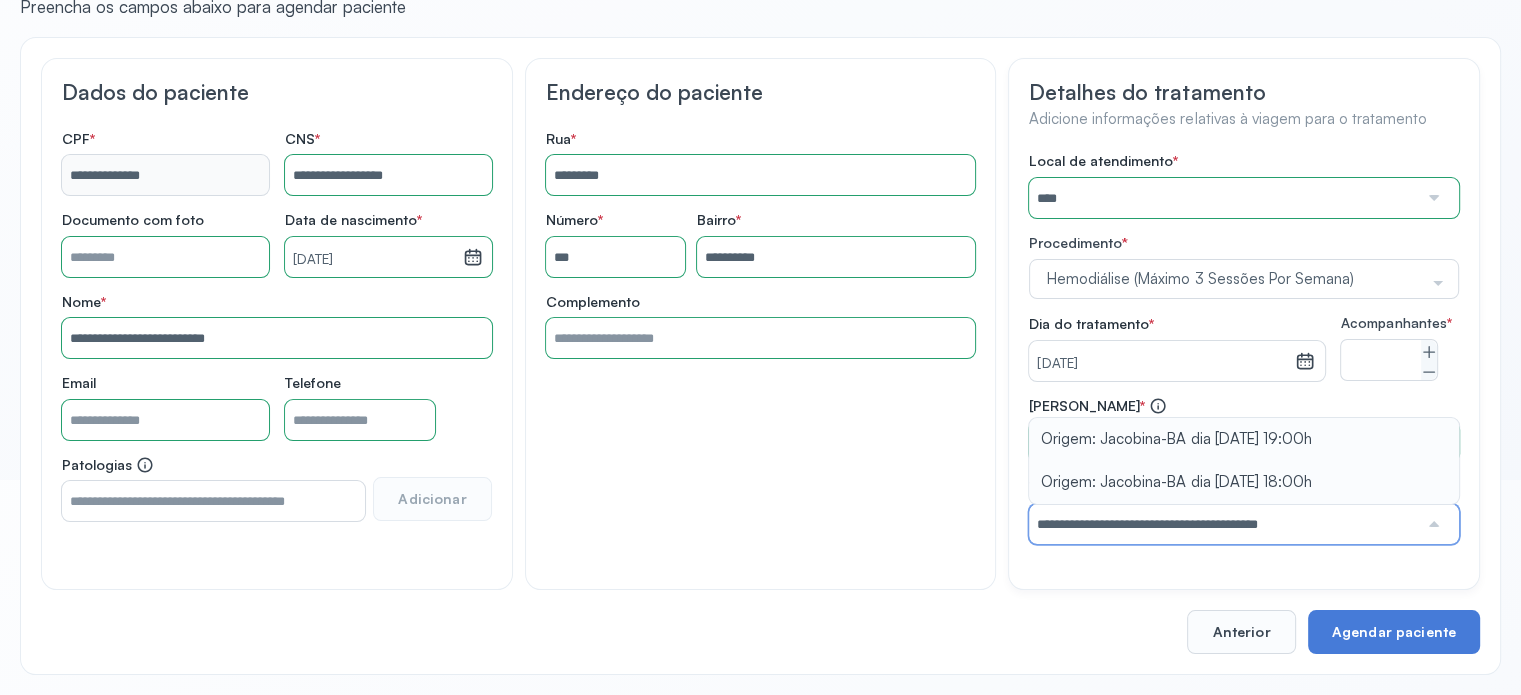 click on "**********" at bounding box center (1244, 470) 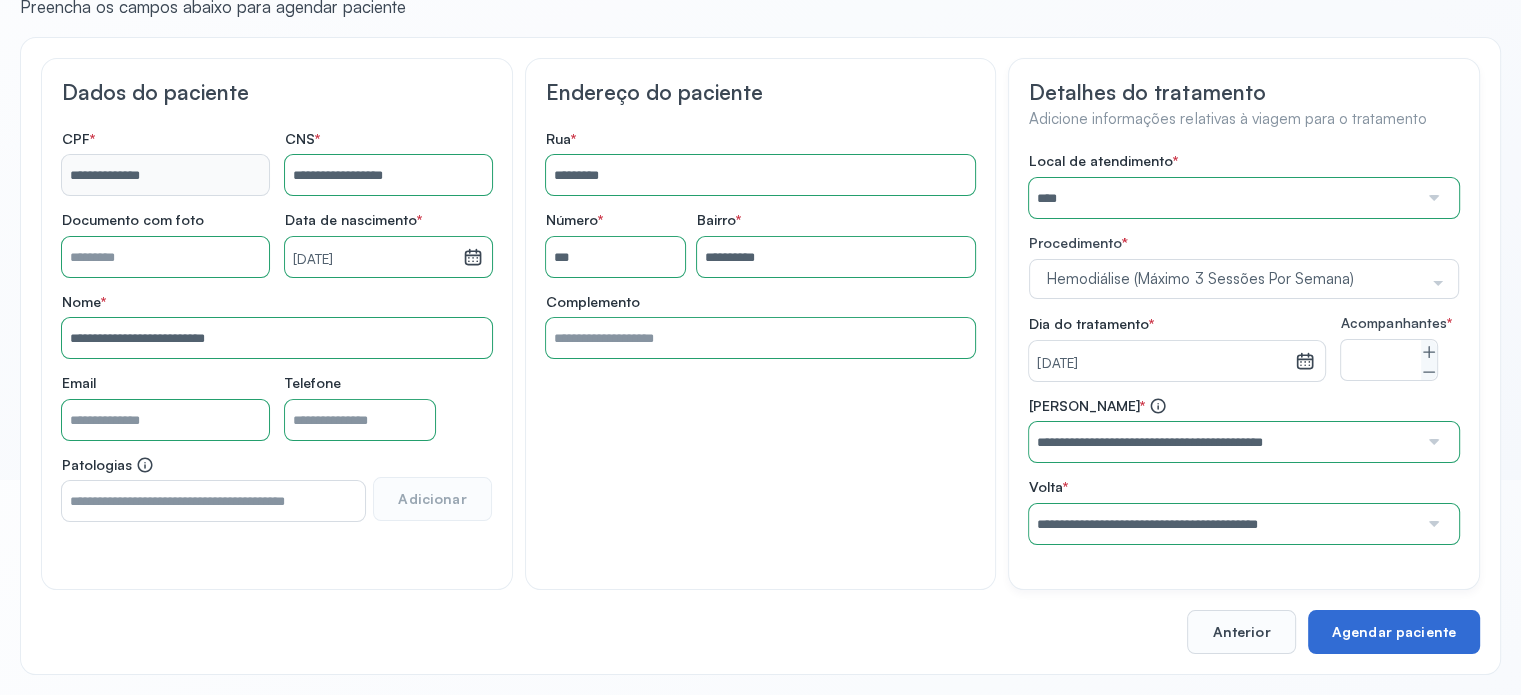 click on "Agendar paciente" at bounding box center [1394, 632] 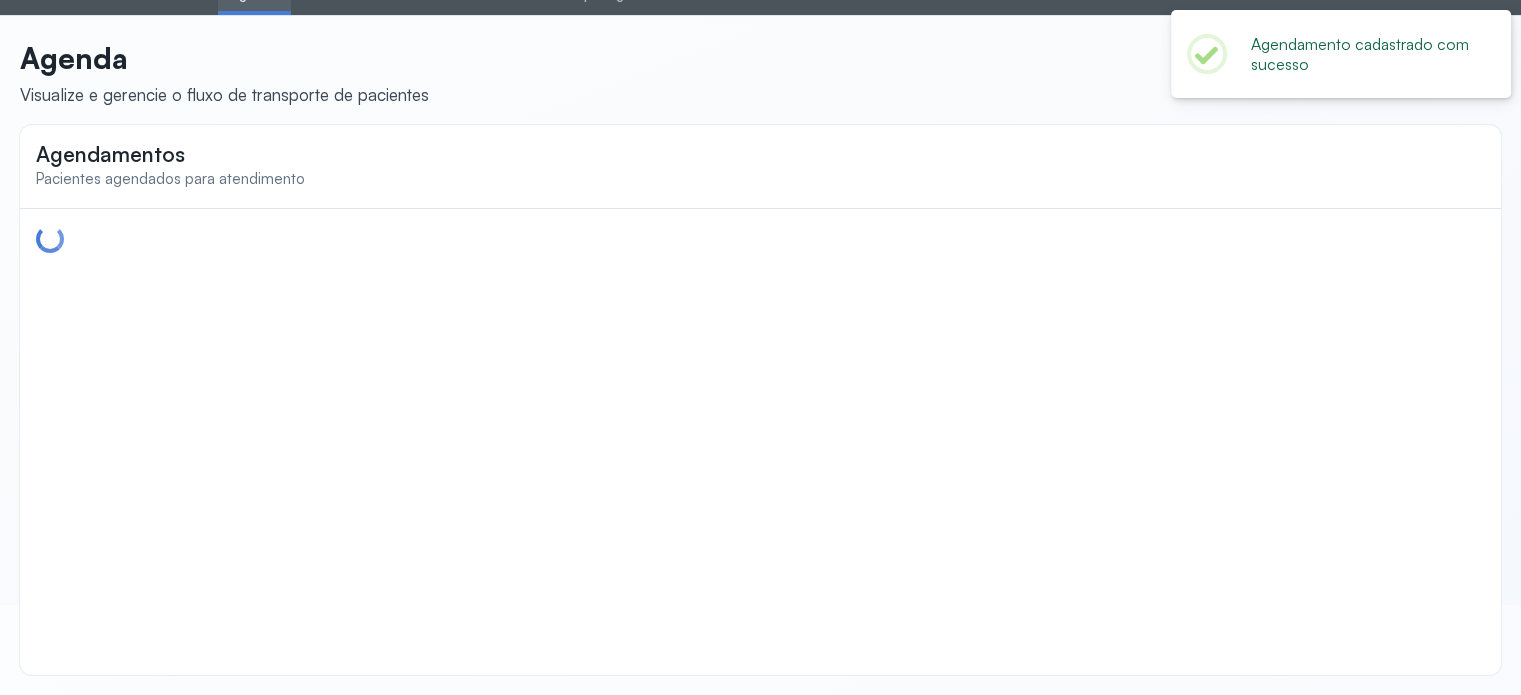 scroll, scrollTop: 0, scrollLeft: 0, axis: both 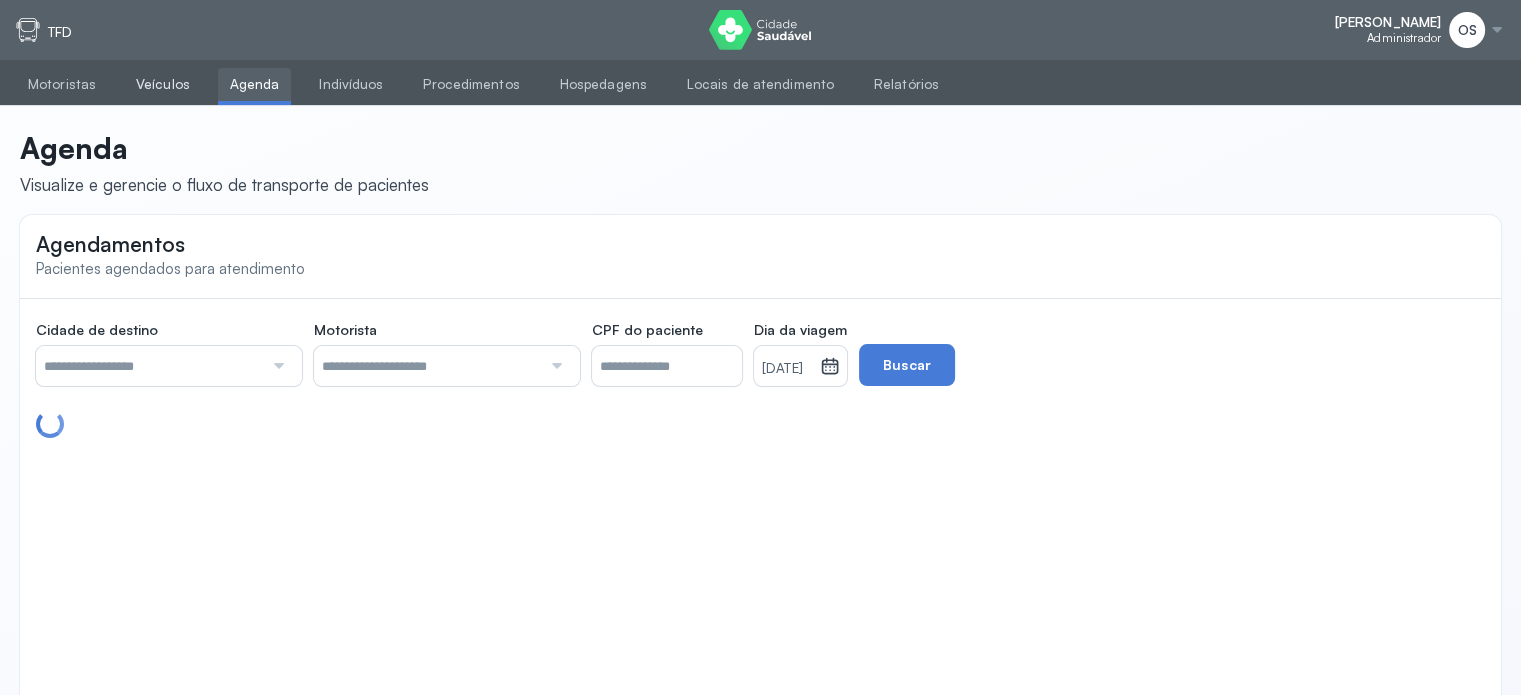 click on "Veículos" at bounding box center [163, 84] 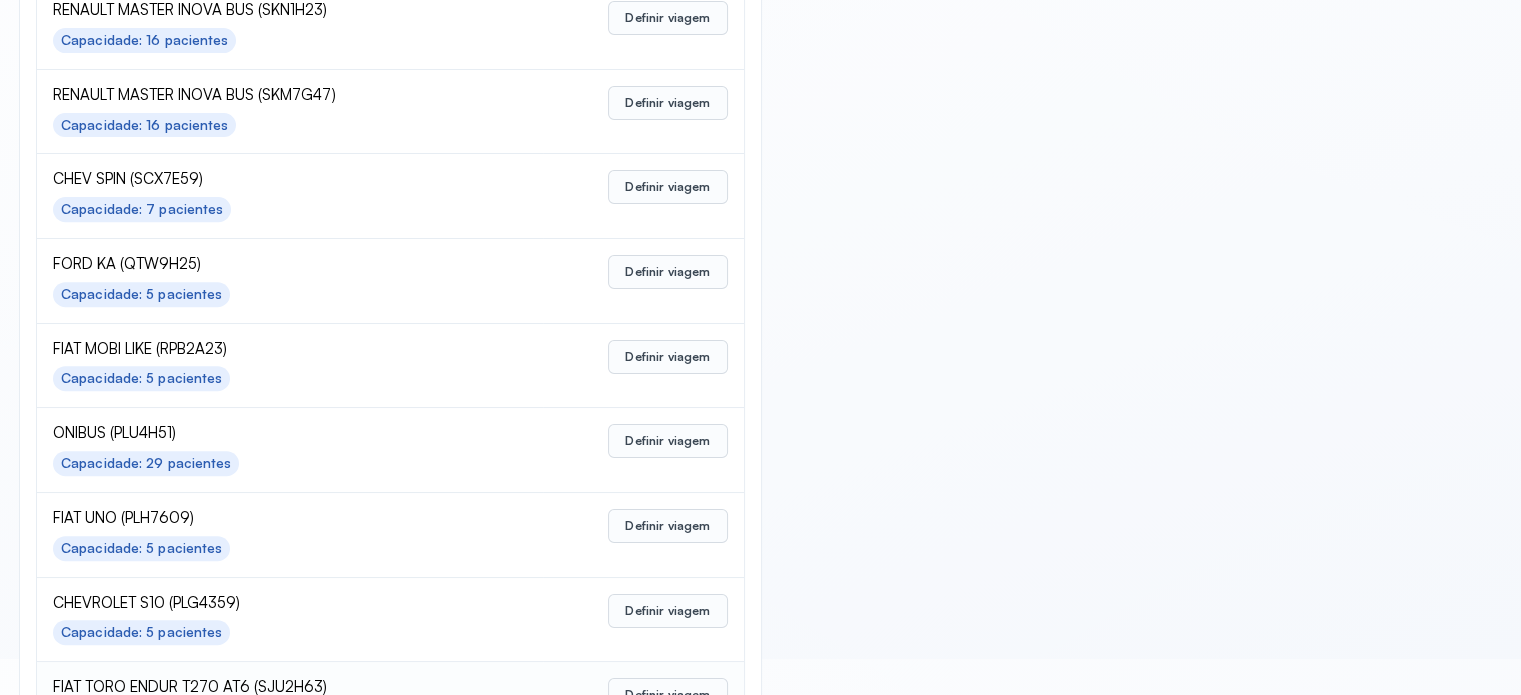 scroll, scrollTop: 899, scrollLeft: 0, axis: vertical 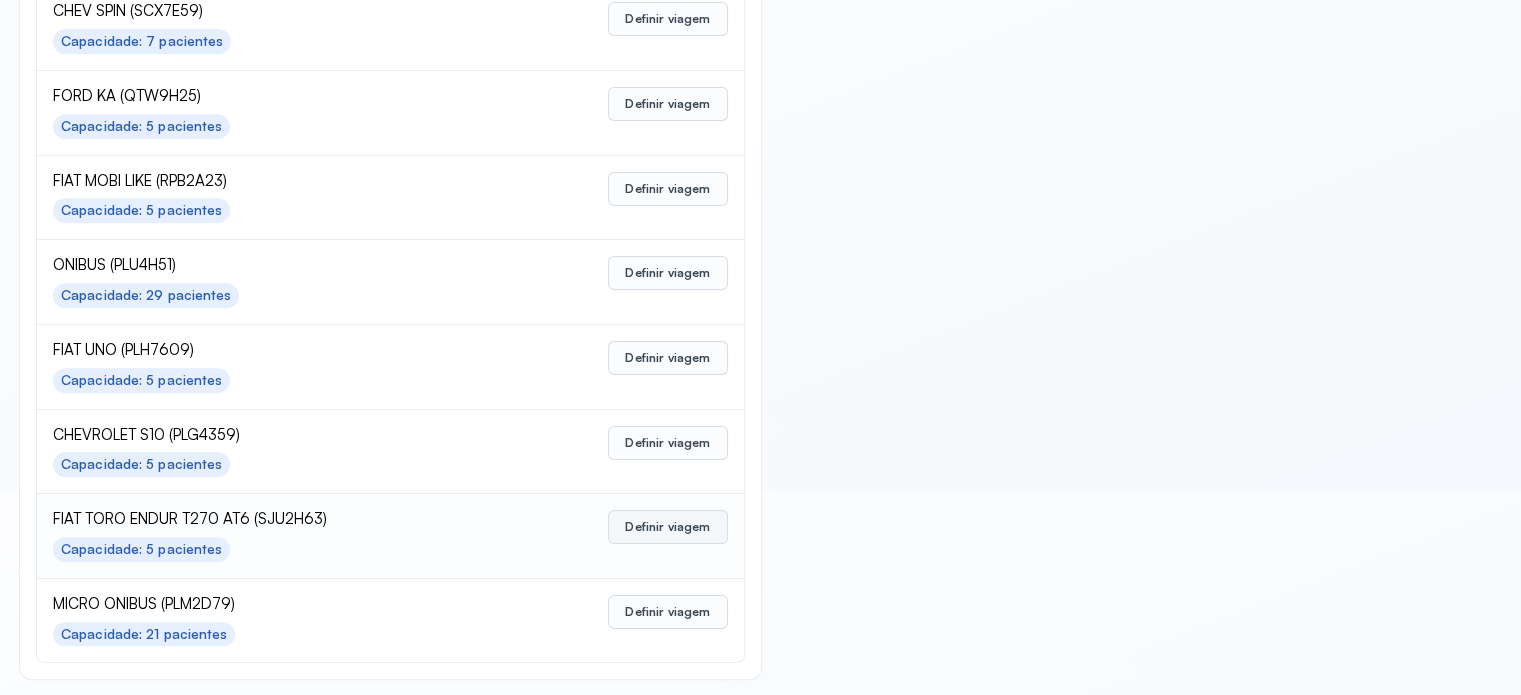 click on "Definir viagem" at bounding box center (667, 527) 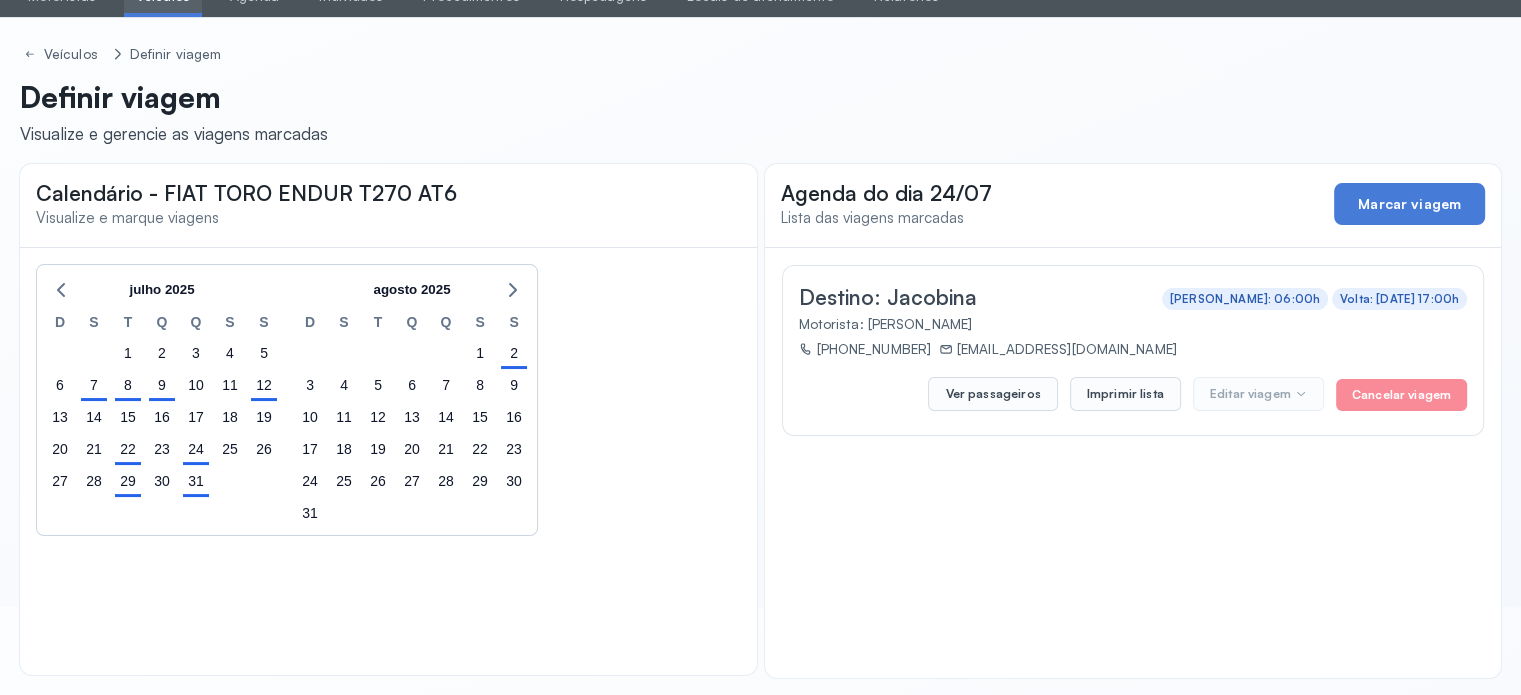 scroll, scrollTop: 90, scrollLeft: 0, axis: vertical 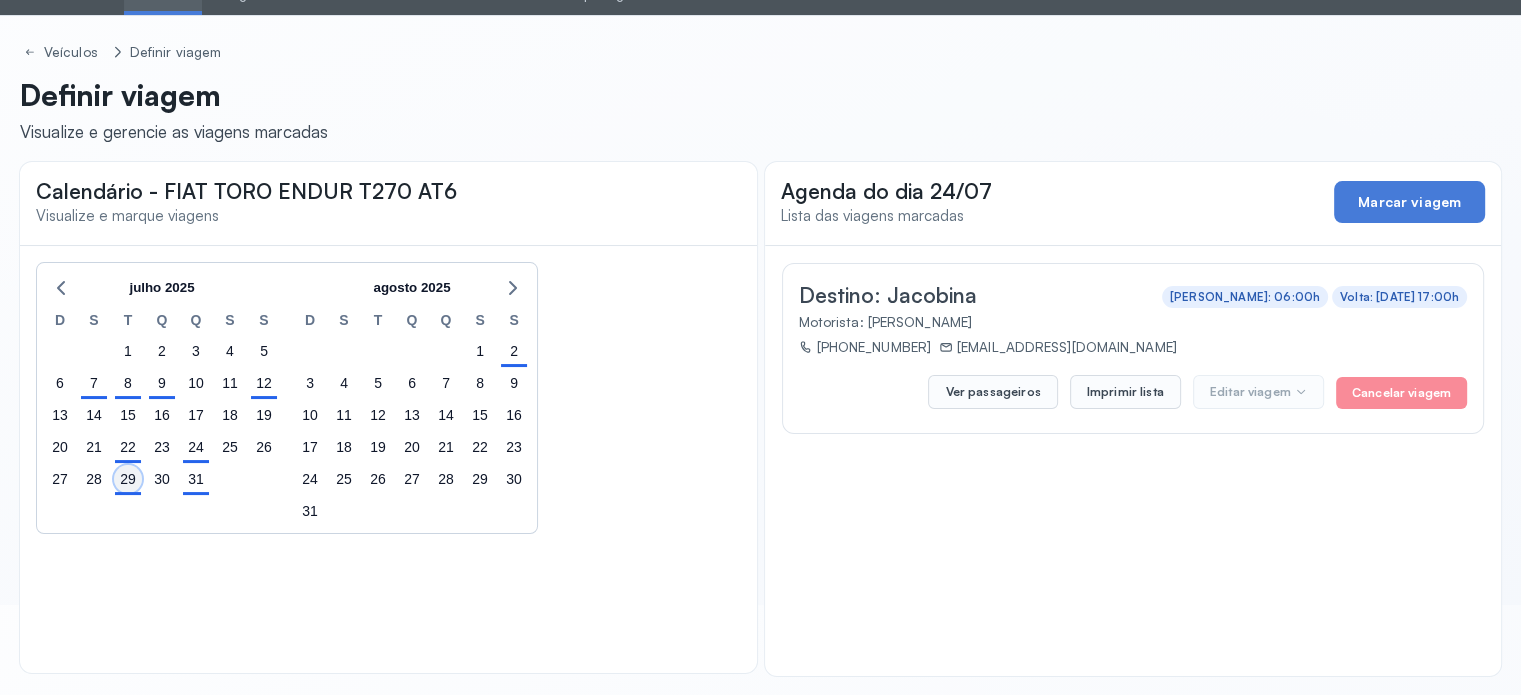 click on "29" 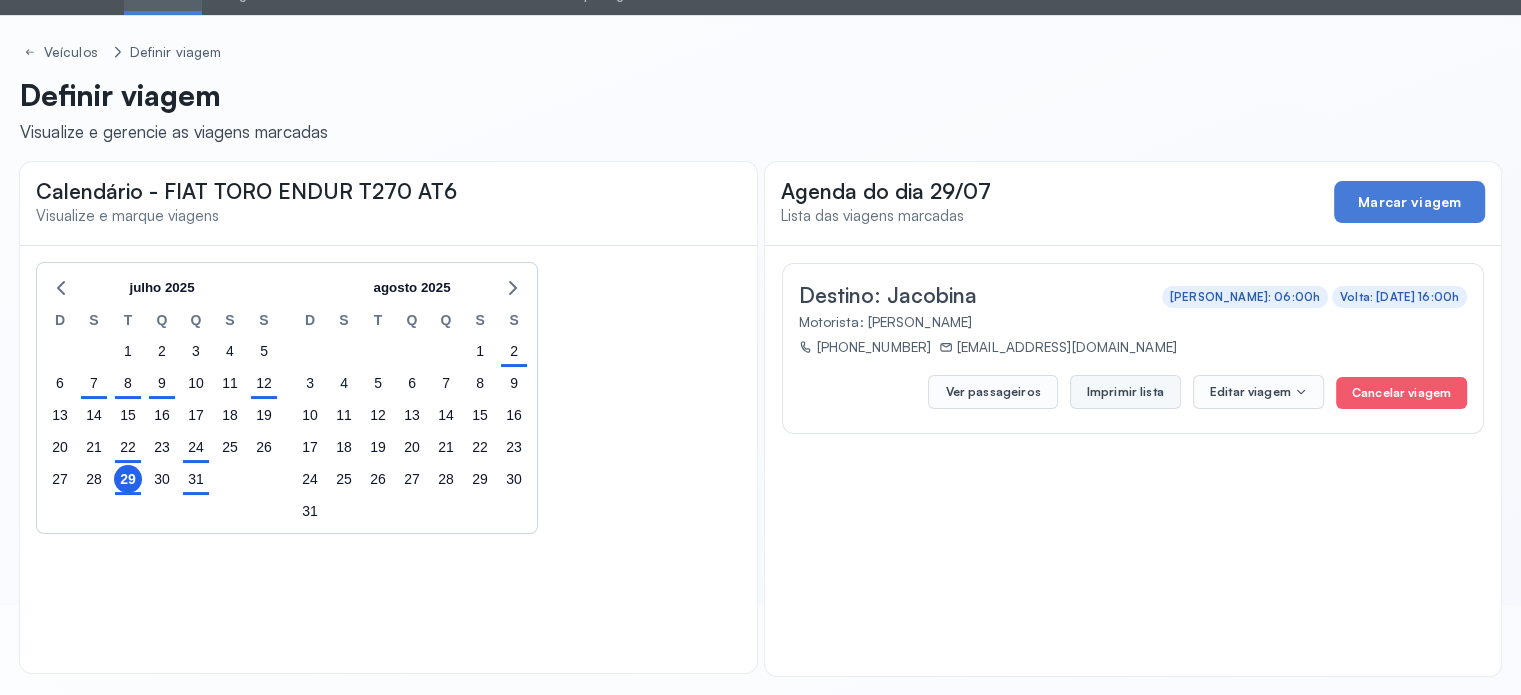 click on "Imprimir lista" at bounding box center (1125, 392) 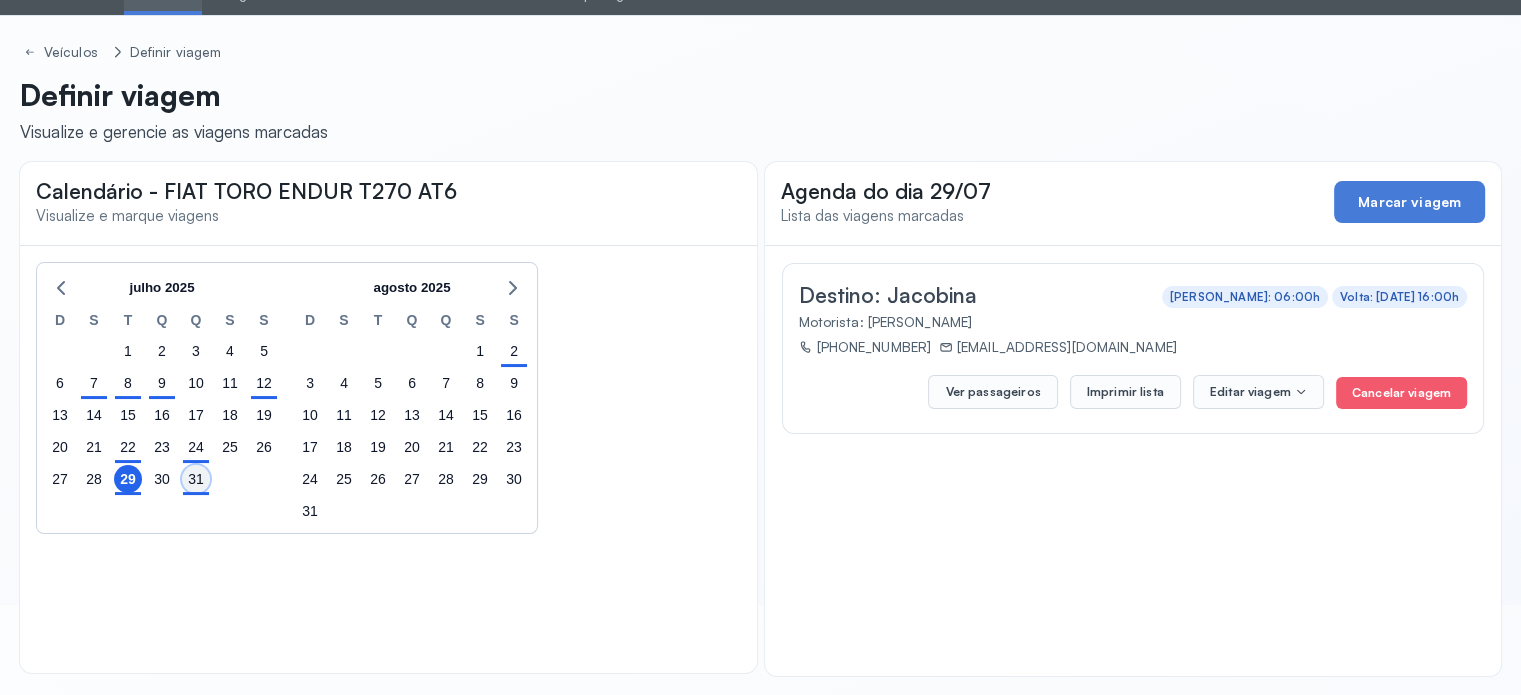 click on "31" 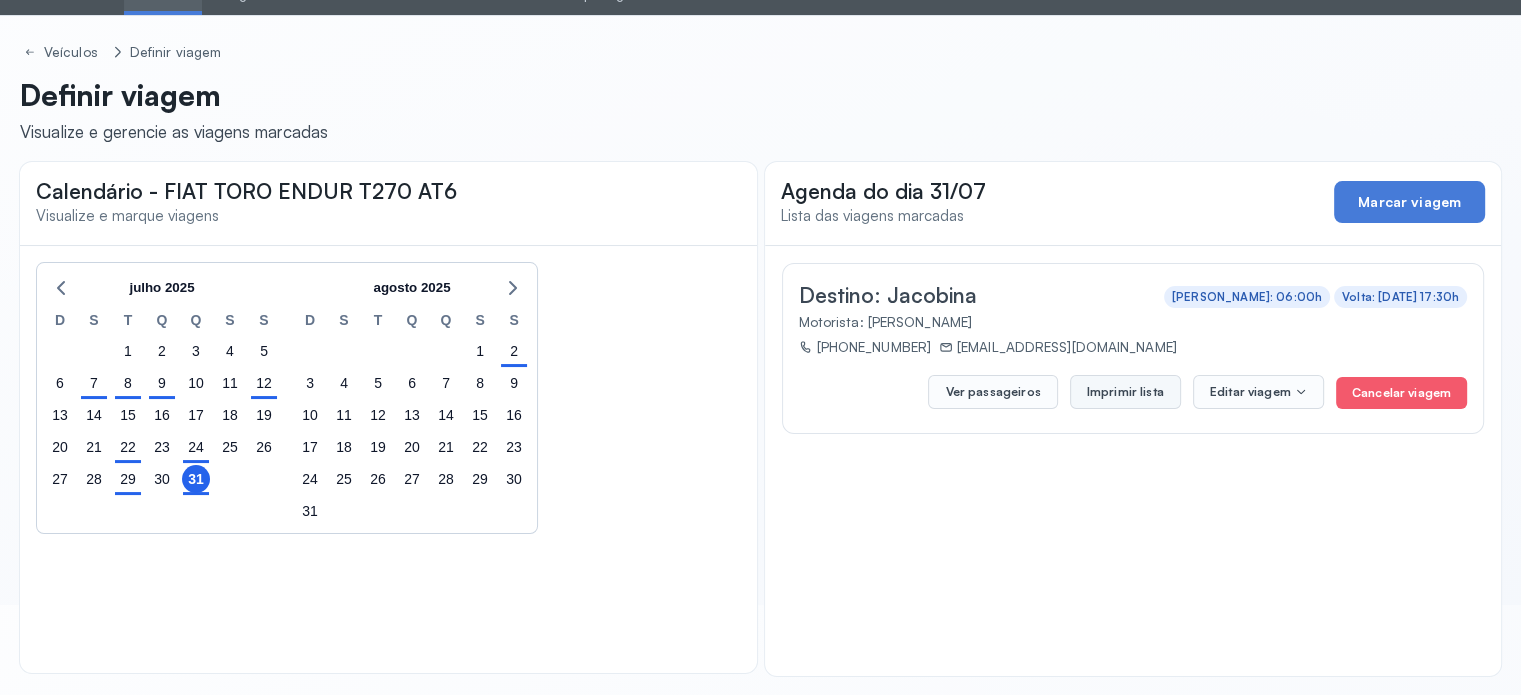 click on "Imprimir lista" at bounding box center (1125, 392) 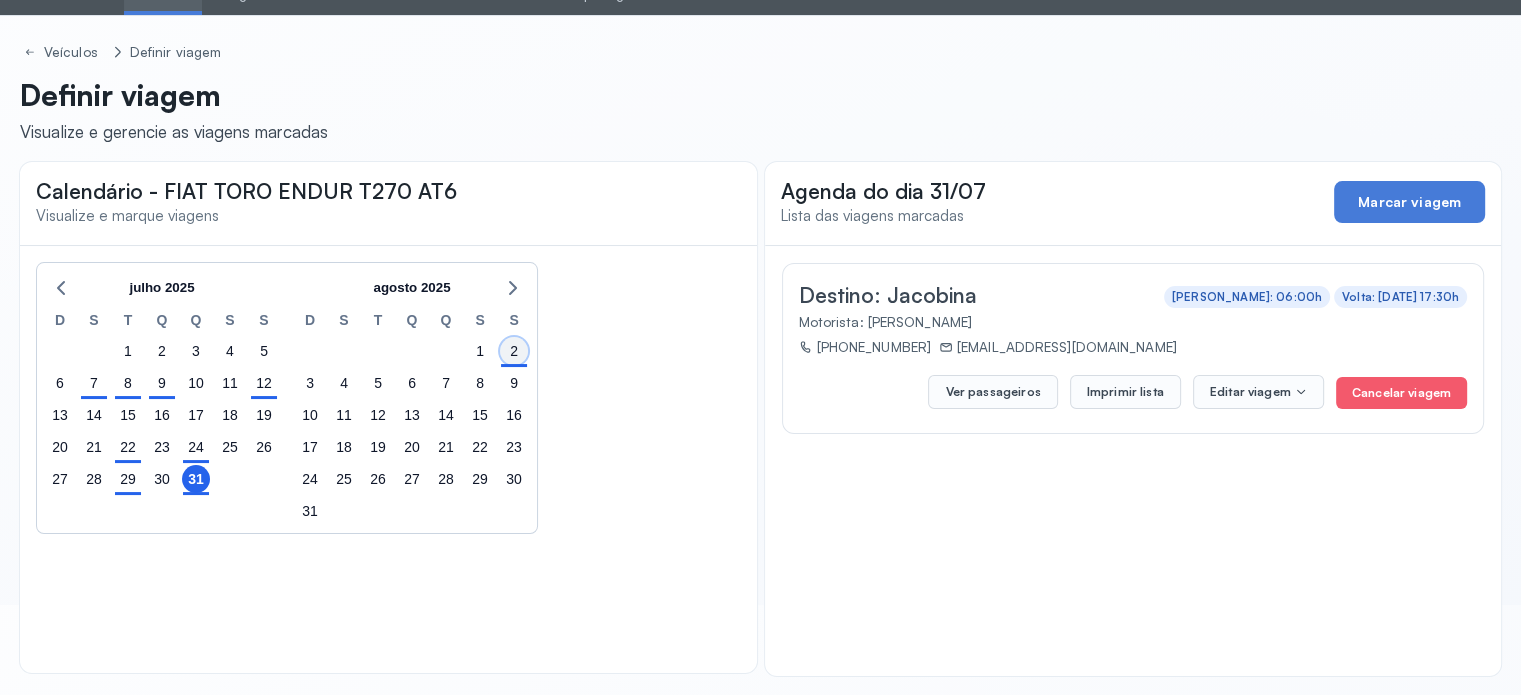 click on "2" 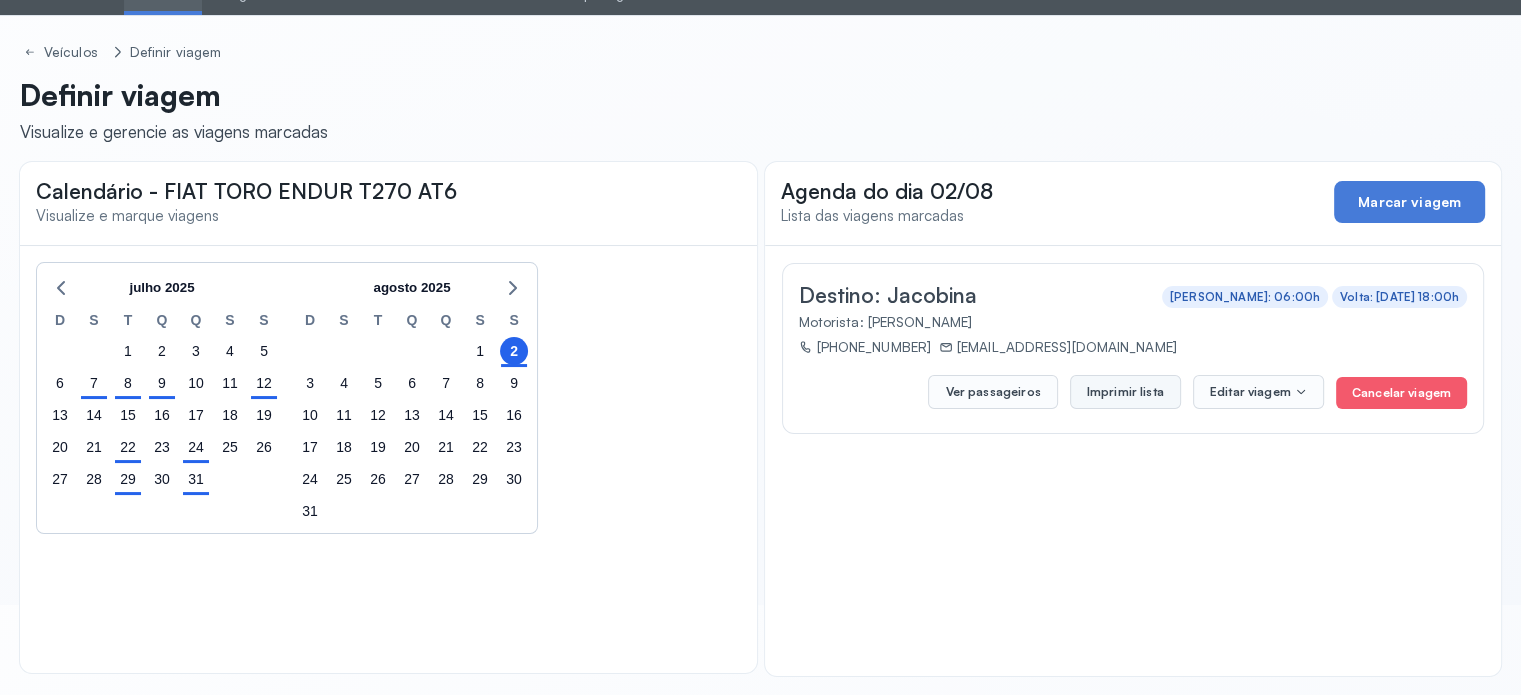 click on "Imprimir lista" at bounding box center [1125, 392] 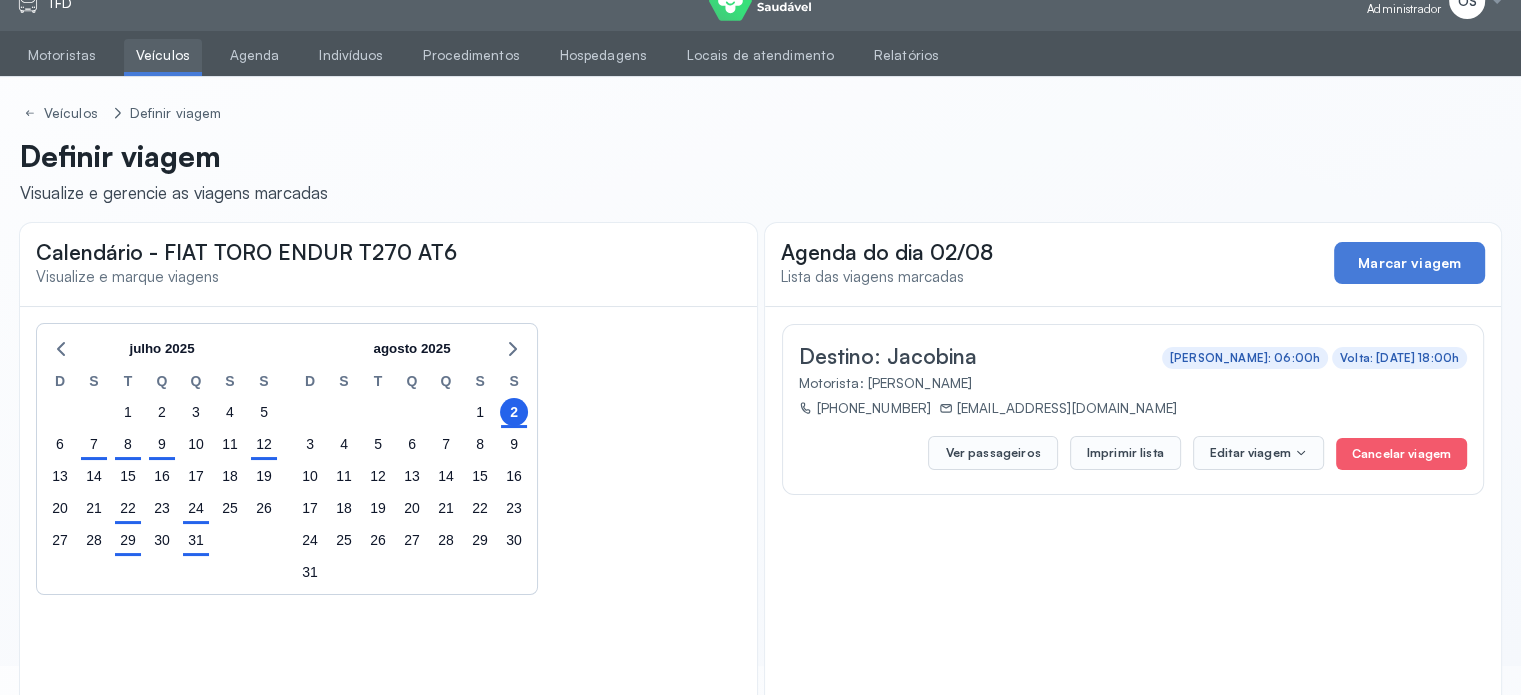 scroll, scrollTop: 0, scrollLeft: 0, axis: both 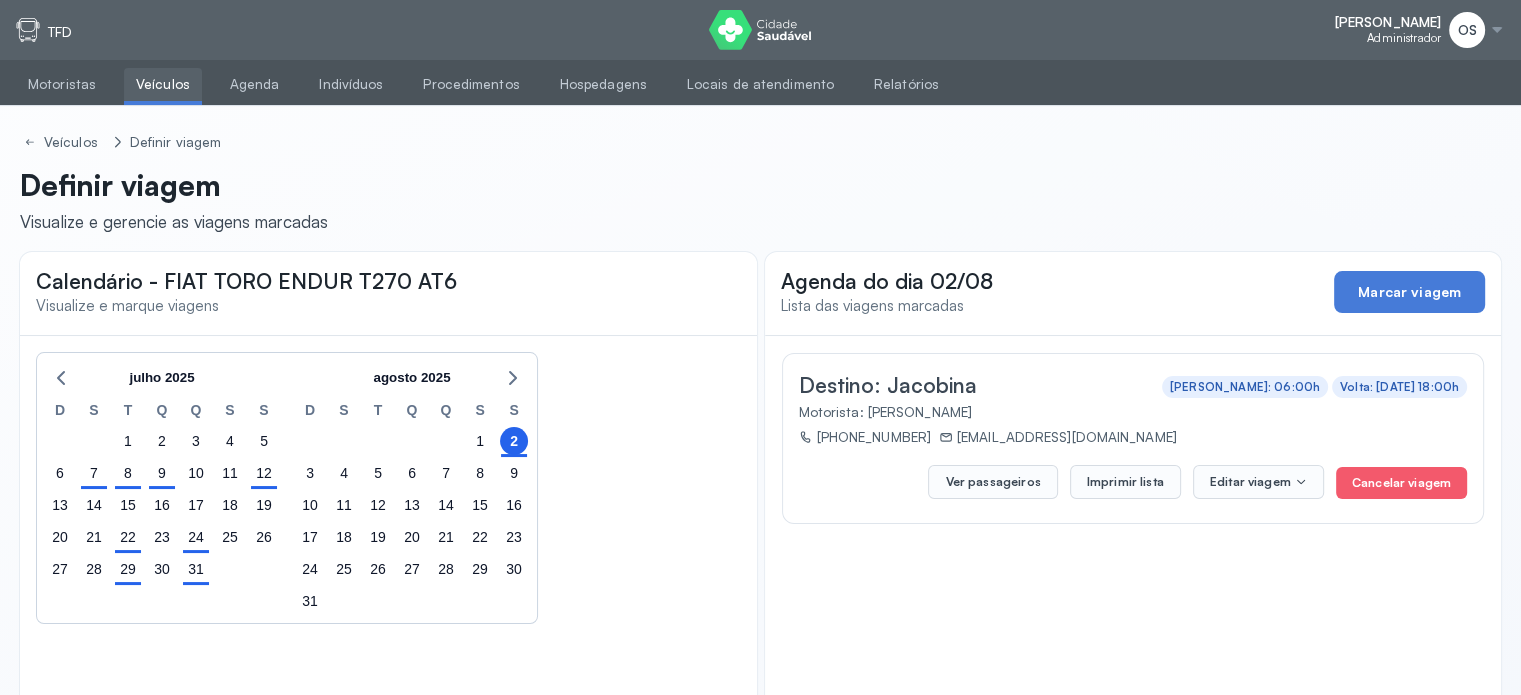 click on "Veículos" at bounding box center (163, 84) 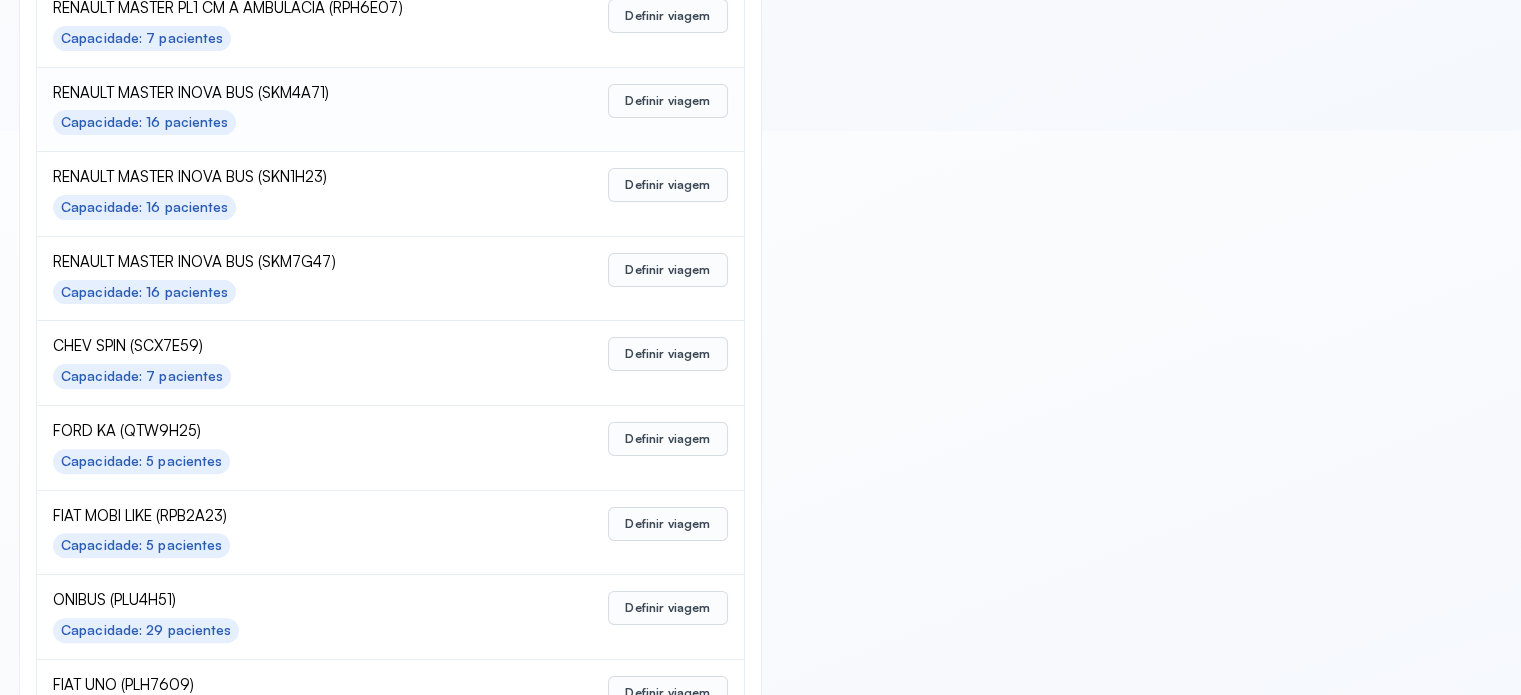 scroll, scrollTop: 600, scrollLeft: 0, axis: vertical 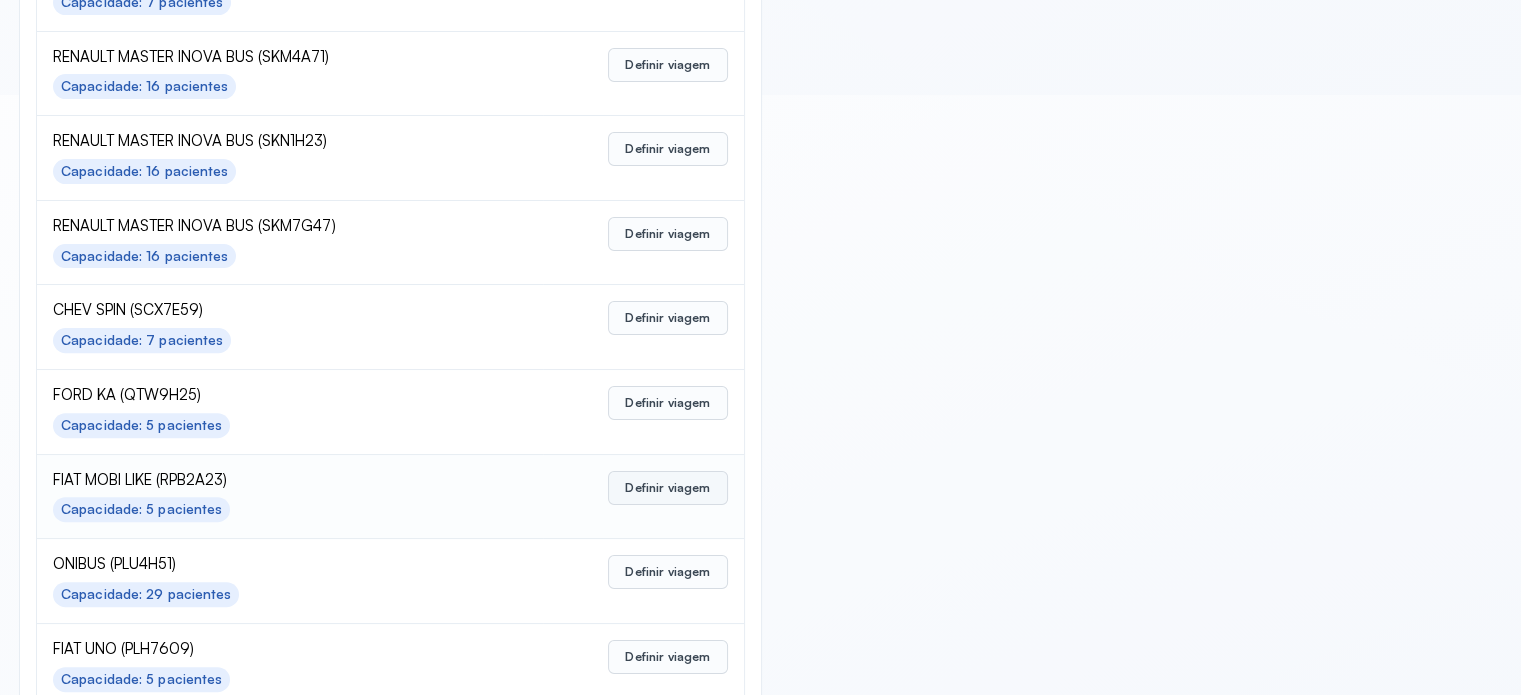 click on "Definir viagem" at bounding box center [667, 488] 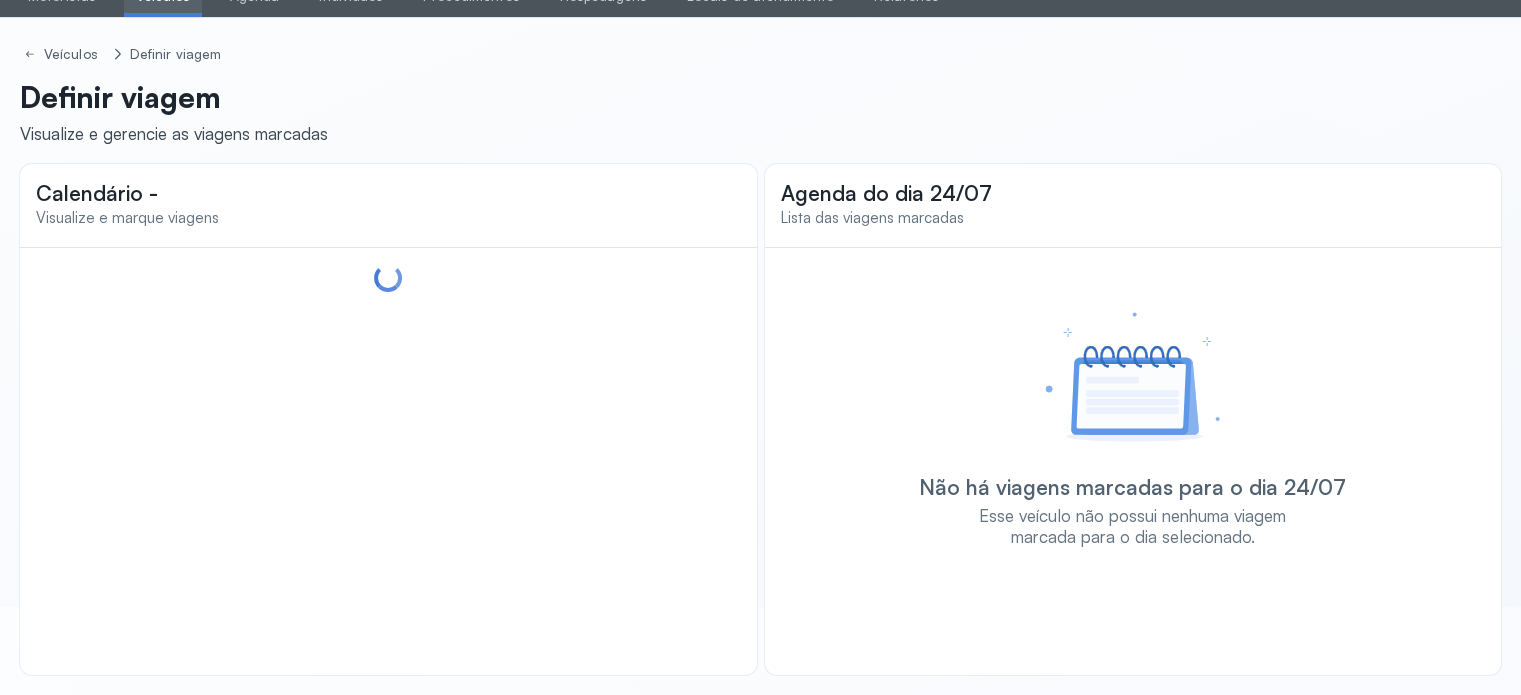 scroll, scrollTop: 88, scrollLeft: 0, axis: vertical 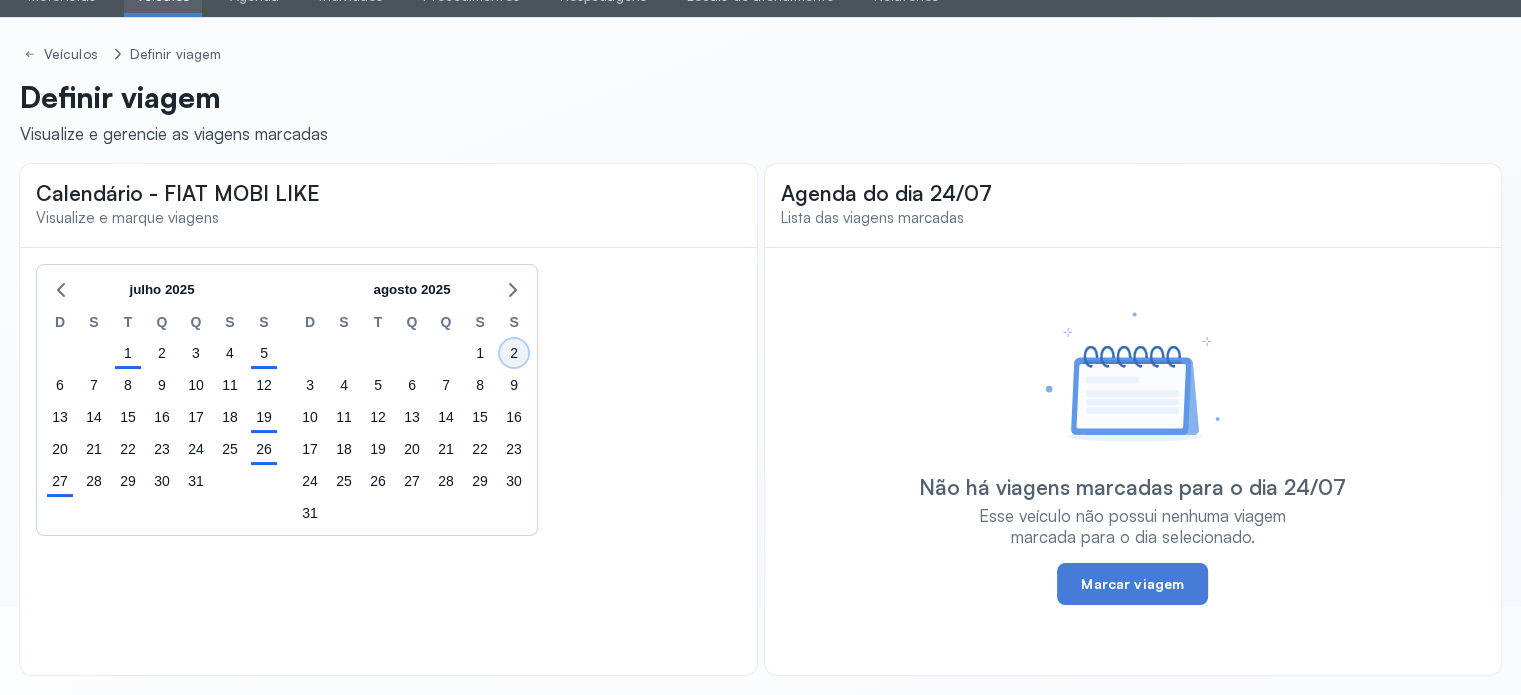 click on "2" 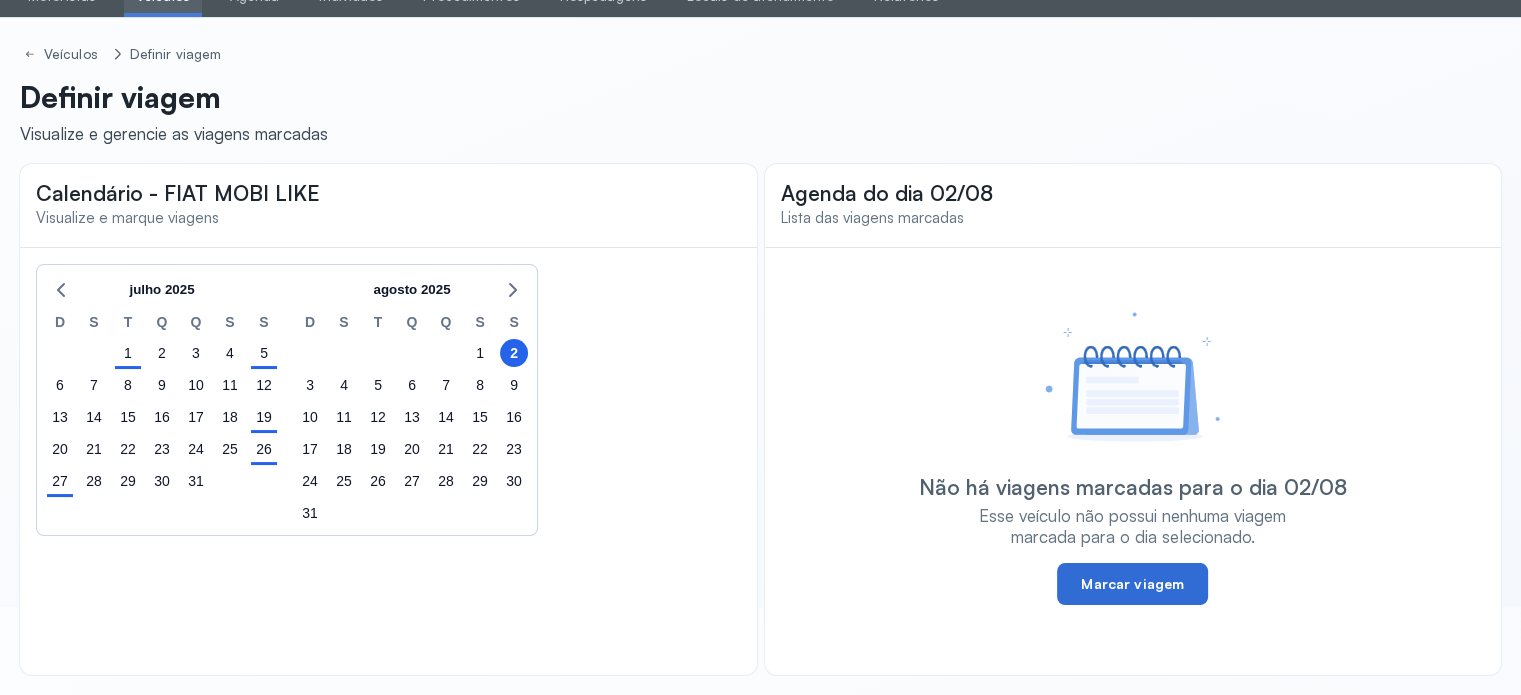 click on "Marcar viagem" 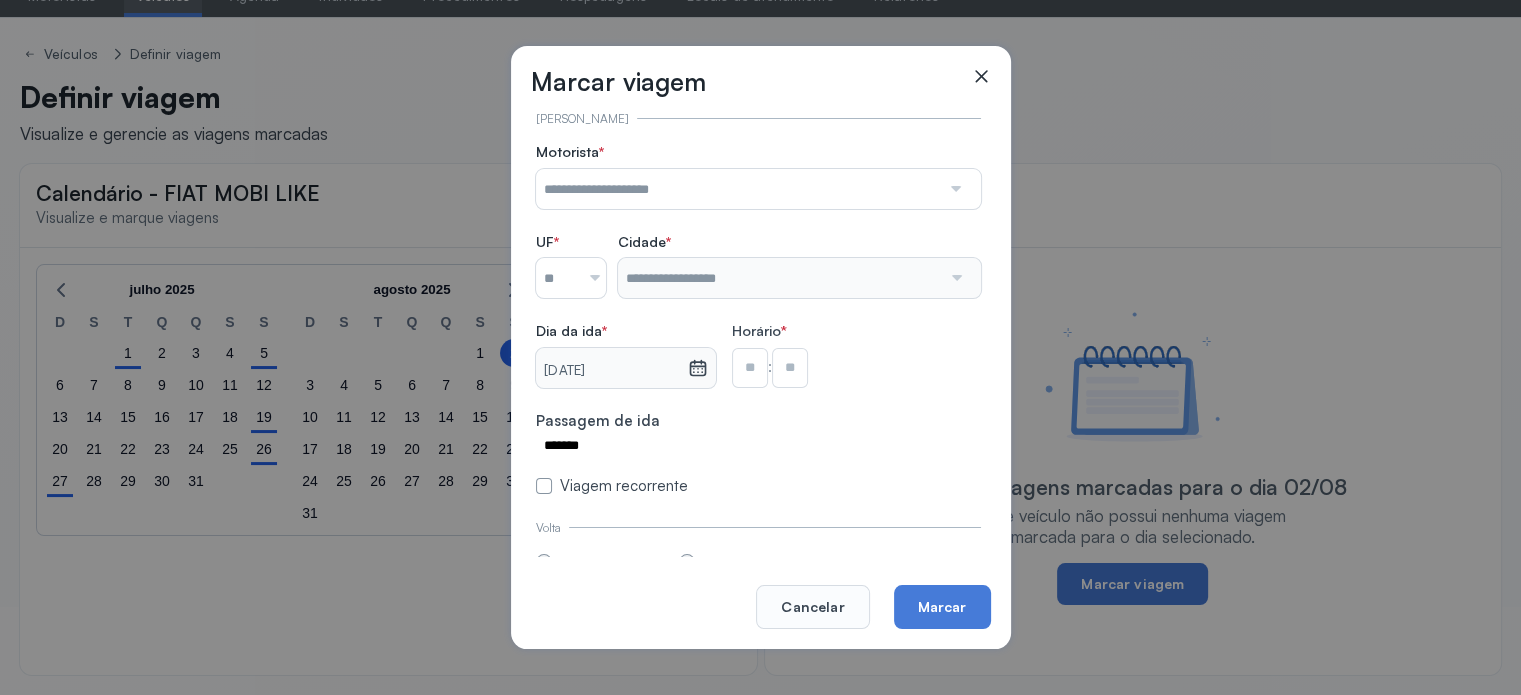 click at bounding box center (738, 189) 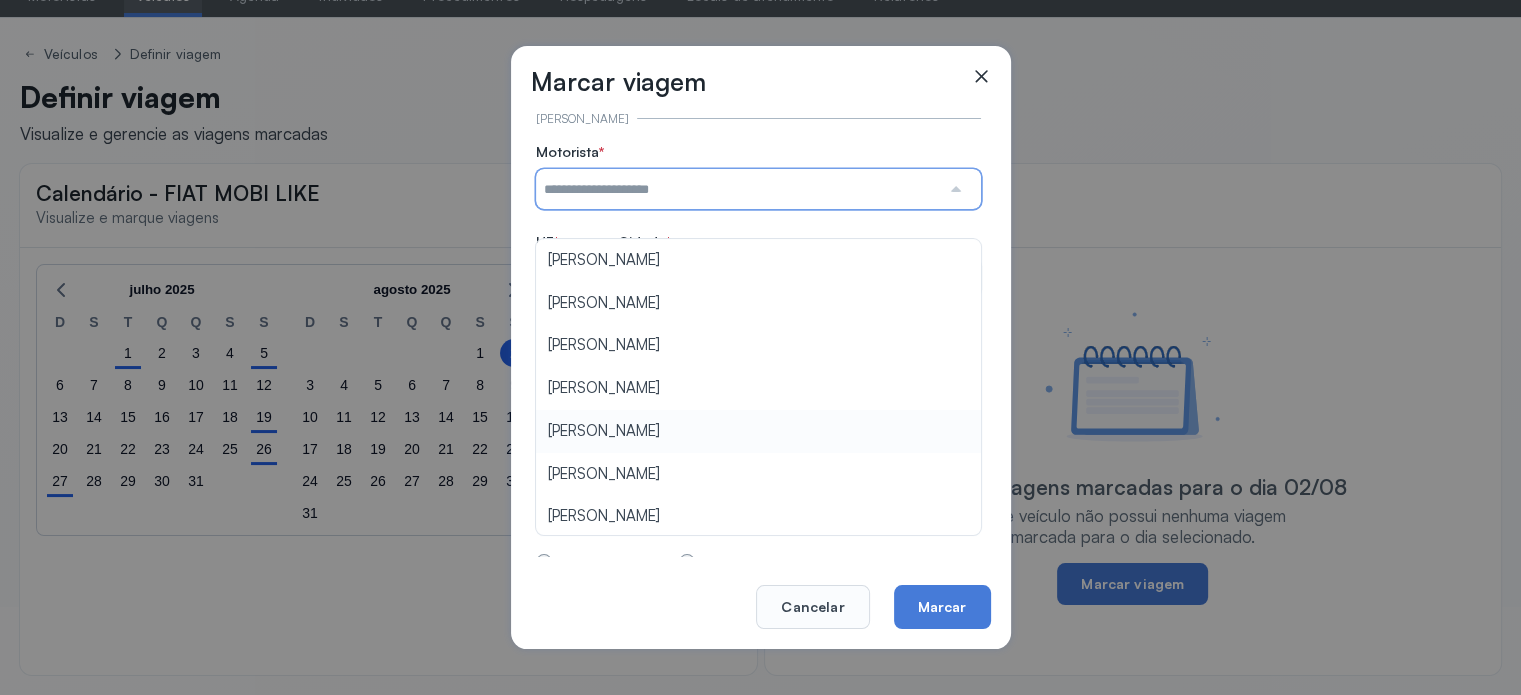 type on "**********" 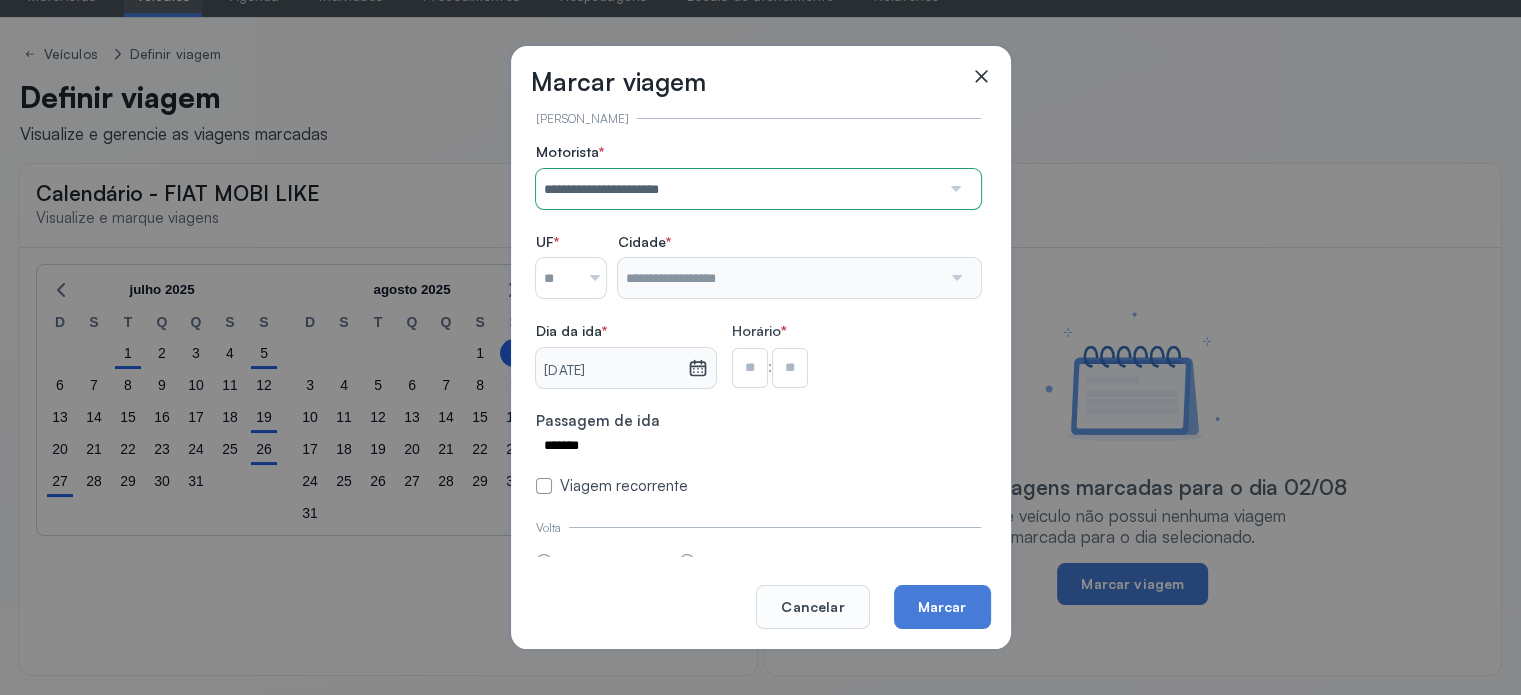 click on "**********" at bounding box center [758, 319] 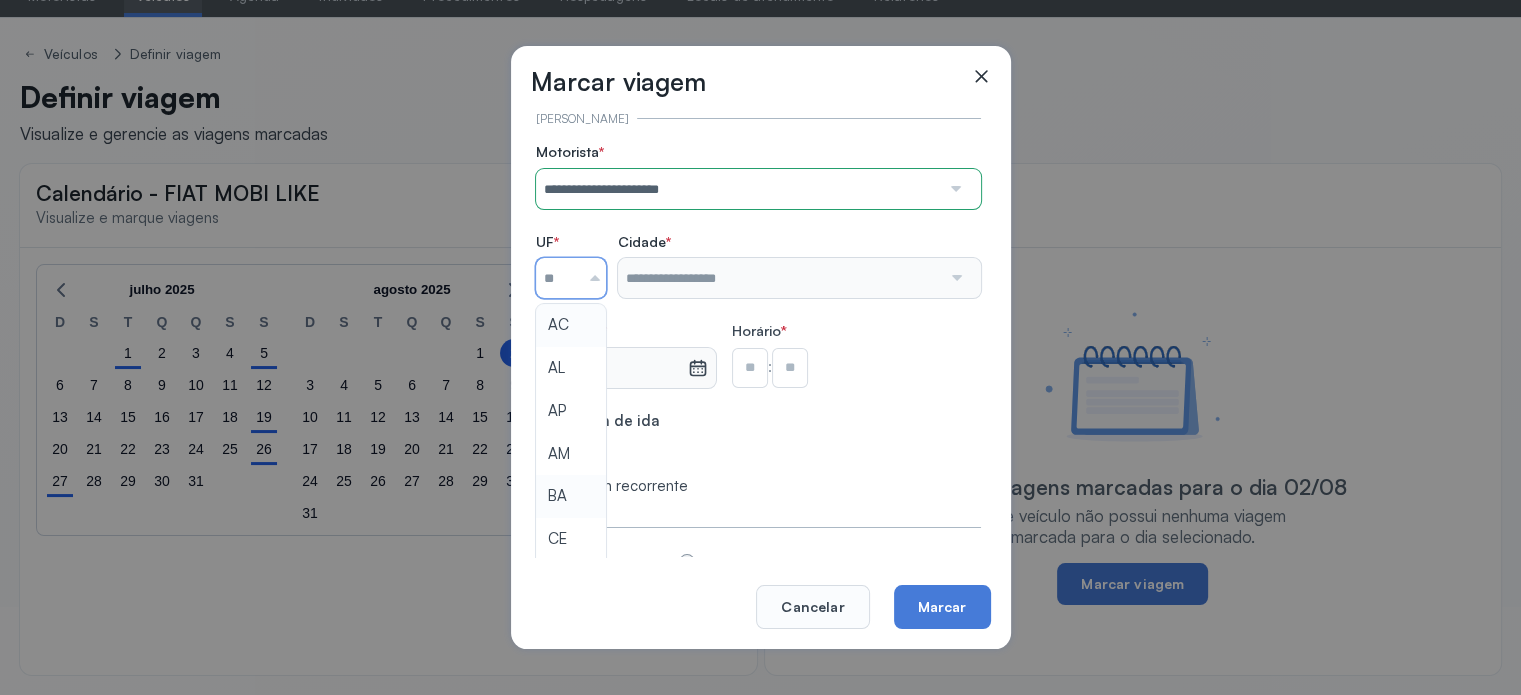 type on "**" 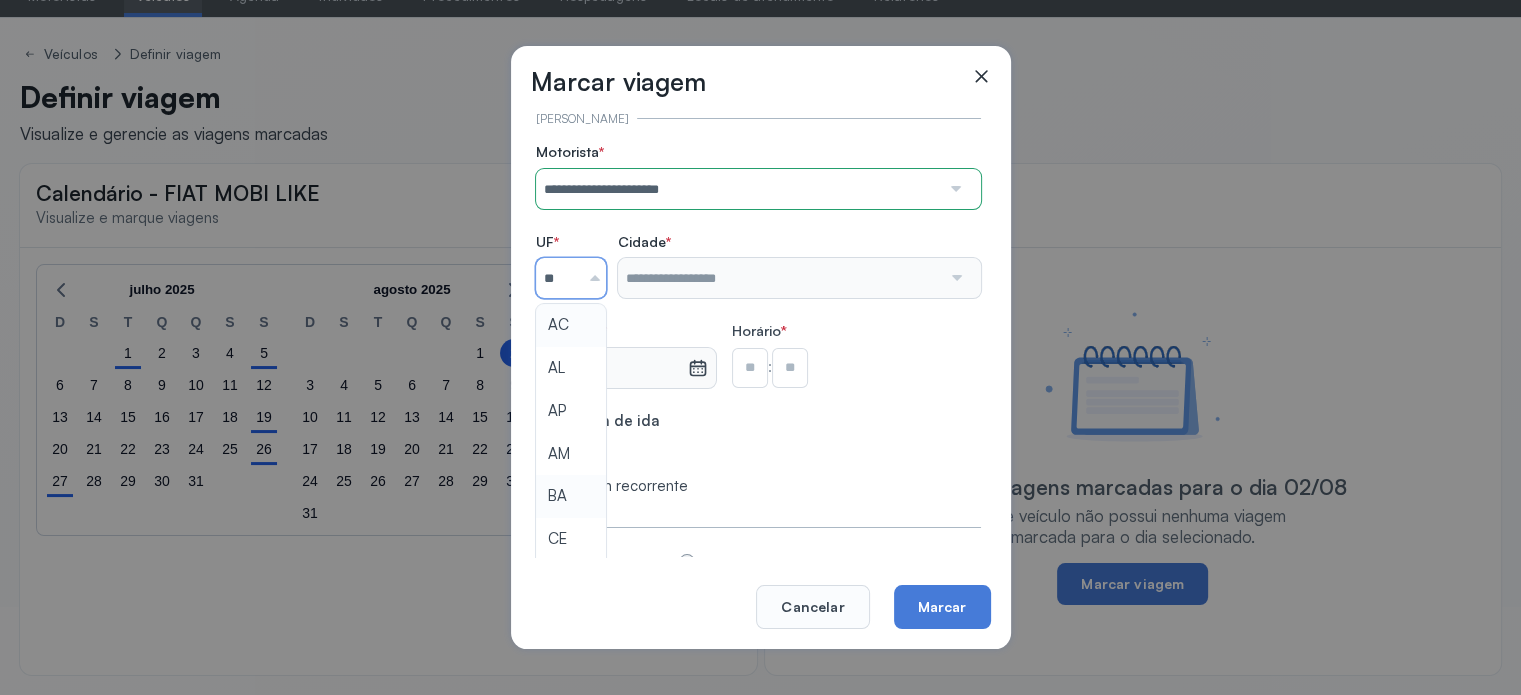 drag, startPoint x: 573, startPoint y: 494, endPoint x: 582, endPoint y: 477, distance: 19.235384 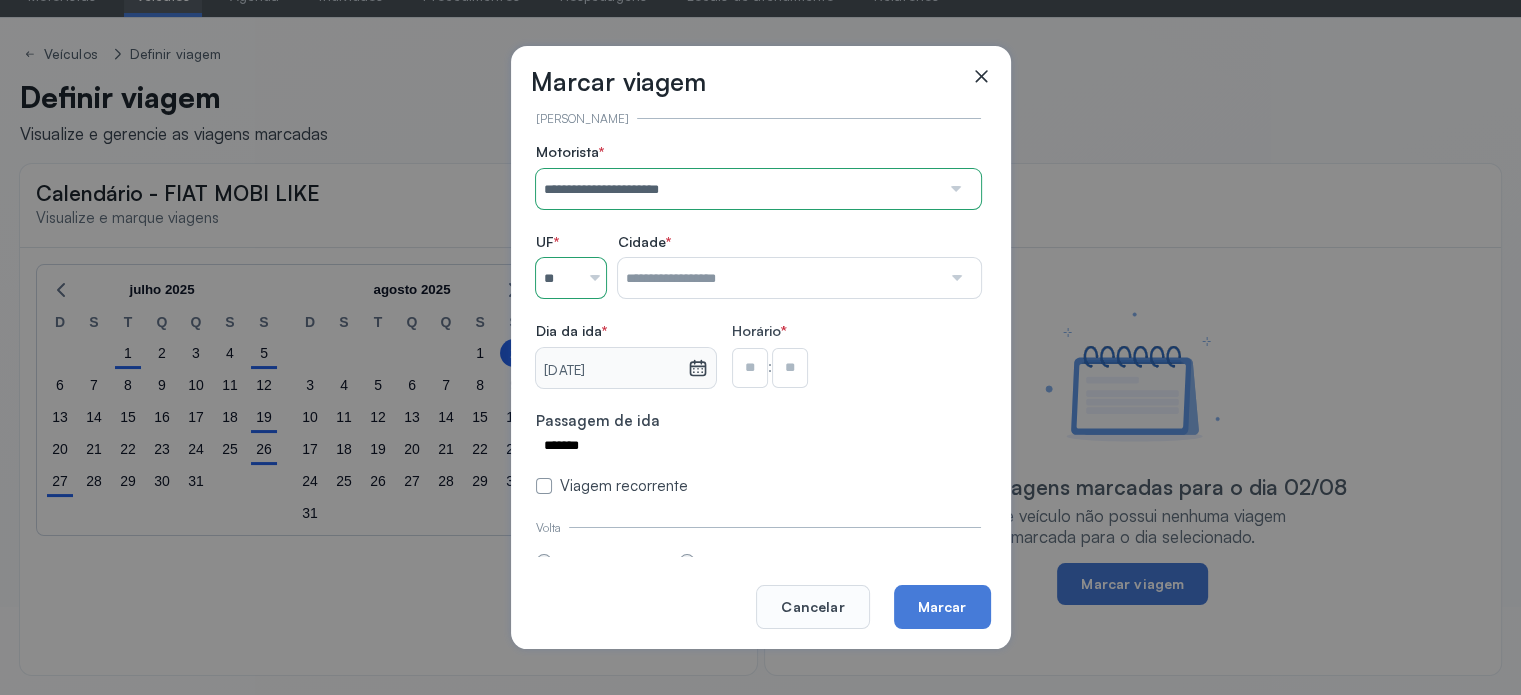 click at bounding box center [779, 278] 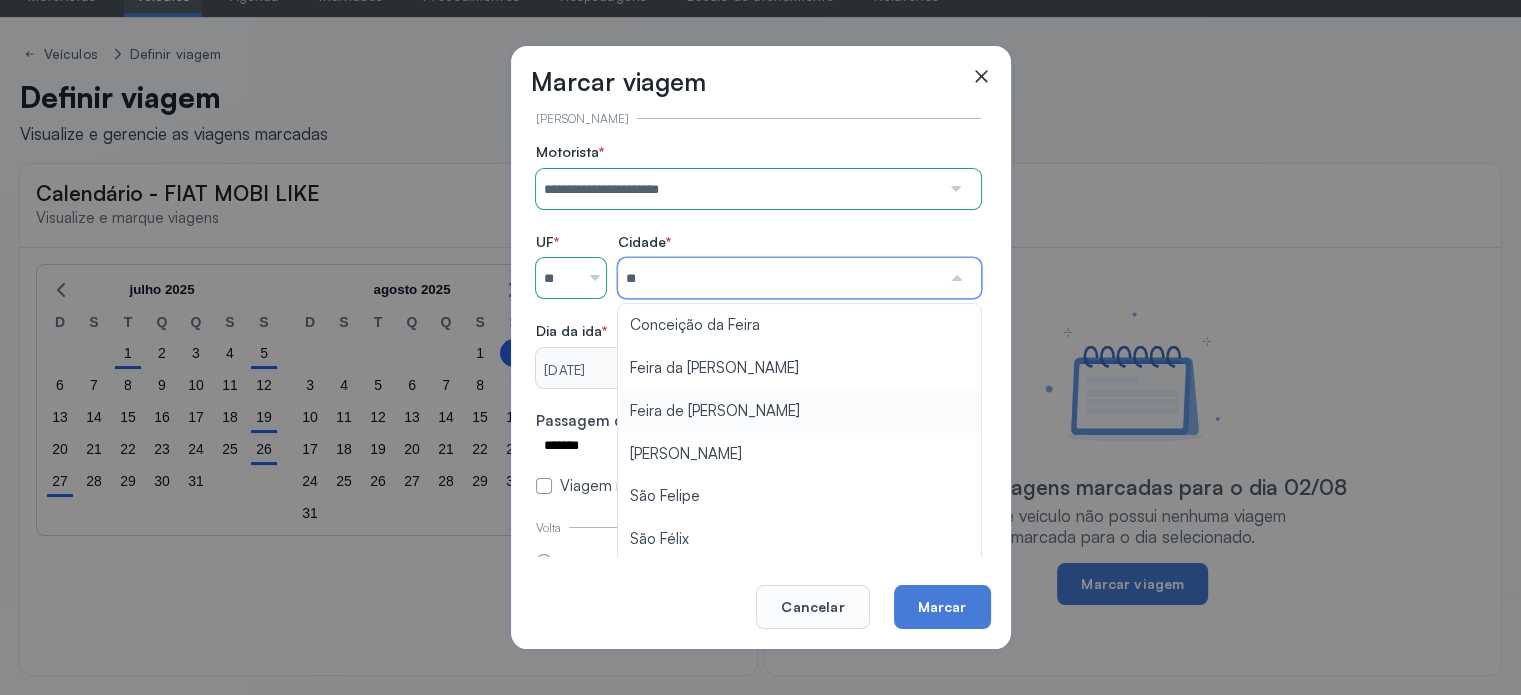 type on "**********" 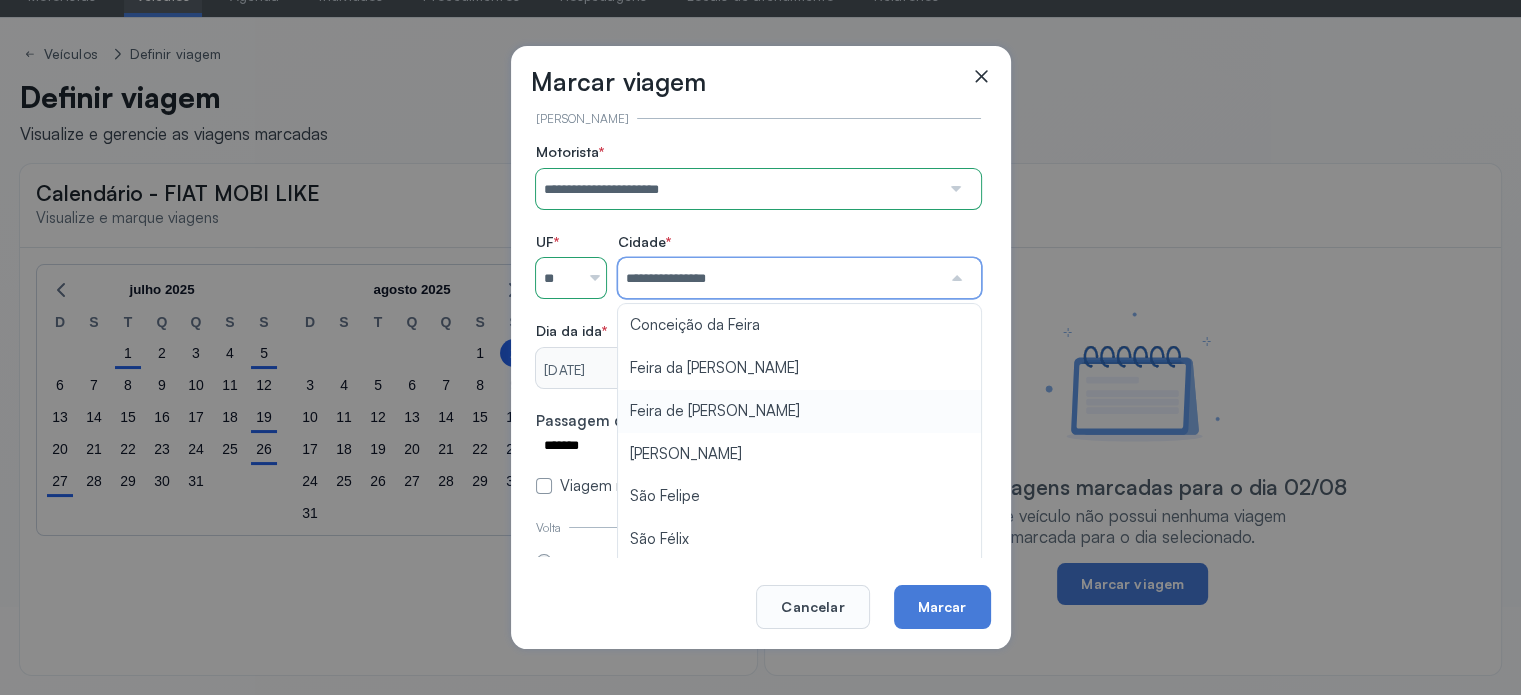 click on "**********" at bounding box center (758, 319) 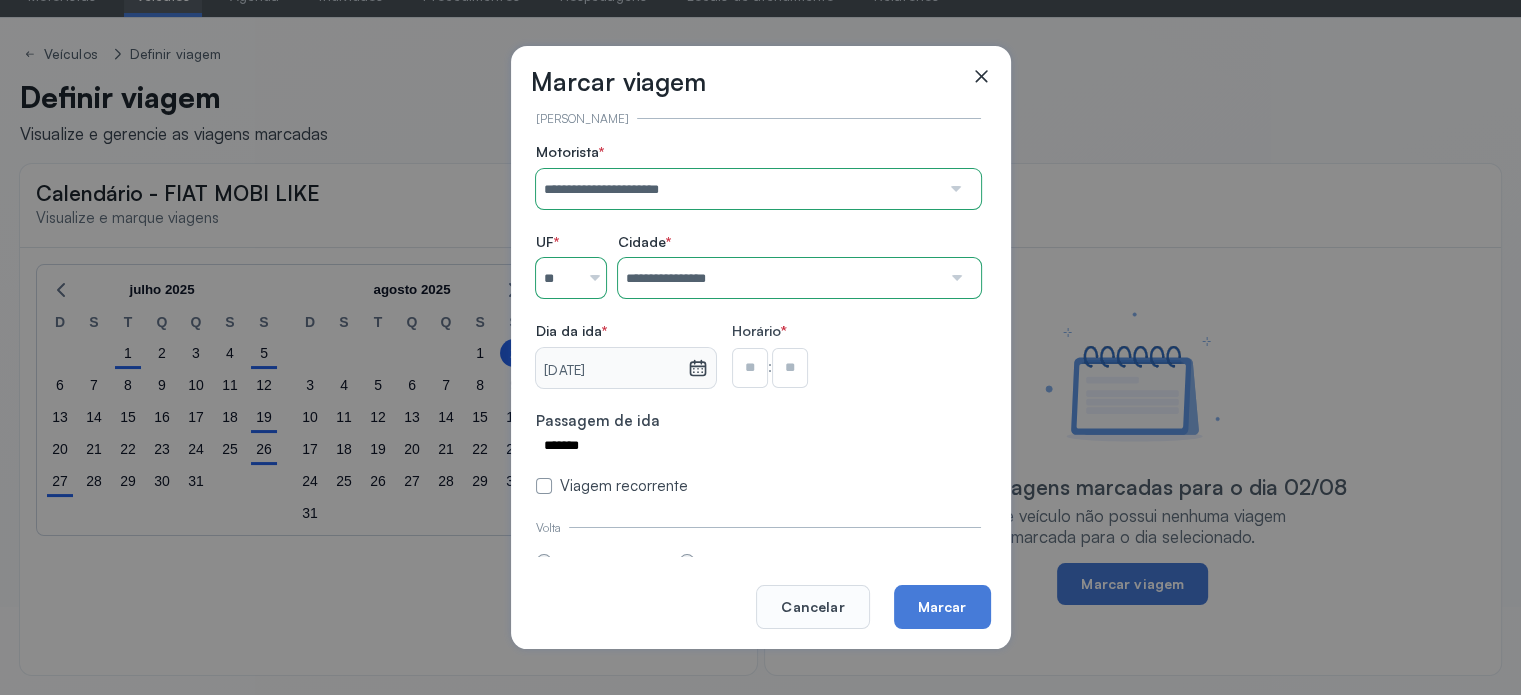 click at bounding box center (750, 368) 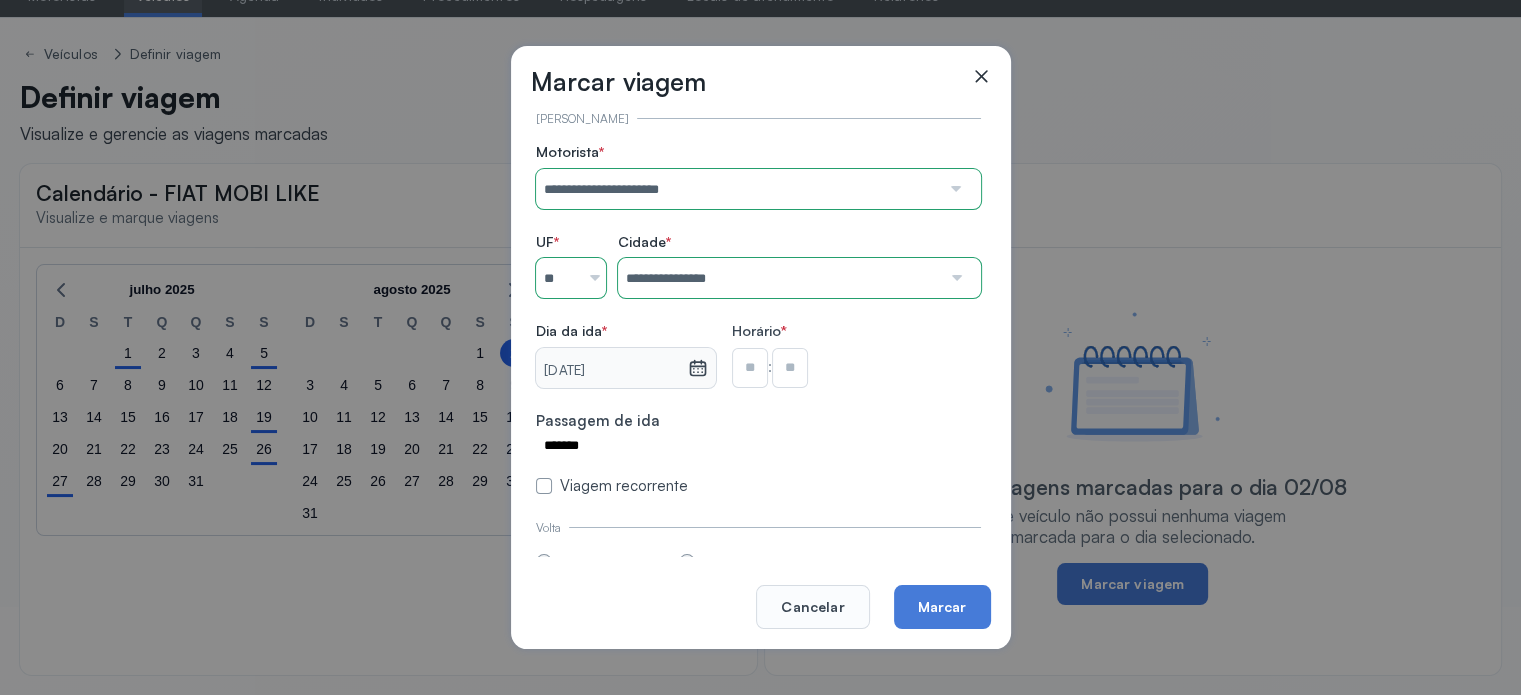 type on "**" 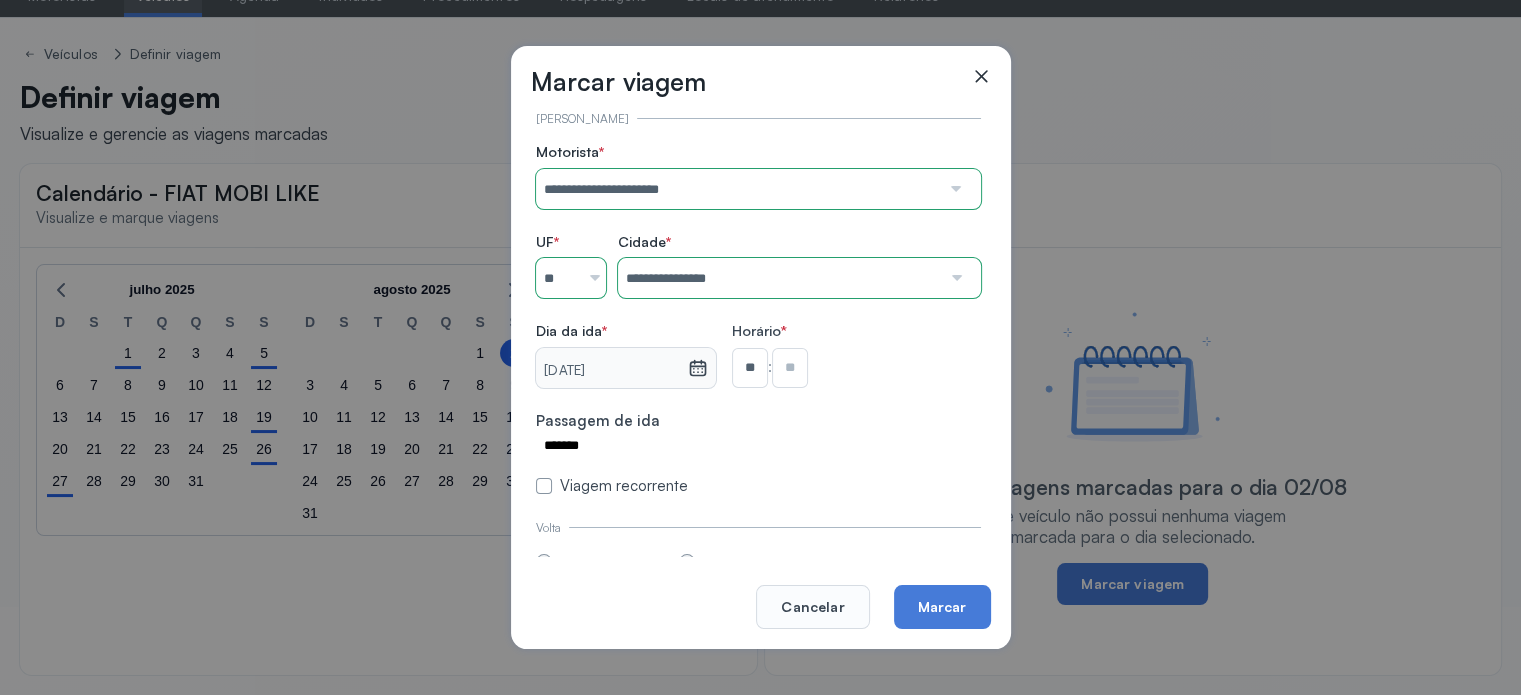 click at bounding box center (790, 368) 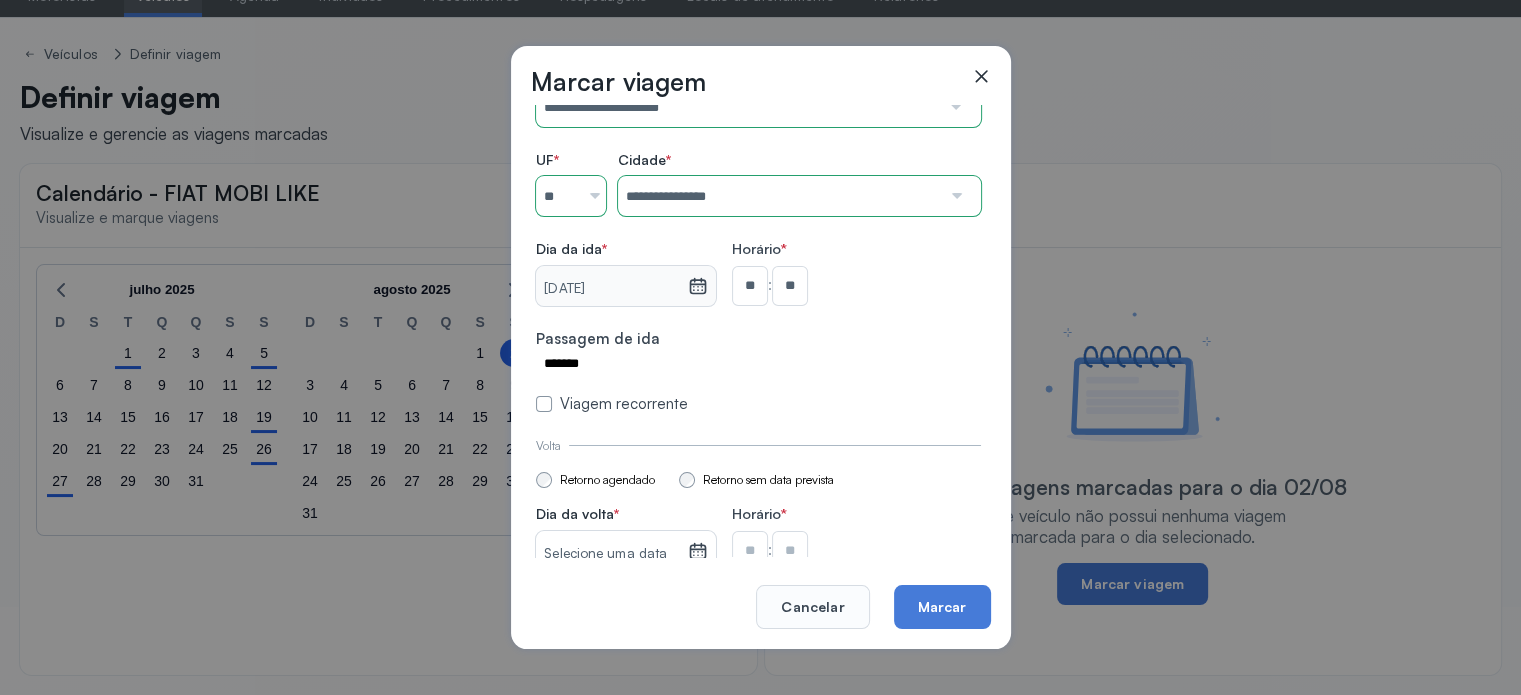 scroll, scrollTop: 176, scrollLeft: 0, axis: vertical 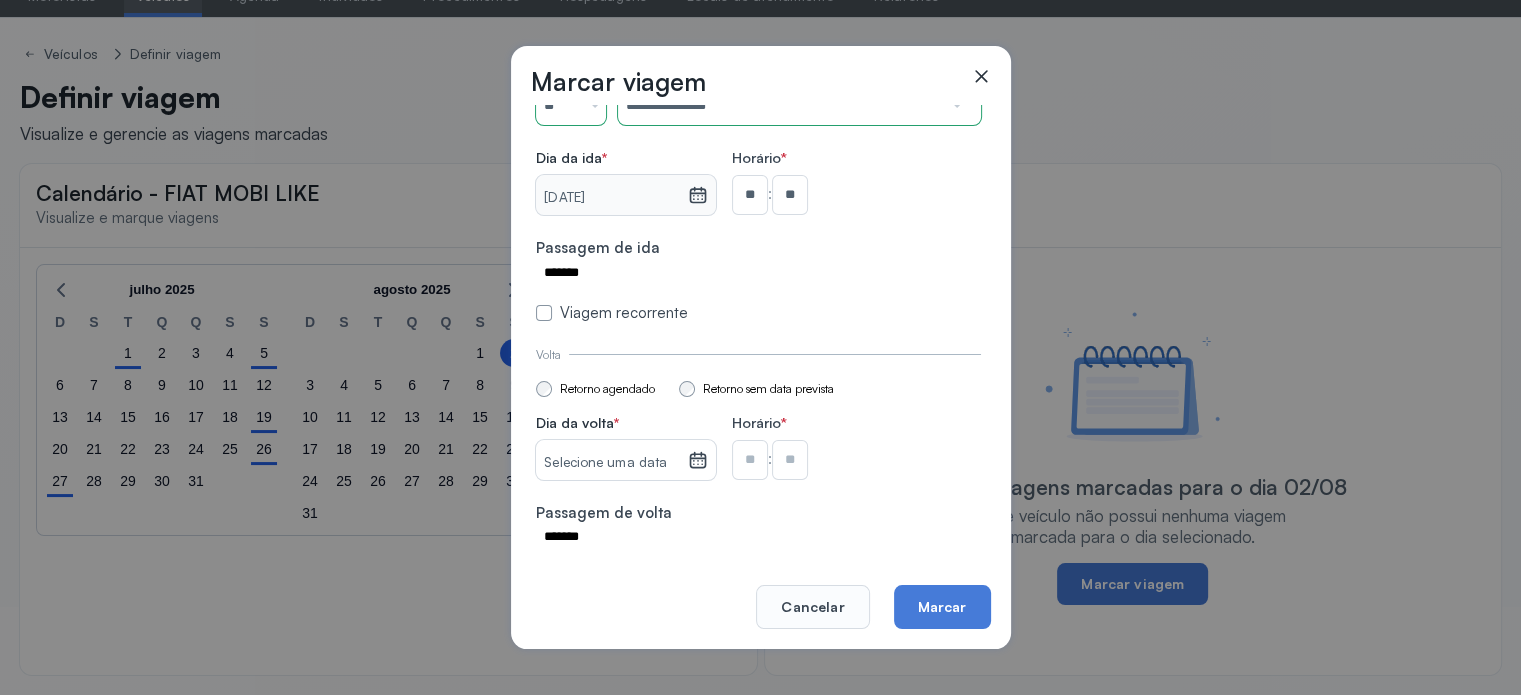 click 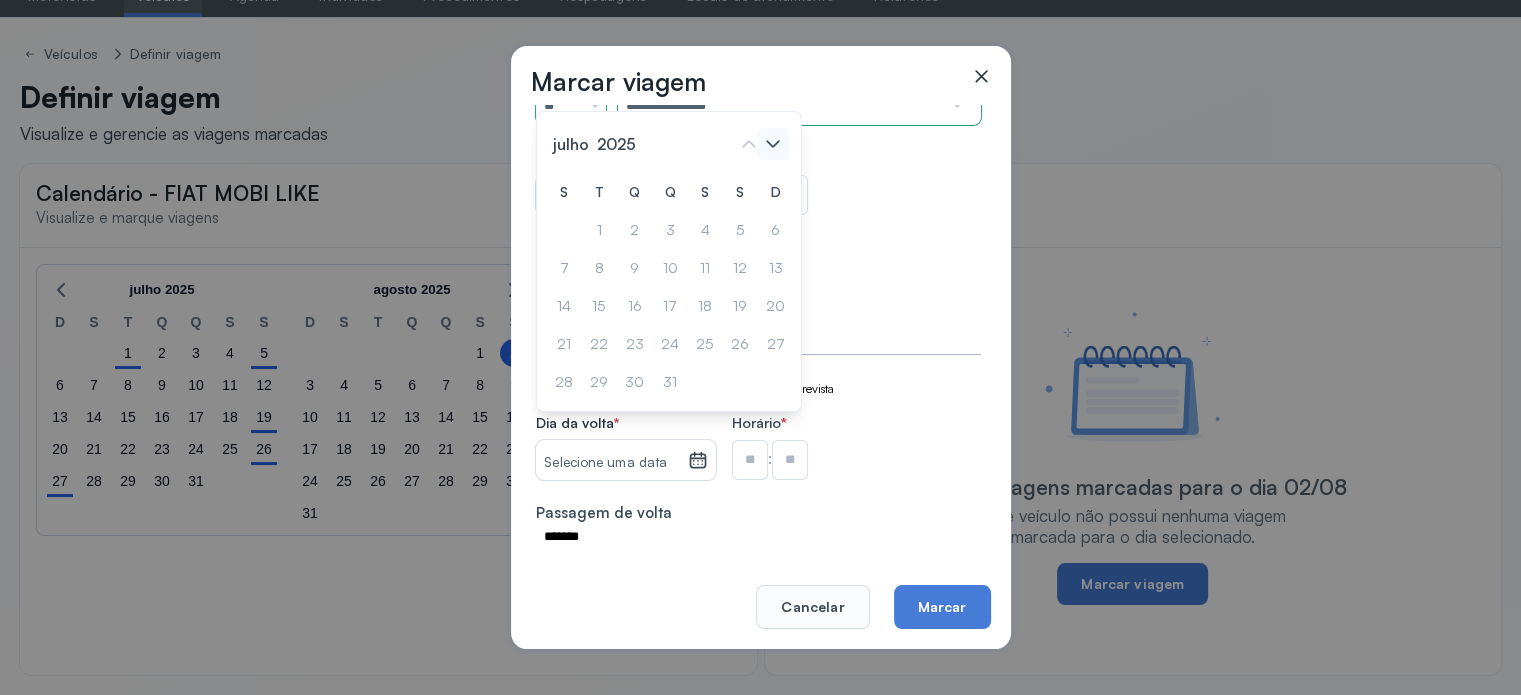 click 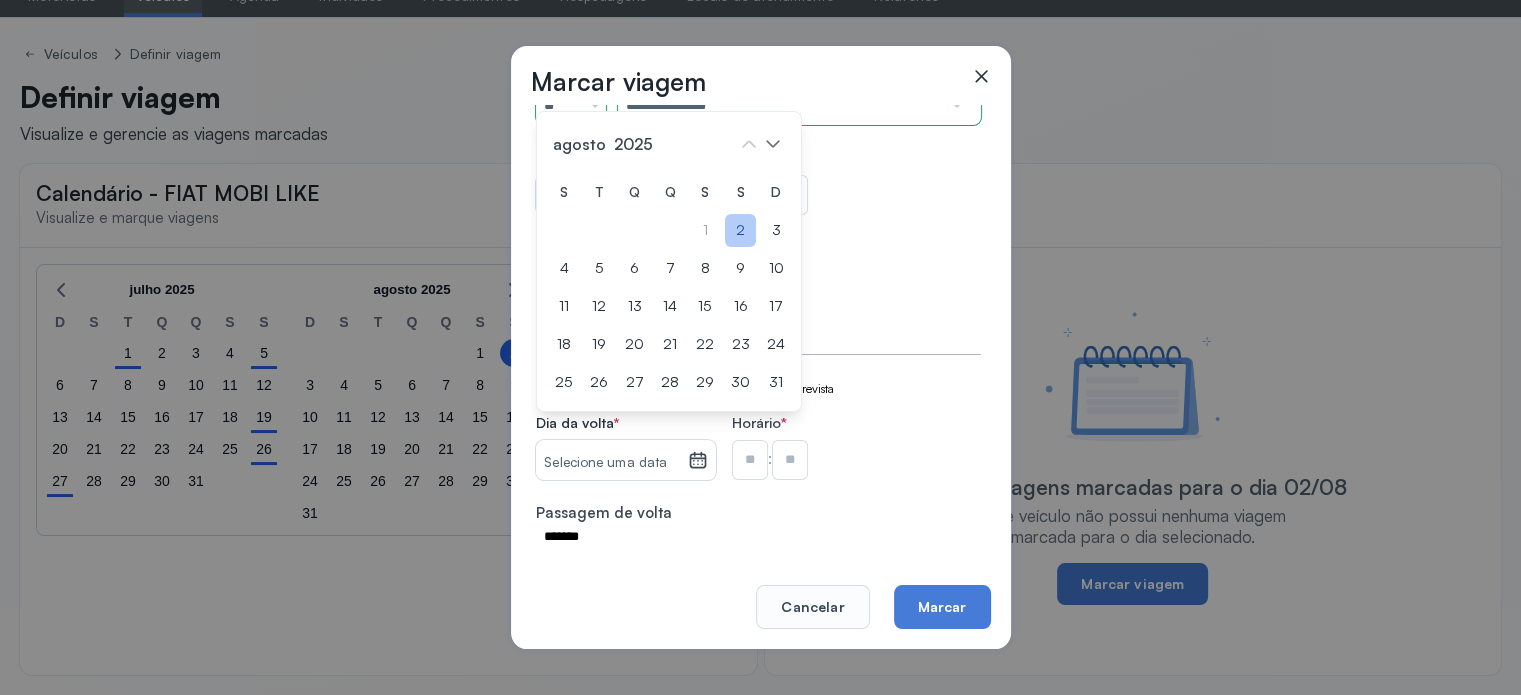 click on "2" 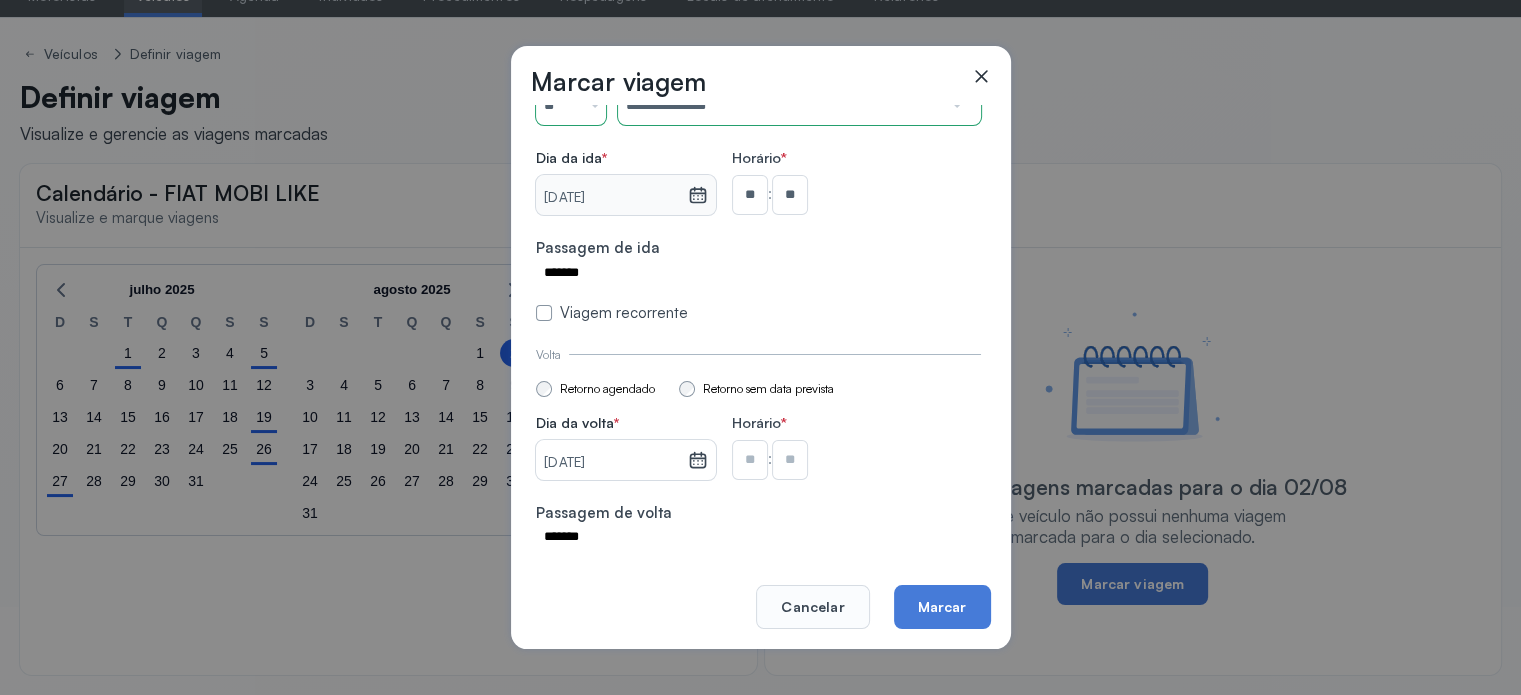 click at bounding box center [750, 195] 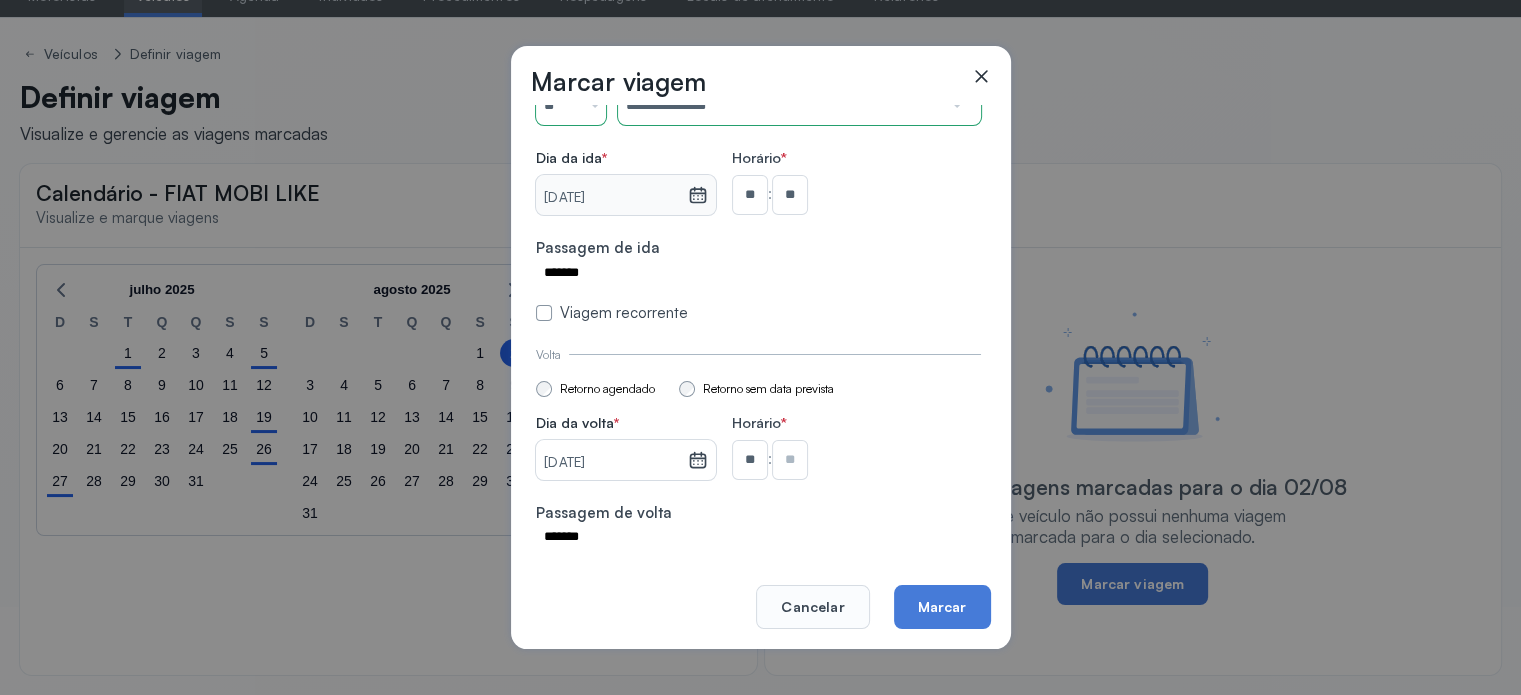 click on "**" at bounding box center (750, 195) 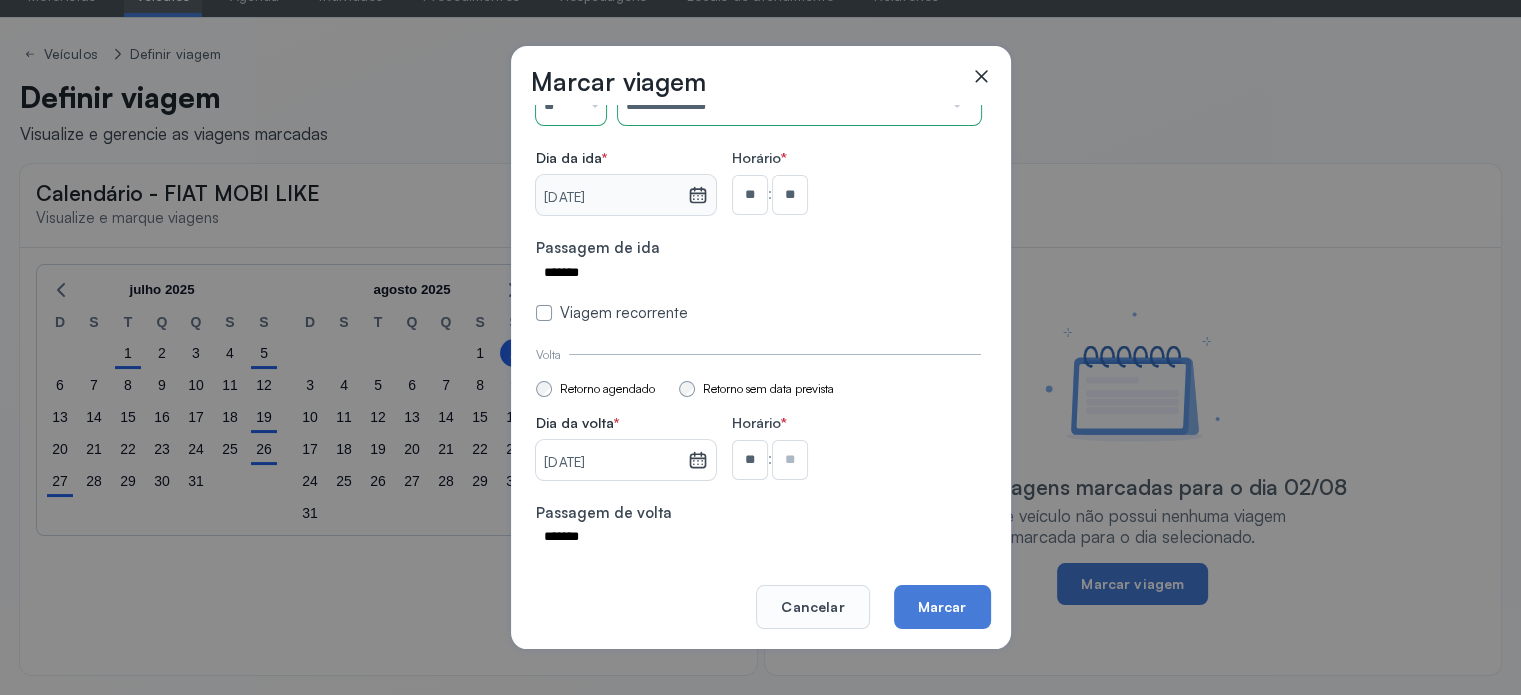 click on "**  :" at bounding box center (856, 195) 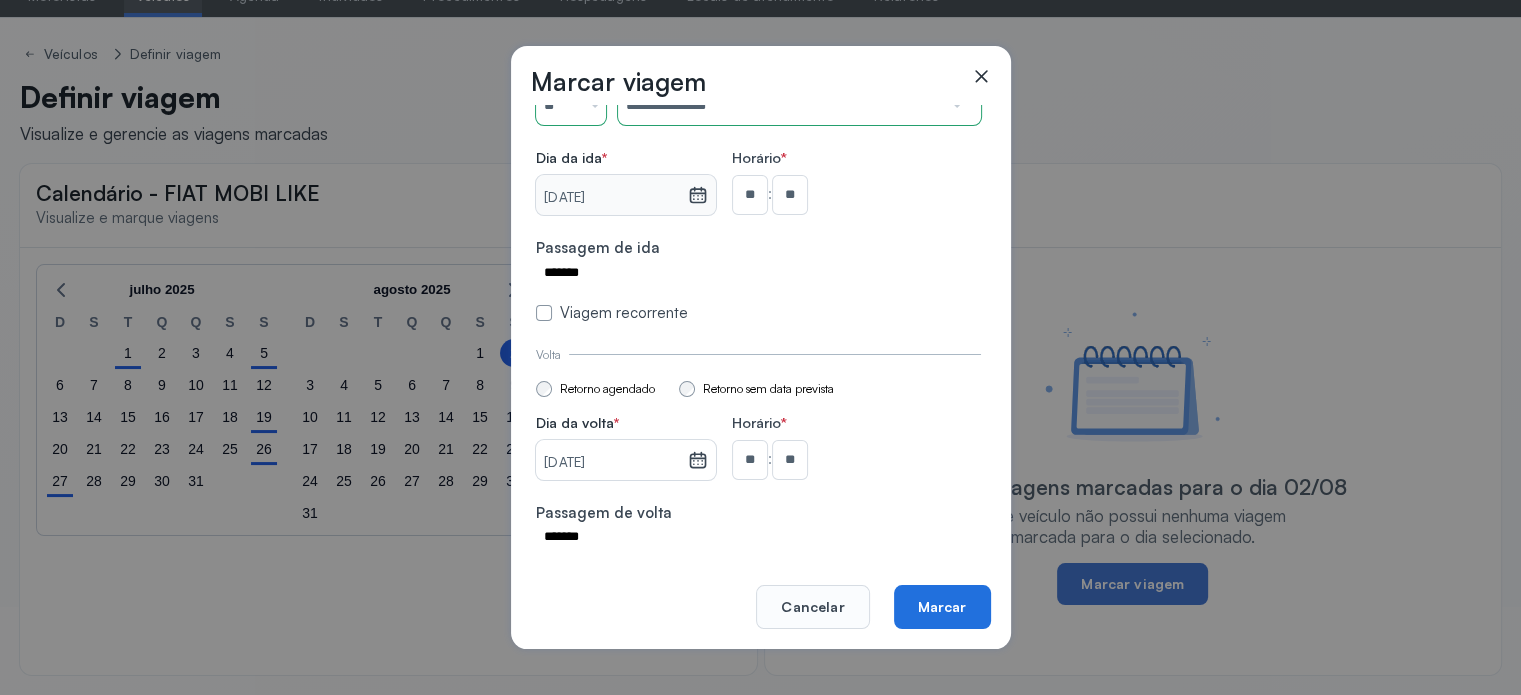 click on "Marcar" 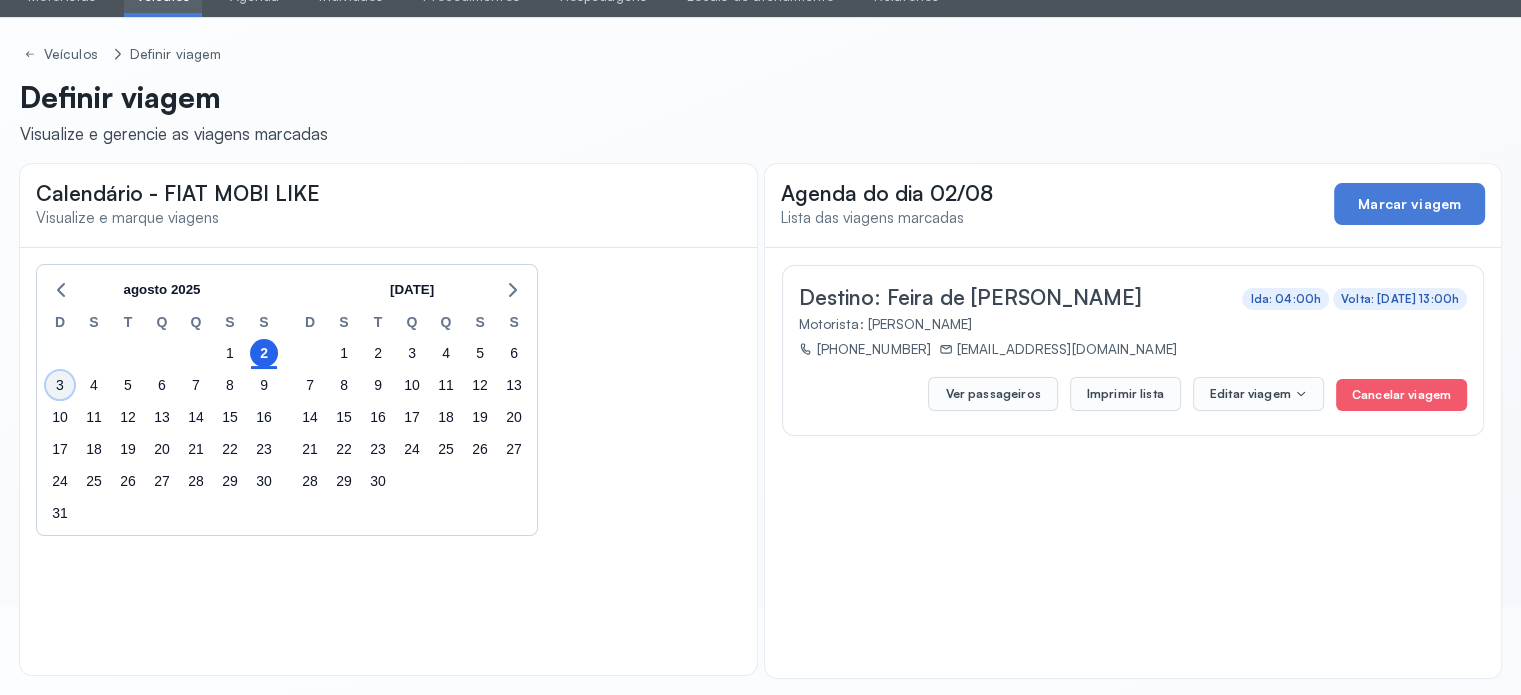 click on "3" 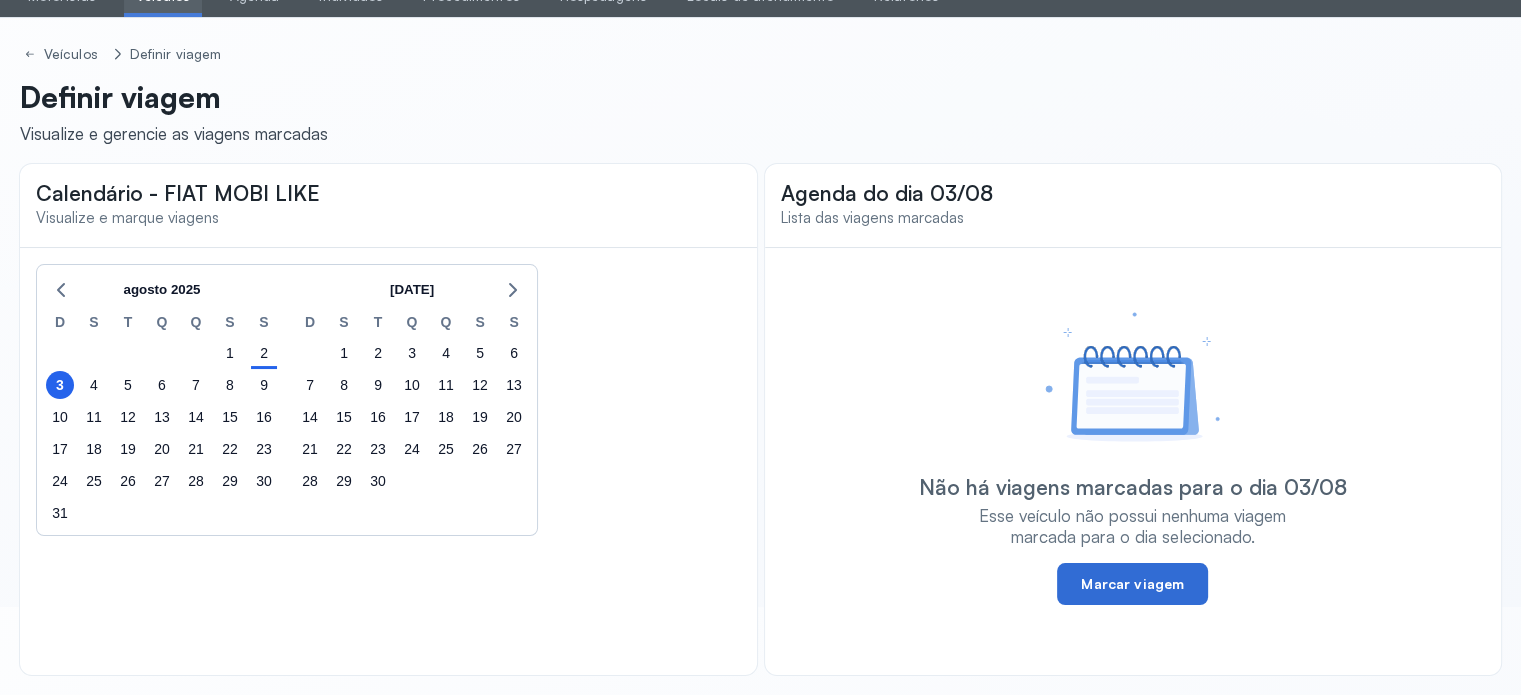 click on "Marcar viagem" 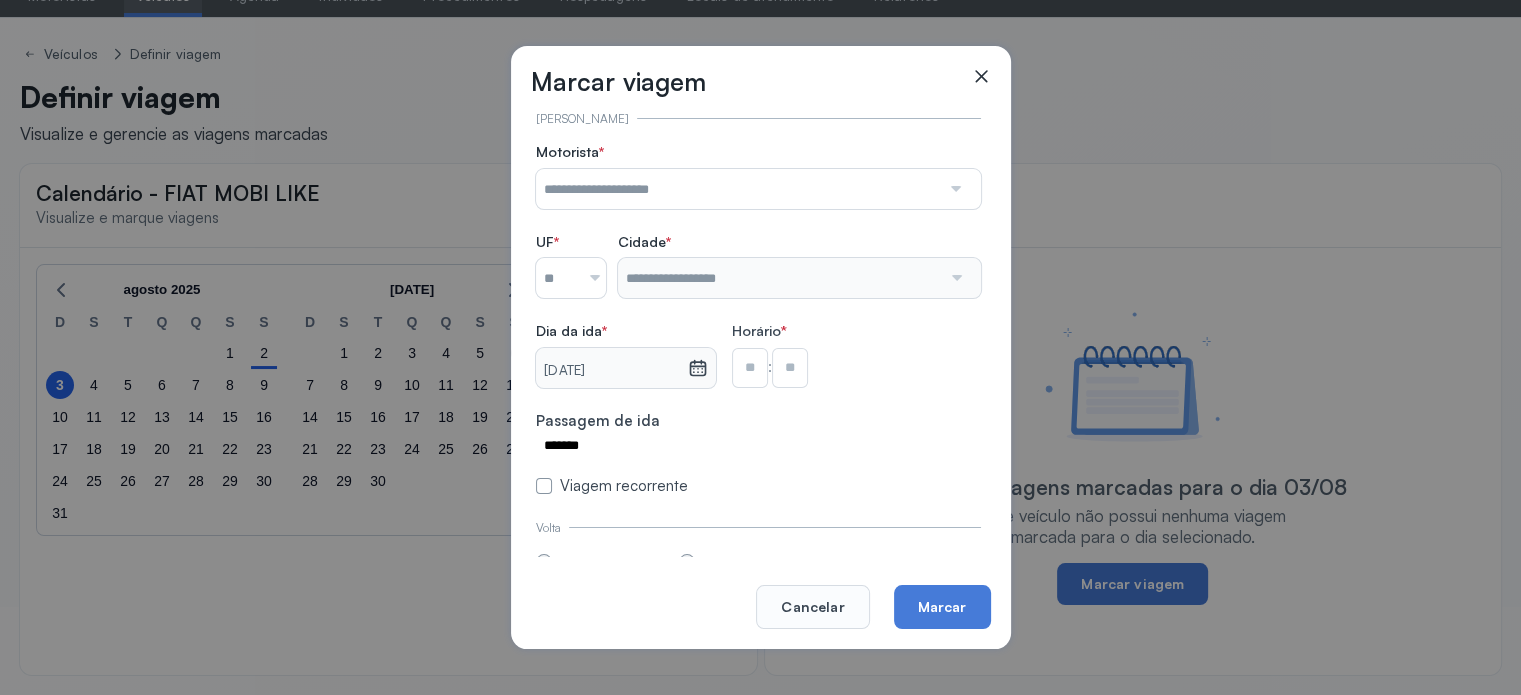 click at bounding box center [738, 189] 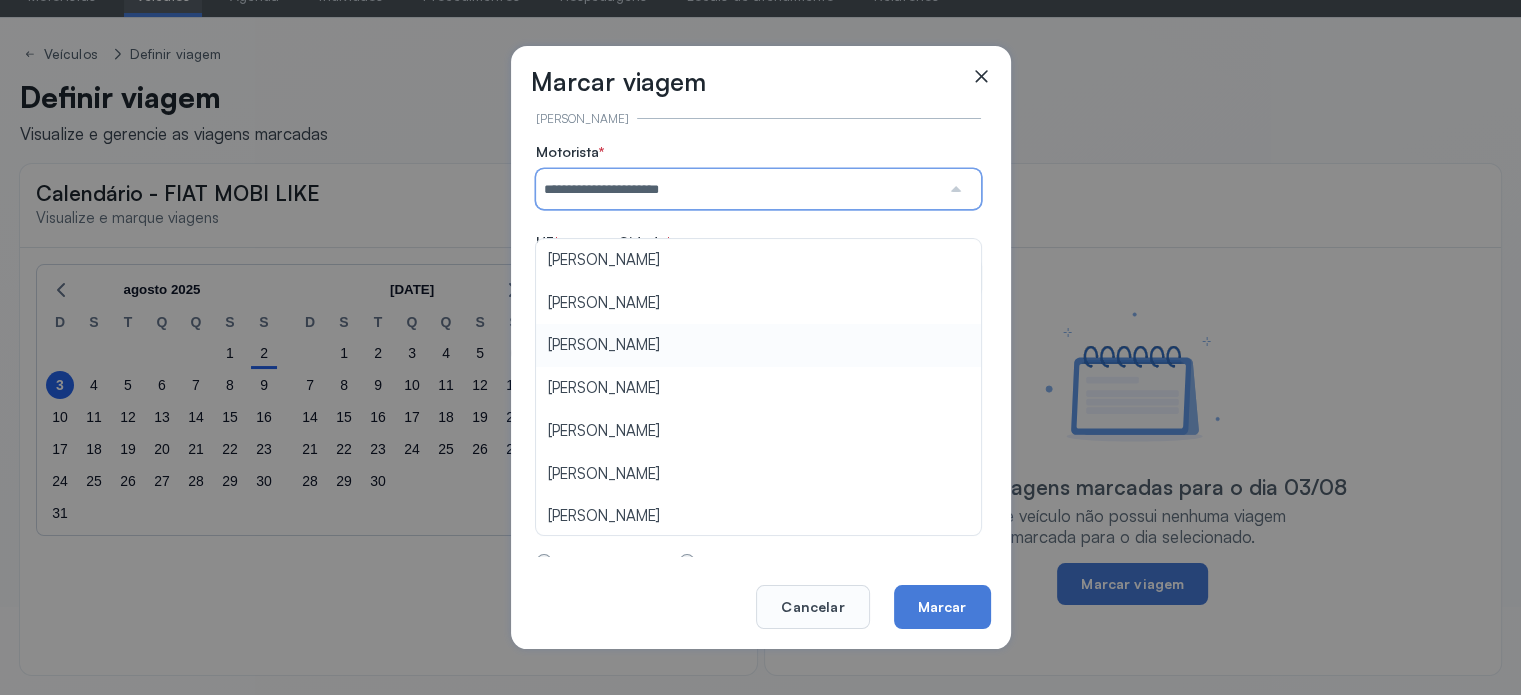 click on "**********" at bounding box center [758, 319] 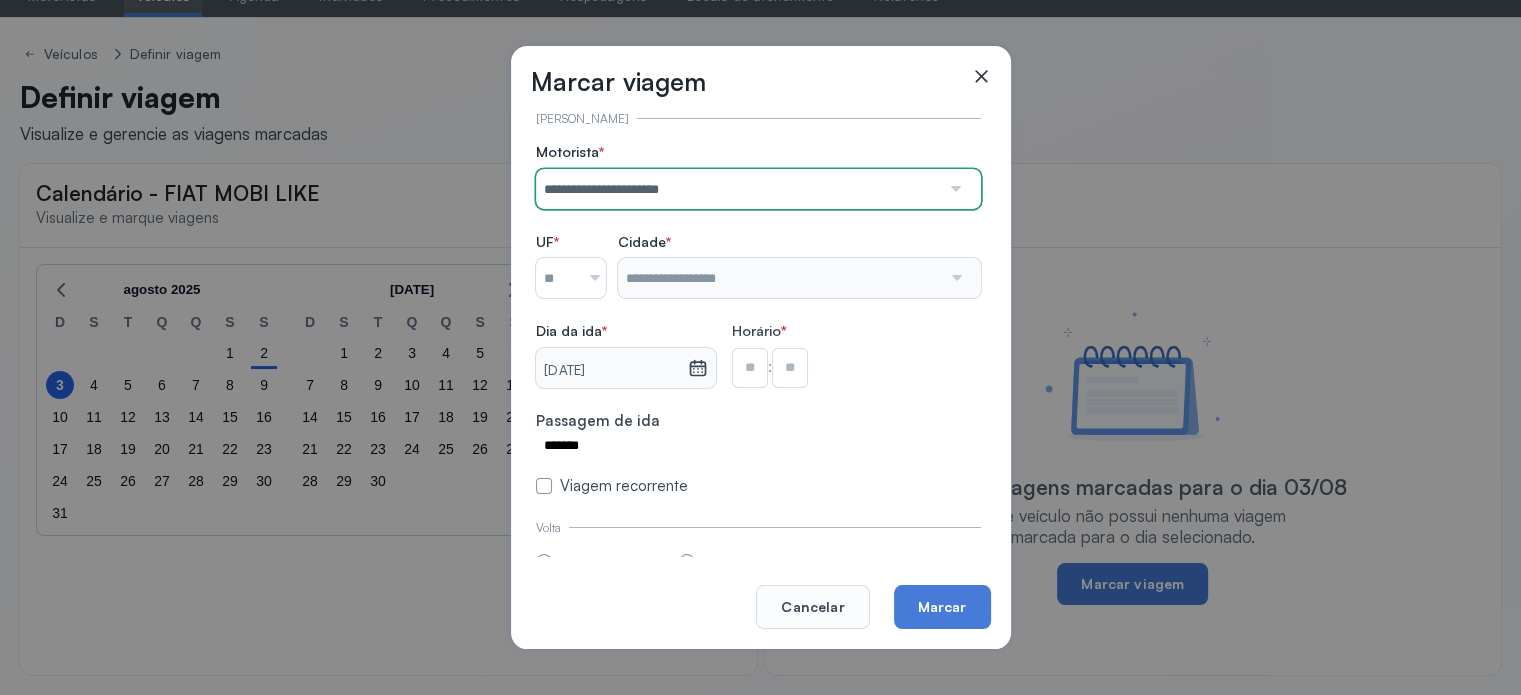 click on "**********" at bounding box center [738, 189] 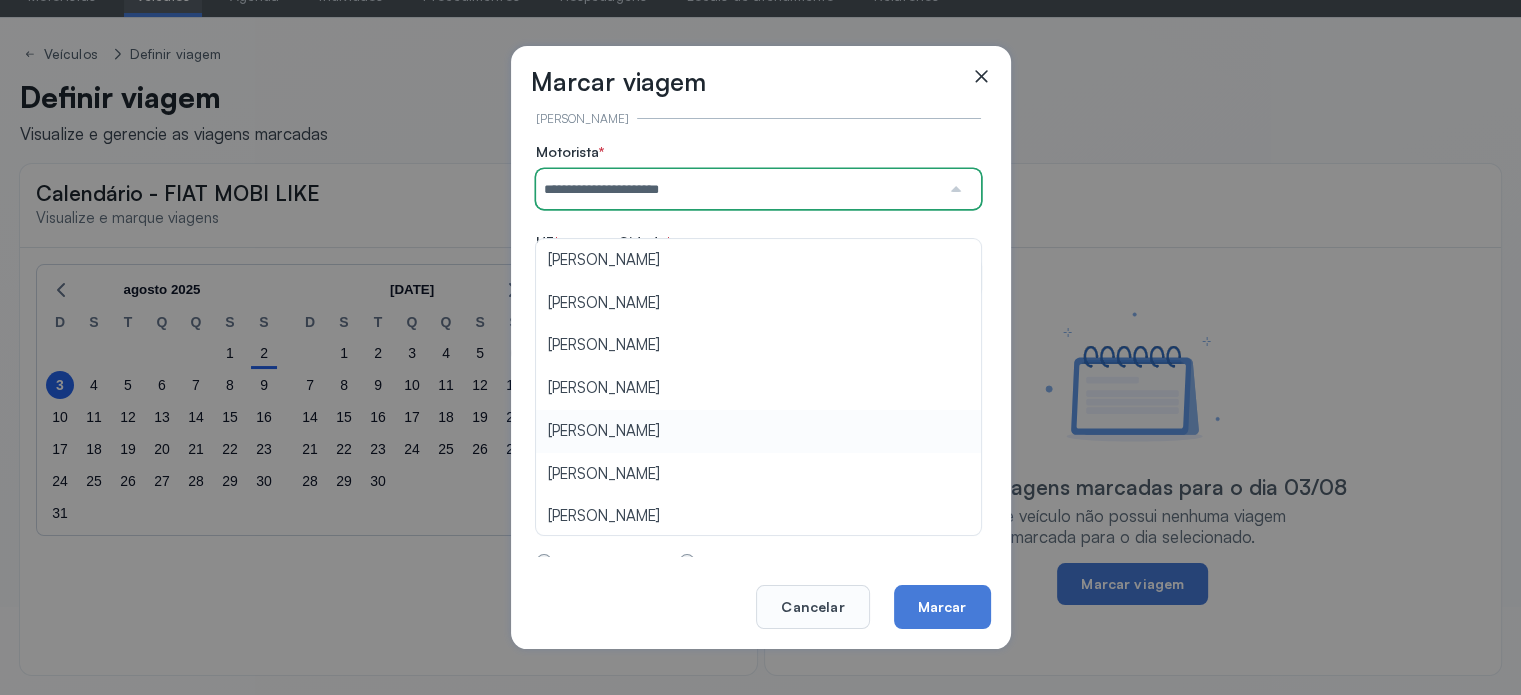 type on "**********" 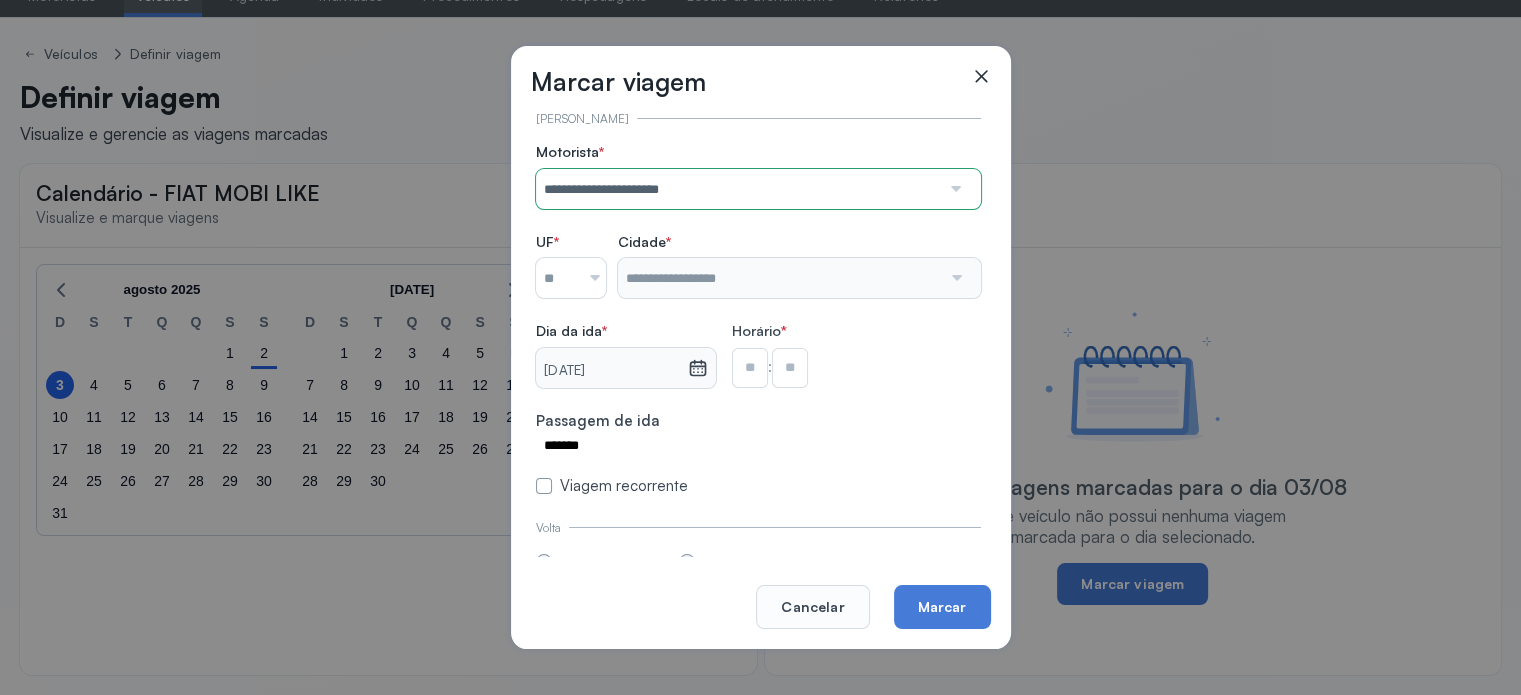 click 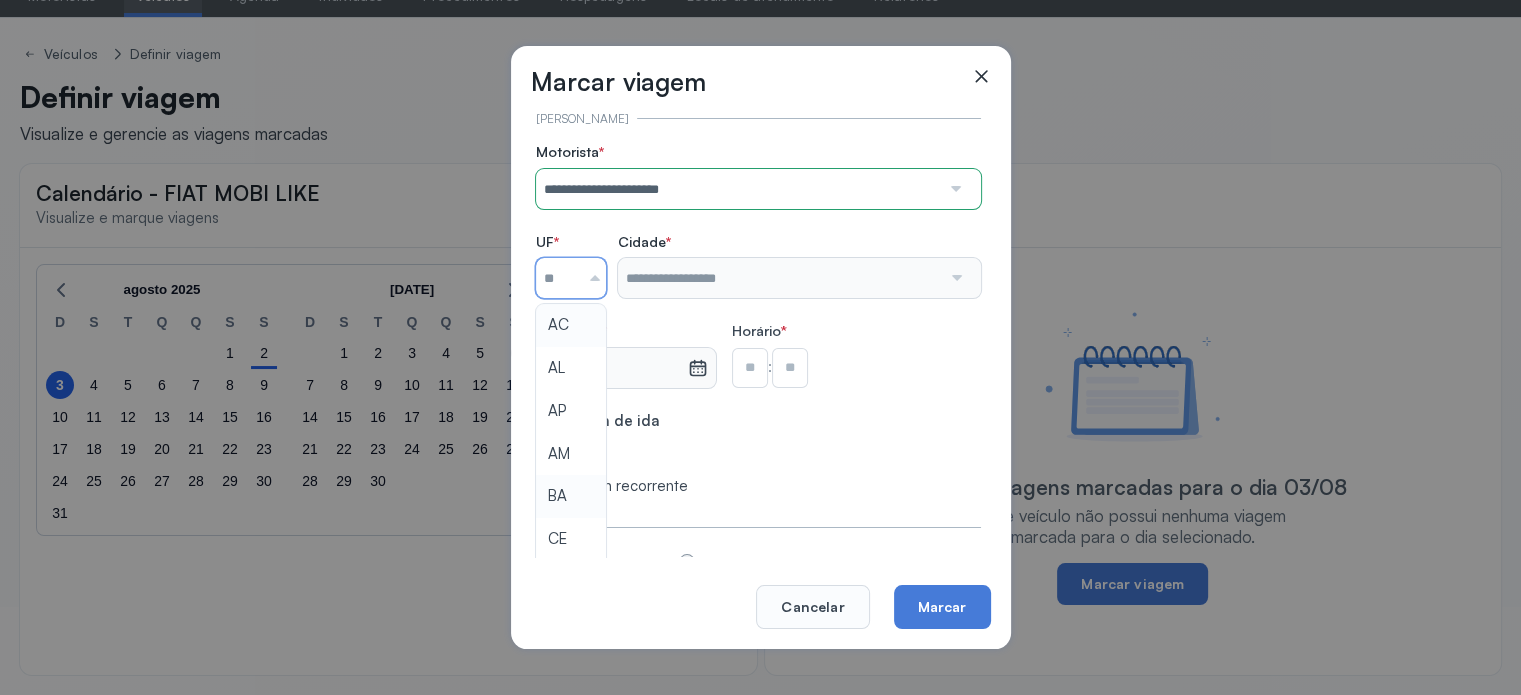 type on "**" 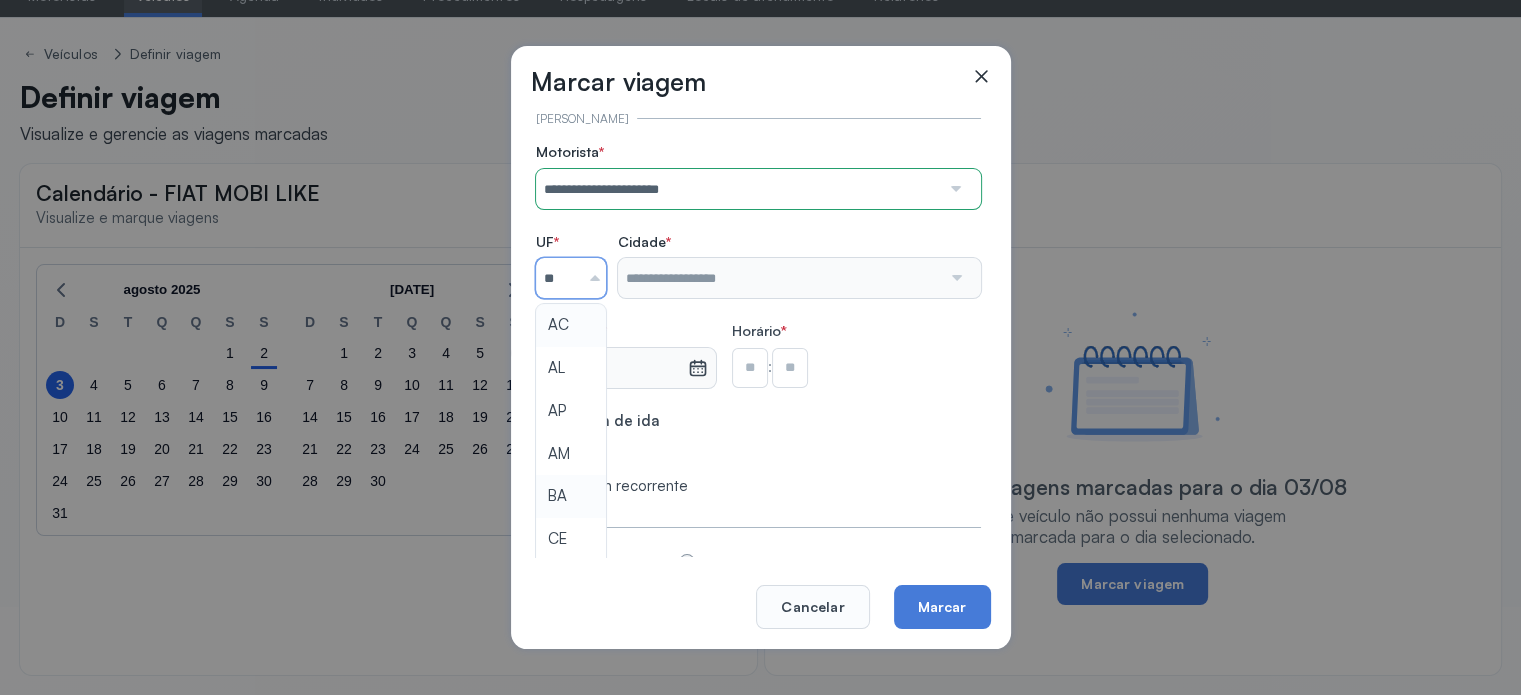 click on "**********" at bounding box center (758, 319) 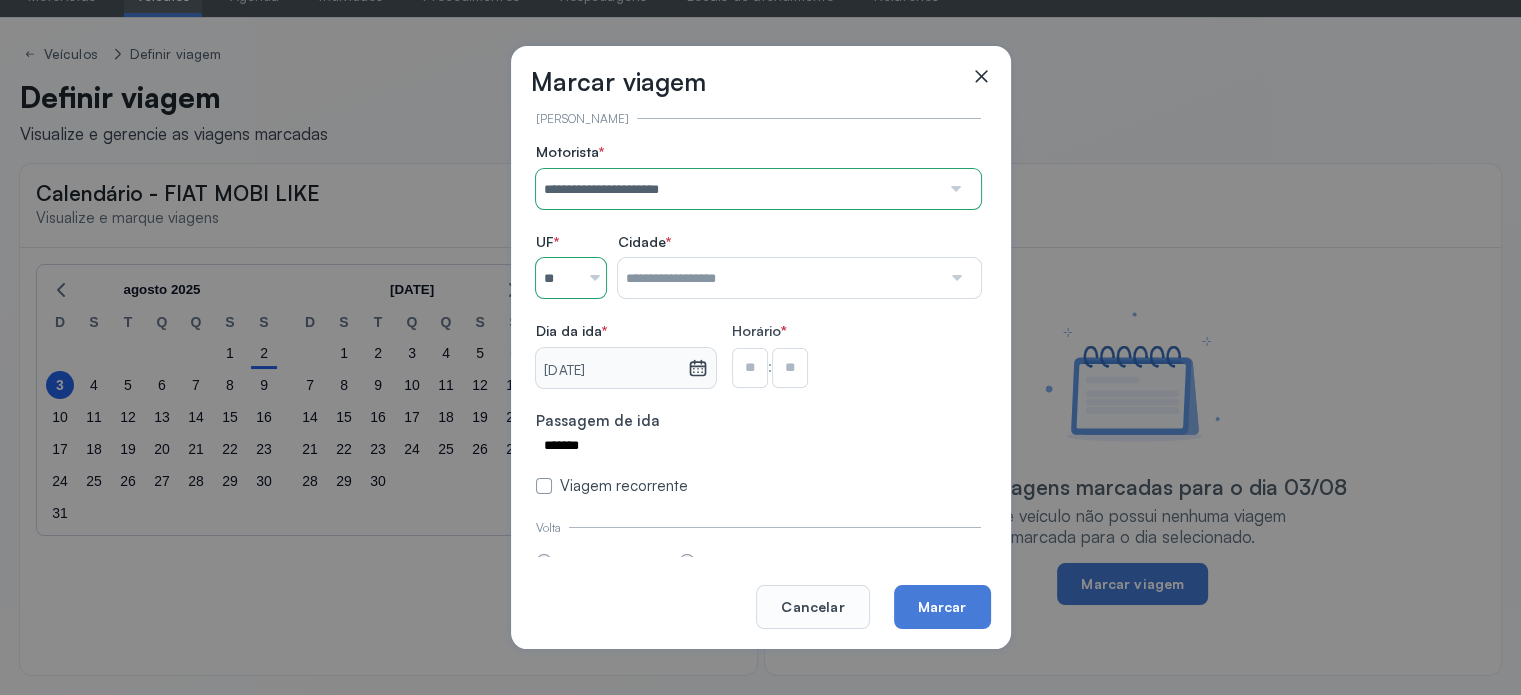 click at bounding box center [779, 278] 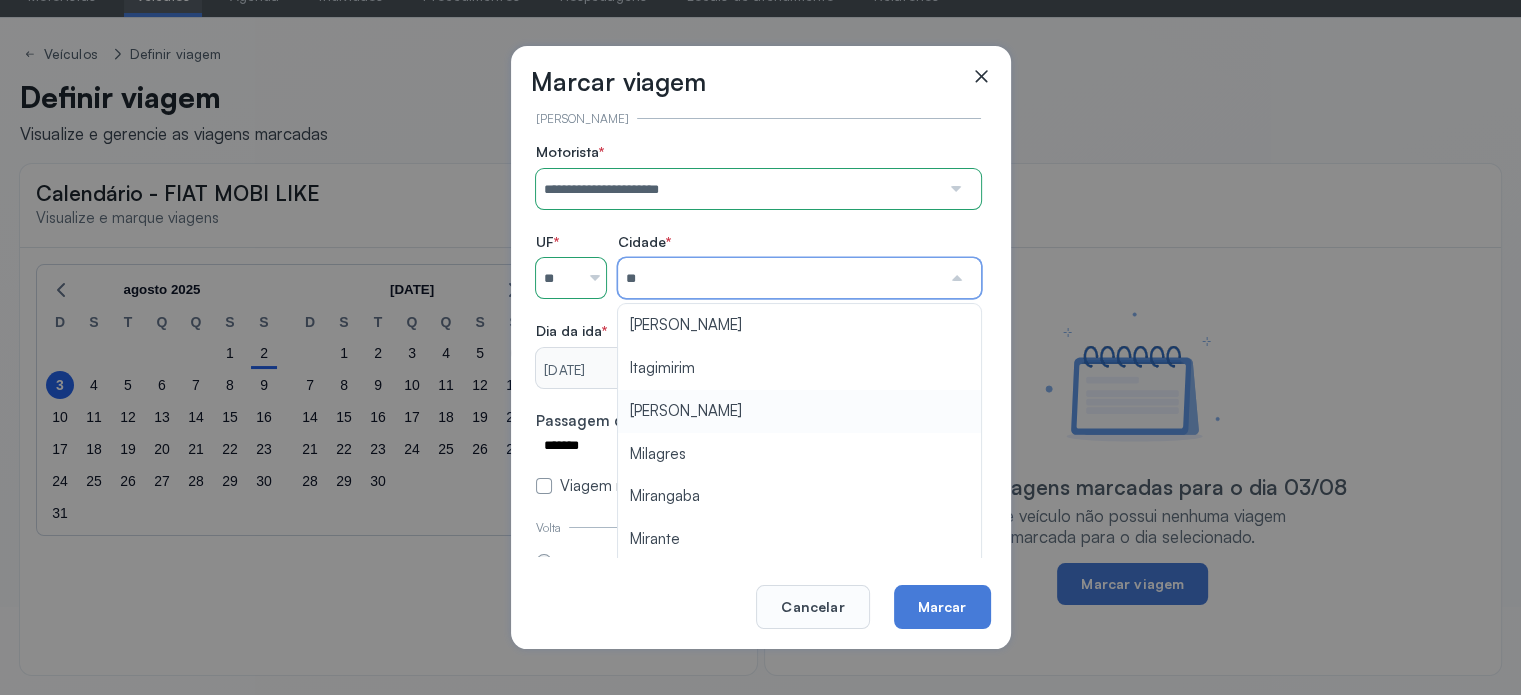 type on "**********" 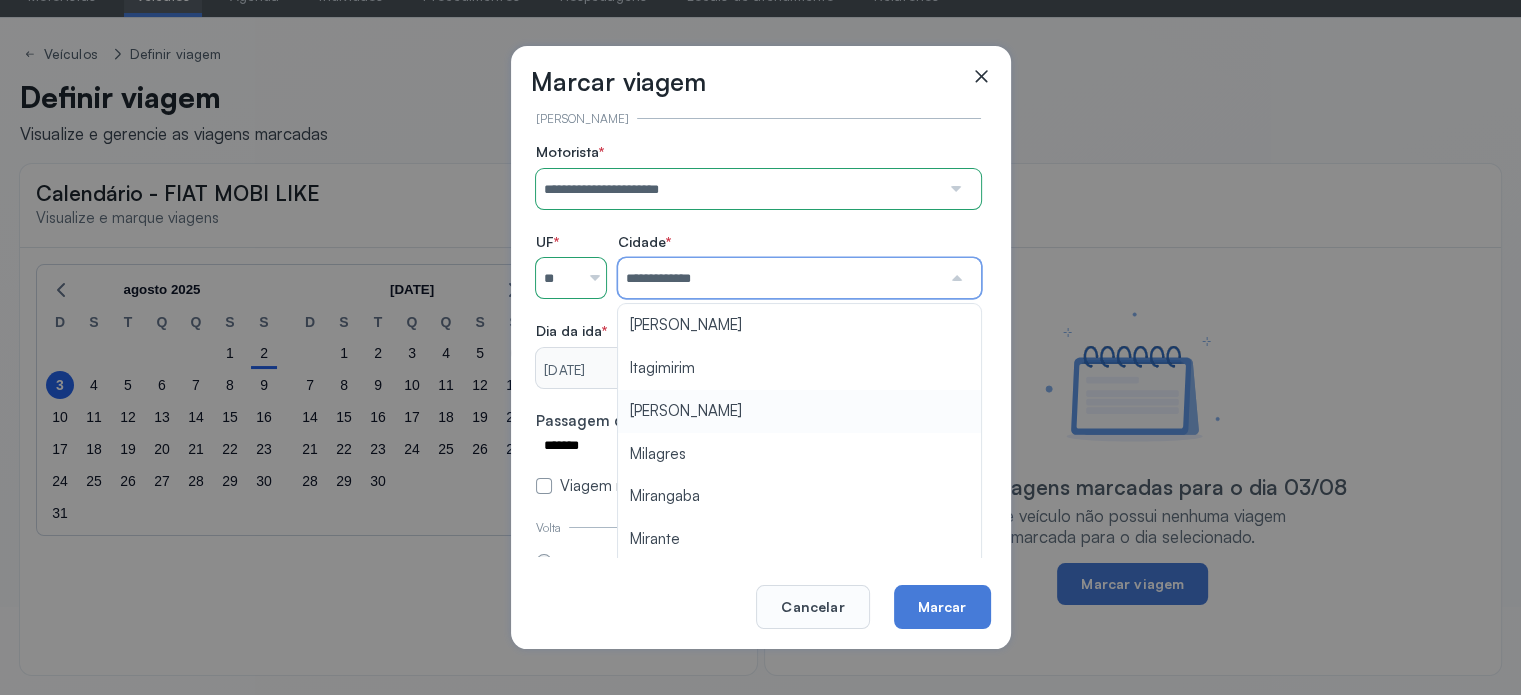 click on "**********" at bounding box center (758, 319) 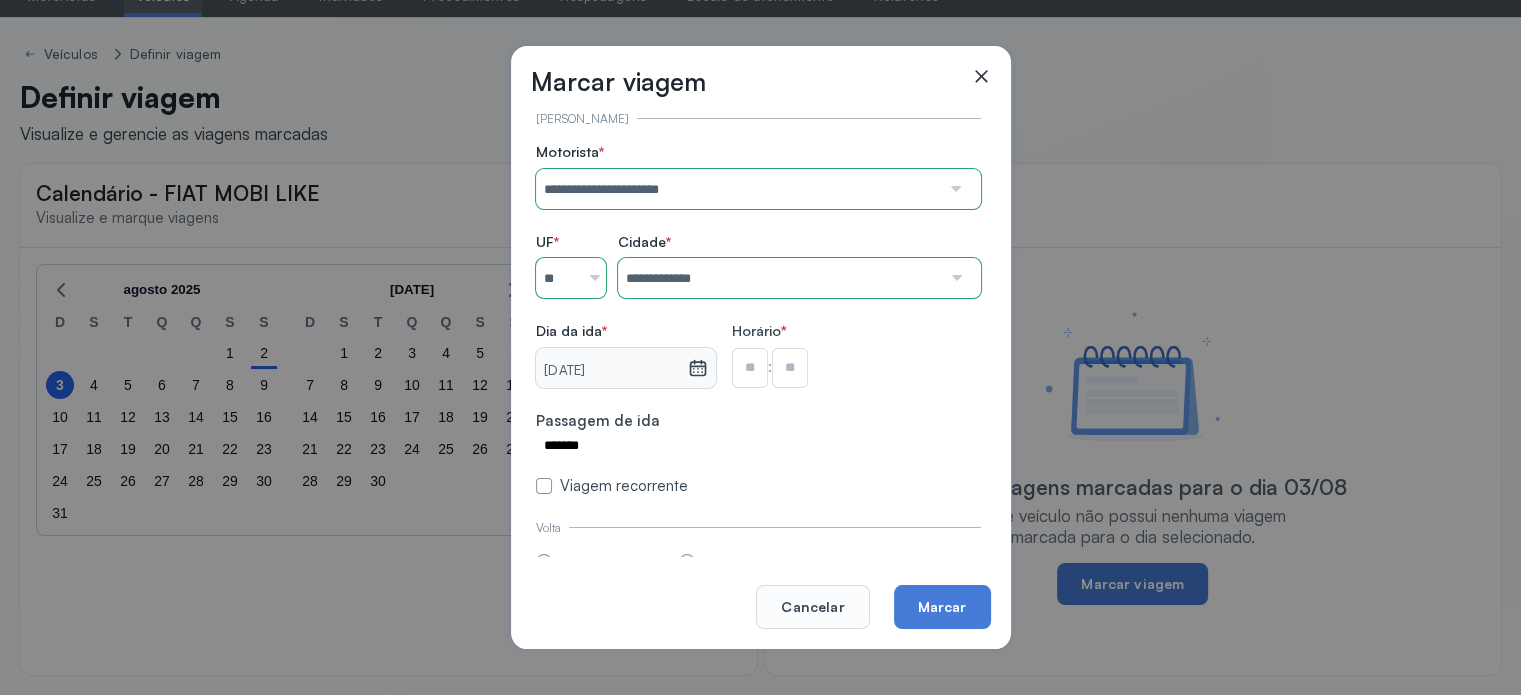click at bounding box center (750, 368) 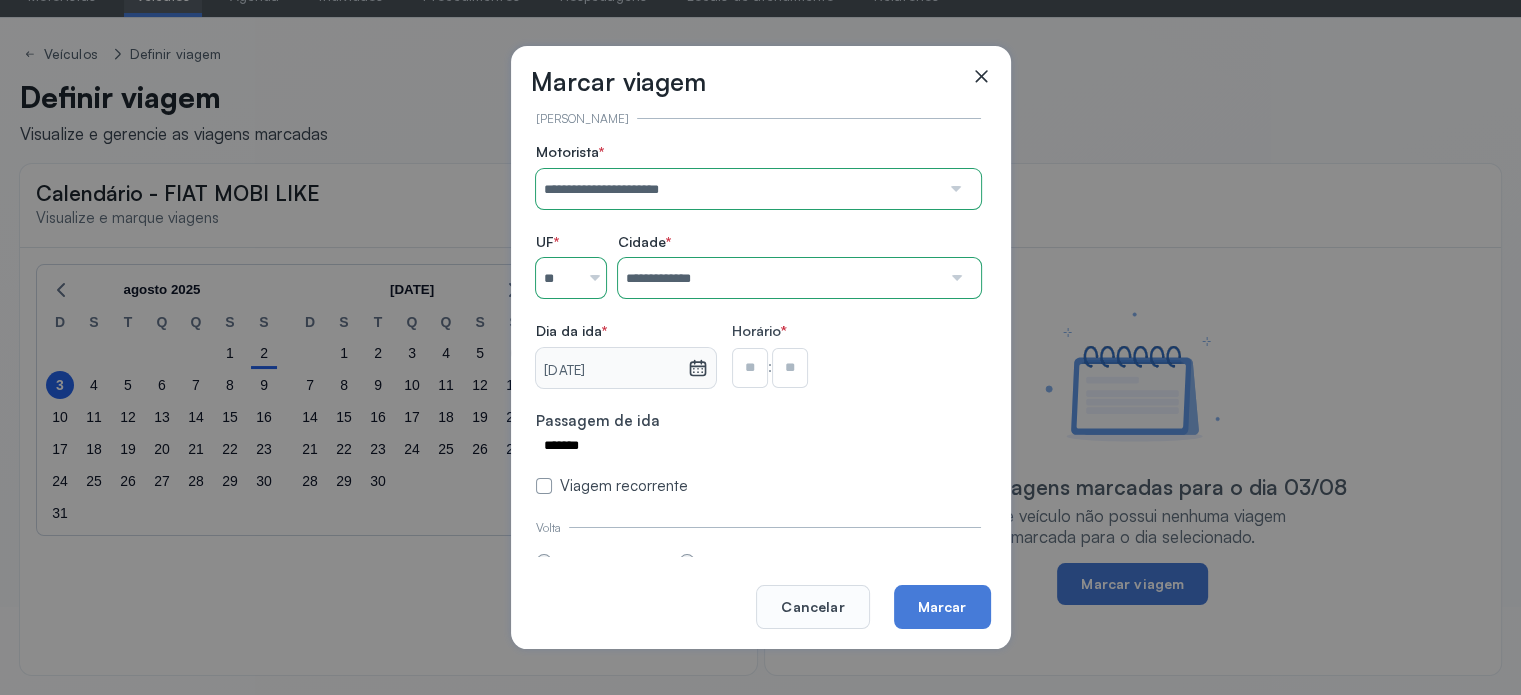 type on "**" 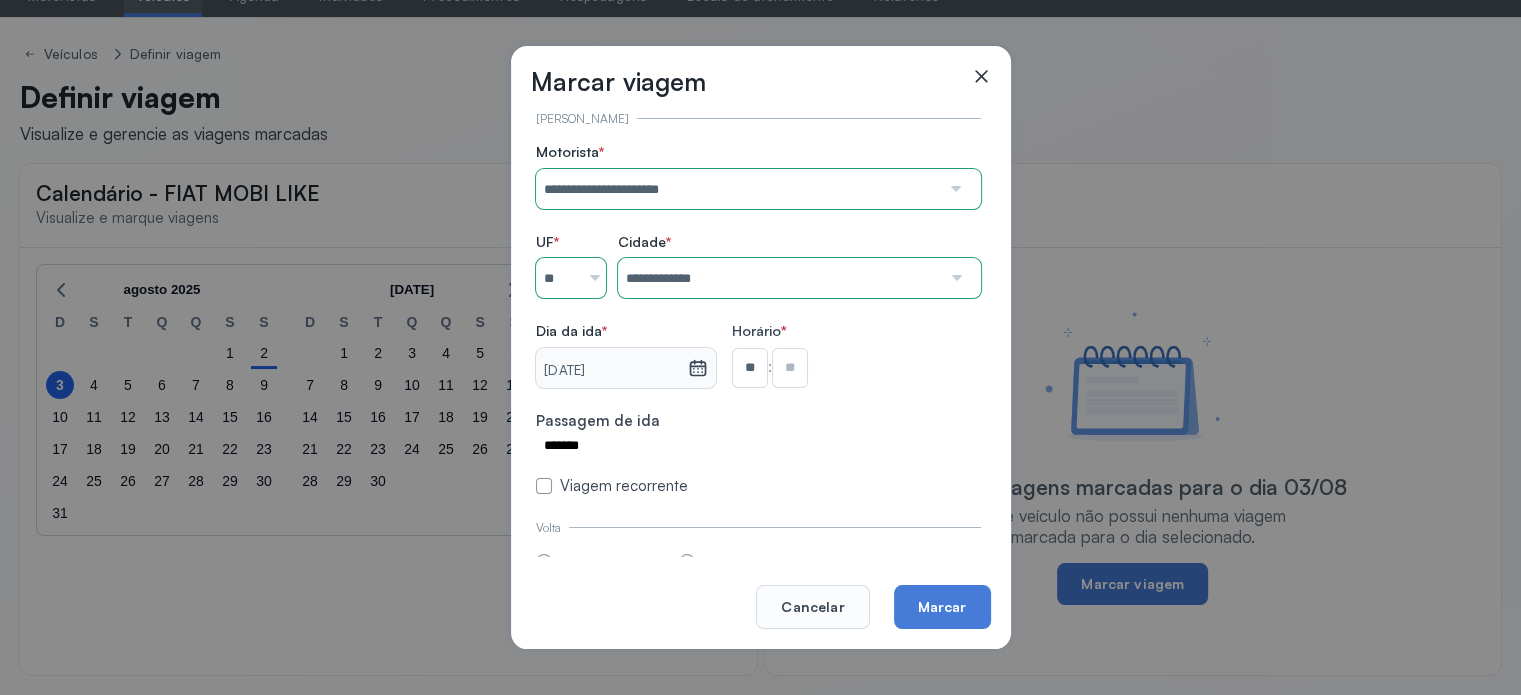 click at bounding box center [790, 368] 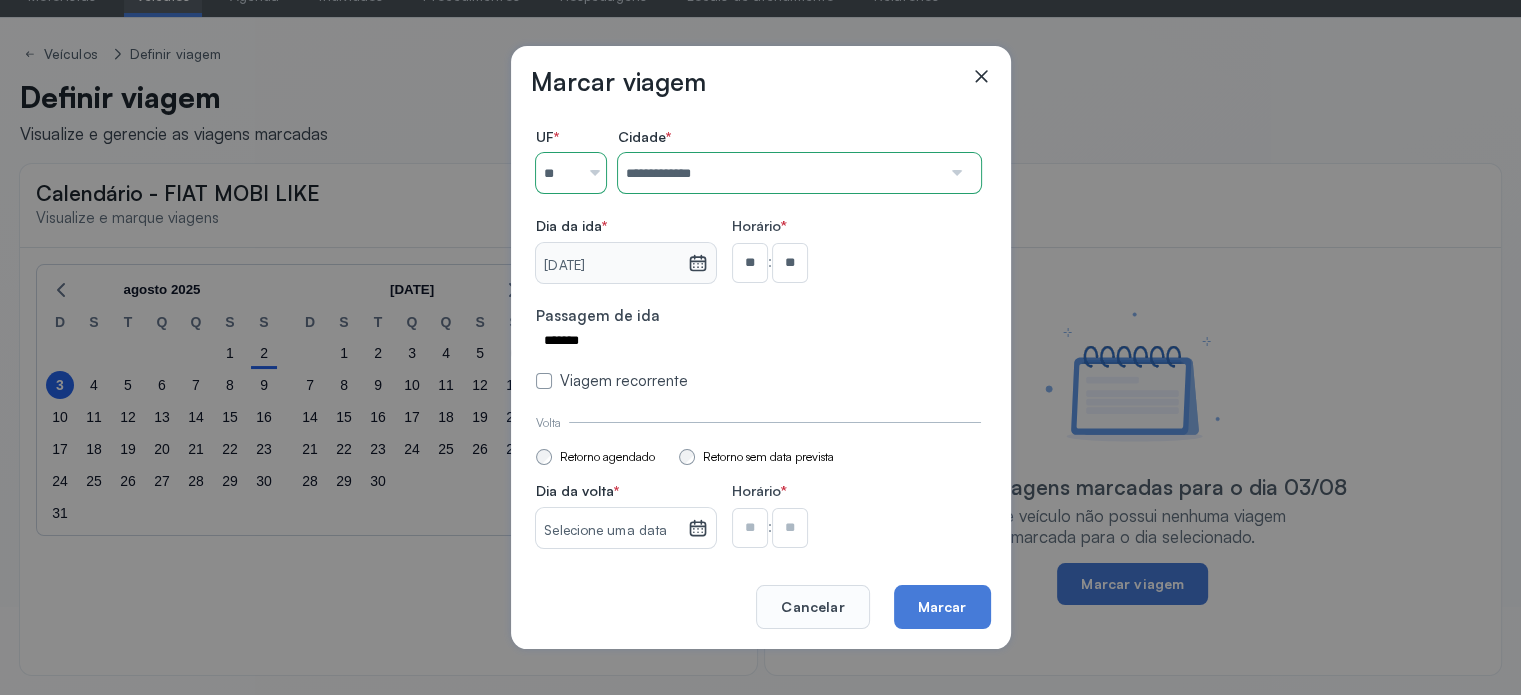 scroll, scrollTop: 176, scrollLeft: 0, axis: vertical 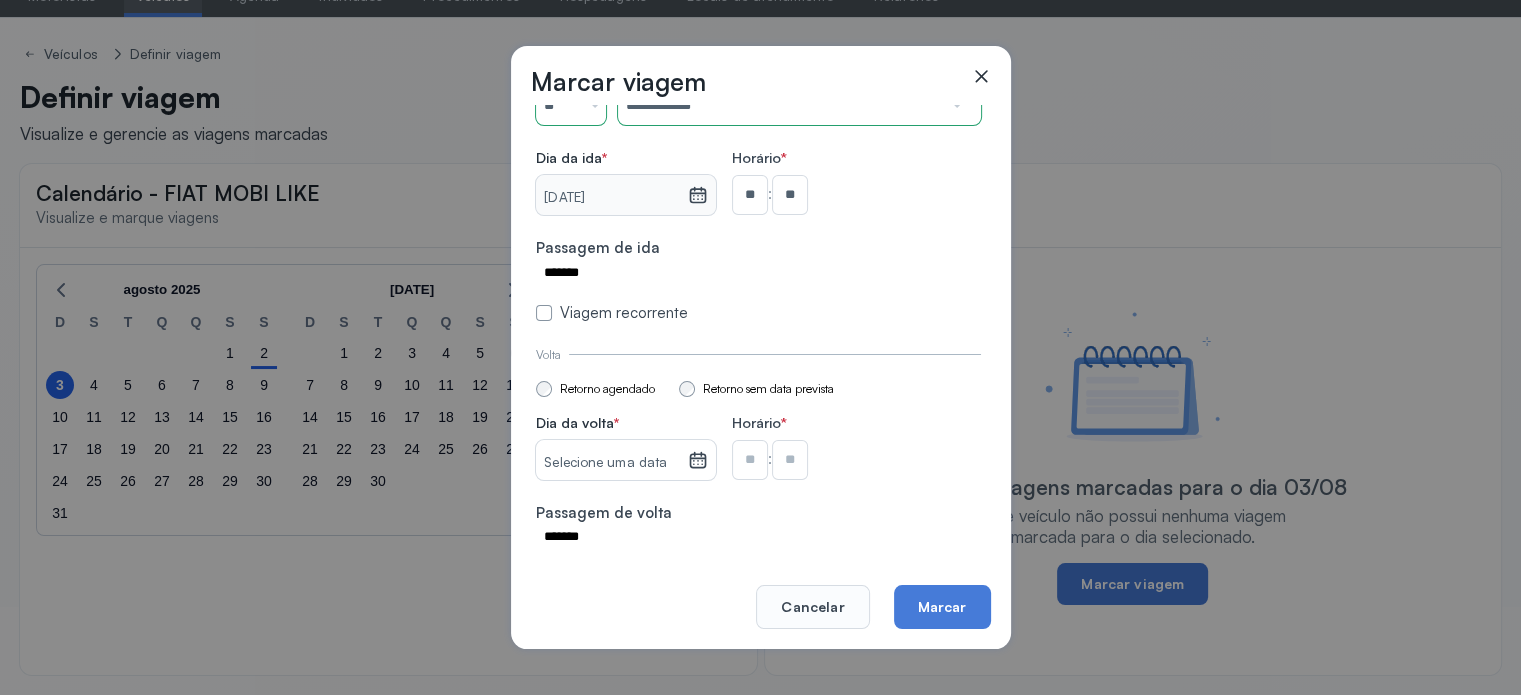 click 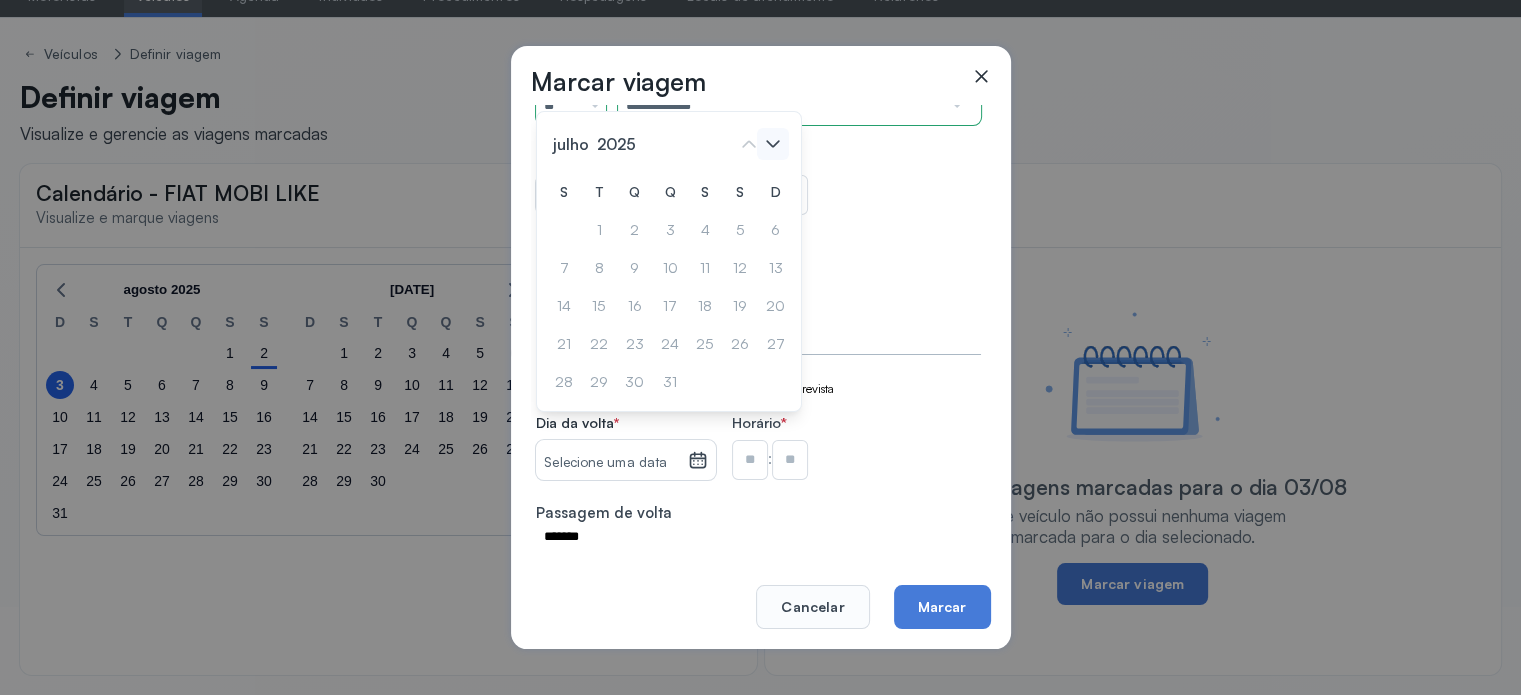 click 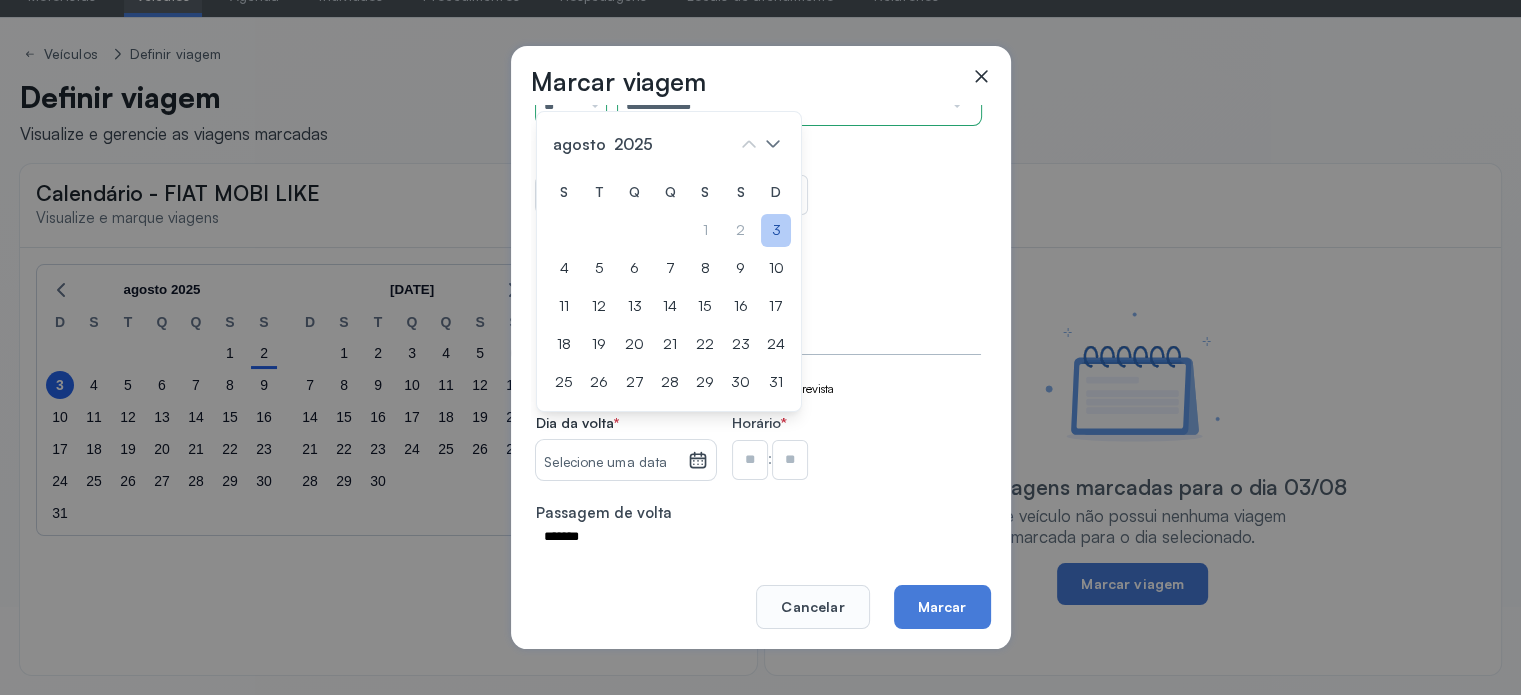 click on "3" 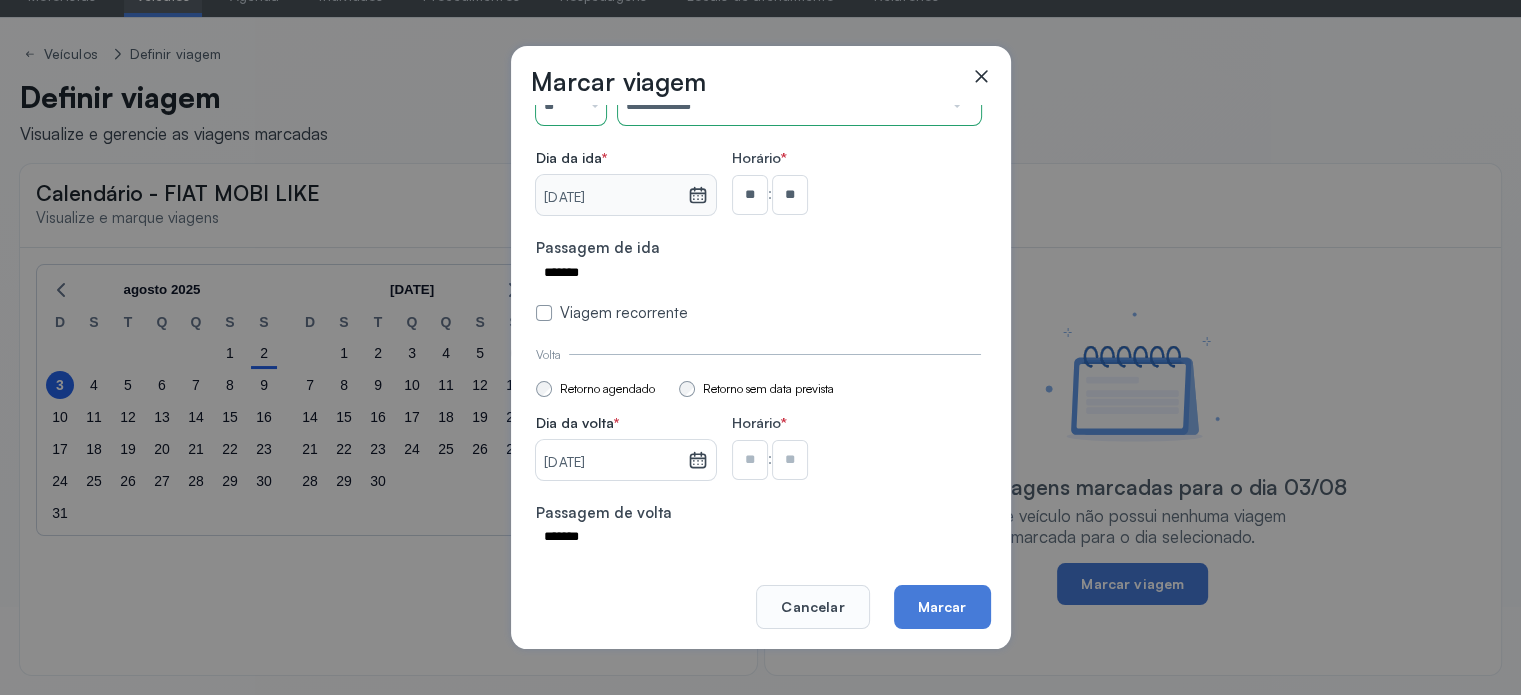 click at bounding box center [750, 195] 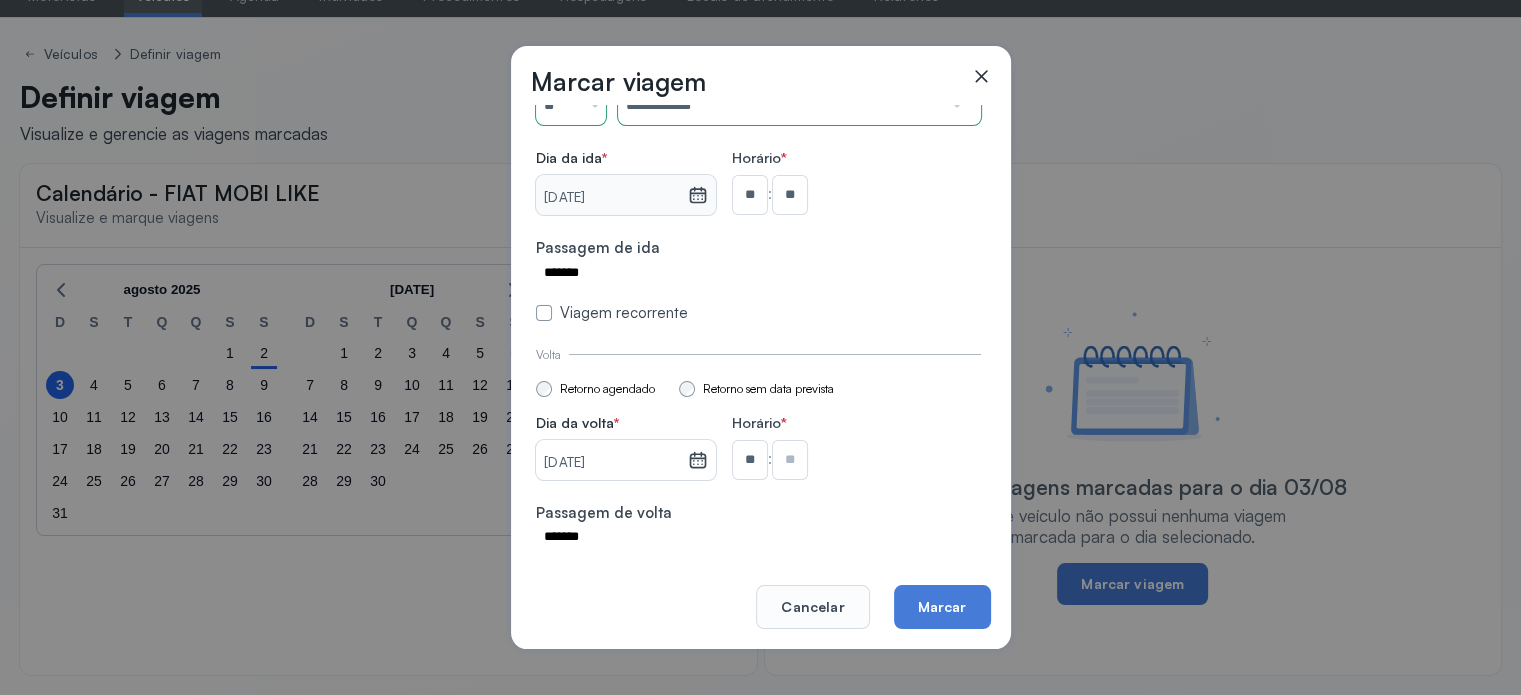 type on "**" 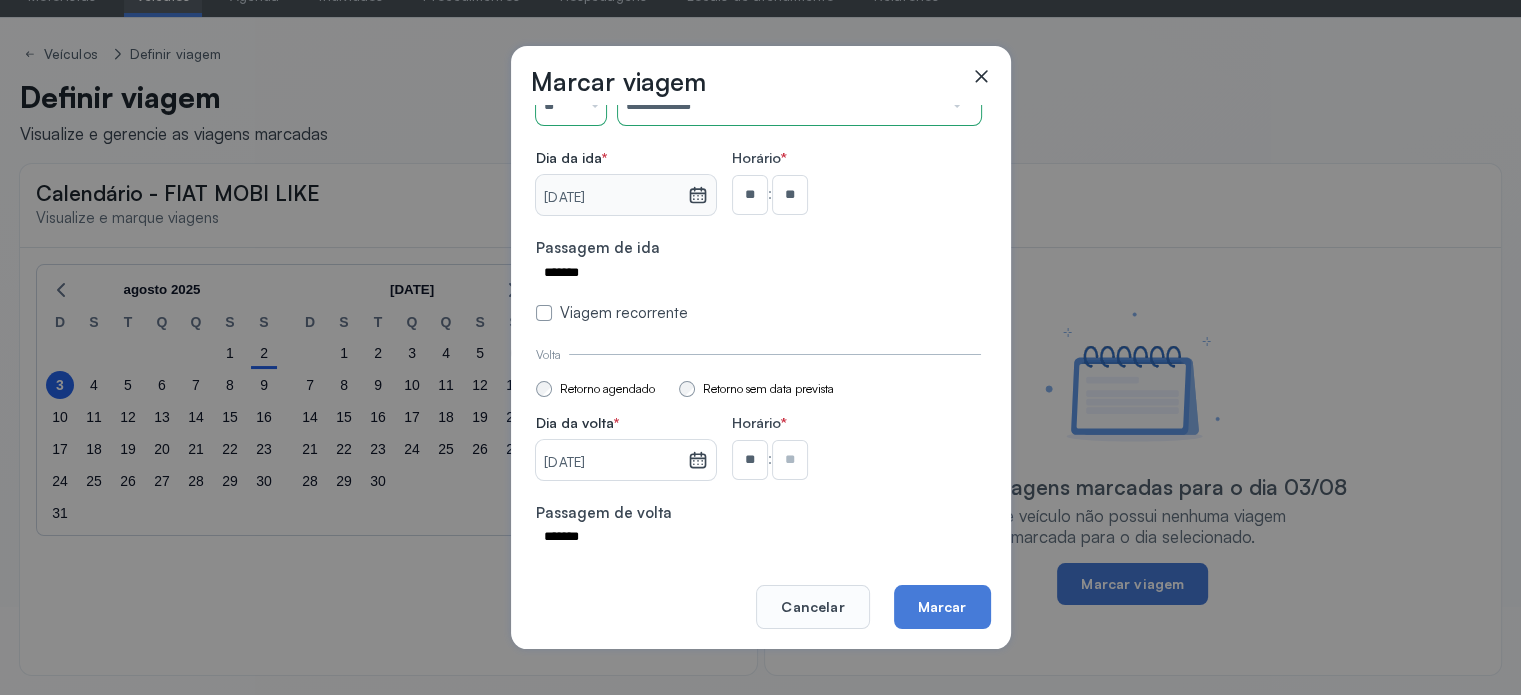 click at bounding box center [790, 195] 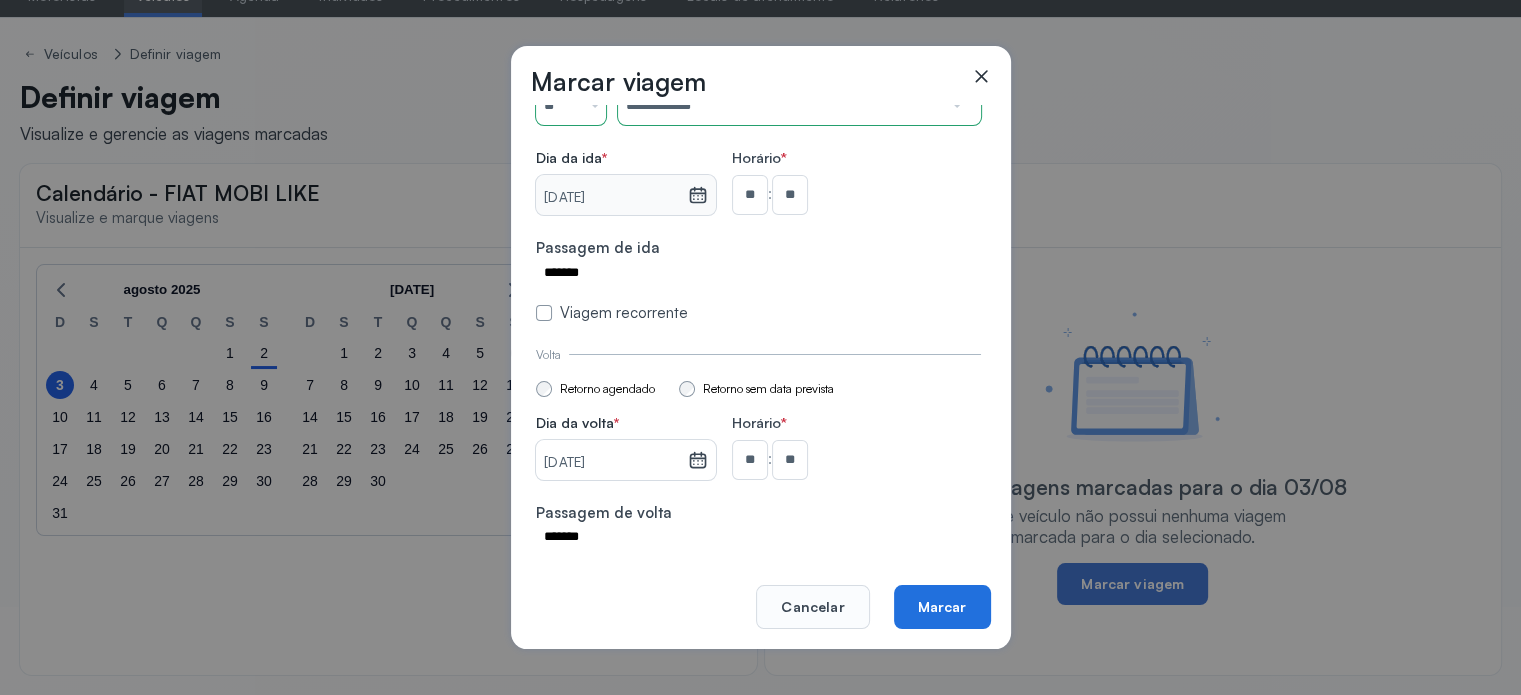 click on "Marcar" 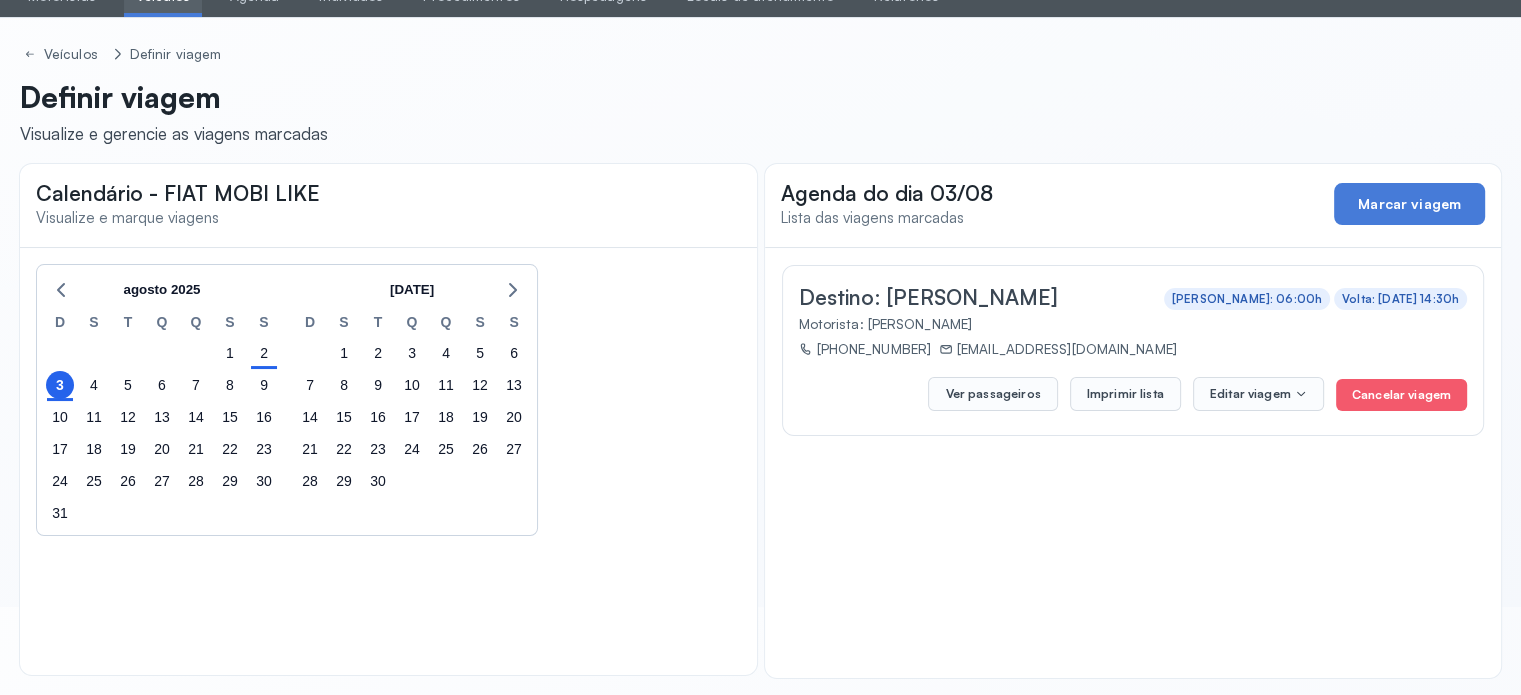 scroll, scrollTop: 0, scrollLeft: 0, axis: both 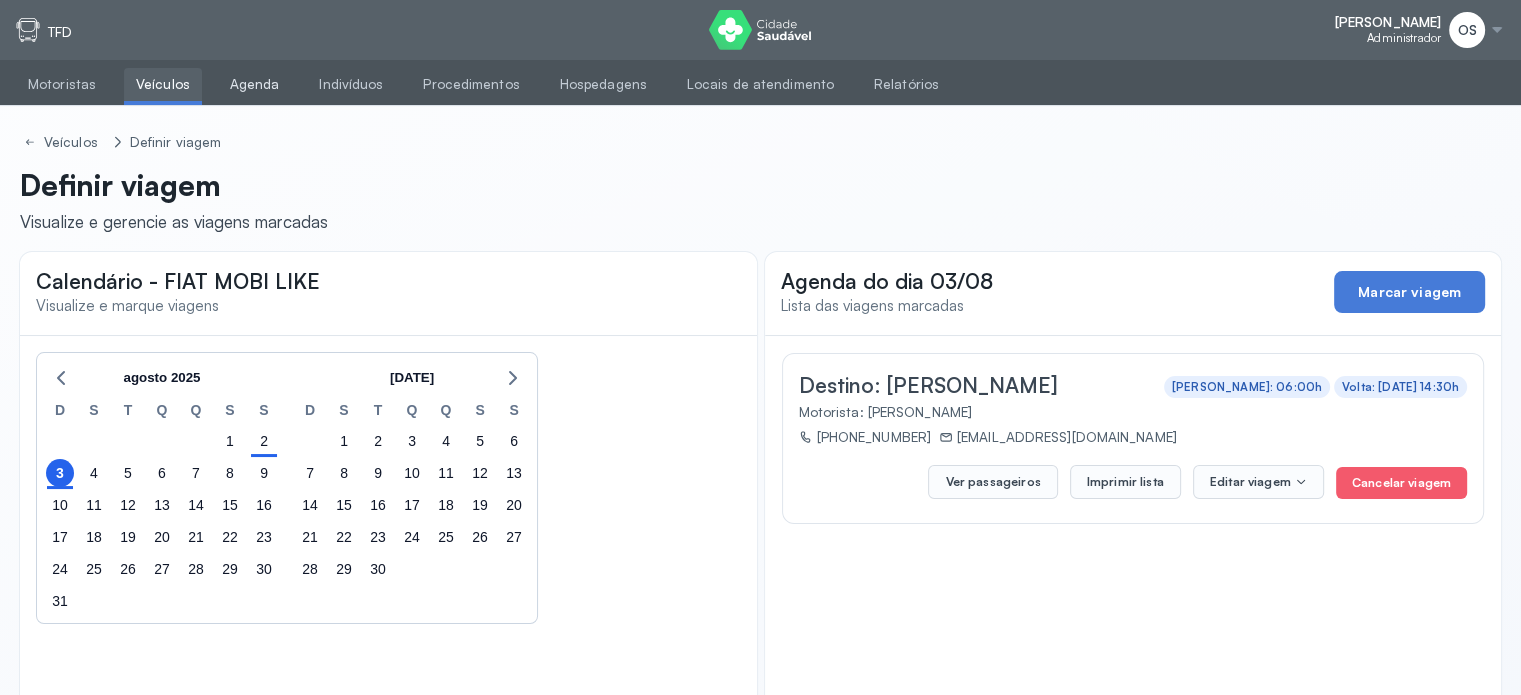 click on "Agenda" at bounding box center [255, 84] 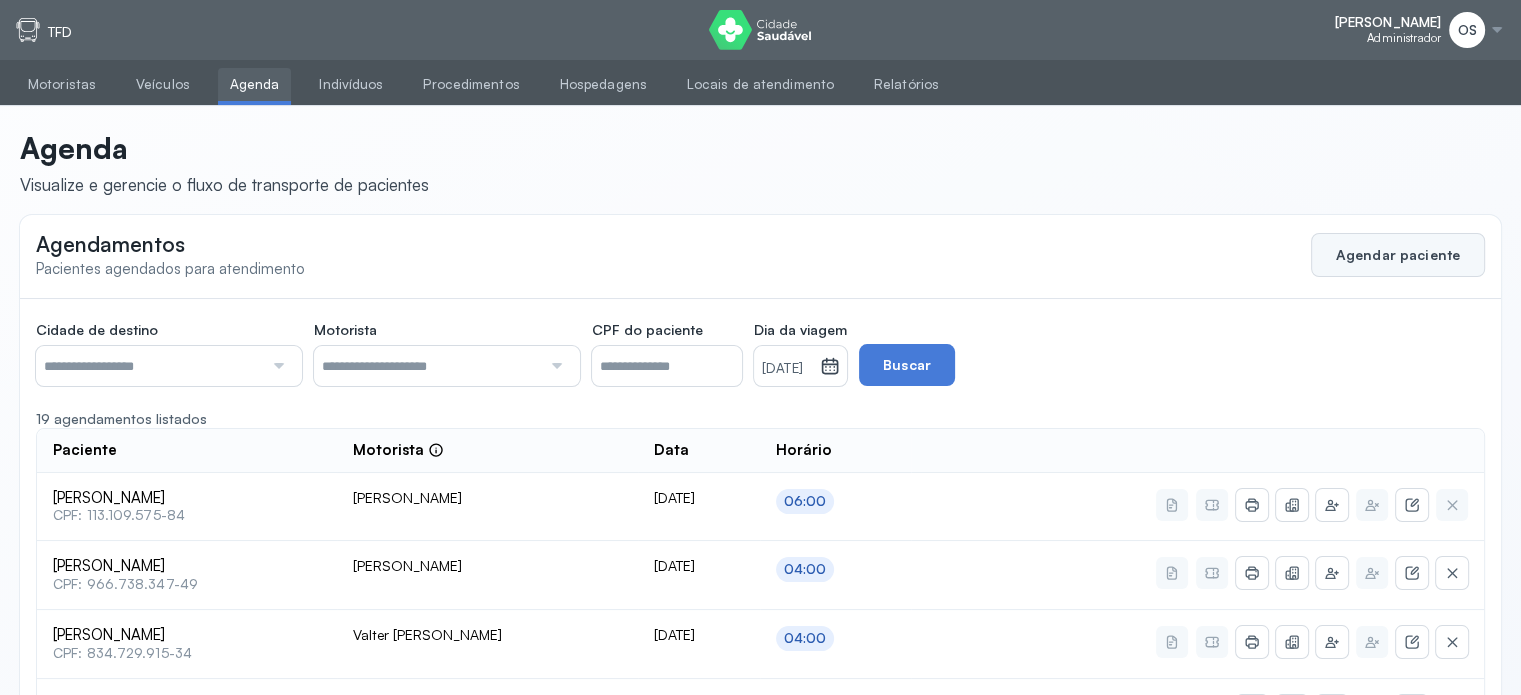 click on "Agendar paciente" 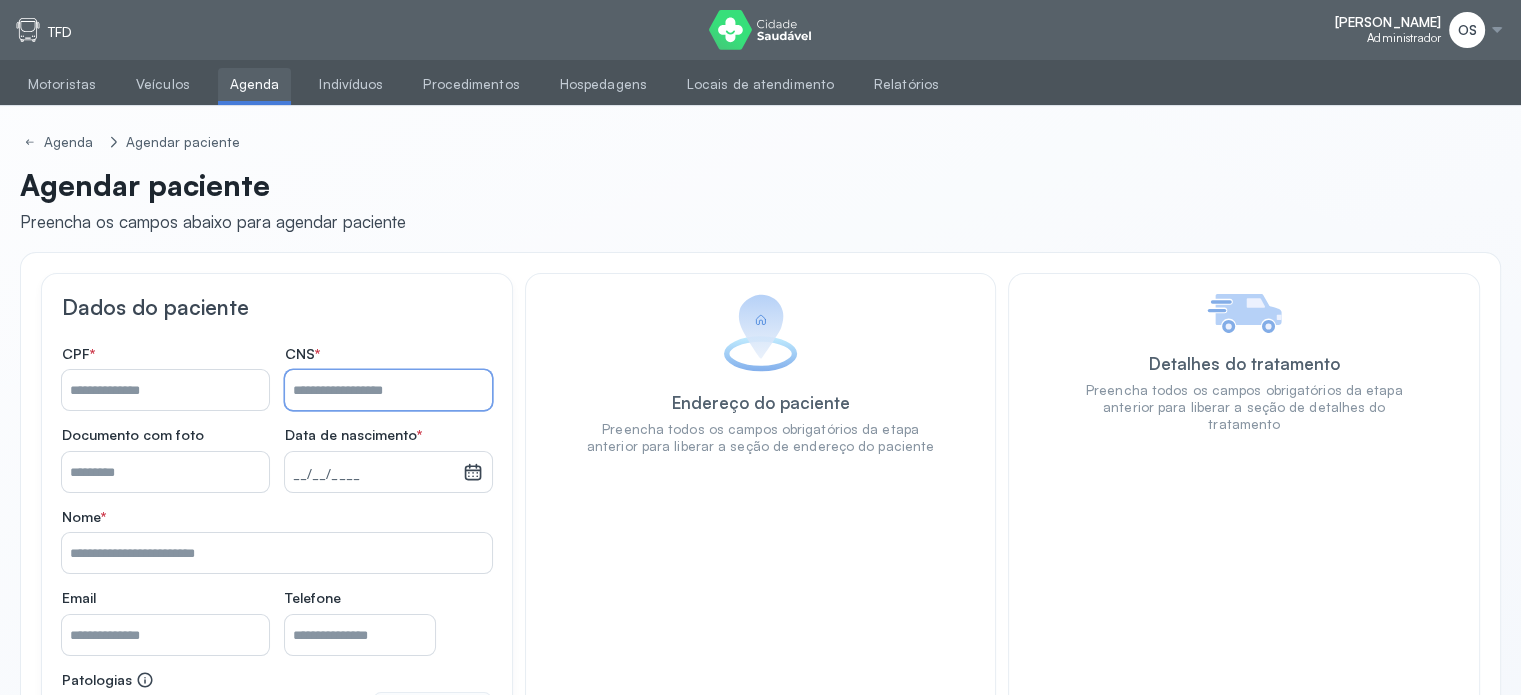 paste on "**********" 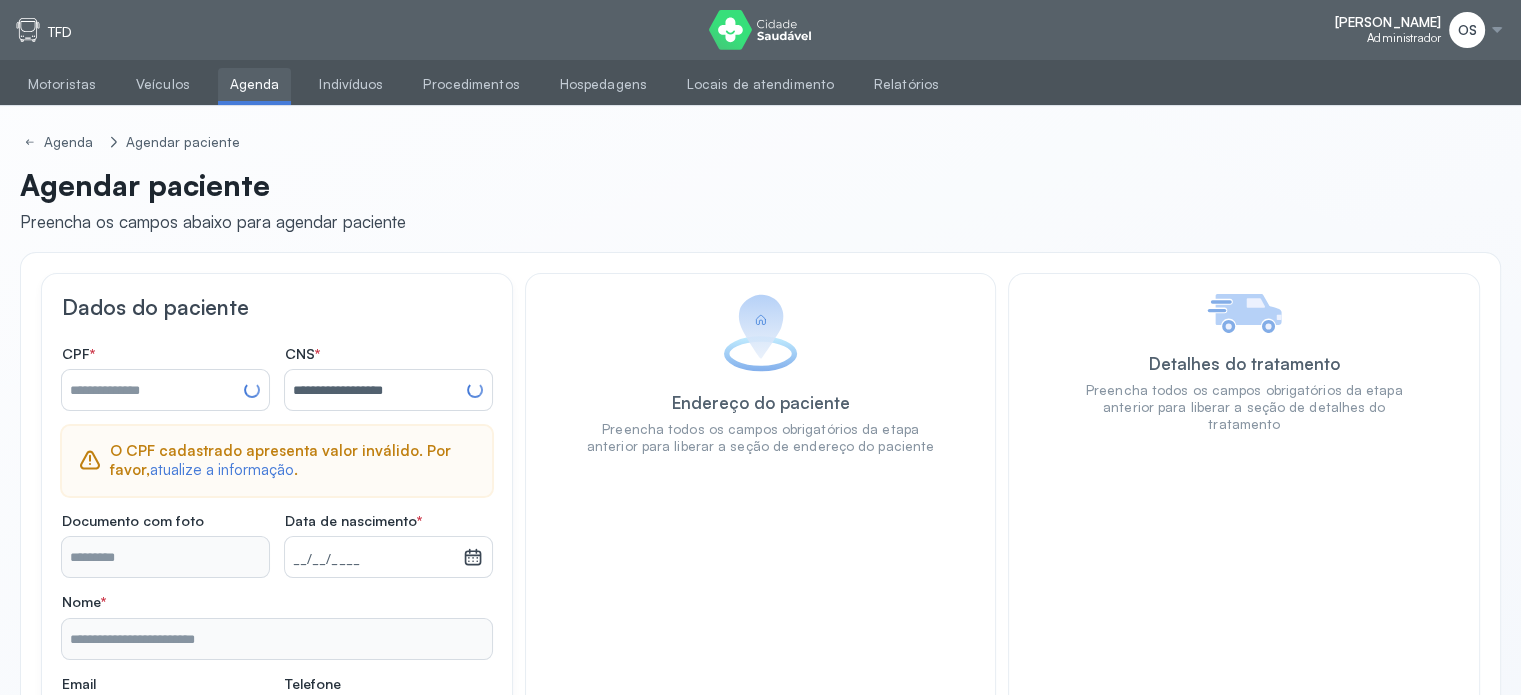 type on "**********" 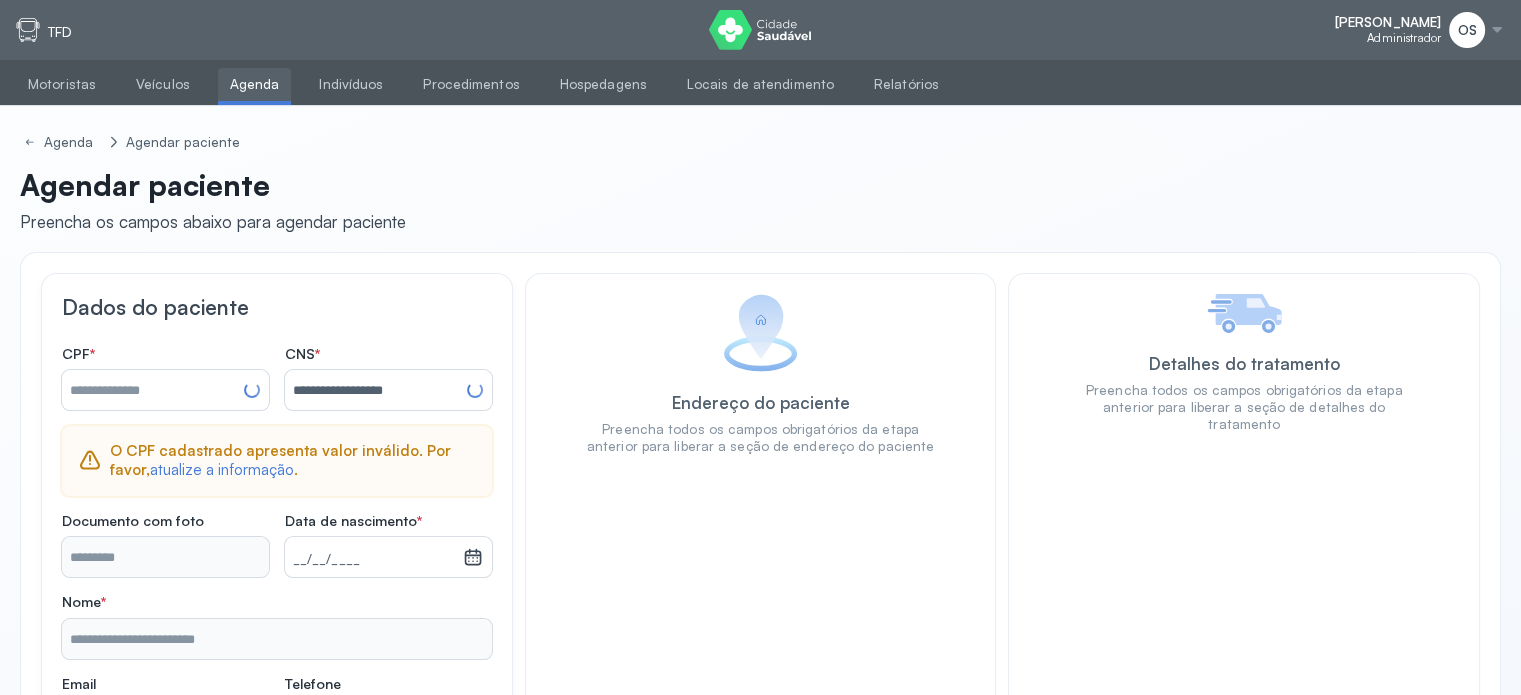 type on "**********" 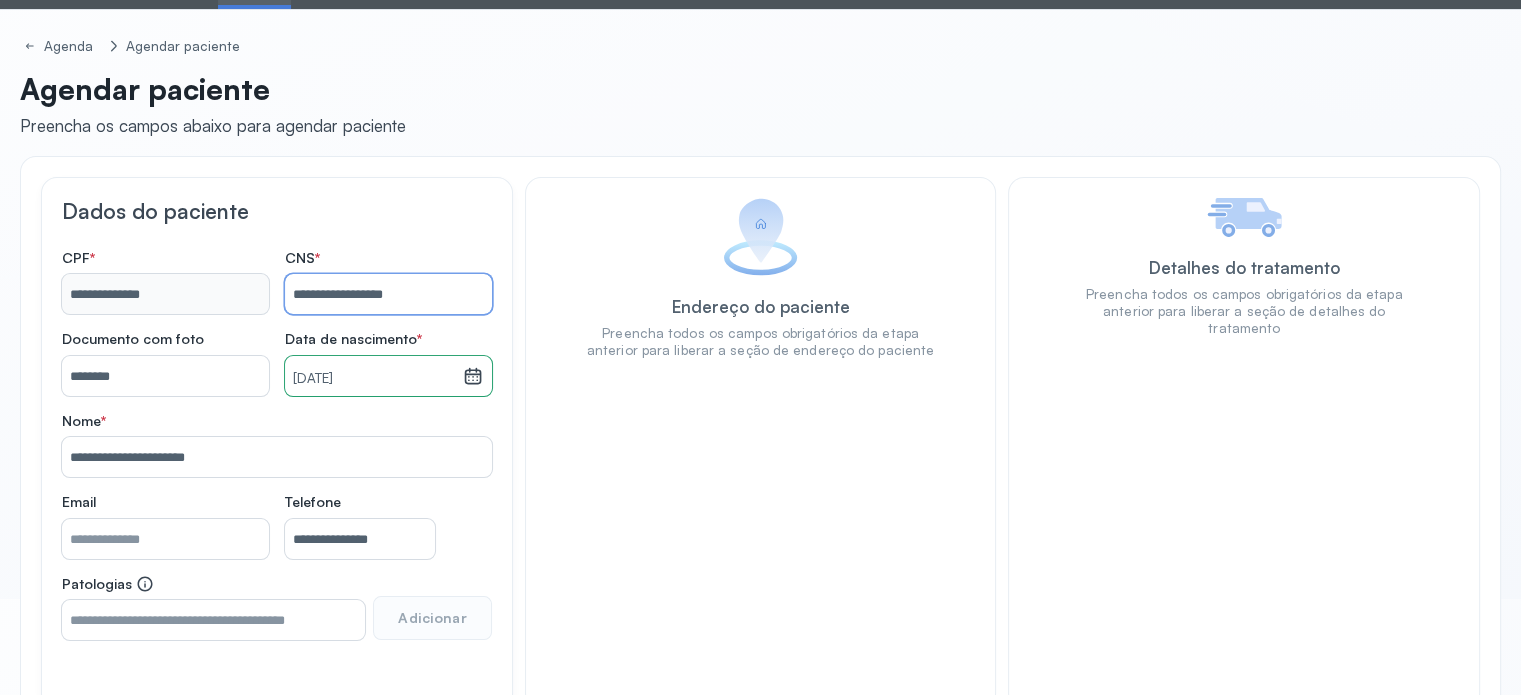 scroll, scrollTop: 215, scrollLeft: 0, axis: vertical 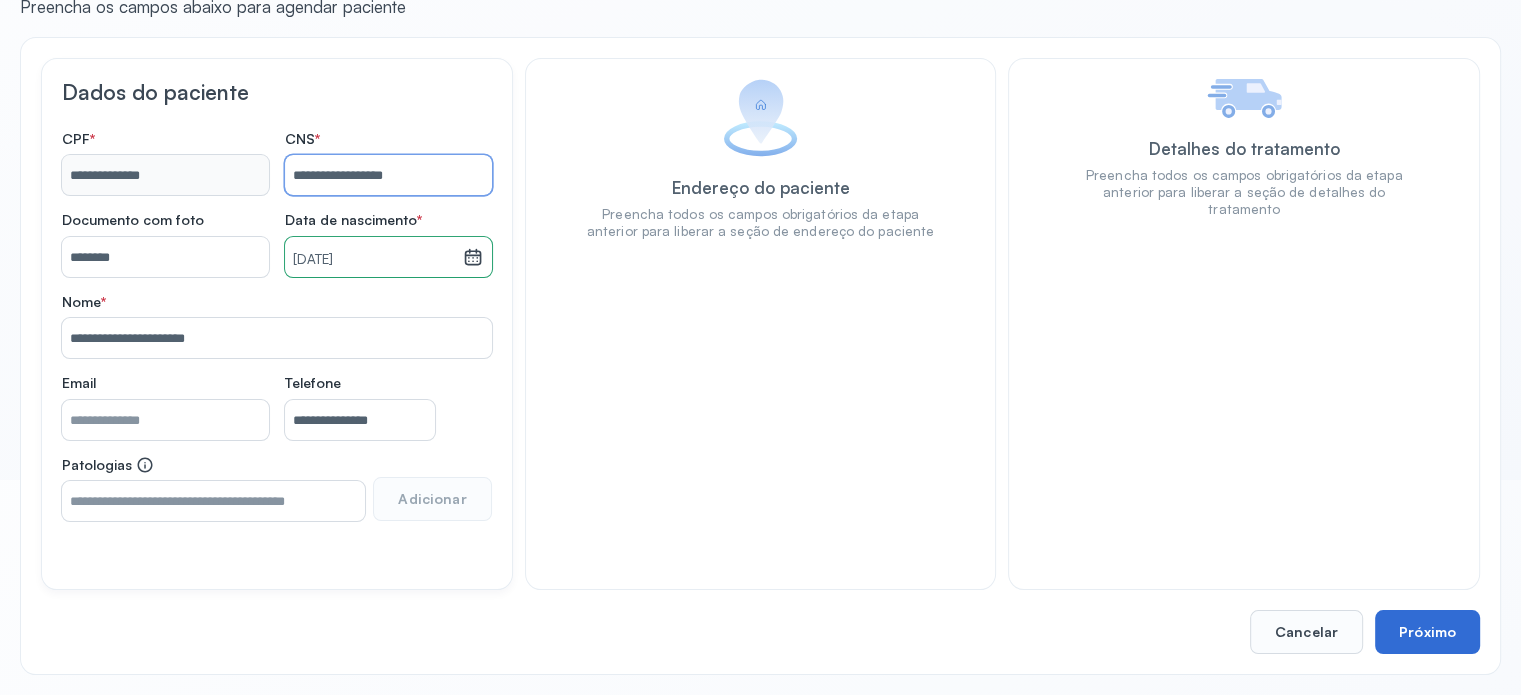 type on "**********" 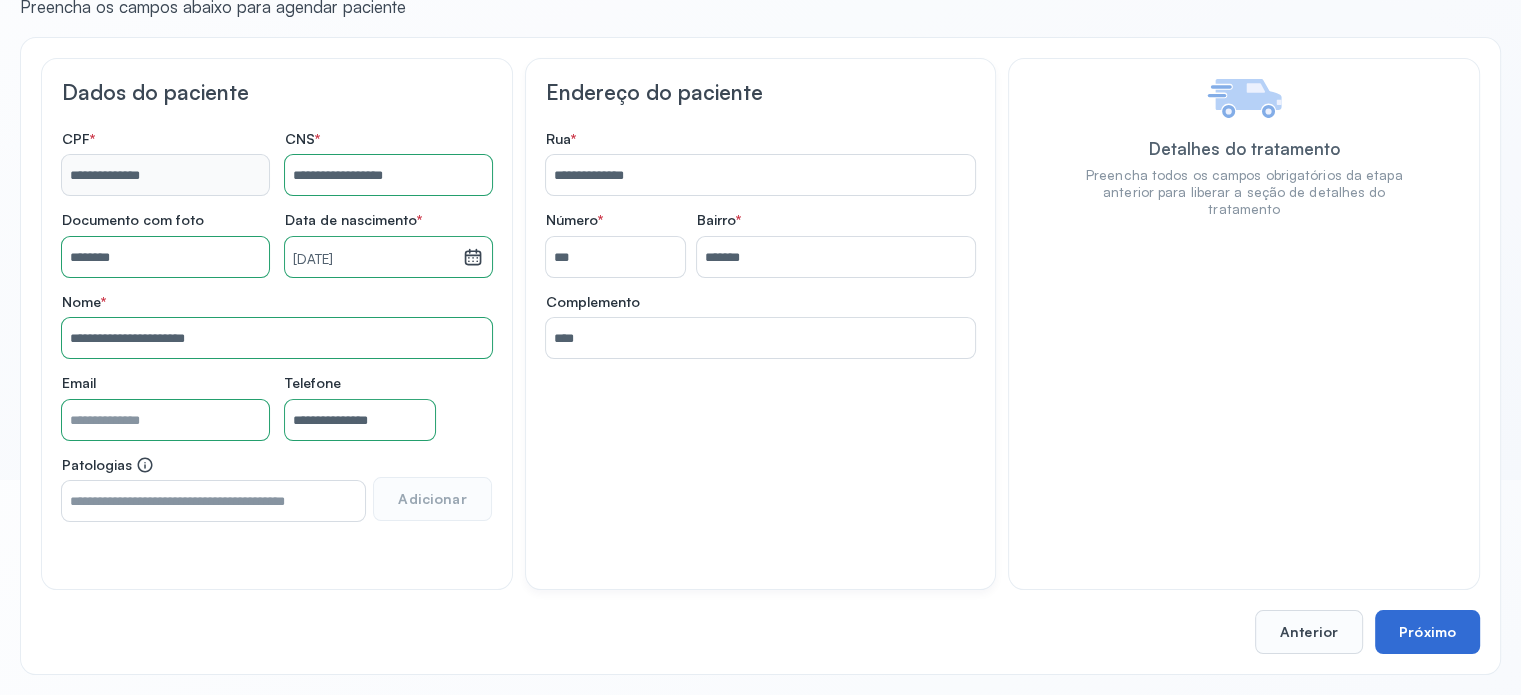 click on "Próximo" at bounding box center [1427, 632] 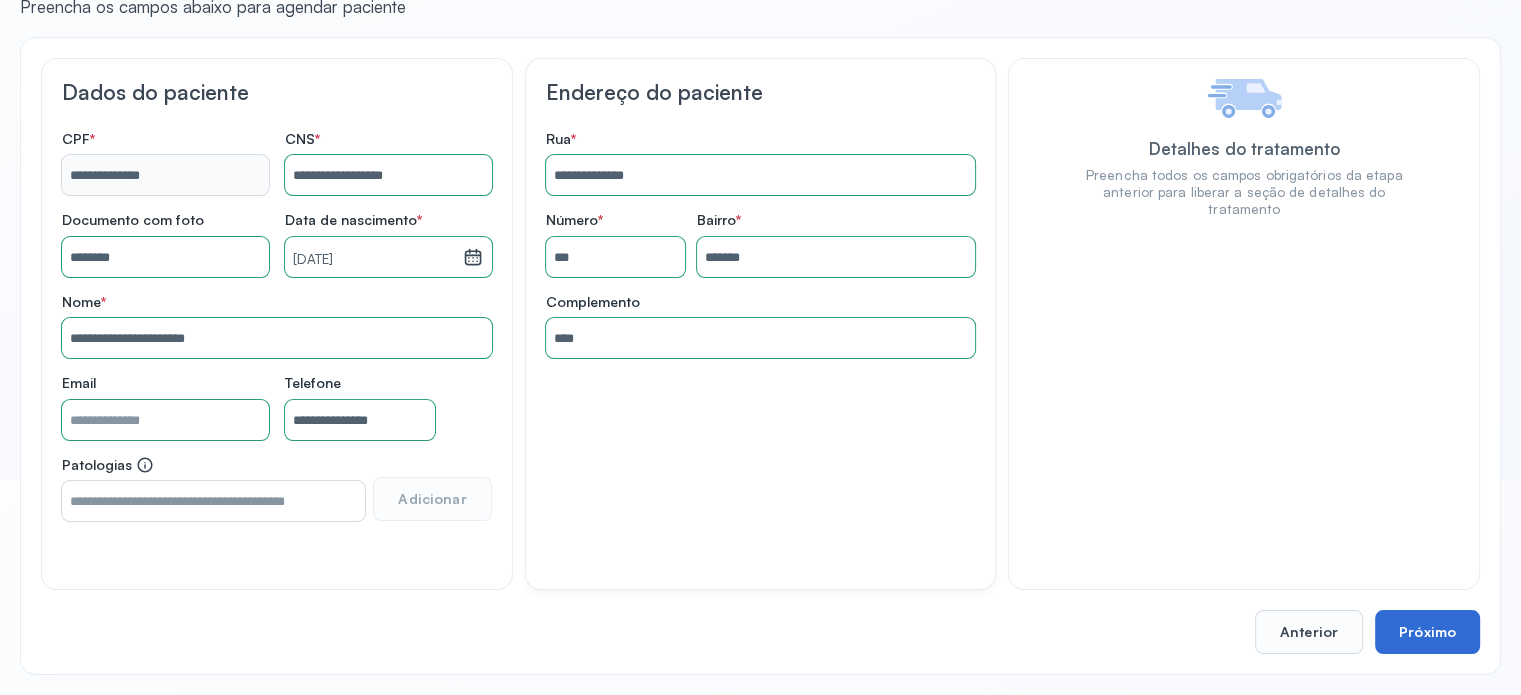 click on "Próximo" at bounding box center (1427, 632) 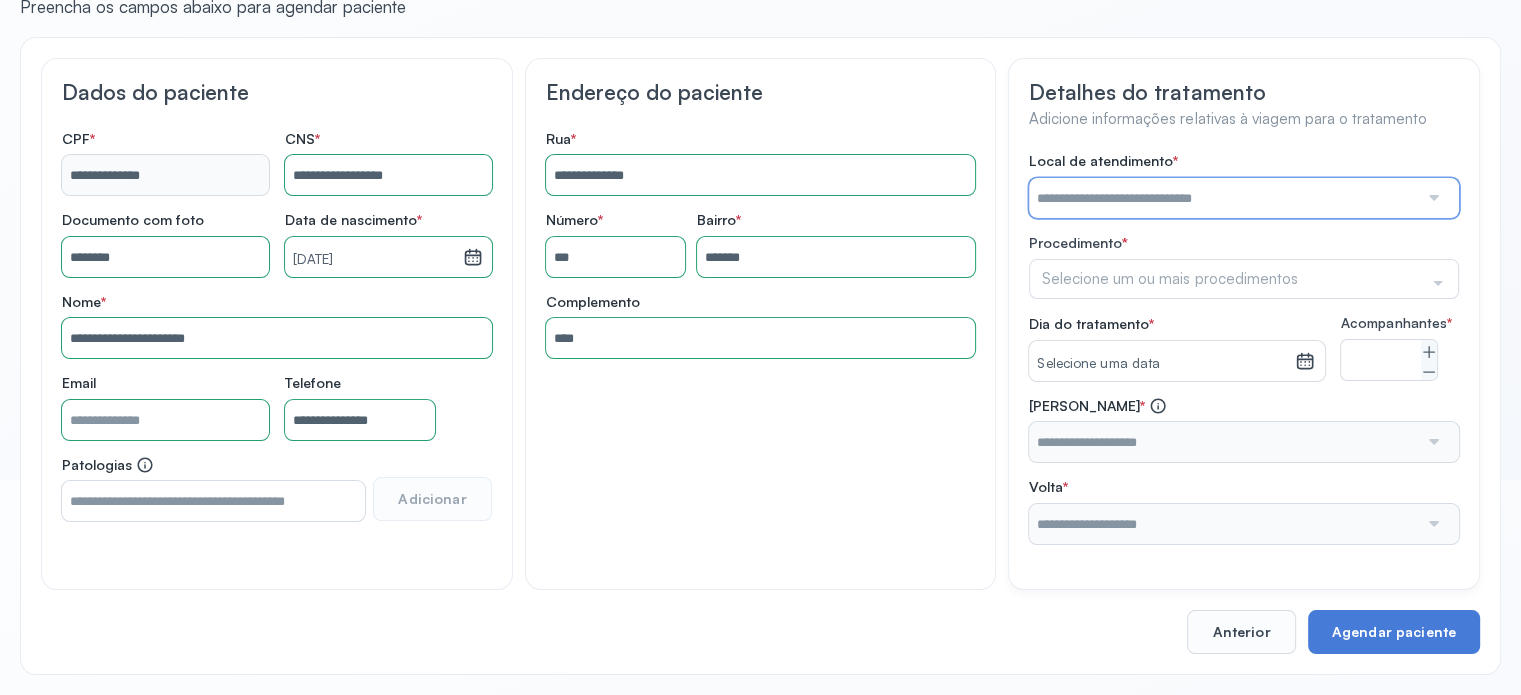 click at bounding box center (1223, 198) 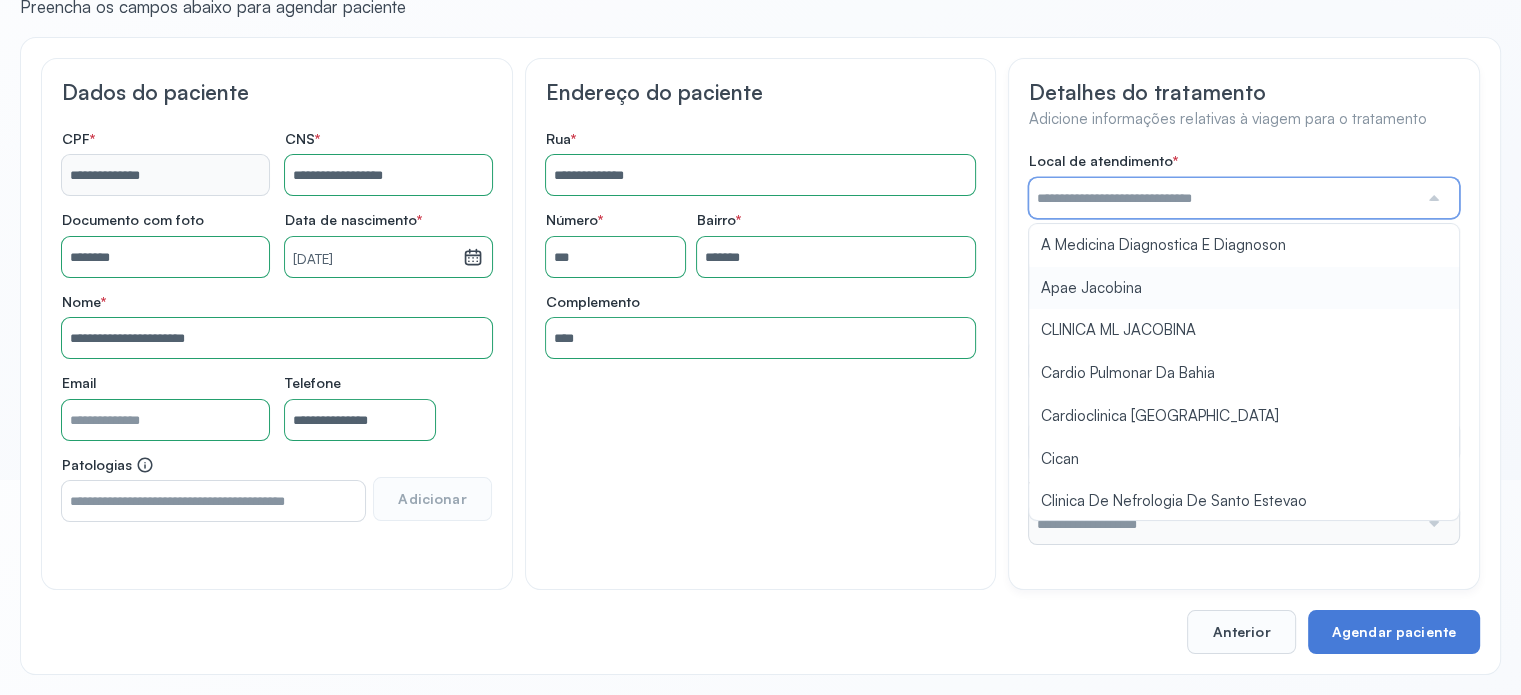 scroll, scrollTop: 100, scrollLeft: 0, axis: vertical 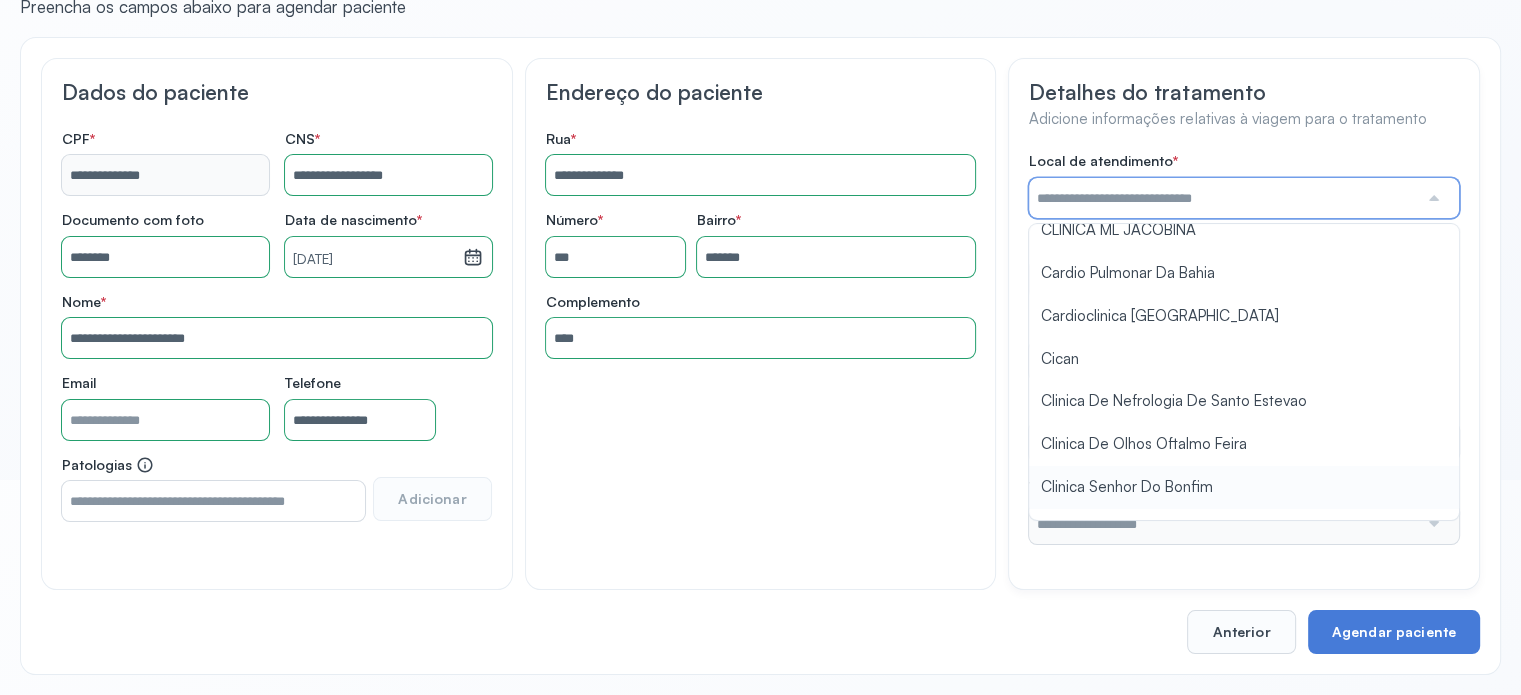 type on "**********" 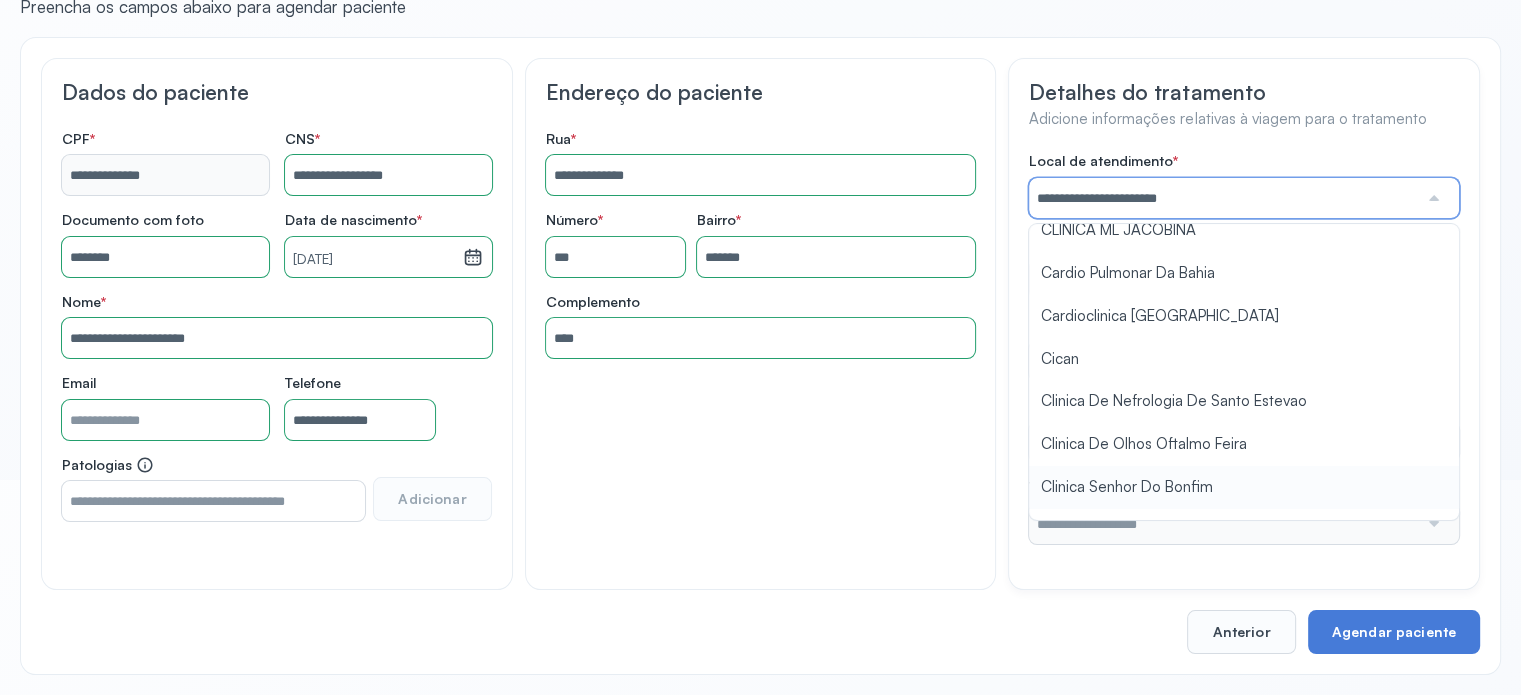 click on "**********" at bounding box center [1244, 348] 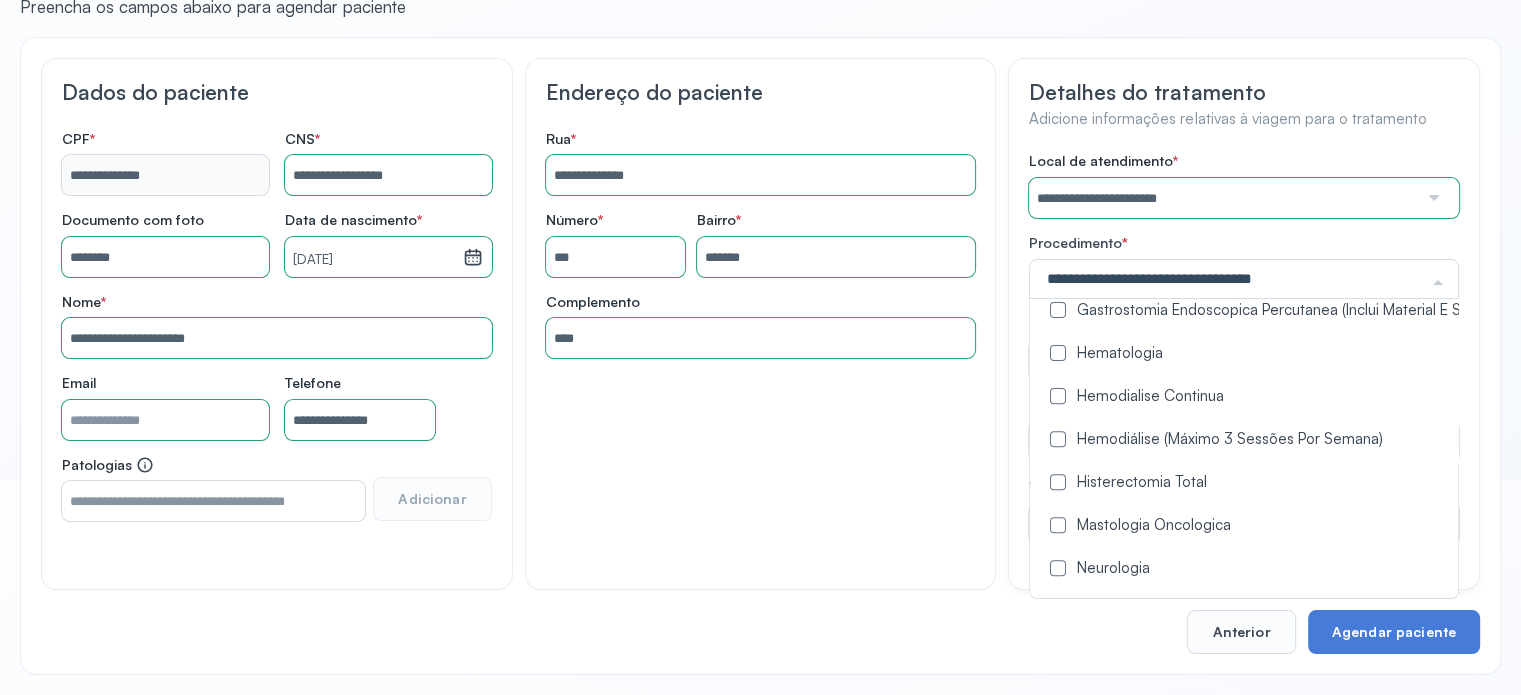scroll, scrollTop: 900, scrollLeft: 0, axis: vertical 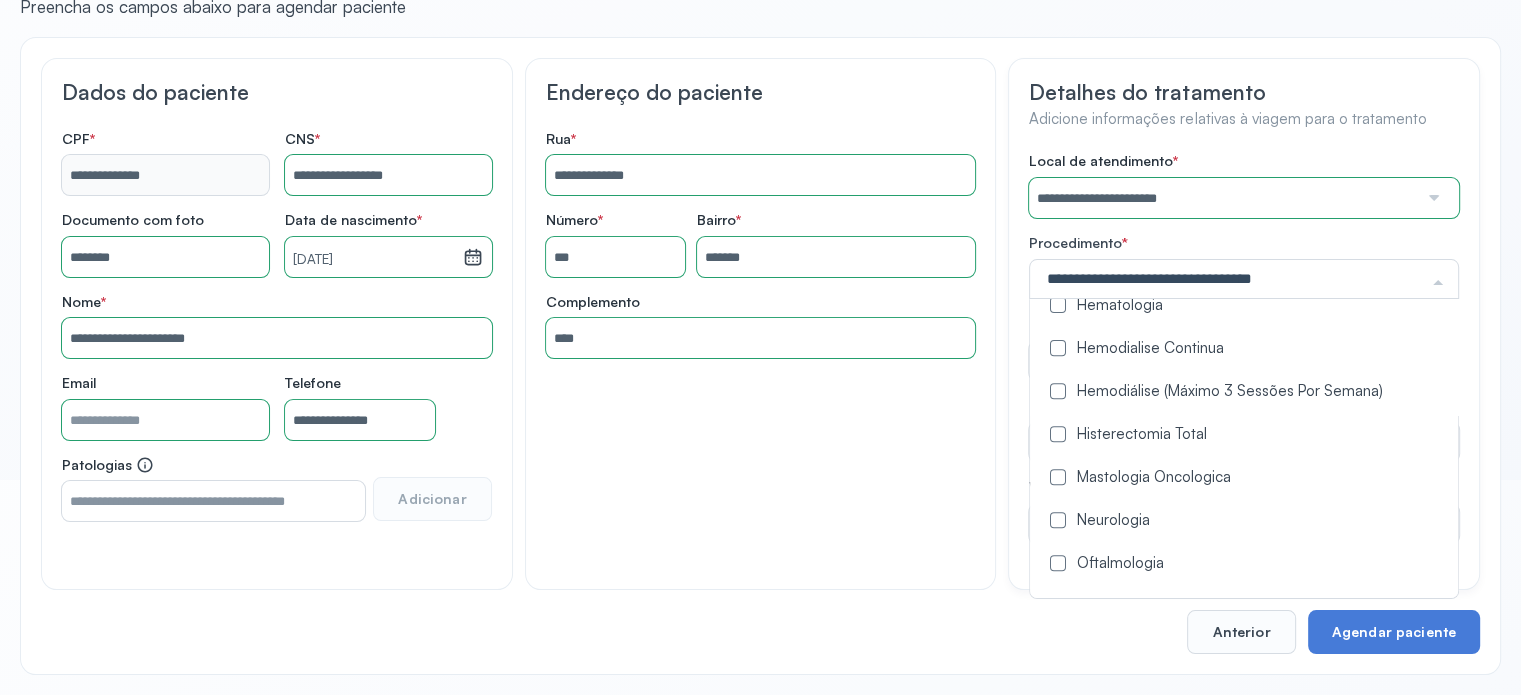 click on "Hemodiálise (Máximo 3 Sessões Por Semana)" 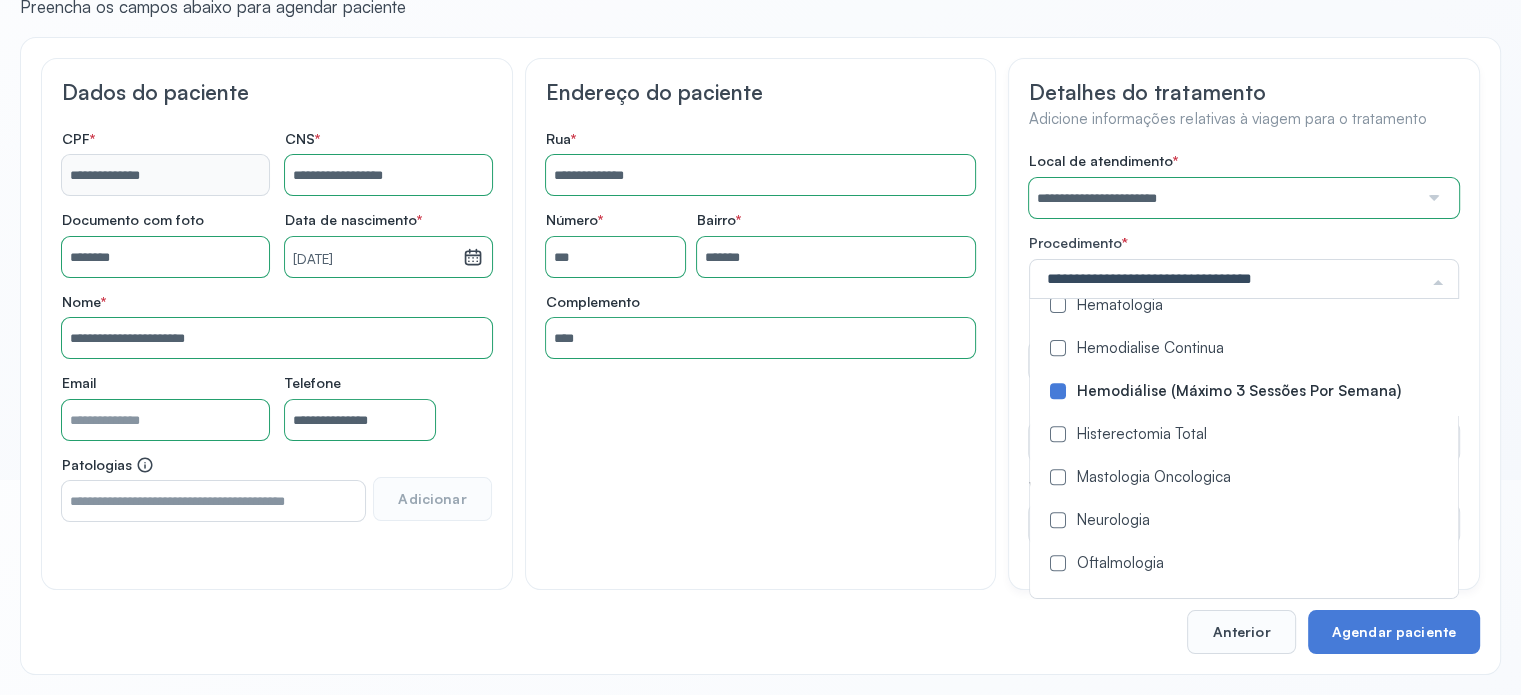 click on "**********" 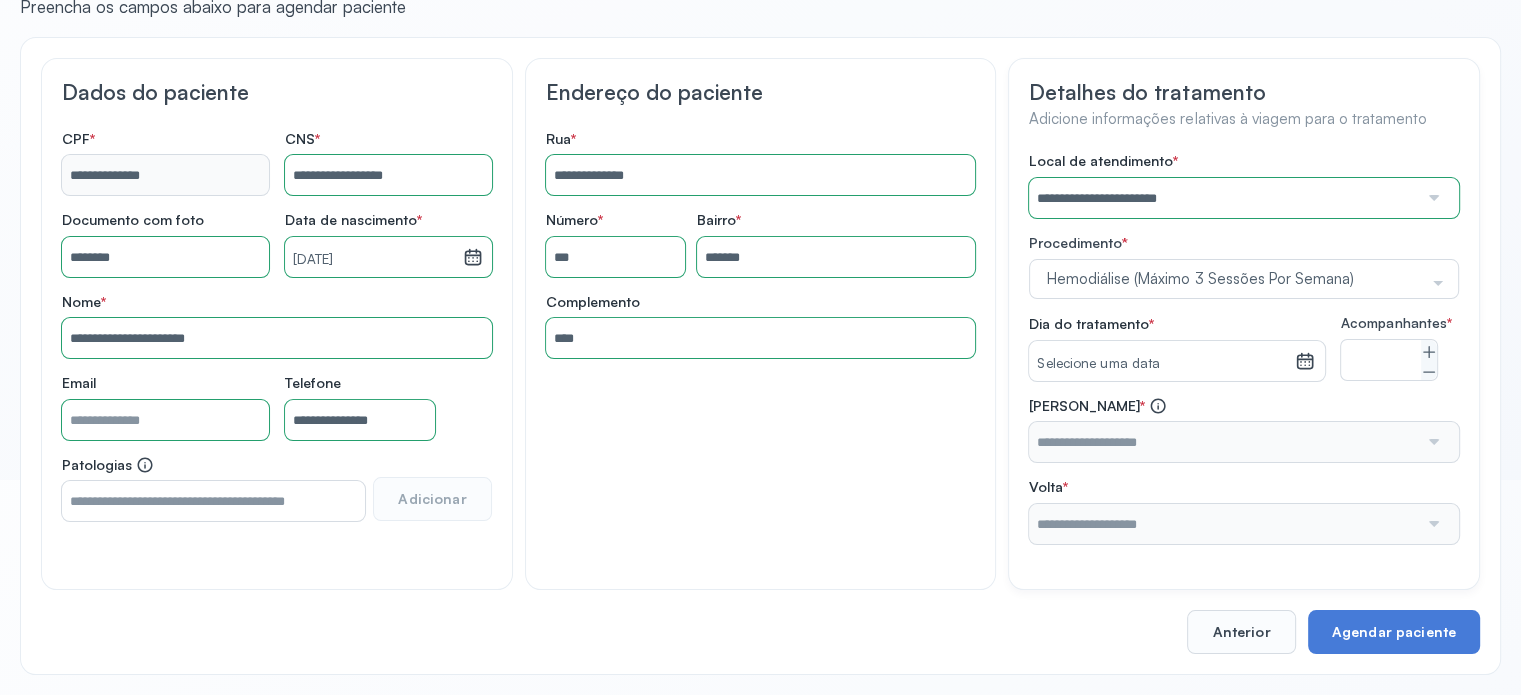 click 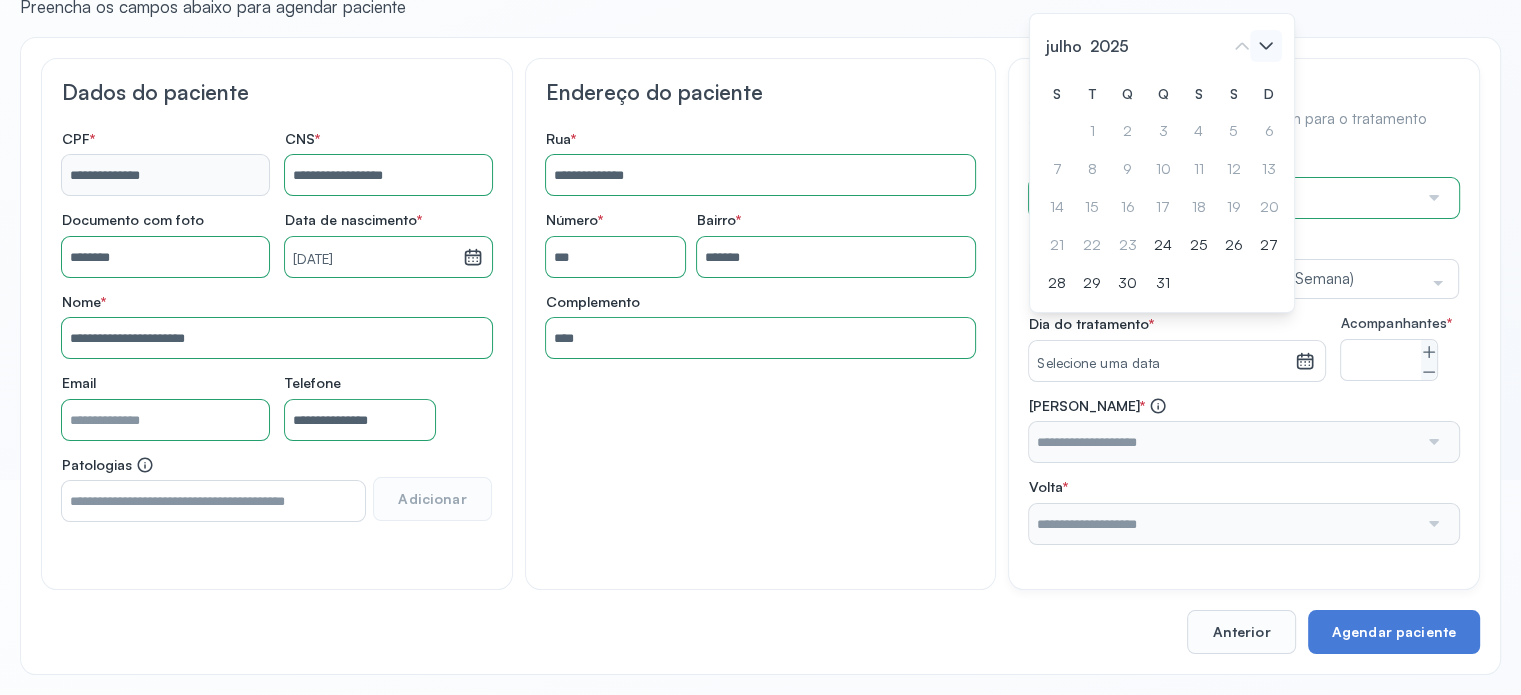 click 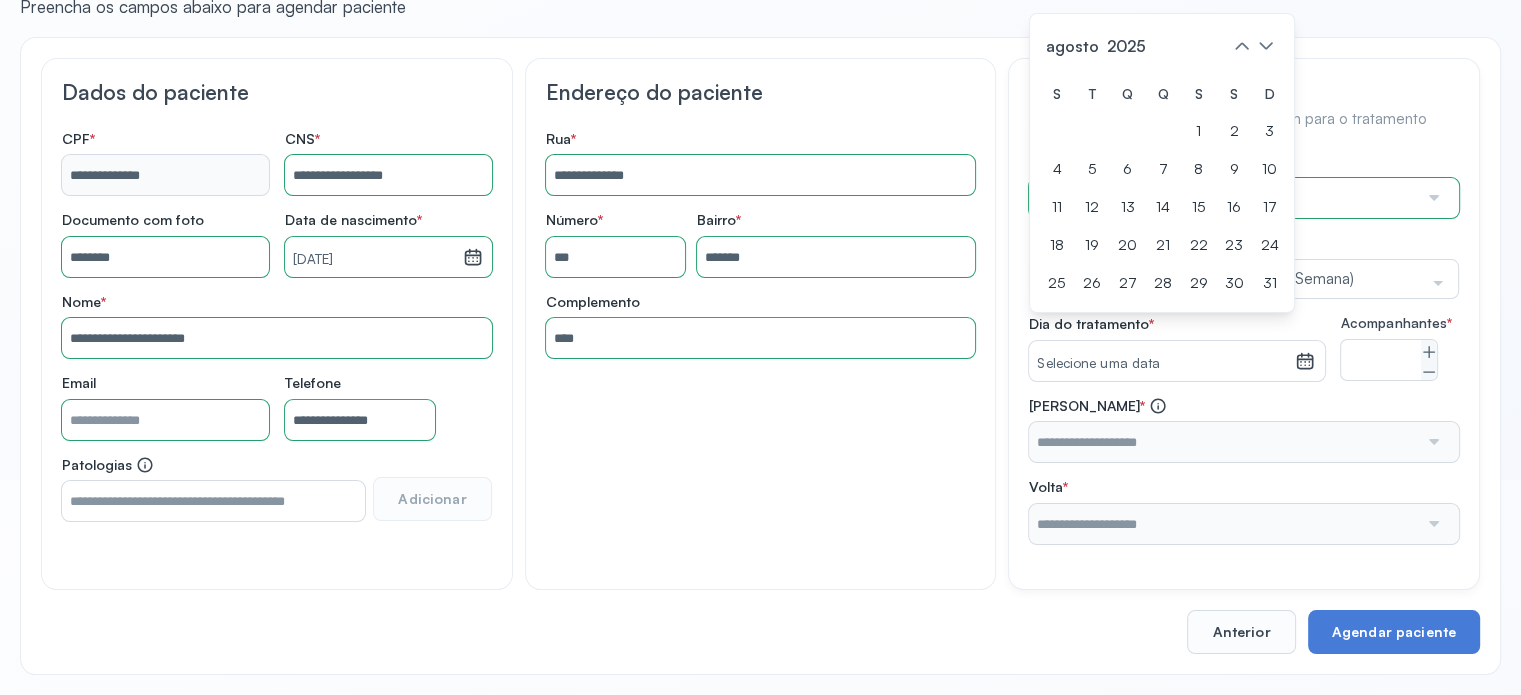 drag, startPoint x: 1228, startPoint y: 143, endPoint x: 1250, endPoint y: 152, distance: 23.769728 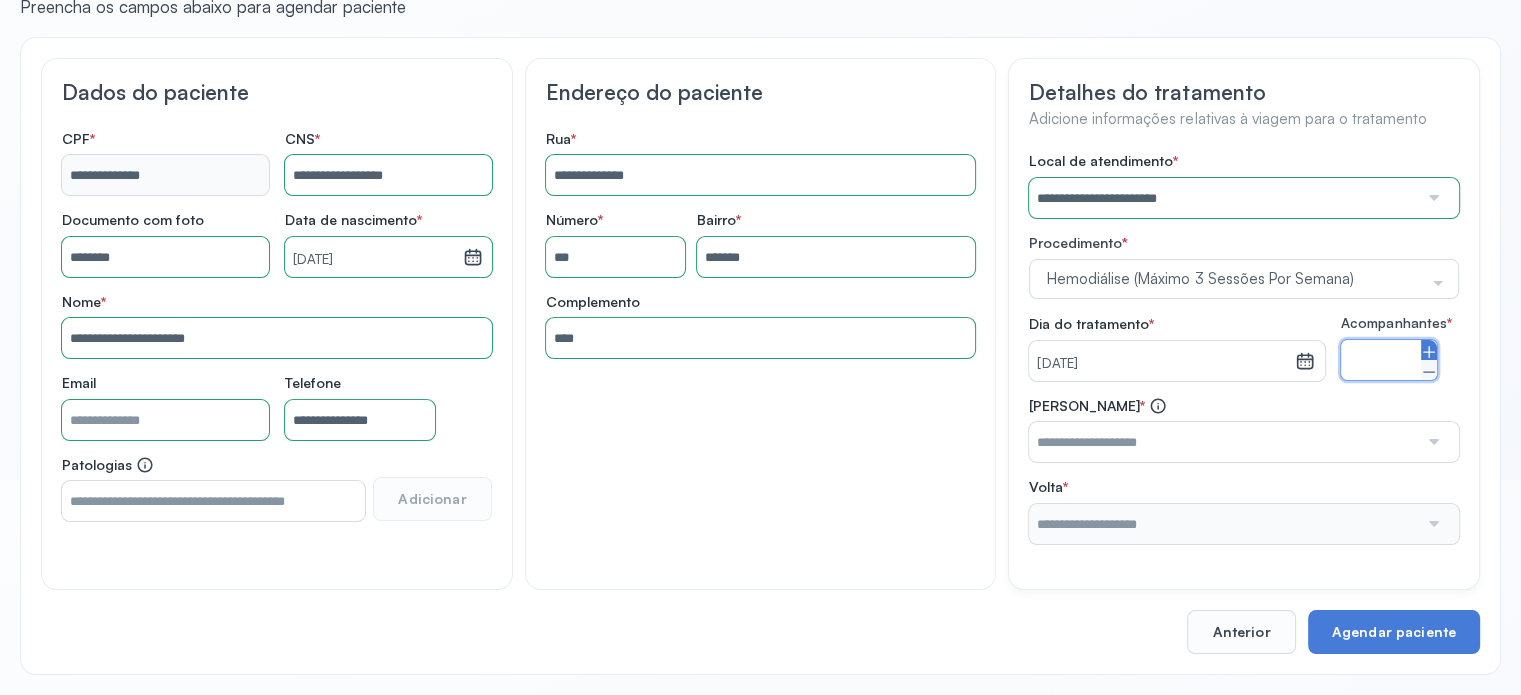 click 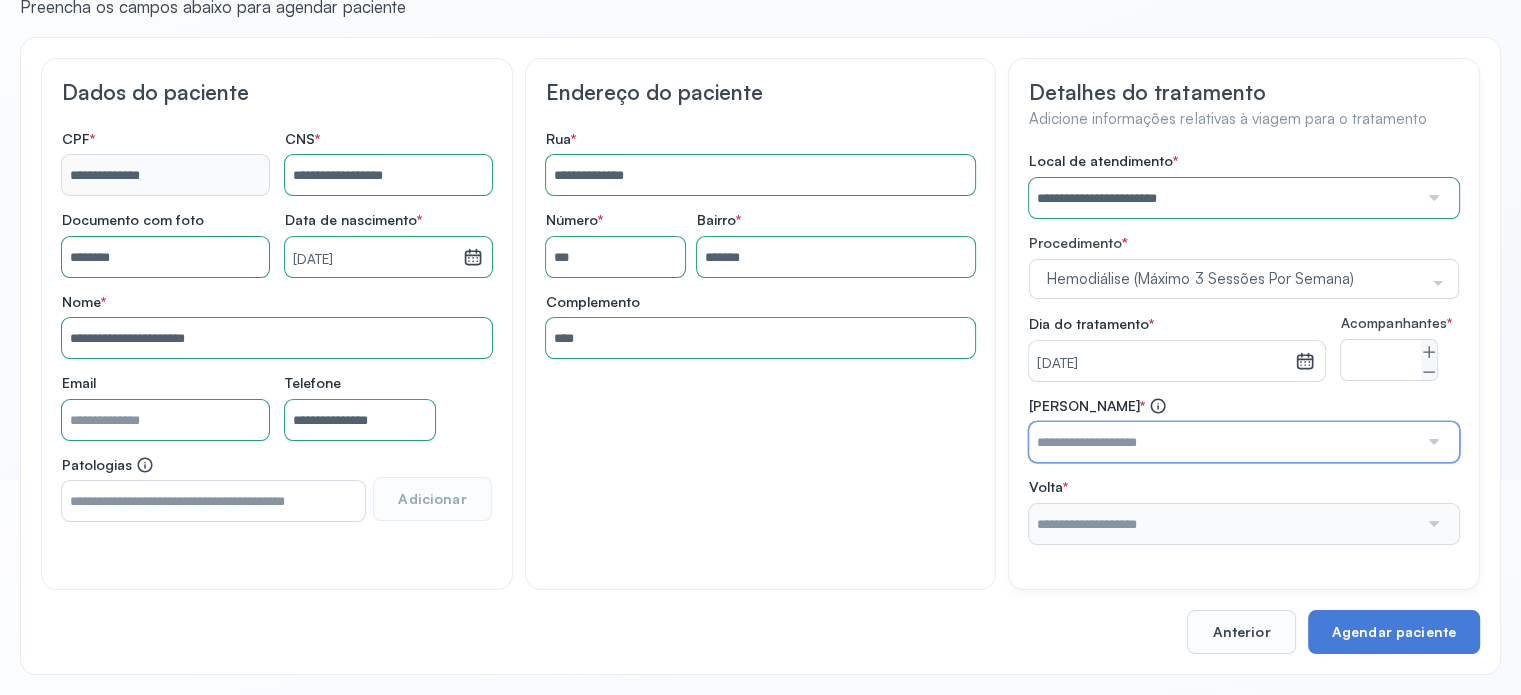 click at bounding box center (1223, 442) 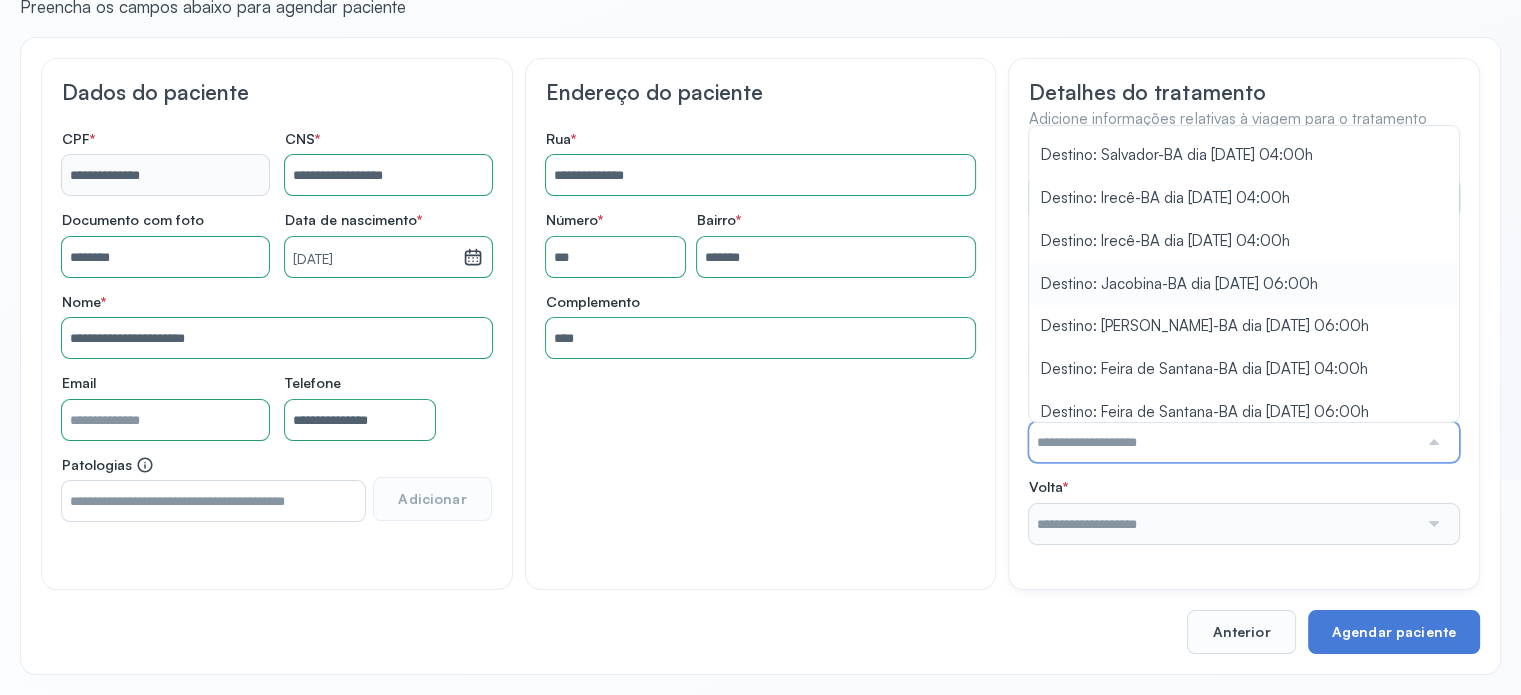 scroll, scrollTop: 729, scrollLeft: 0, axis: vertical 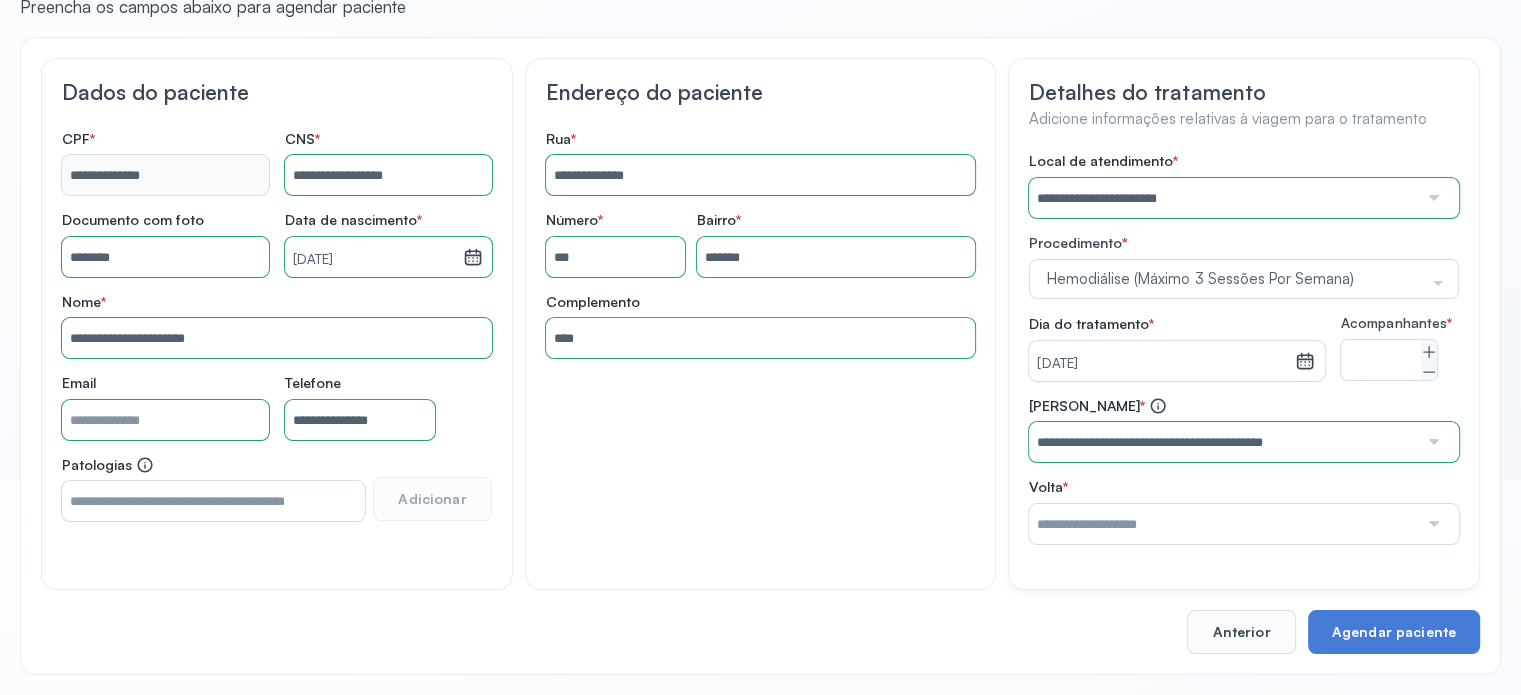 click on "**********" at bounding box center (1244, 430) 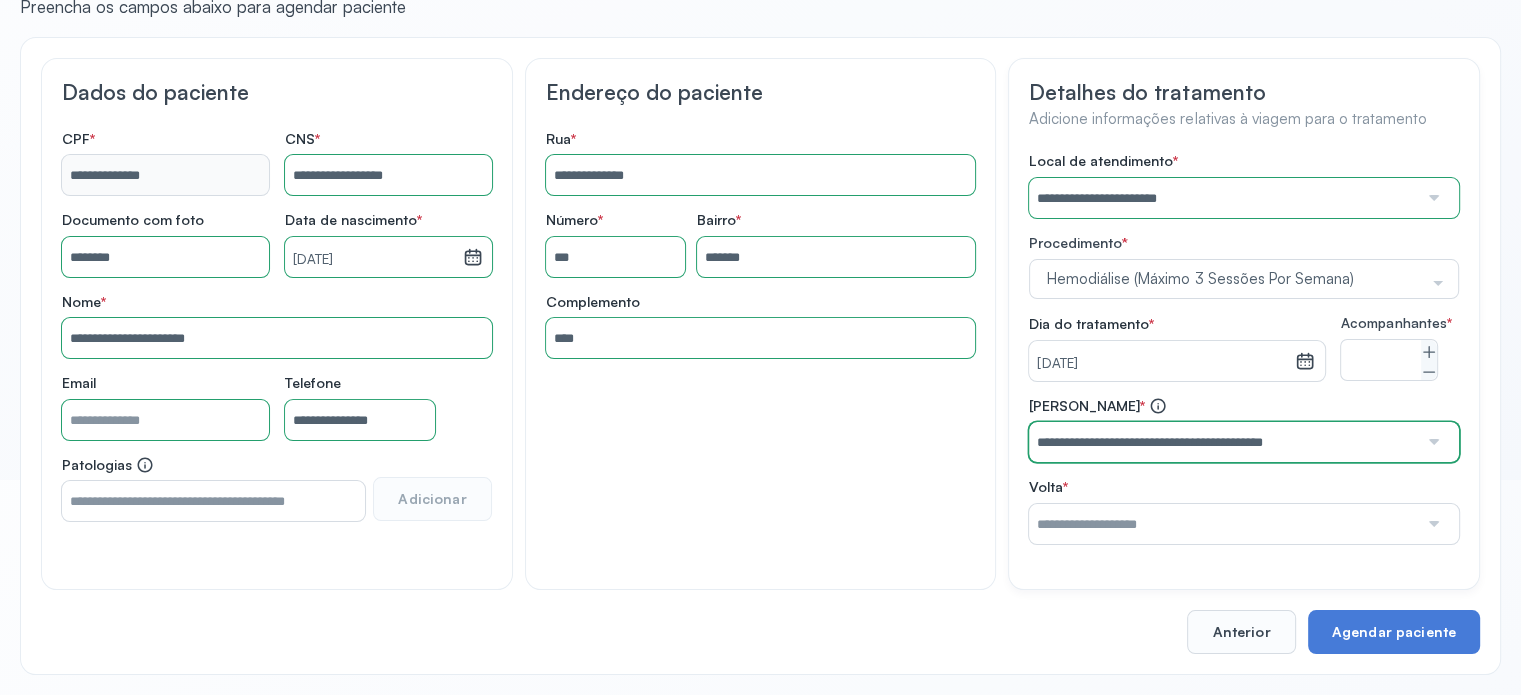 click on "**********" at bounding box center (1223, 442) 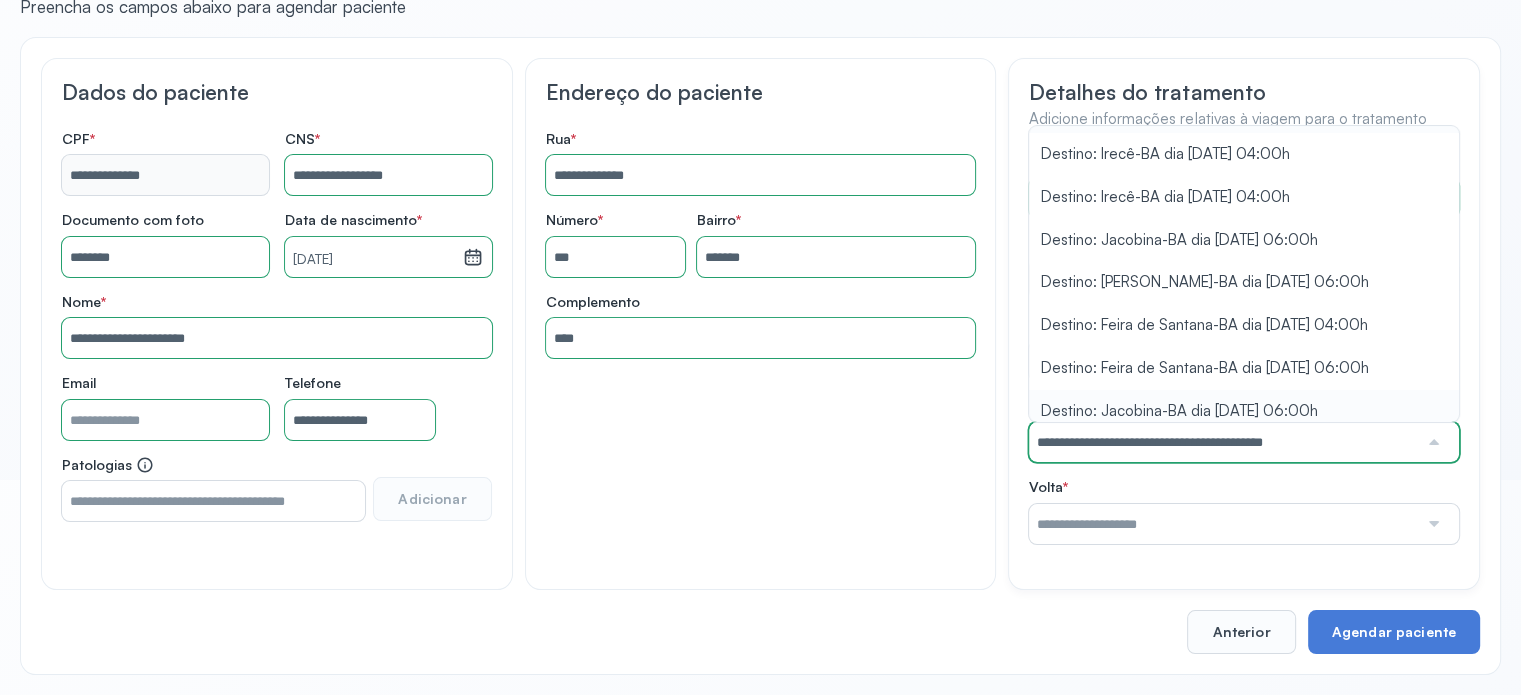 scroll, scrollTop: 729, scrollLeft: 0, axis: vertical 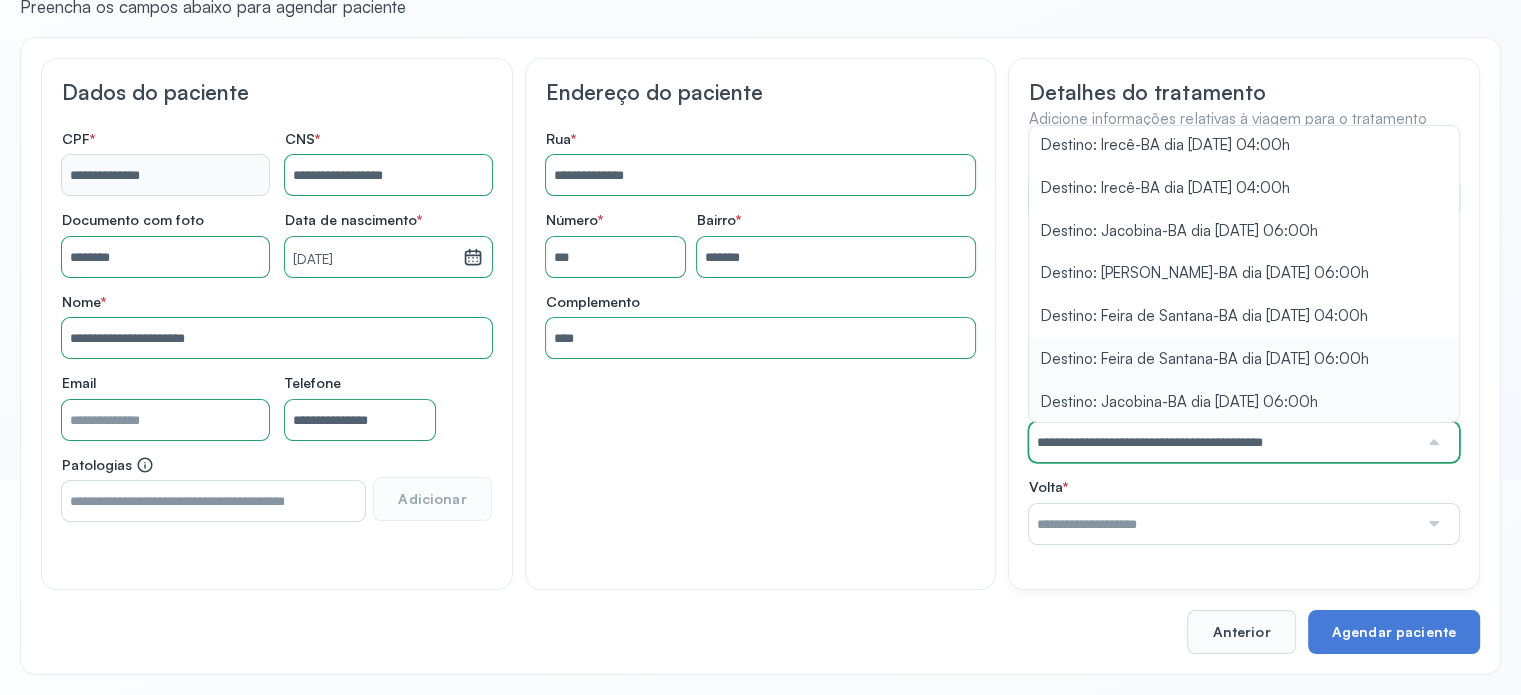 type on "**********" 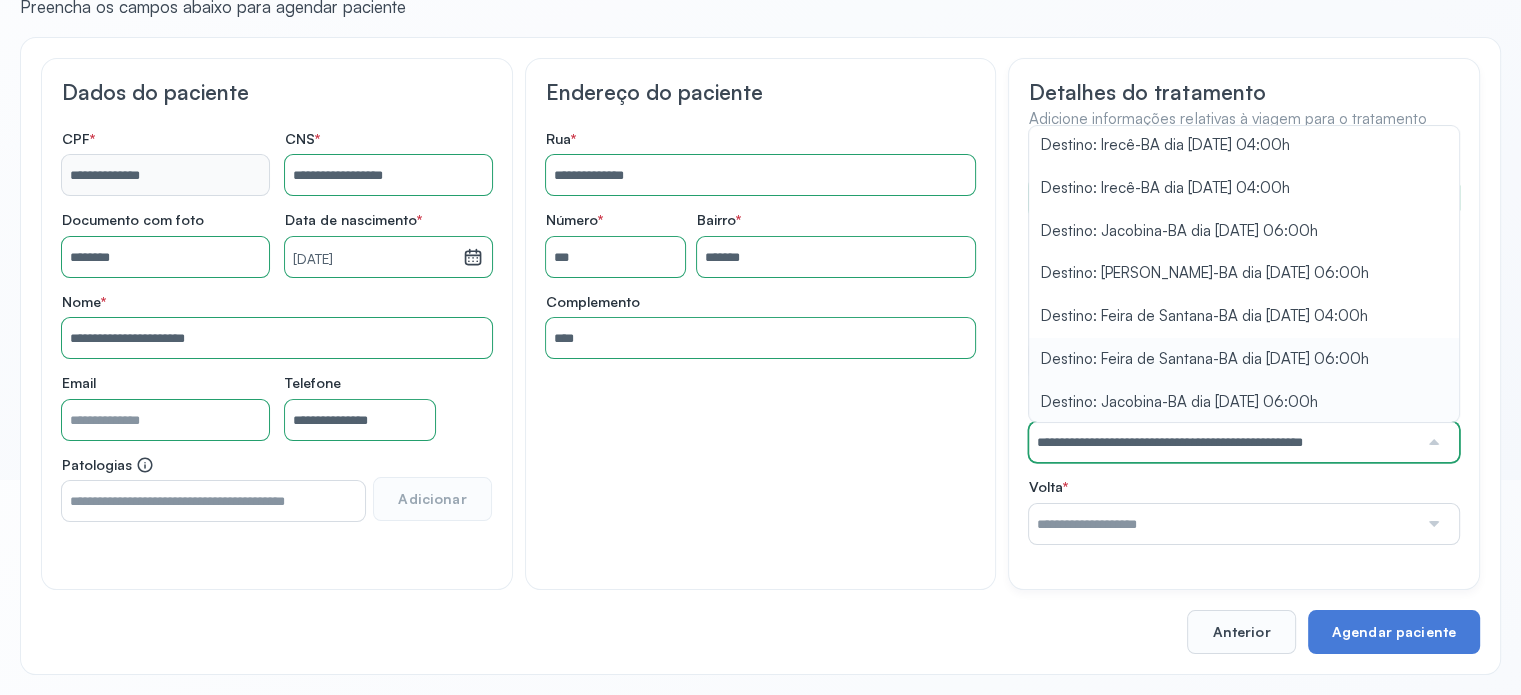 click on "**********" at bounding box center (1244, 348) 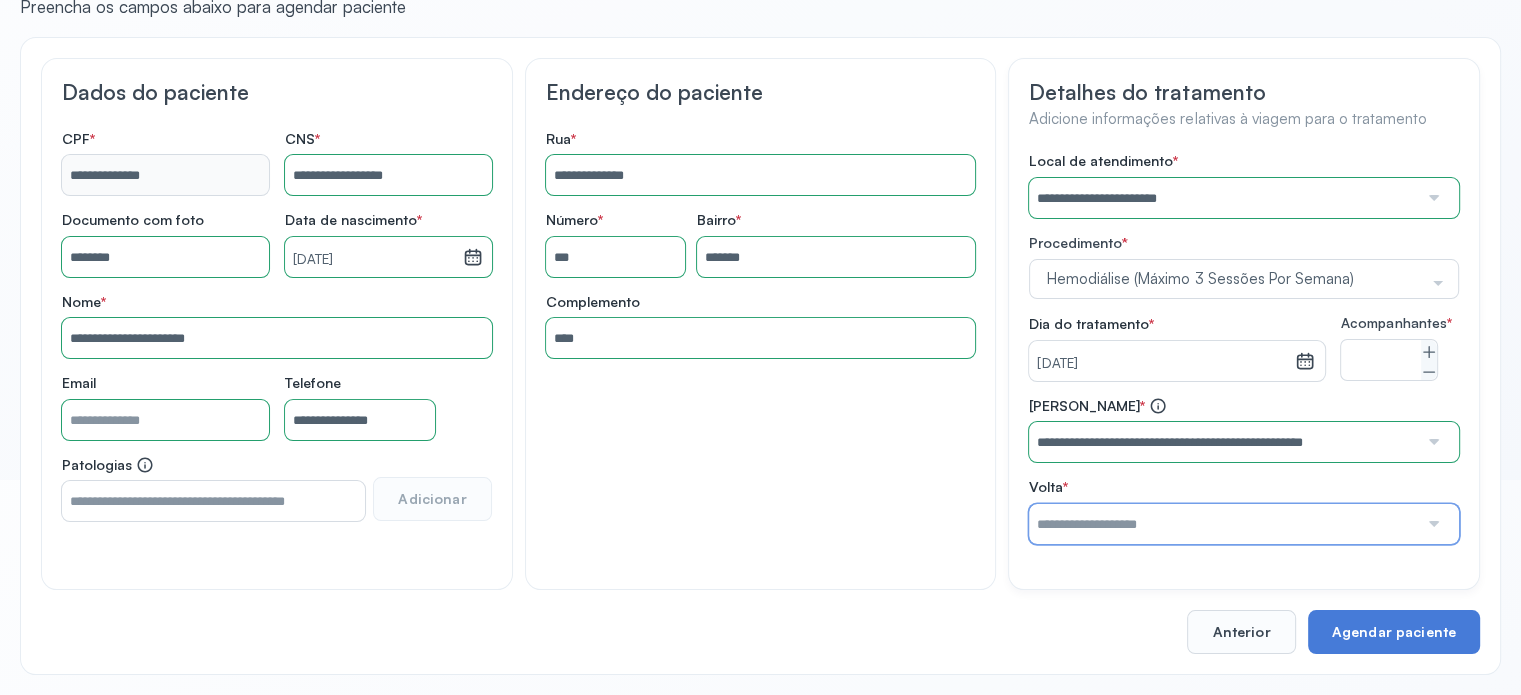 click at bounding box center (1223, 524) 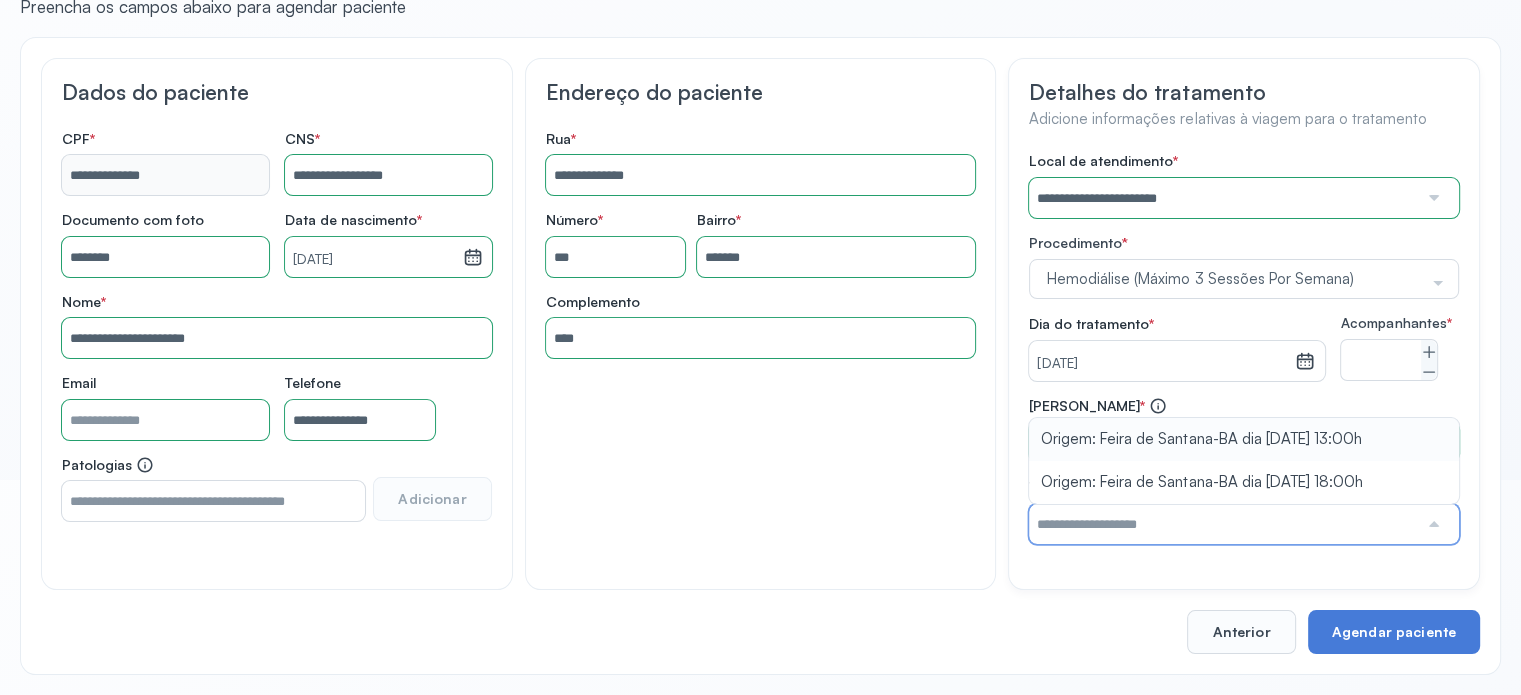 type on "**********" 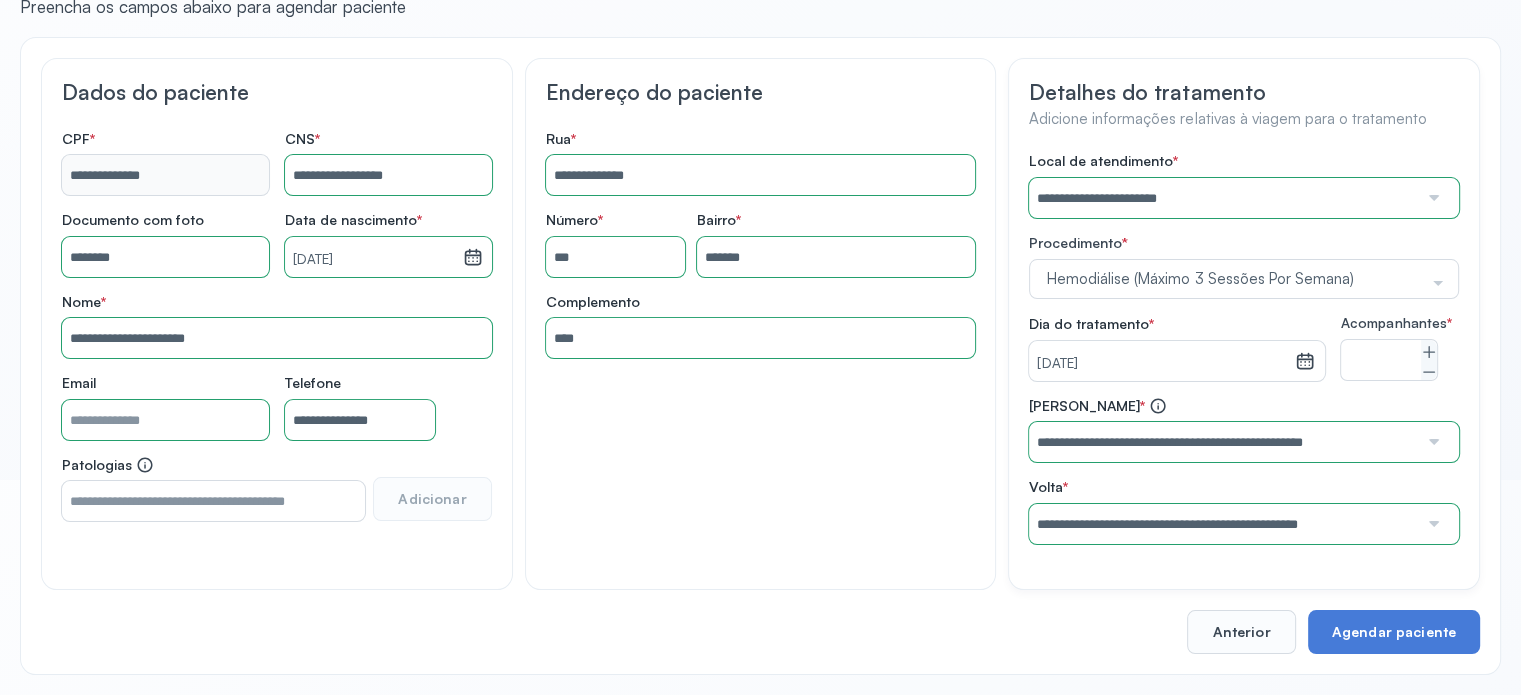 click on "**********" at bounding box center [1244, 470] 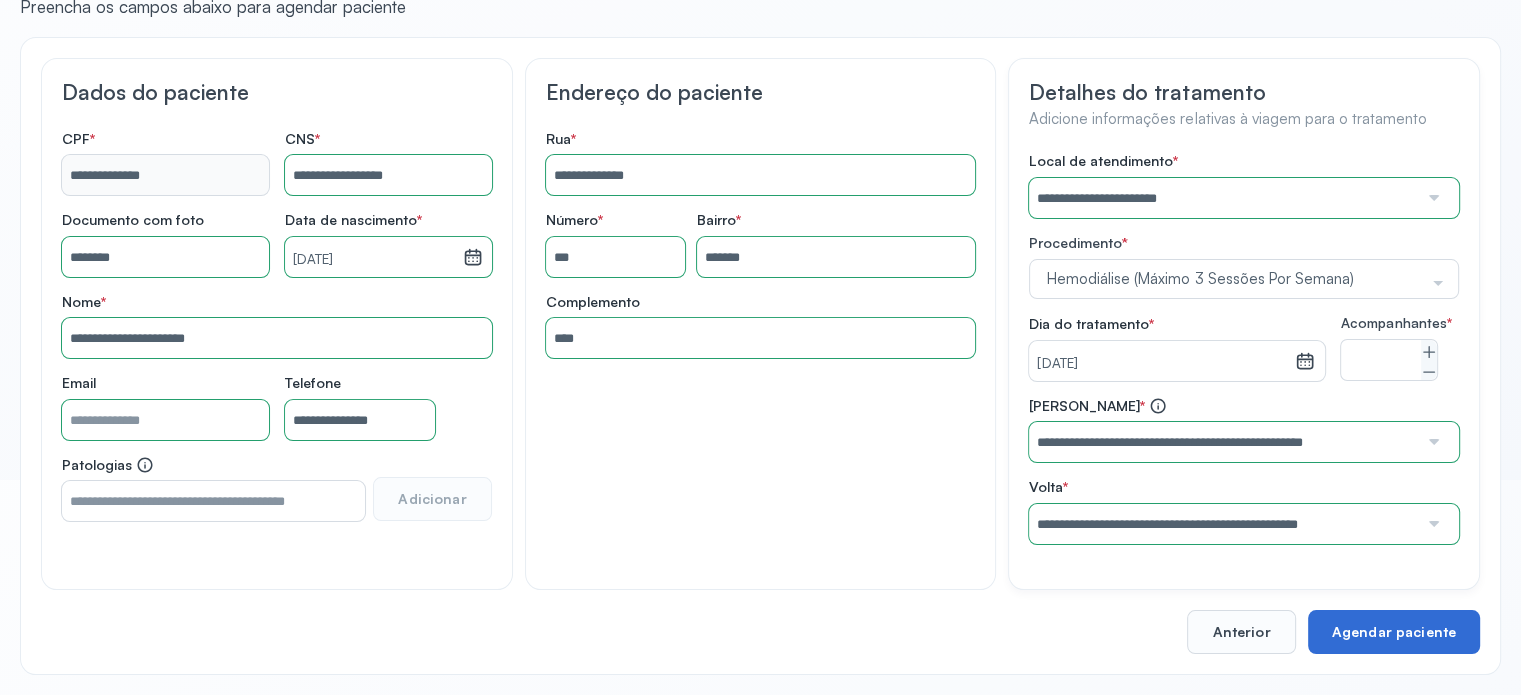 click on "Agendar paciente" at bounding box center (1394, 632) 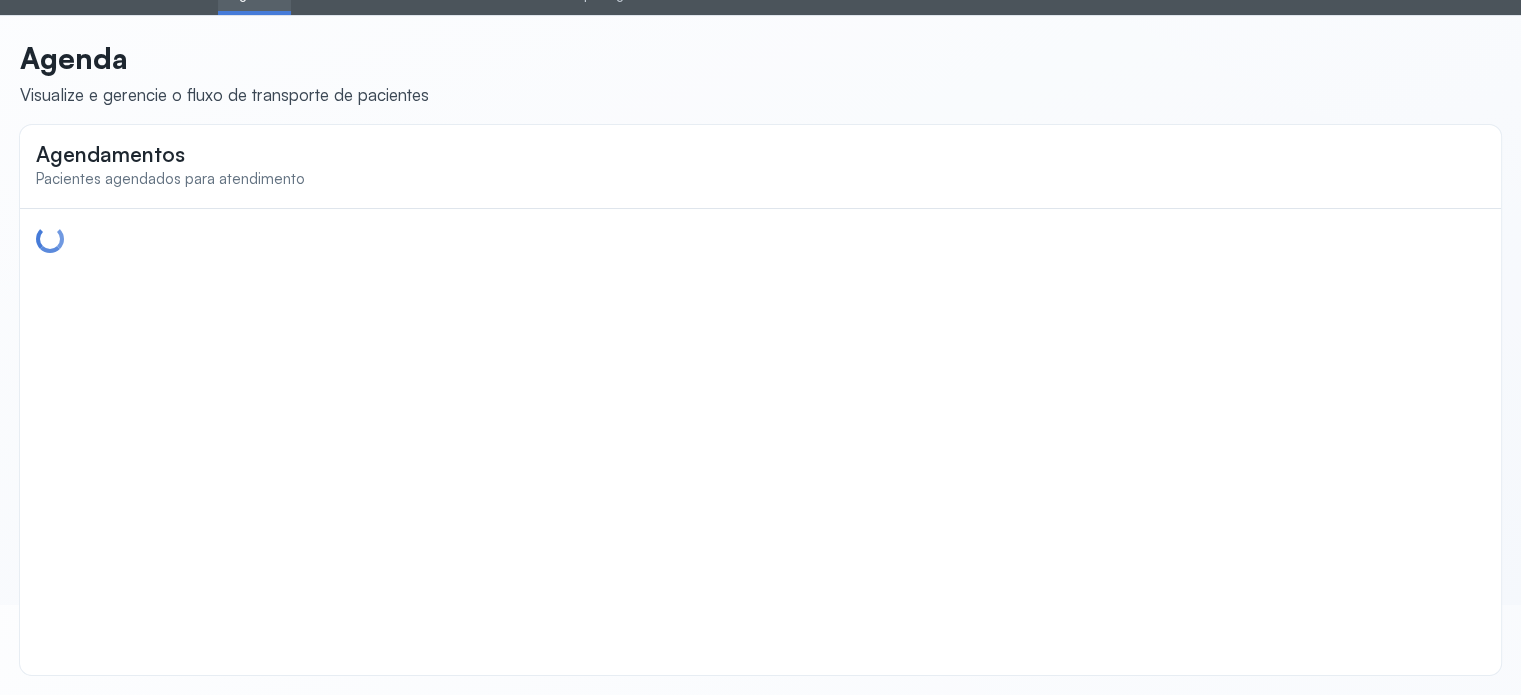 scroll, scrollTop: 0, scrollLeft: 0, axis: both 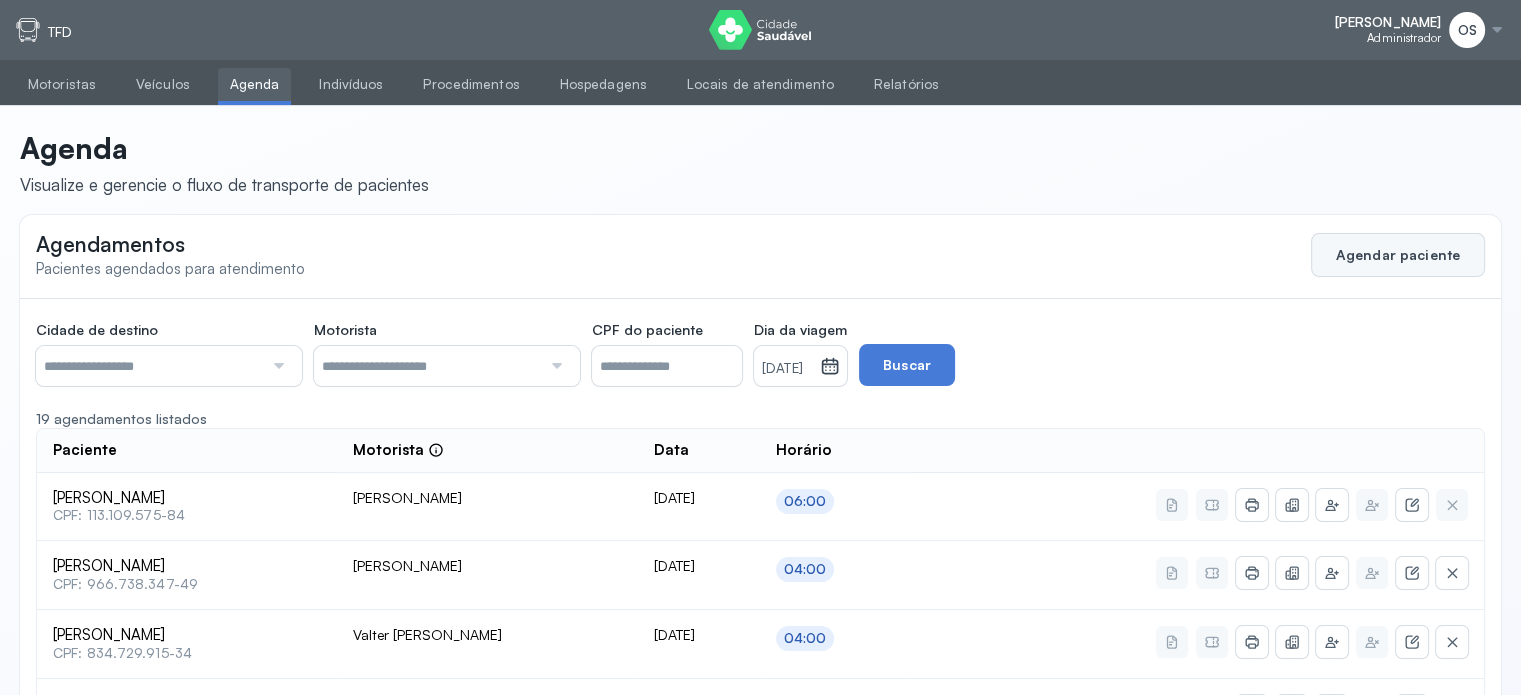 click on "Agendar paciente" 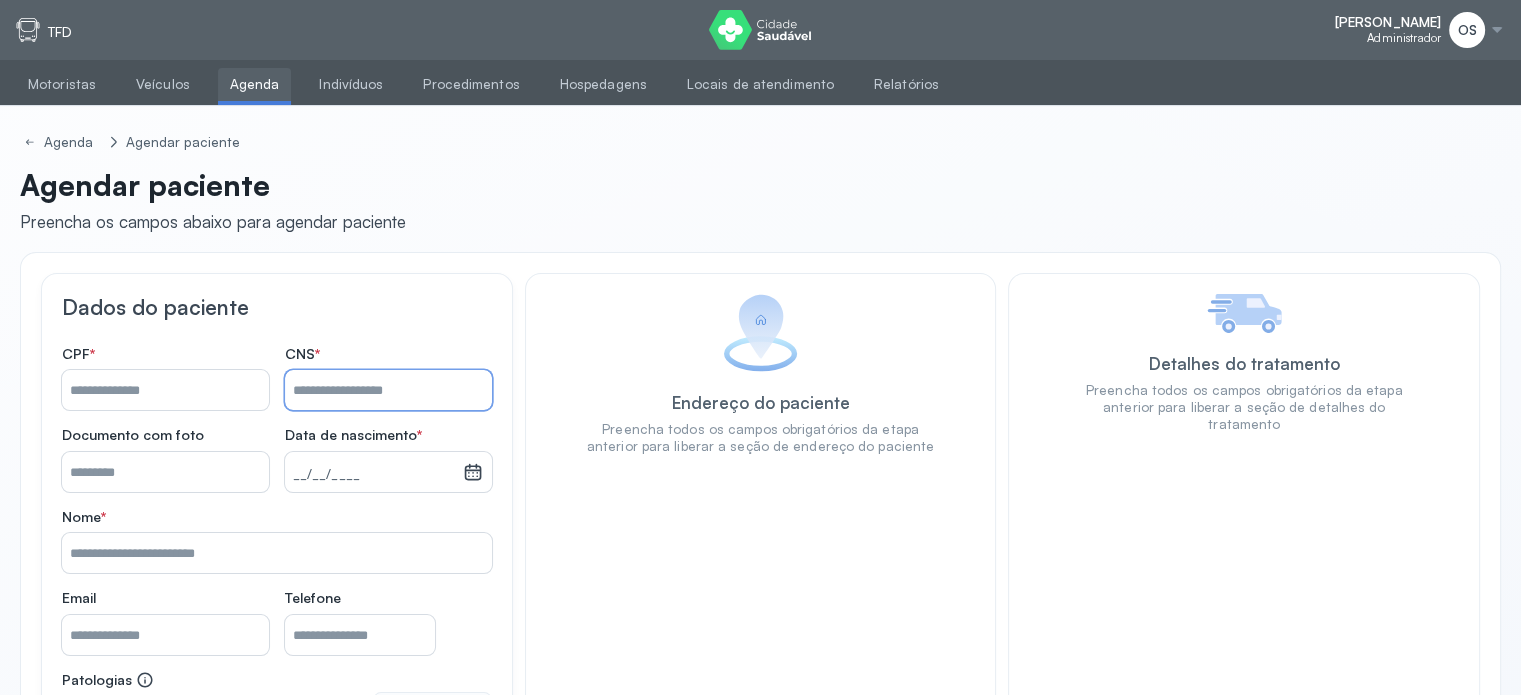 paste on "**********" 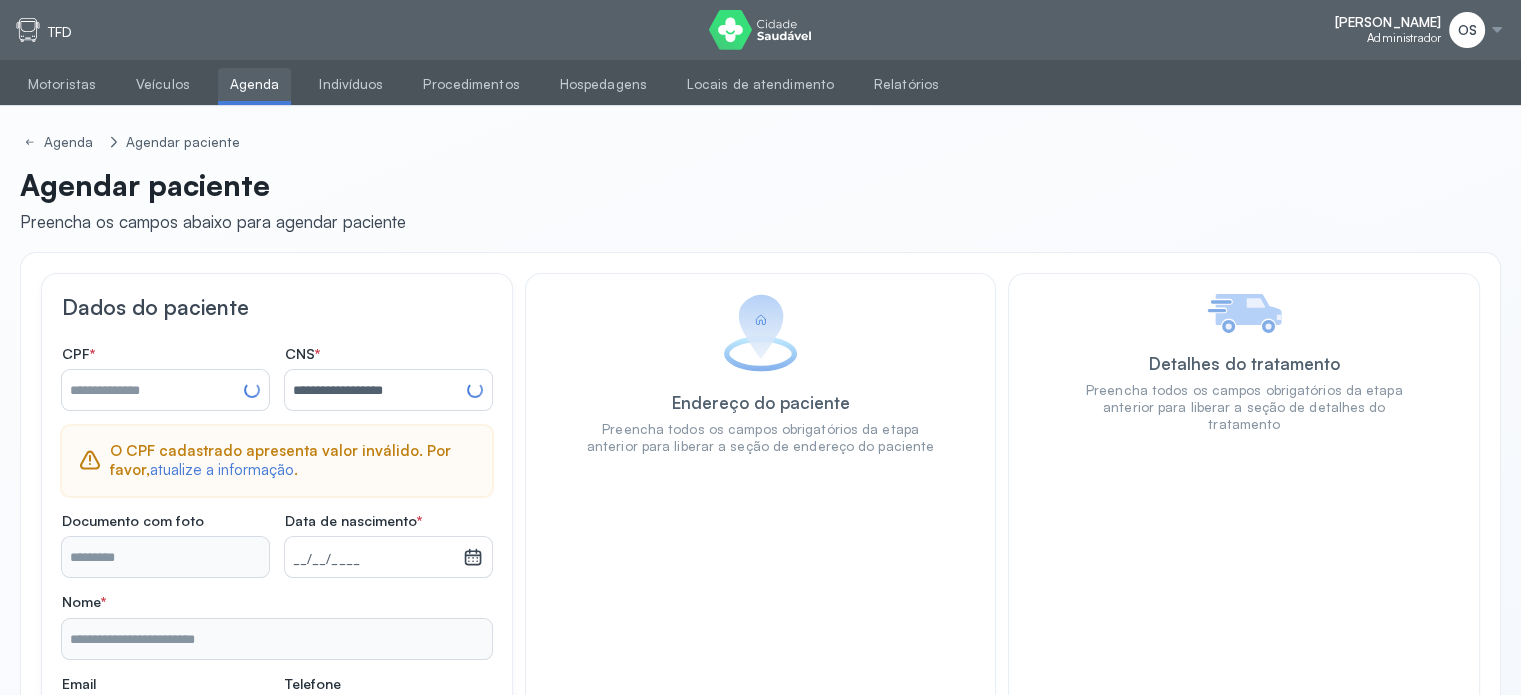 type on "**********" 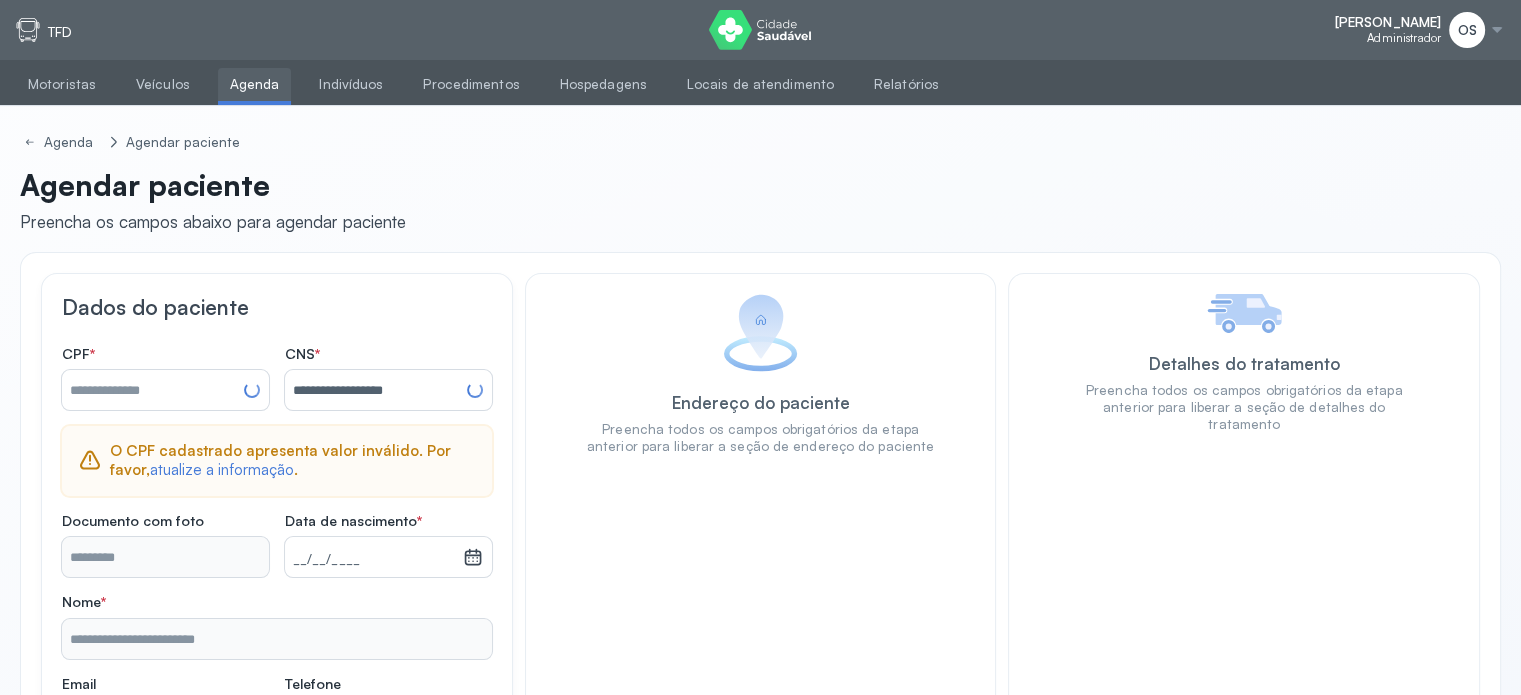 type on "**********" 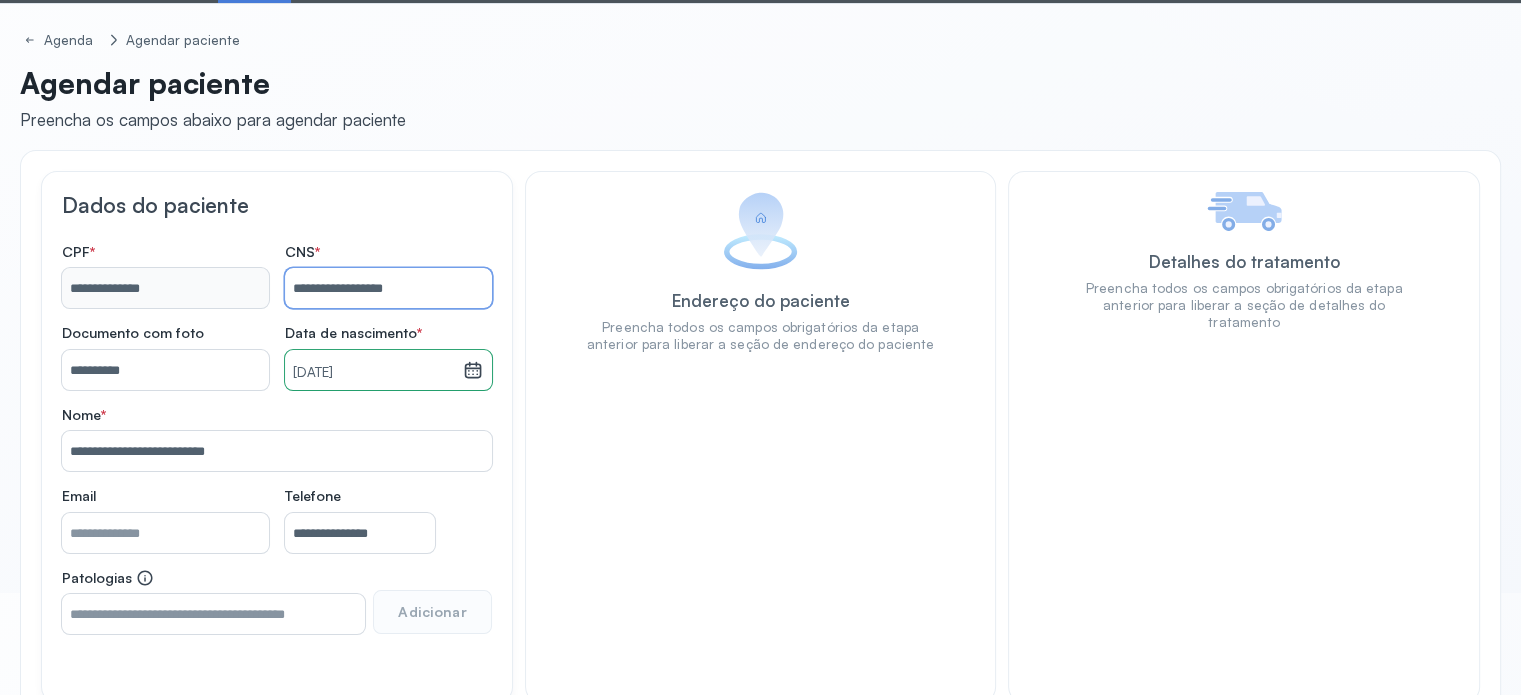 scroll, scrollTop: 215, scrollLeft: 0, axis: vertical 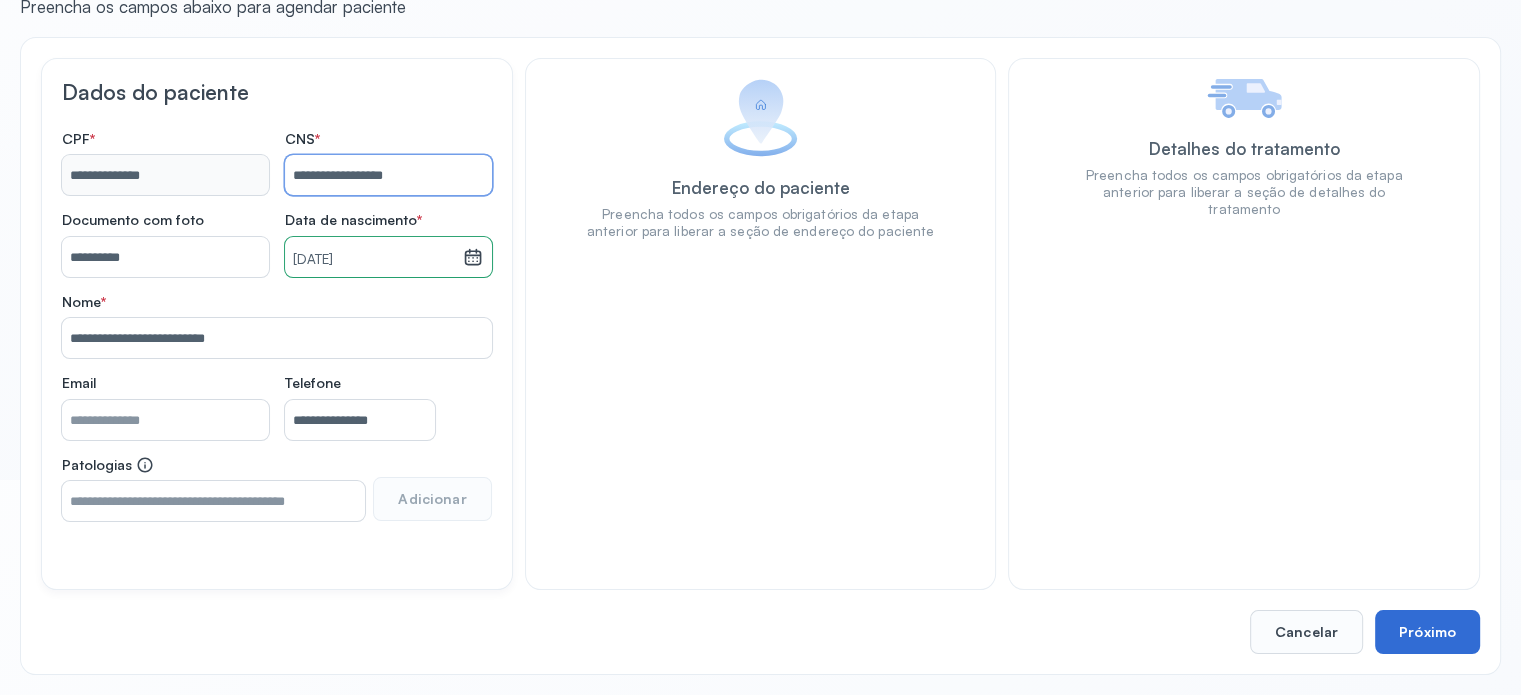 type on "**********" 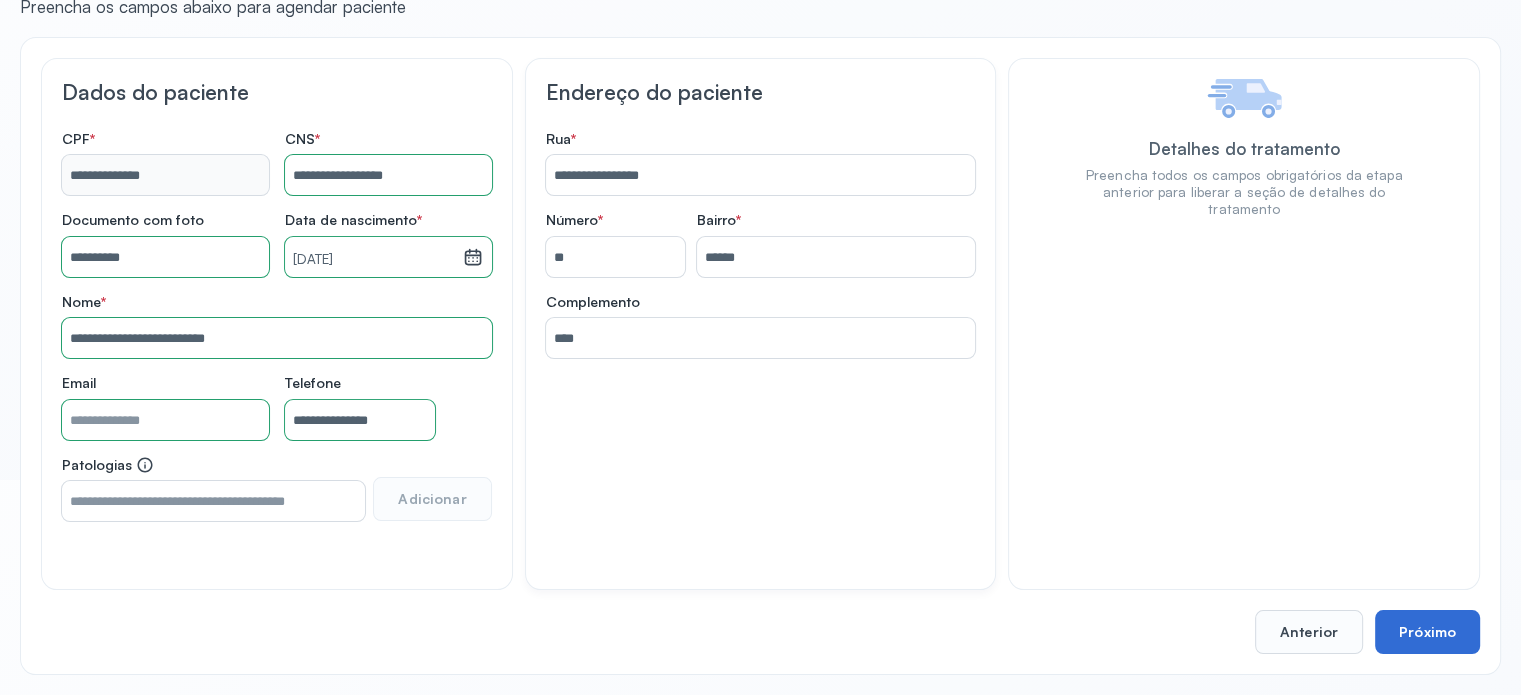 click on "Próximo" at bounding box center [1427, 632] 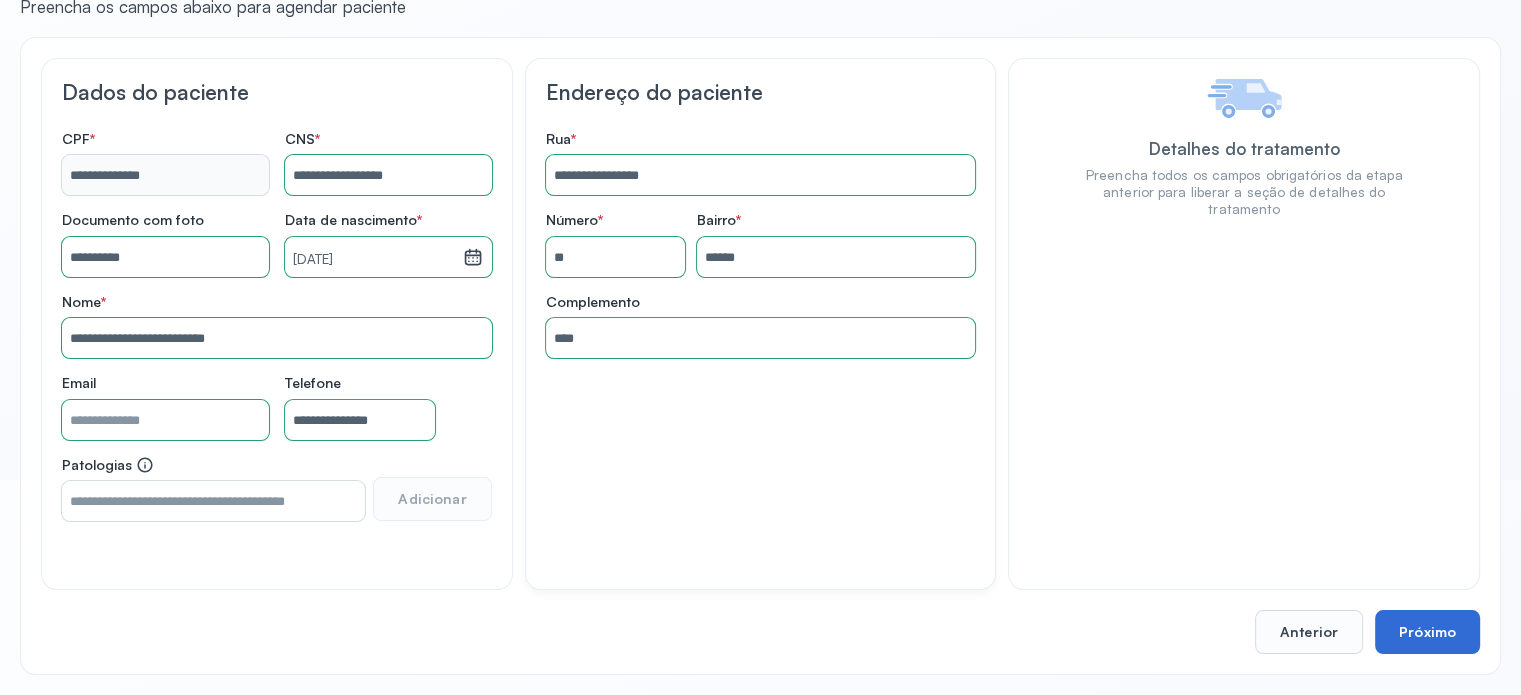 click on "Próximo" at bounding box center (1427, 632) 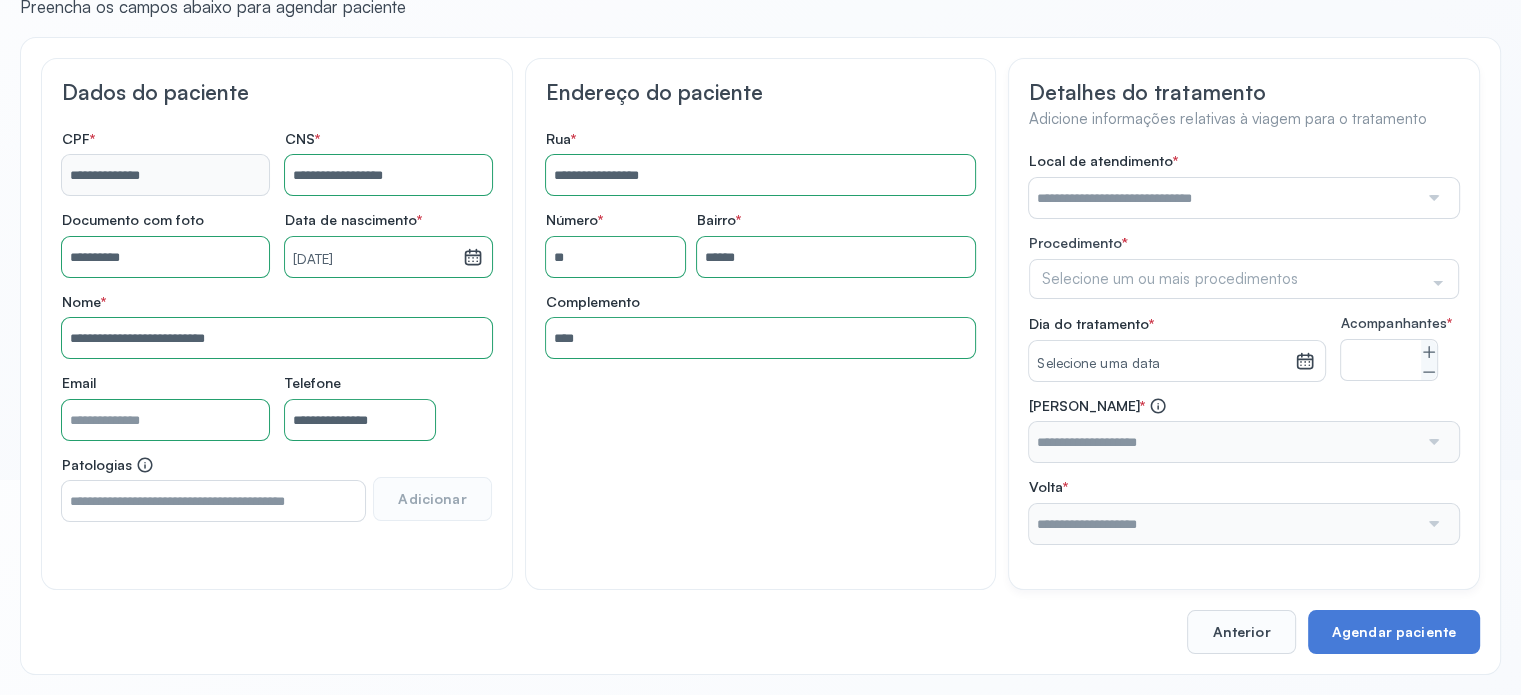 click at bounding box center (1223, 198) 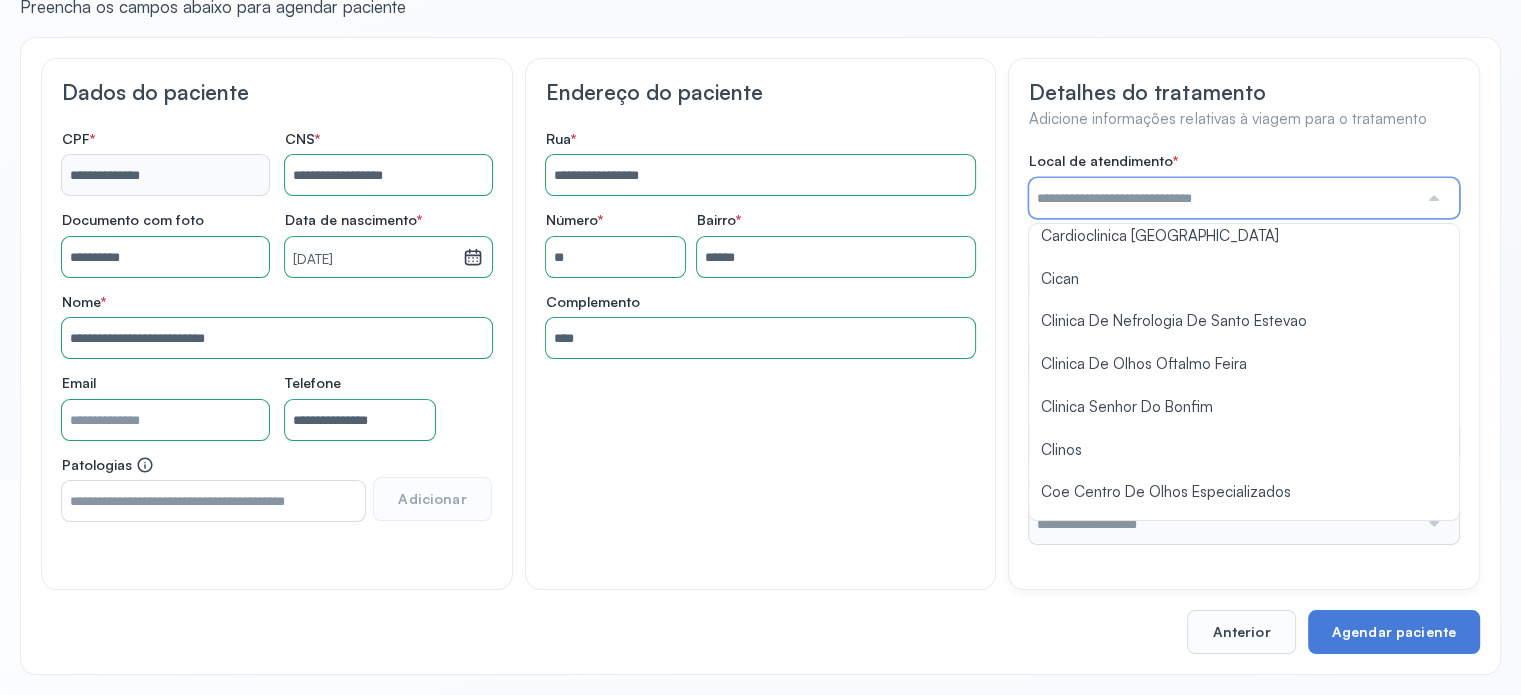 scroll, scrollTop: 200, scrollLeft: 0, axis: vertical 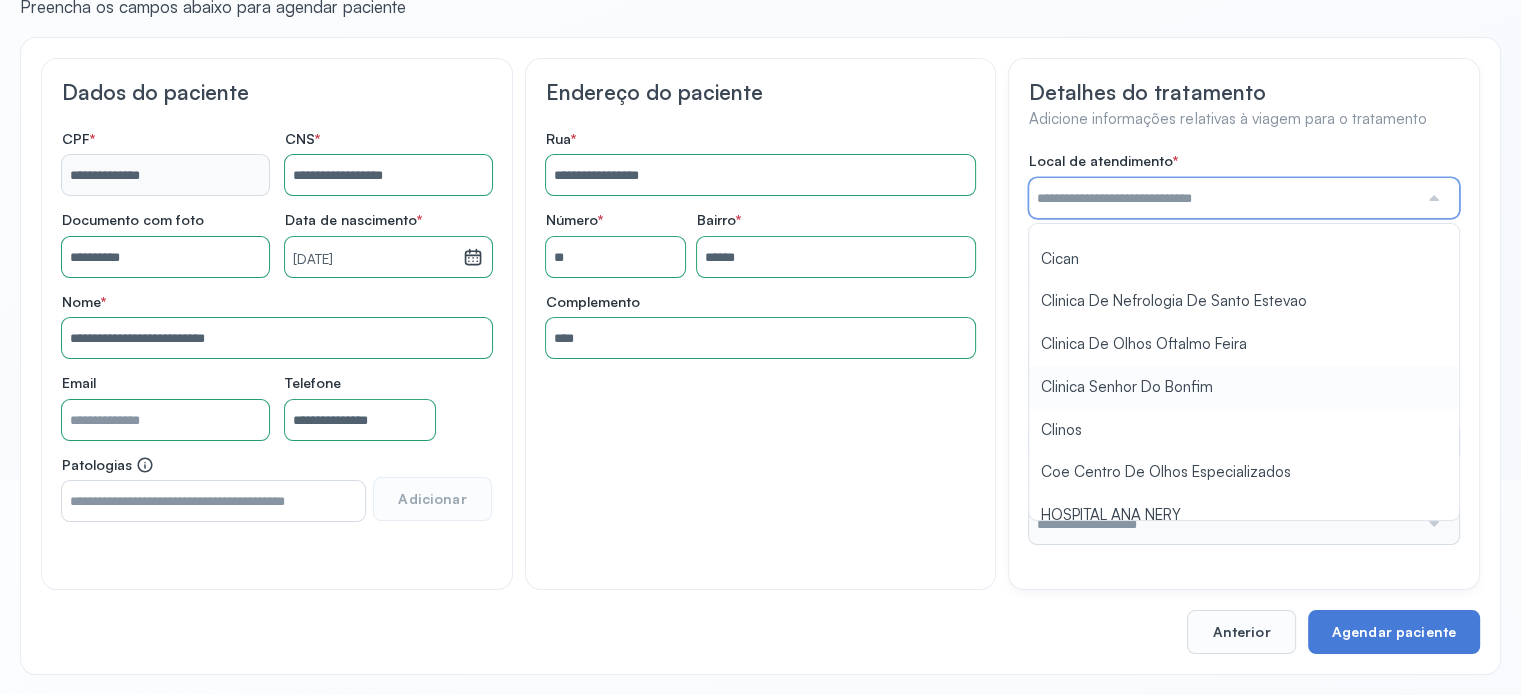 type on "**********" 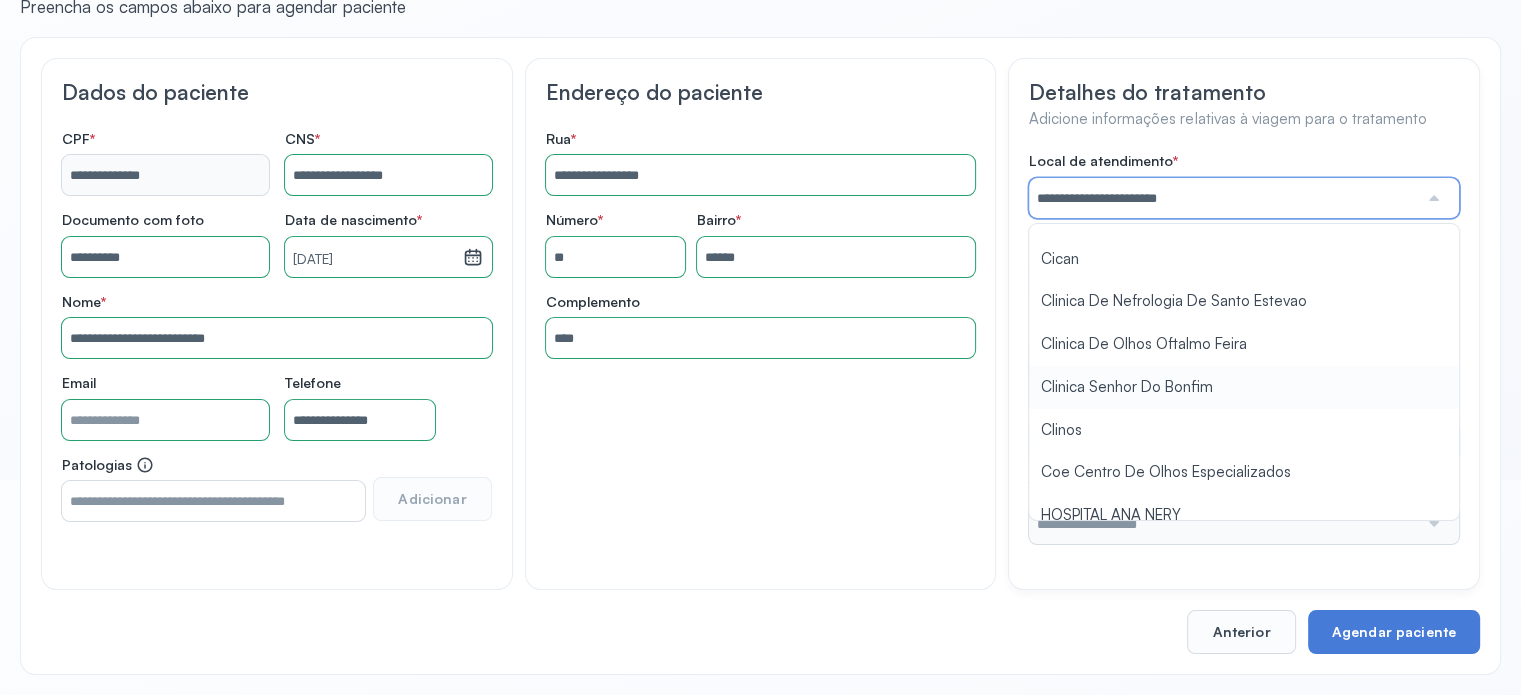 click on "**********" at bounding box center (1244, 348) 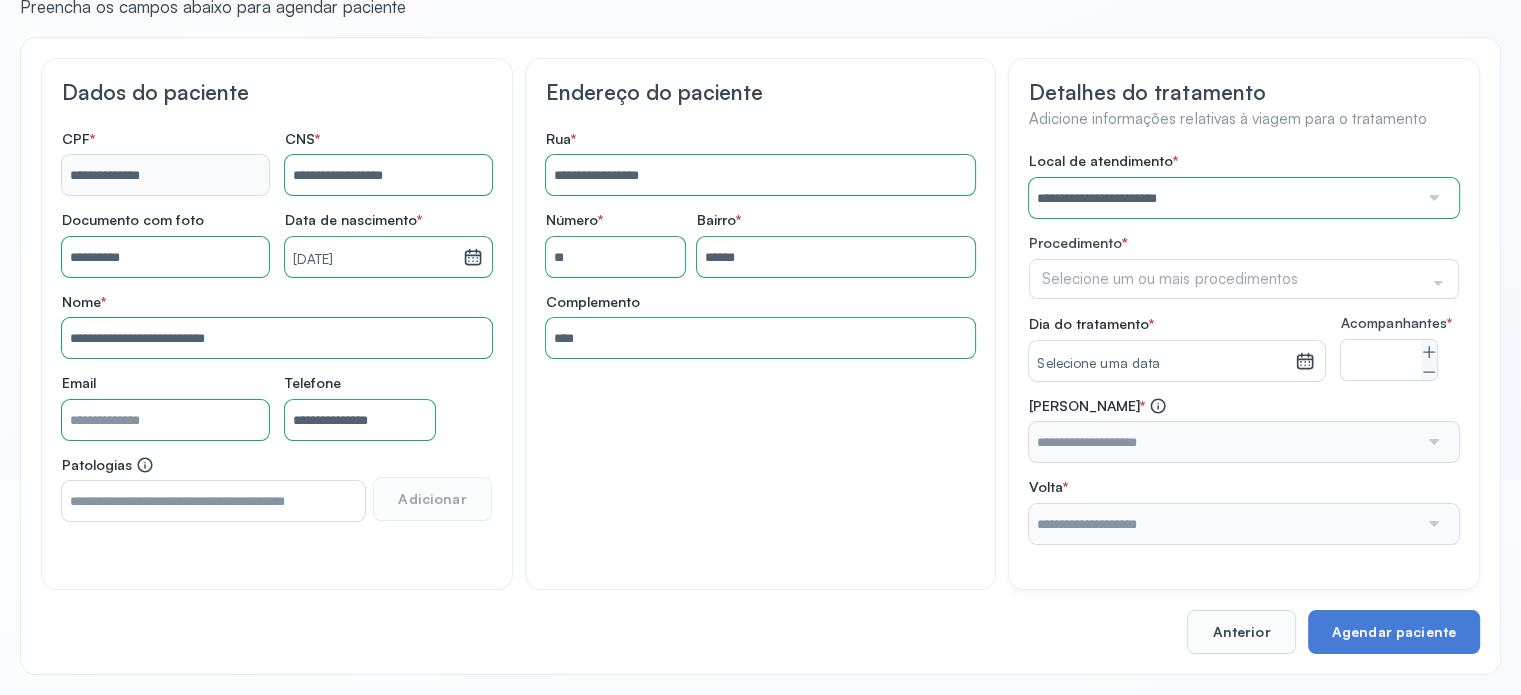 click on "Selecione um ou mais procedimentos" 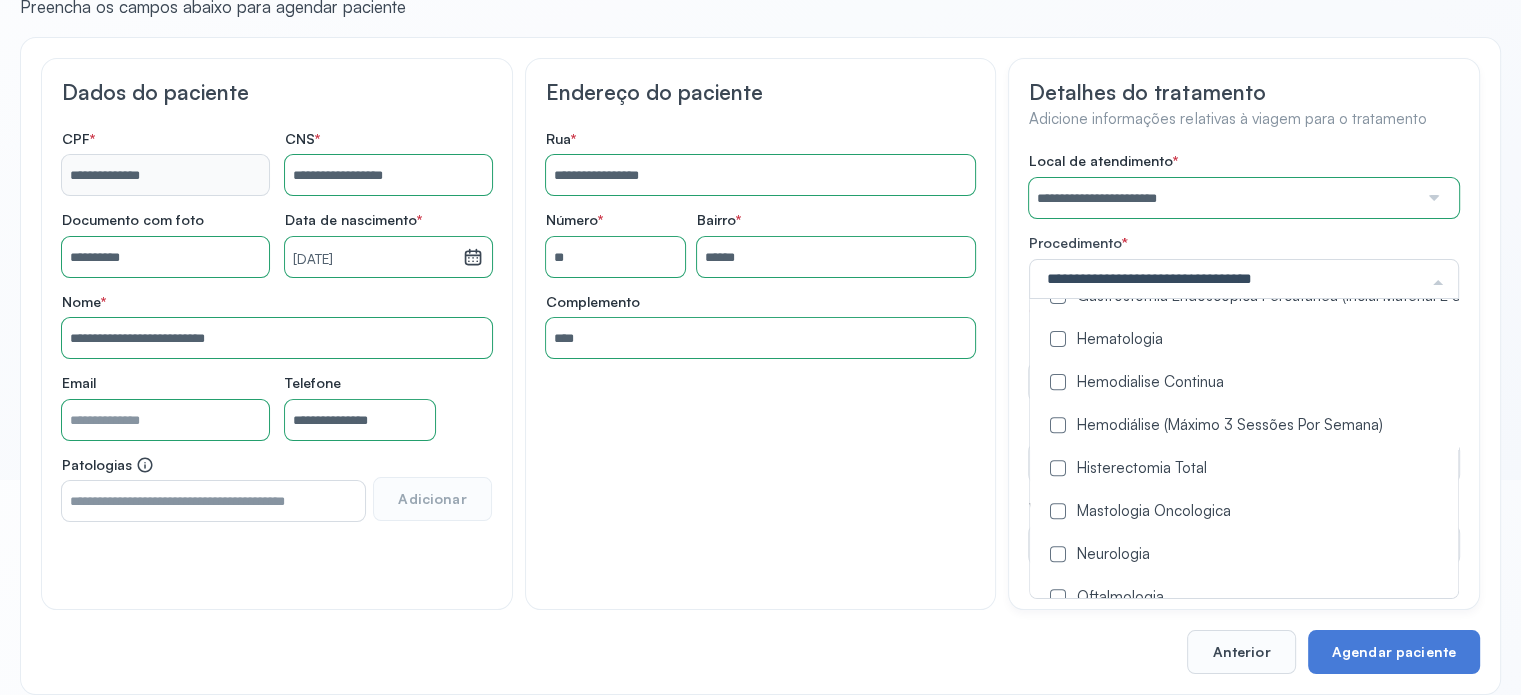 scroll, scrollTop: 900, scrollLeft: 0, axis: vertical 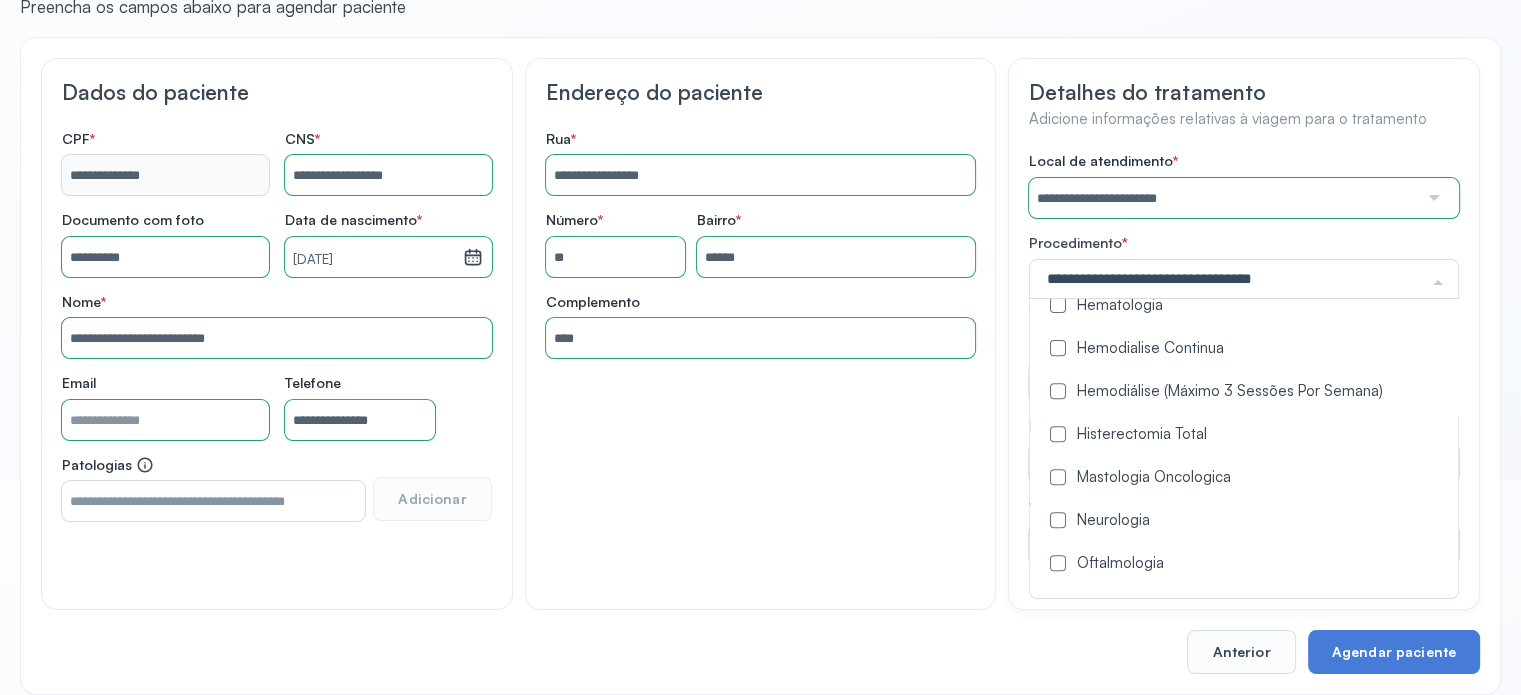 drag, startPoint x: 1051, startPoint y: 384, endPoint x: 985, endPoint y: 399, distance: 67.68308 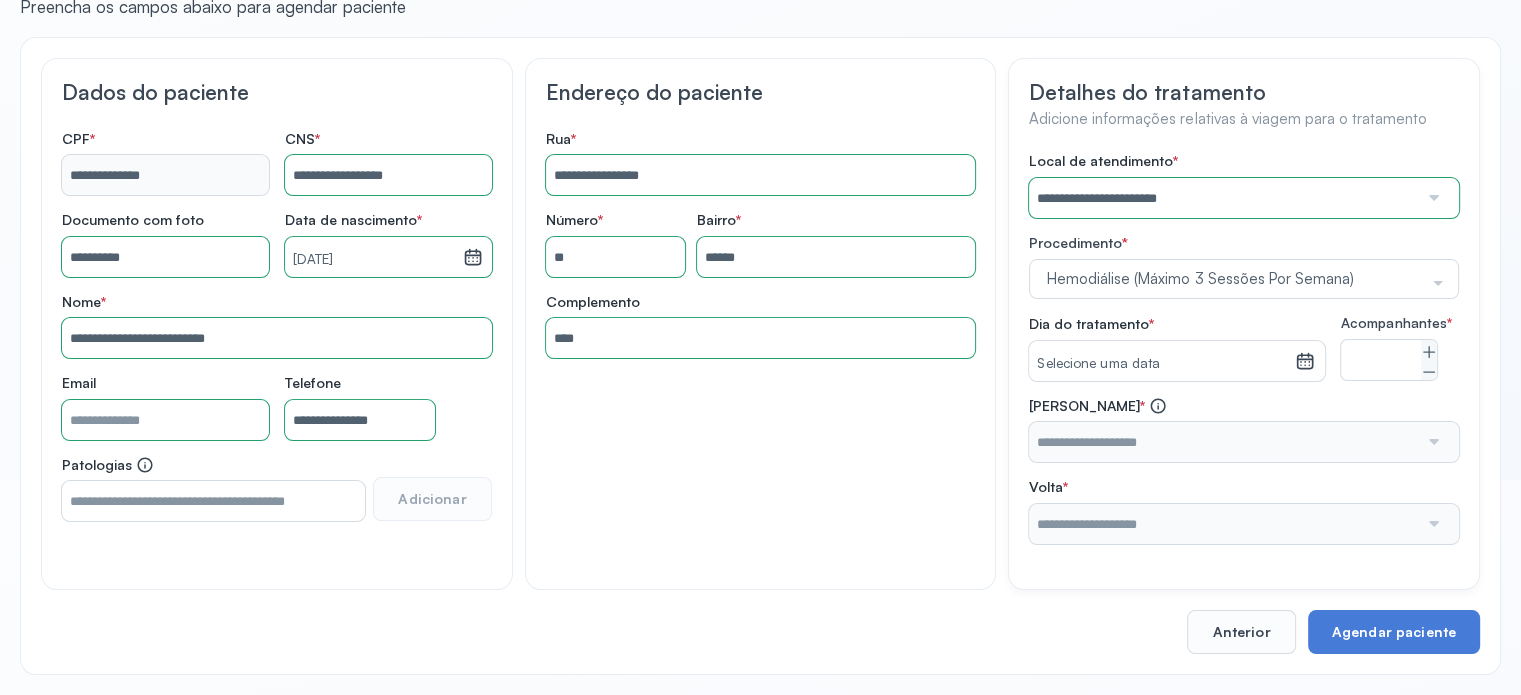 scroll, scrollTop: 0, scrollLeft: 0, axis: both 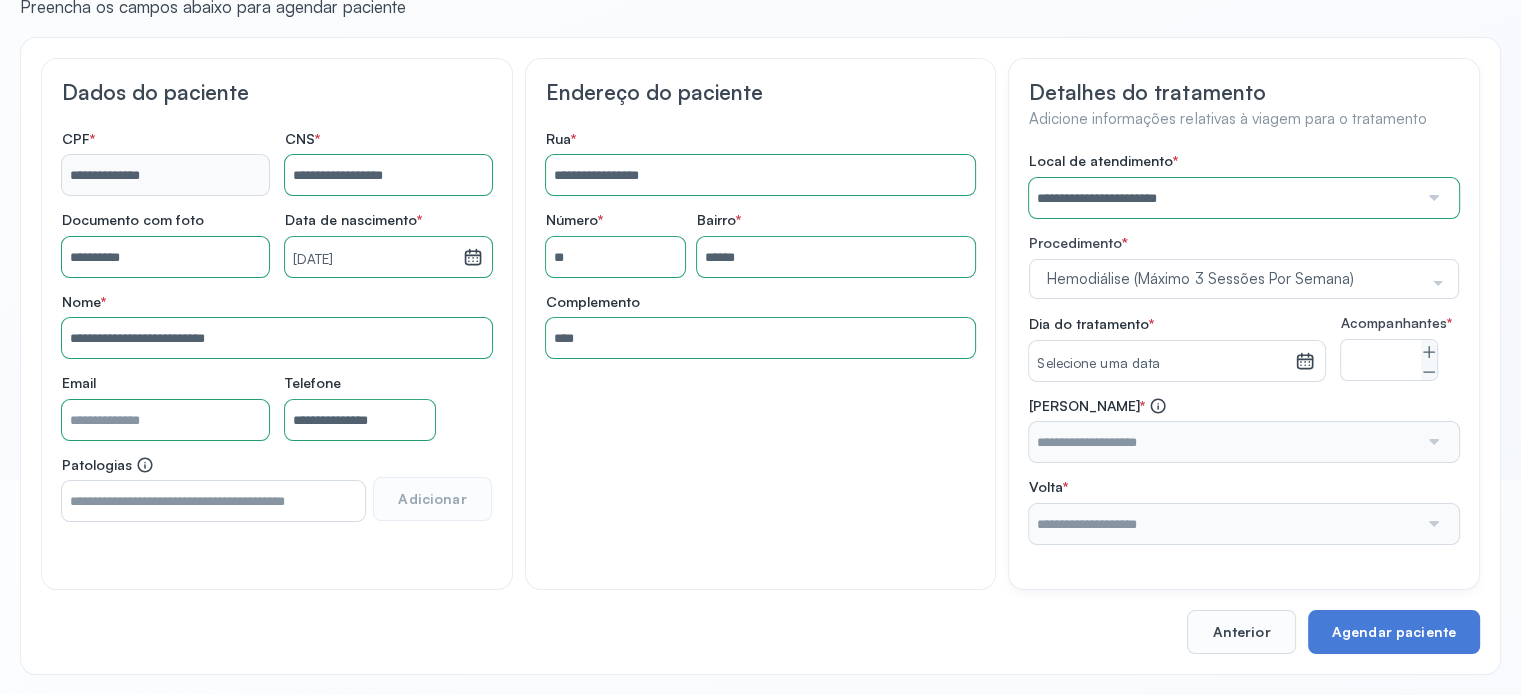 click 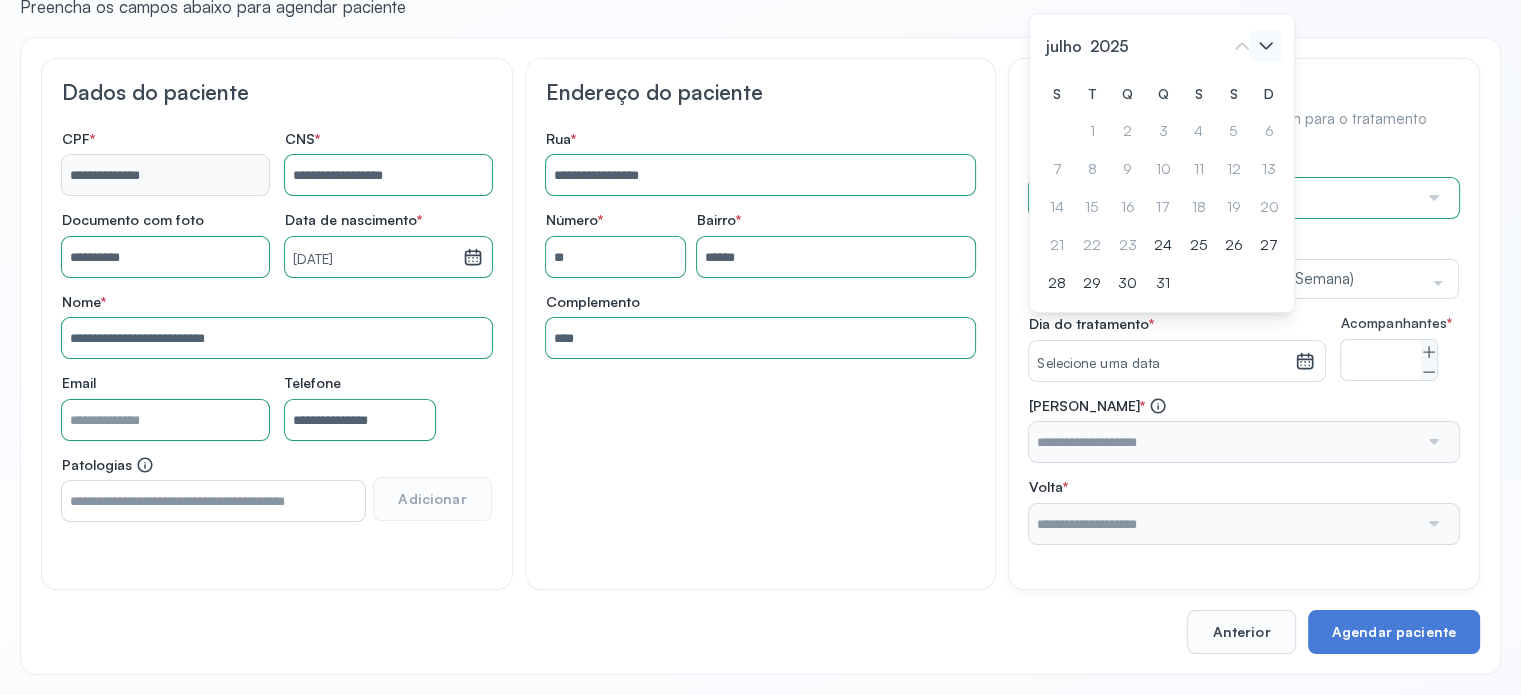 click 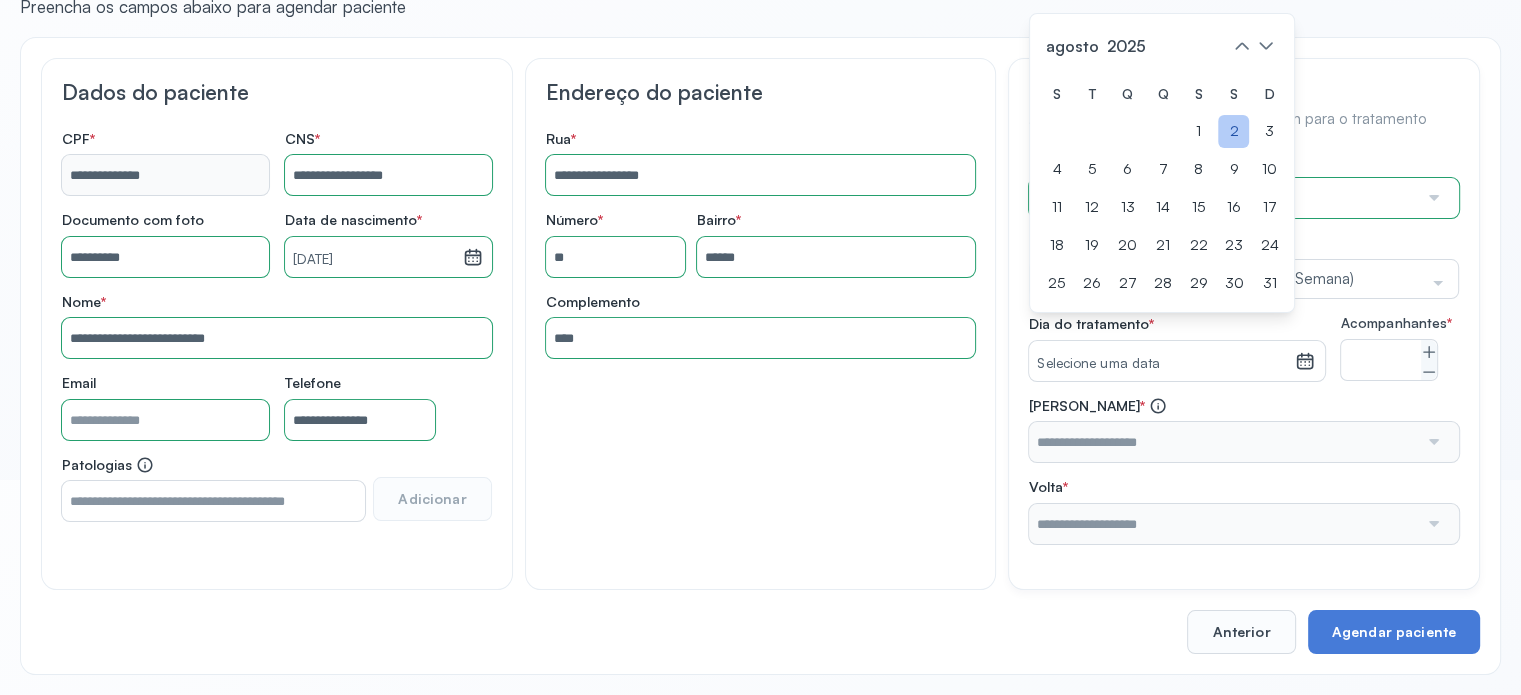 click on "2" 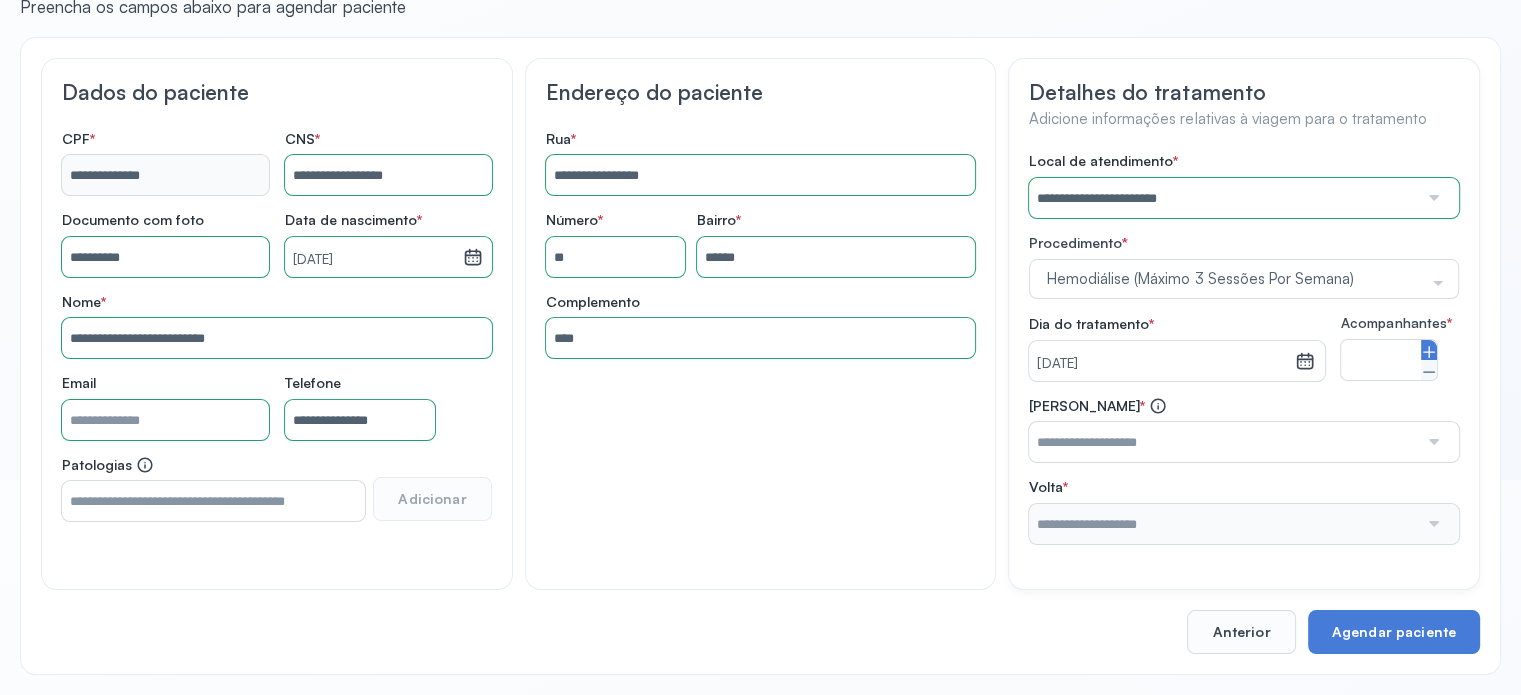 click 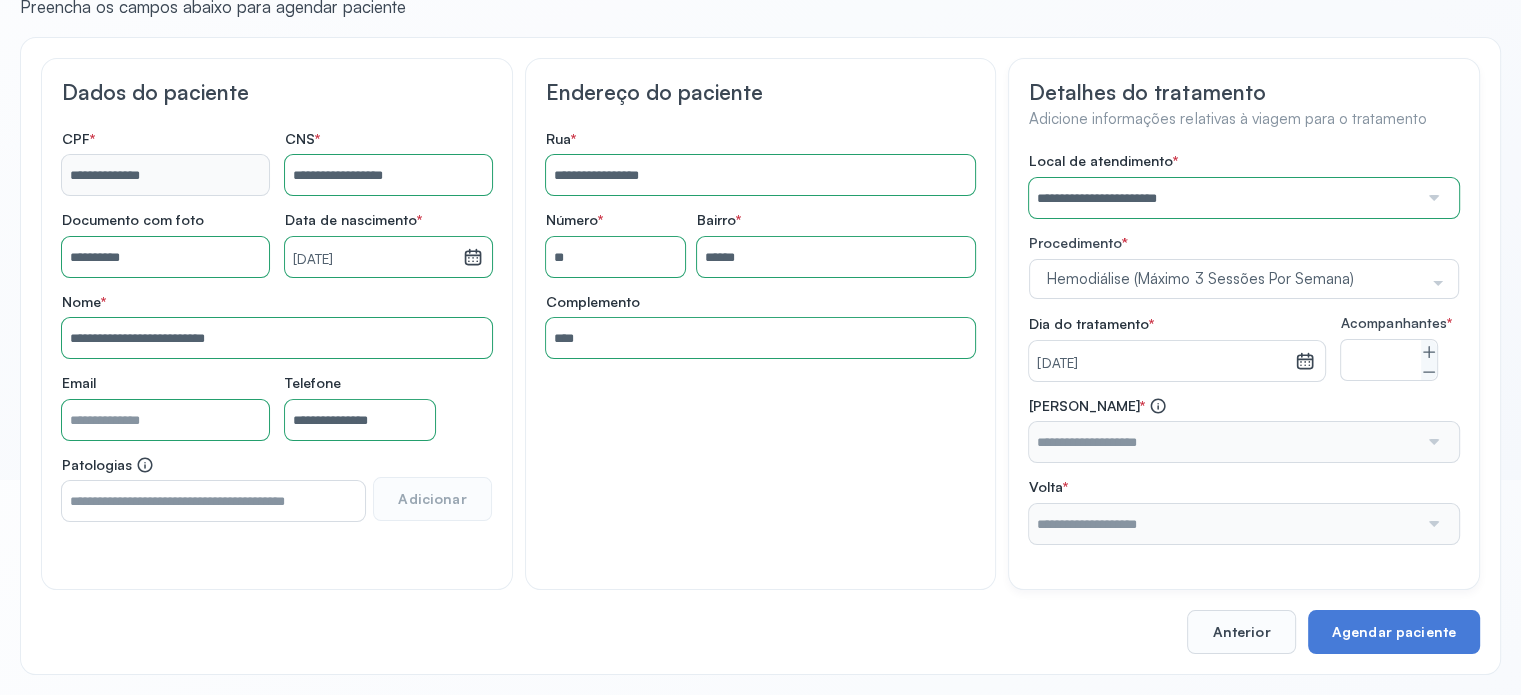click at bounding box center (1223, 442) 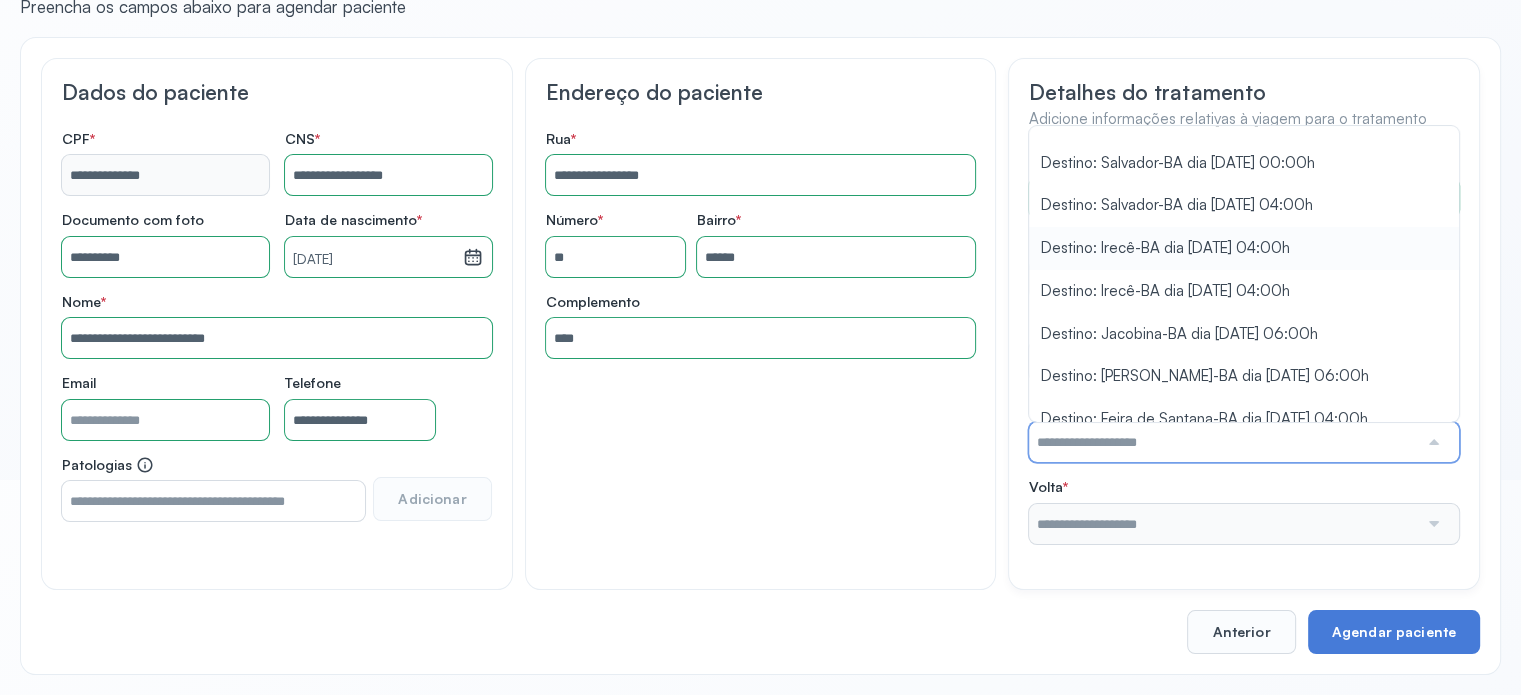 scroll, scrollTop: 687, scrollLeft: 0, axis: vertical 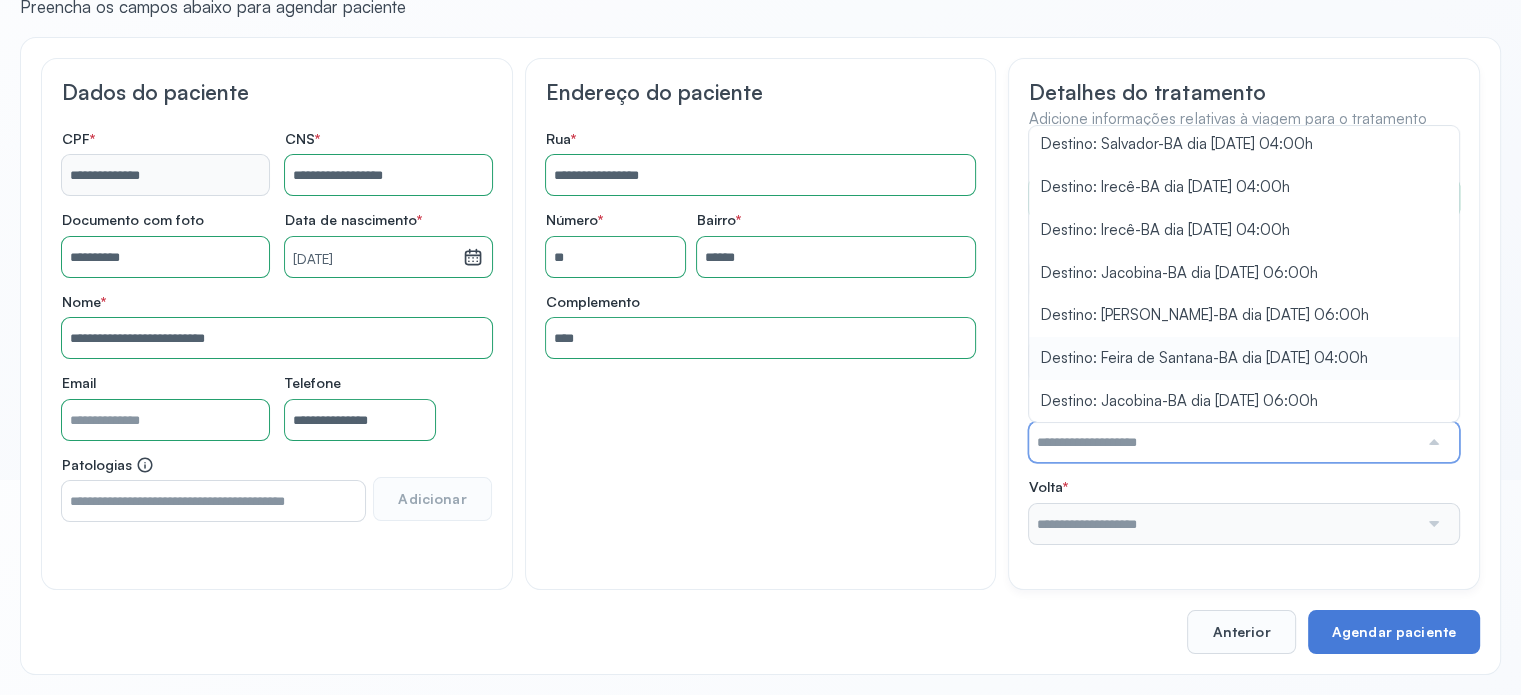 type on "**********" 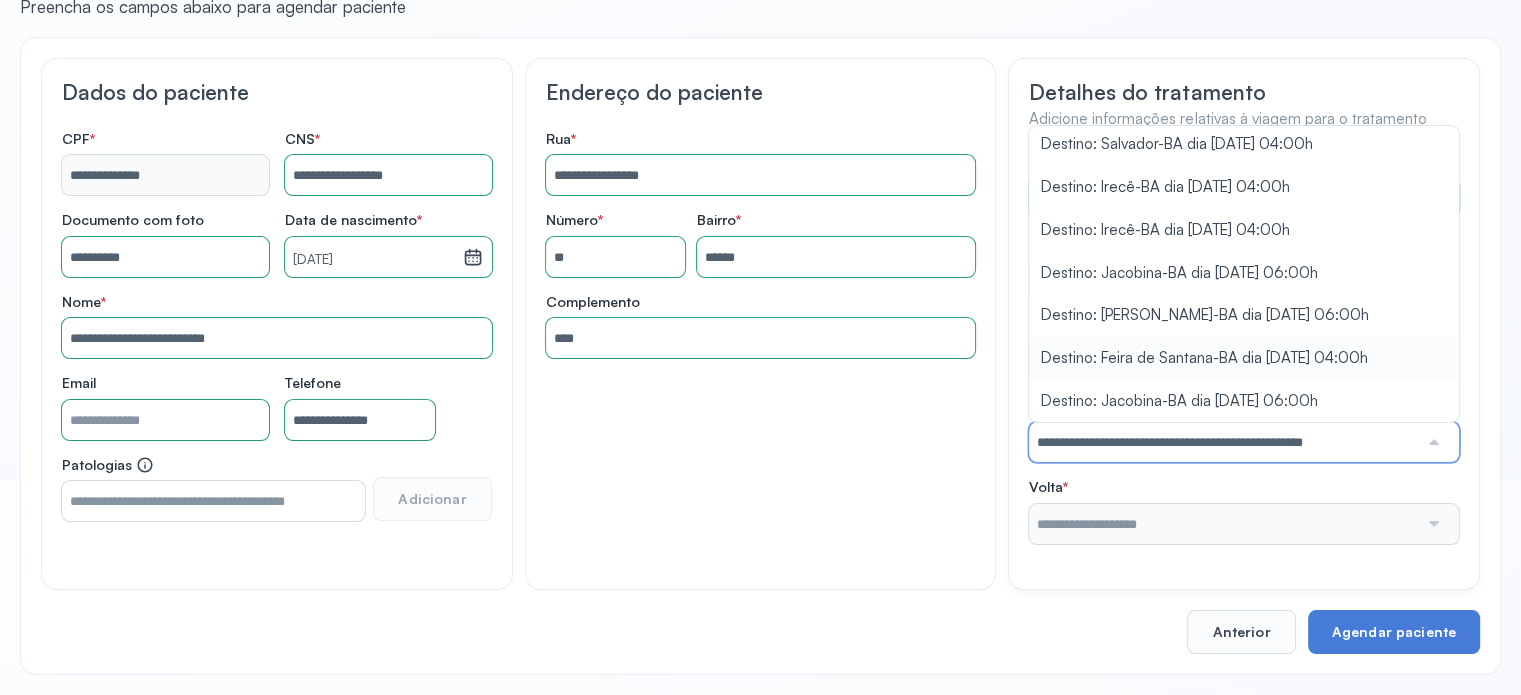click on "**********" at bounding box center [1244, 348] 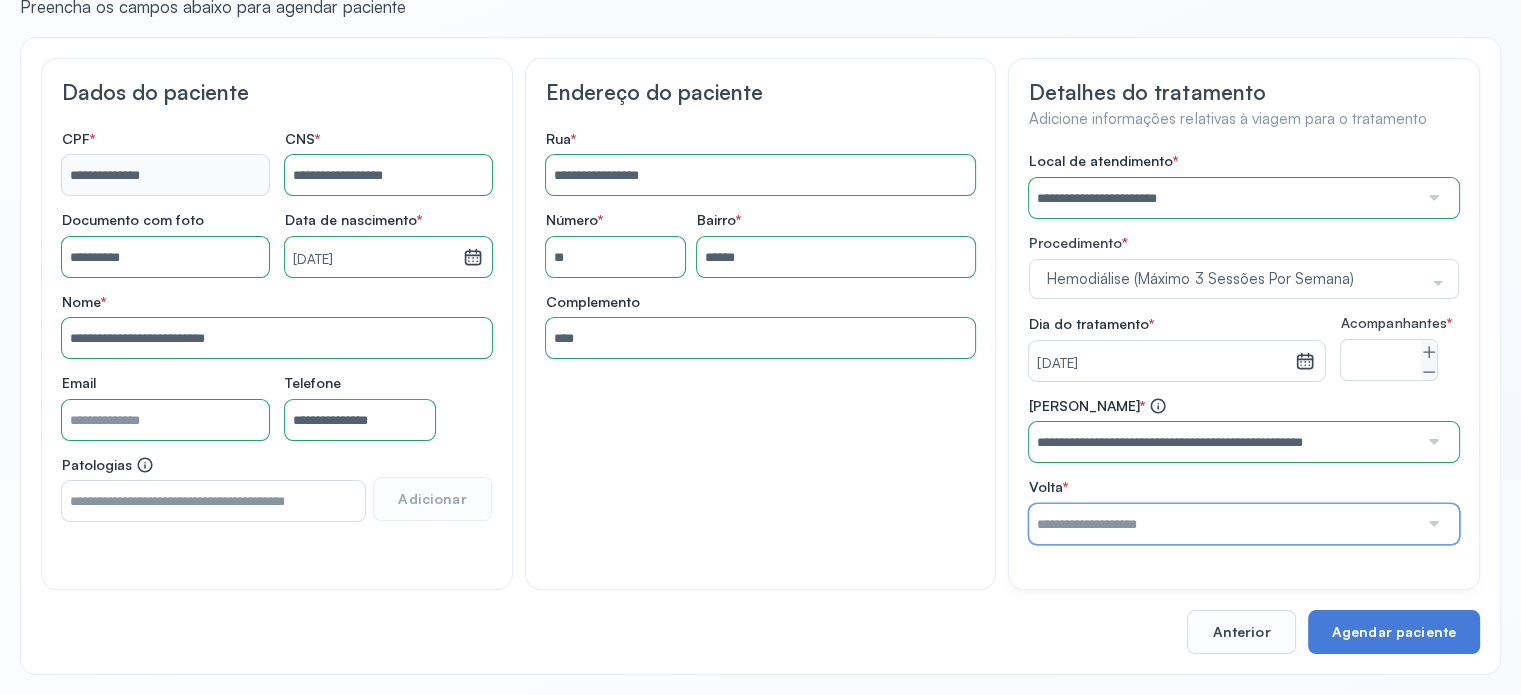 click at bounding box center [1223, 524] 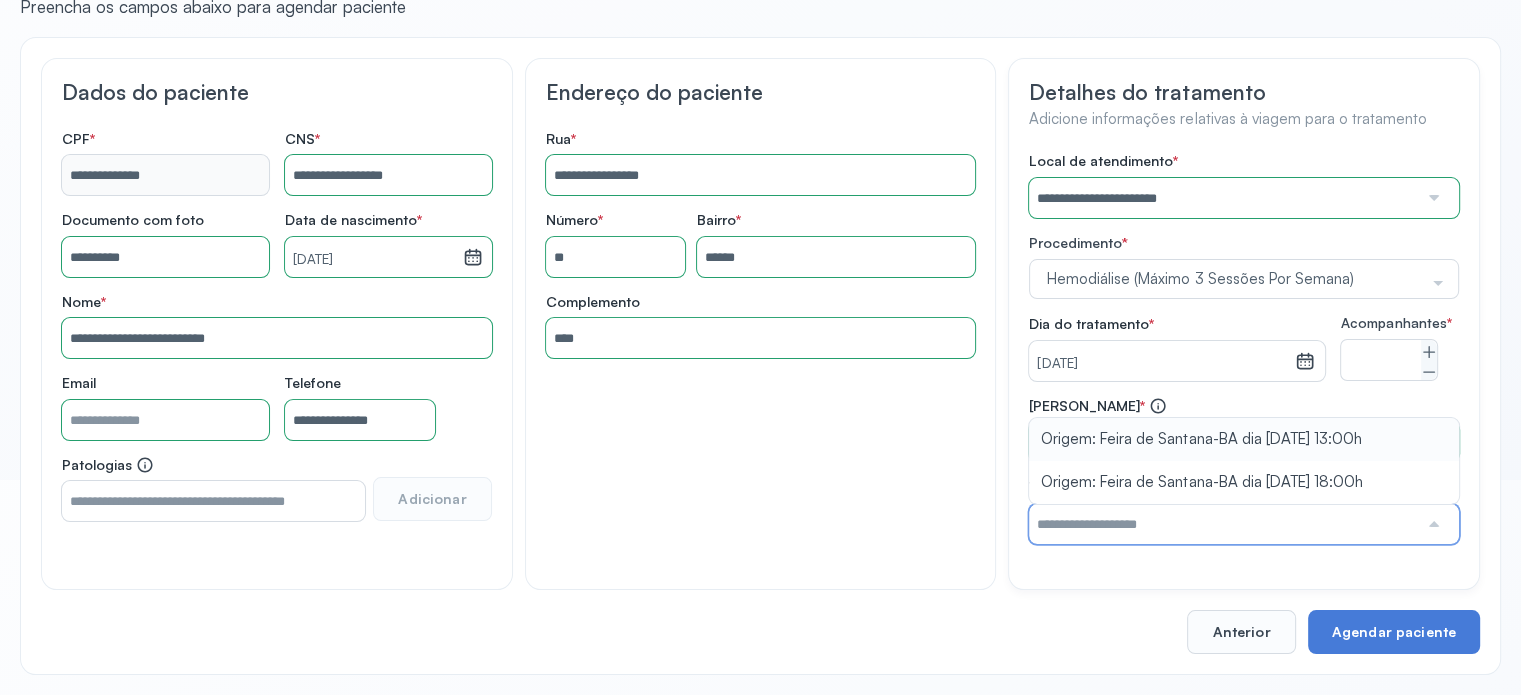 type on "**********" 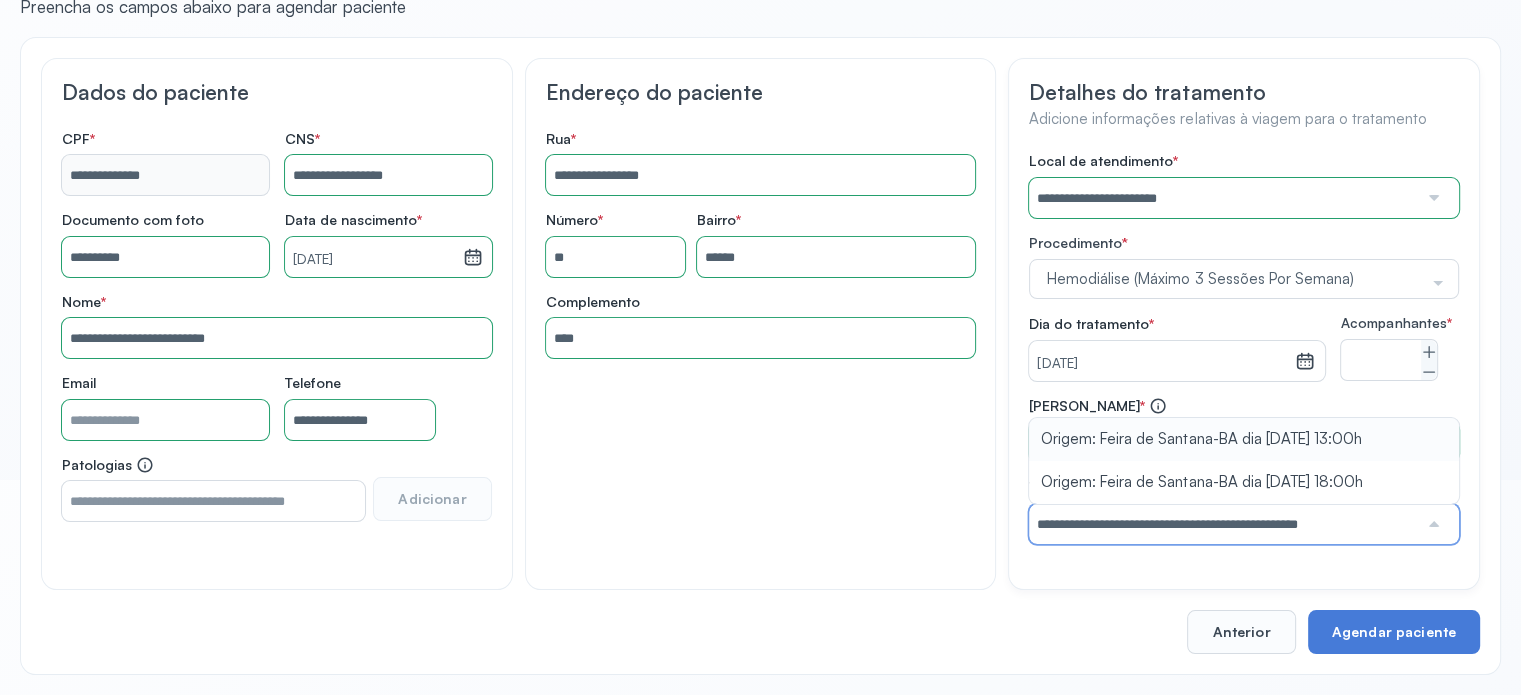 click on "**********" at bounding box center [1244, 470] 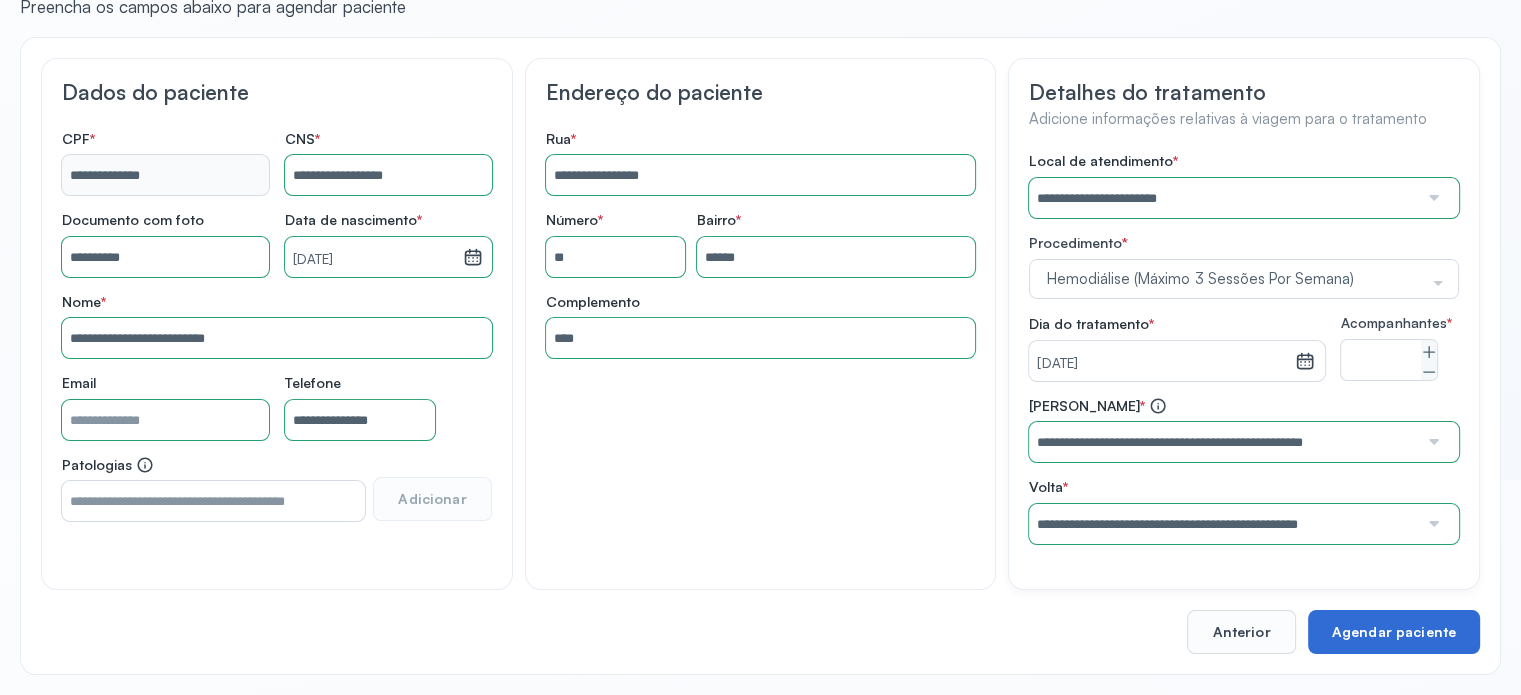 click on "Agendar paciente" at bounding box center [1394, 632] 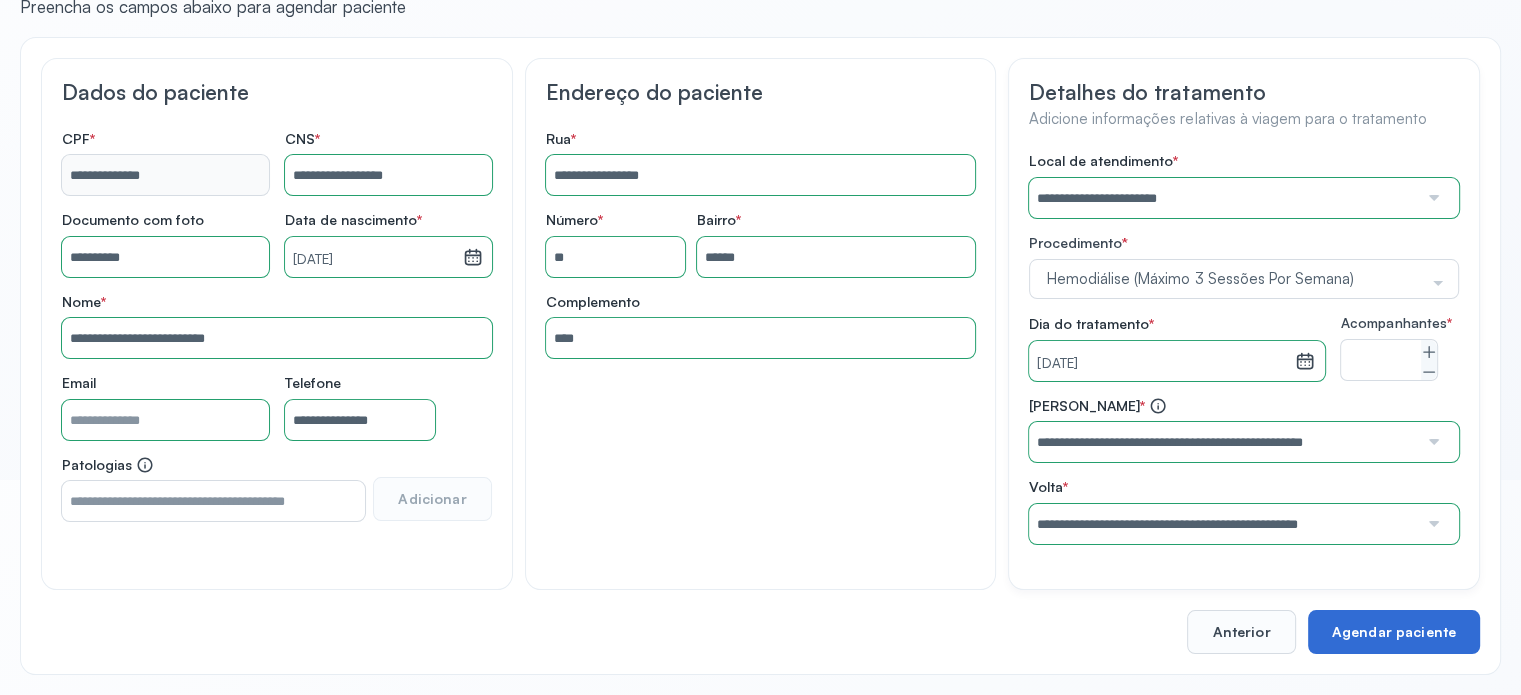 scroll, scrollTop: 0, scrollLeft: 0, axis: both 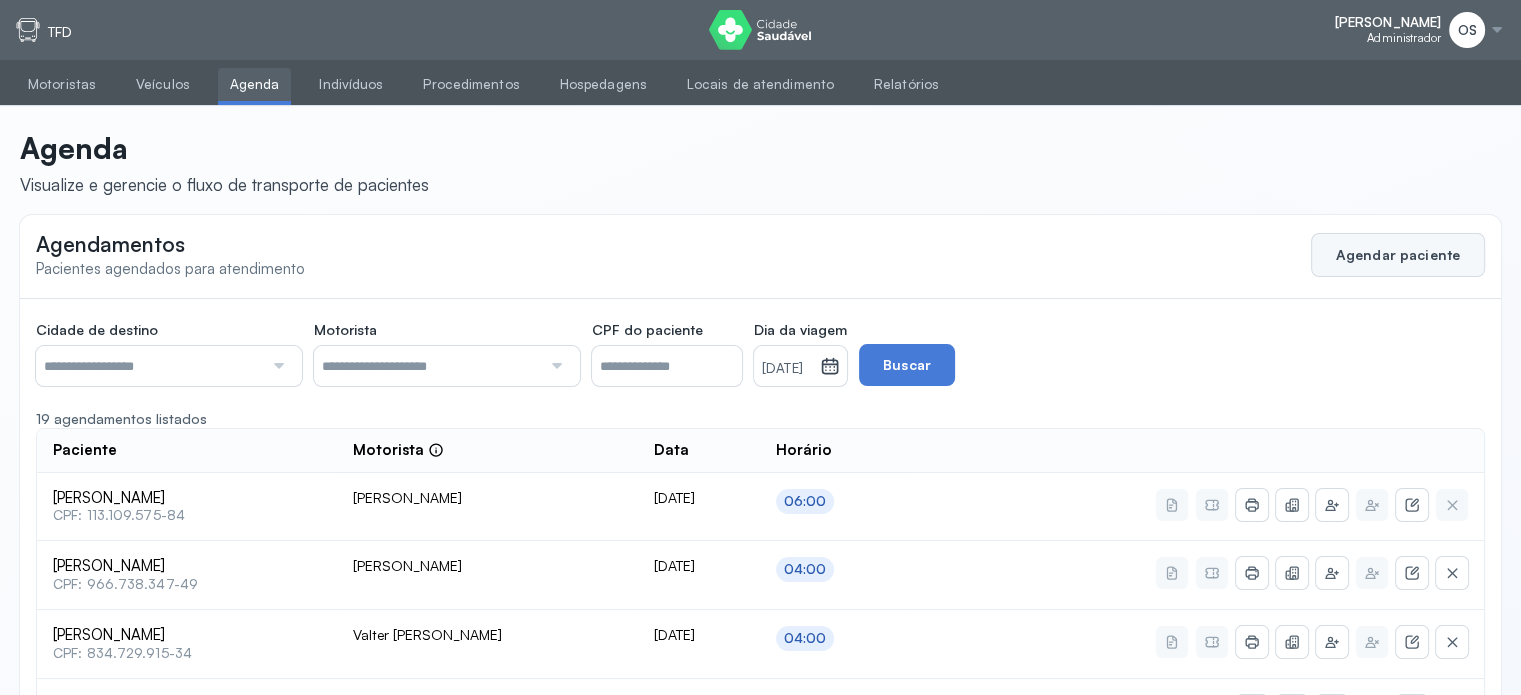 click on "Agendar paciente" 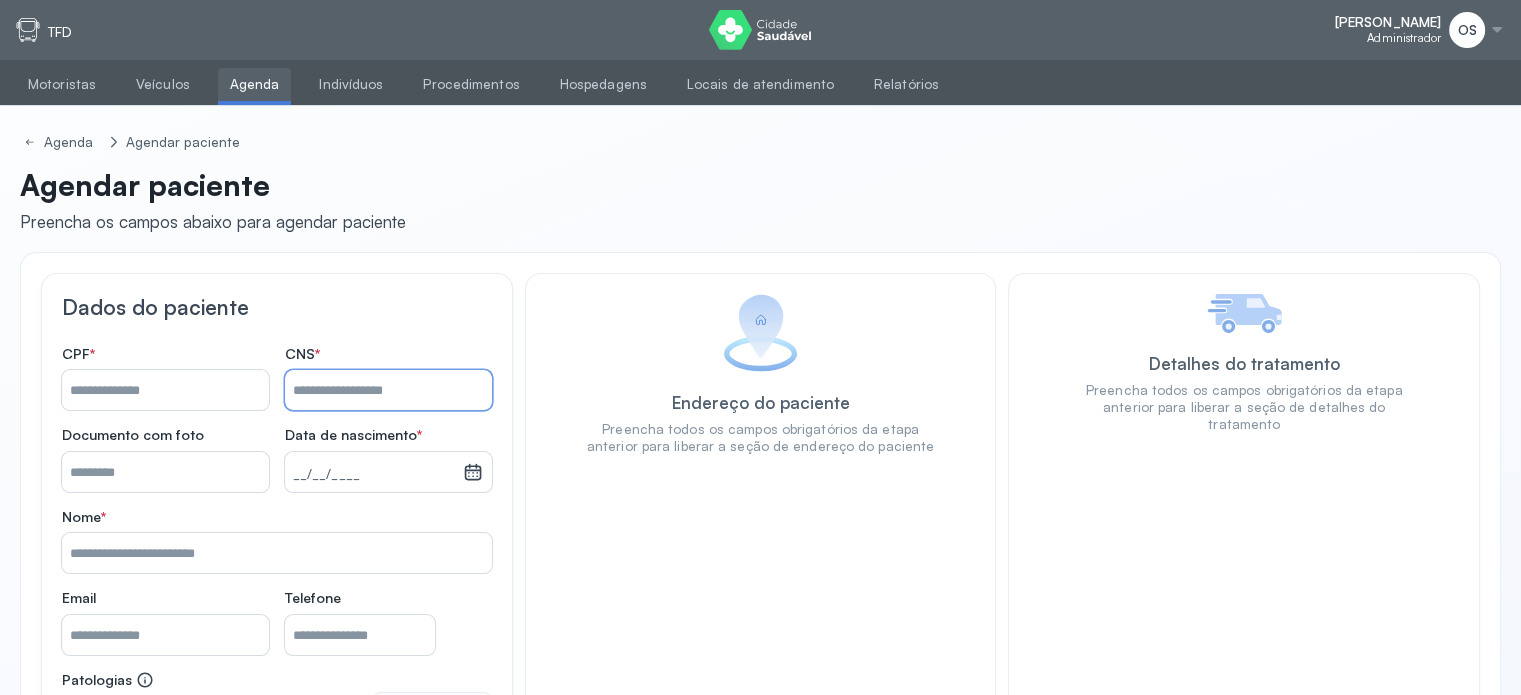 paste on "**********" 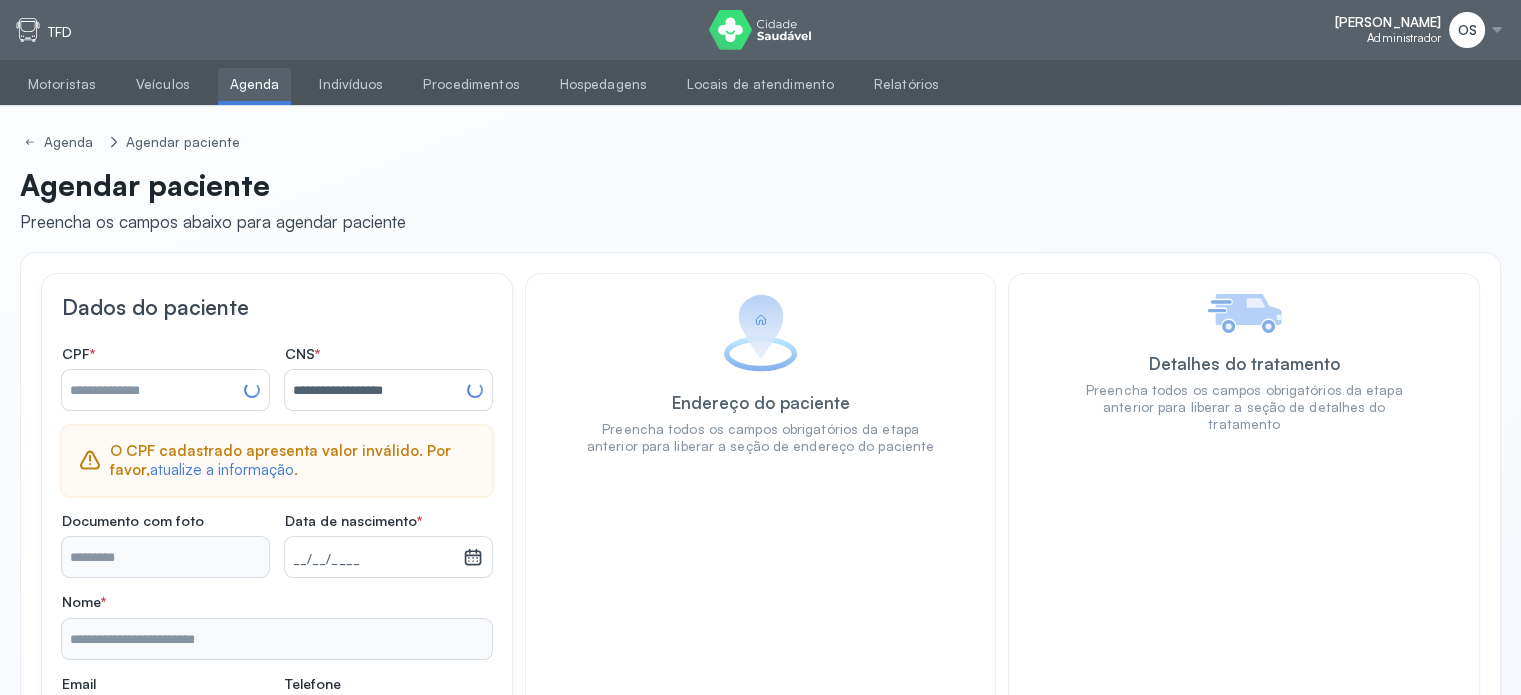 type on "**********" 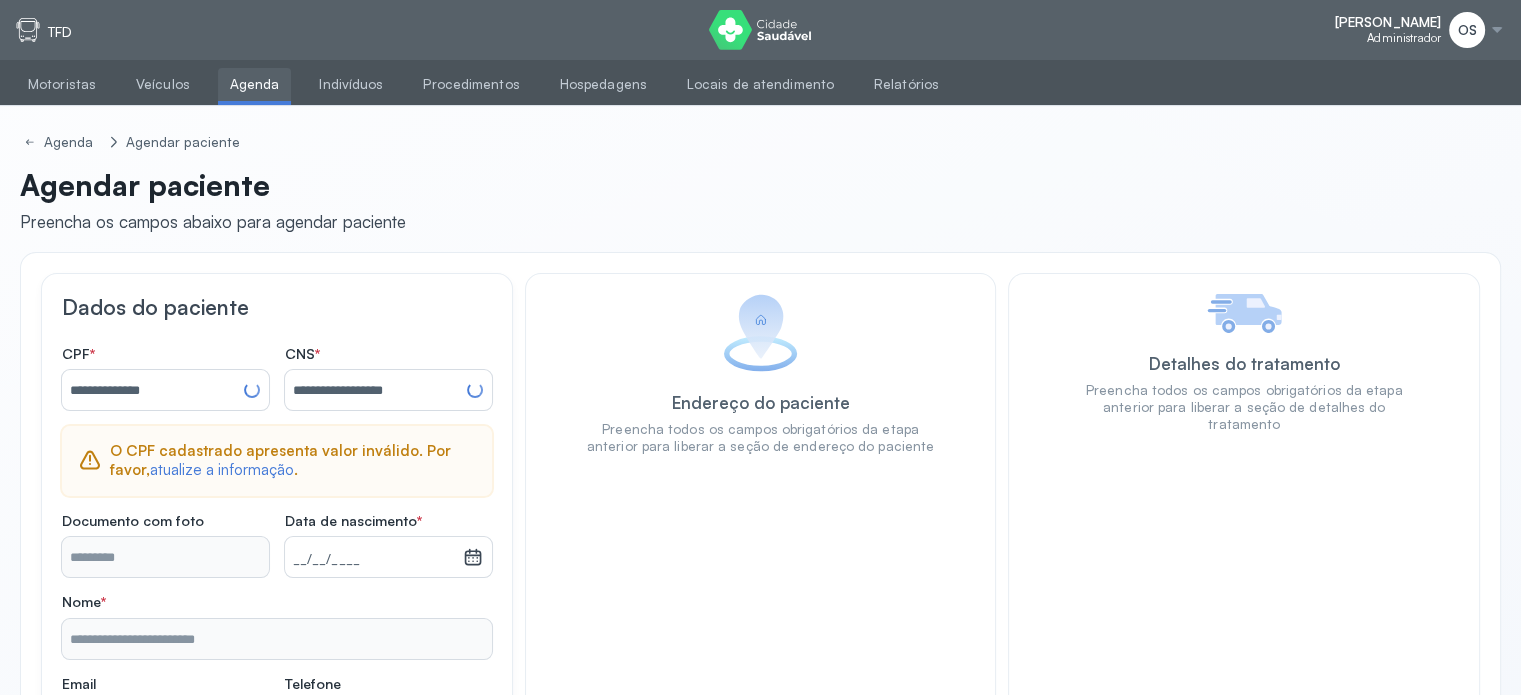 type on "**********" 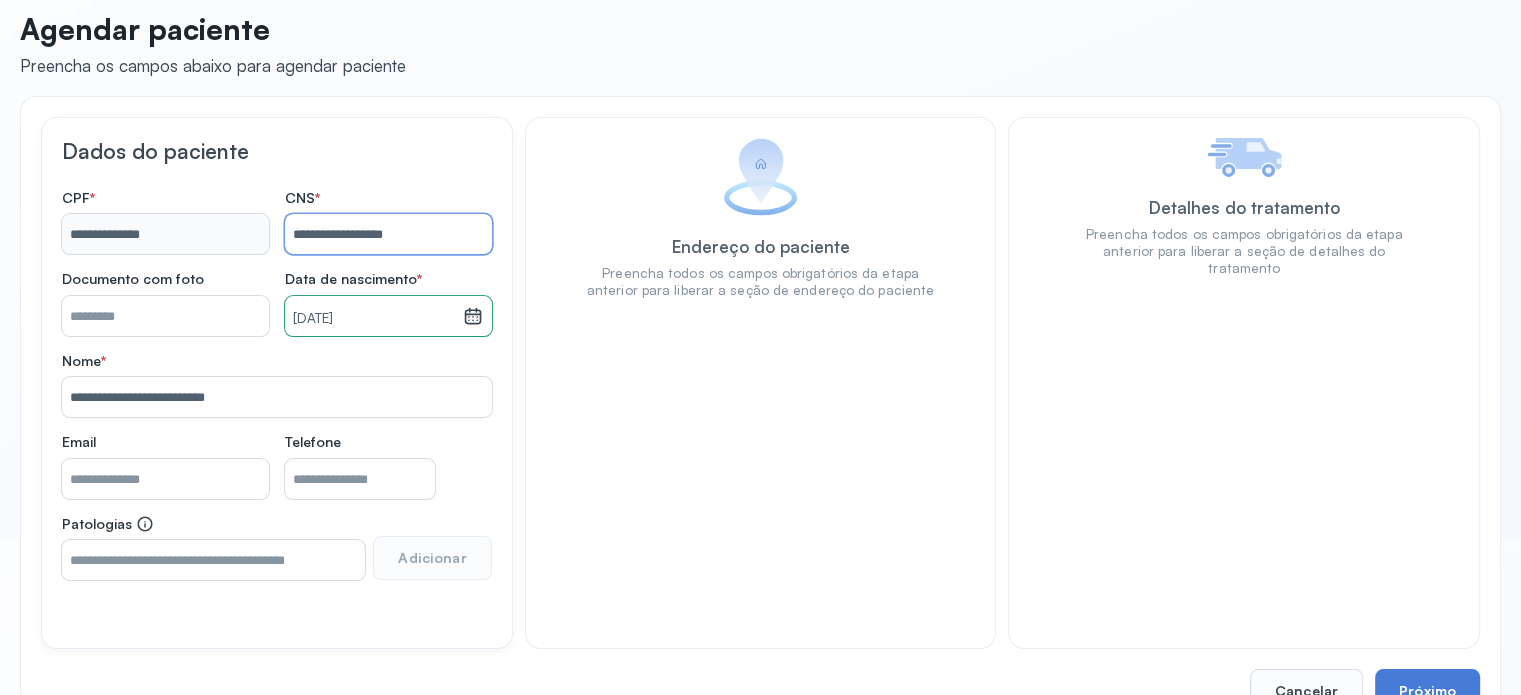 scroll, scrollTop: 215, scrollLeft: 0, axis: vertical 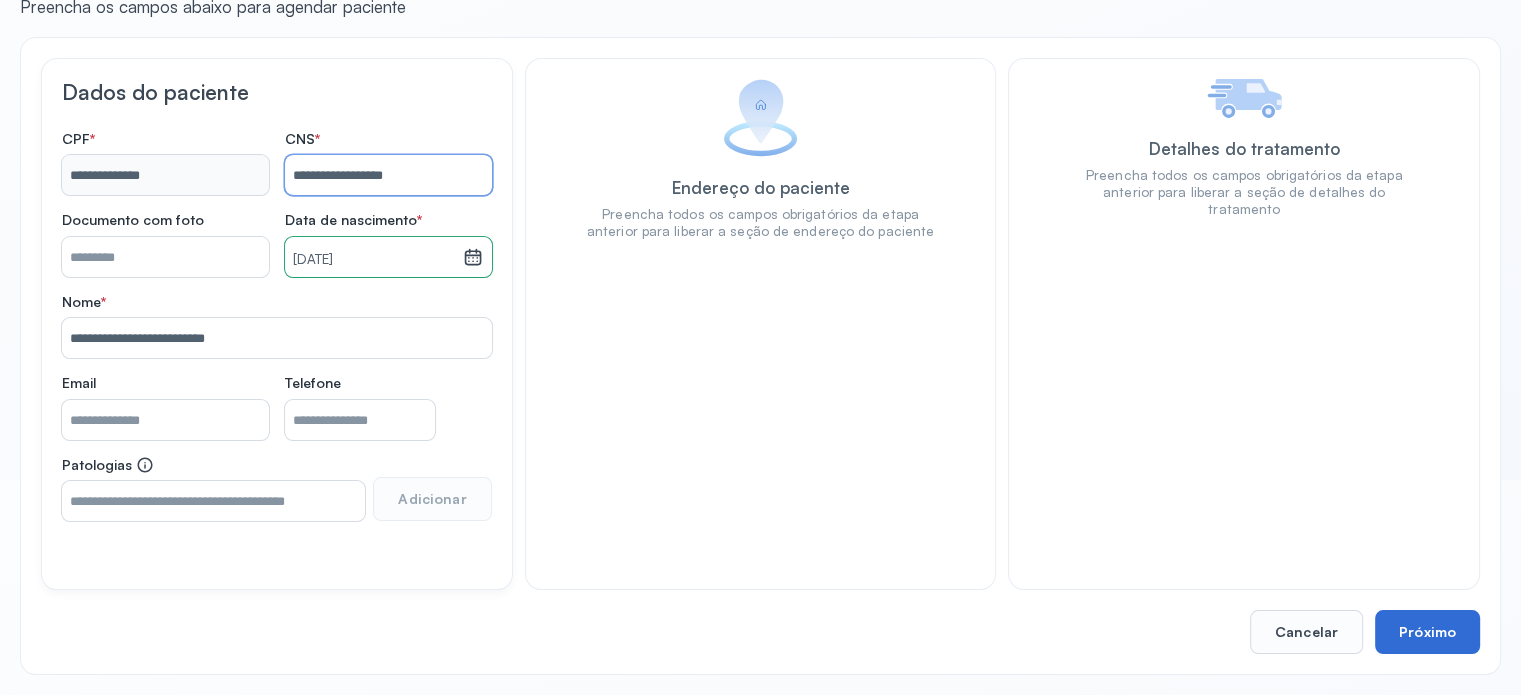 type on "**********" 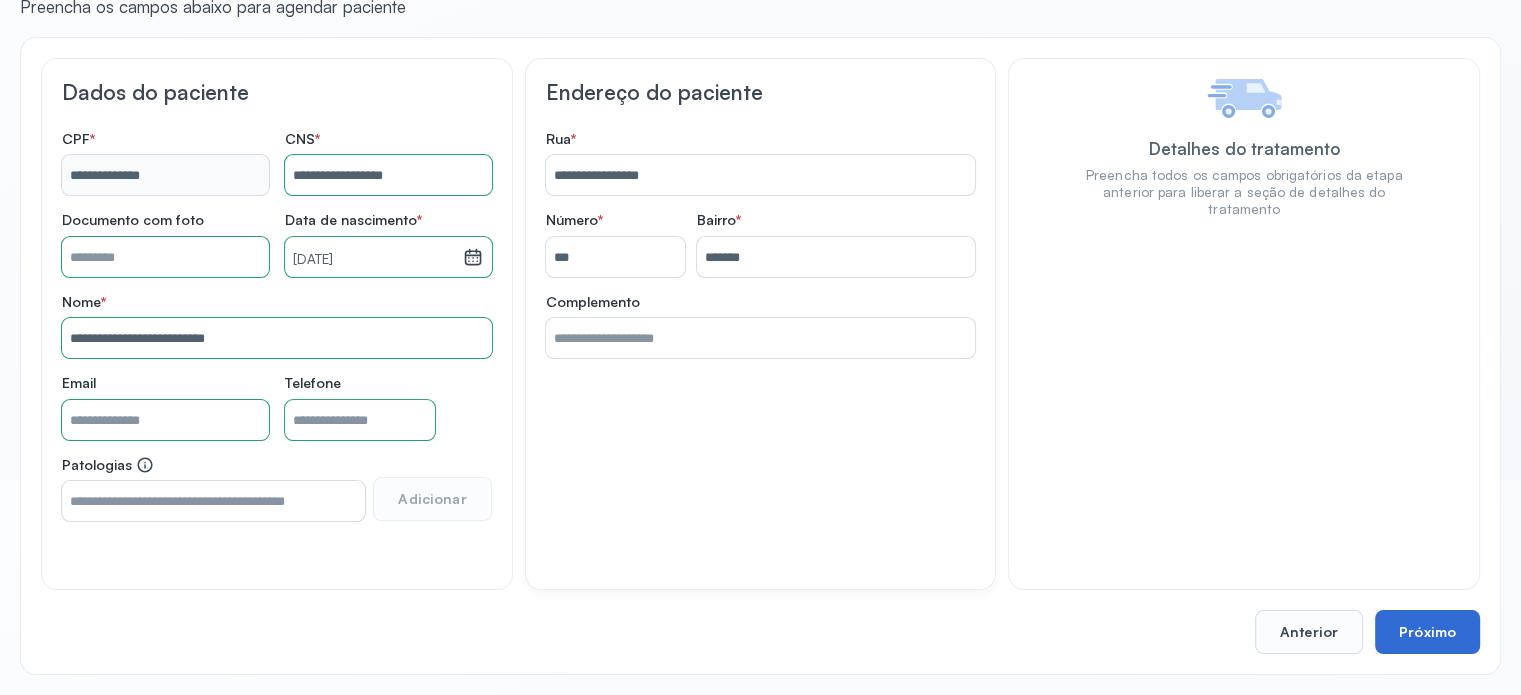 click on "Próximo" at bounding box center [1427, 632] 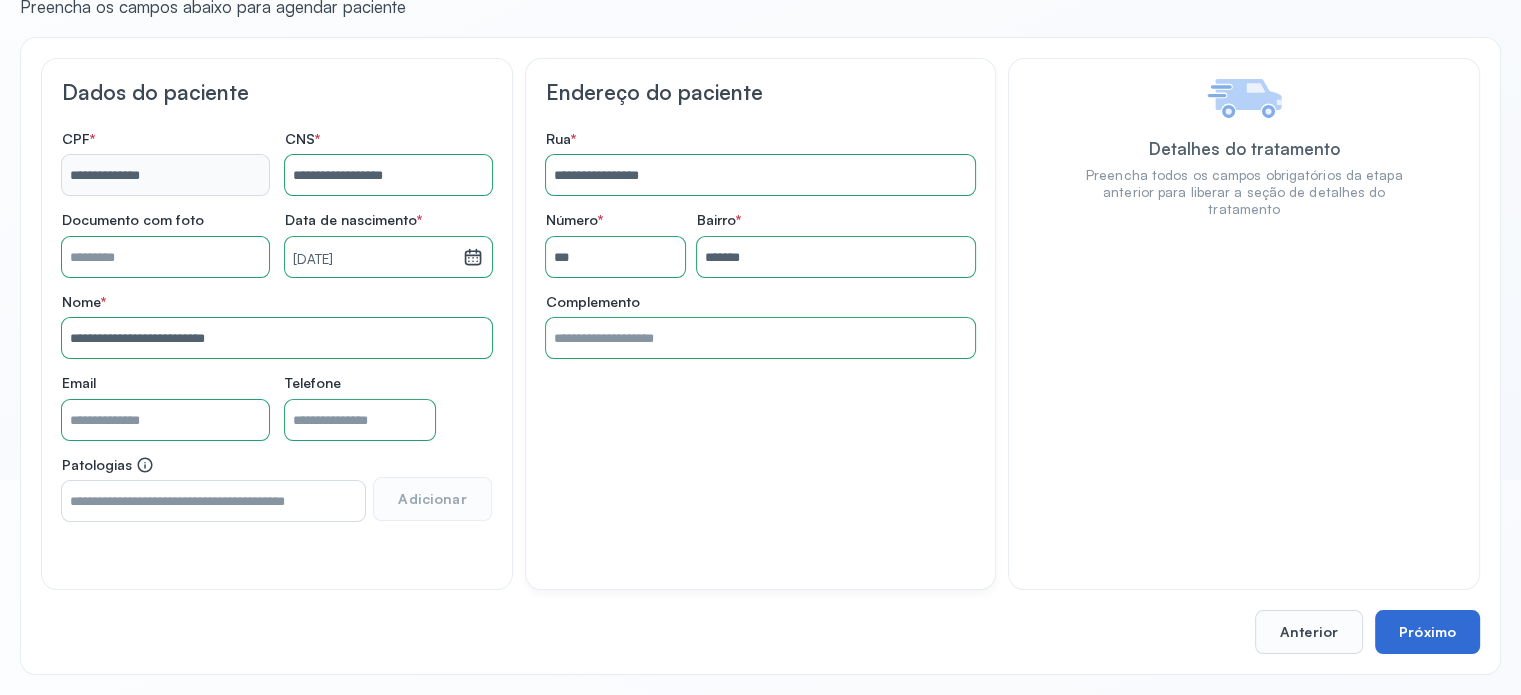 click on "Próximo" at bounding box center [1427, 632] 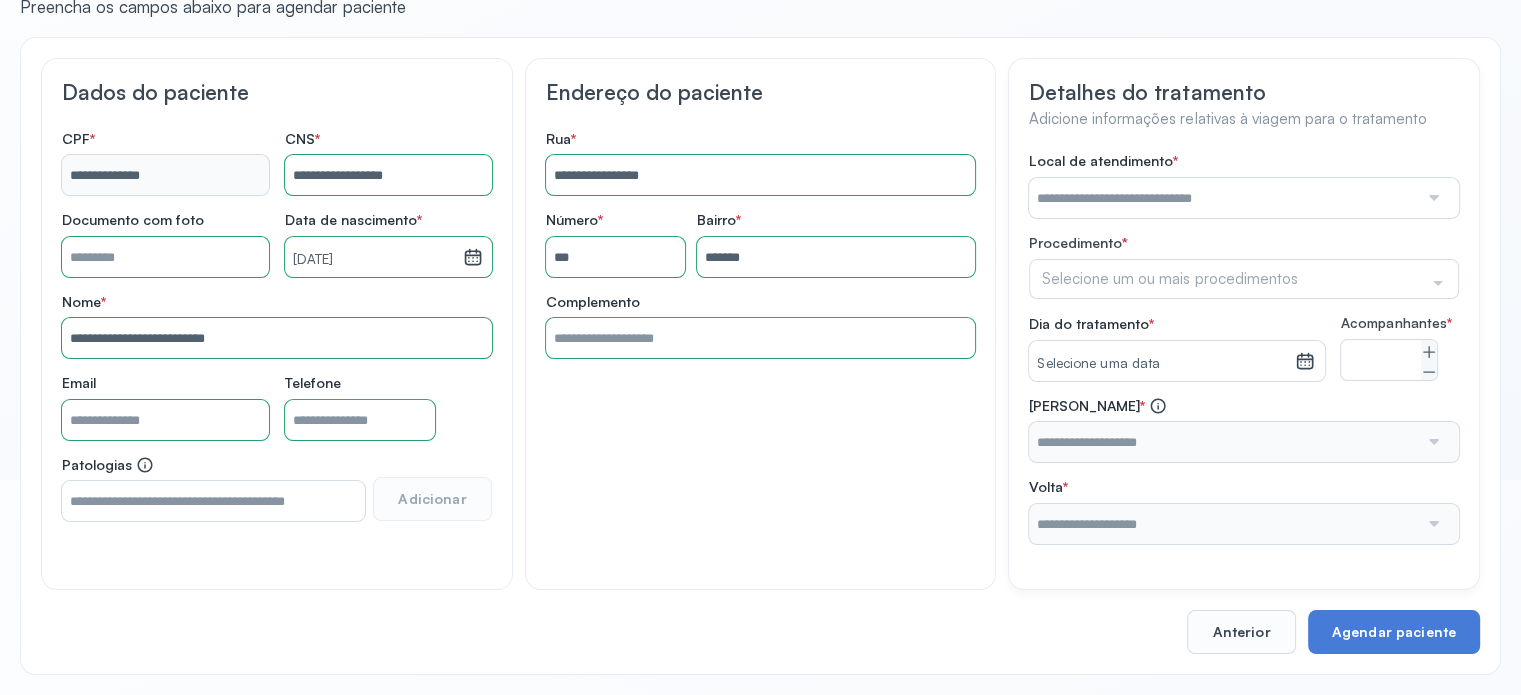 click at bounding box center [1223, 198] 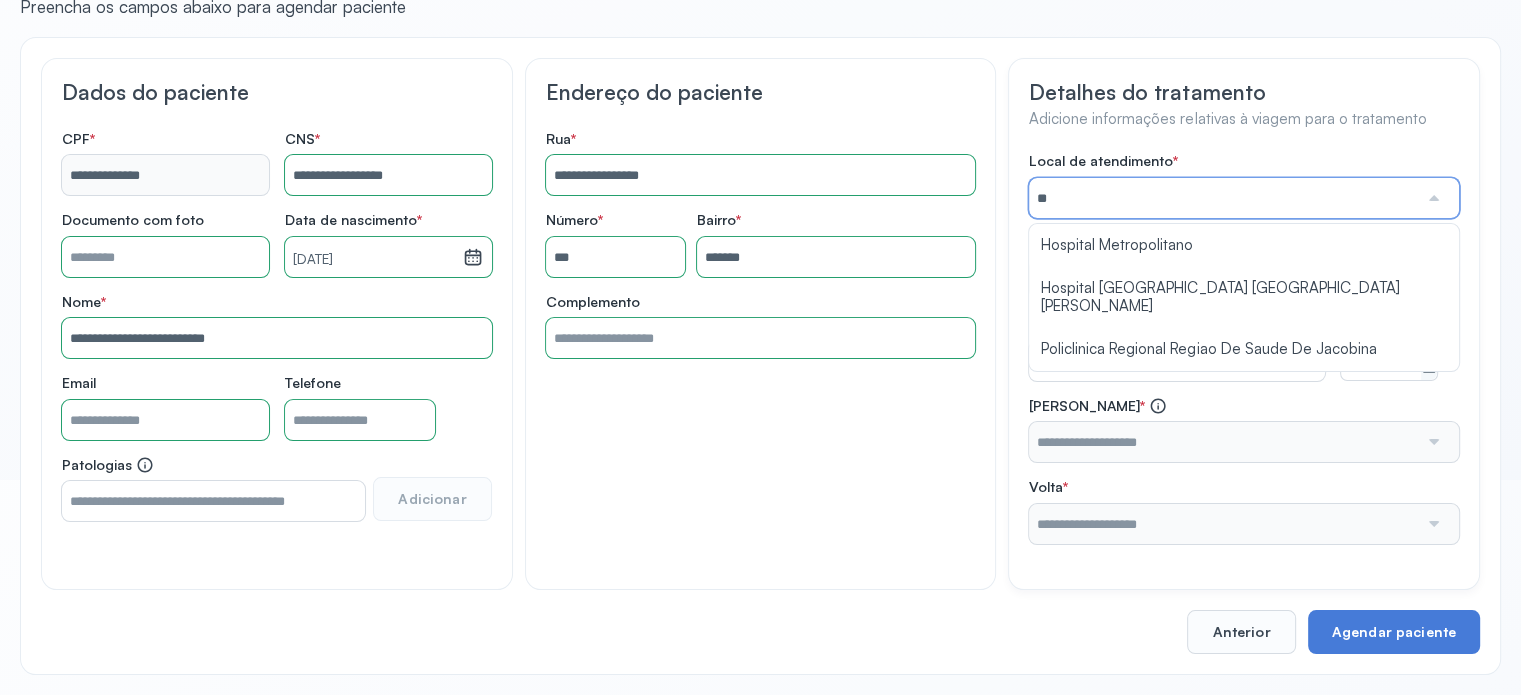 scroll, scrollTop: 0, scrollLeft: 0, axis: both 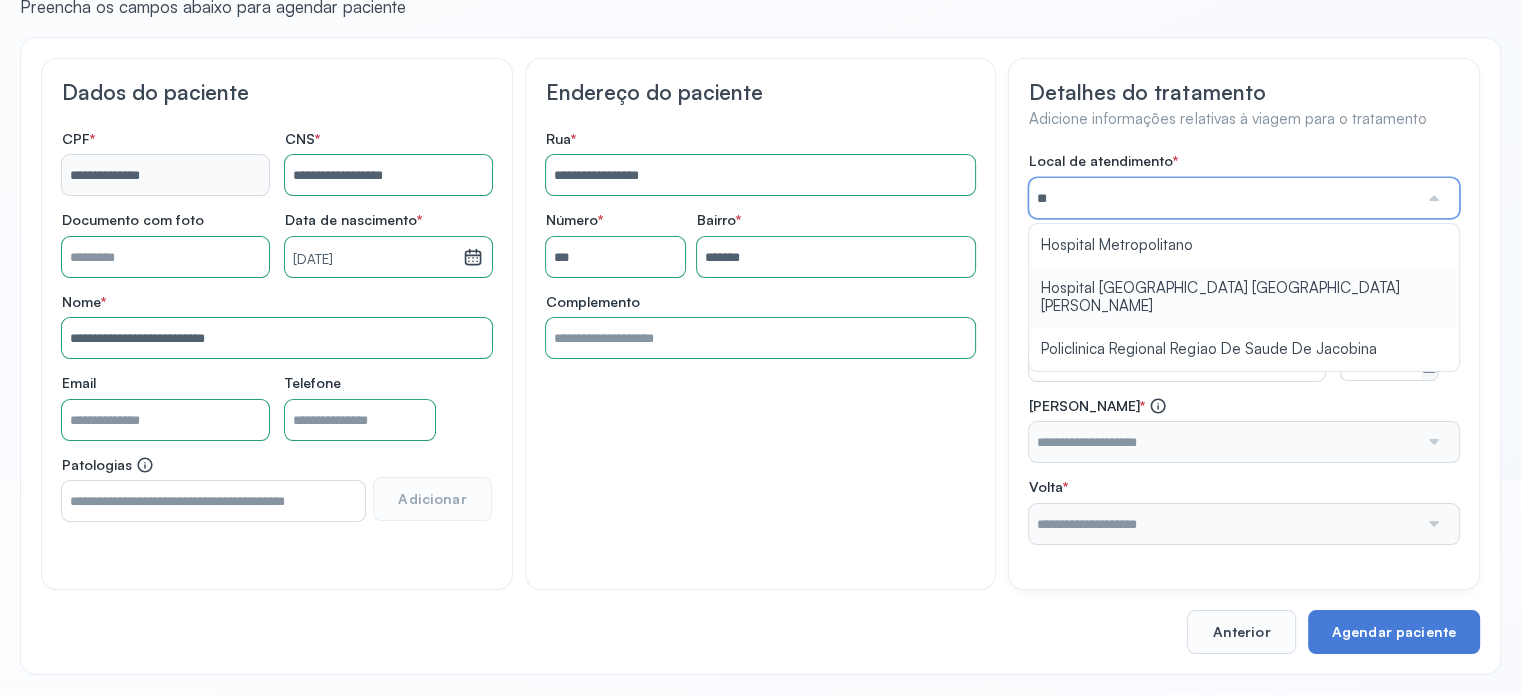 type on "**********" 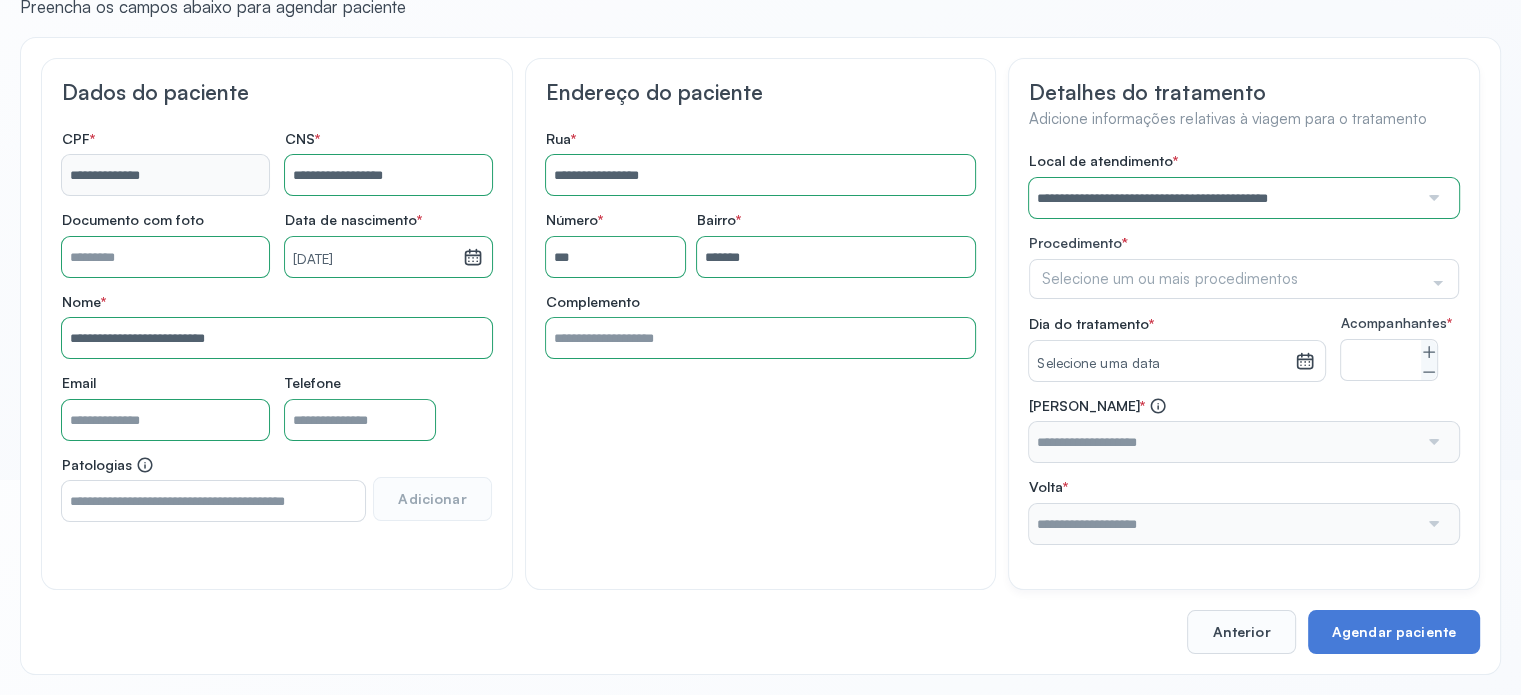 click on "**********" at bounding box center (1244, 348) 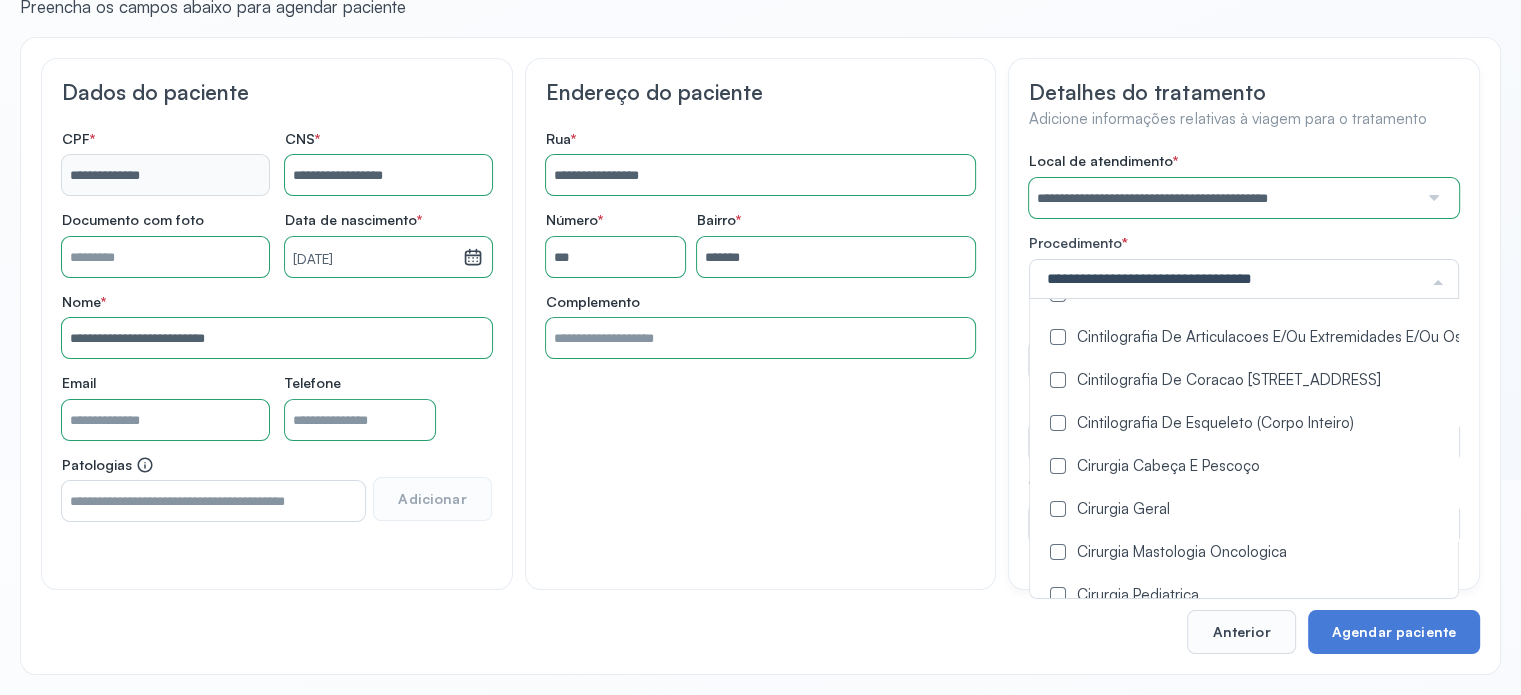scroll, scrollTop: 300, scrollLeft: 0, axis: vertical 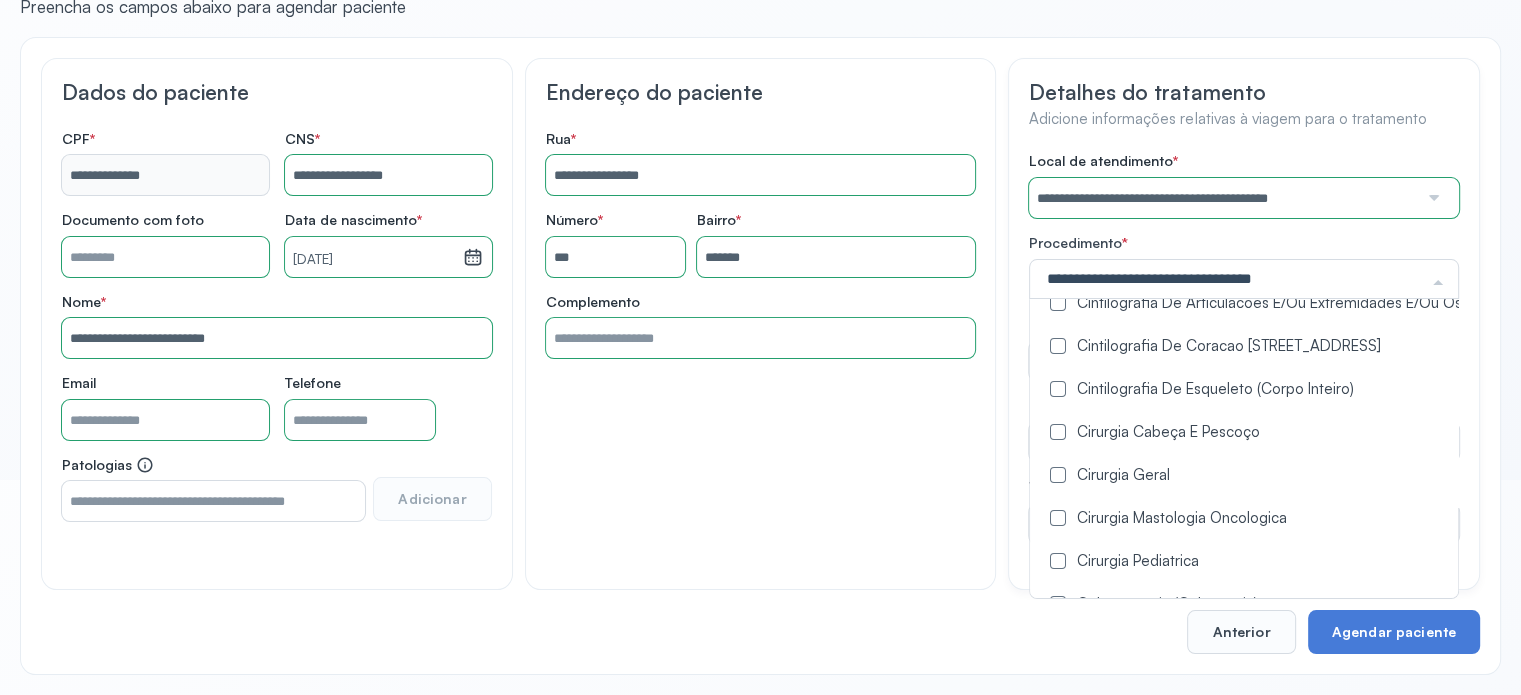 click at bounding box center [1058, 475] 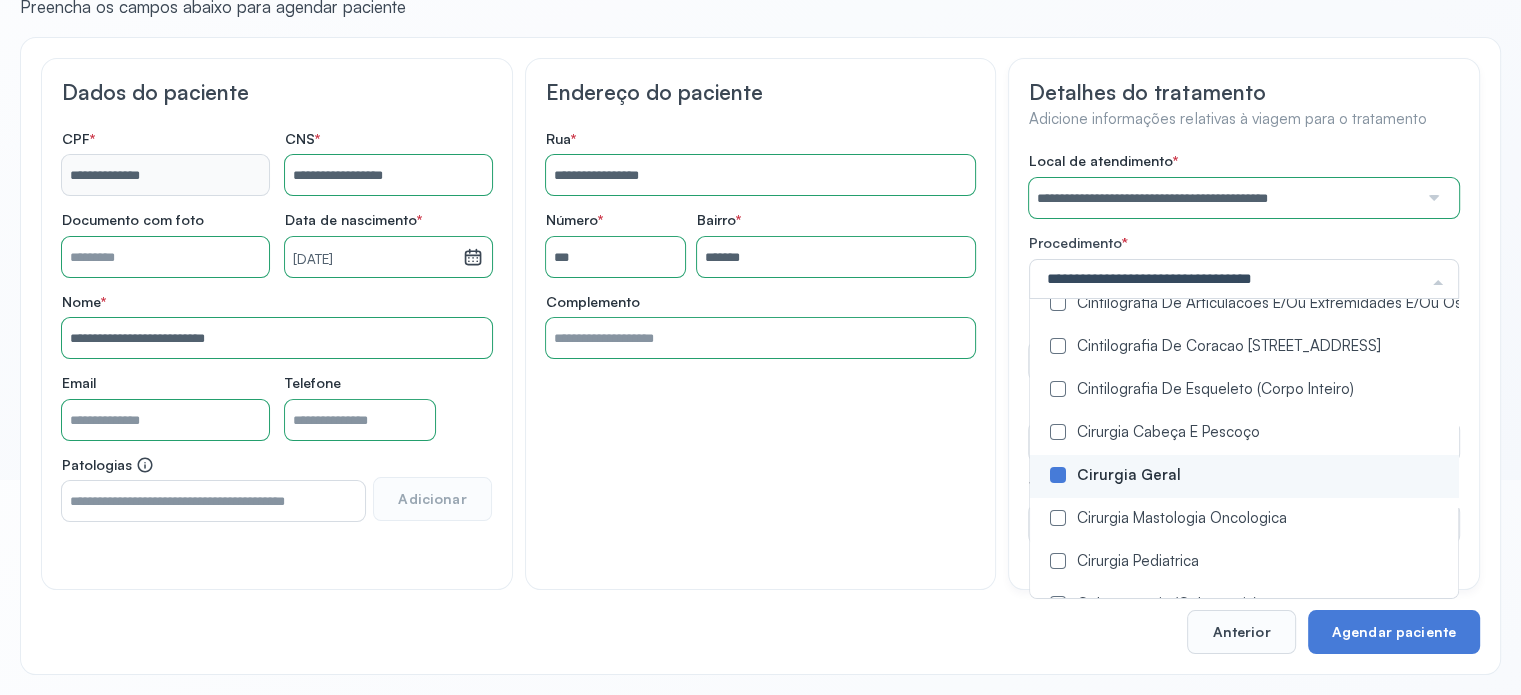 drag, startPoint x: 895, startPoint y: 506, endPoint x: 967, endPoint y: 436, distance: 100.41912 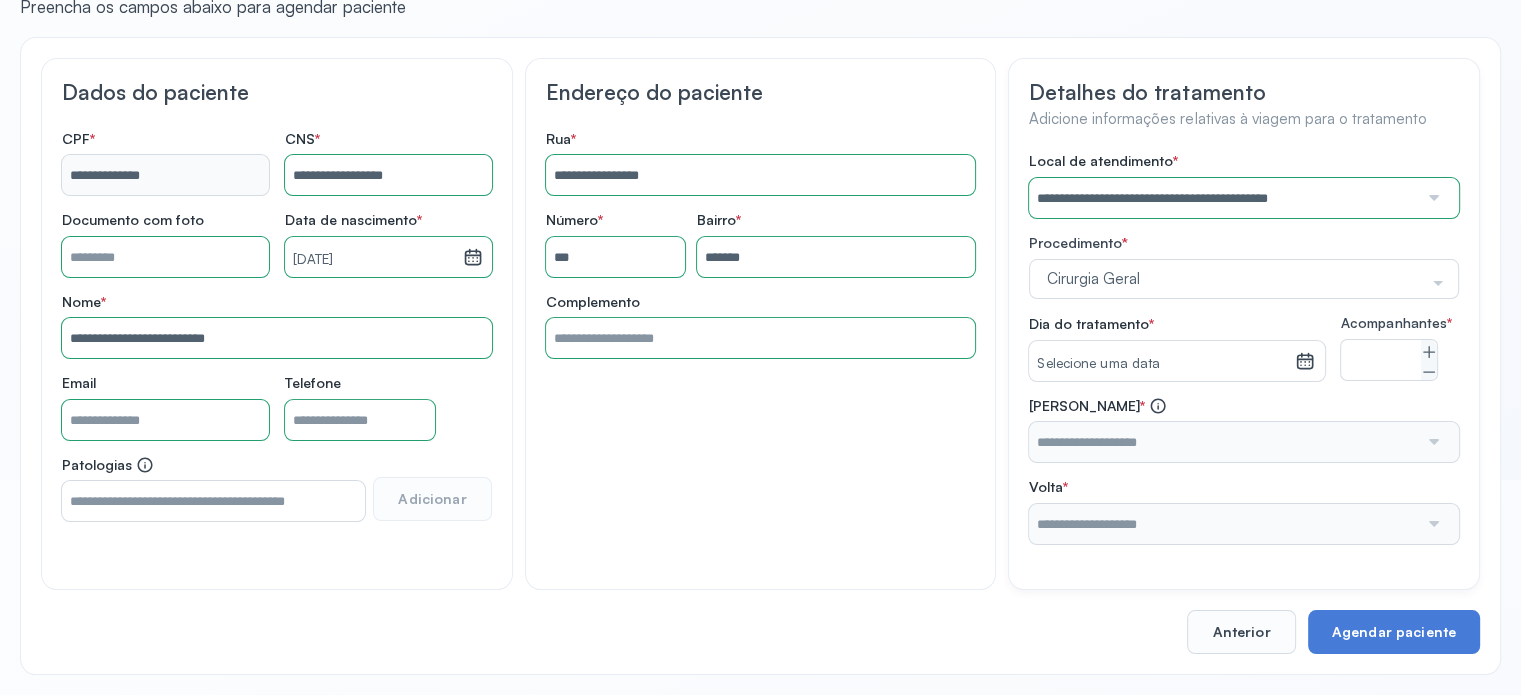 click 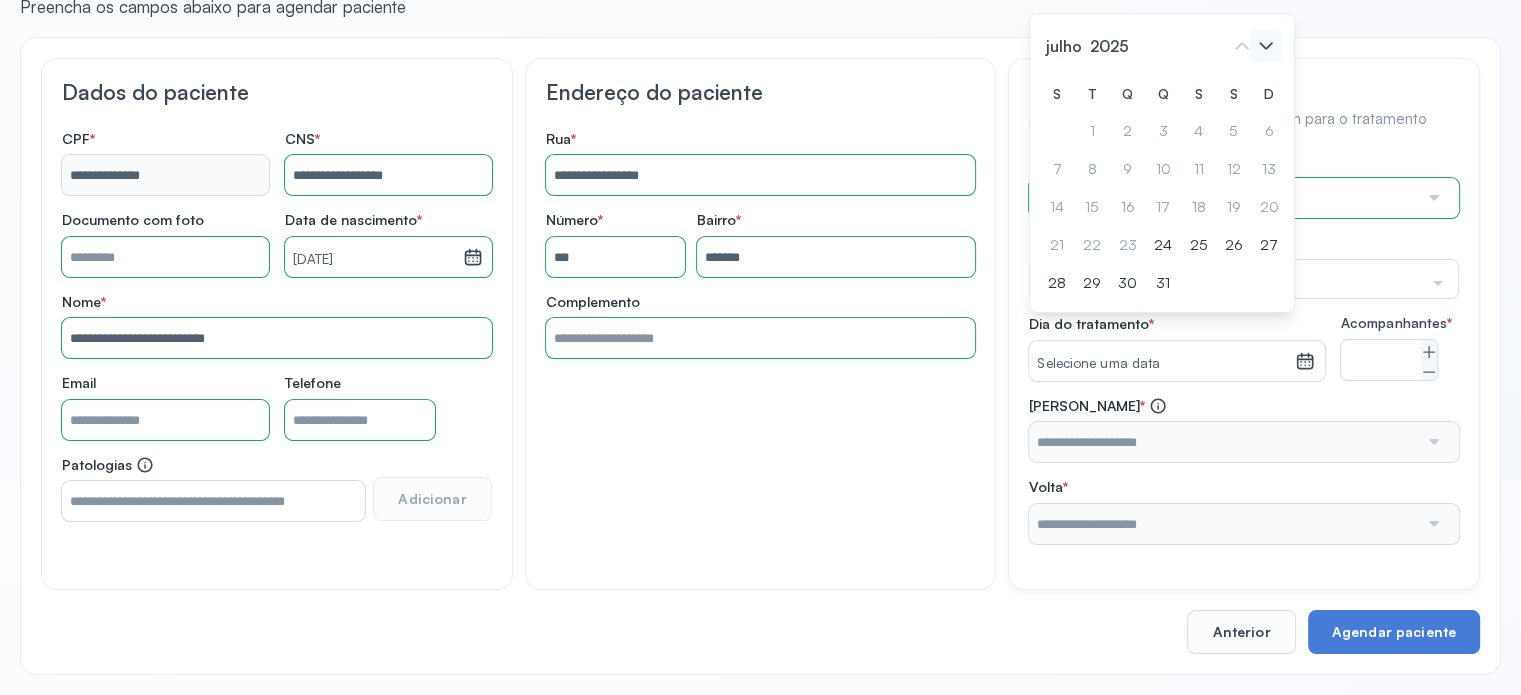 click 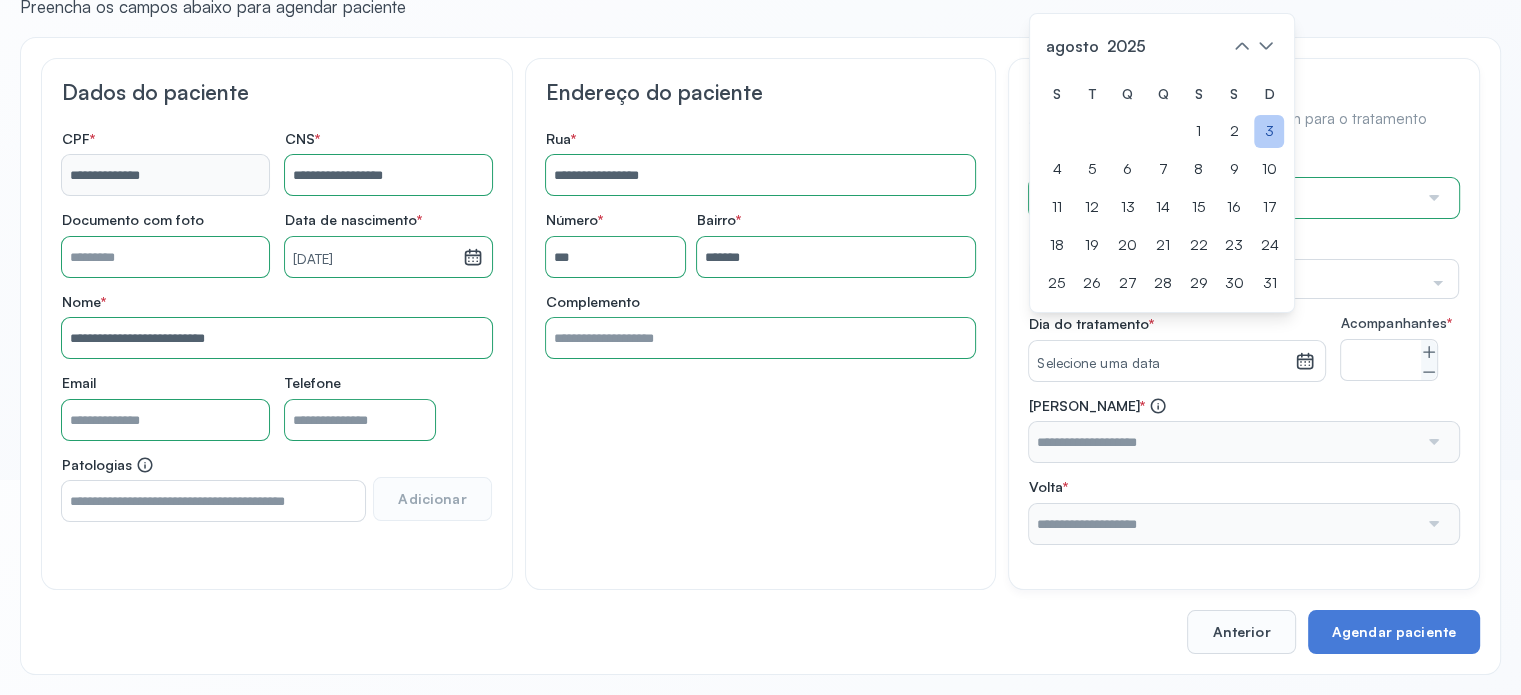 click on "3" 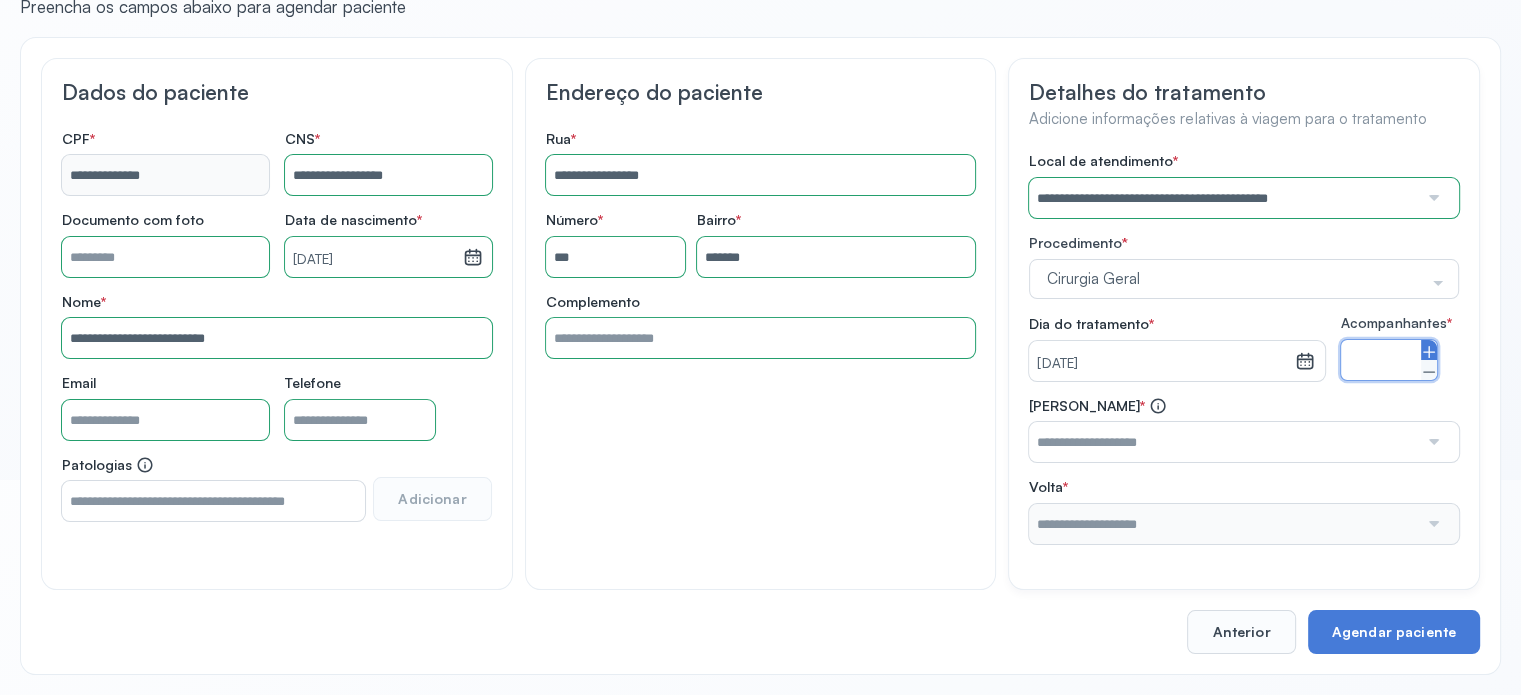click 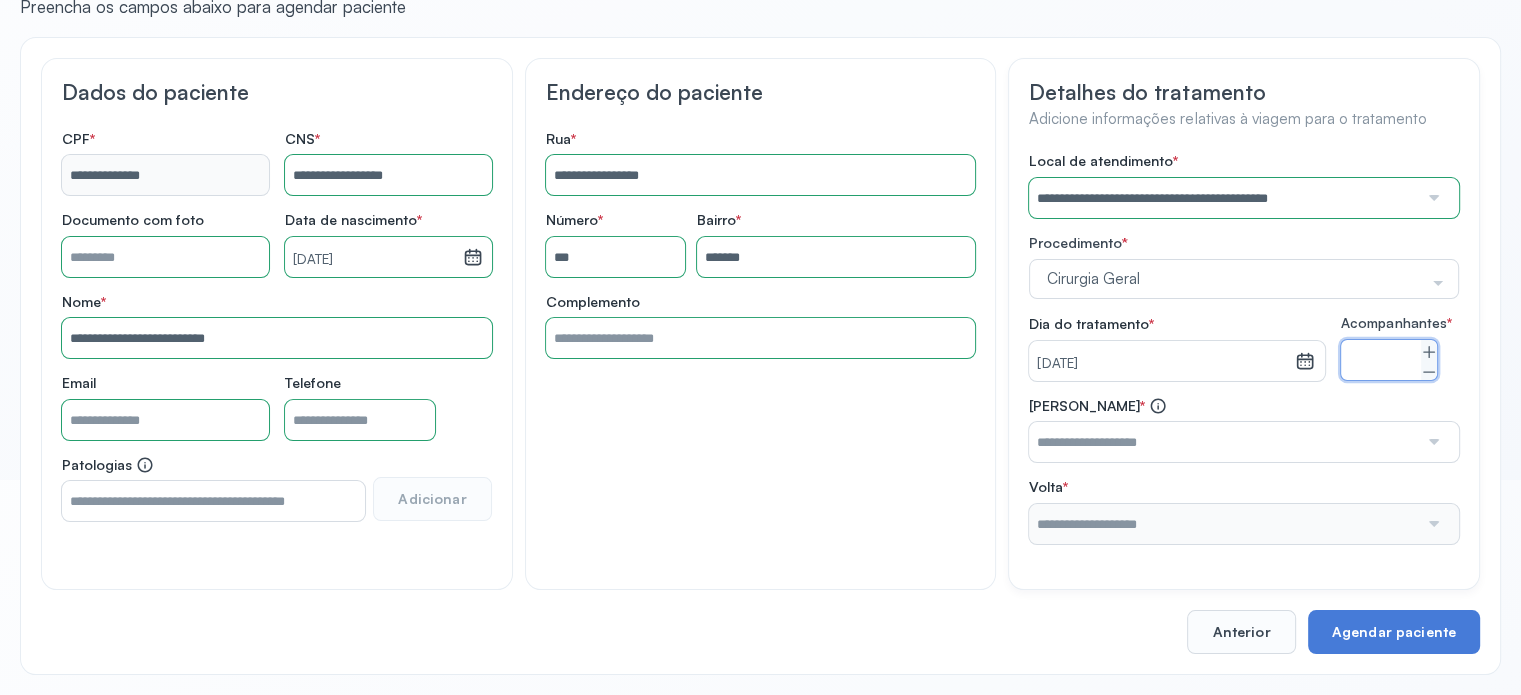 type on "*" 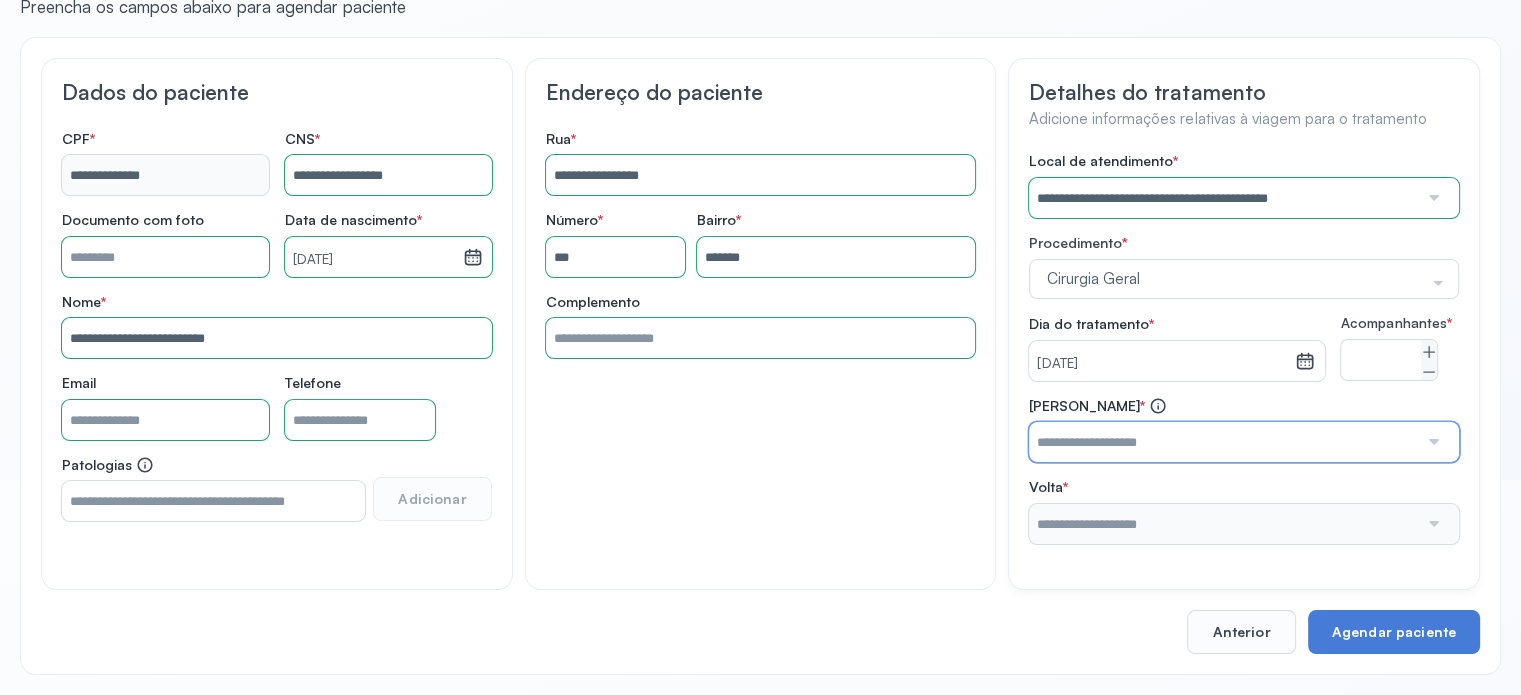 click at bounding box center [1223, 442] 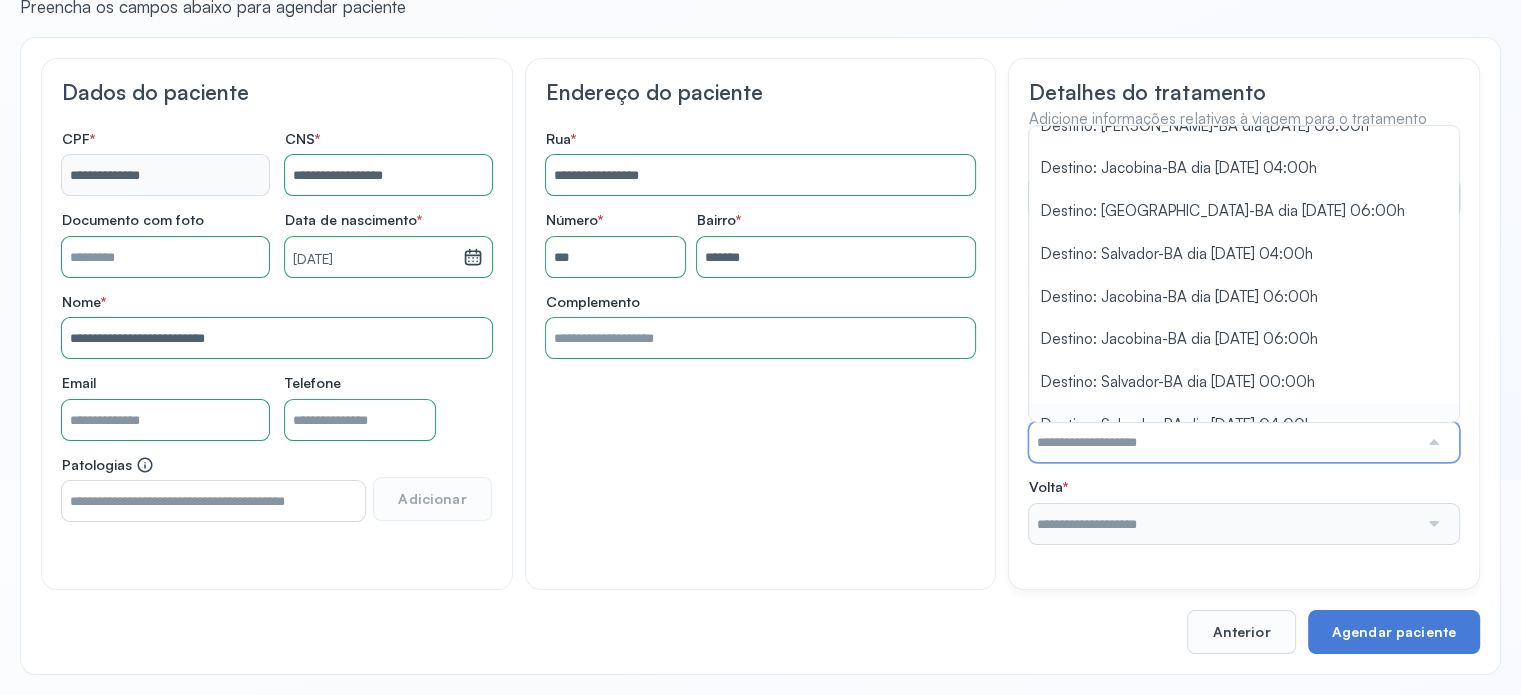 scroll, scrollTop: 558, scrollLeft: 0, axis: vertical 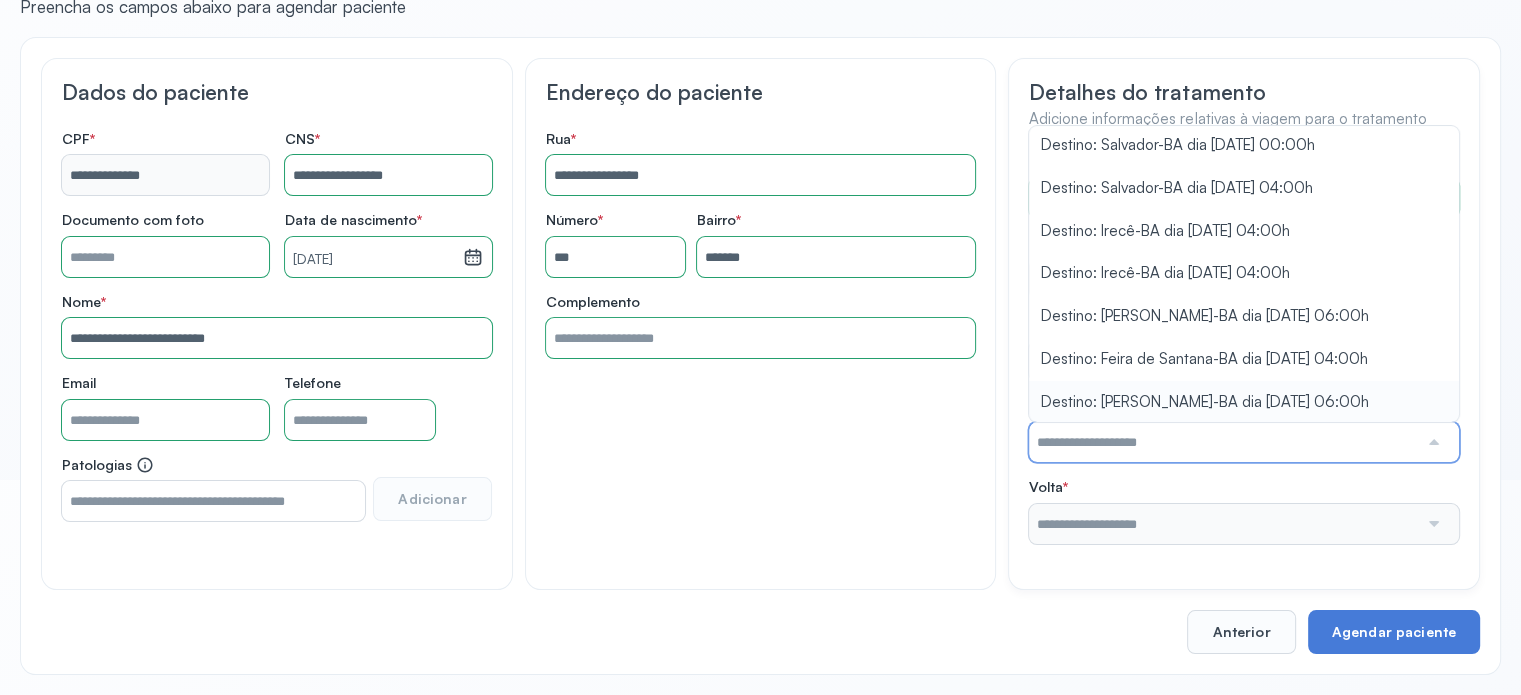 type on "**********" 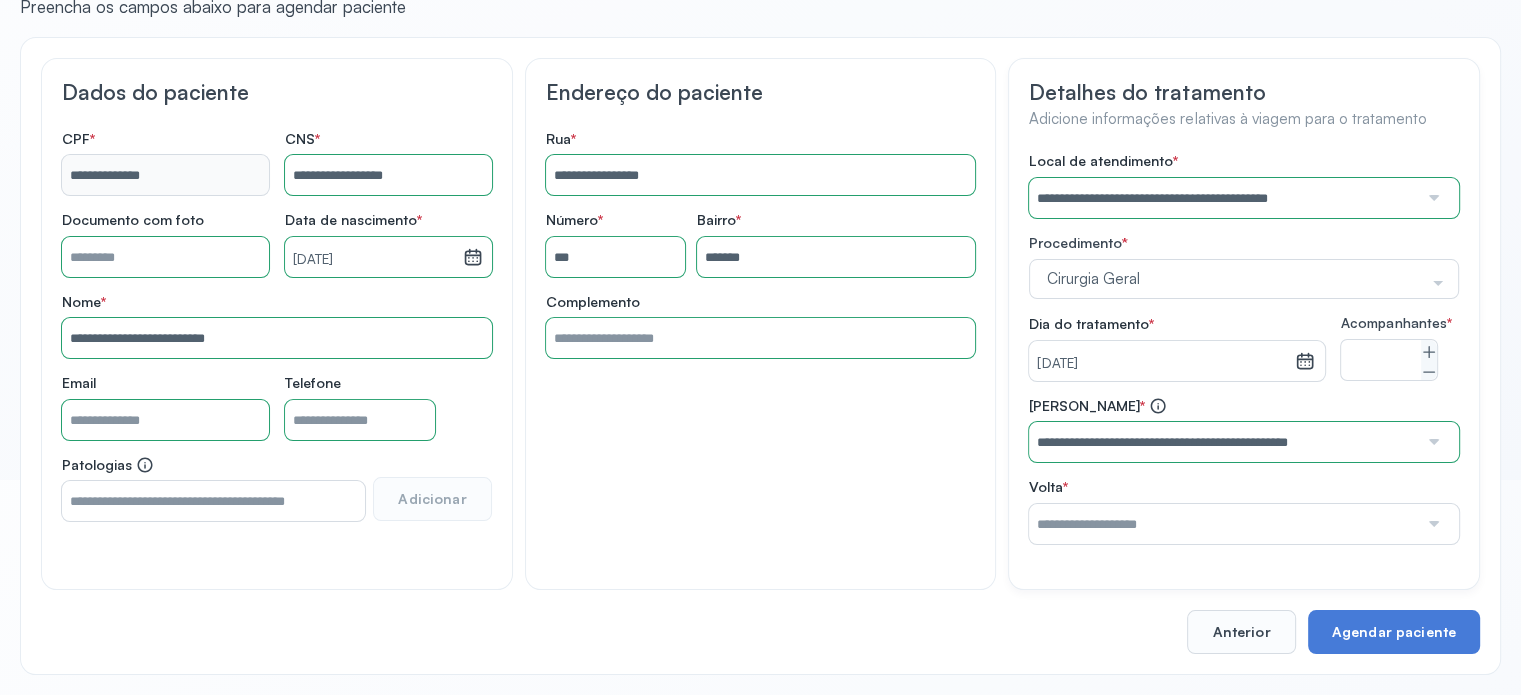 click on "**********" at bounding box center [1244, 348] 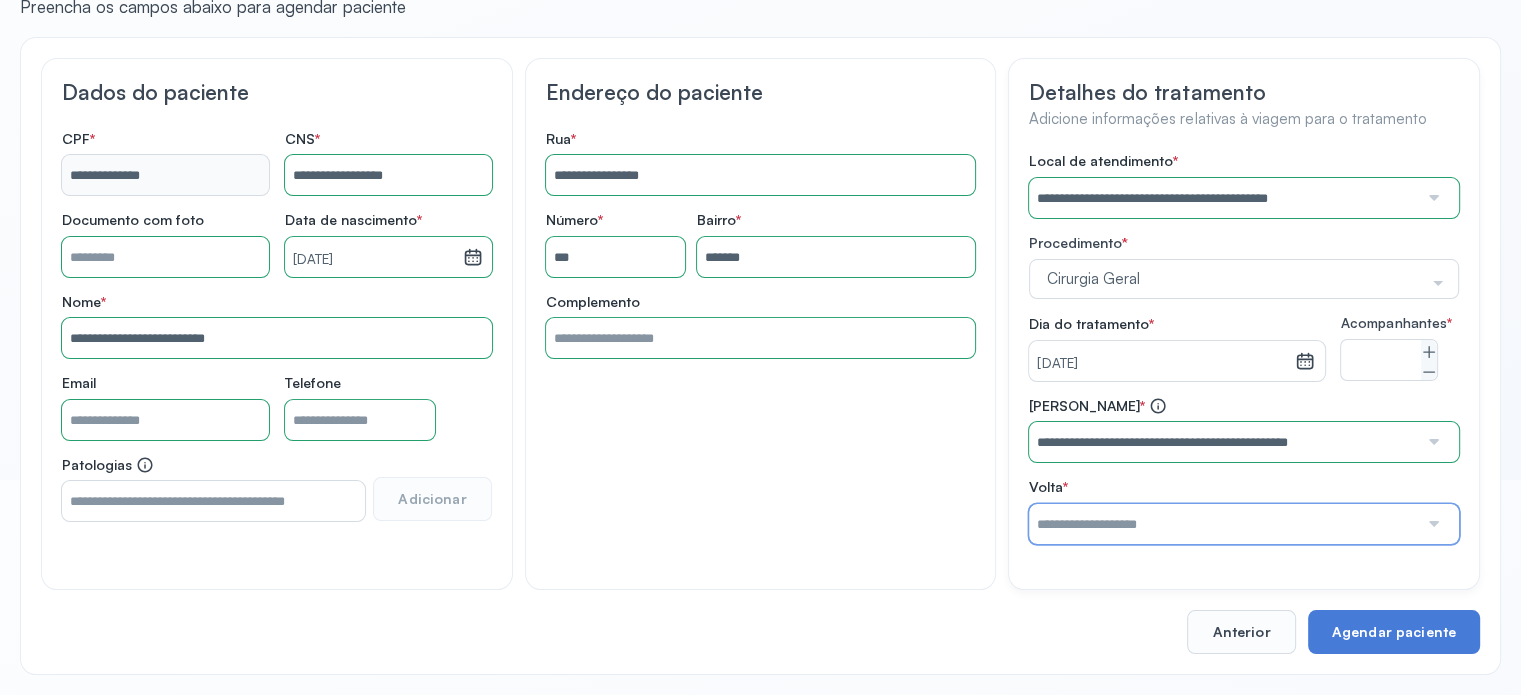 click at bounding box center (1223, 524) 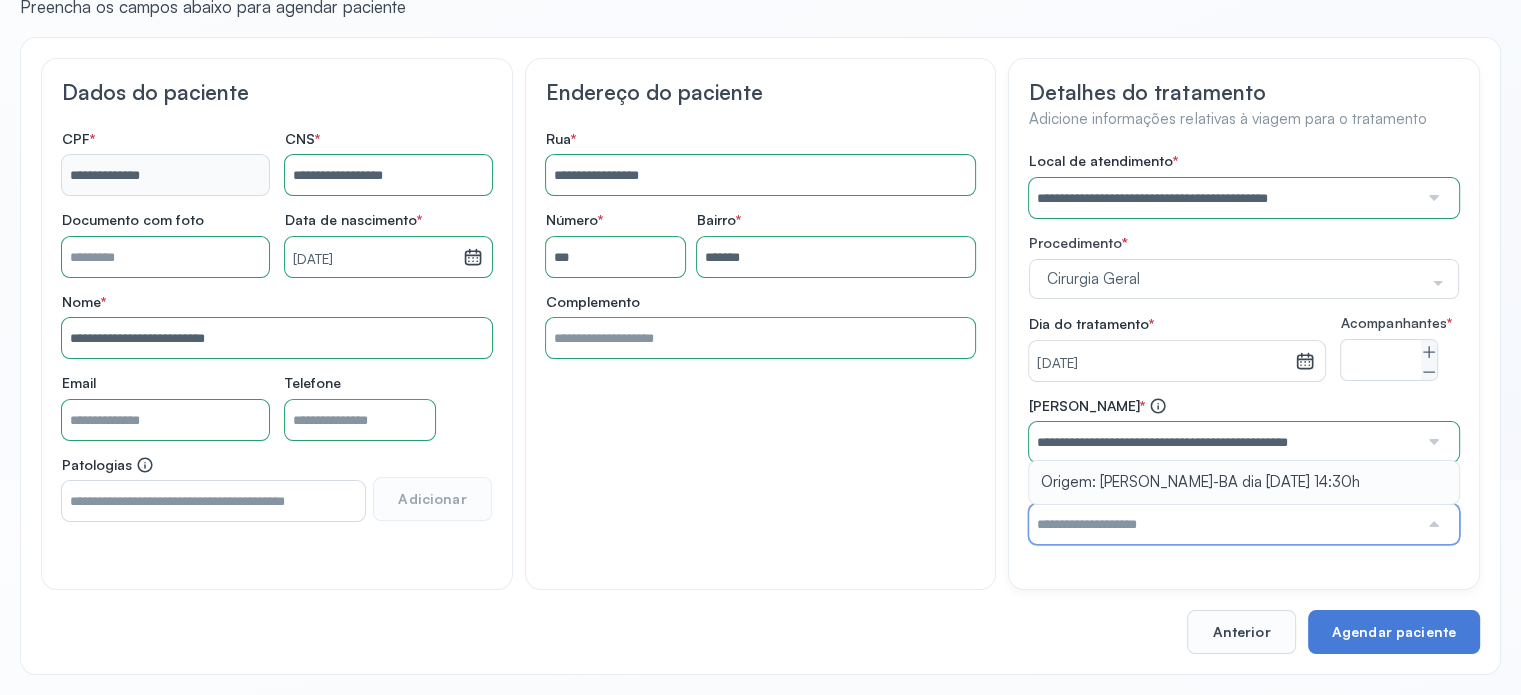 type on "**********" 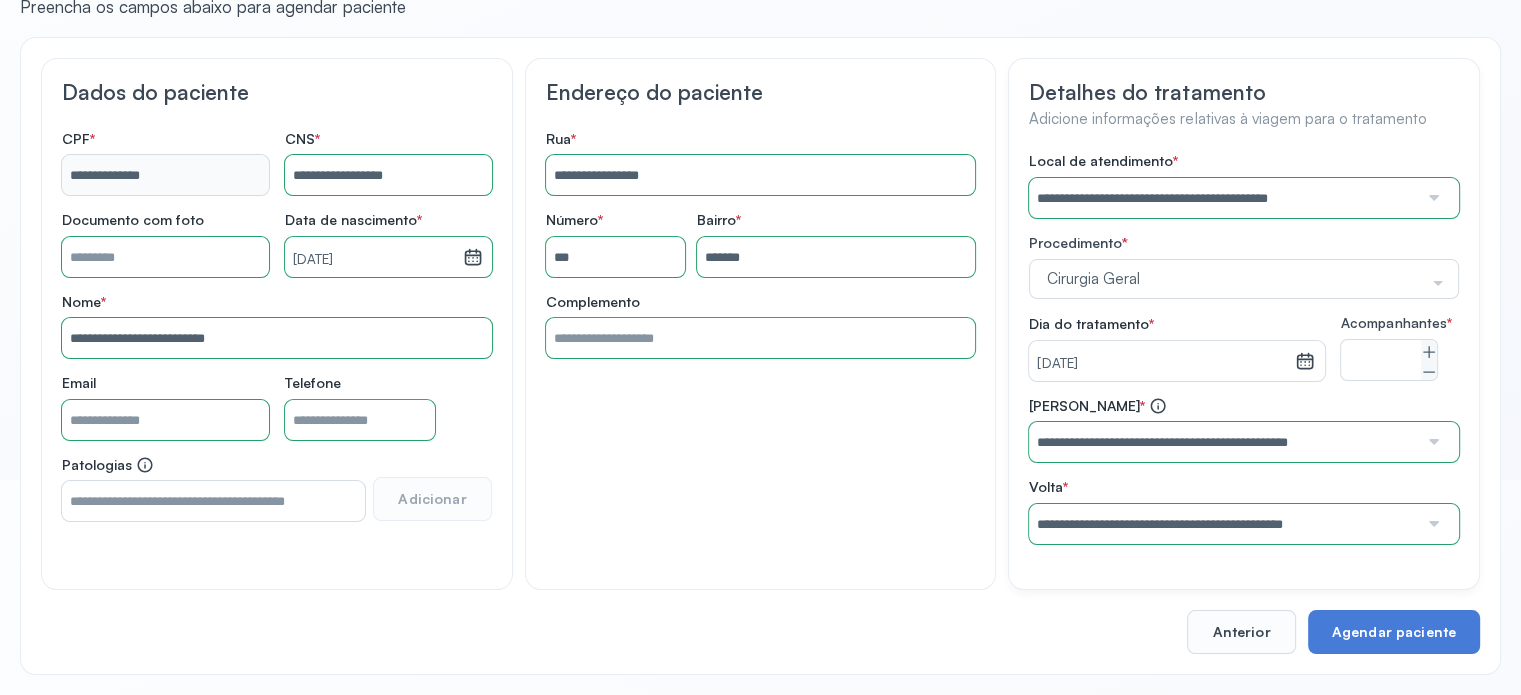 click on "**********" at bounding box center [1244, 511] 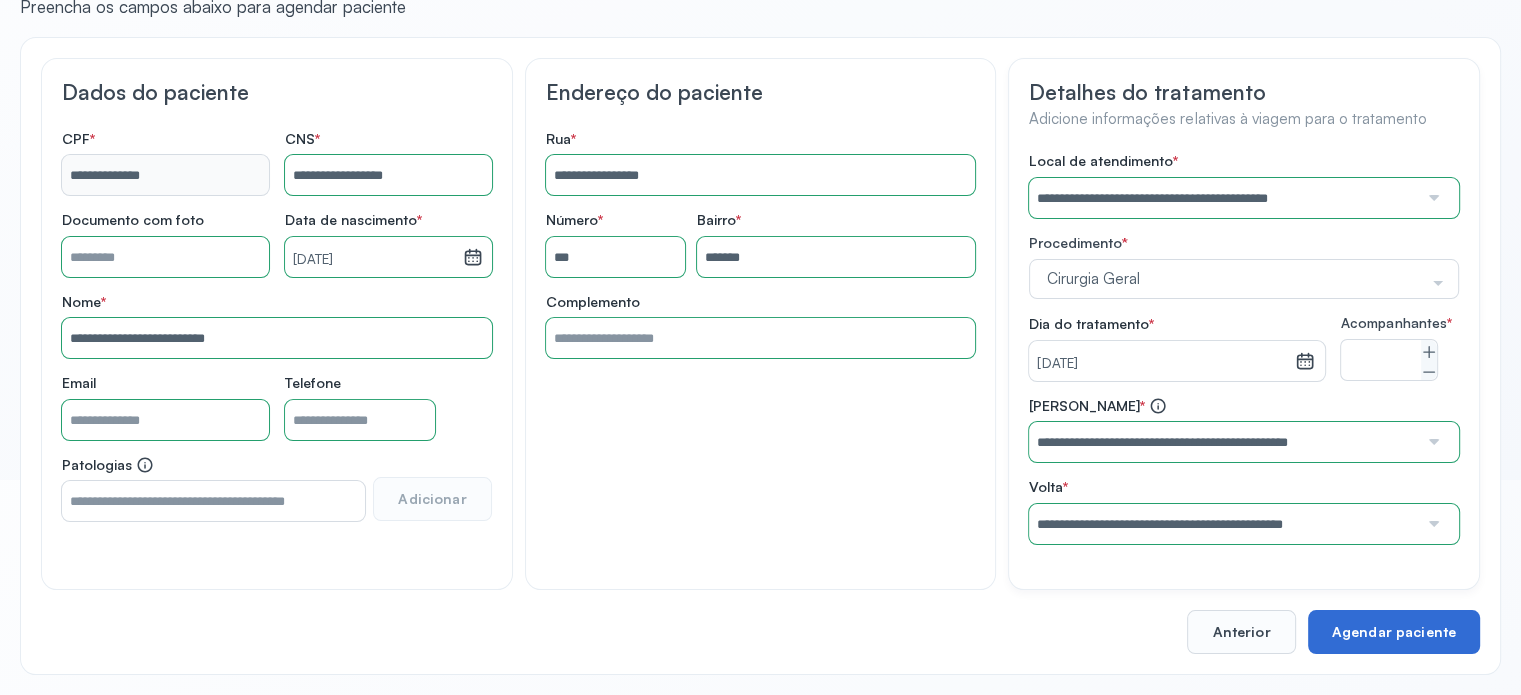 click on "Agendar paciente" at bounding box center (1394, 632) 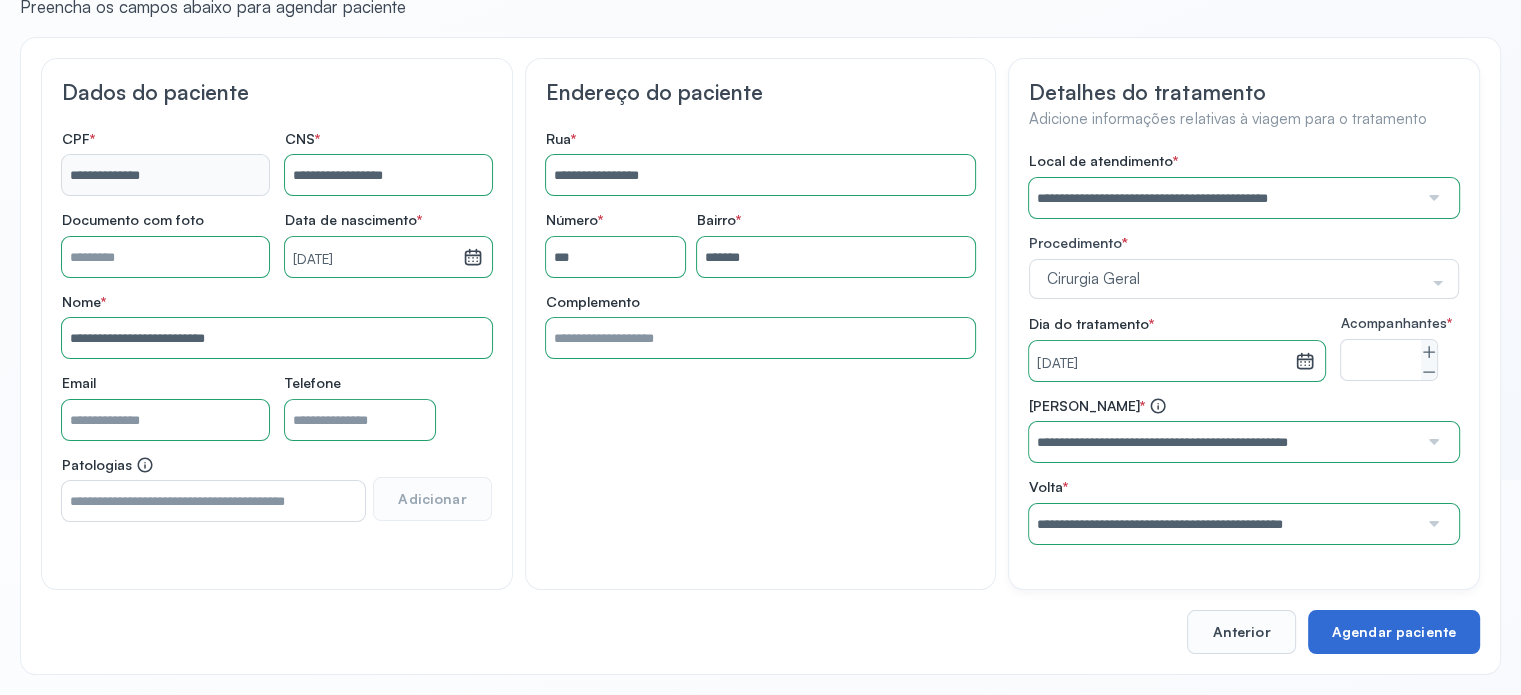 scroll, scrollTop: 0, scrollLeft: 0, axis: both 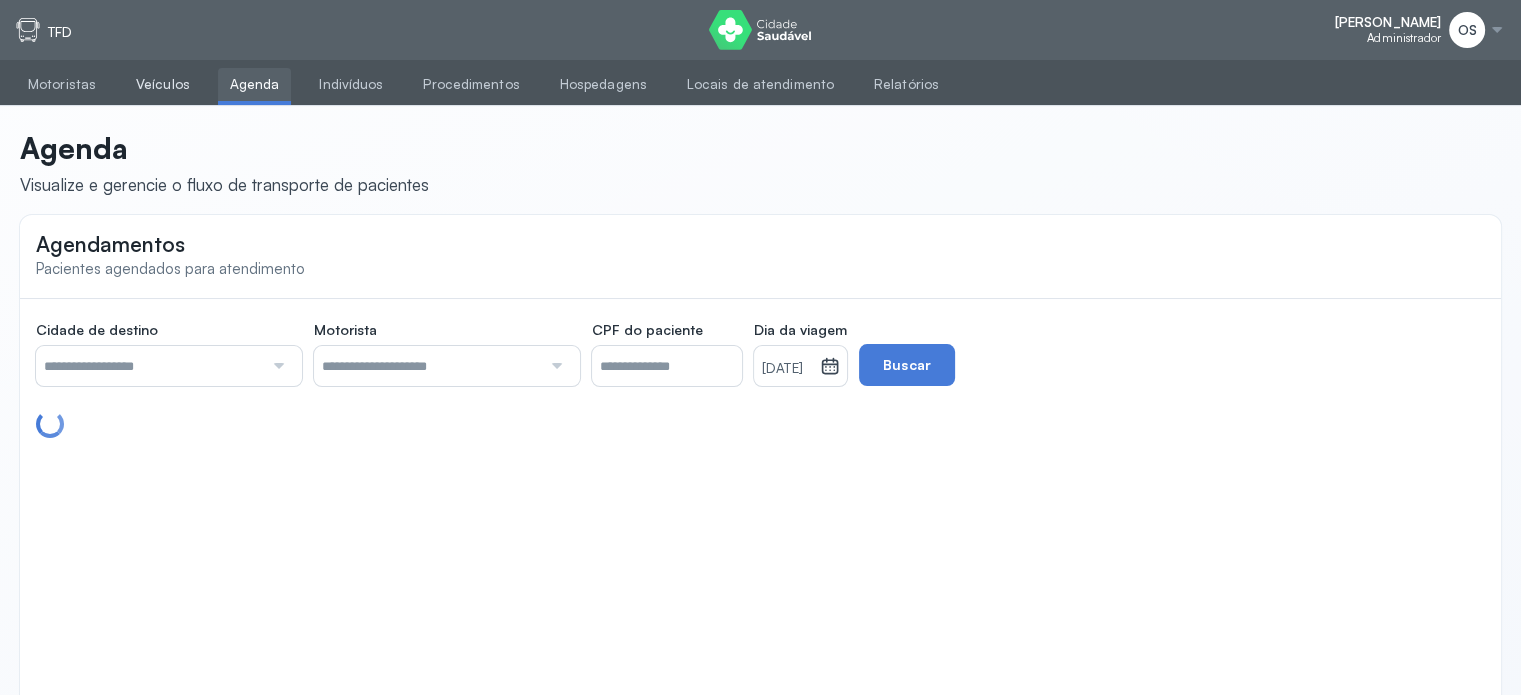click on "Veículos" at bounding box center (163, 84) 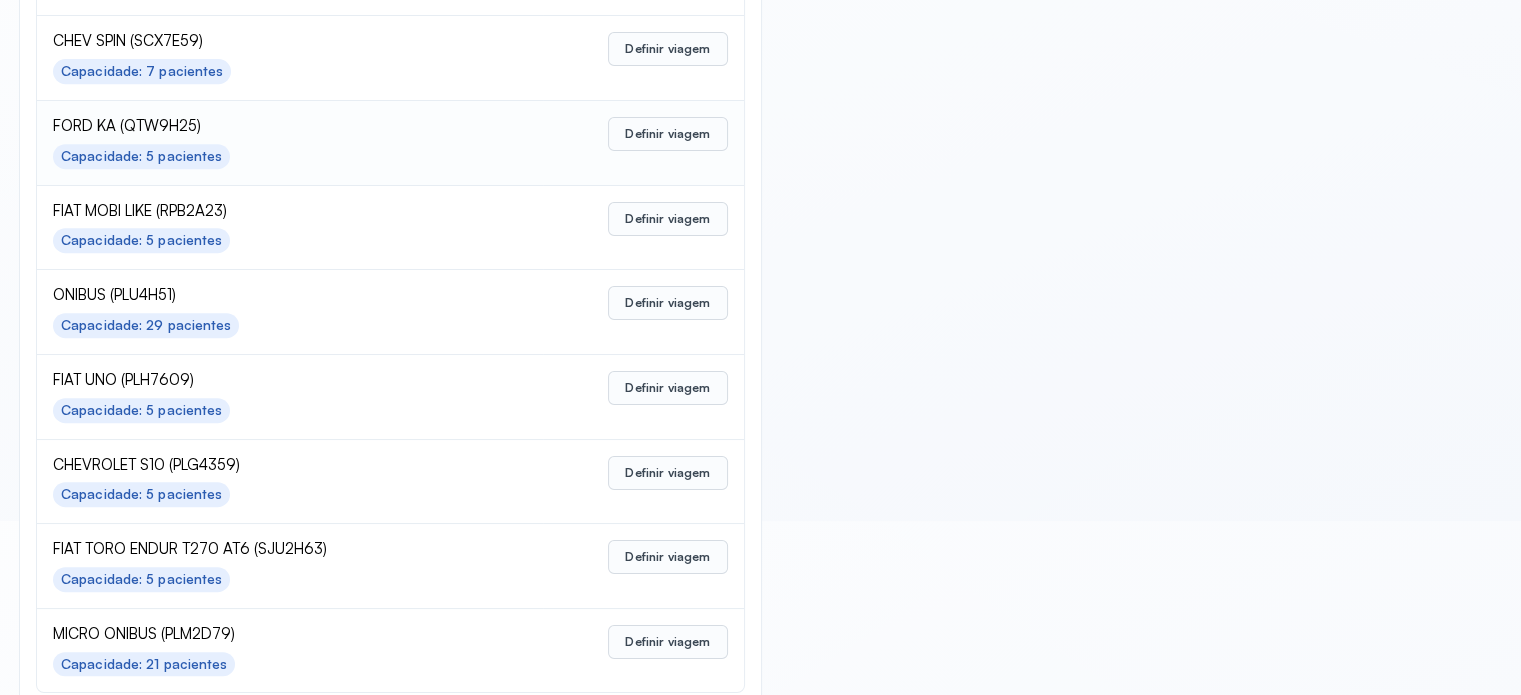scroll, scrollTop: 899, scrollLeft: 0, axis: vertical 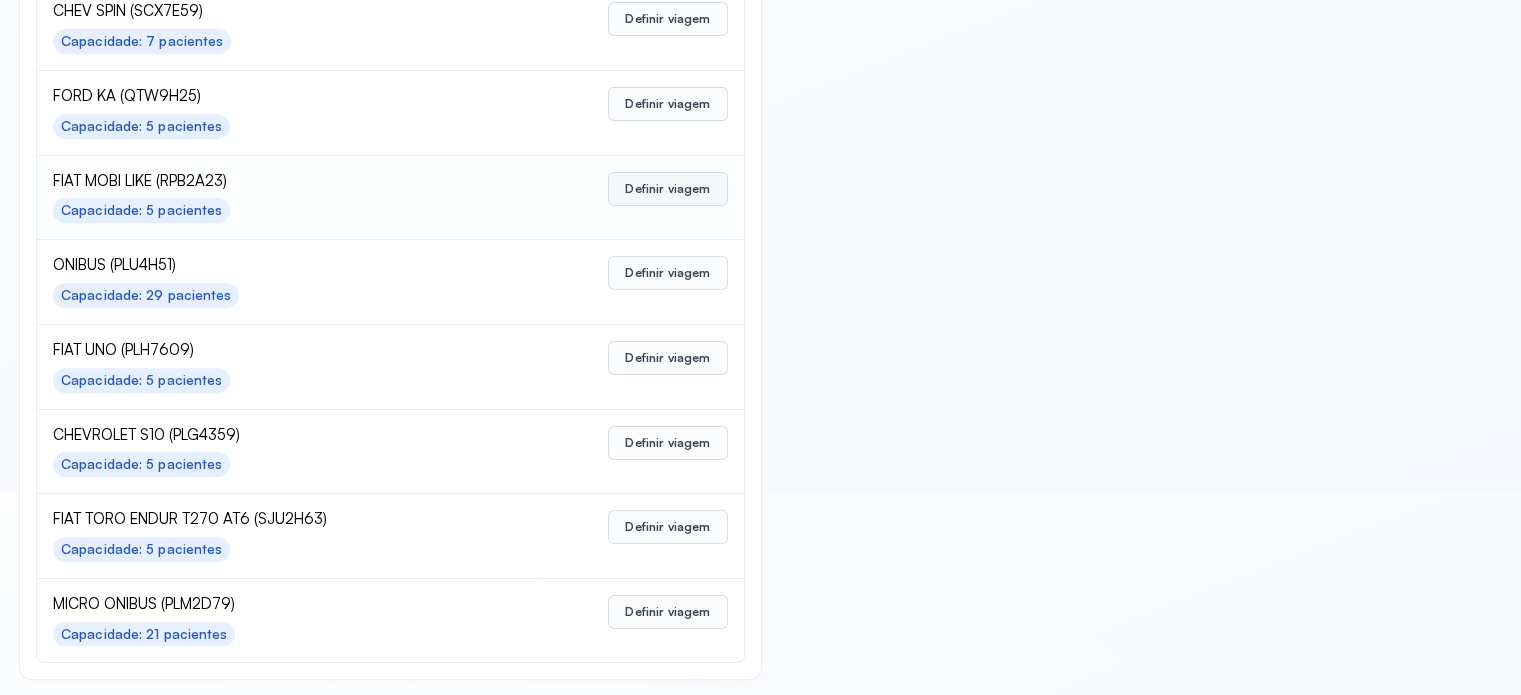 click on "Definir viagem" at bounding box center (667, 189) 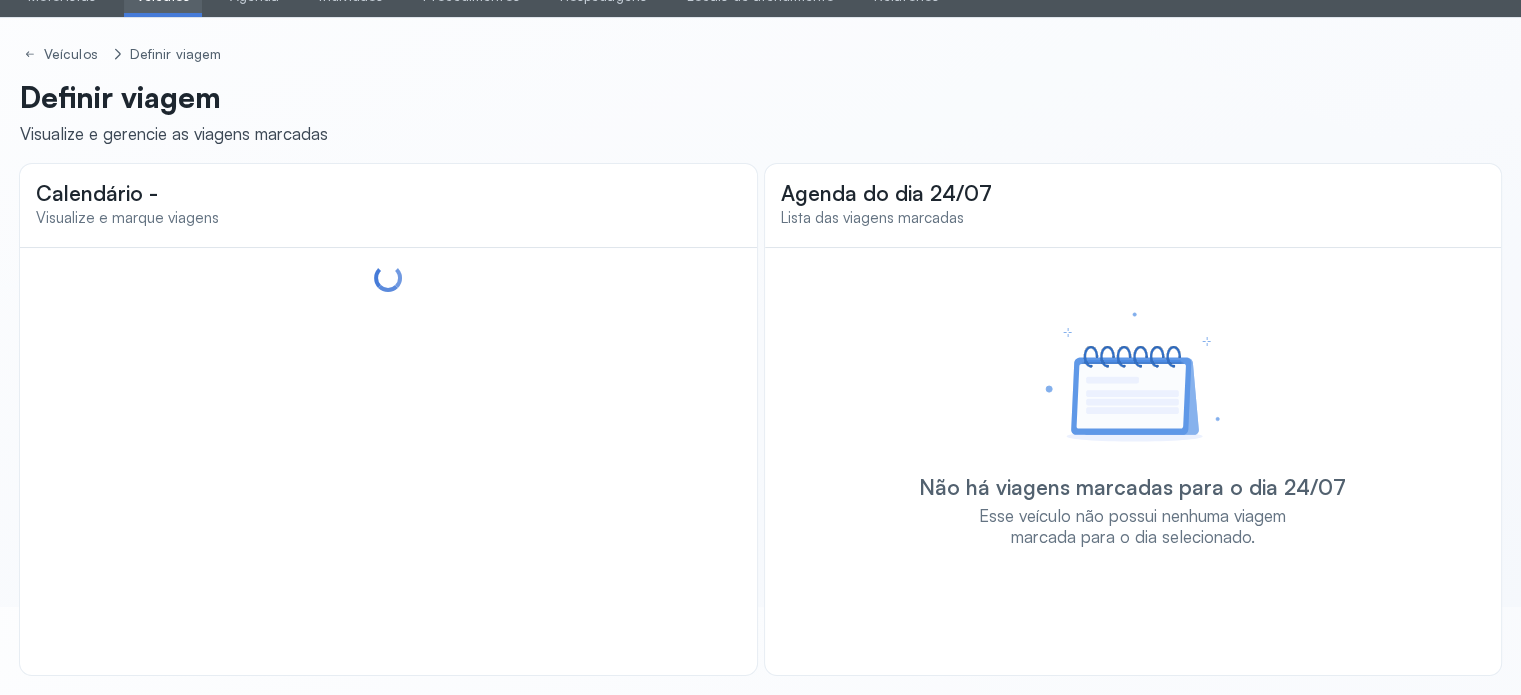 scroll, scrollTop: 88, scrollLeft: 0, axis: vertical 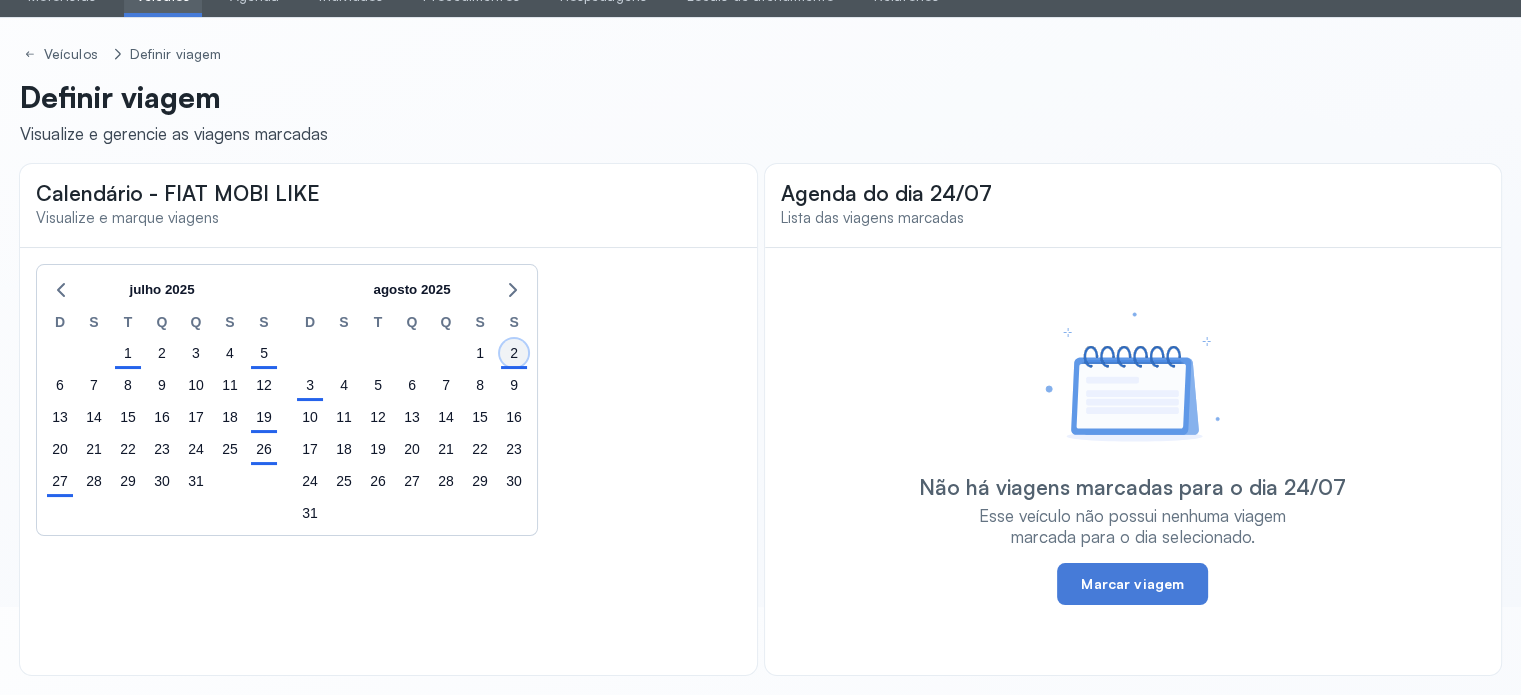 click on "2" 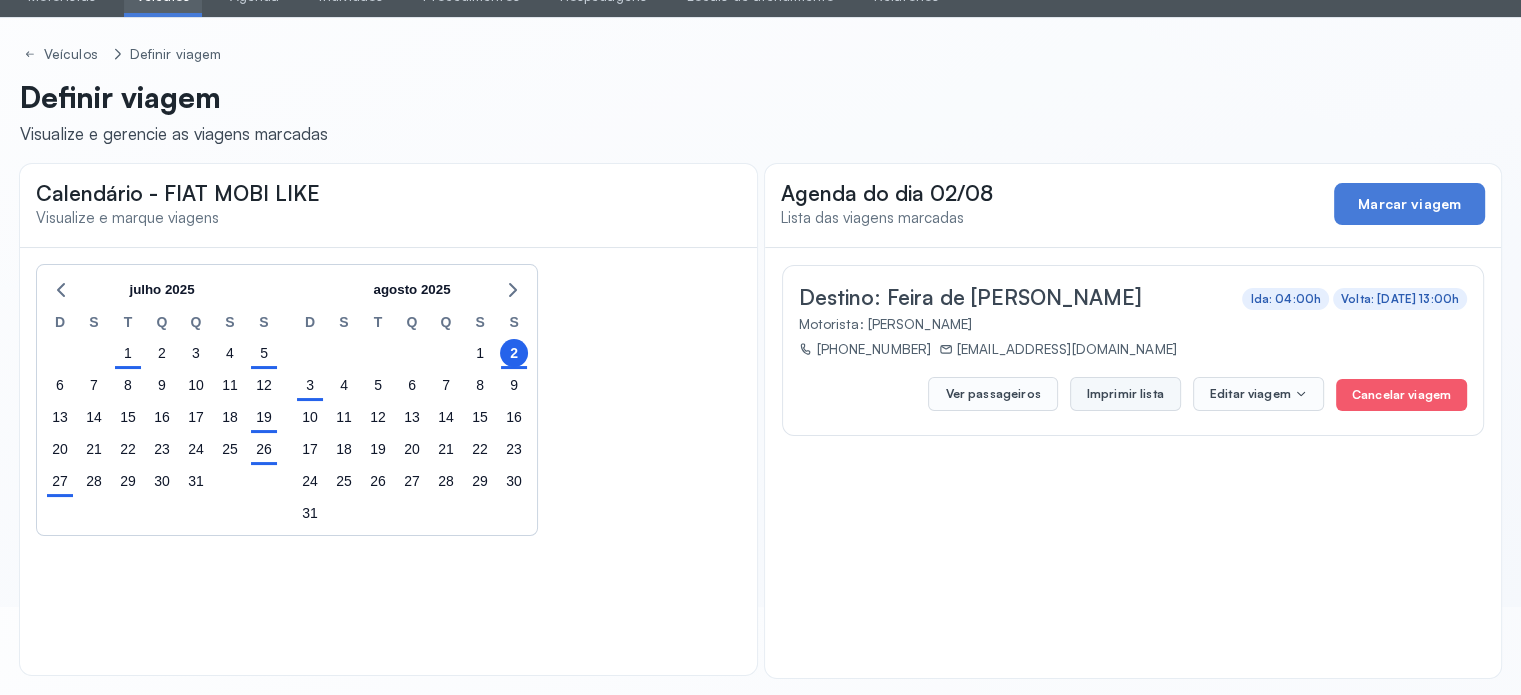 click on "Imprimir lista" at bounding box center (1125, 394) 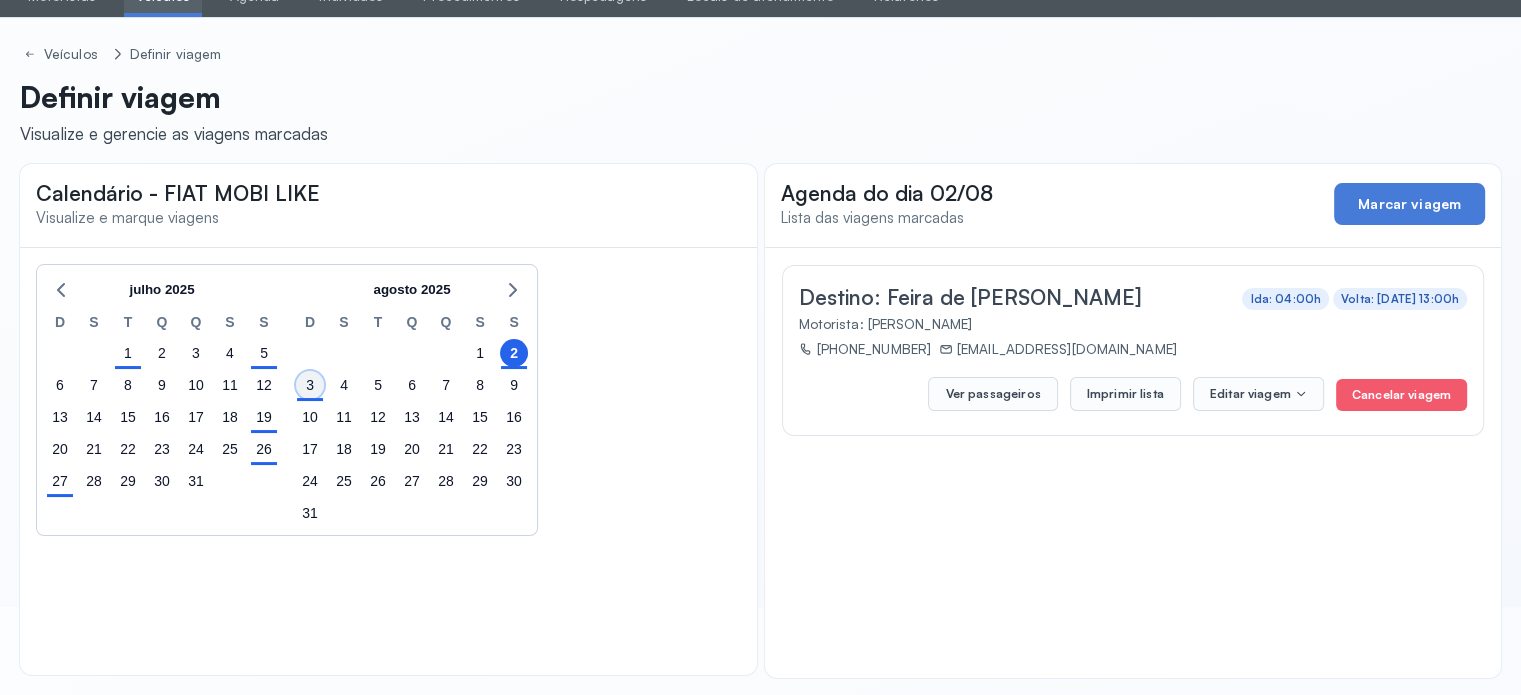 click on "3" 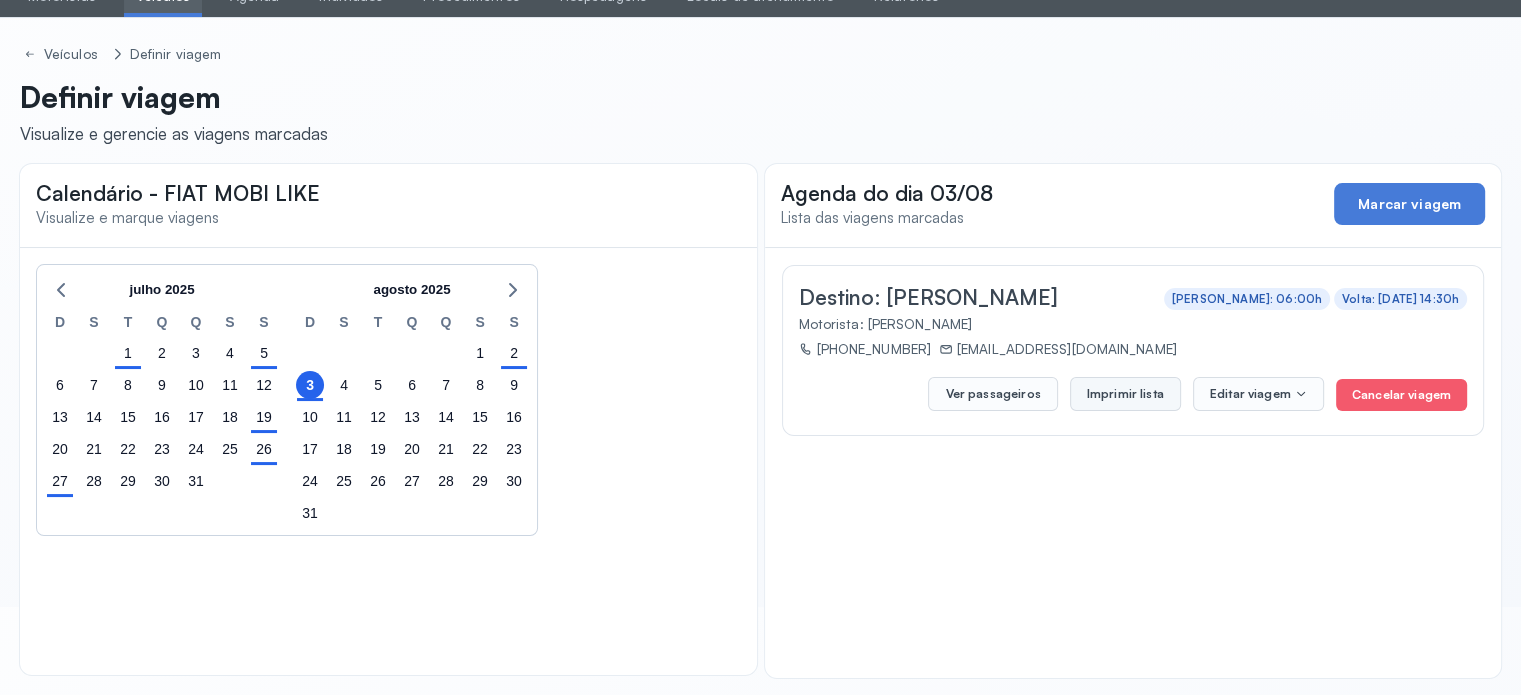 click on "Imprimir lista" at bounding box center (1125, 394) 